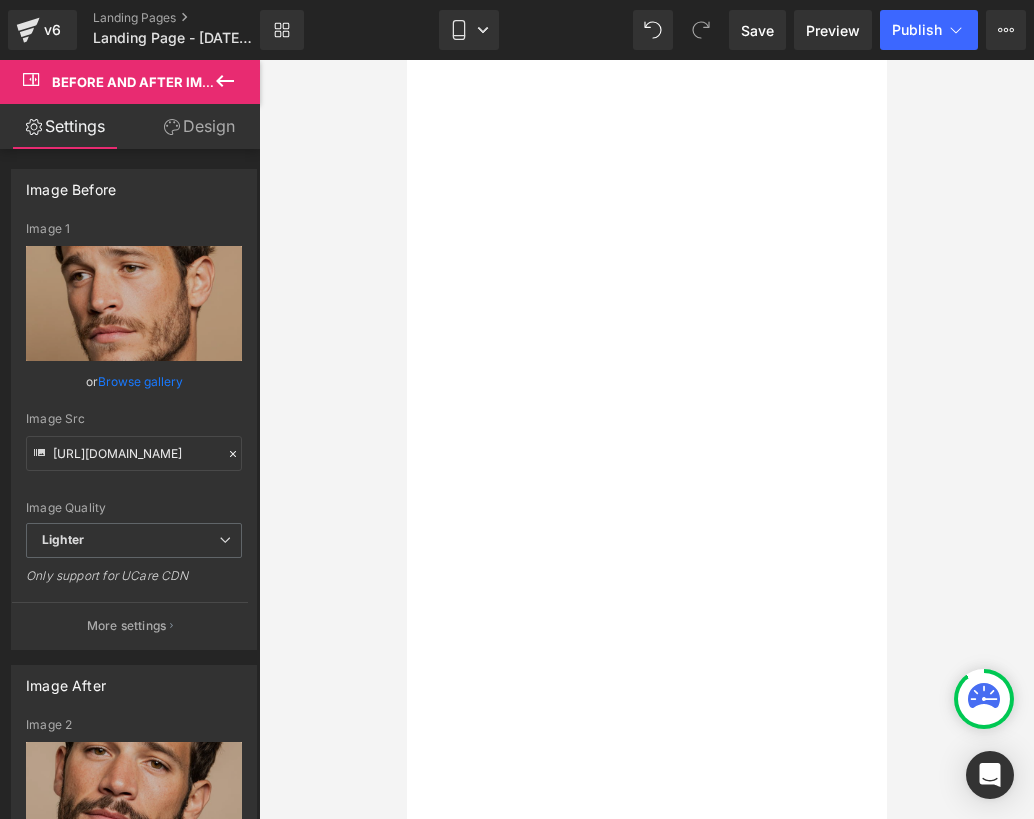 click at bounding box center (646, 439) 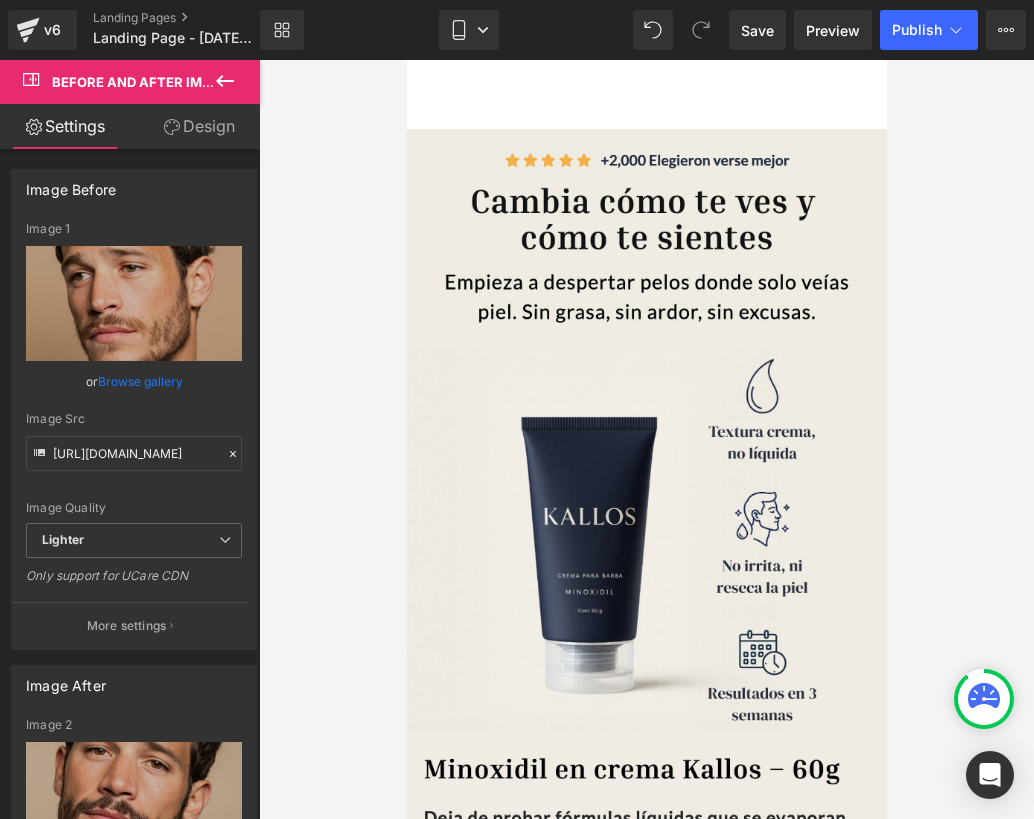 scroll, scrollTop: 2172, scrollLeft: 0, axis: vertical 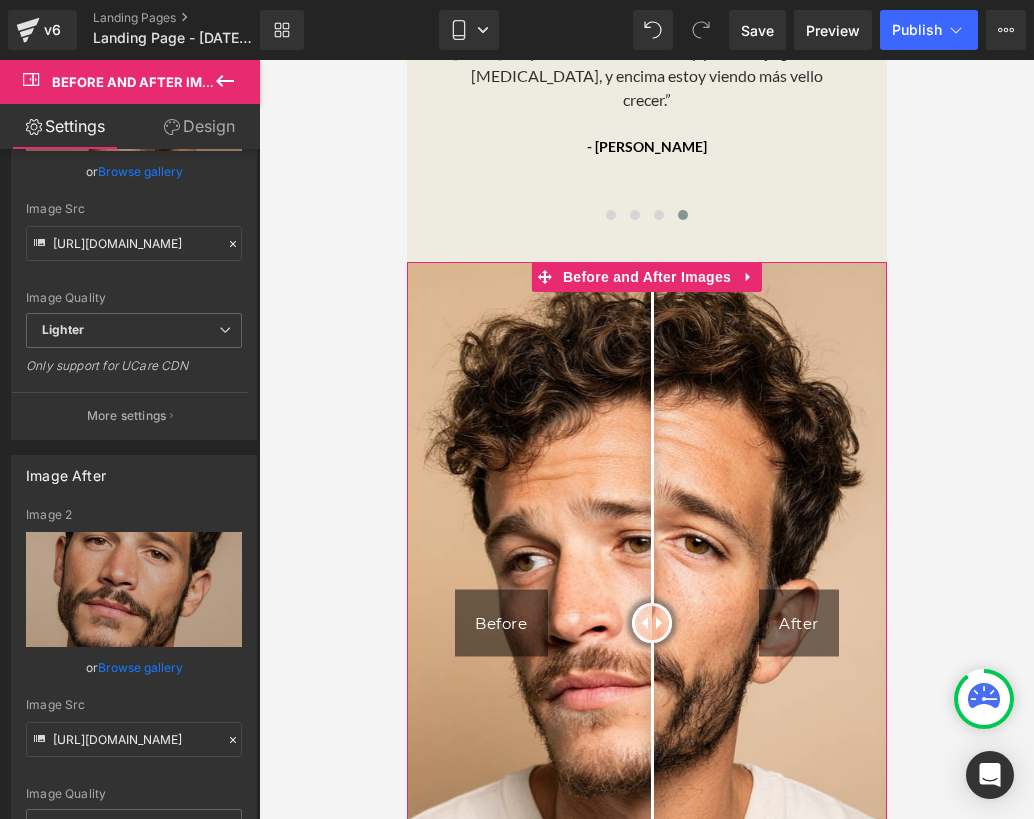 drag, startPoint x: 619, startPoint y: 591, endPoint x: 652, endPoint y: 585, distance: 33.54102 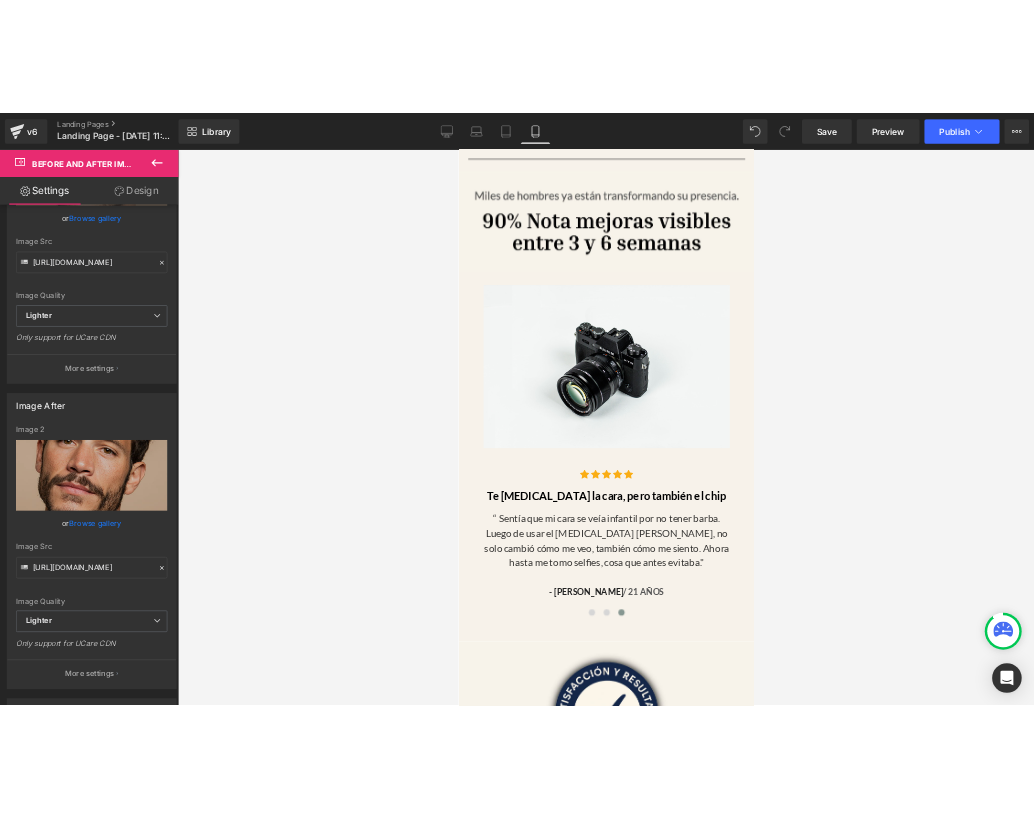 scroll, scrollTop: 7404, scrollLeft: 0, axis: vertical 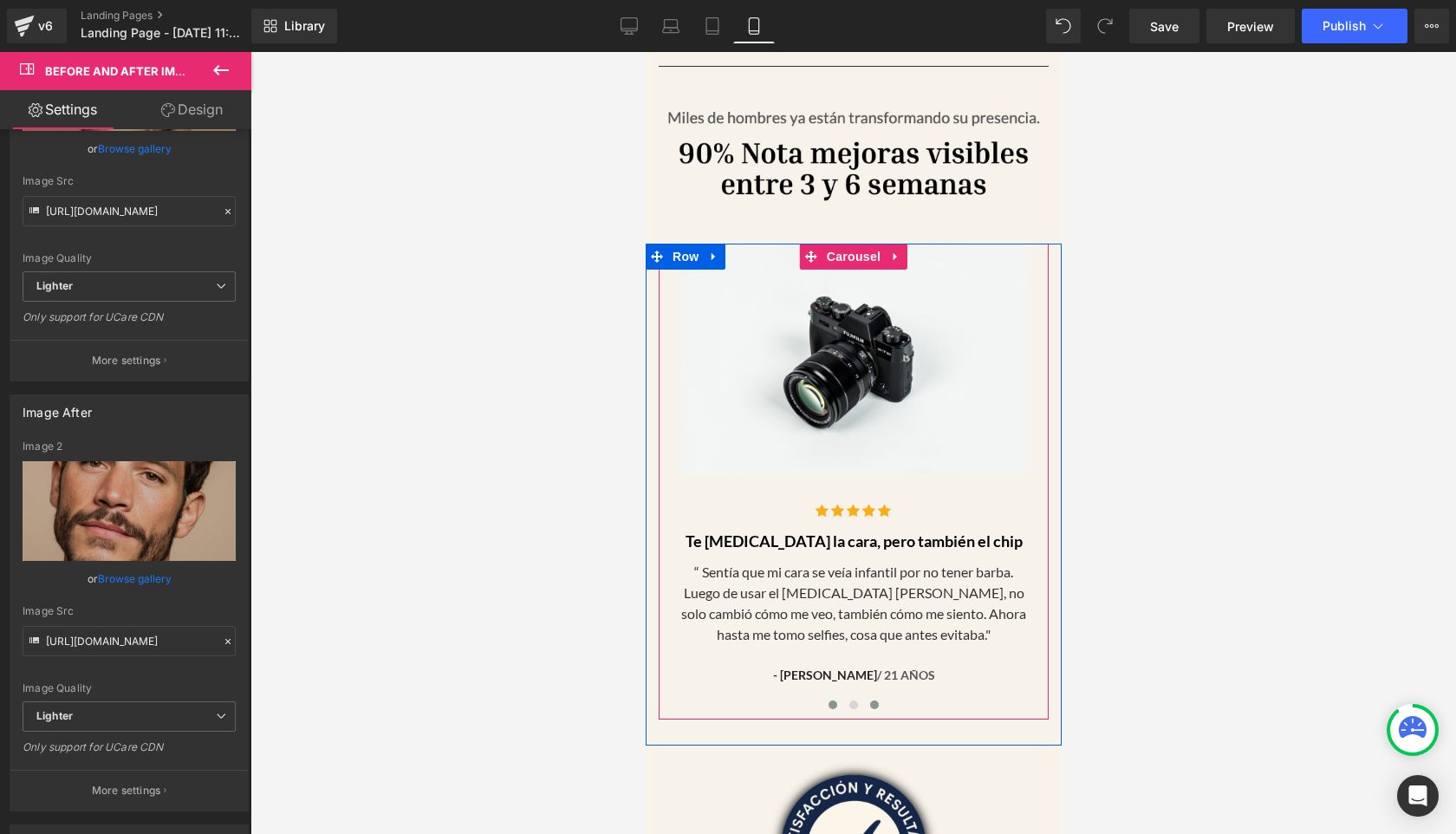 click at bounding box center (832, 705) 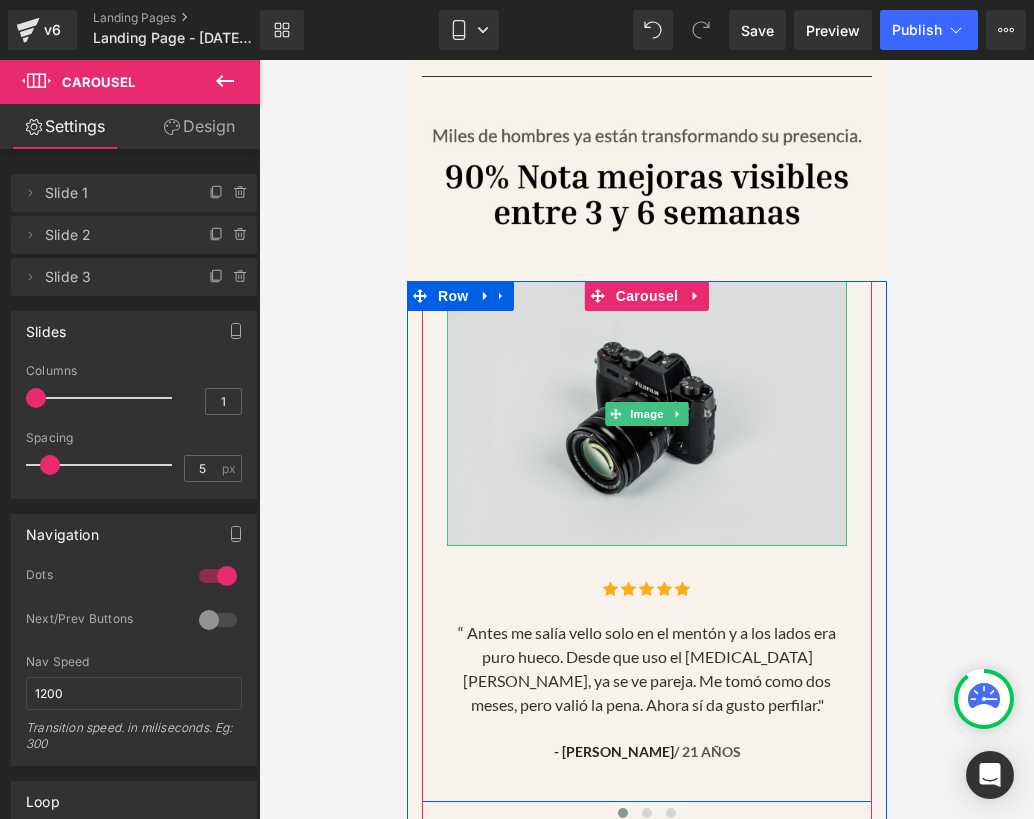 click at bounding box center [646, 413] 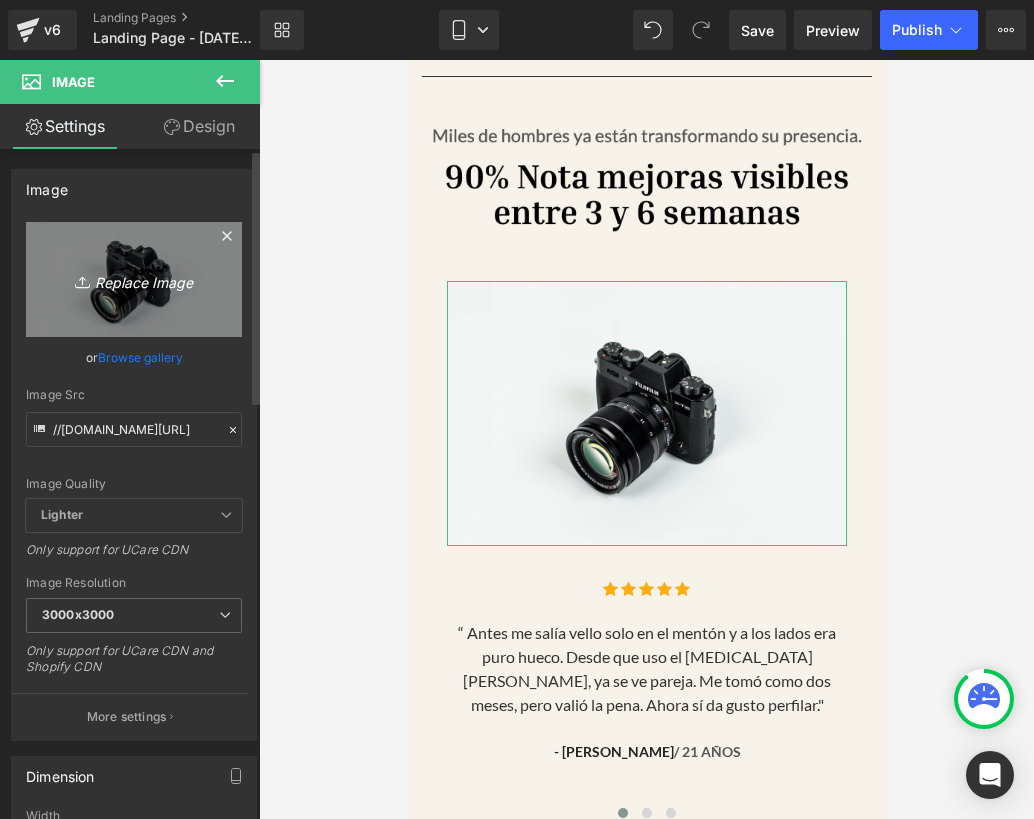 click on "Replace Image" at bounding box center [134, 279] 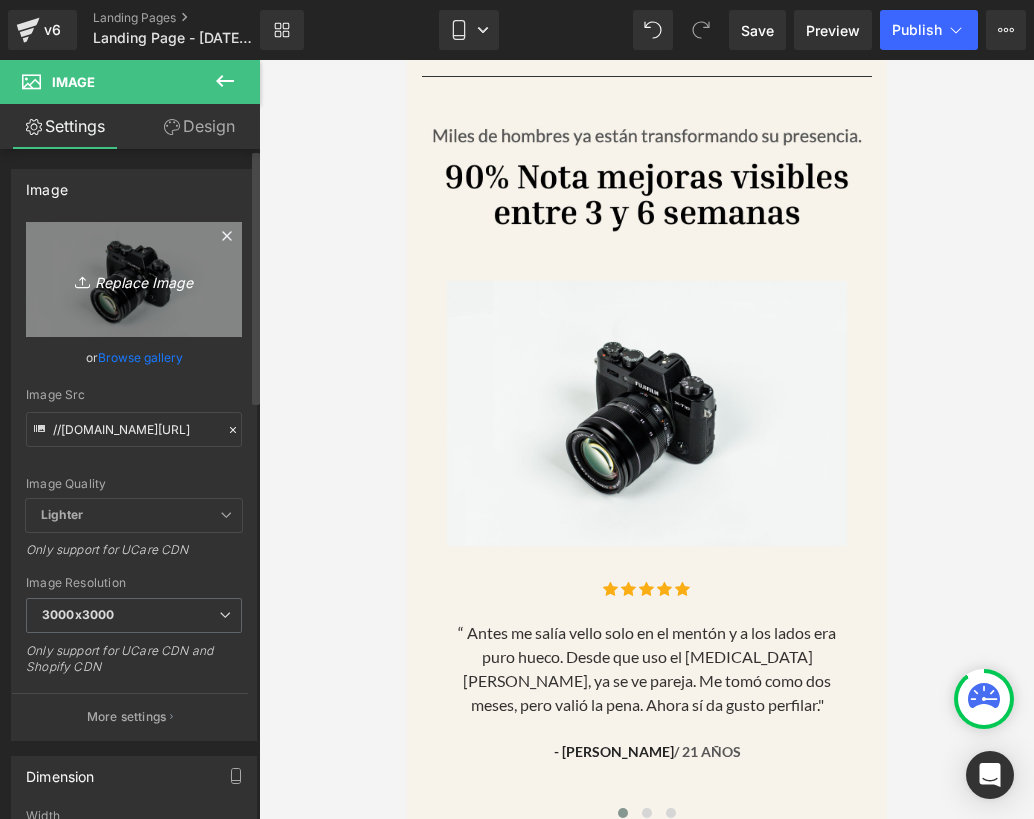 type on "C:\fakepath\Diseño sin título (28).png" 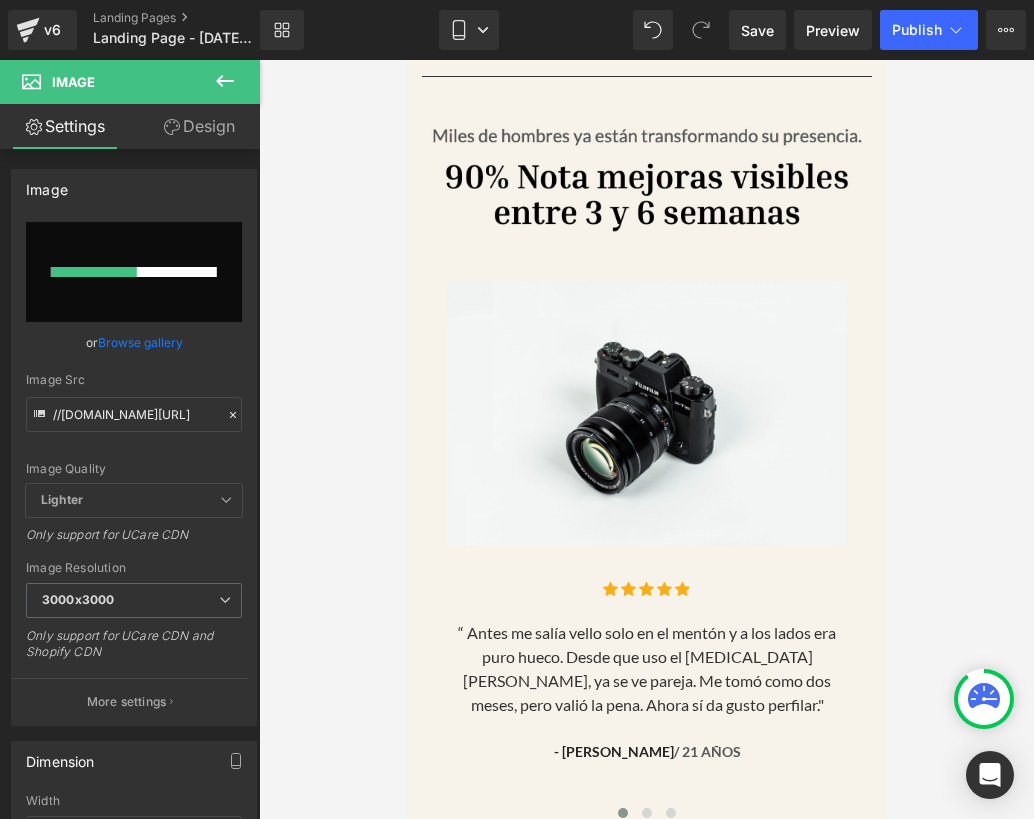 type 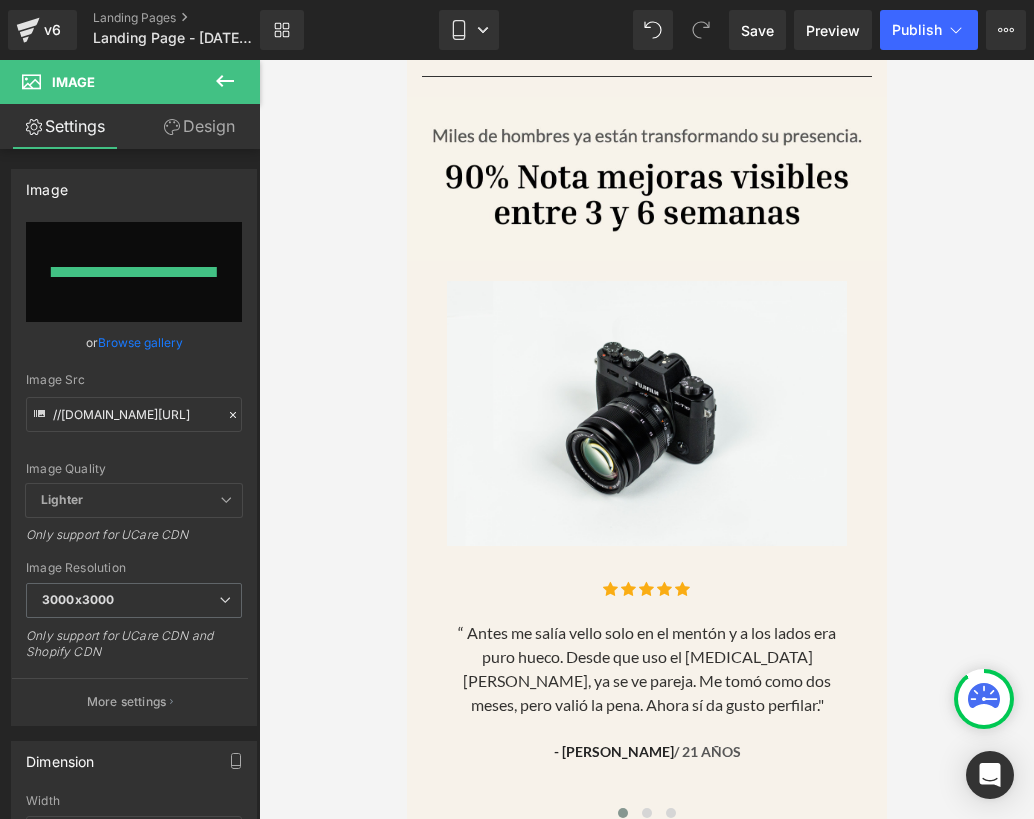 type on "[URL][DOMAIN_NAME]" 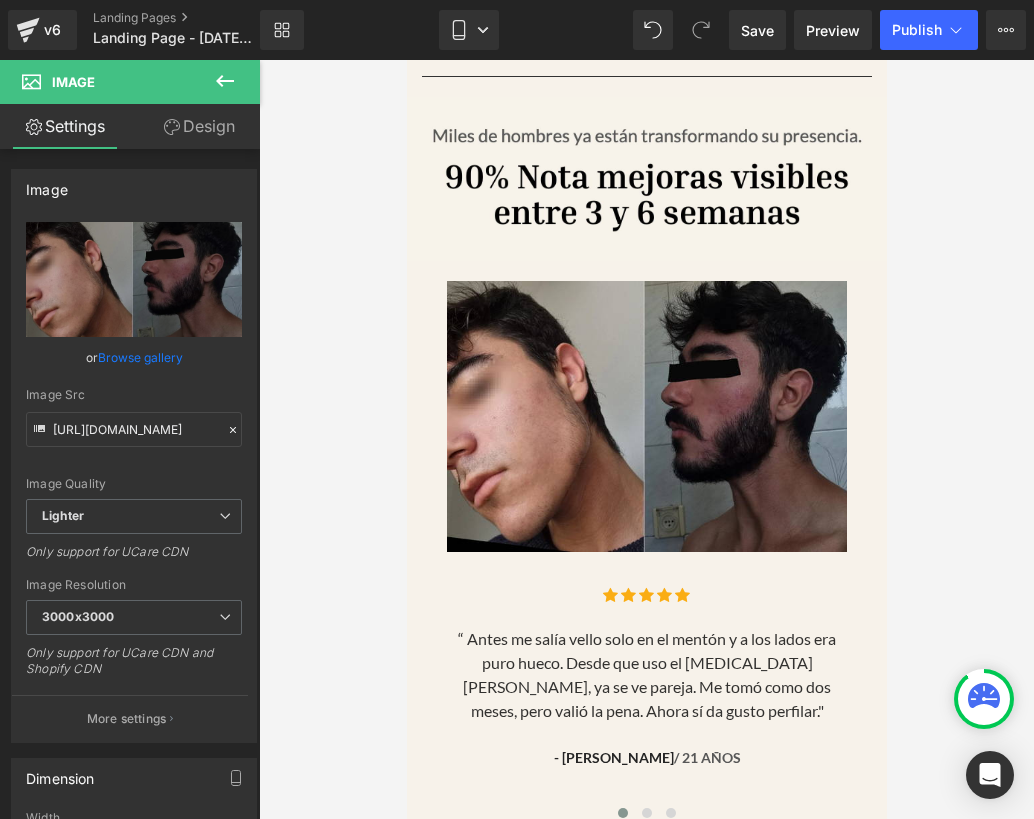 click at bounding box center (646, 439) 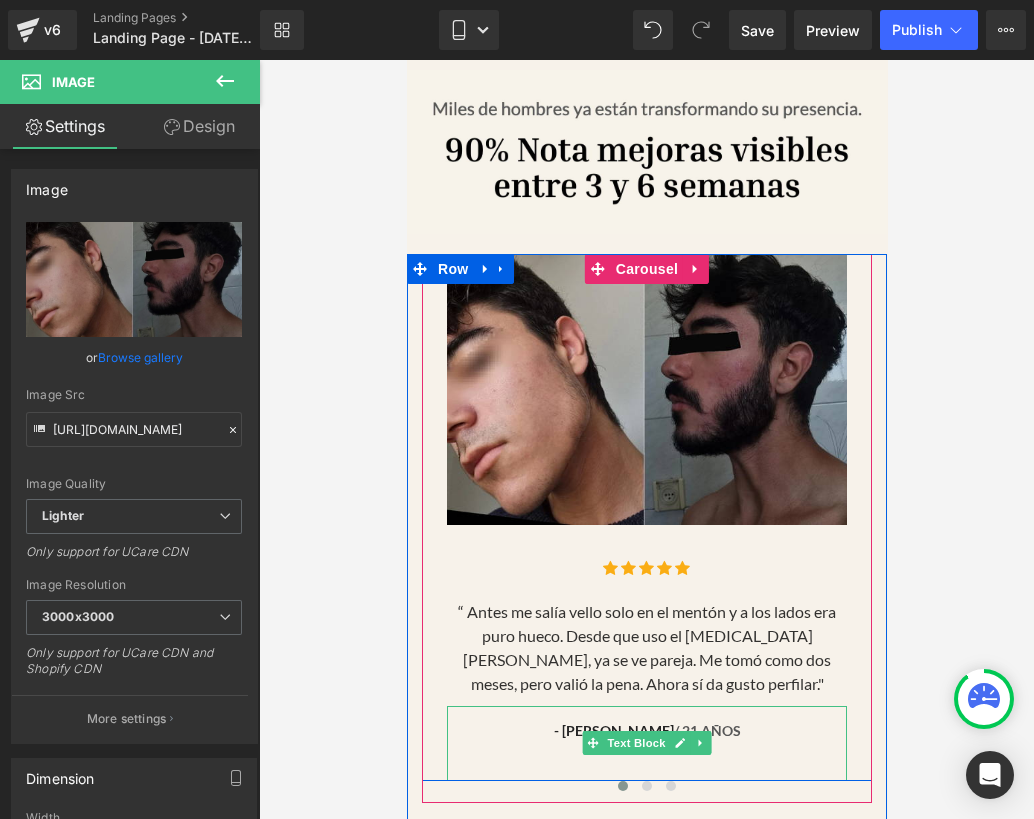 scroll, scrollTop: 7441, scrollLeft: 0, axis: vertical 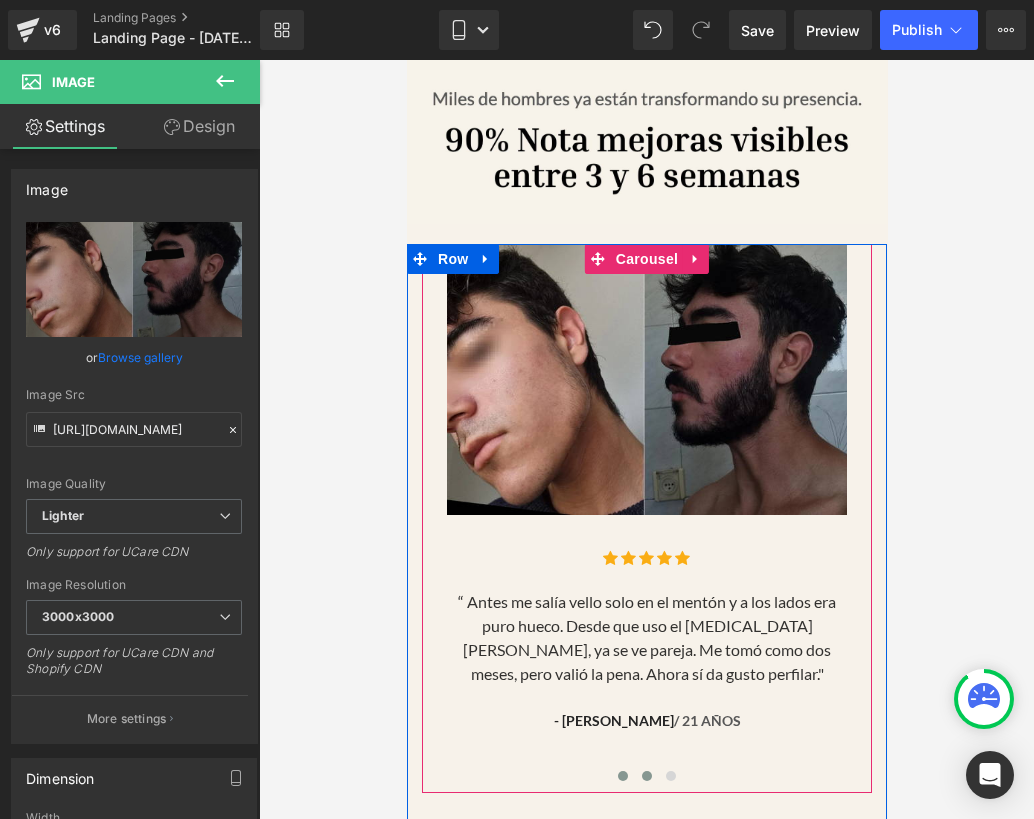 click at bounding box center [646, 776] 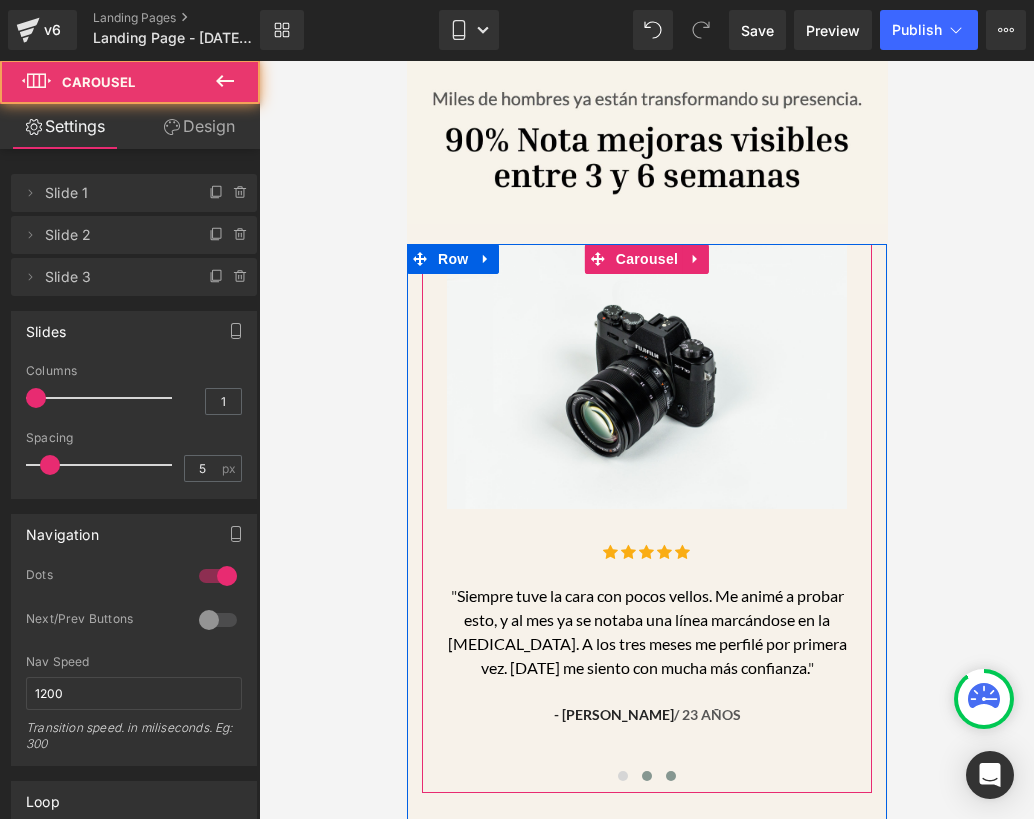 click at bounding box center (670, 776) 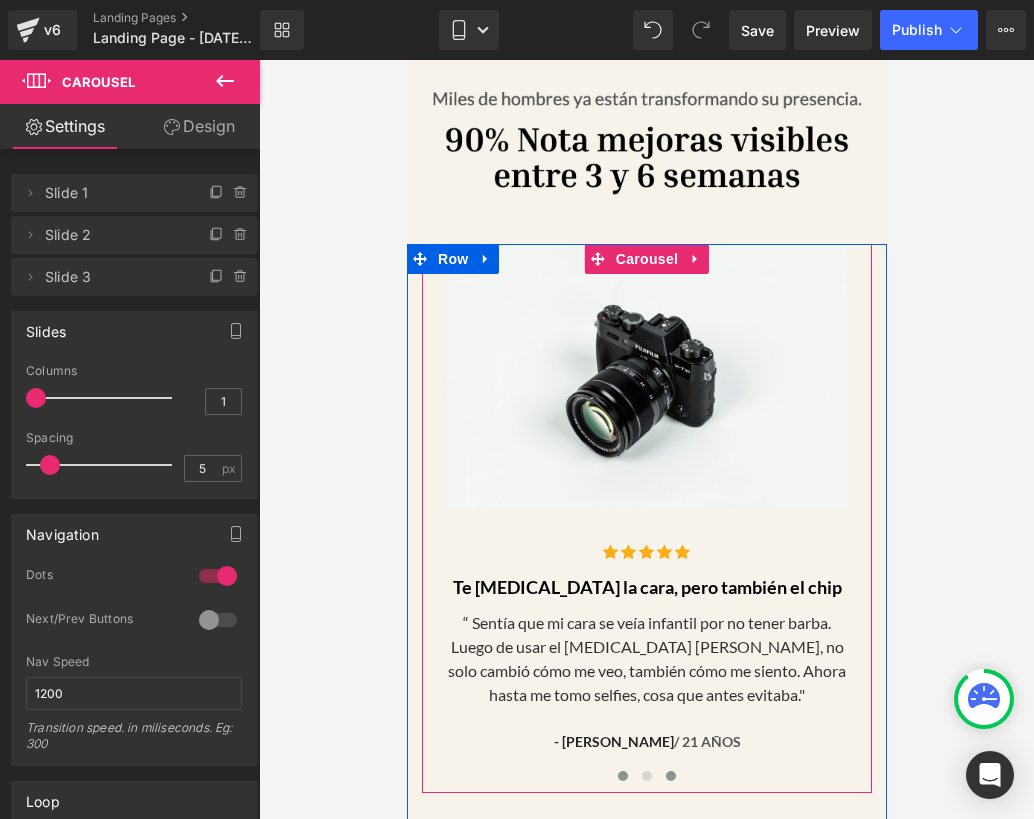 click at bounding box center (622, 776) 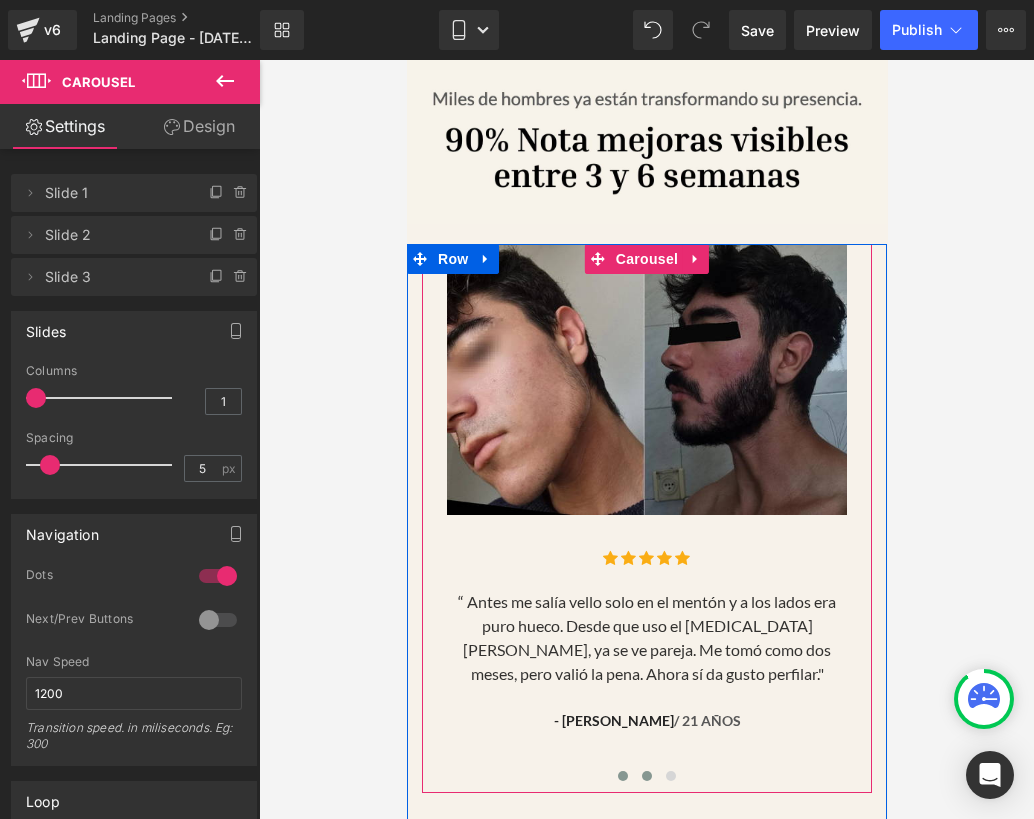 click at bounding box center (646, 776) 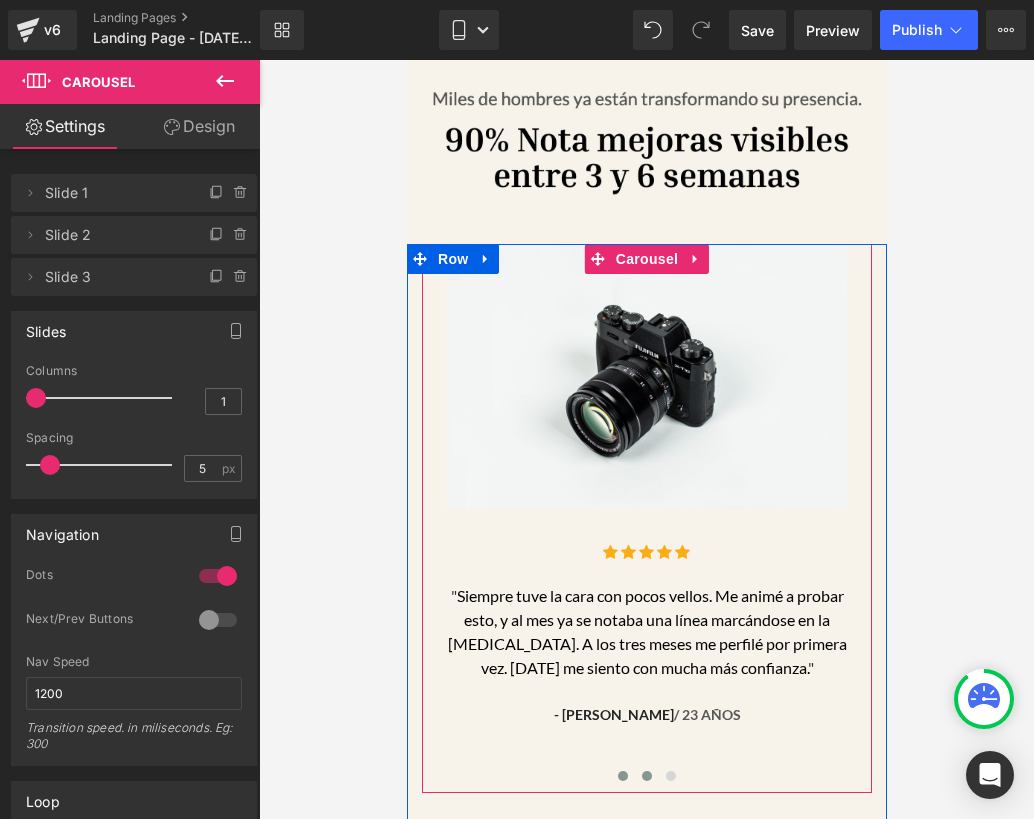 click at bounding box center (622, 776) 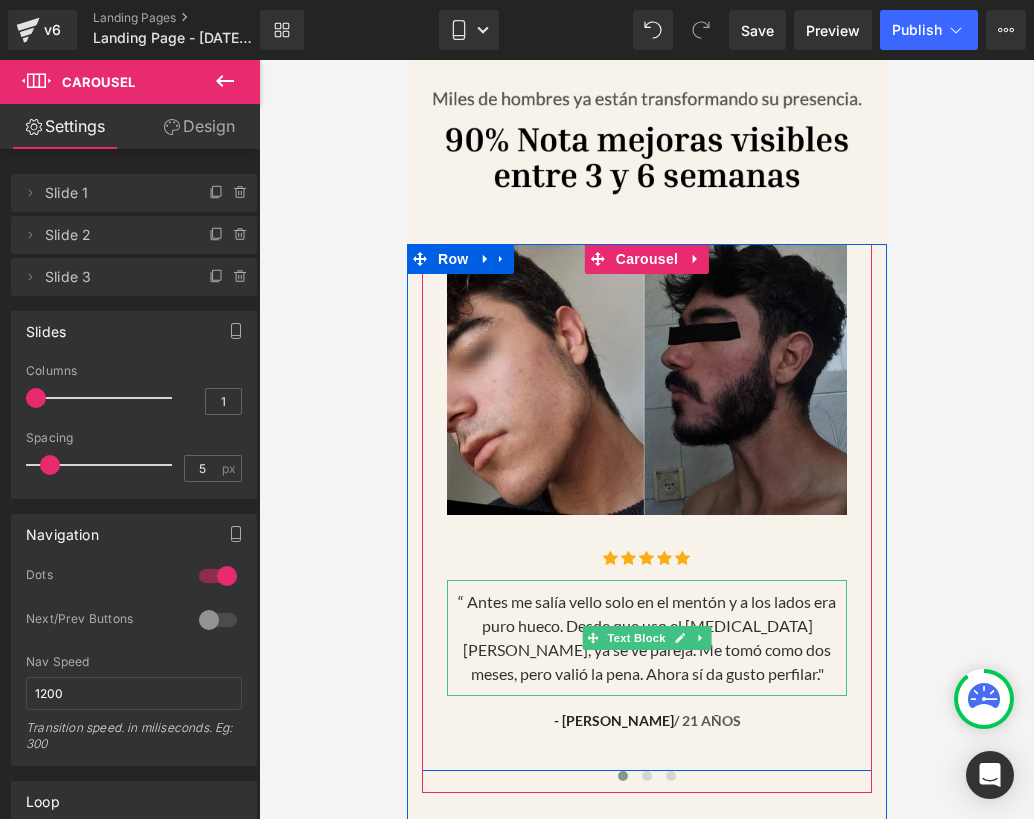 click on "“ Antes me salía vello solo en el mentón y a los lados era puro hueco. Desde que uso el [MEDICAL_DATA] [PERSON_NAME], ya se ve pareja. Me tomó como dos meses, pero valió la pena. Ahora sí da gusto perfilar."" at bounding box center [646, 637] 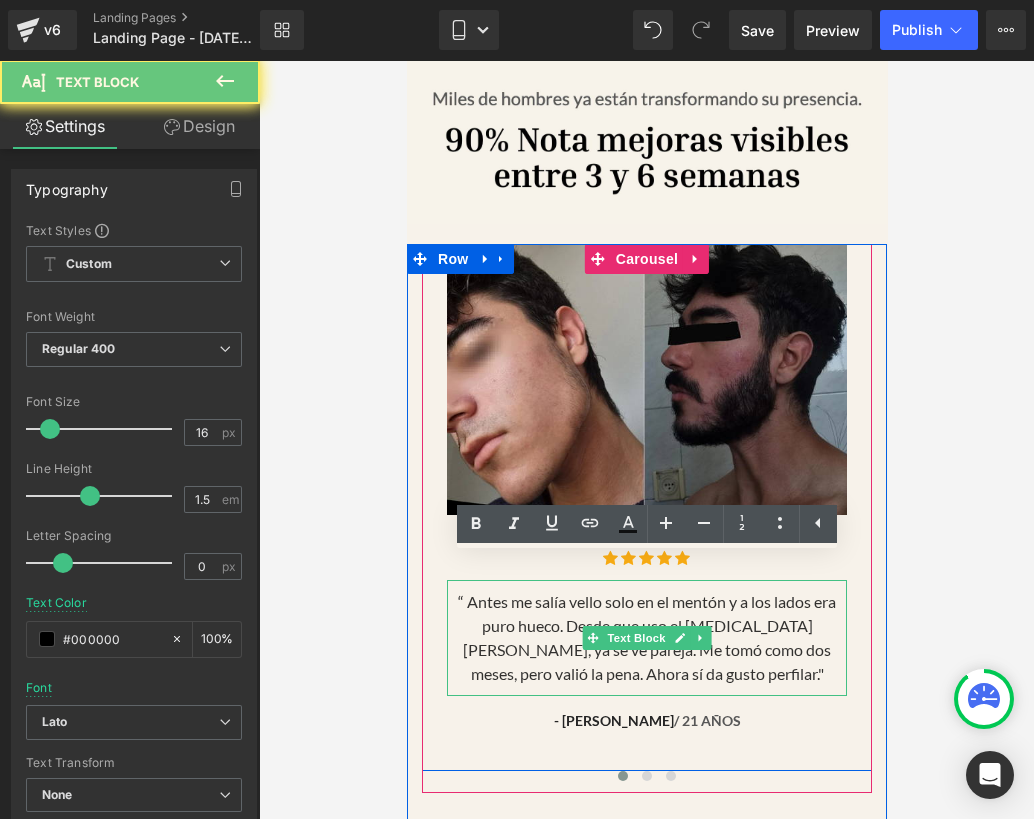 click on "“ Antes me salía vello solo en el mentón y a los lados era puro hueco. Desde que uso el [MEDICAL_DATA] [PERSON_NAME], ya se ve pareja. Me tomó como dos meses, pero valió la pena. Ahora sí da gusto perfilar."" at bounding box center [646, 637] 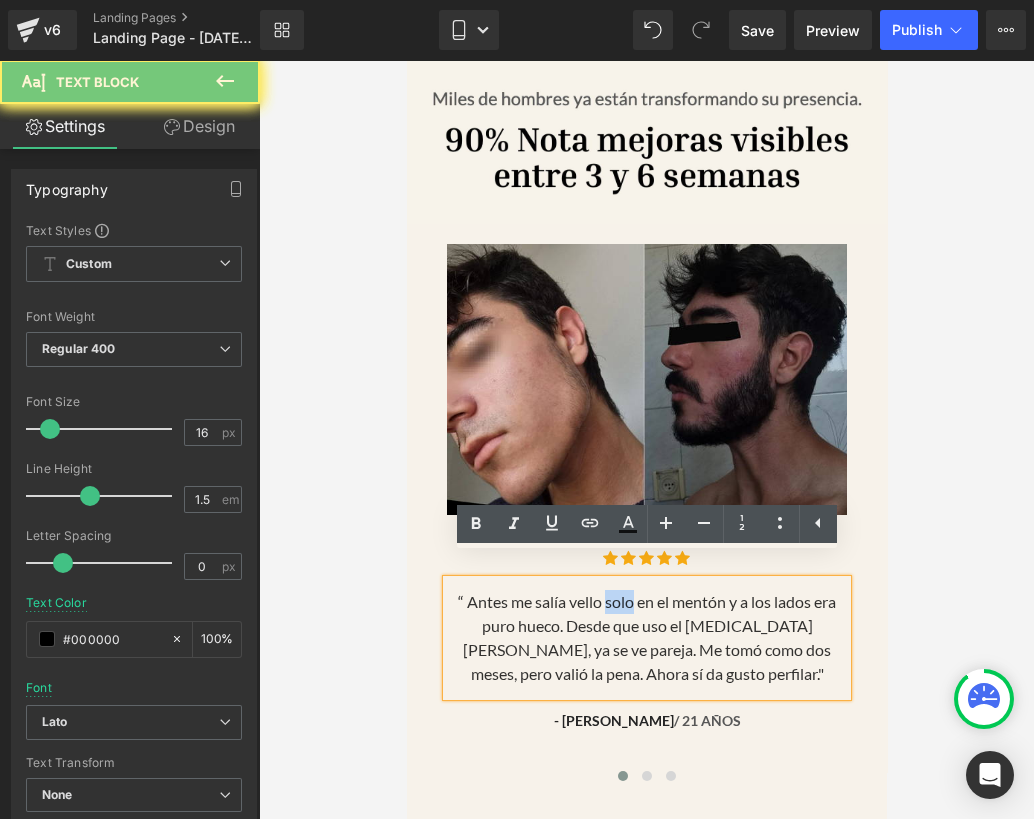 click on "“ Antes me salía vello solo en el mentón y a los lados era puro hueco. Desde que uso el [MEDICAL_DATA] [PERSON_NAME], ya se ve pareja. Me tomó como dos meses, pero valió la pena. Ahora sí da gusto perfilar."" at bounding box center [646, 637] 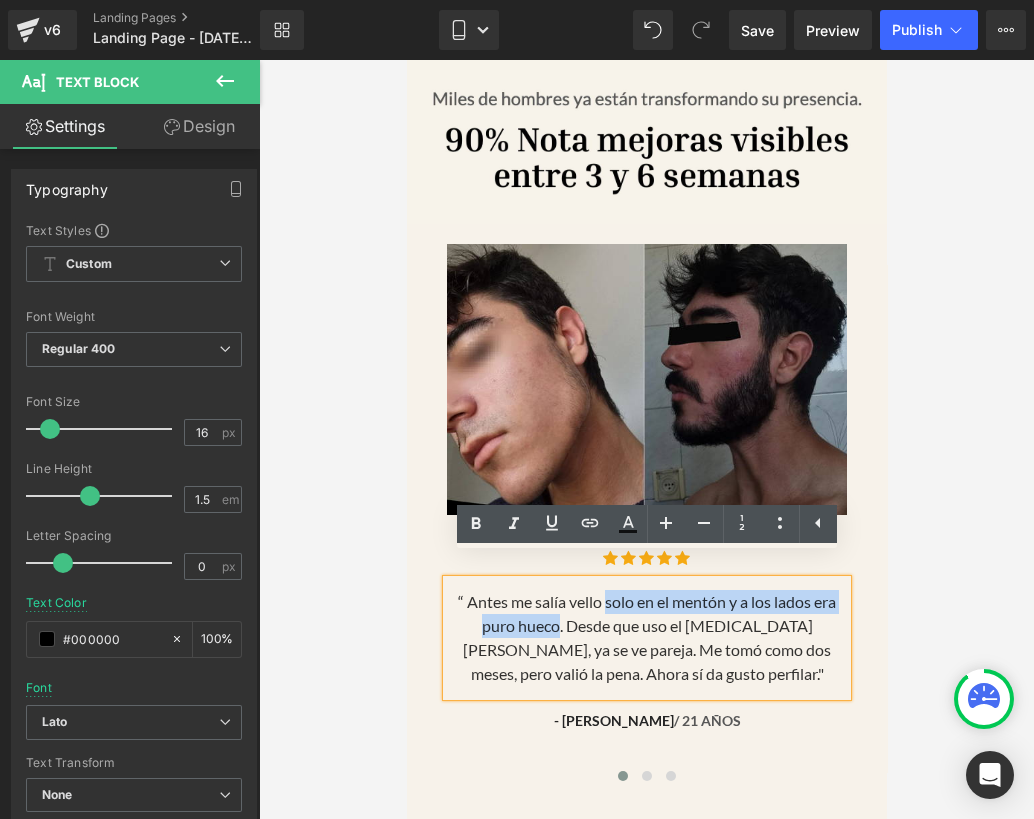 drag, startPoint x: 605, startPoint y: 578, endPoint x: 525, endPoint y: 600, distance: 82.96987 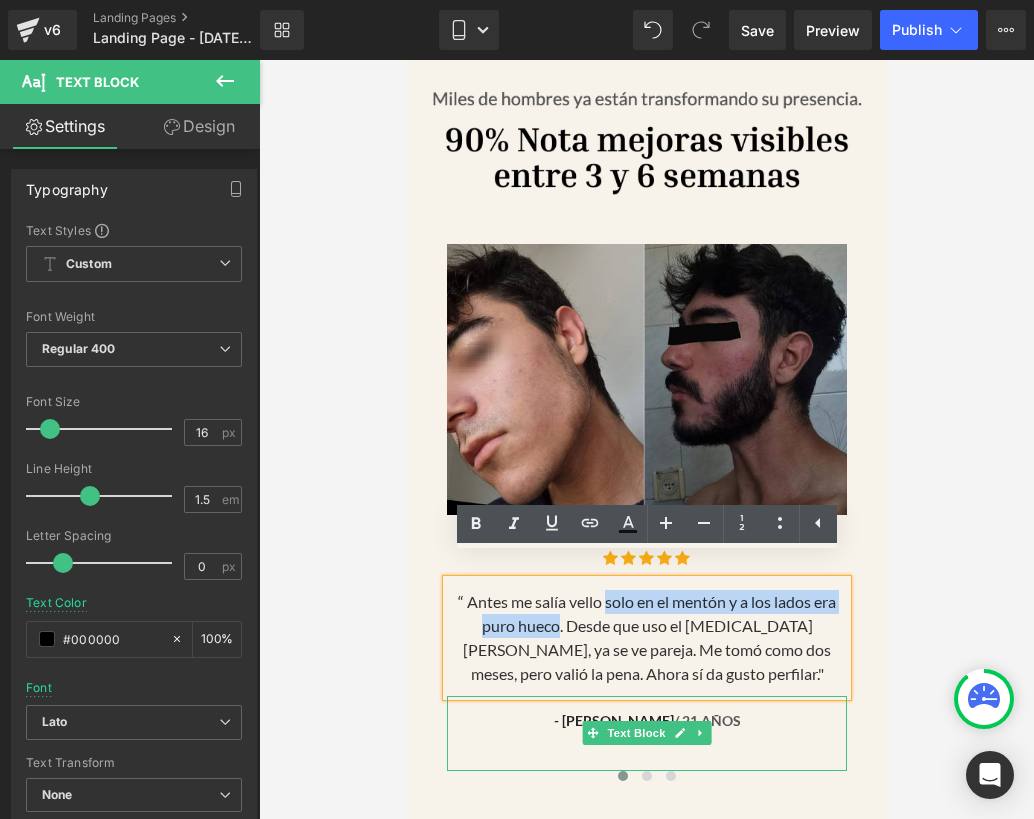 type 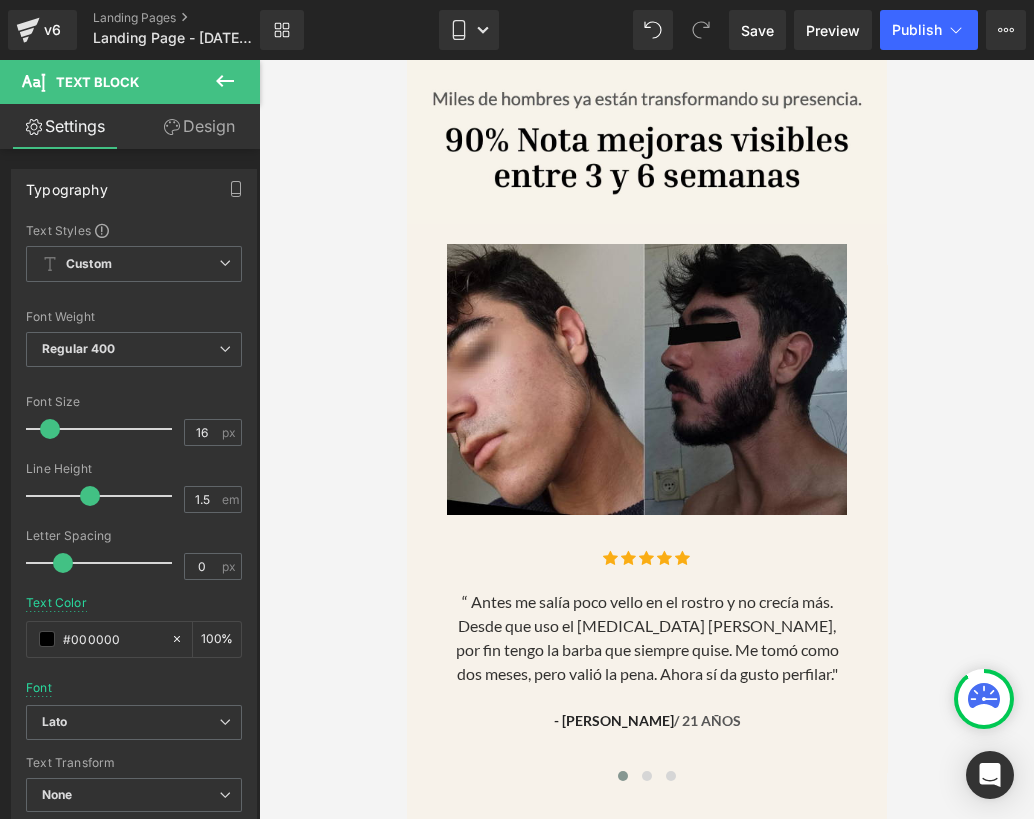 click at bounding box center [646, 439] 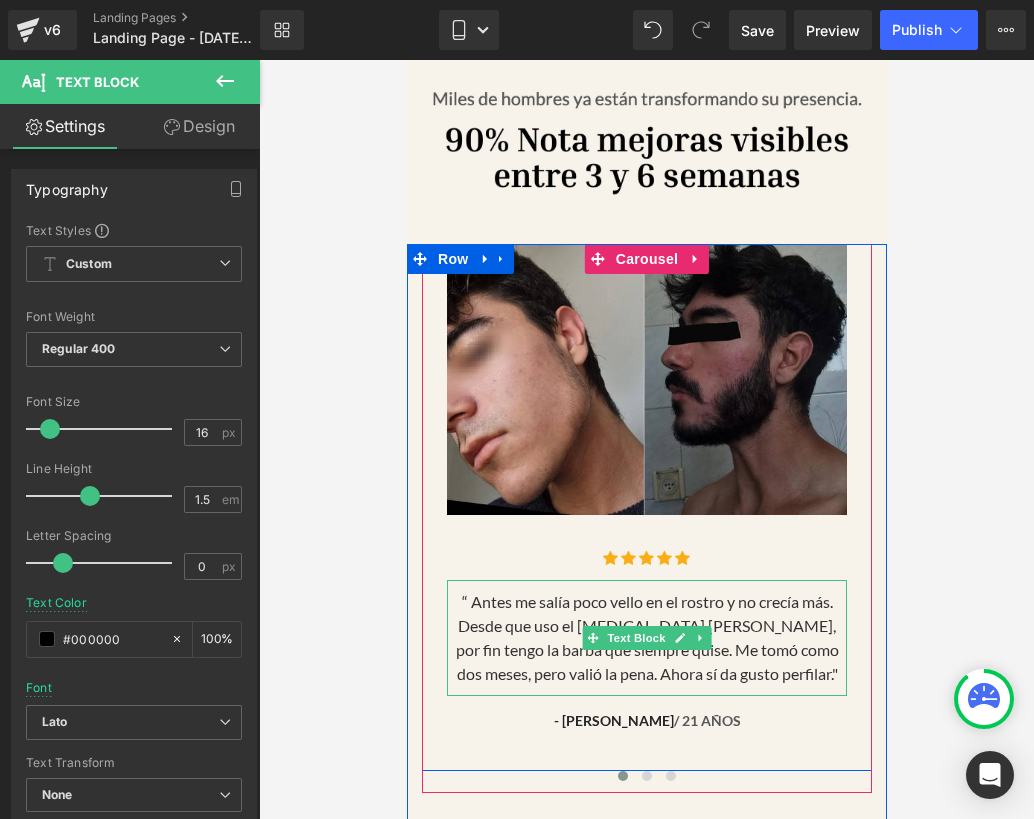 click on "“ Antes me salía poco vello en el rostro y no crecía más. Desde que uso el [MEDICAL_DATA] [PERSON_NAME], por fin tengo la barba que siempre quise. Me tomó como dos meses, pero valió la pena. Ahora sí da gusto perfilar."" at bounding box center (646, 637) 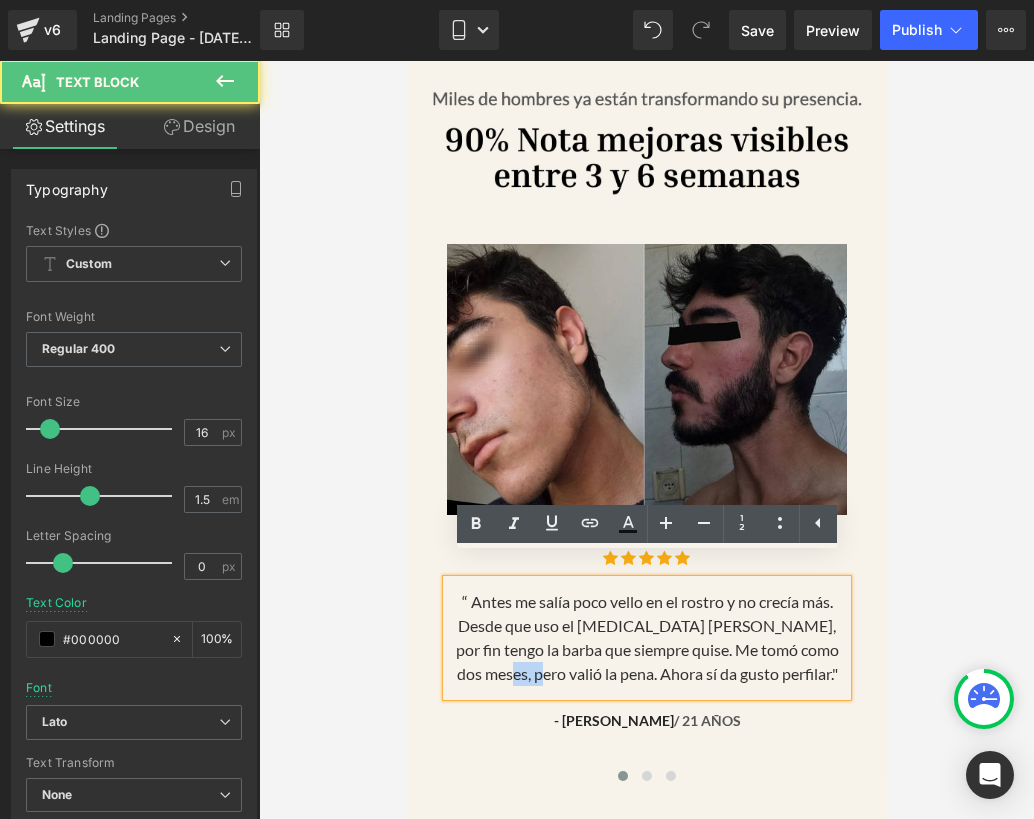click on "“ Antes me salía poco vello en el rostro y no crecía más. Desde que uso el [MEDICAL_DATA] [PERSON_NAME], por fin tengo la barba que siempre quise. Me tomó como dos meses, pero valió la pena. Ahora sí da gusto perfilar."" at bounding box center (646, 637) 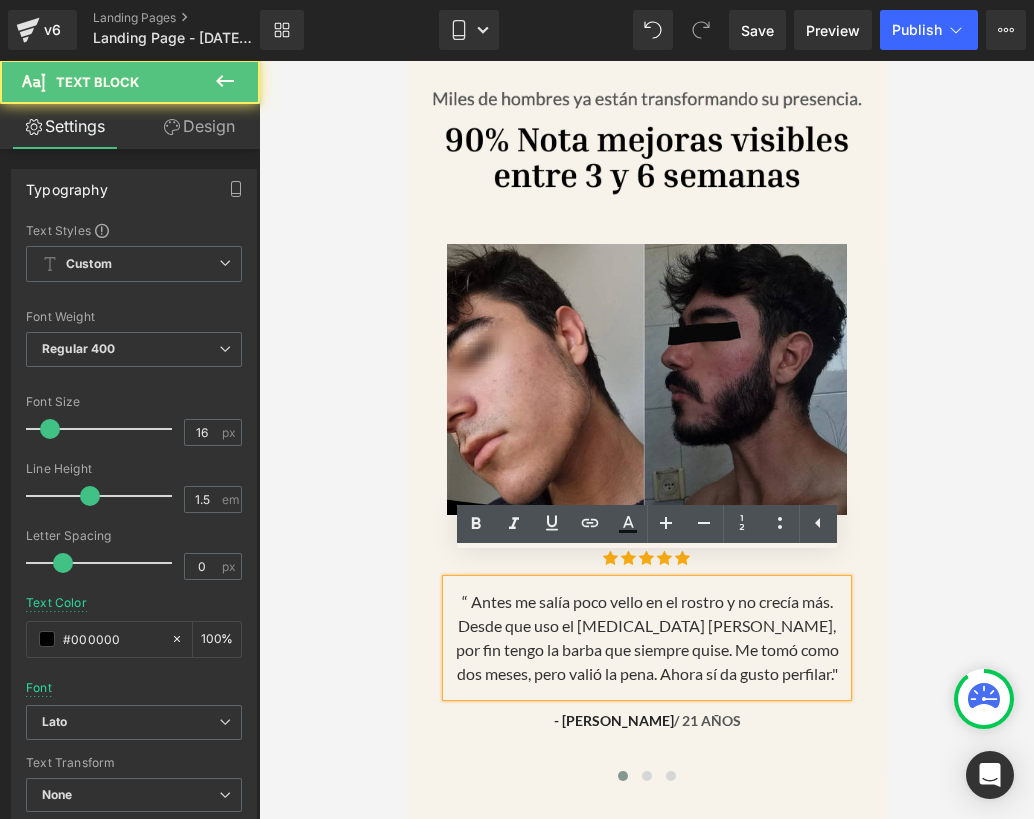 click on "“ Antes me salía poco vello en el rostro y no crecía más. Desde que uso el [MEDICAL_DATA] [PERSON_NAME], por fin tengo la barba que siempre quise. Me tomó como dos meses, pero valió la pena. Ahora sí da gusto perfilar."" at bounding box center (646, 637) 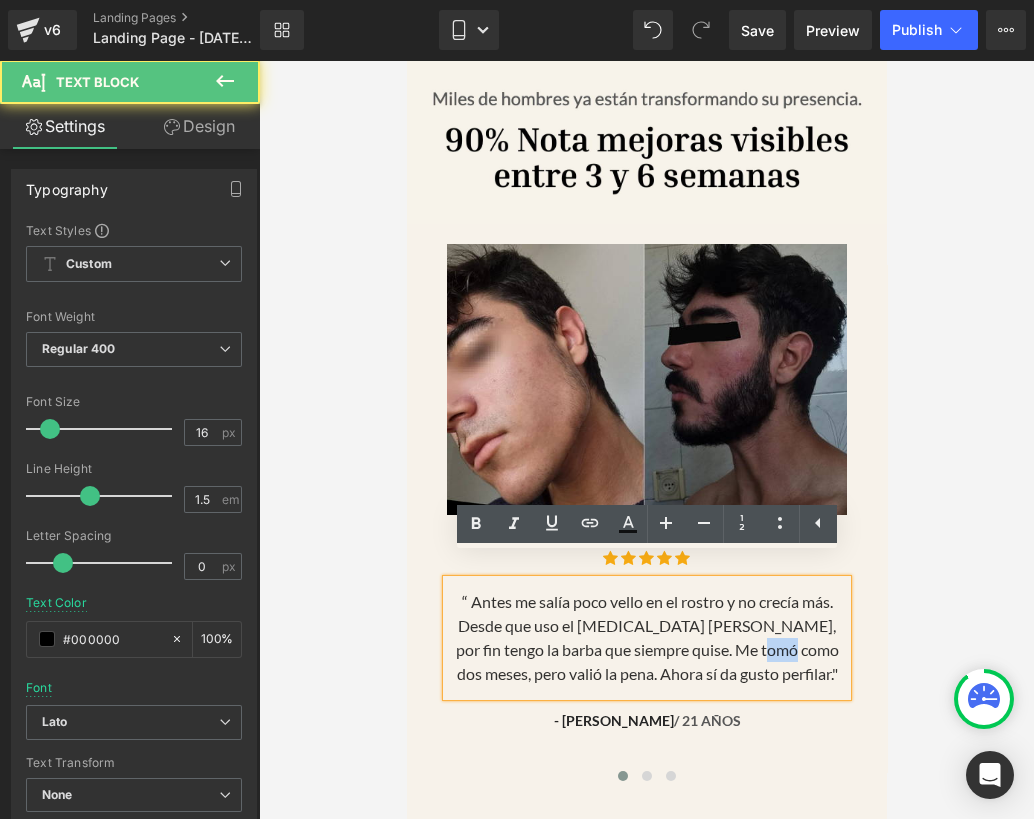 click on "“ Antes me salía poco vello en el rostro y no crecía más. Desde que uso el [MEDICAL_DATA] [PERSON_NAME], por fin tengo la barba que siempre quise. Me tomó como dos meses, pero valió la pena. Ahora sí da gusto perfilar."" at bounding box center [646, 637] 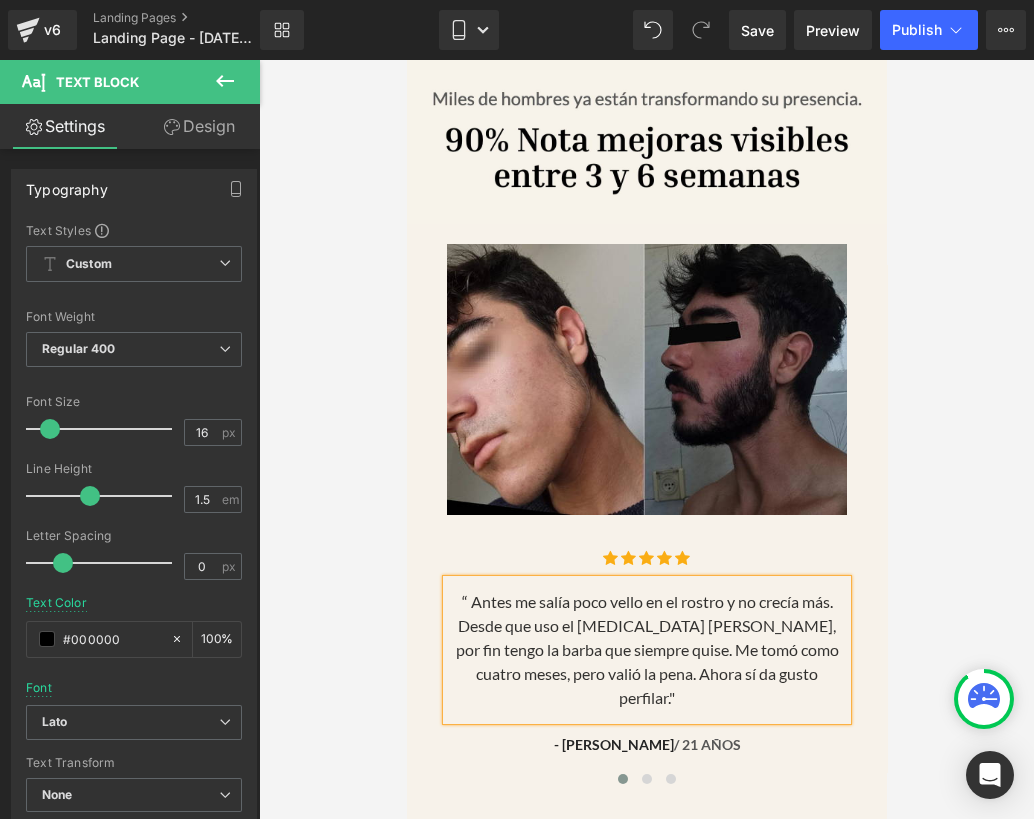 click at bounding box center (646, 439) 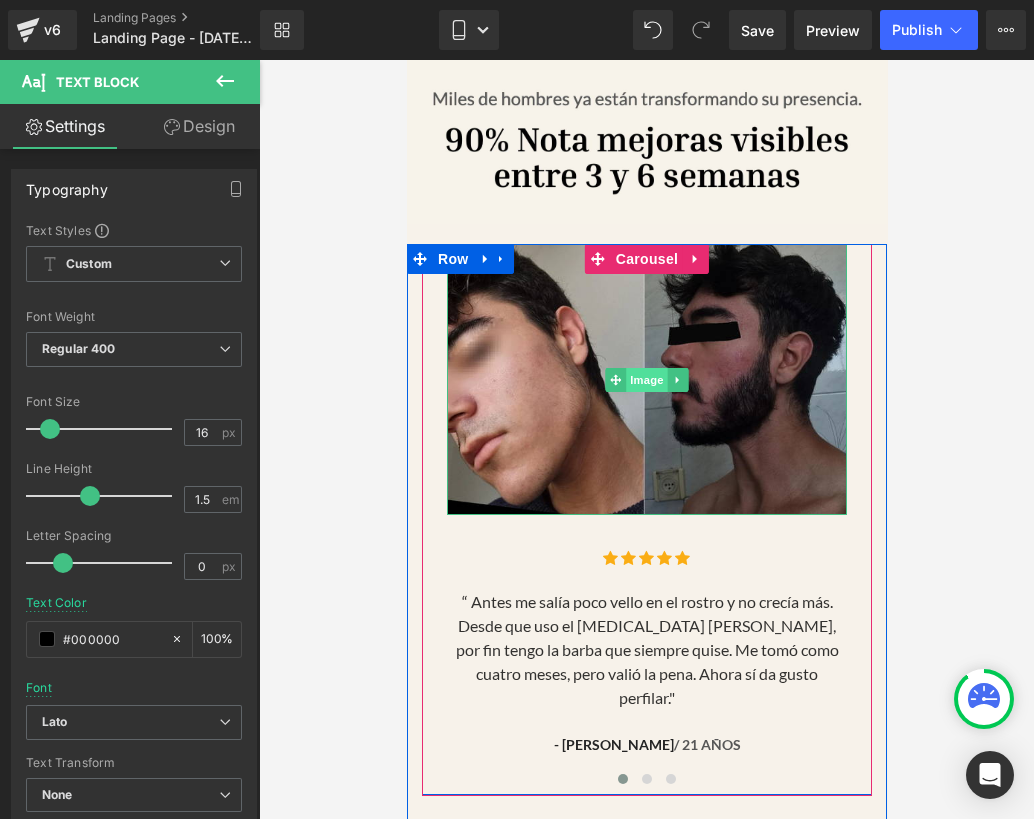 click on "Image" at bounding box center [646, 380] 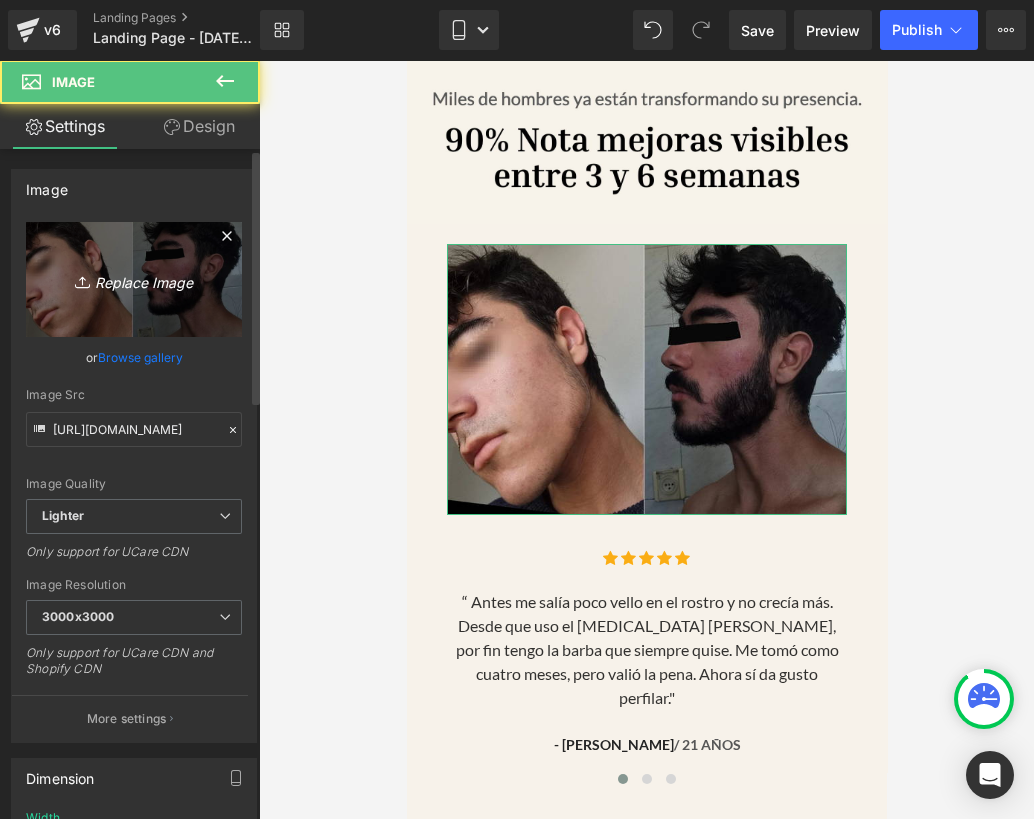 click on "Replace Image" at bounding box center [134, 279] 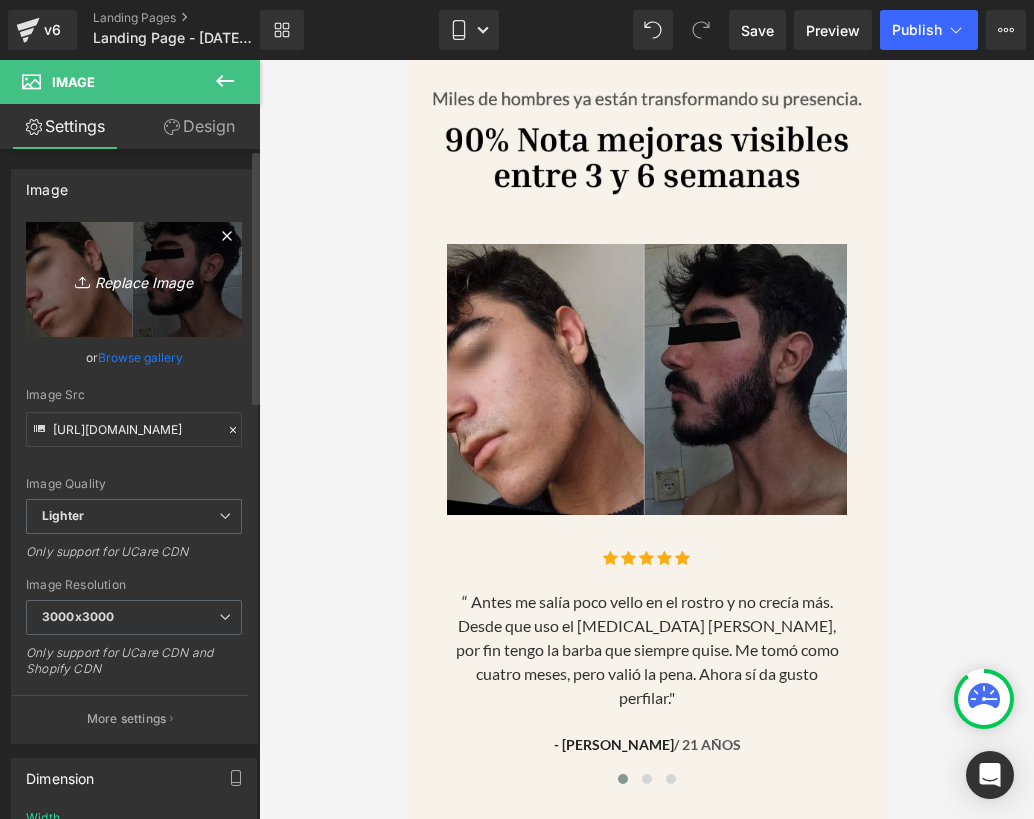 type on "C:\fakepath\Diseño sin título (29).png" 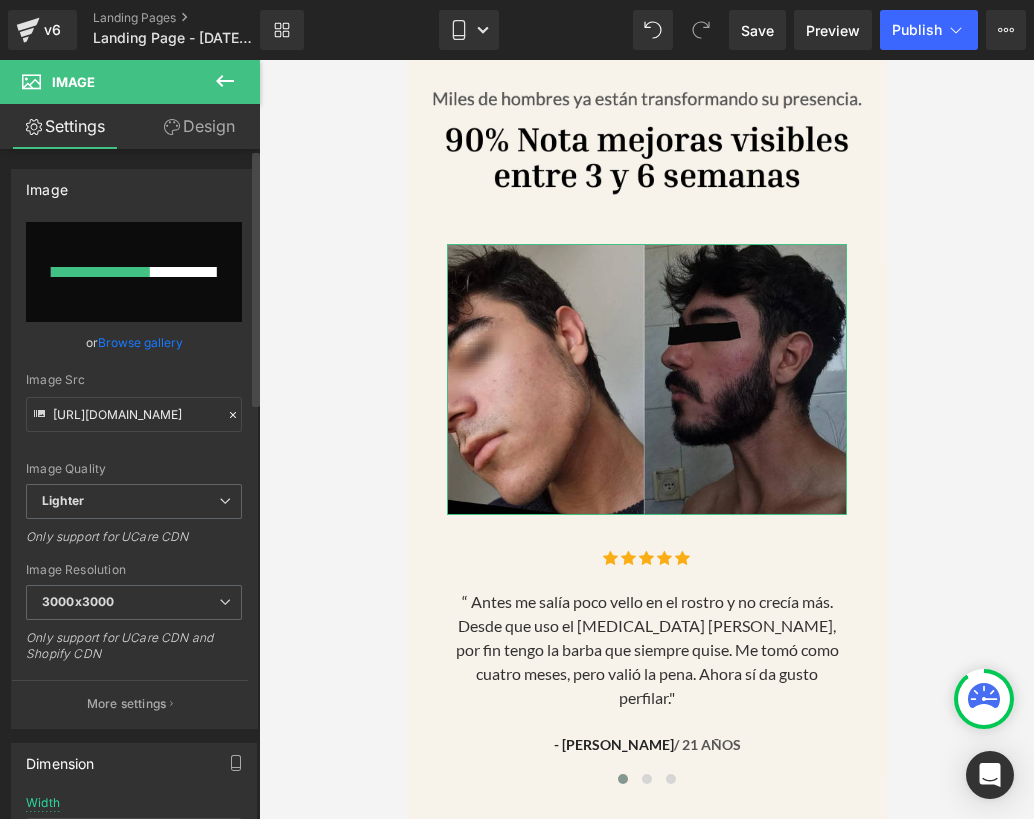 type 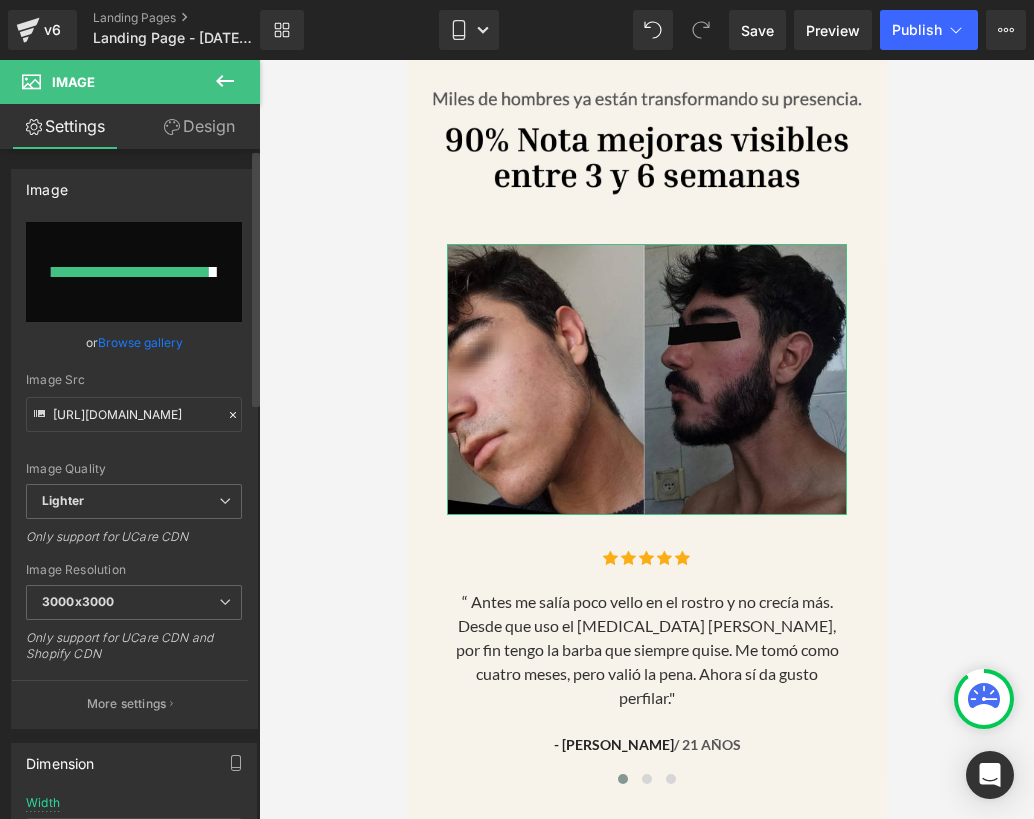 type on "[URL][DOMAIN_NAME]" 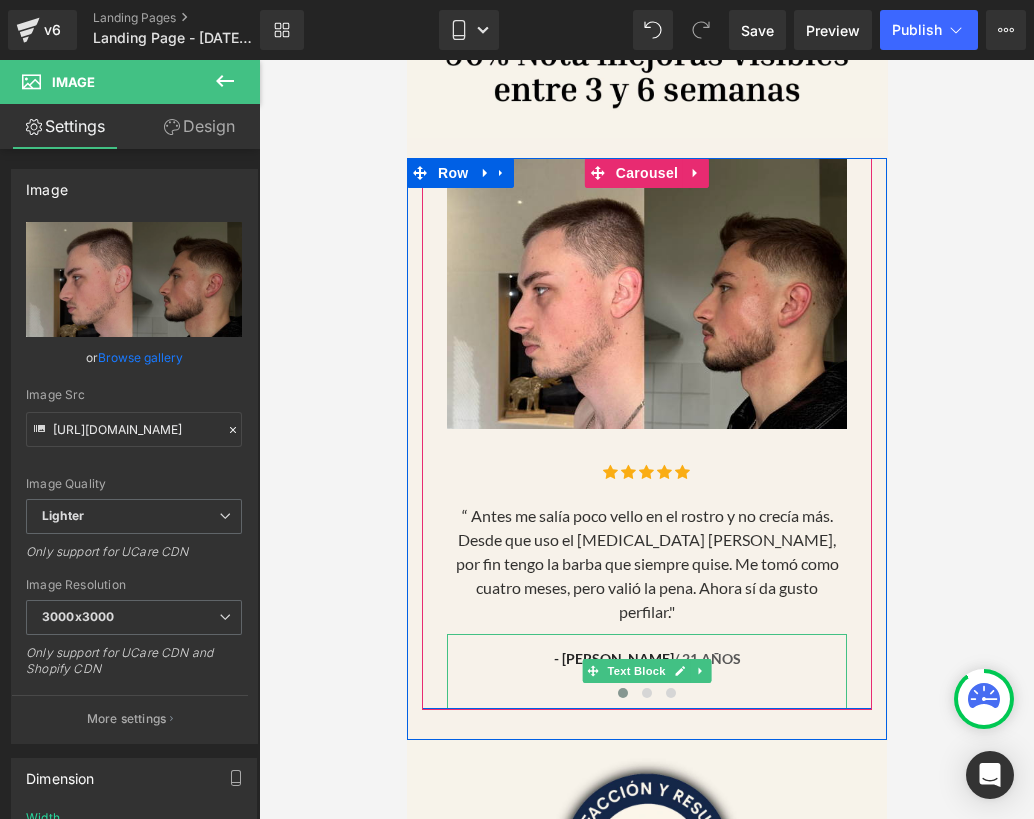 scroll, scrollTop: 7528, scrollLeft: 0, axis: vertical 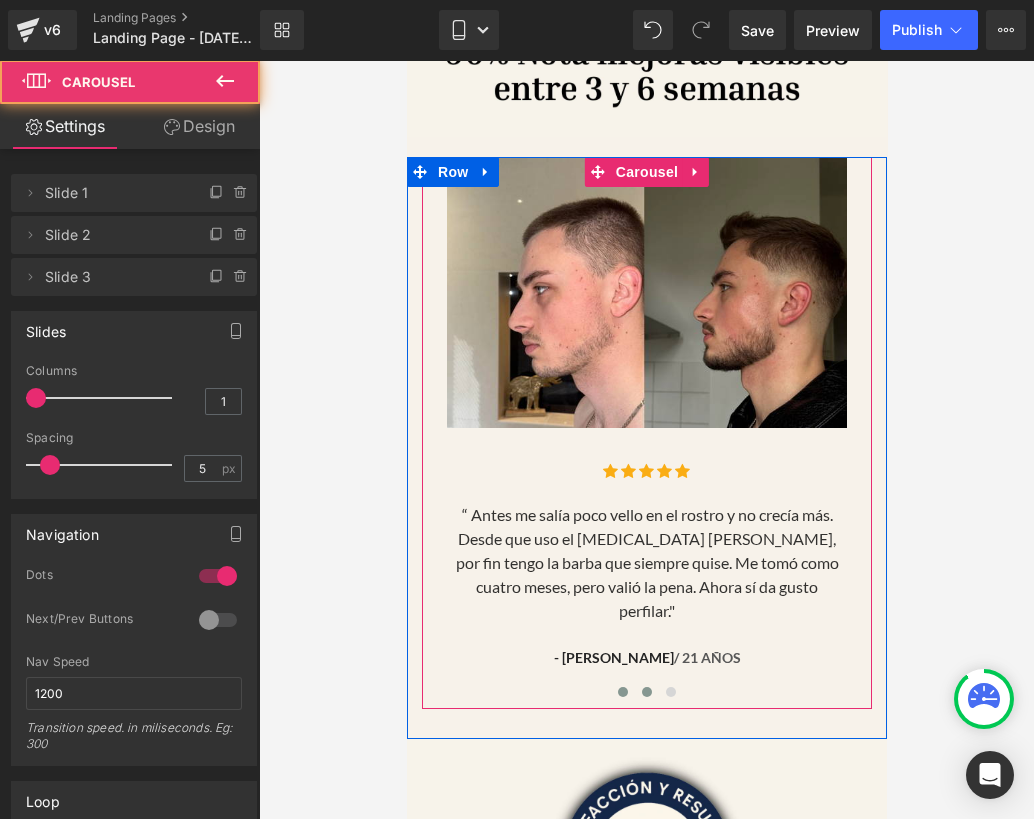click at bounding box center [646, 692] 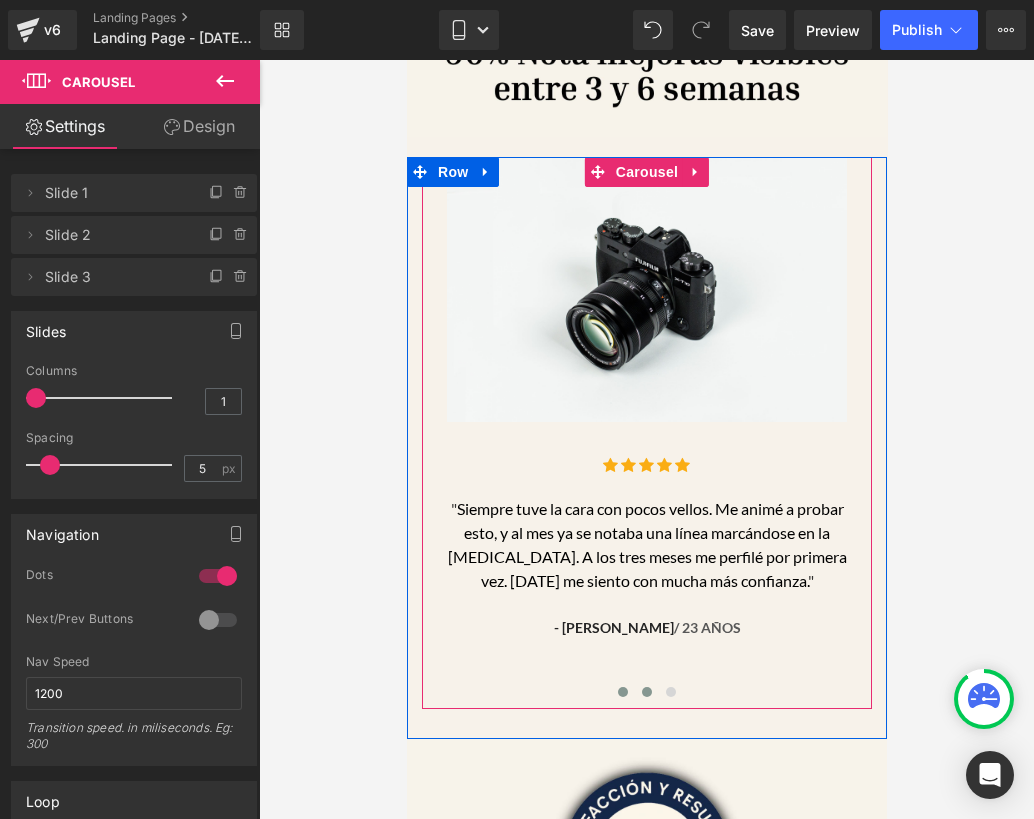 click at bounding box center (622, 692) 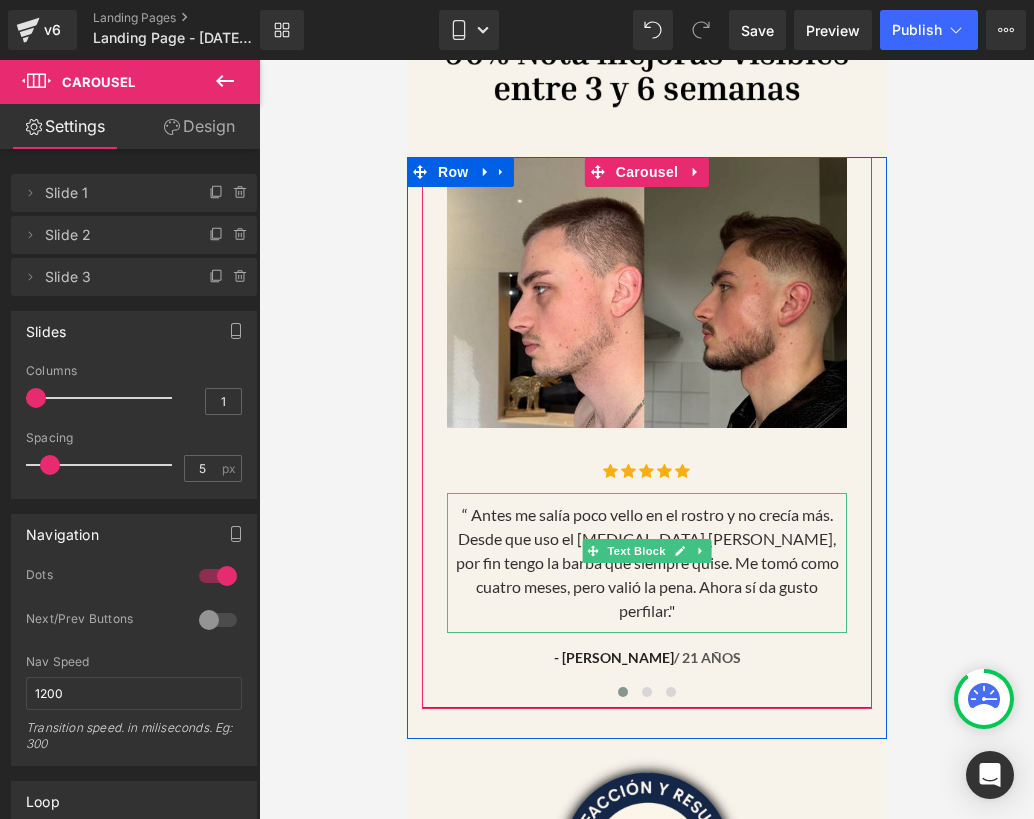 click on "“ Antes me salía poco vello en el rostro y no crecía más. Desde que uso el [MEDICAL_DATA] [PERSON_NAME], por fin tengo la barba que siempre quise. Me tomó como cuatro meses, pero valió la pena. Ahora sí da gusto perfilar."" at bounding box center [646, 562] 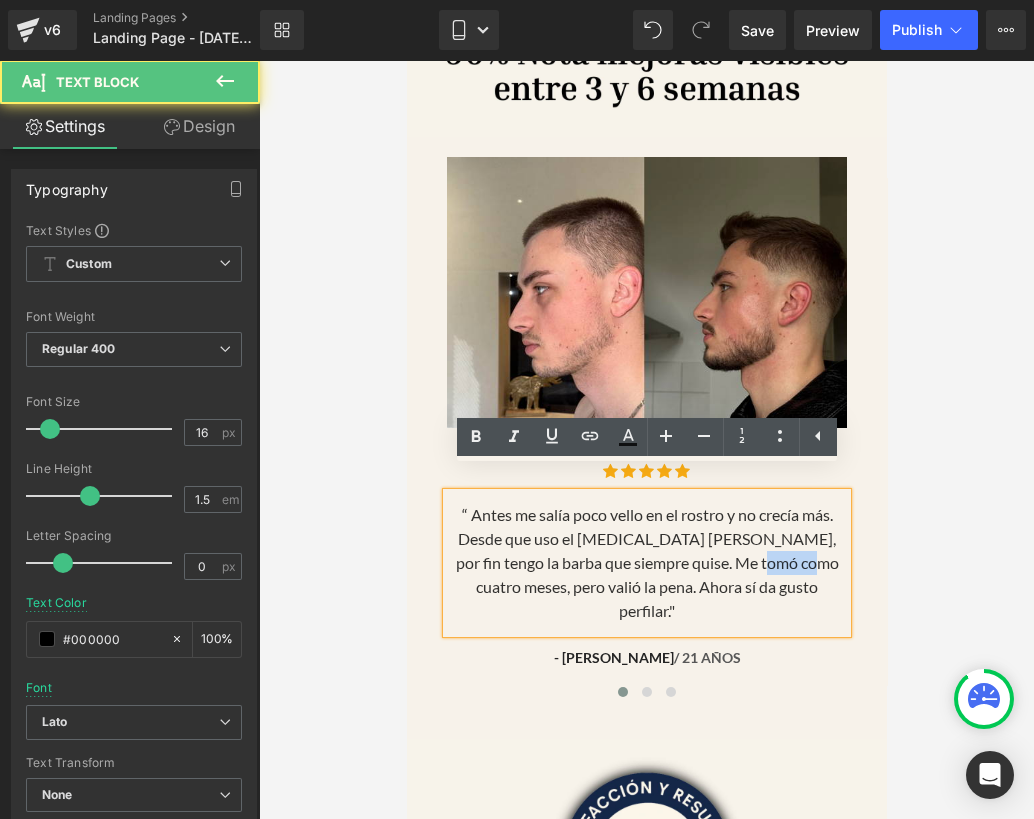 click on "“ Antes me salía poco vello en el rostro y no crecía más. Desde que uso el [MEDICAL_DATA] [PERSON_NAME], por fin tengo la barba que siempre quise. Me tomó como cuatro meses, pero valió la pena. Ahora sí da gusto perfilar."" at bounding box center [646, 562] 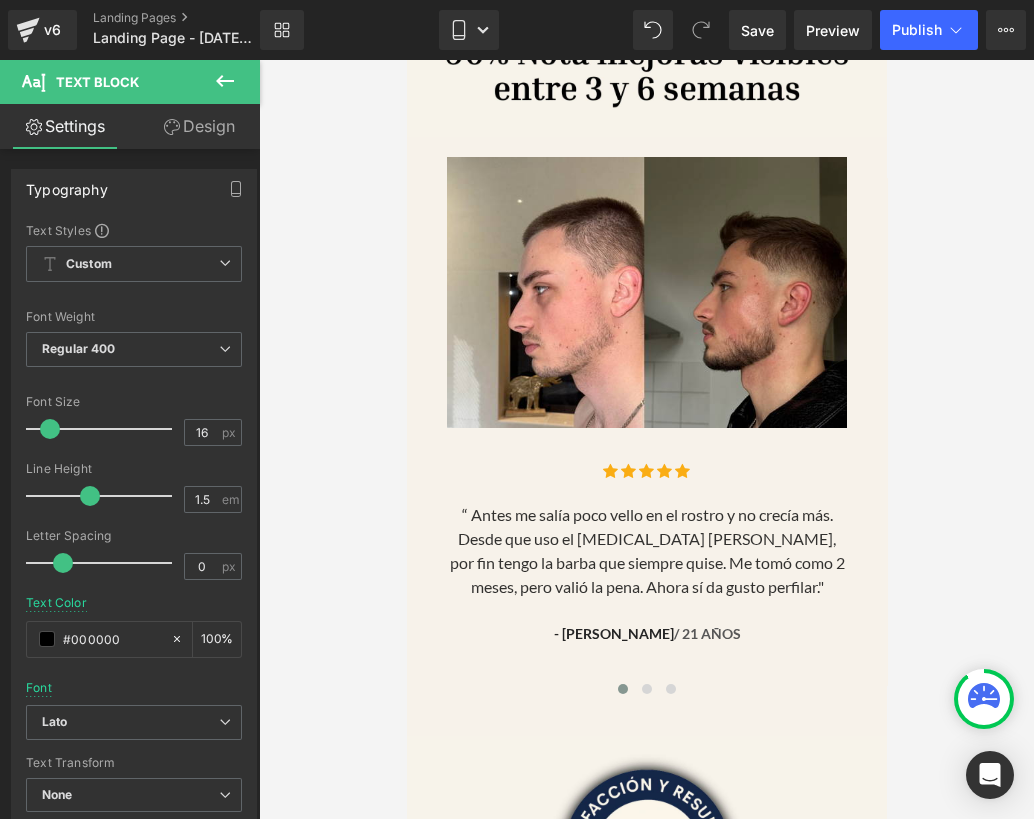click at bounding box center (646, 439) 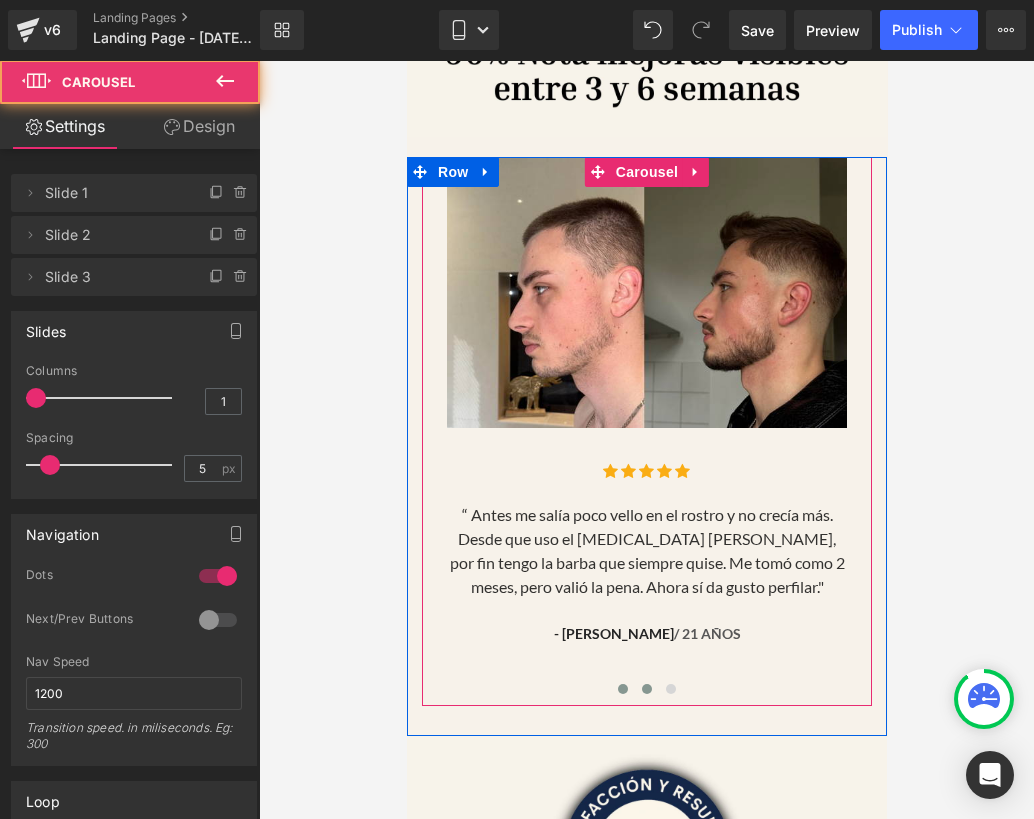 click at bounding box center [646, 689] 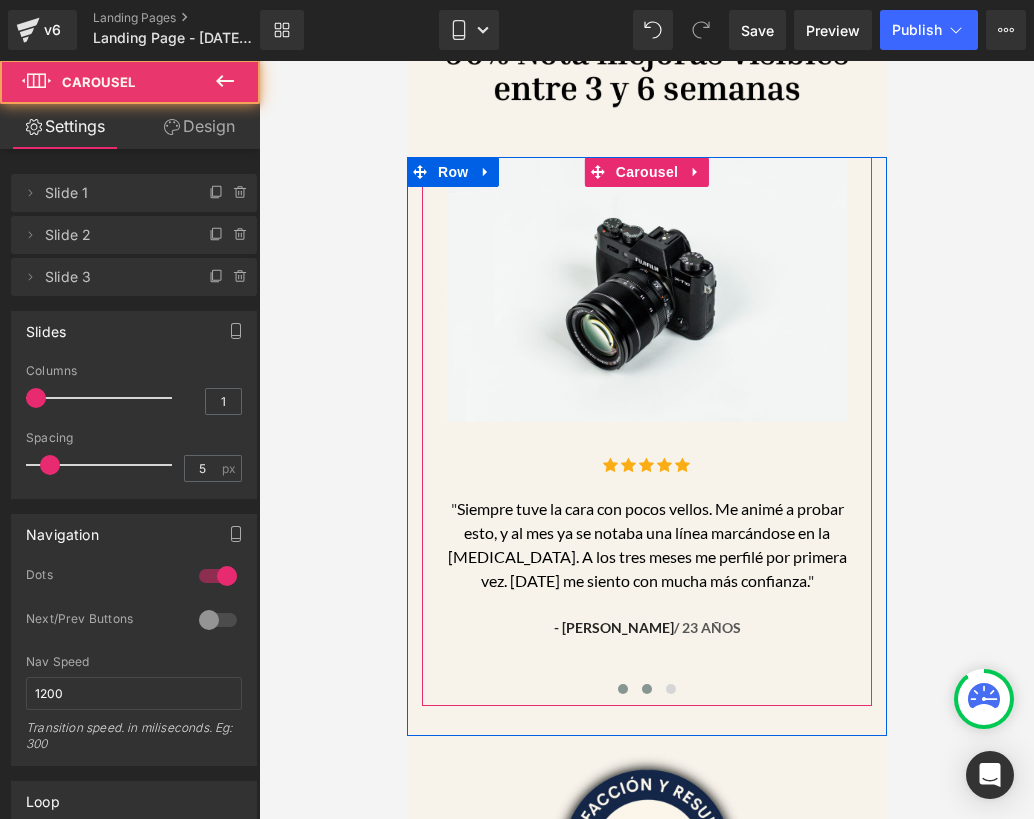 click at bounding box center [622, 689] 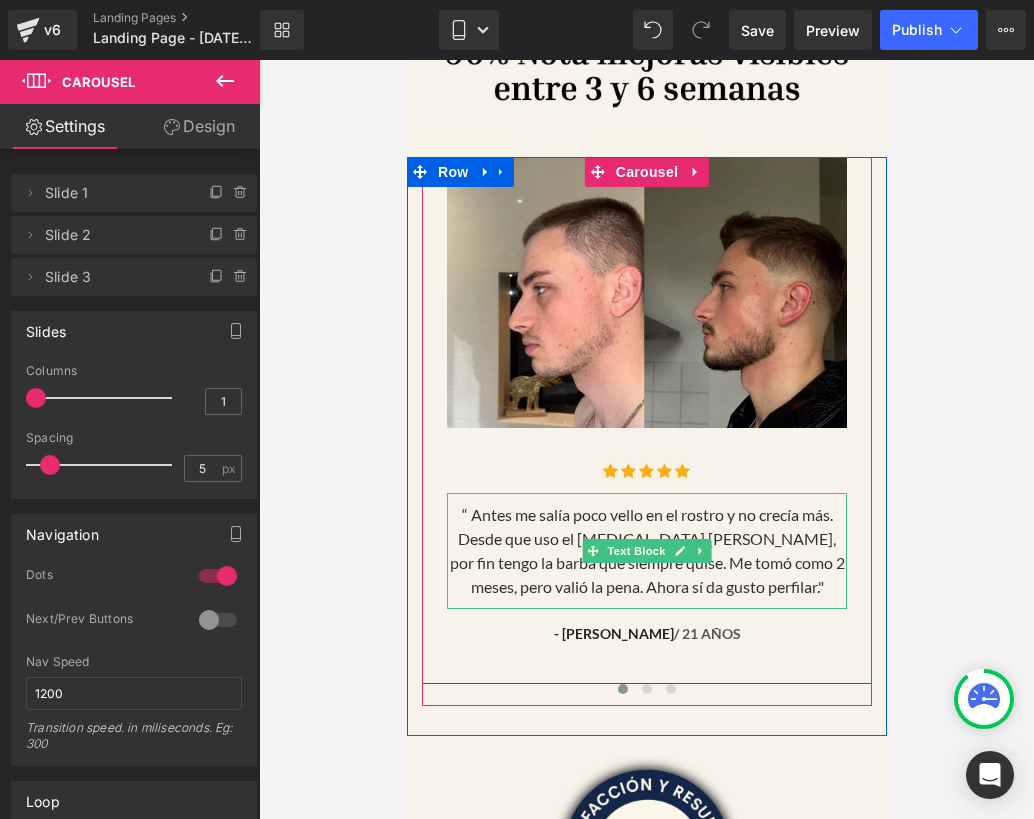 click on "“ Antes me salía poco vello en el rostro y no crecía más. Desde que uso el [MEDICAL_DATA] [PERSON_NAME], por fin tengo la barba que siempre quise. Me tomó como 2 meses, pero valió la pena. Ahora sí da gusto perfilar."" at bounding box center (646, 550) 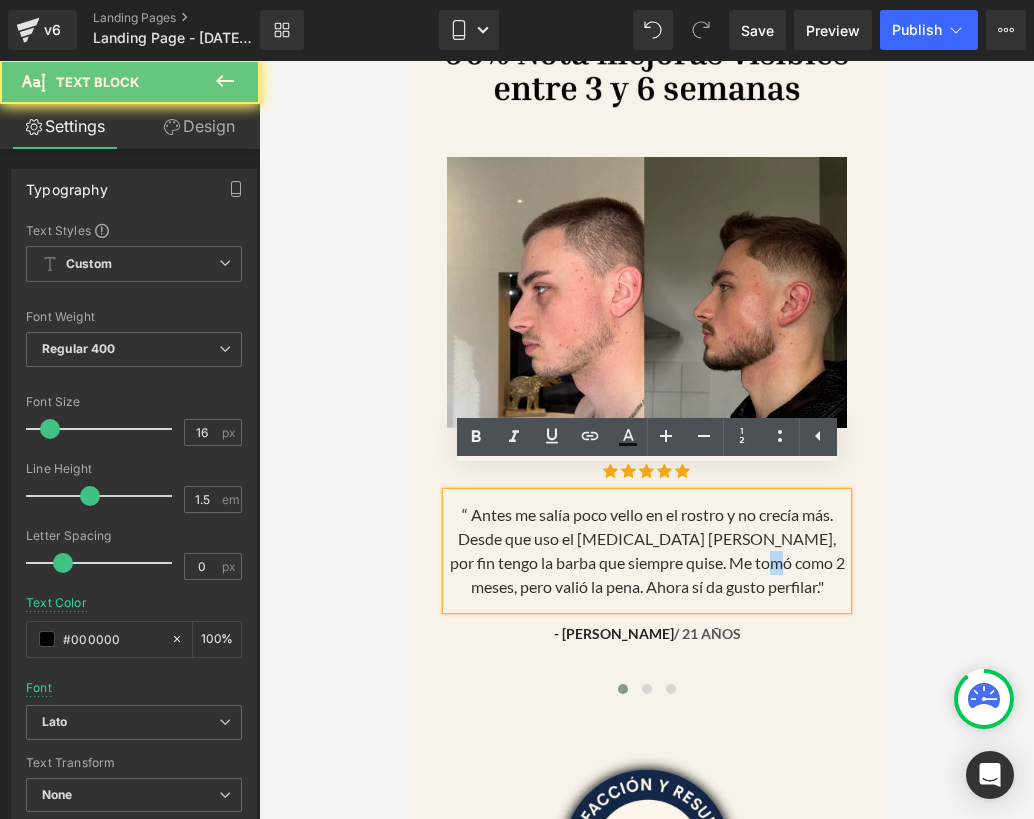 click on "“ Antes me salía poco vello en el rostro y no crecía más. Desde que uso el [MEDICAL_DATA] [PERSON_NAME], por fin tengo la barba que siempre quise. Me tomó como 2 meses, pero valió la pena. Ahora sí da gusto perfilar."" at bounding box center [646, 550] 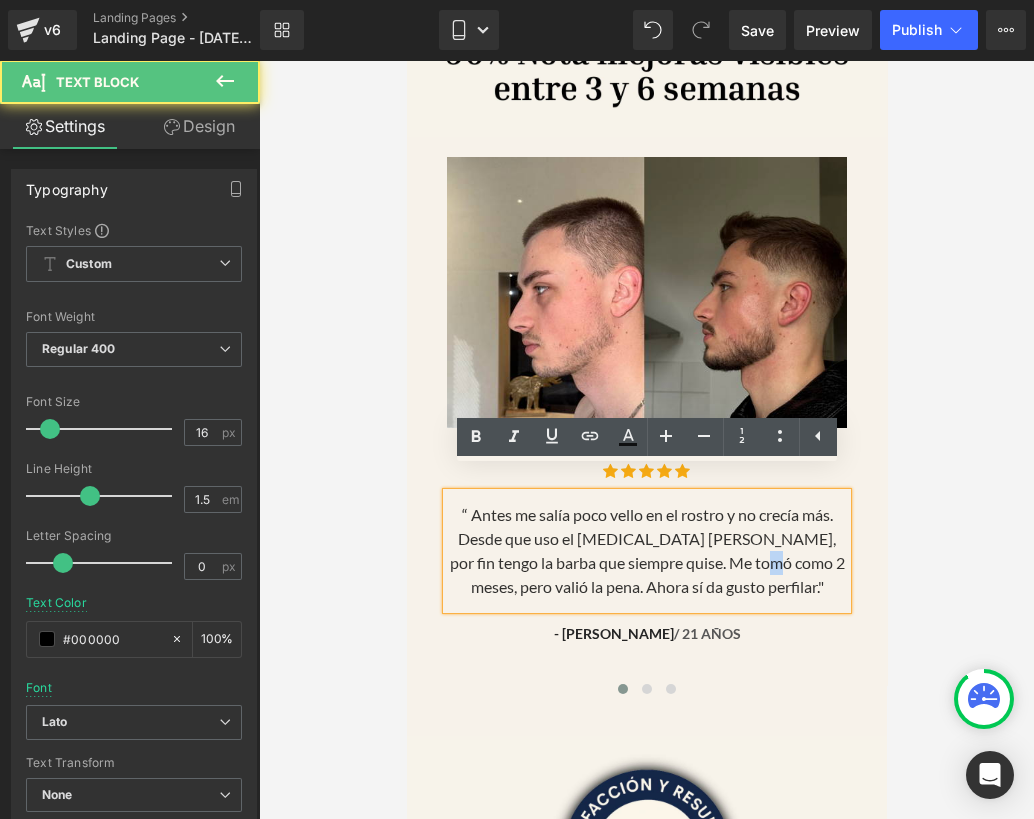 click on "“ Antes me salía poco vello en el rostro y no crecía más. Desde que uso el [MEDICAL_DATA] [PERSON_NAME], por fin tengo la barba que siempre quise. Me tomó como 2 meses, pero valió la pena. Ahora sí da gusto perfilar."" at bounding box center [646, 550] 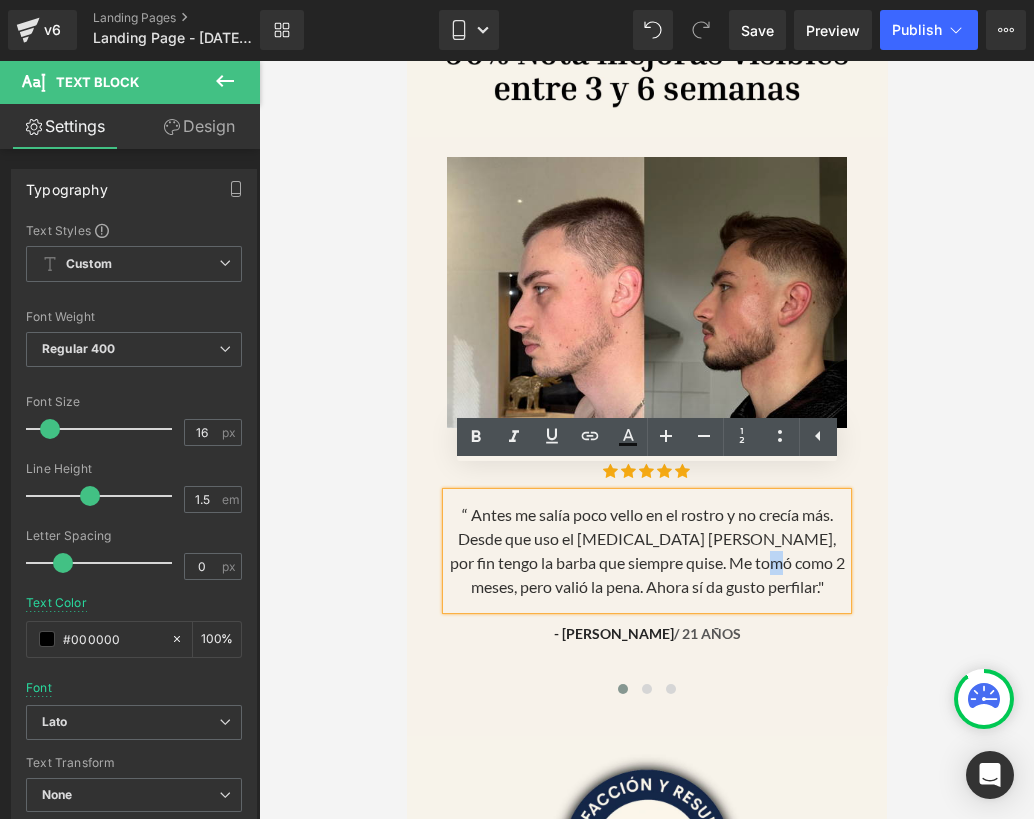 click on "Image
Icon
Icon
Icon
Icon
Icon
Icon List Hoz
“ Antes me salía poco vello en el rostro y no crecía más. Desde que uso el [MEDICAL_DATA] [PERSON_NAME], por fin tengo la barba que siempre quise. Me tomó como 2 meses, pero valió la pena. Ahora sí da gusto perfilar."
Text Block
- [PERSON_NAME]  / 21 años
Text Block
Row" at bounding box center (646, 420) 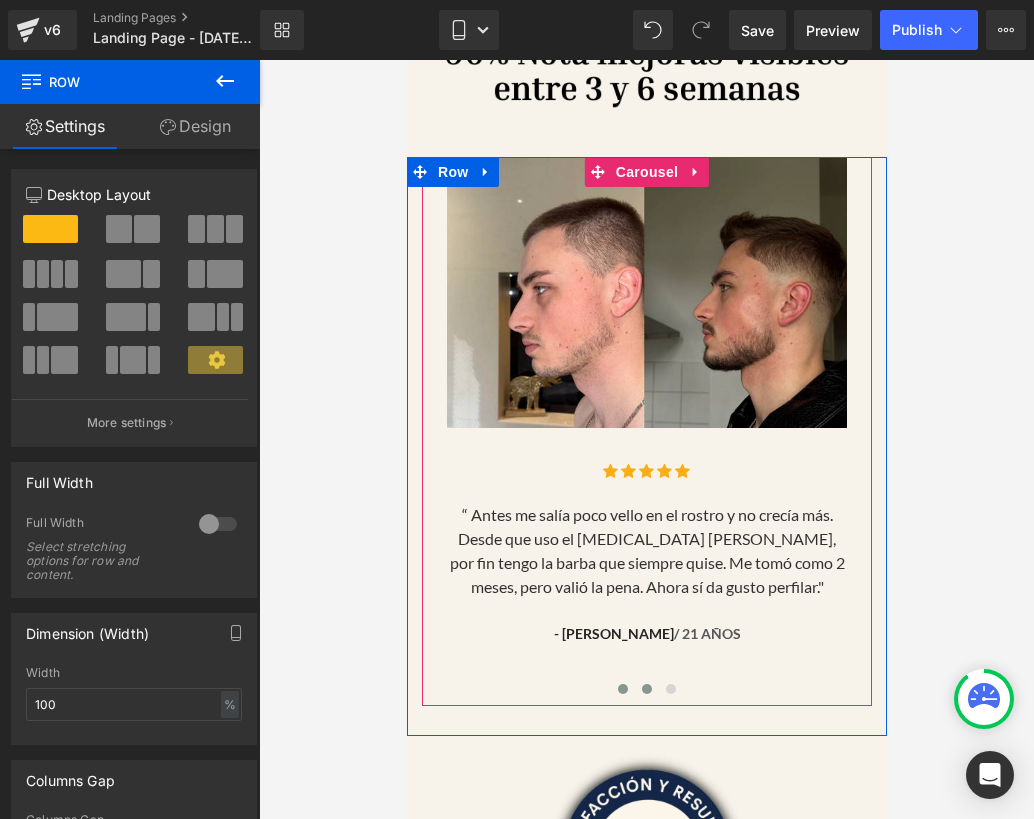 click at bounding box center (646, 689) 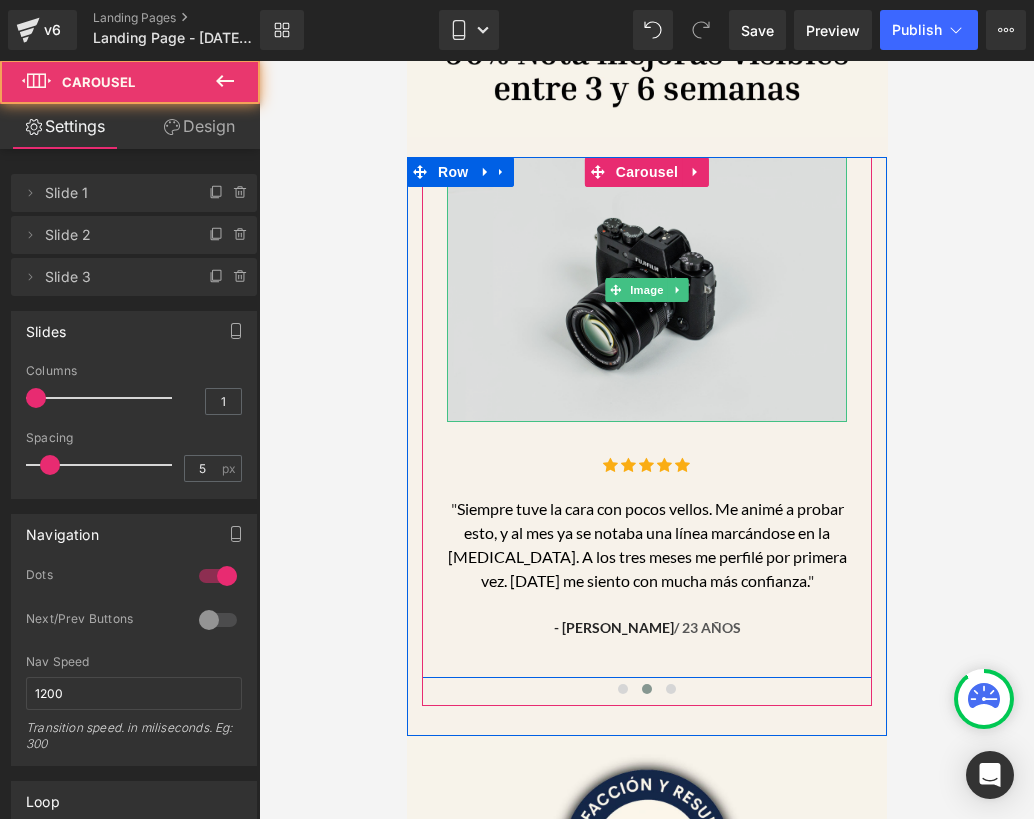 click at bounding box center (646, 289) 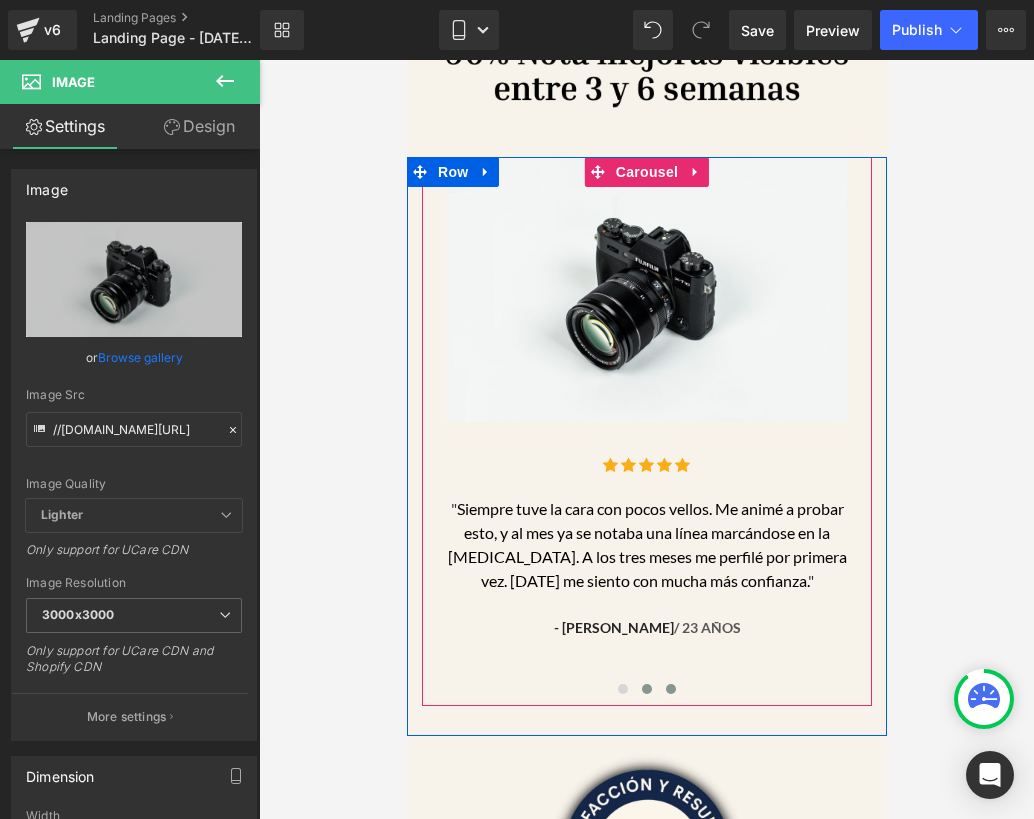 click at bounding box center (670, 689) 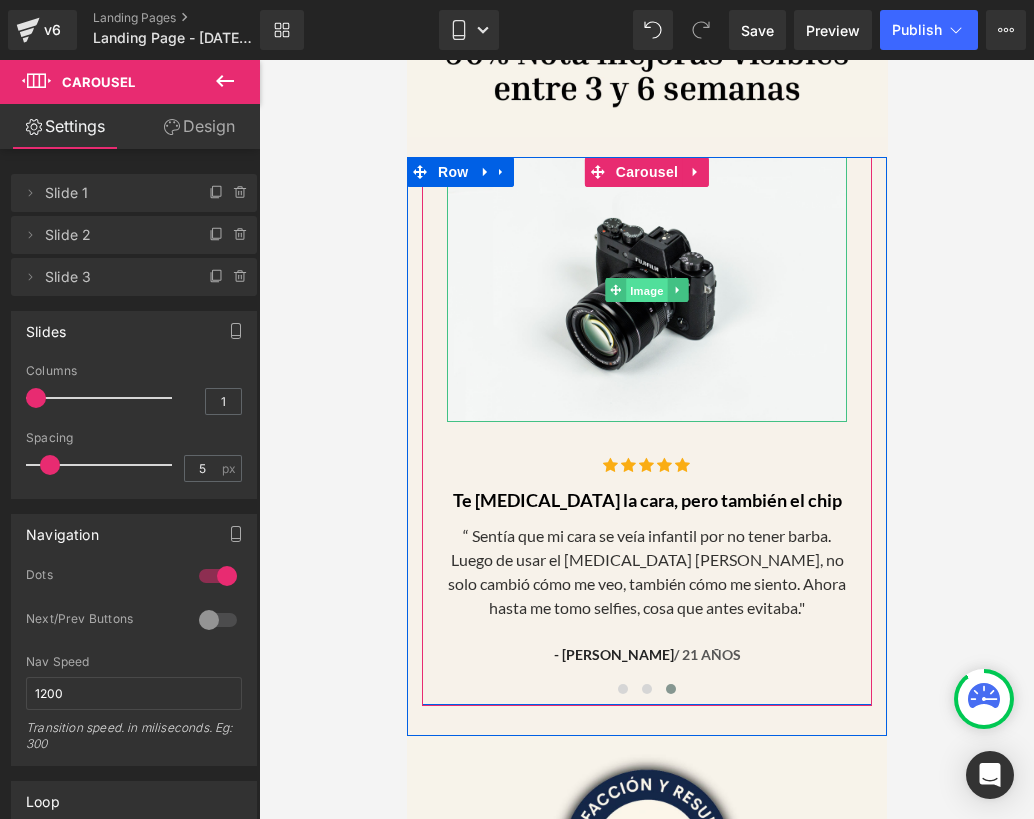 click on "Image" at bounding box center [646, 291] 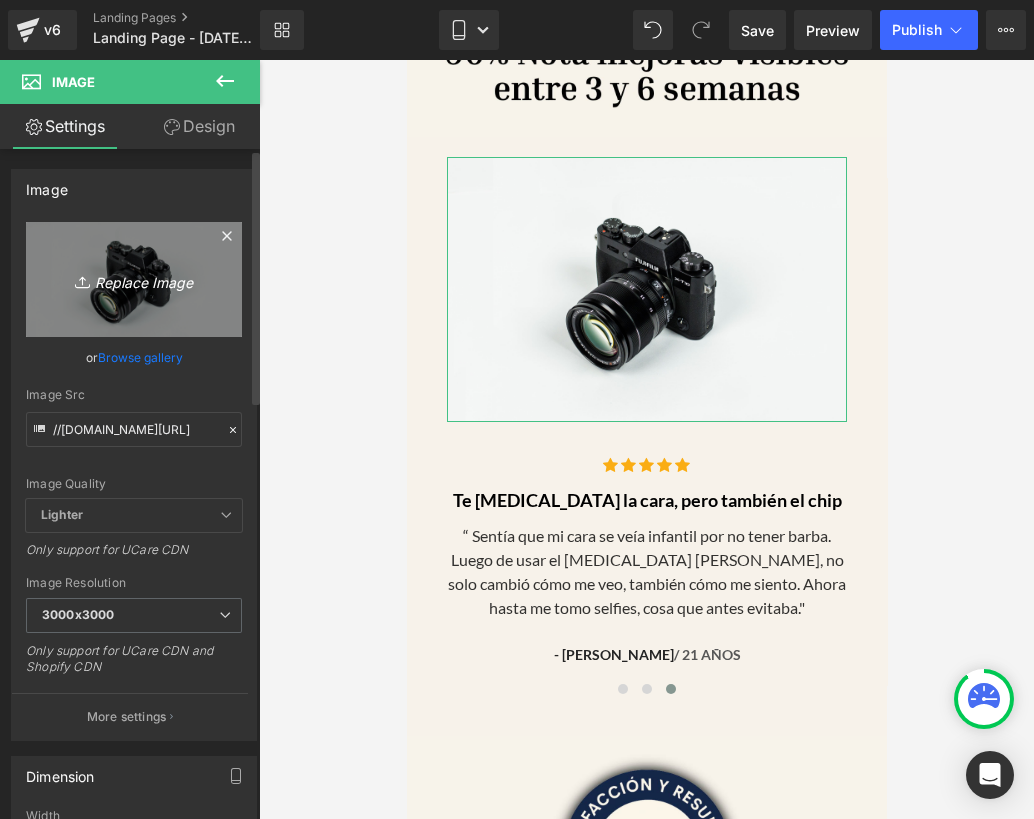 click on "Replace Image" at bounding box center [134, 279] 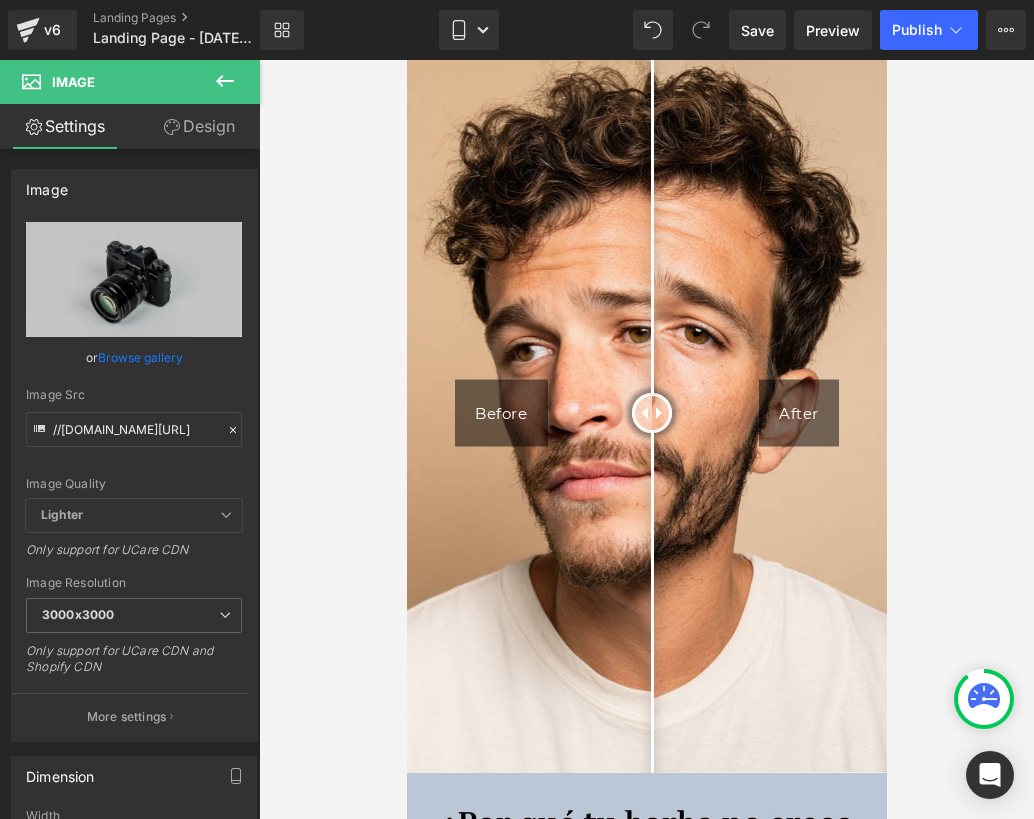 scroll, scrollTop: 2139, scrollLeft: 0, axis: vertical 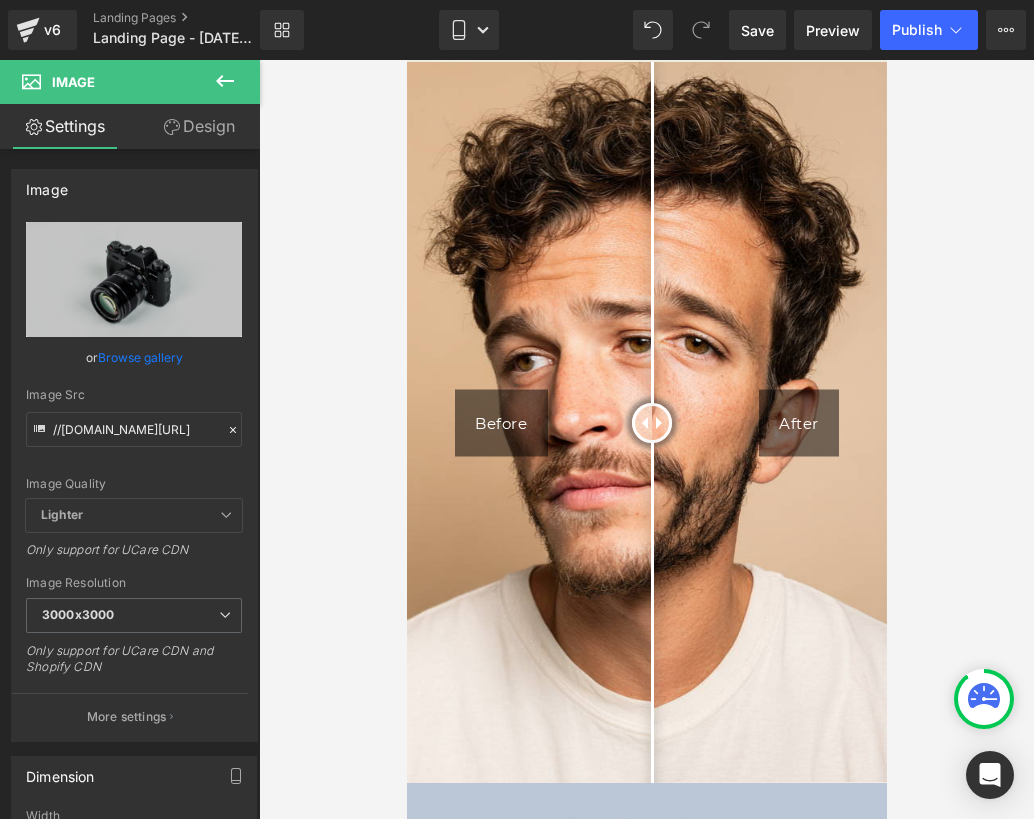 click at bounding box center [646, 422] 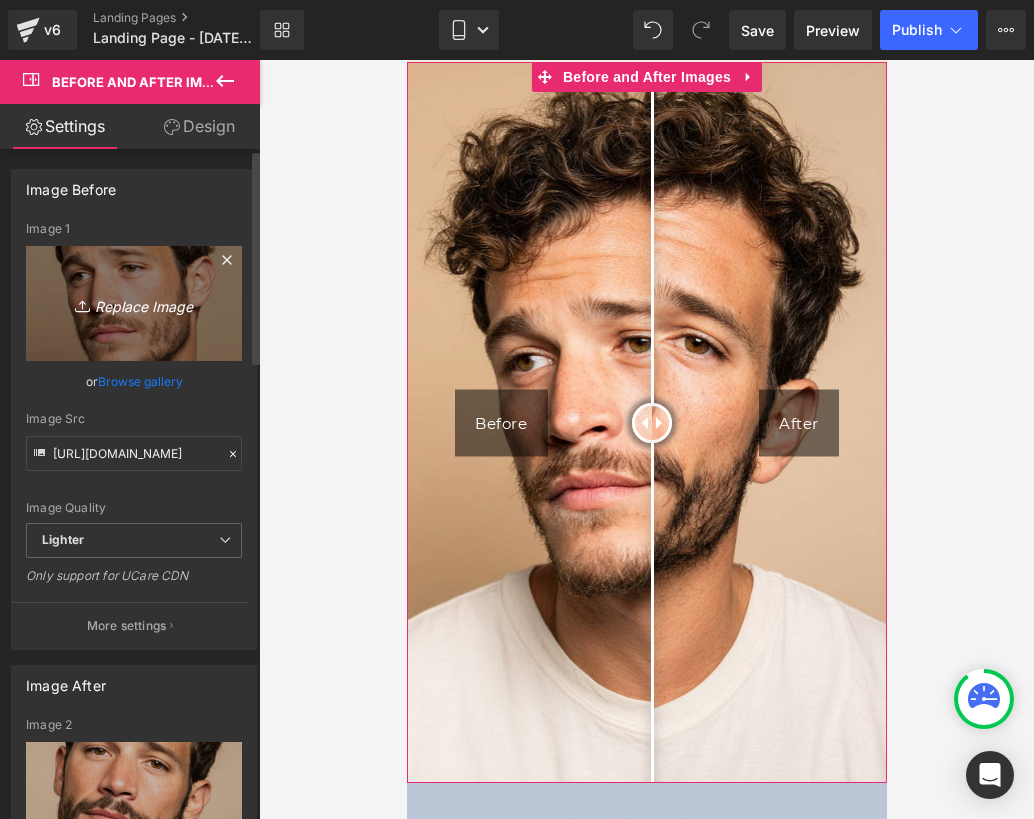 click on "Replace Image" at bounding box center [134, 303] 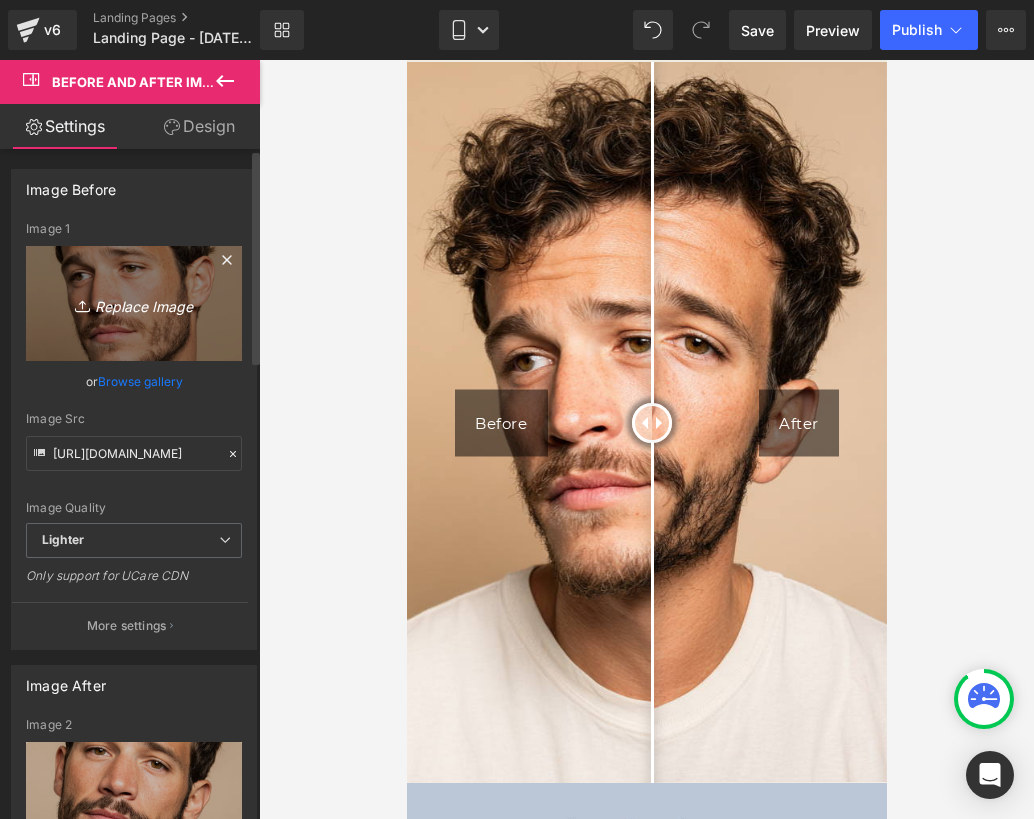 type on "C:\fakepath\Diseño sin título (30).png" 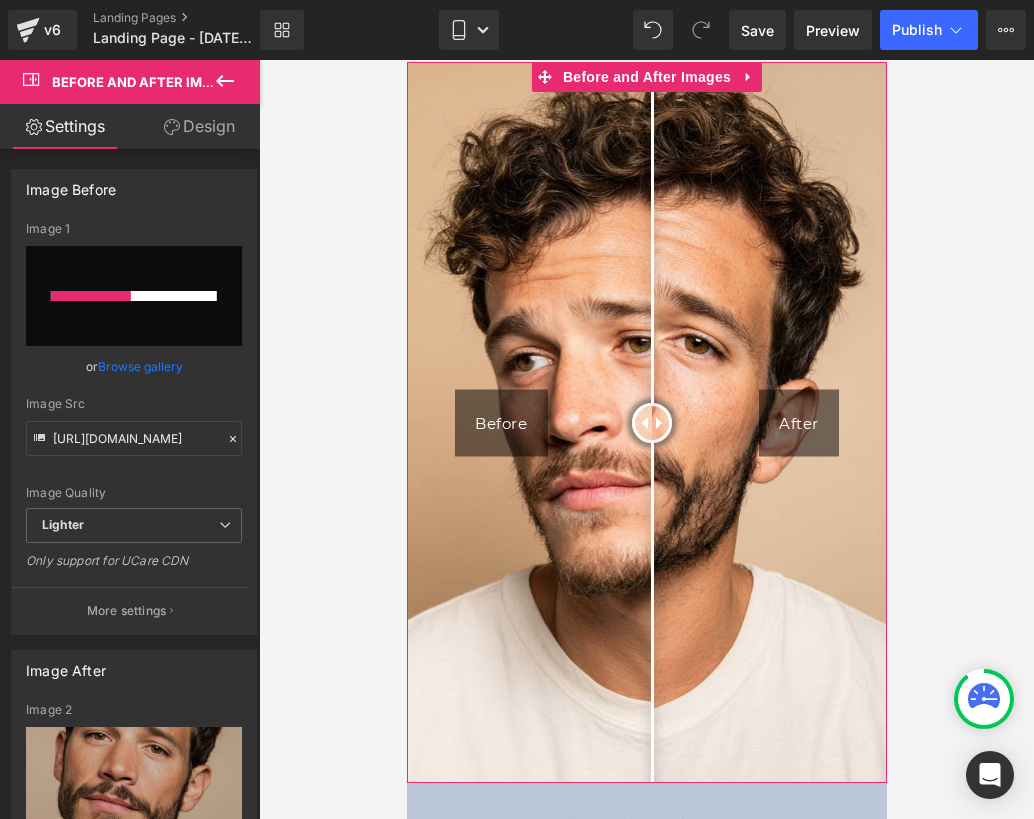 type 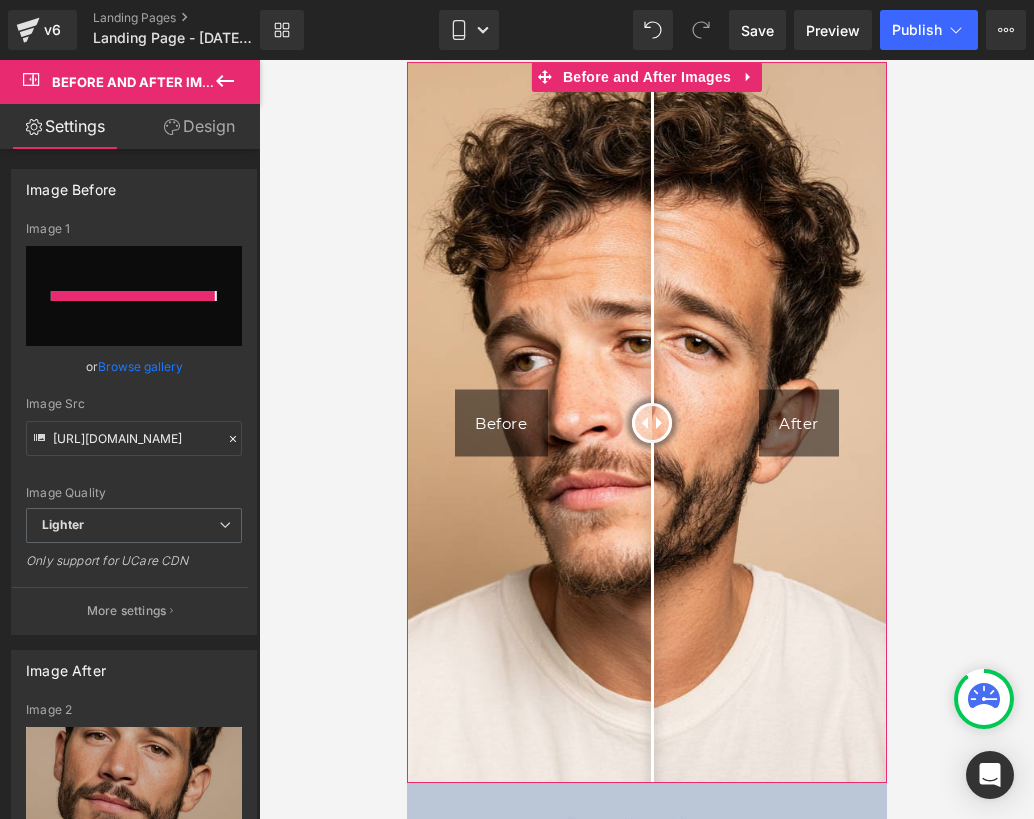 type on "[URL][DOMAIN_NAME]" 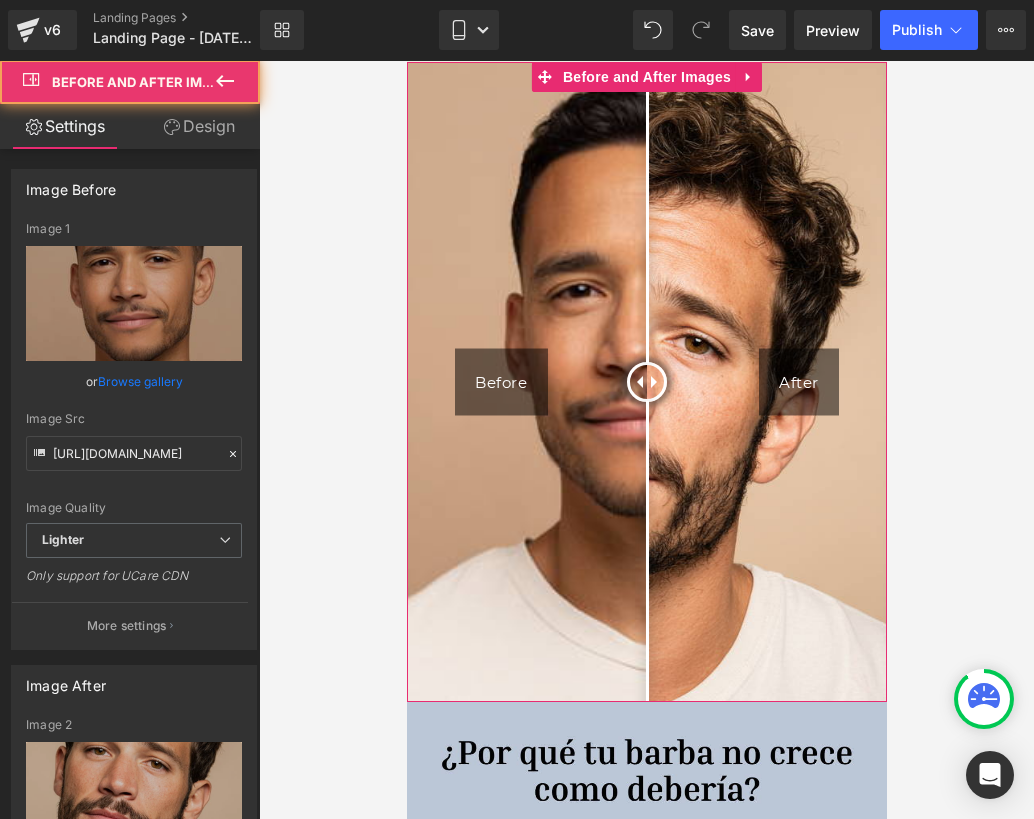 click at bounding box center [646, 422] 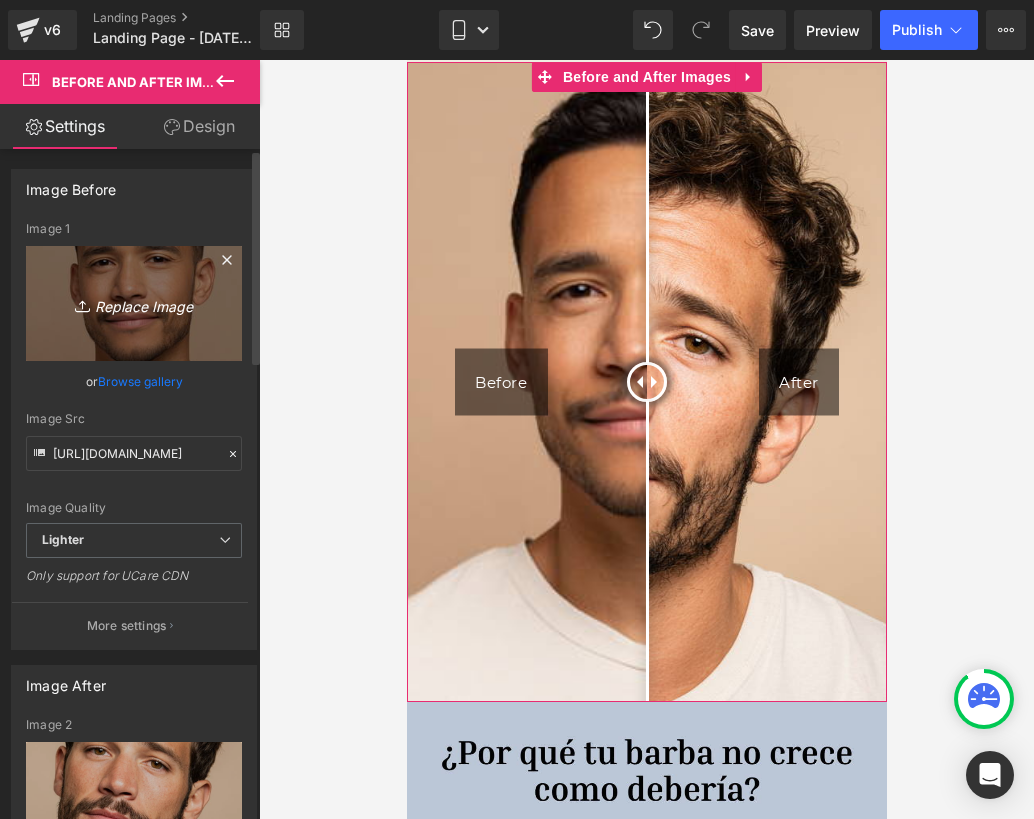 click on "Replace Image" at bounding box center [134, 303] 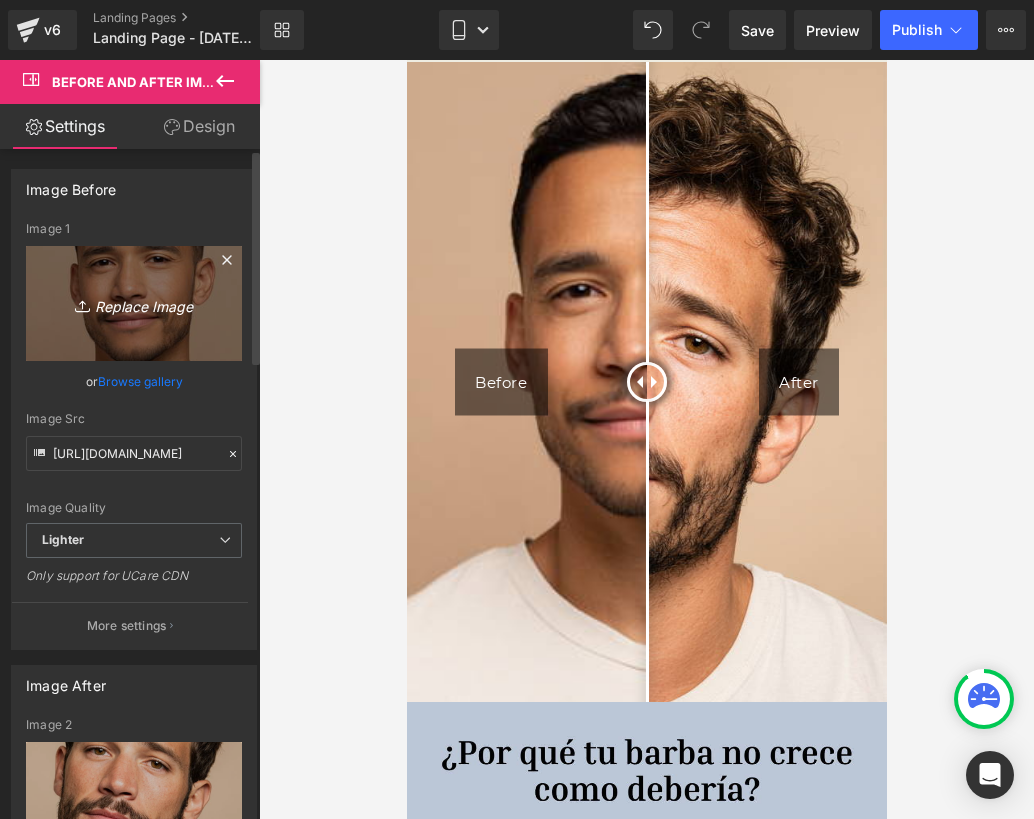 type on "C:\fakepath\Diseño sin título (31).png" 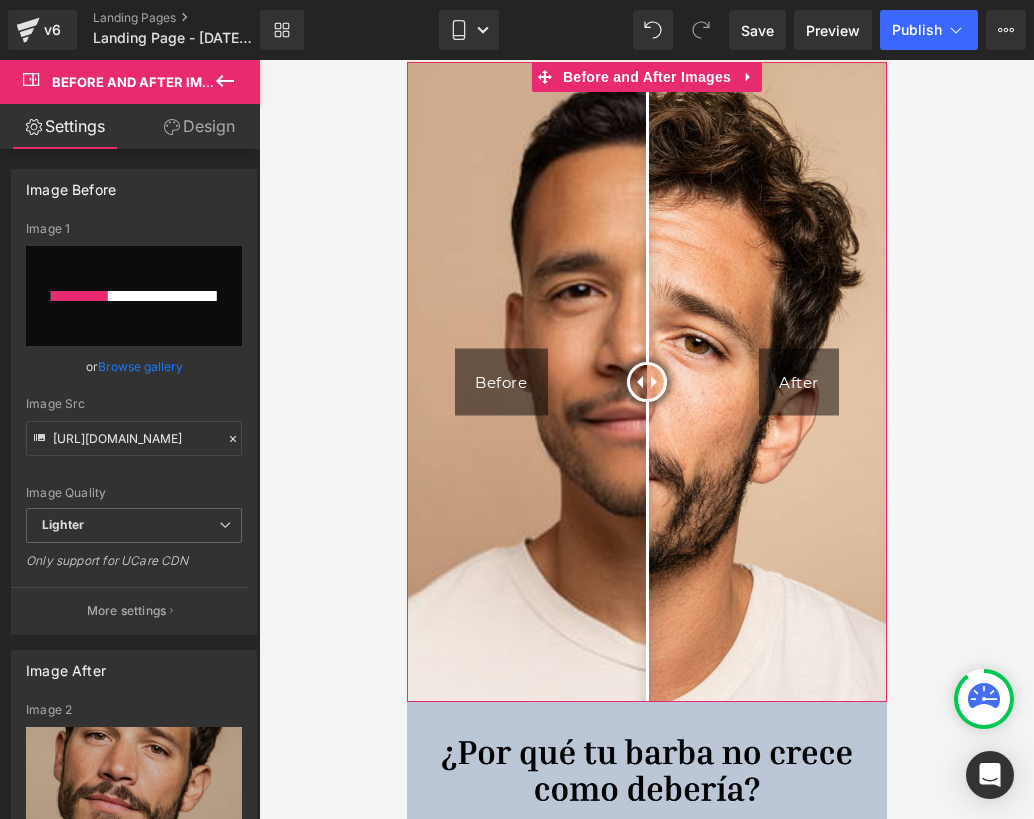 type 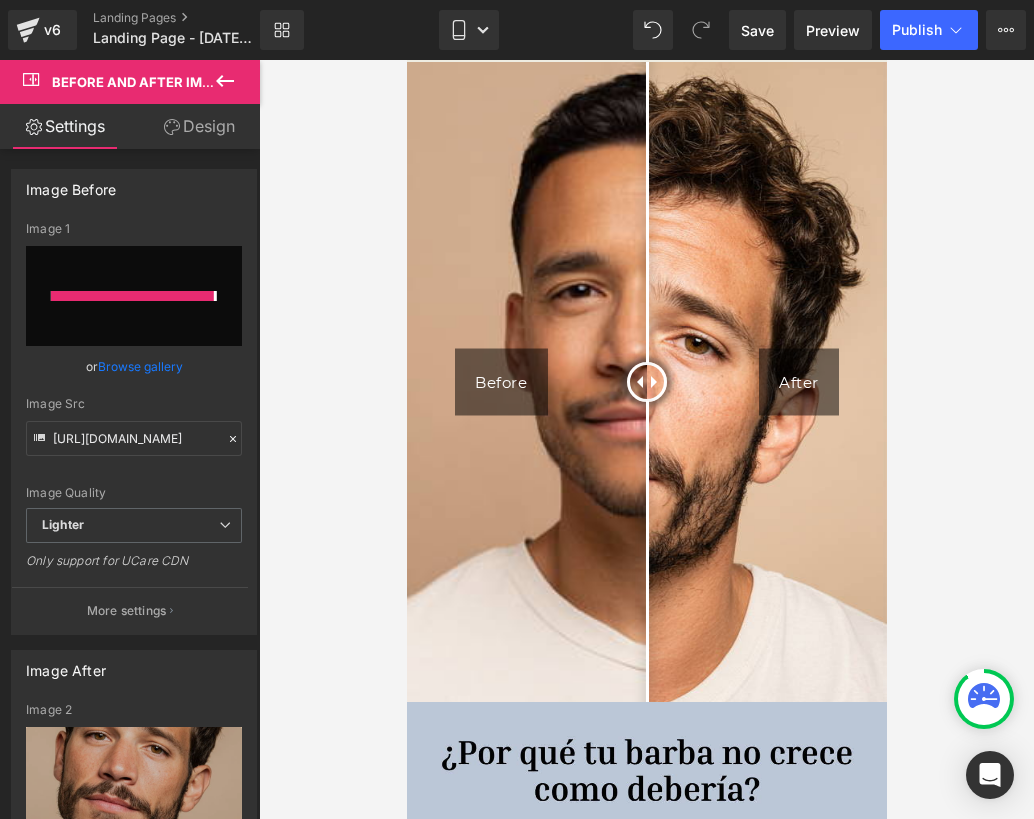 type on "[URL][DOMAIN_NAME]" 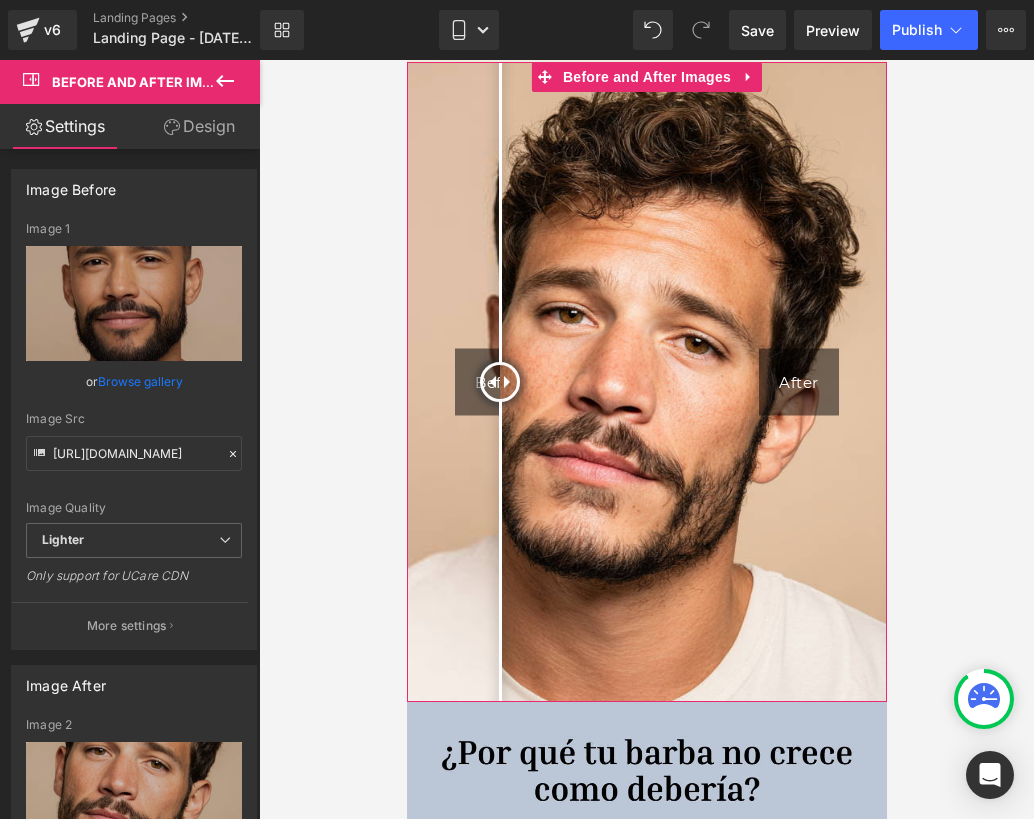 click on "Before
After" at bounding box center [646, 382] 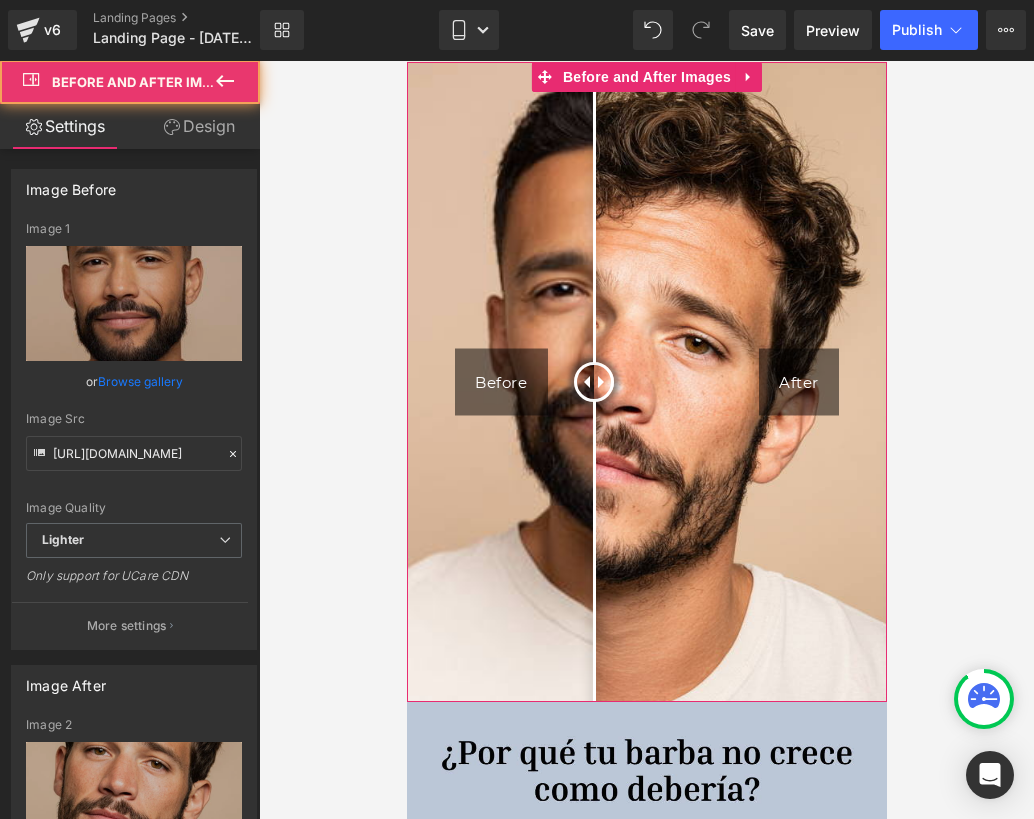 drag, startPoint x: 499, startPoint y: 308, endPoint x: 606, endPoint y: 303, distance: 107.11676 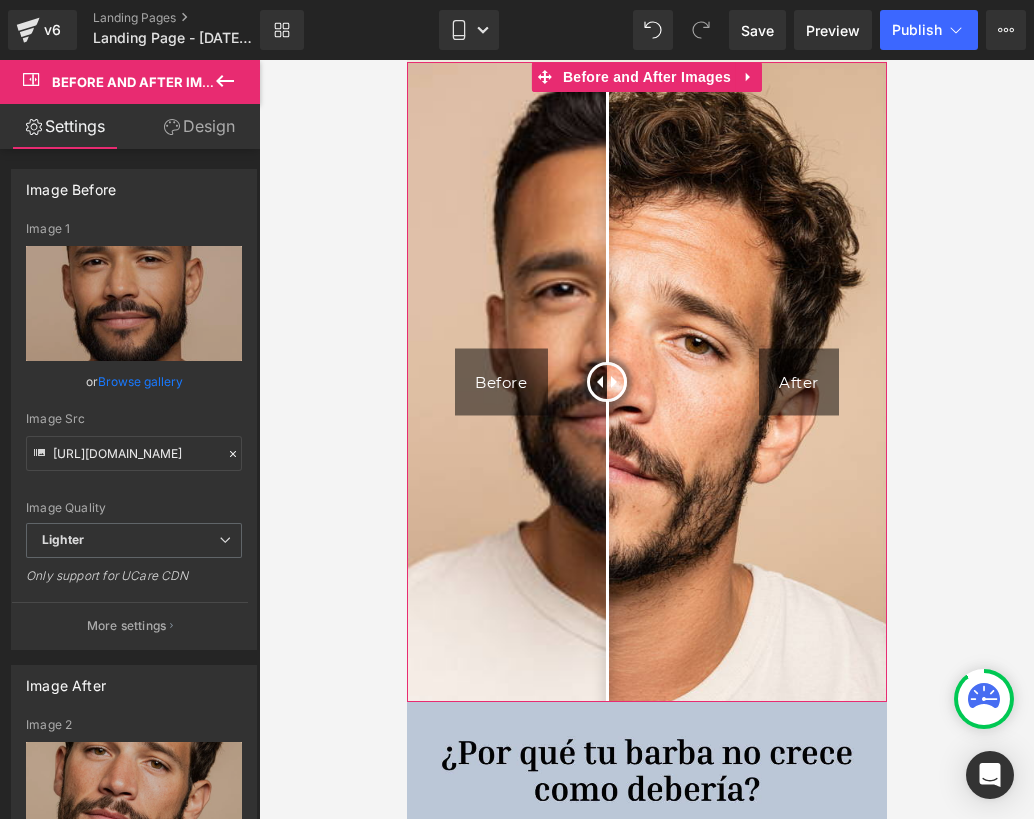 click at bounding box center [646, 382] 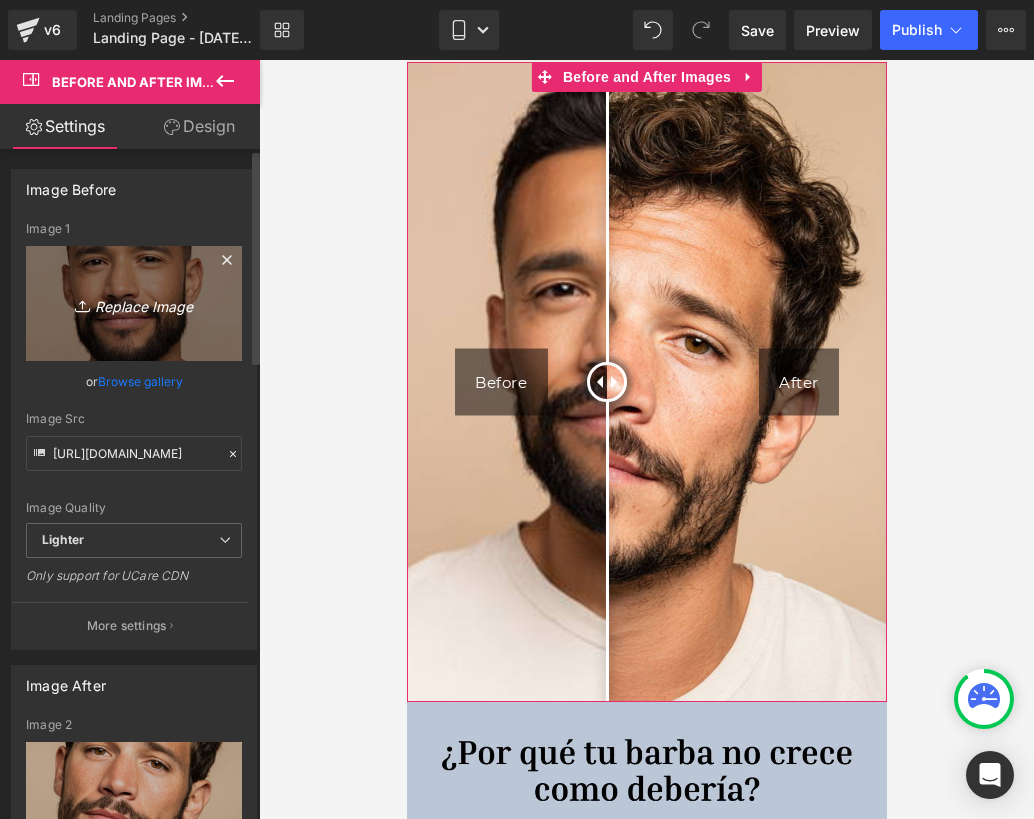click on "Replace Image" at bounding box center (134, 303) 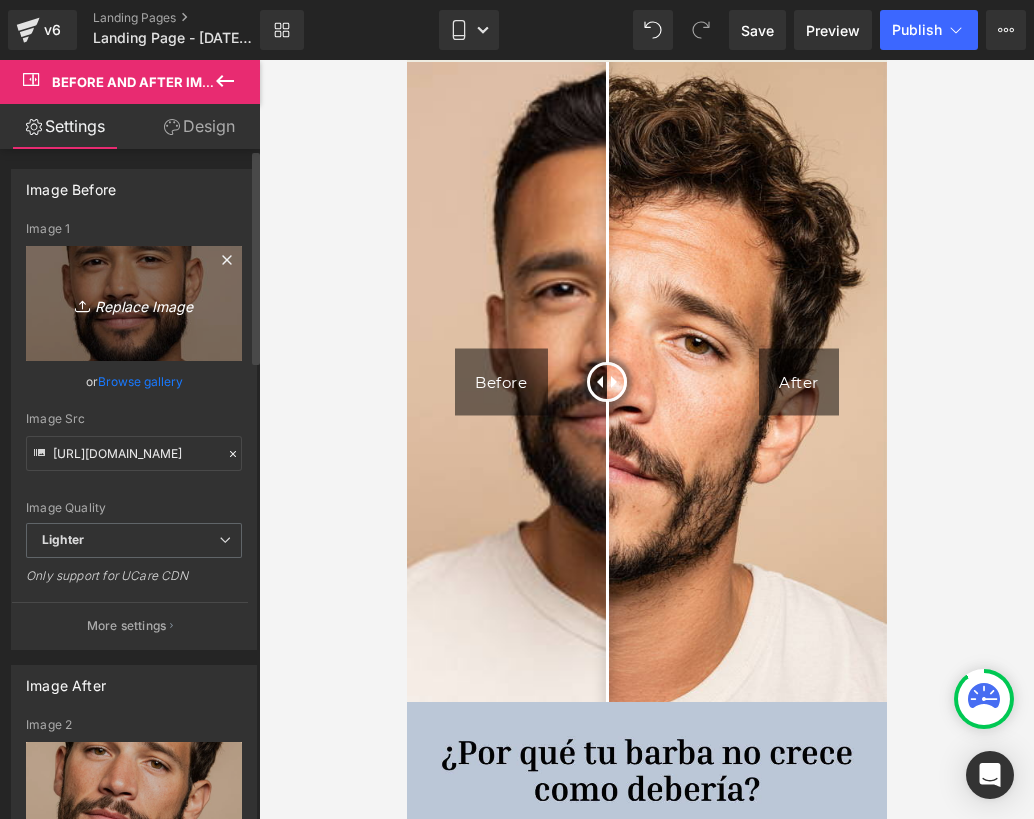 type on "C:\fakepath\Diseño sin título (30).png" 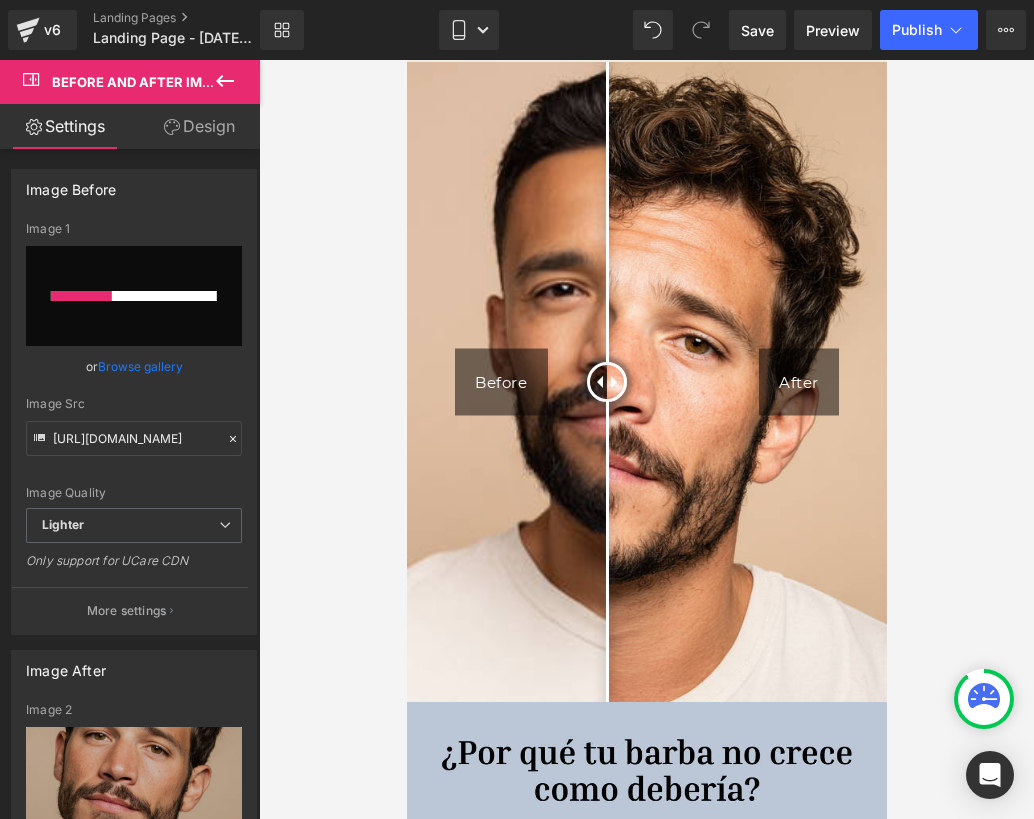 type 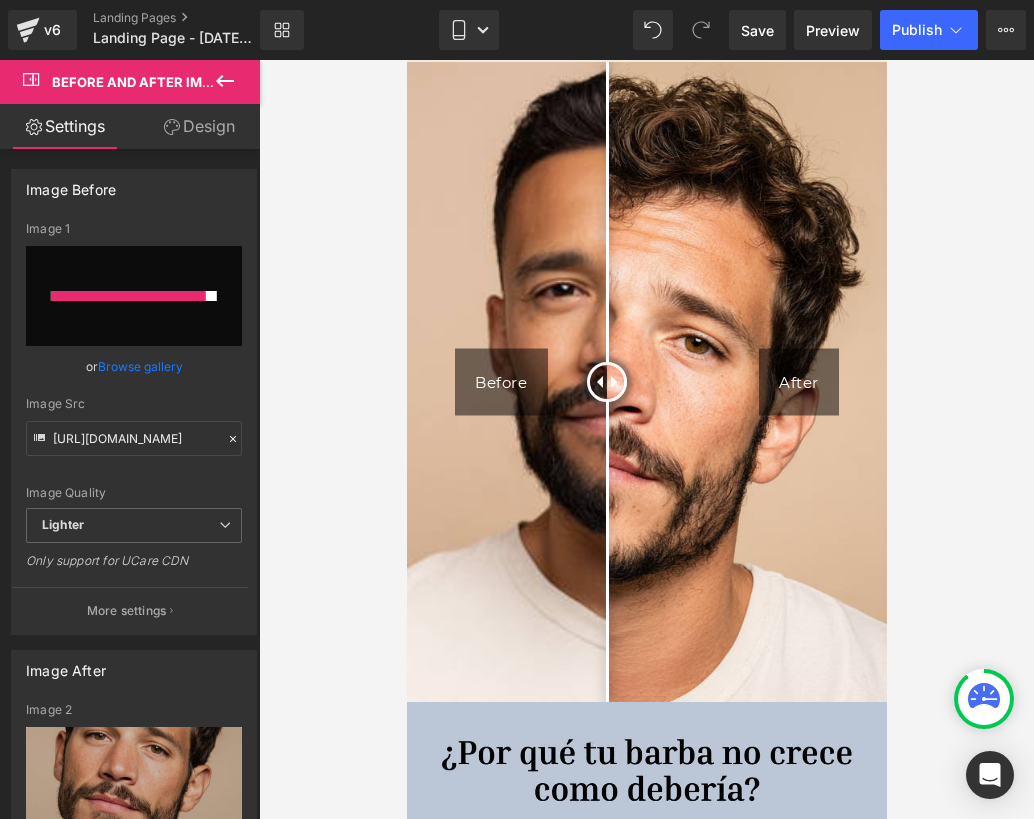 type on "[URL][DOMAIN_NAME]" 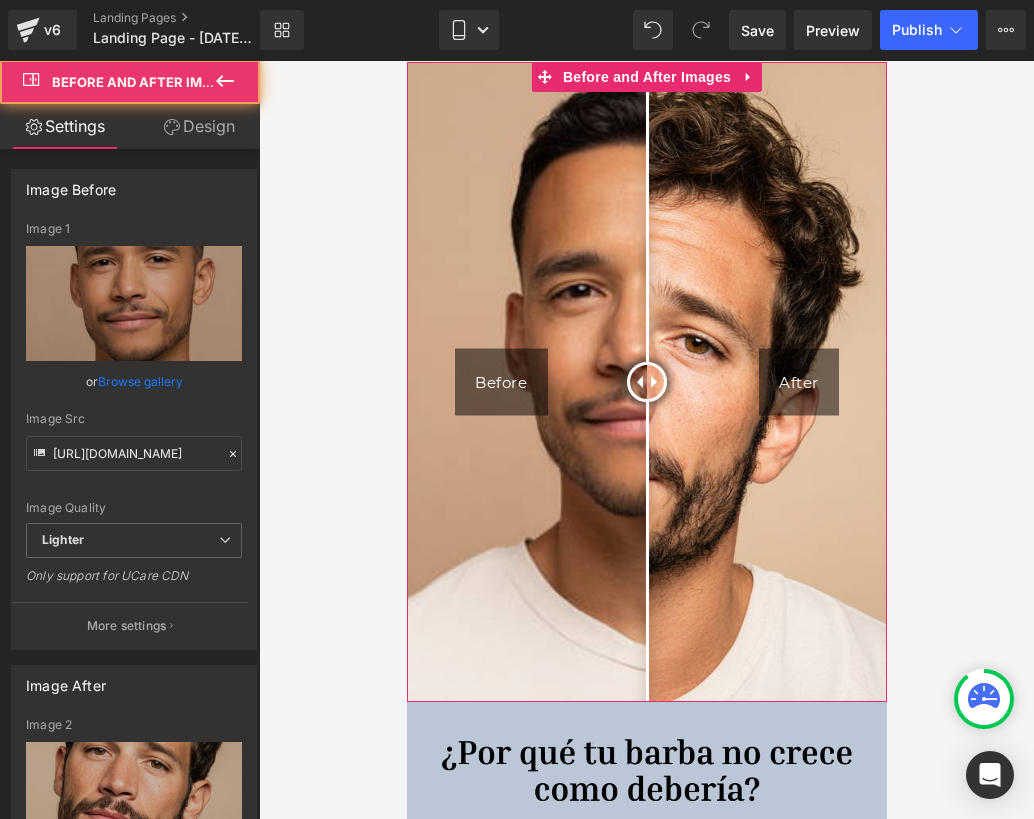 click at bounding box center [646, 422] 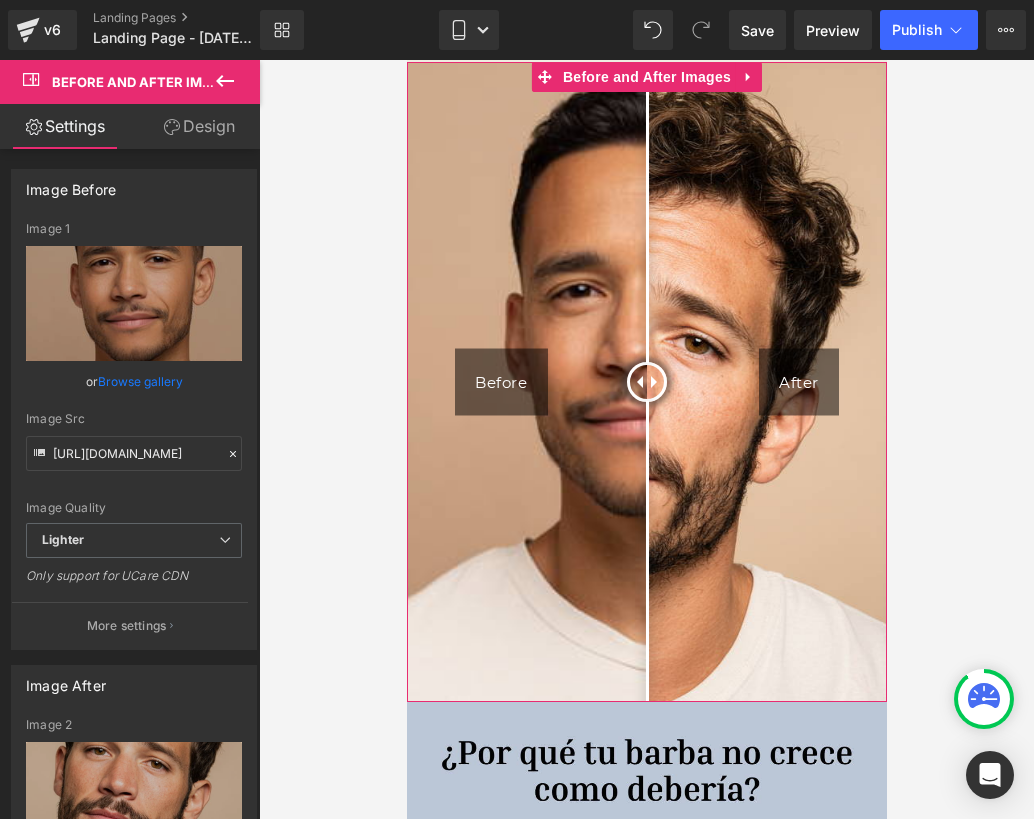 click at bounding box center (646, 422) 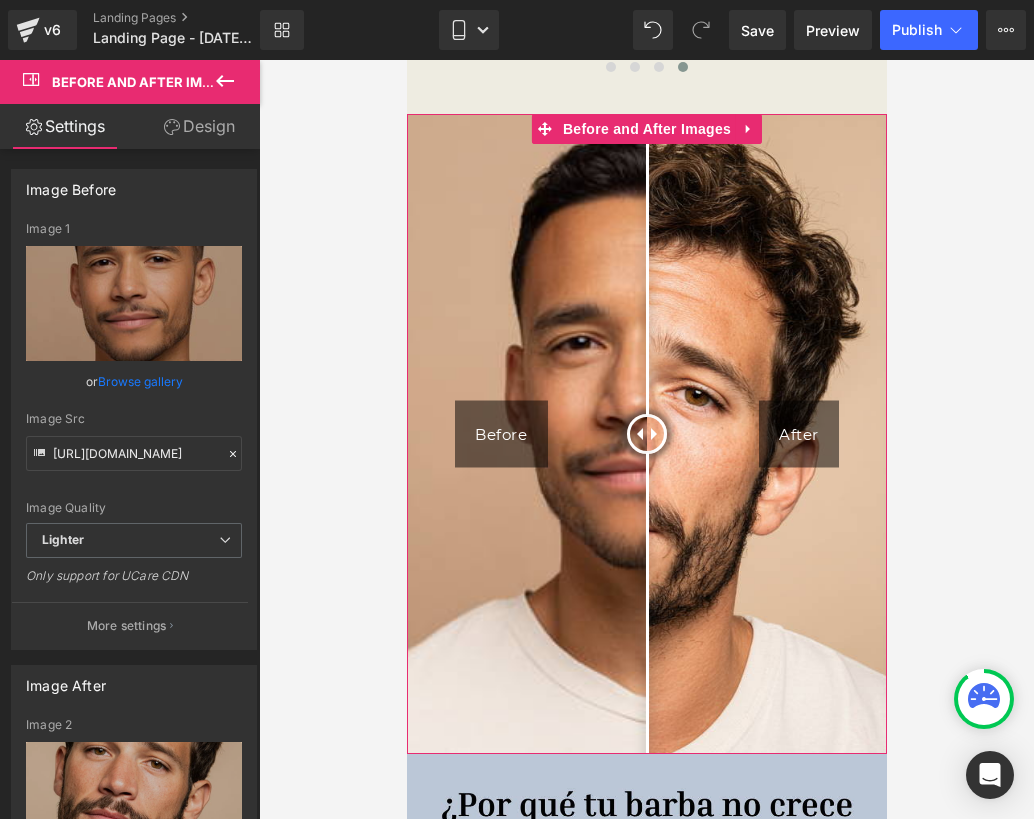 scroll, scrollTop: 2057, scrollLeft: 0, axis: vertical 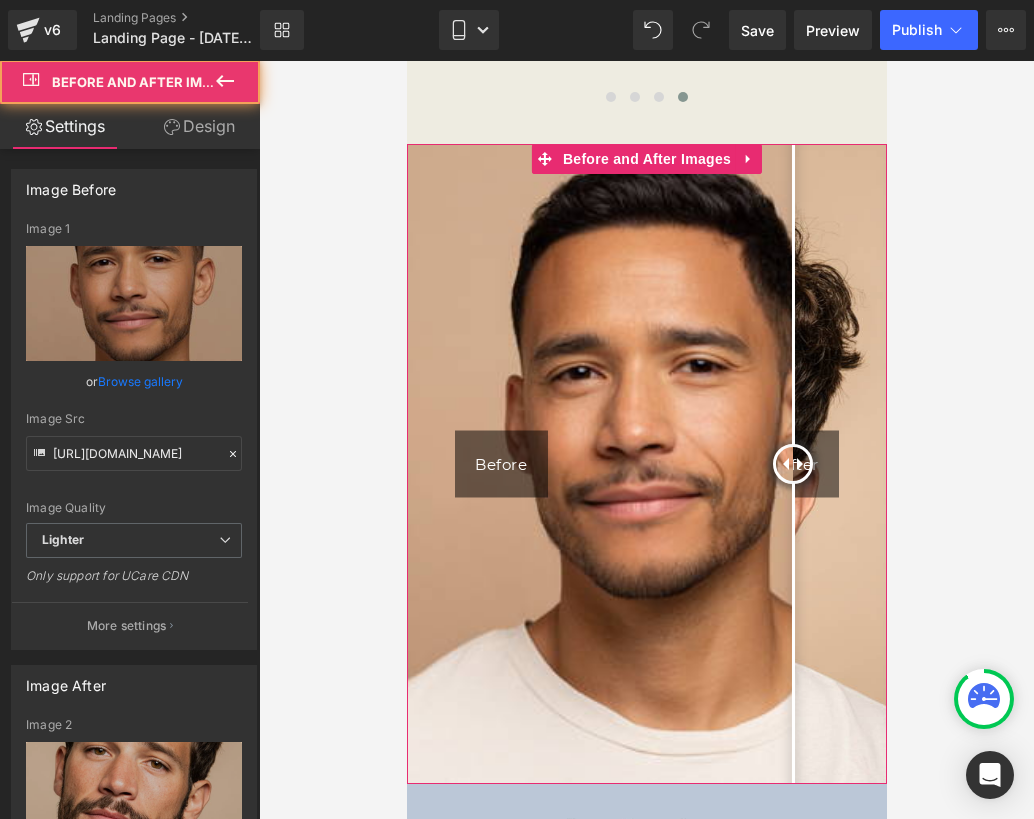 click on "Before
After" at bounding box center [646, 464] 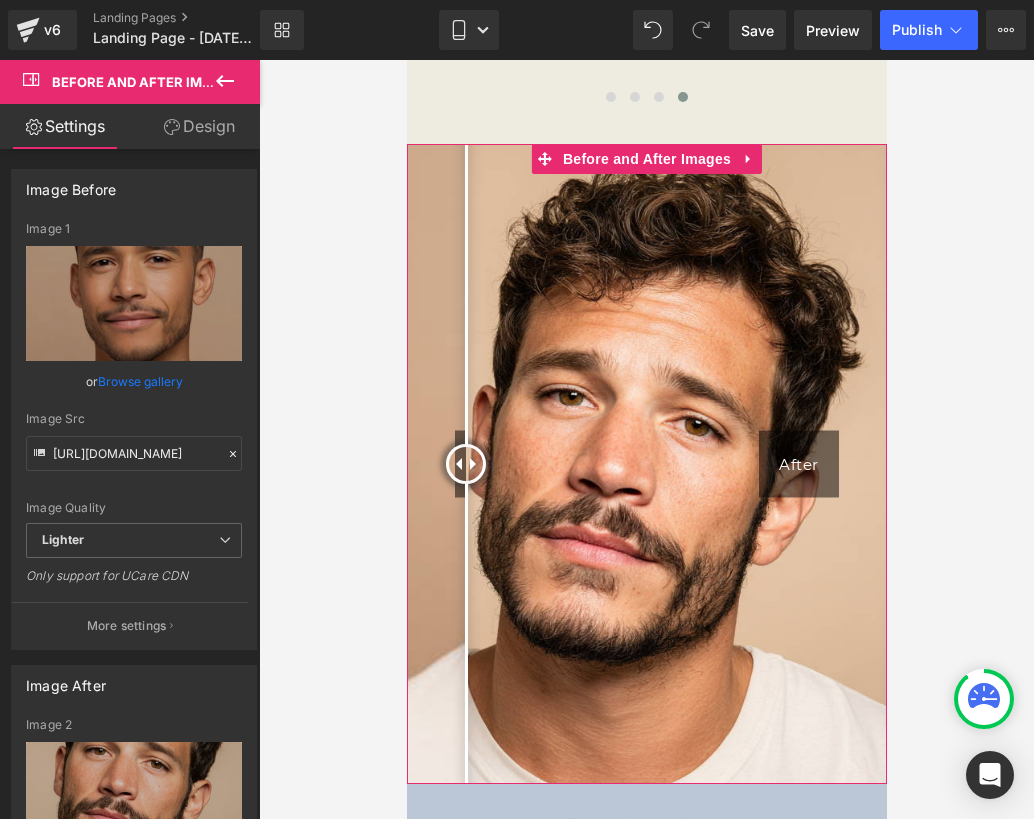 drag, startPoint x: 797, startPoint y: 446, endPoint x: 461, endPoint y: 446, distance: 336 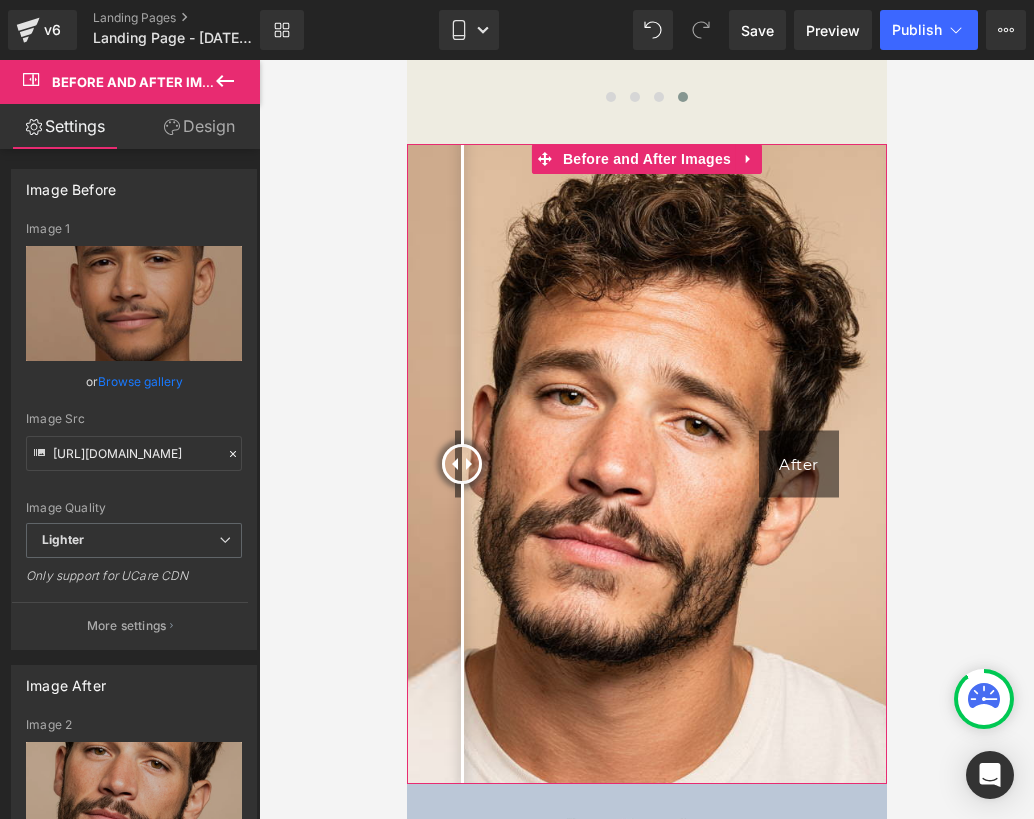 click at bounding box center (646, 504) 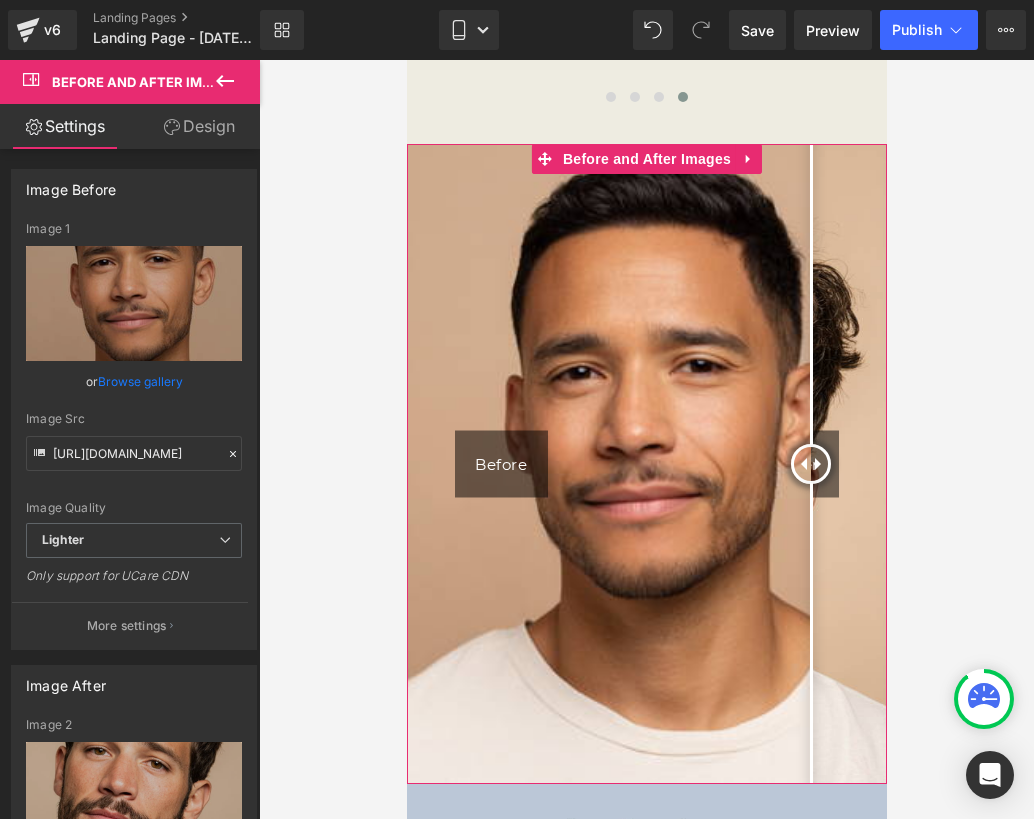 click on "Before
After" at bounding box center [646, 464] 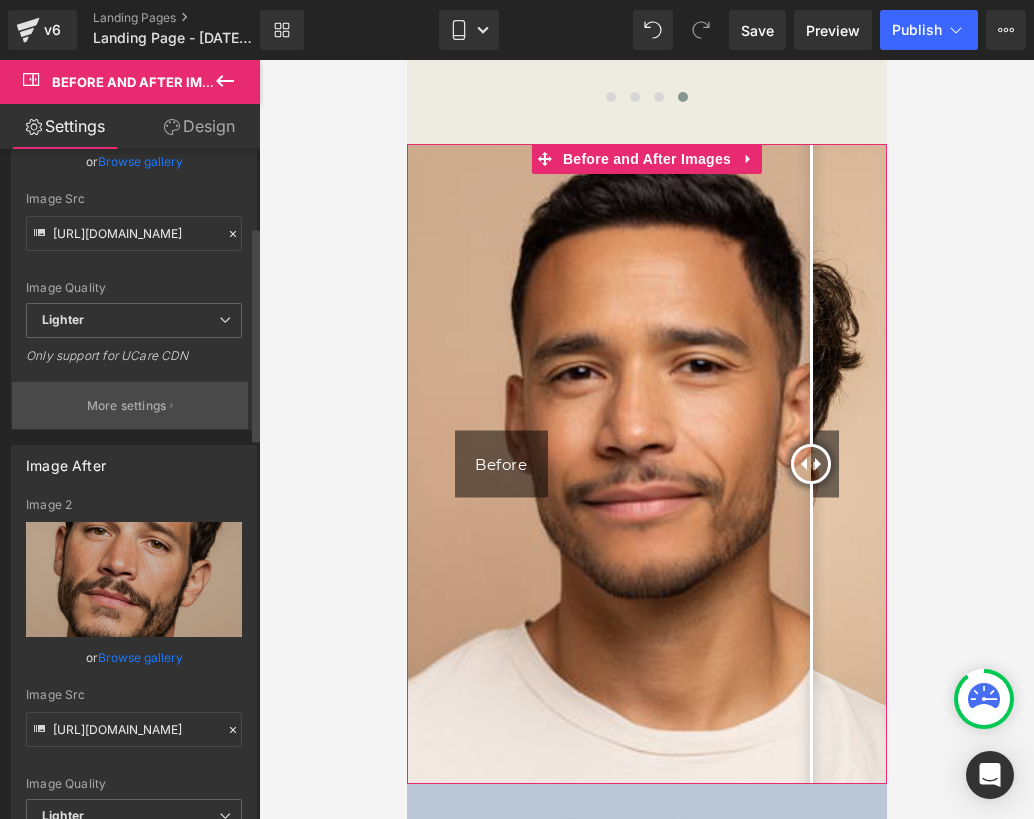 scroll, scrollTop: 314, scrollLeft: 0, axis: vertical 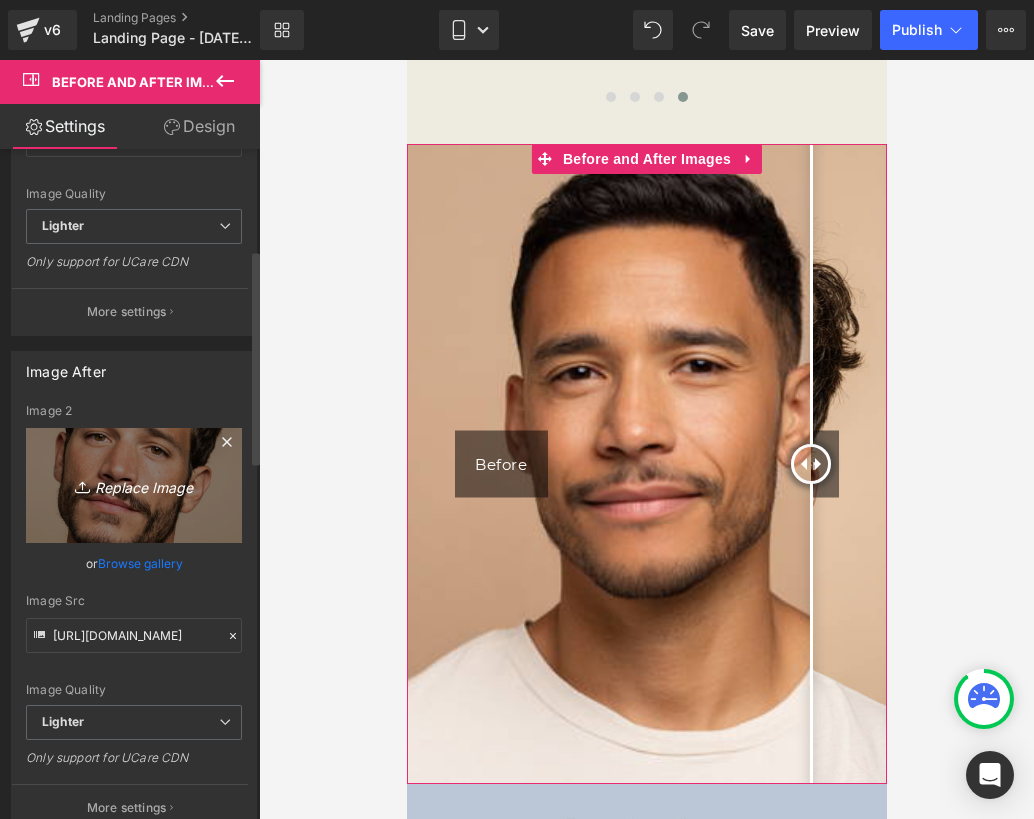 click on "Replace Image" at bounding box center (134, 485) 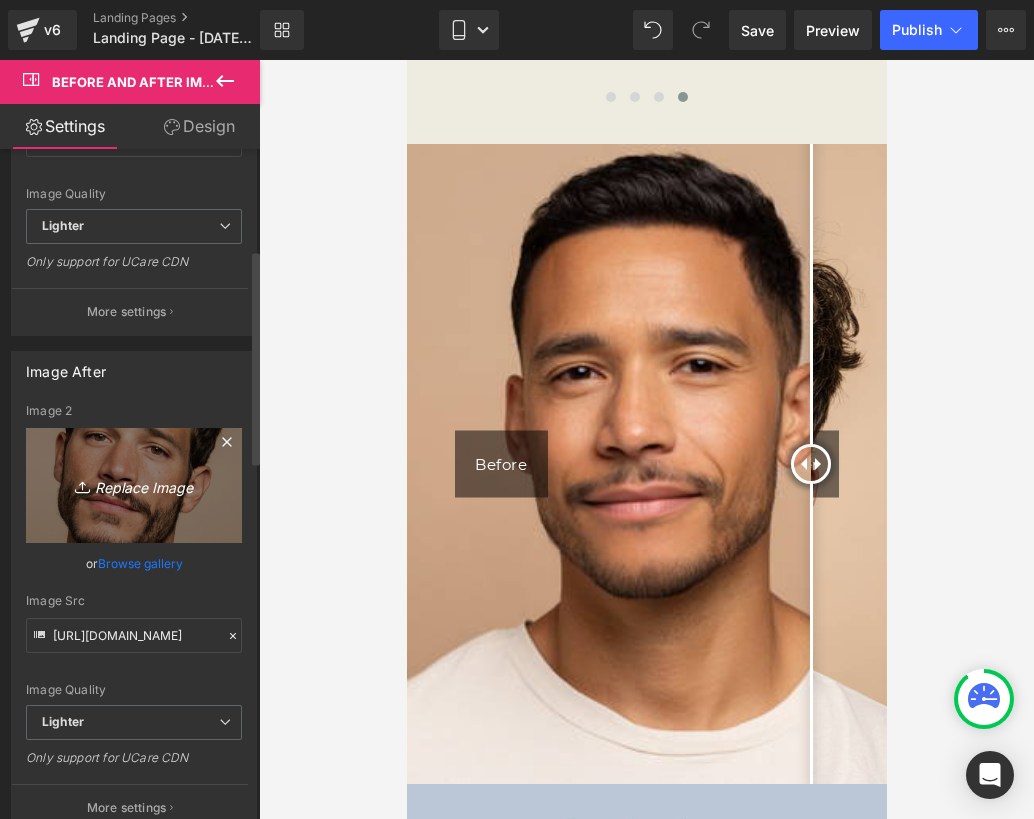 type on "C:\fakepath\Diseño sin título (31).png" 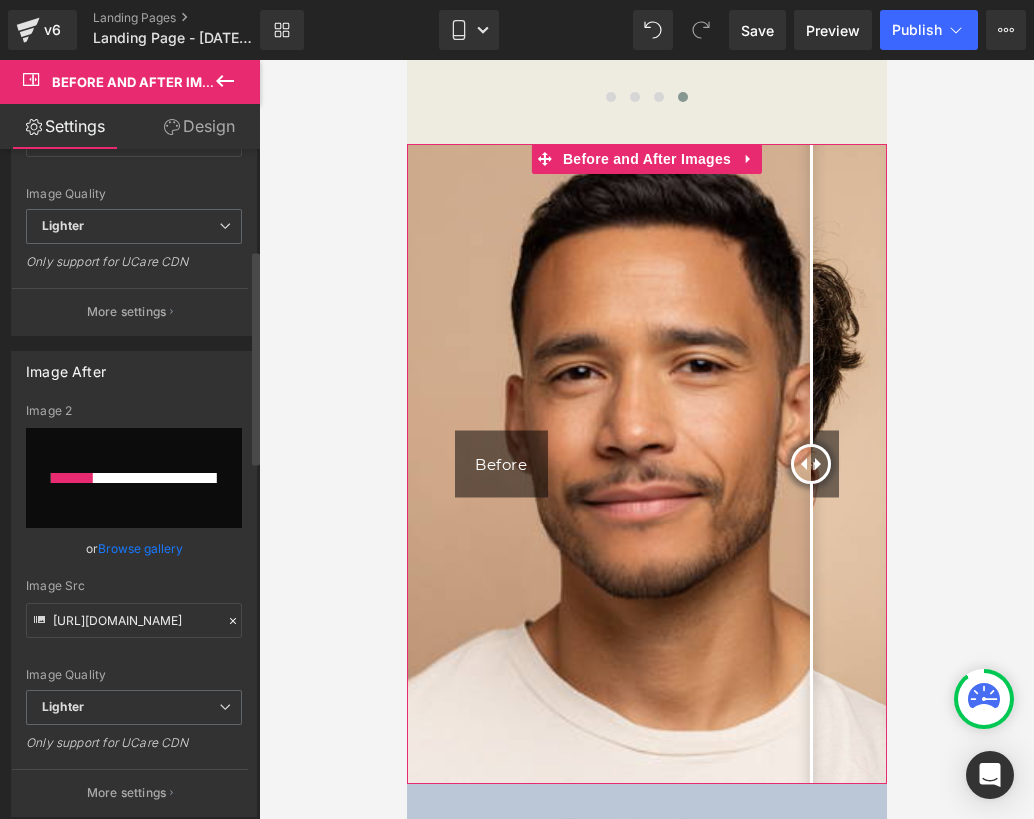 type 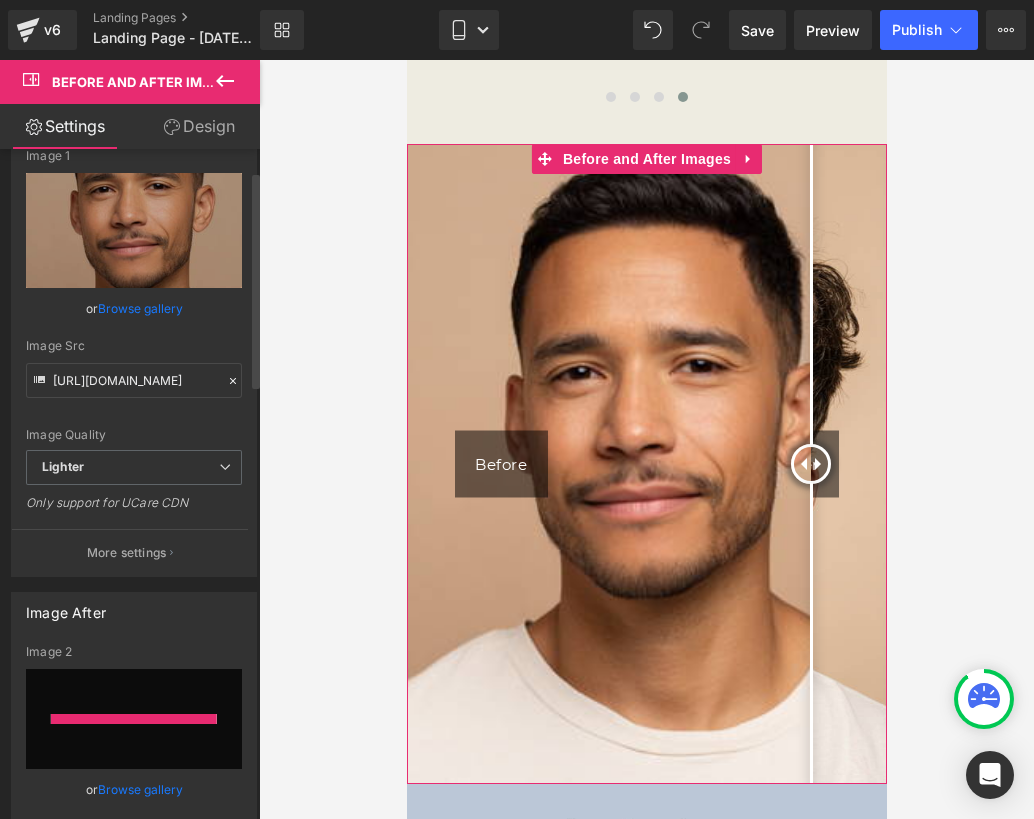 type on "[URL][DOMAIN_NAME]" 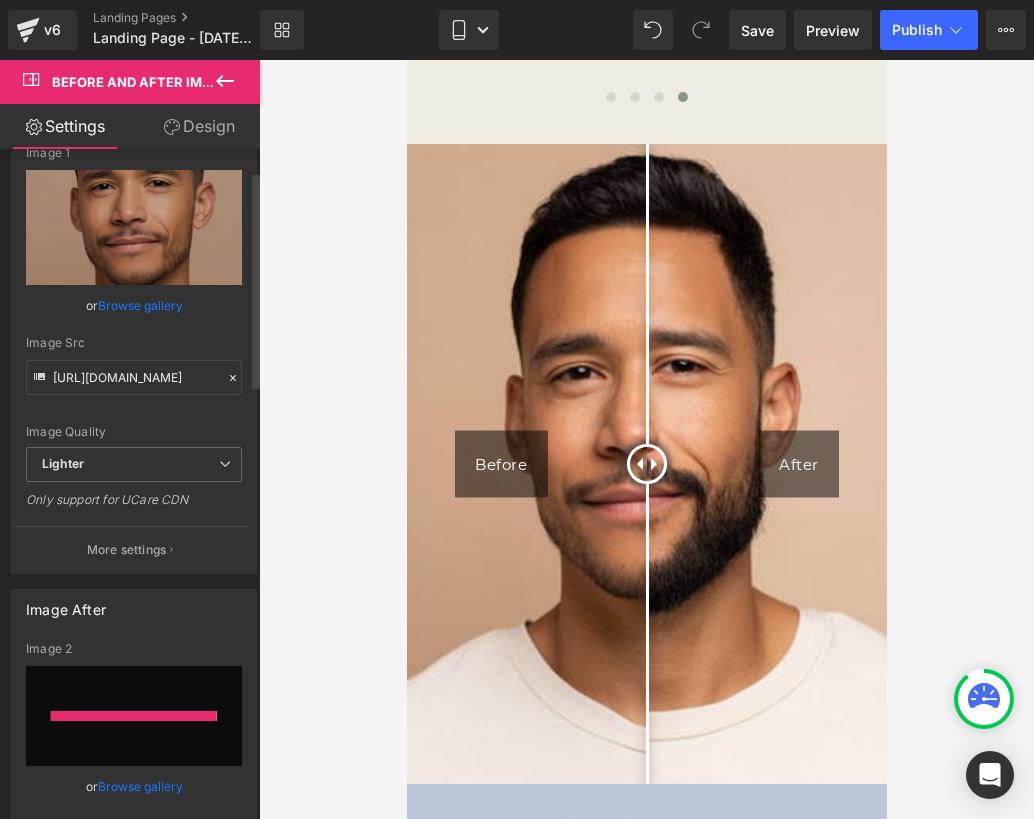 scroll, scrollTop: 83, scrollLeft: 0, axis: vertical 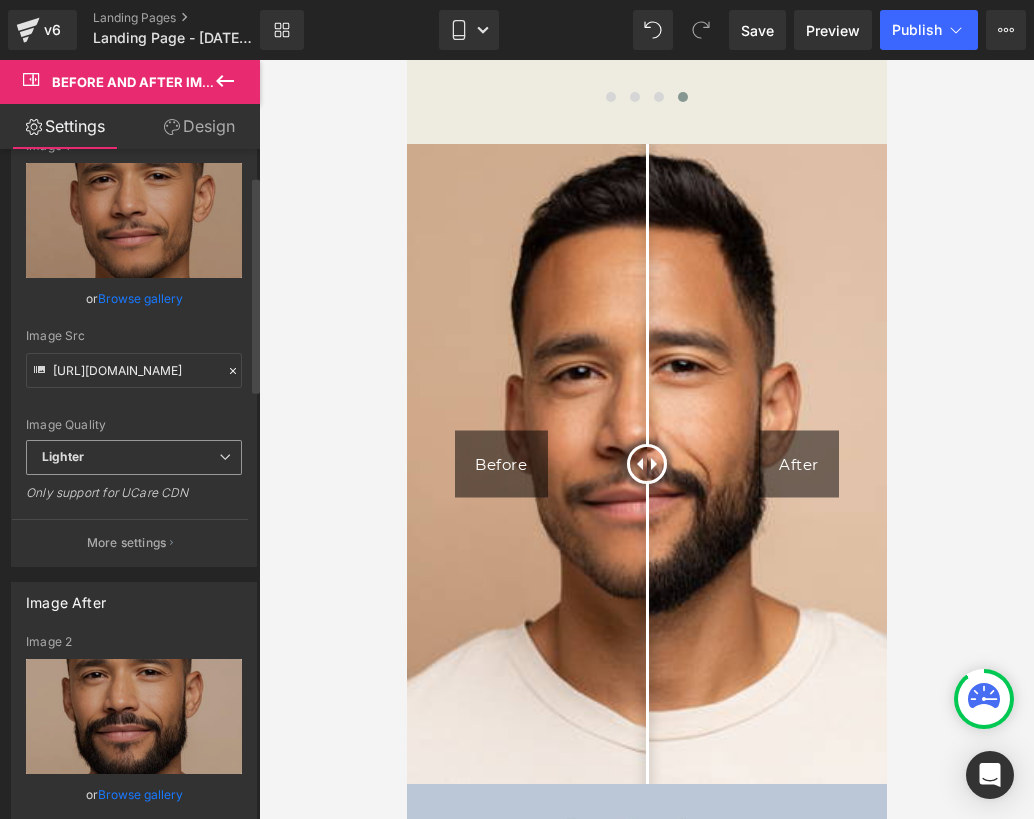 click on "Lighter" at bounding box center (134, 457) 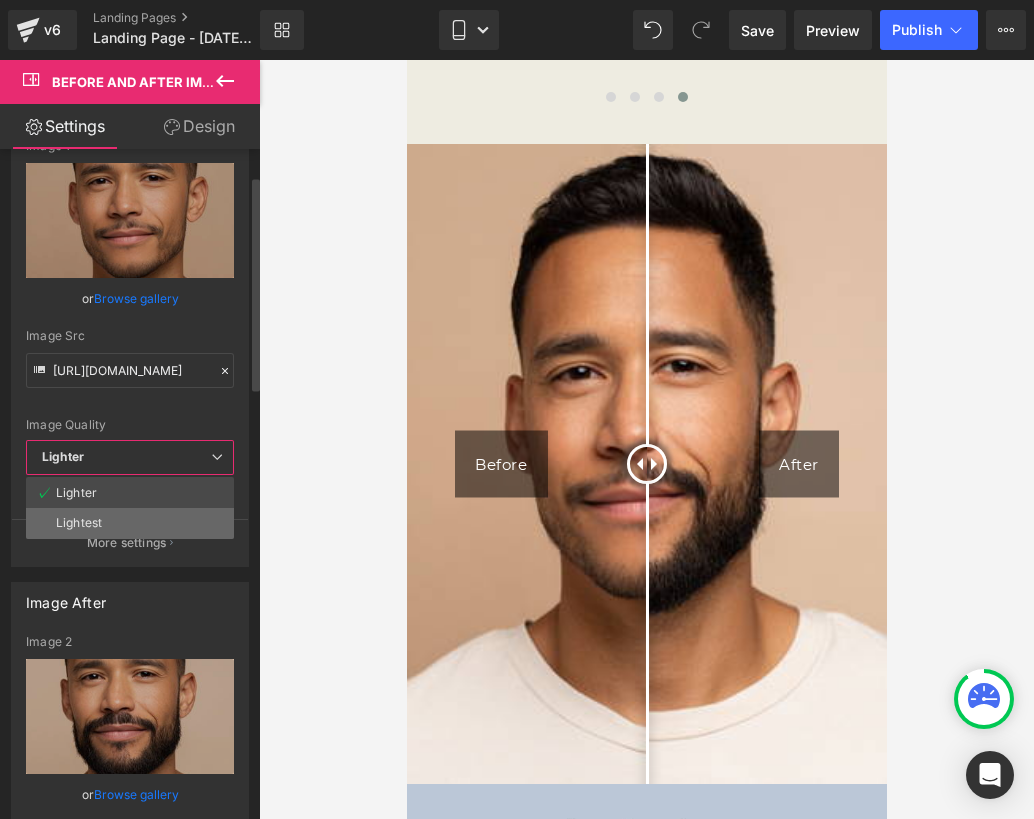 click on "Lightest" at bounding box center (130, 523) 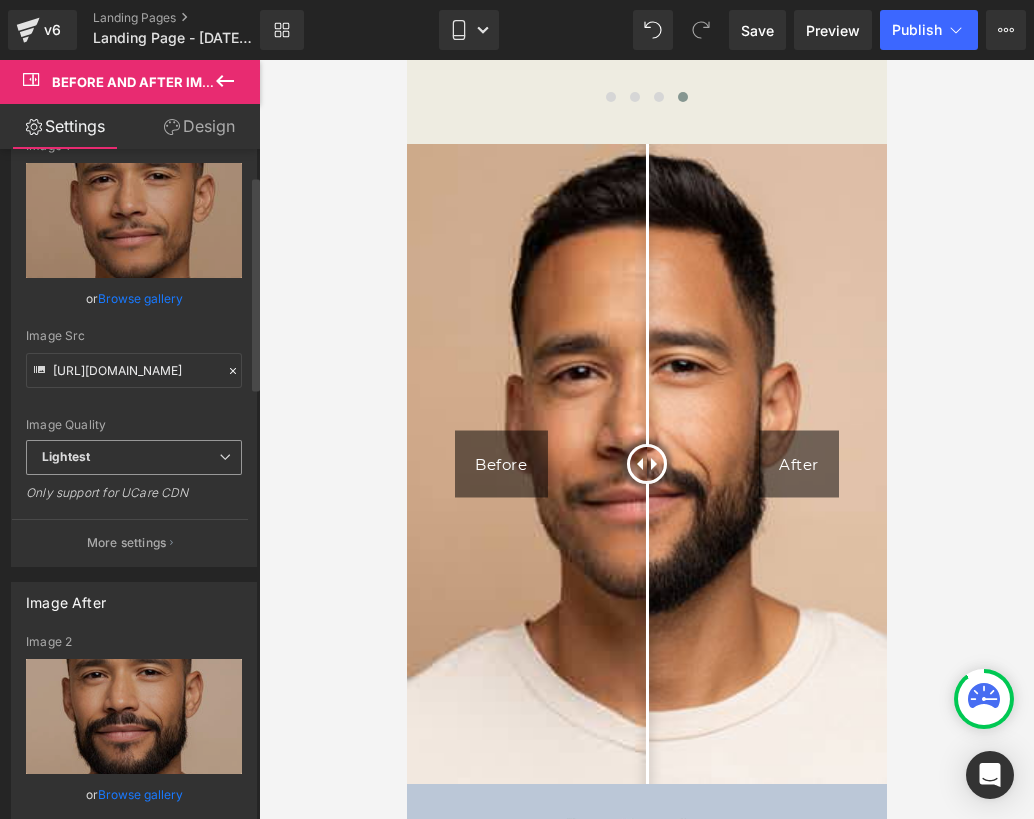 click on "Lightest" at bounding box center [134, 457] 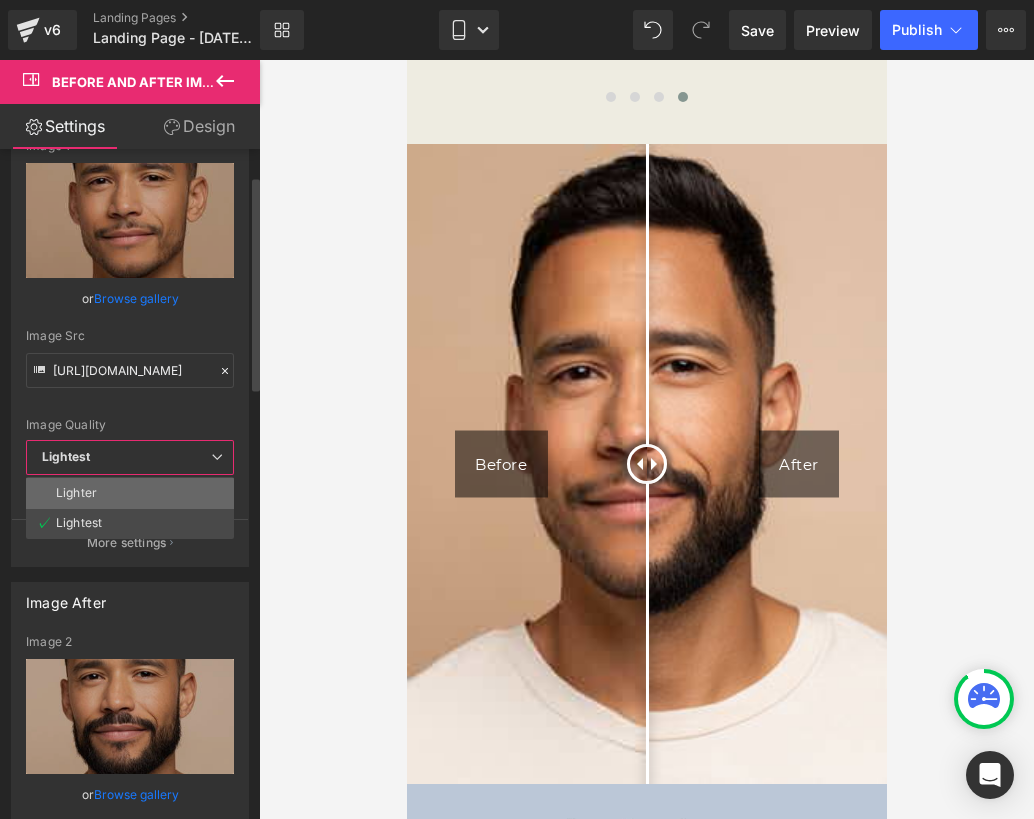 click on "Lighter" at bounding box center (130, 493) 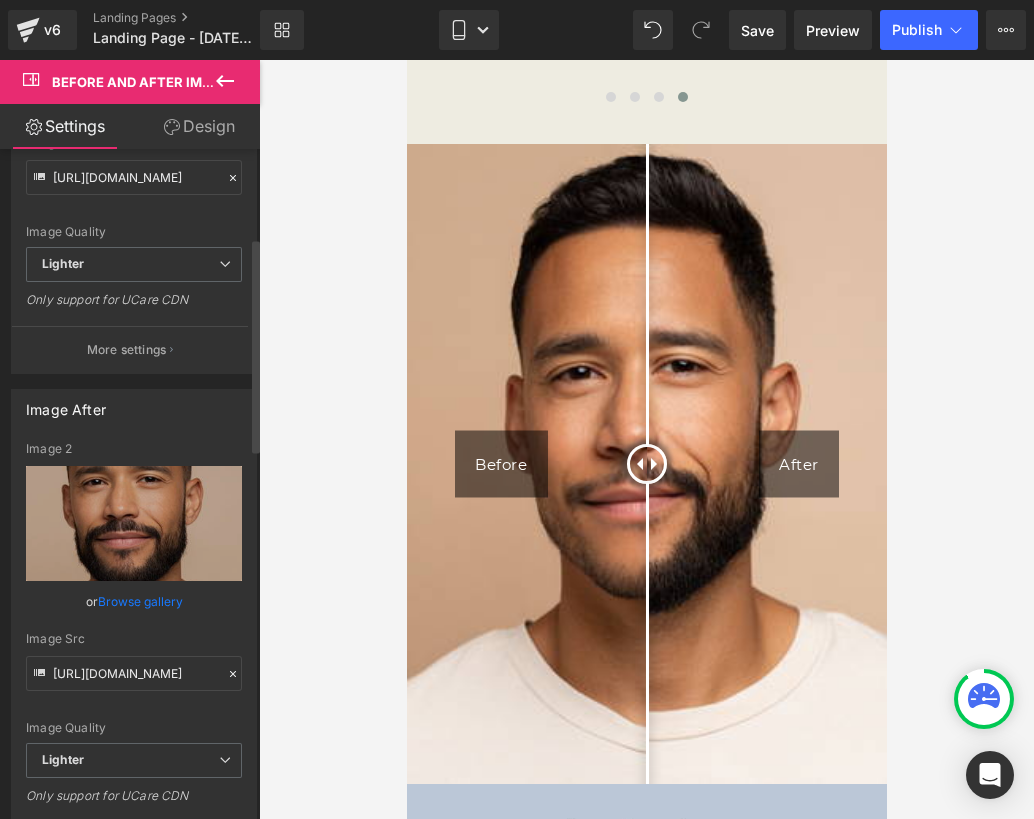 scroll, scrollTop: 335, scrollLeft: 0, axis: vertical 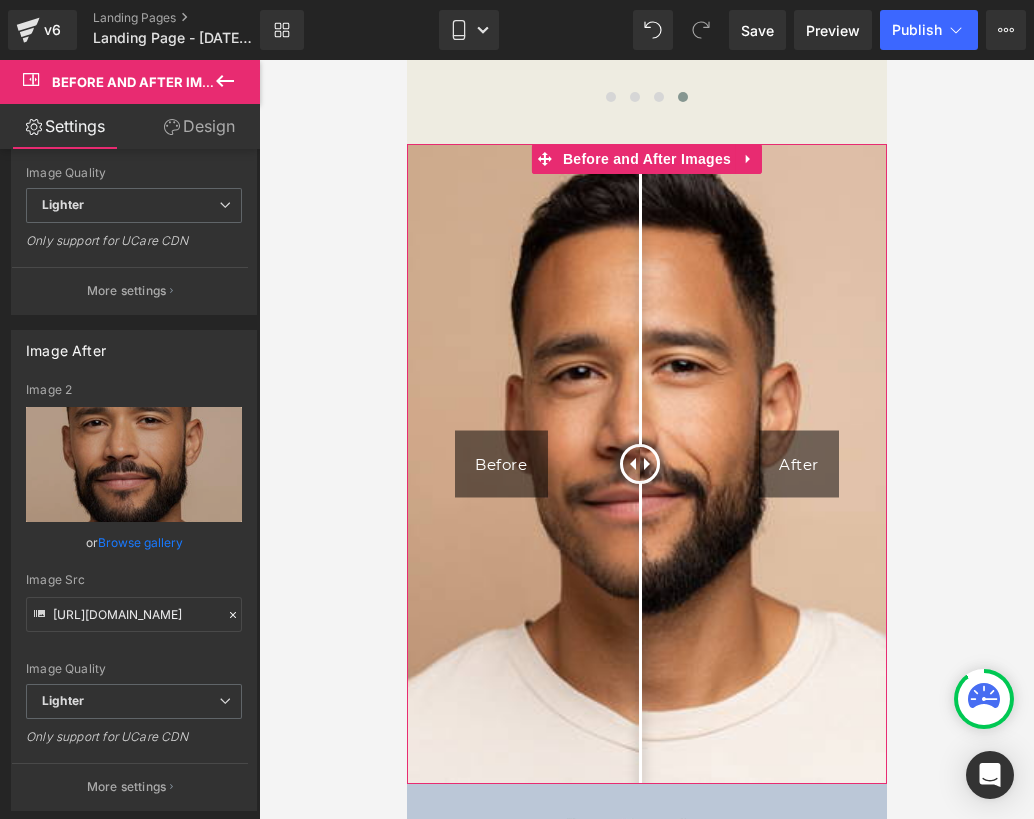 drag, startPoint x: 662, startPoint y: 428, endPoint x: 640, endPoint y: 449, distance: 30.413813 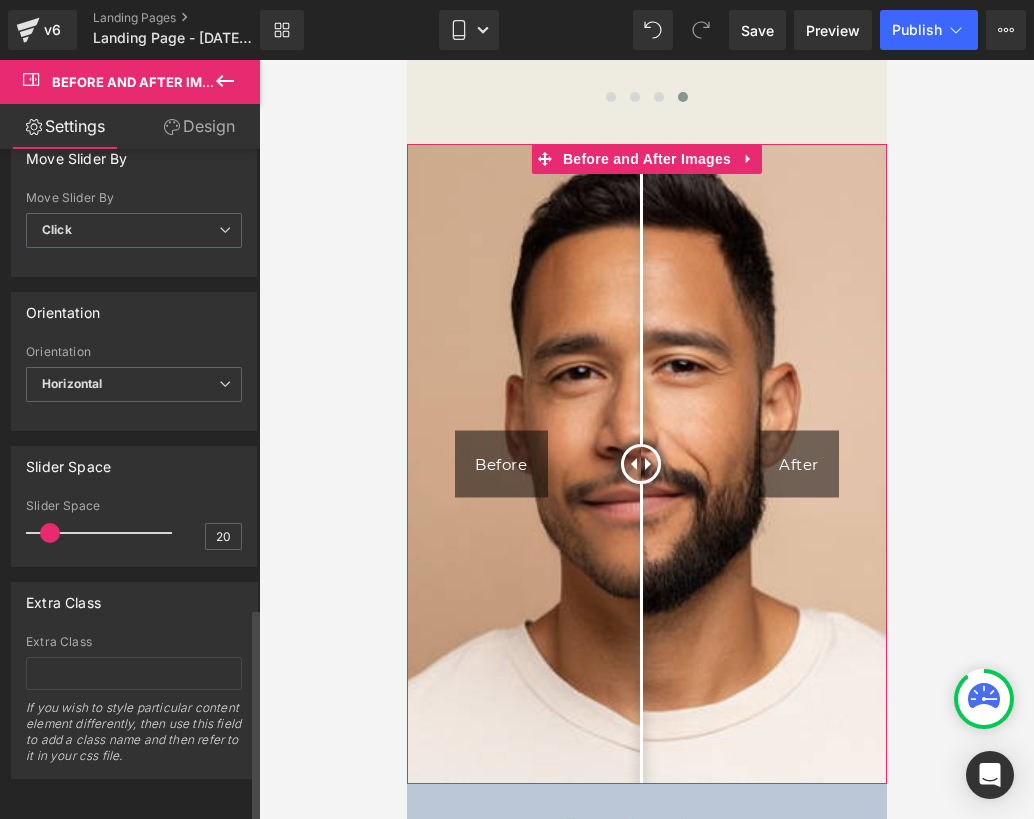 scroll, scrollTop: 1432, scrollLeft: 0, axis: vertical 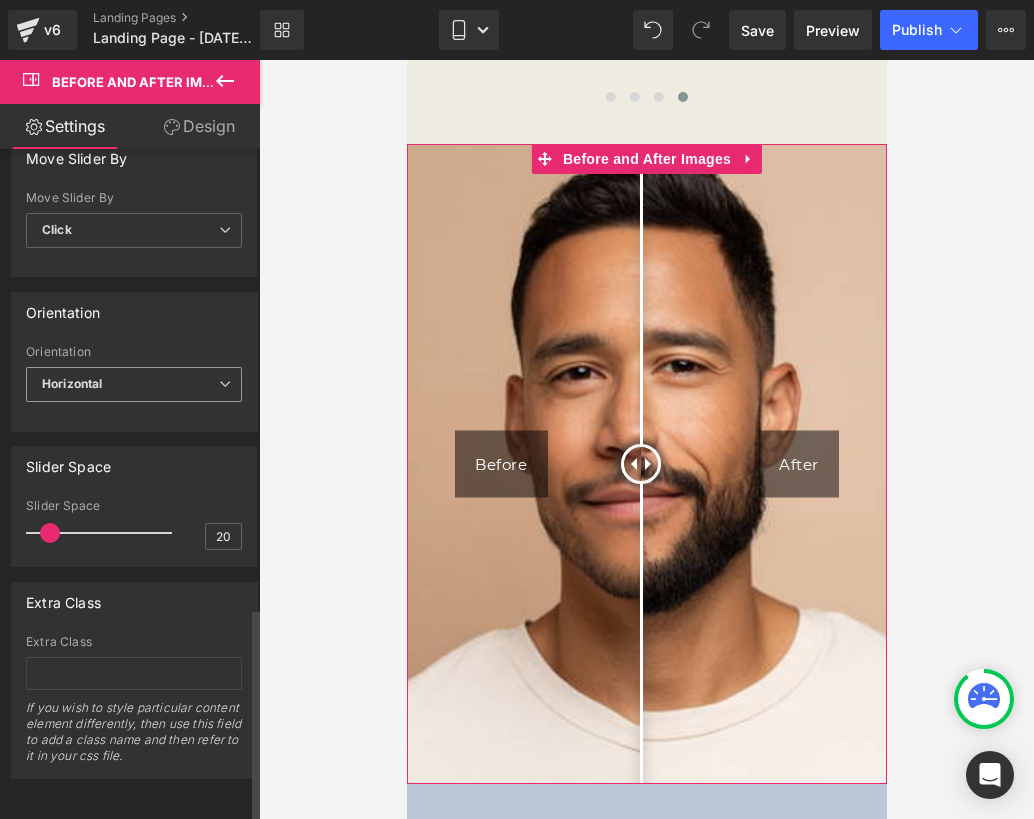 click on "Horizontal" at bounding box center [134, 384] 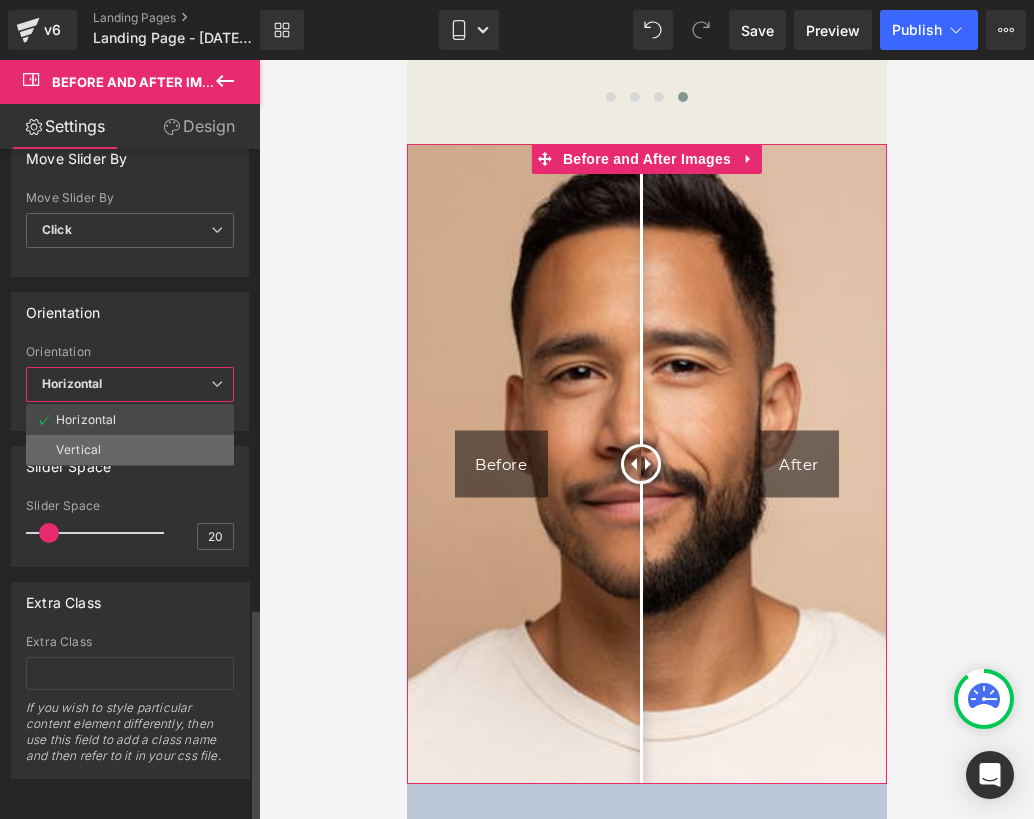 click on "Vertical" at bounding box center [130, 450] 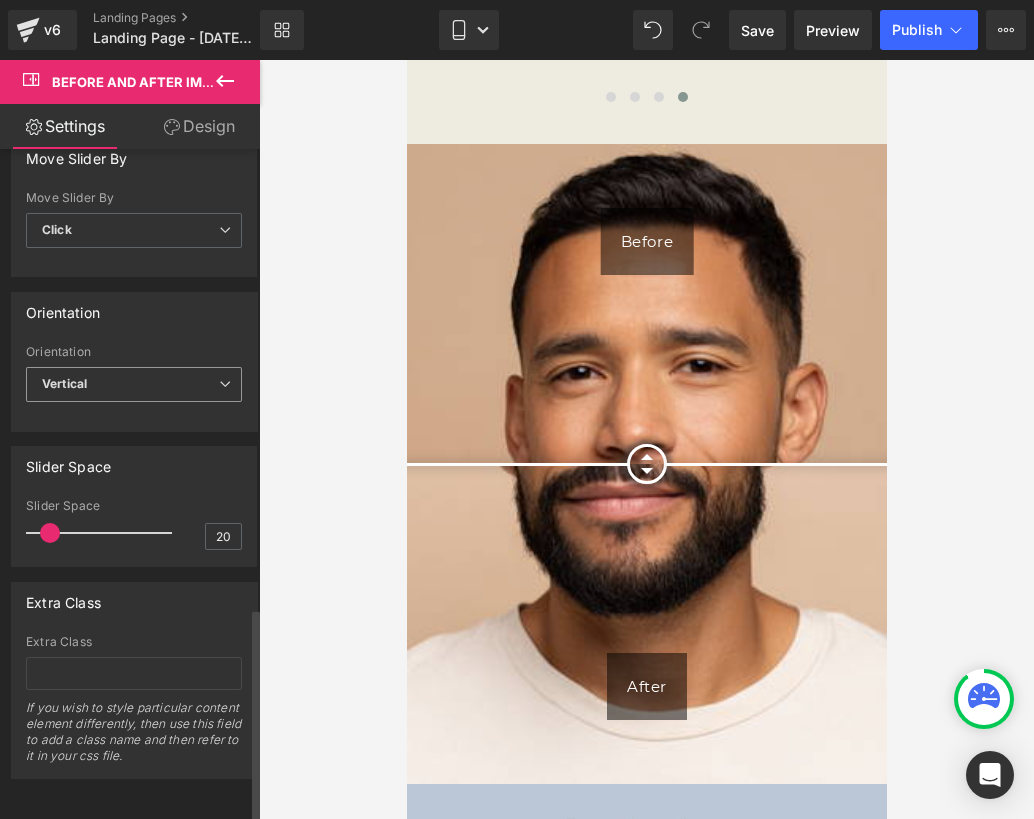 click on "Vertical
Horizontal Vertical" at bounding box center [134, 389] 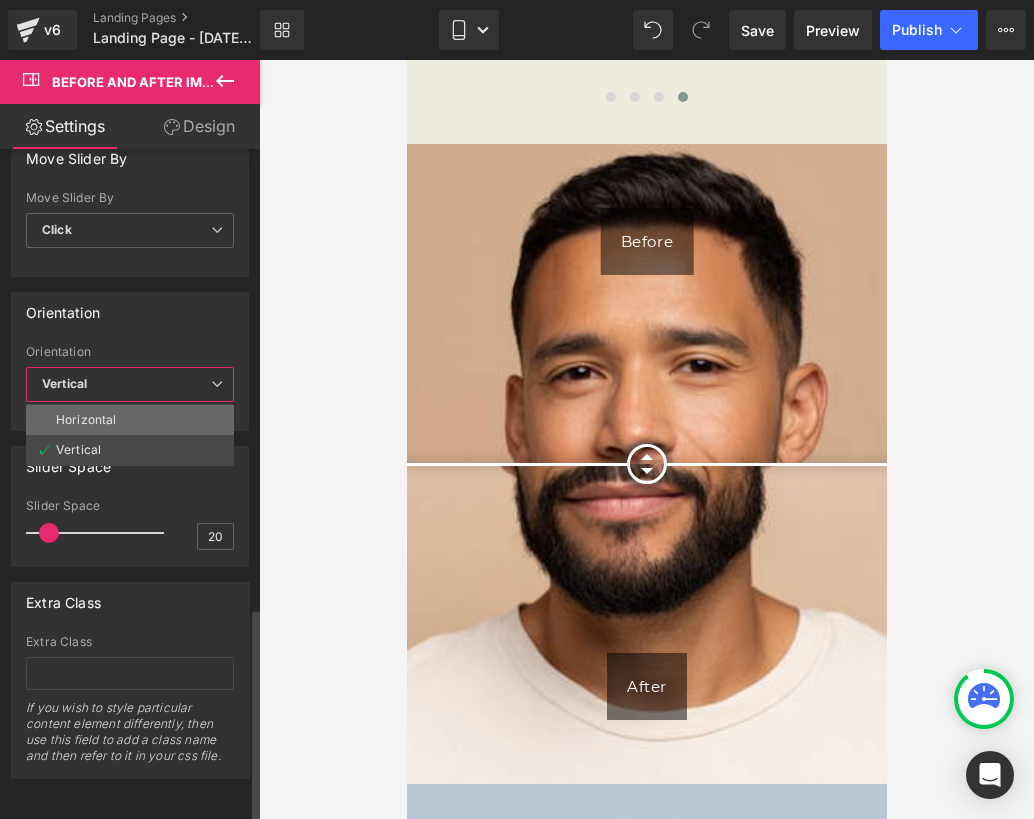 click on "Horizontal" at bounding box center [130, 420] 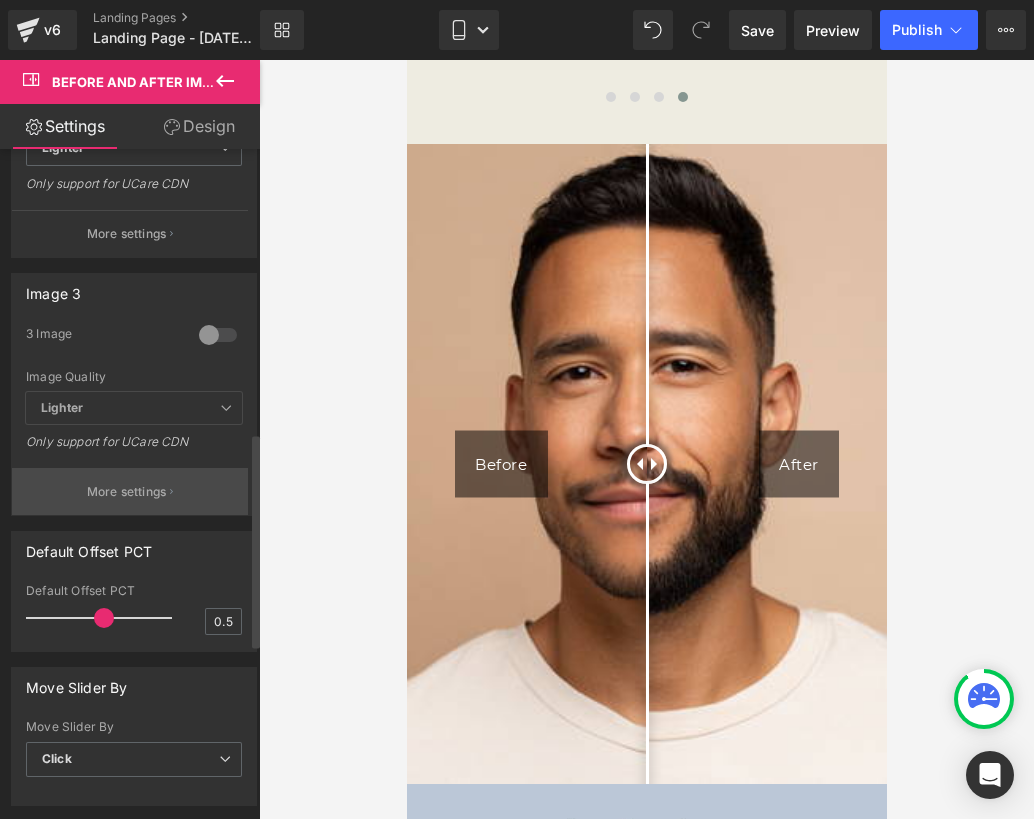 scroll, scrollTop: 885, scrollLeft: 0, axis: vertical 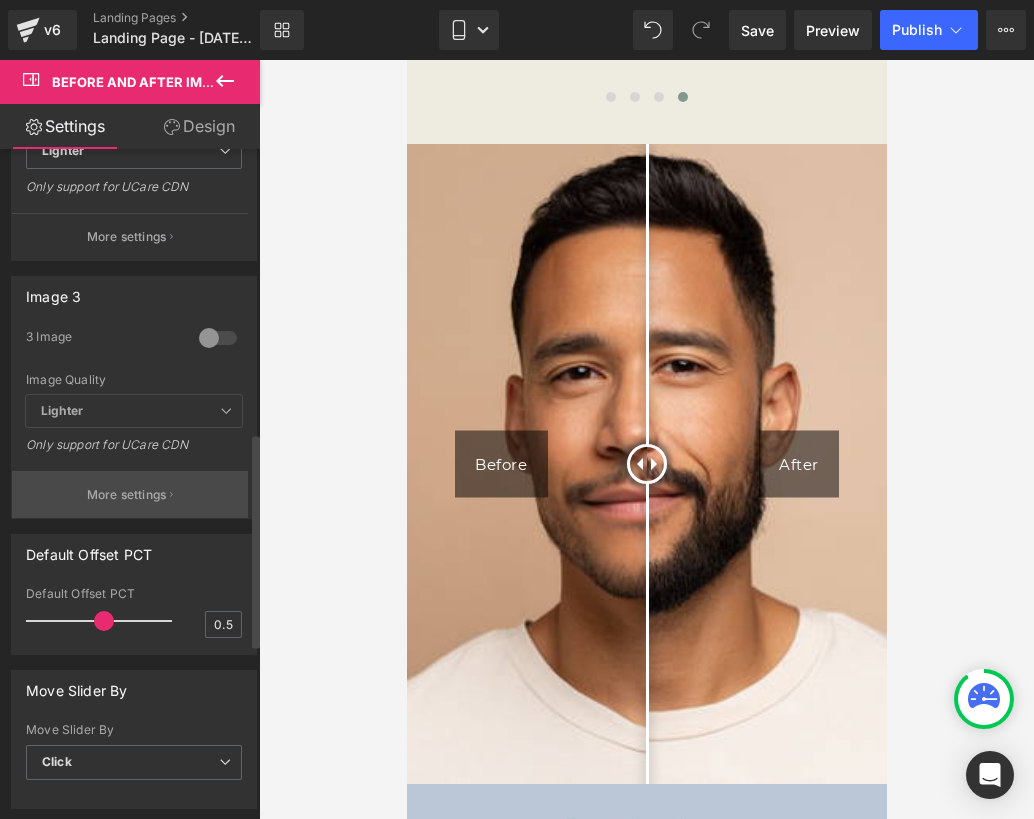 click on "More settings" at bounding box center [127, 495] 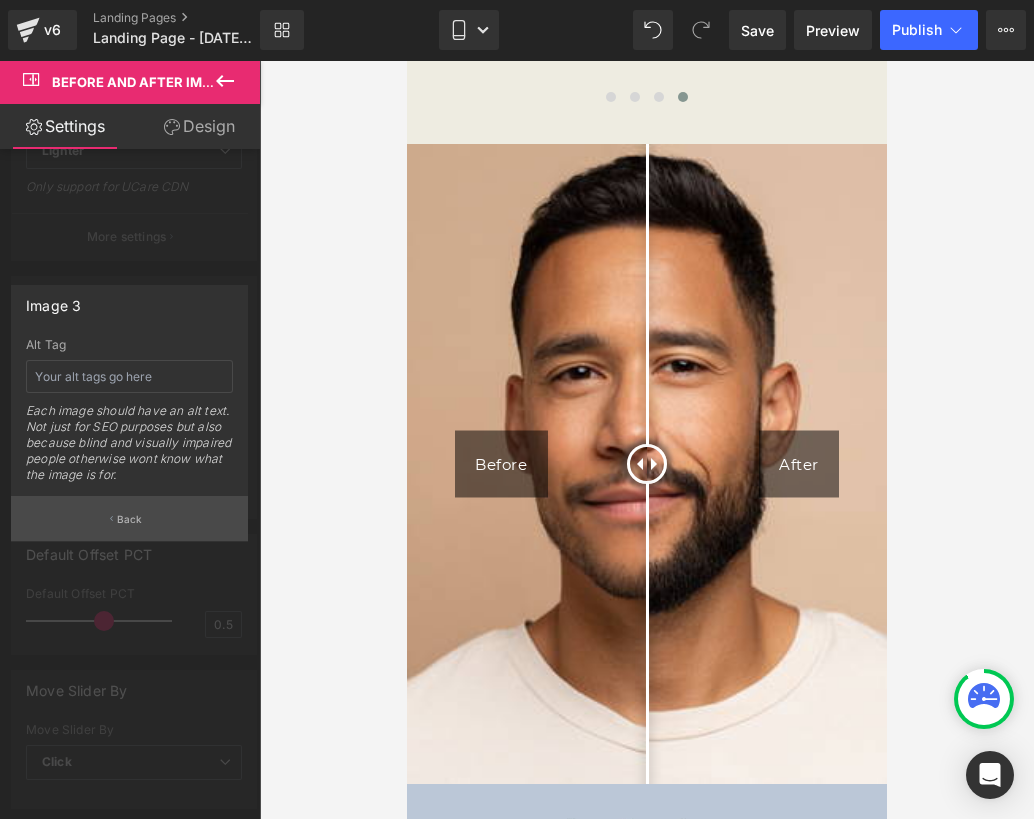 click on "Back" at bounding box center (129, 518) 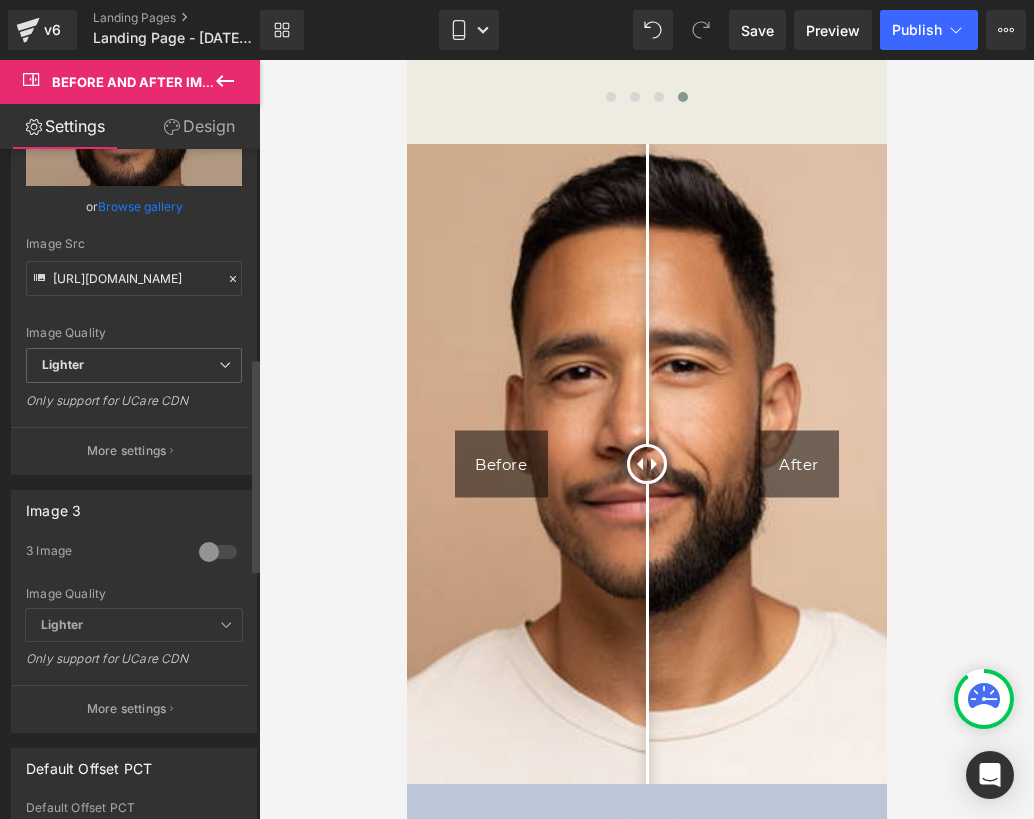 scroll, scrollTop: 650, scrollLeft: 0, axis: vertical 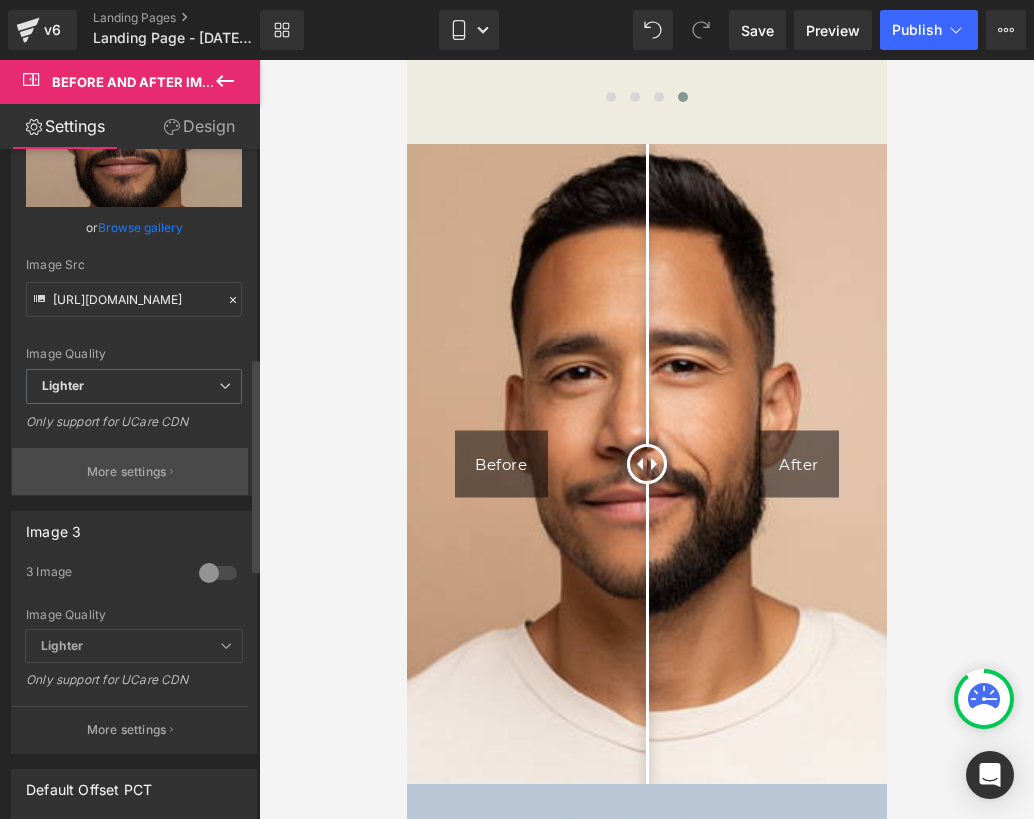 click on "More settings" at bounding box center (130, 471) 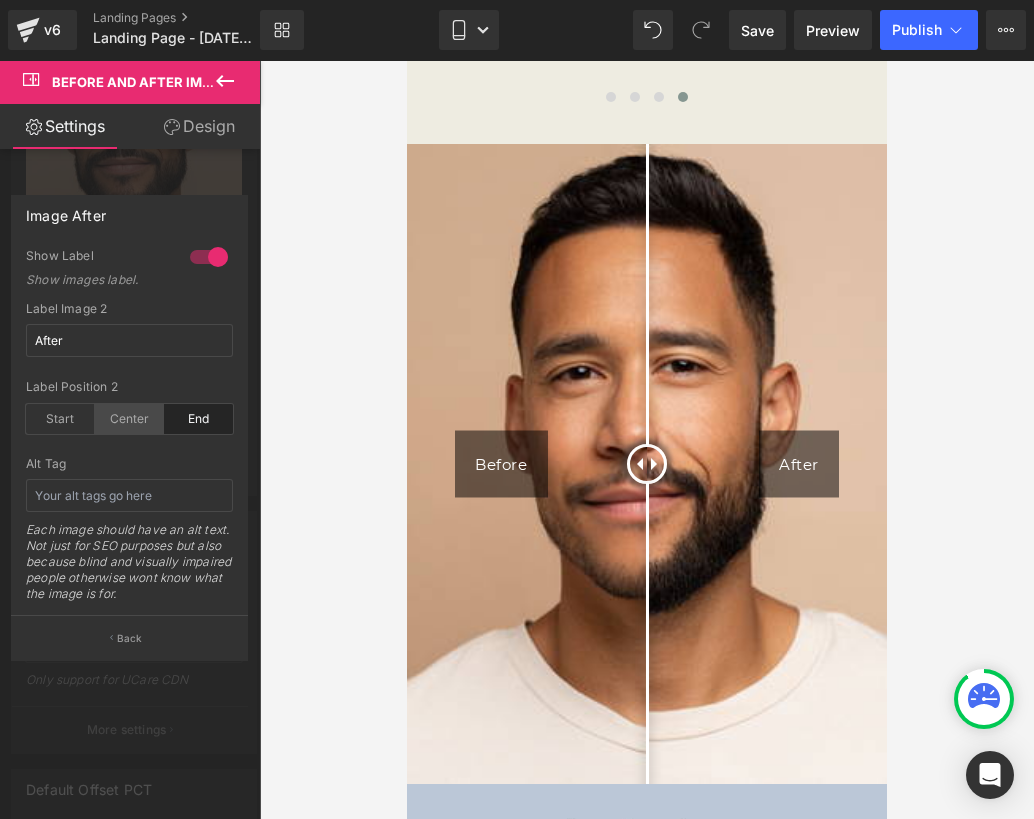 click on "Center" at bounding box center [129, 419] 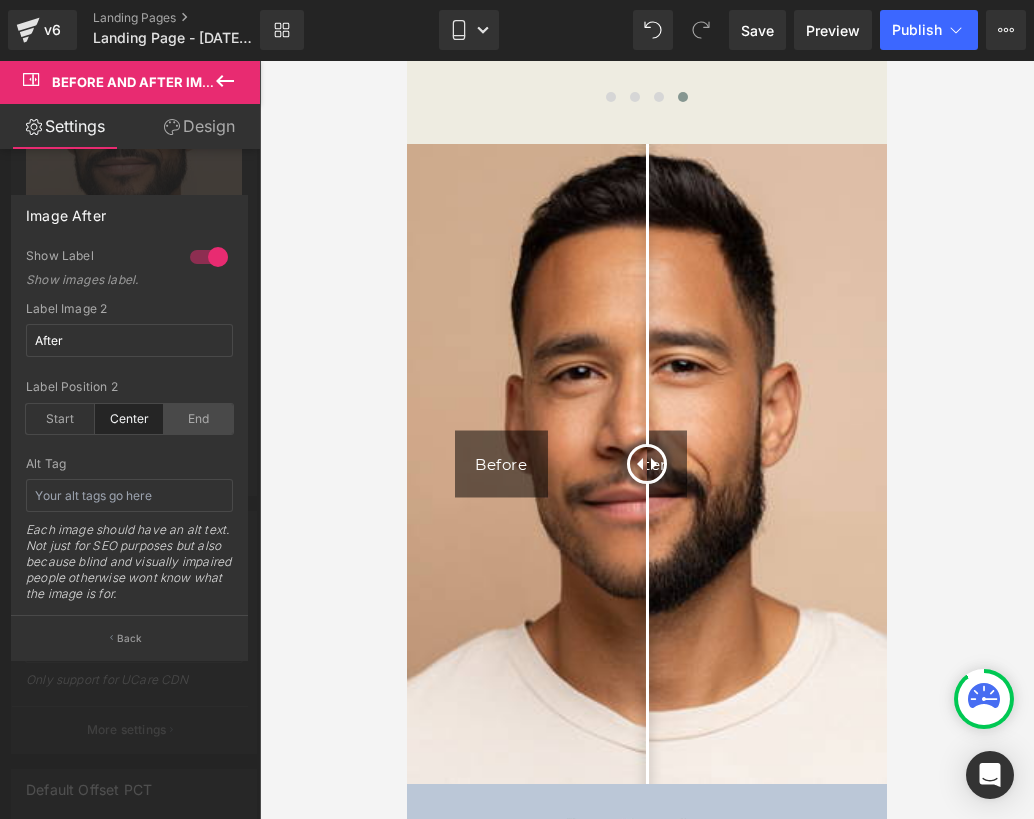 click on "End" at bounding box center [198, 419] 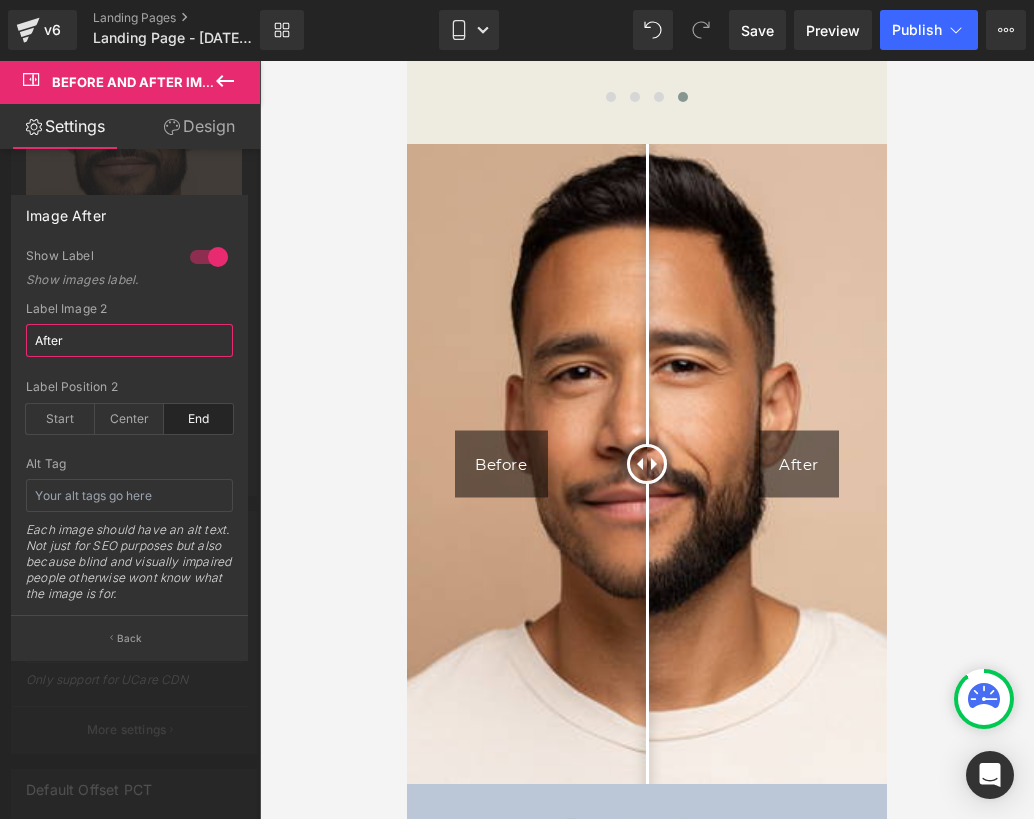 click on "After" at bounding box center [129, 340] 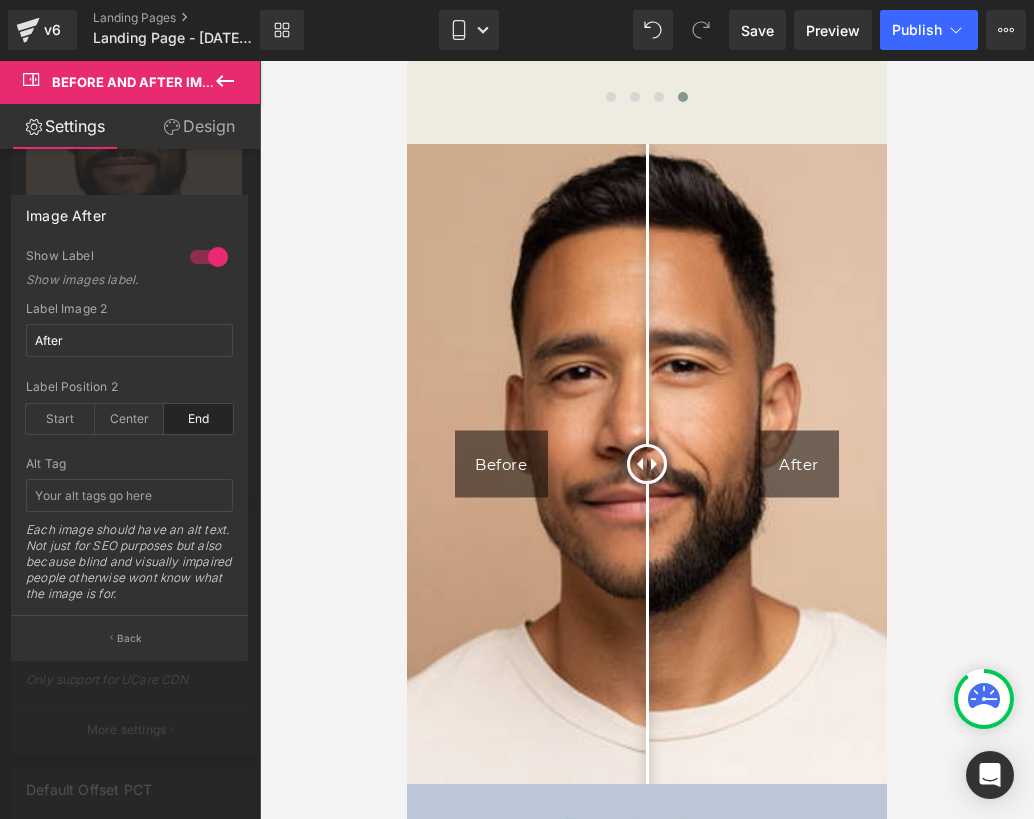 click at bounding box center (209, 257) 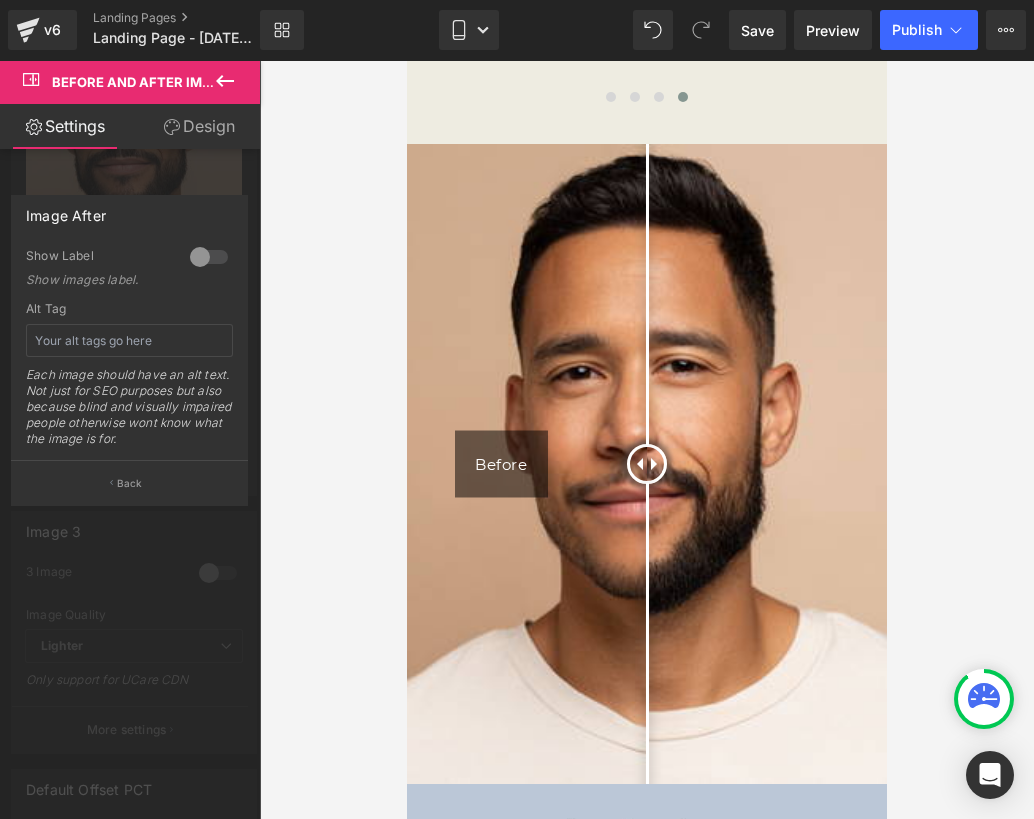 click at bounding box center (209, 257) 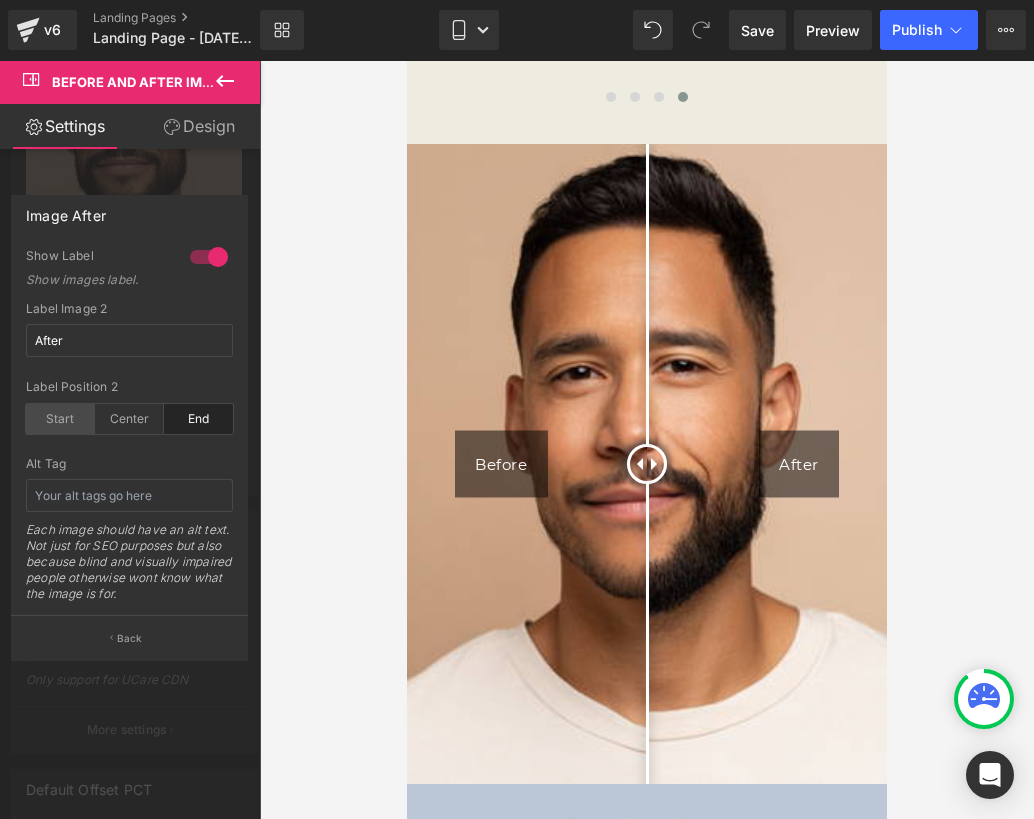 click on "Start" at bounding box center (60, 419) 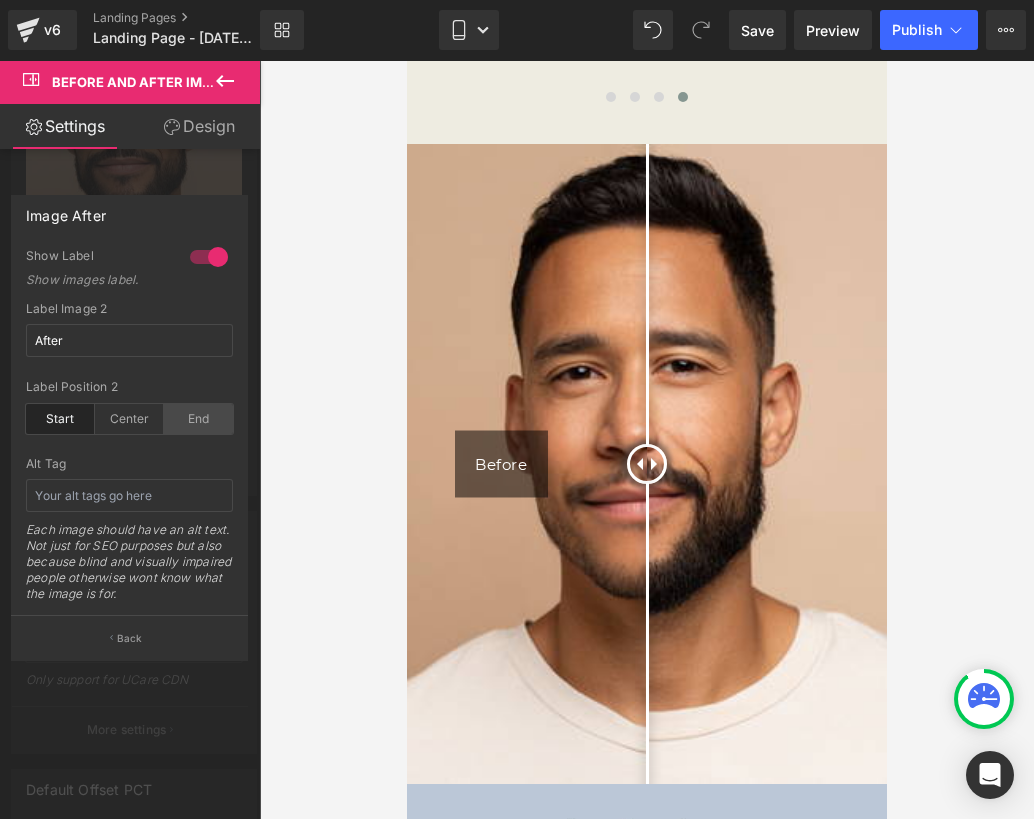 click on "End" at bounding box center (198, 419) 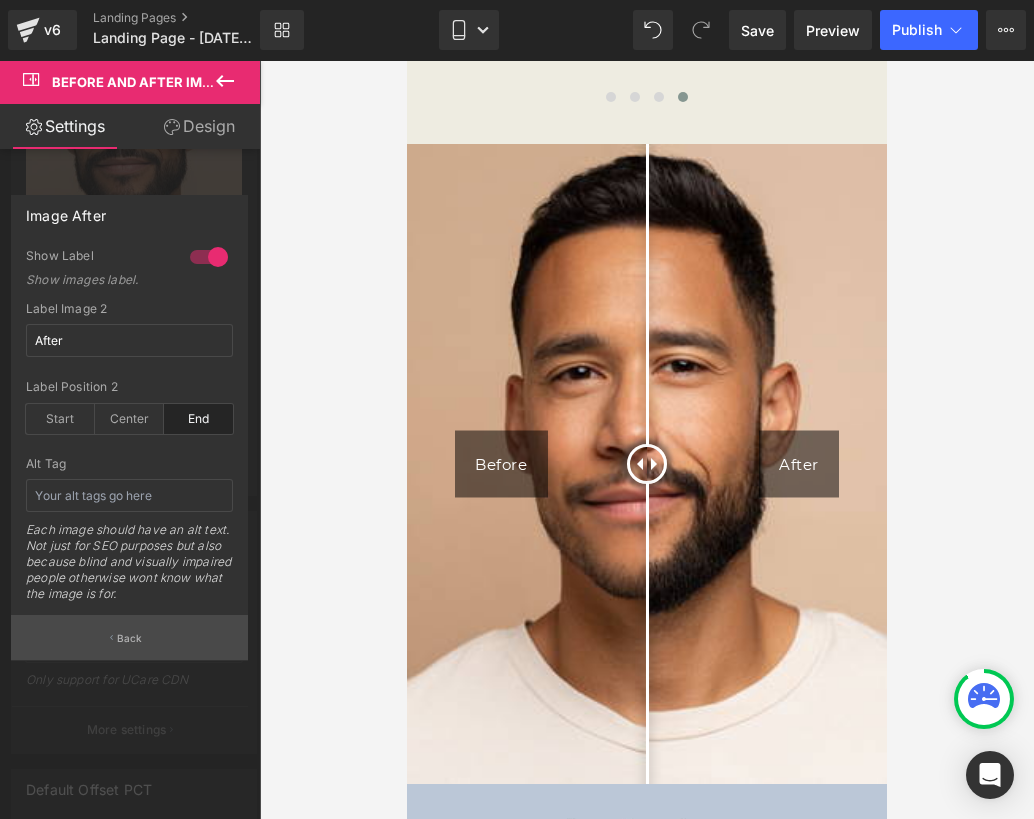 click on "Back" at bounding box center (130, 638) 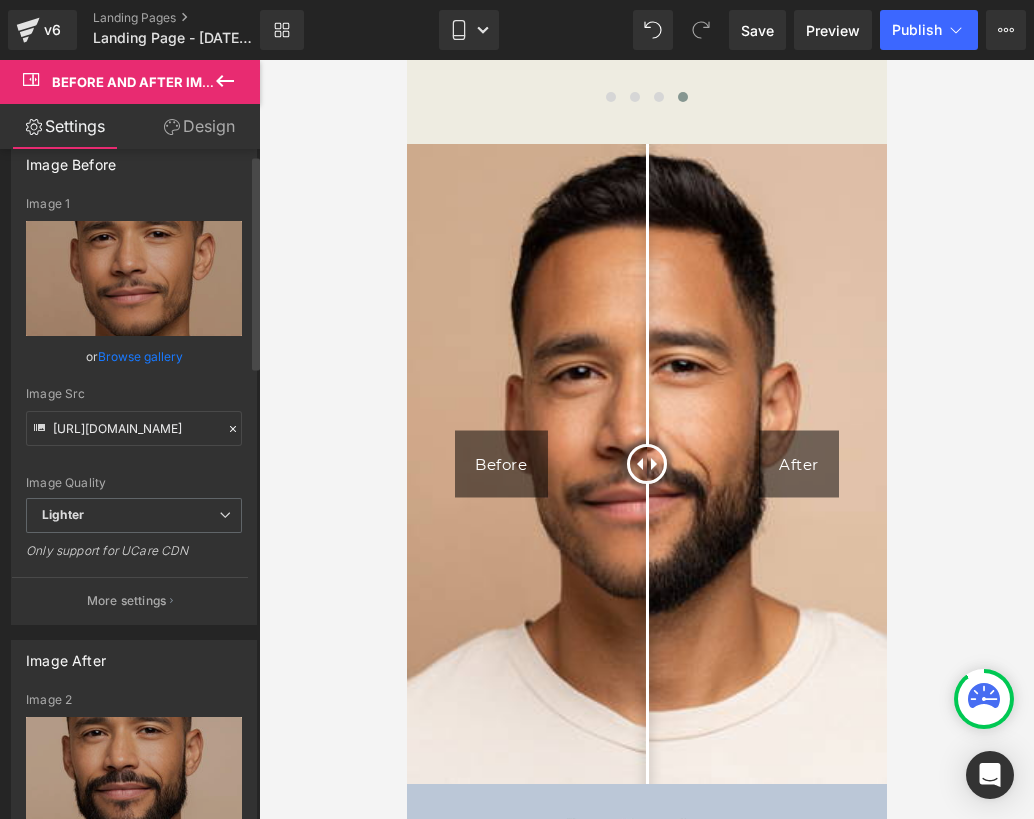 scroll, scrollTop: 0, scrollLeft: 0, axis: both 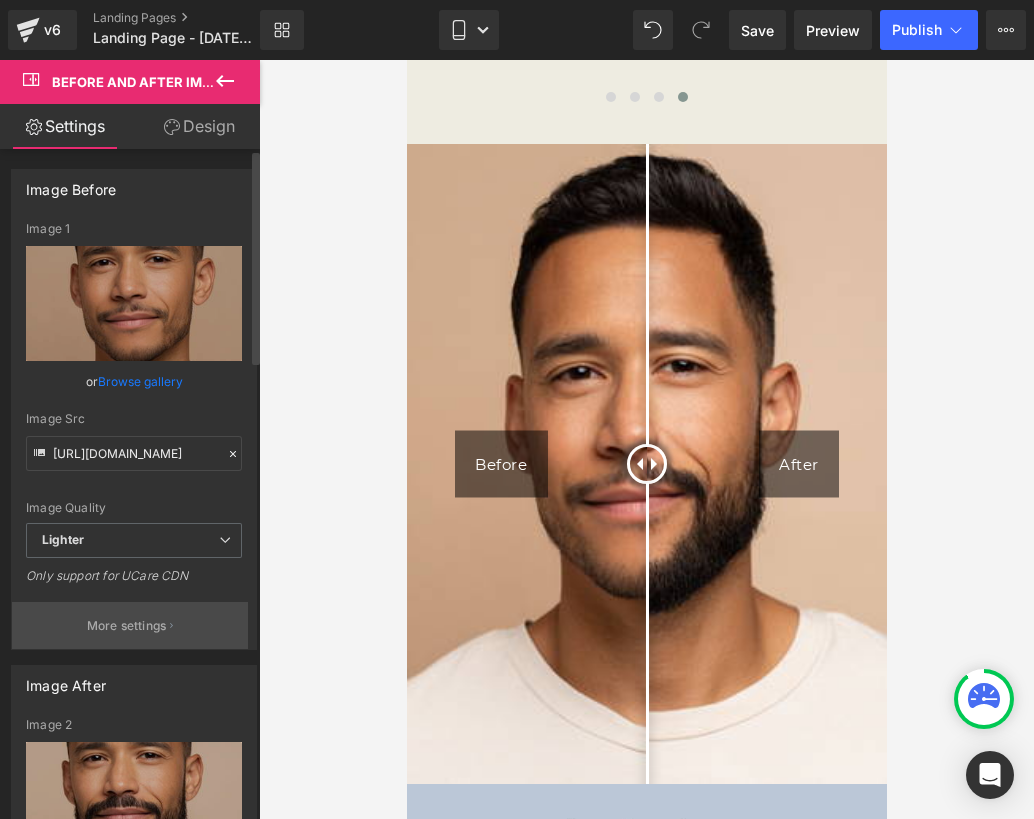 click on "More settings" at bounding box center (130, 625) 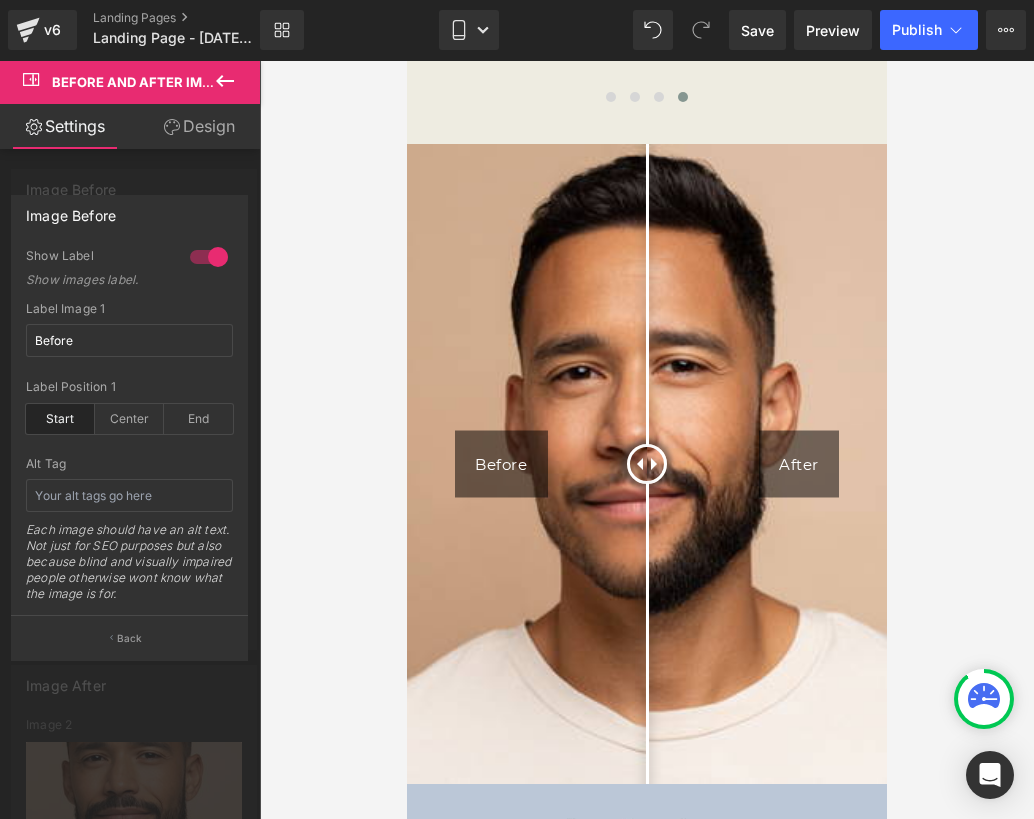 click on "Show Label Show images label." at bounding box center (129, 275) 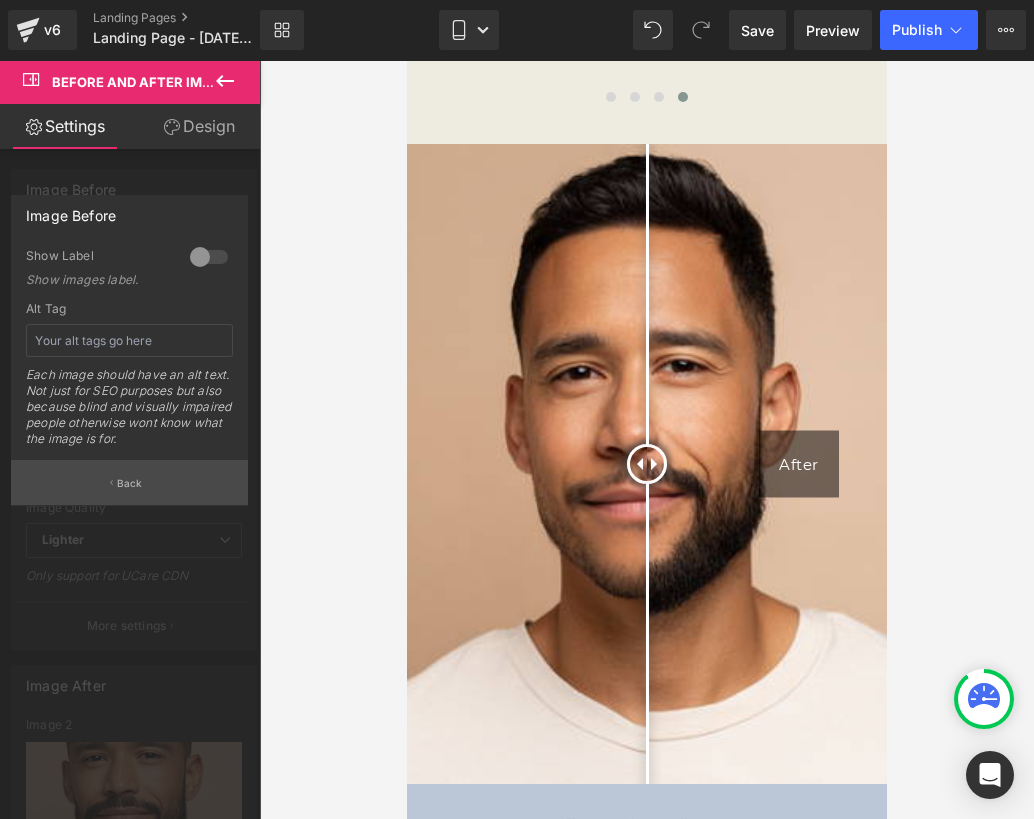 click on "Back" at bounding box center (129, 482) 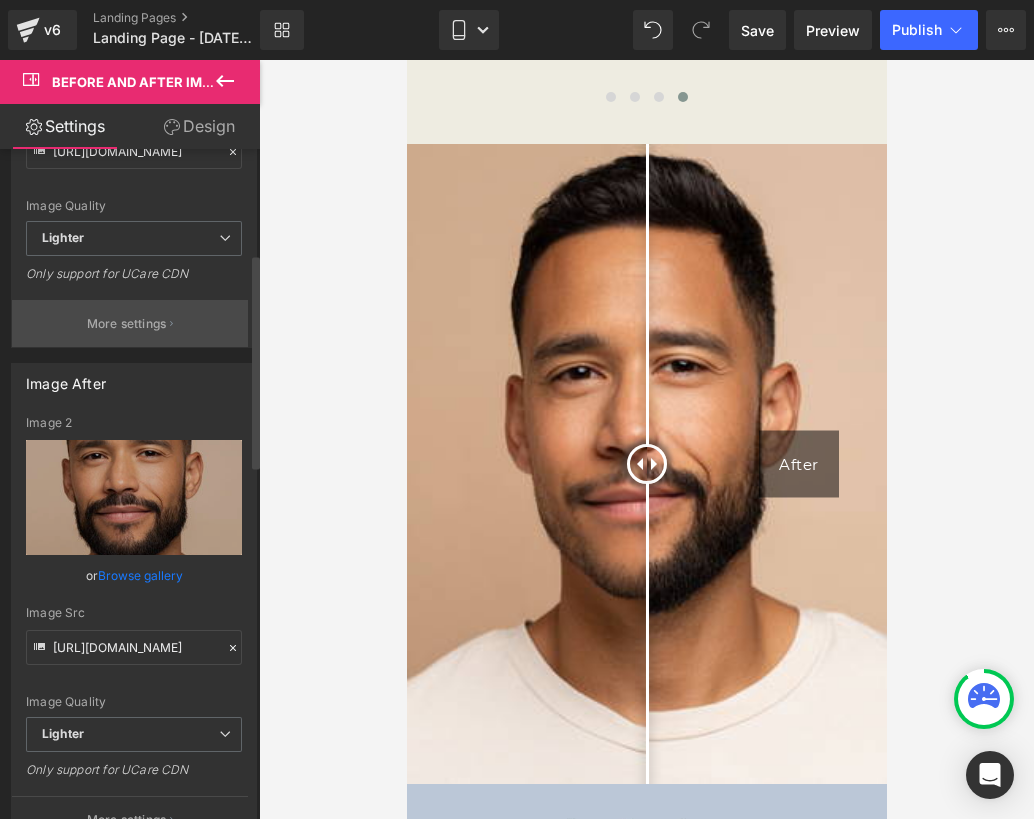 scroll, scrollTop: 447, scrollLeft: 0, axis: vertical 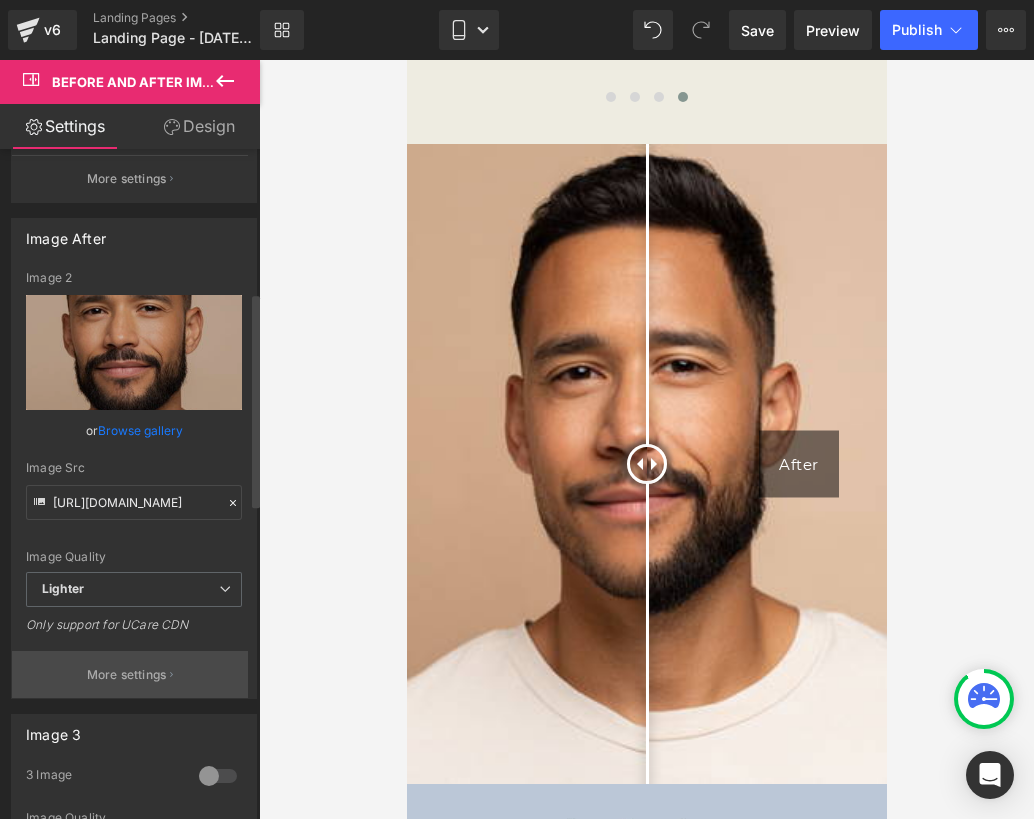 click on "More settings" at bounding box center (130, 674) 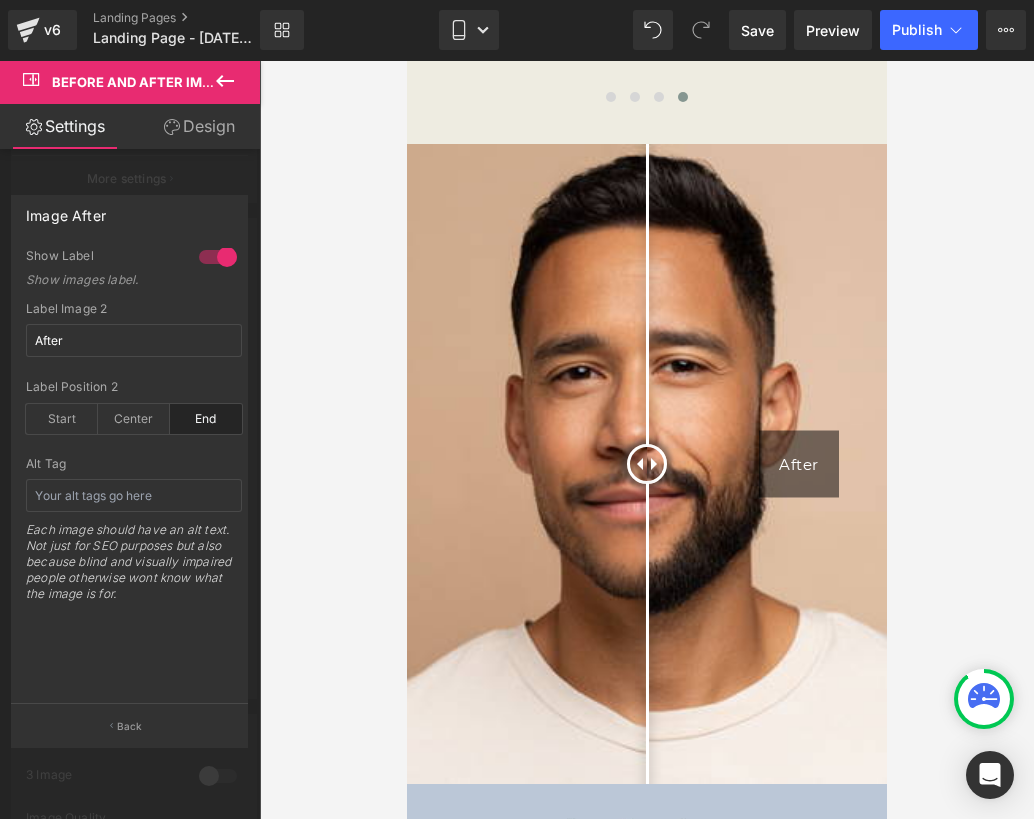 click at bounding box center (218, 257) 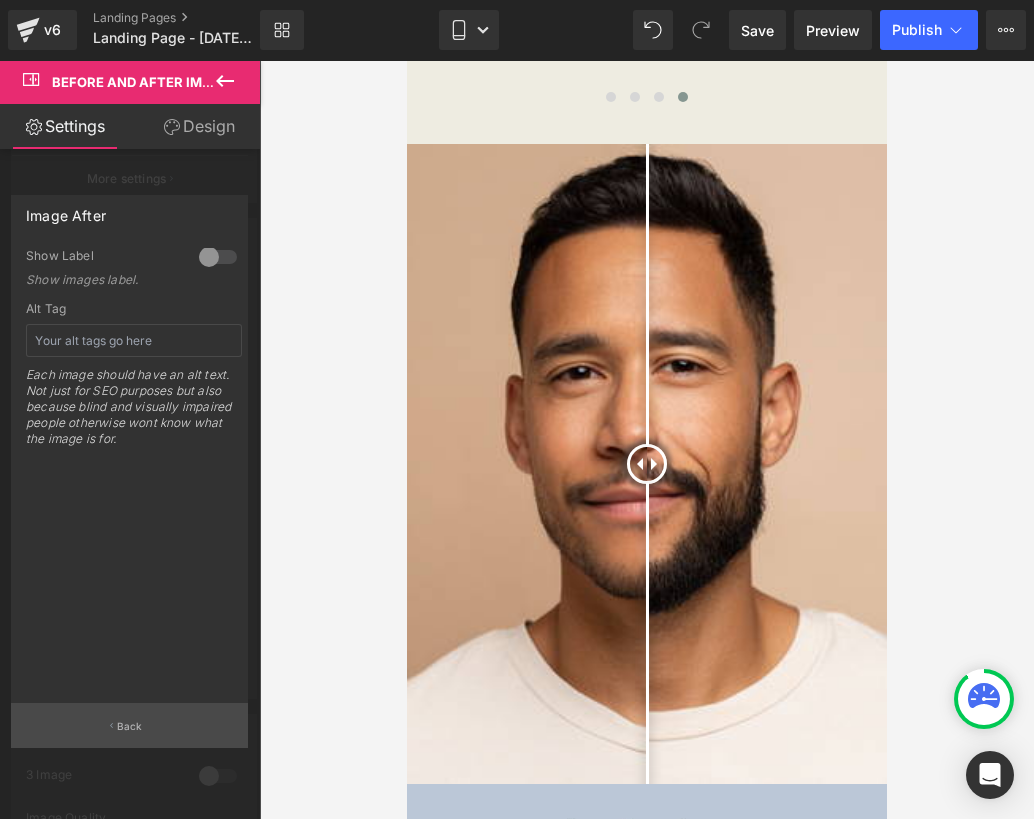 click on "Back" at bounding box center [129, 725] 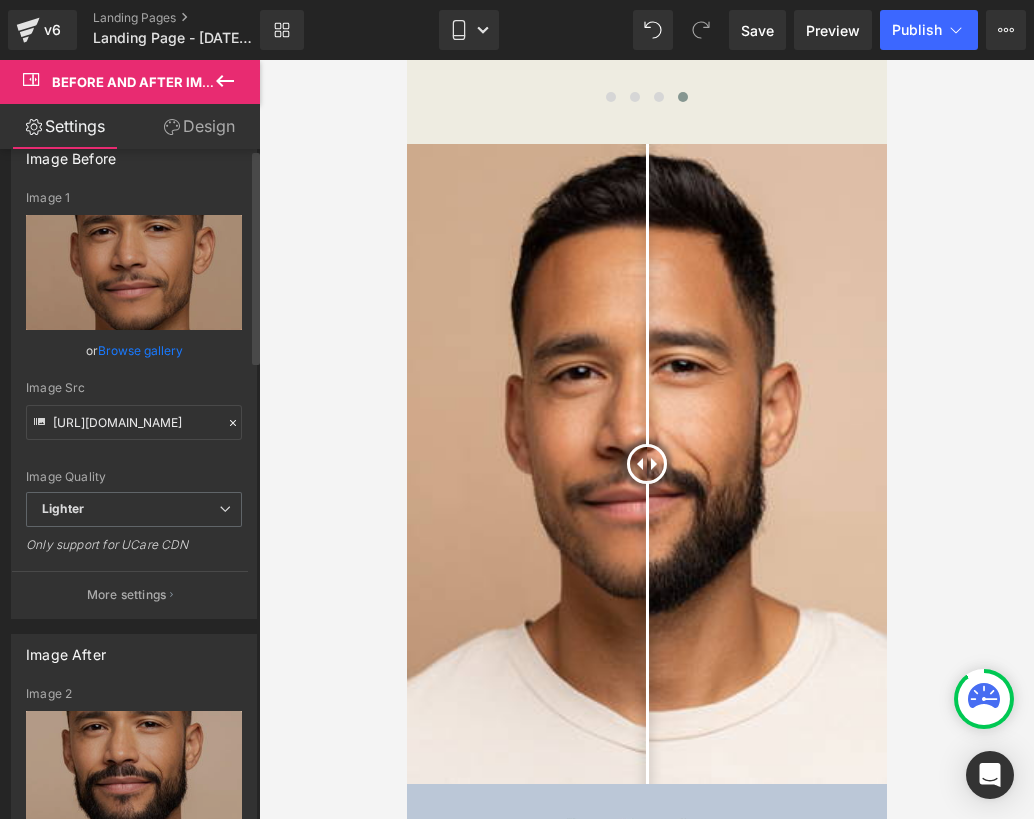 scroll, scrollTop: 0, scrollLeft: 0, axis: both 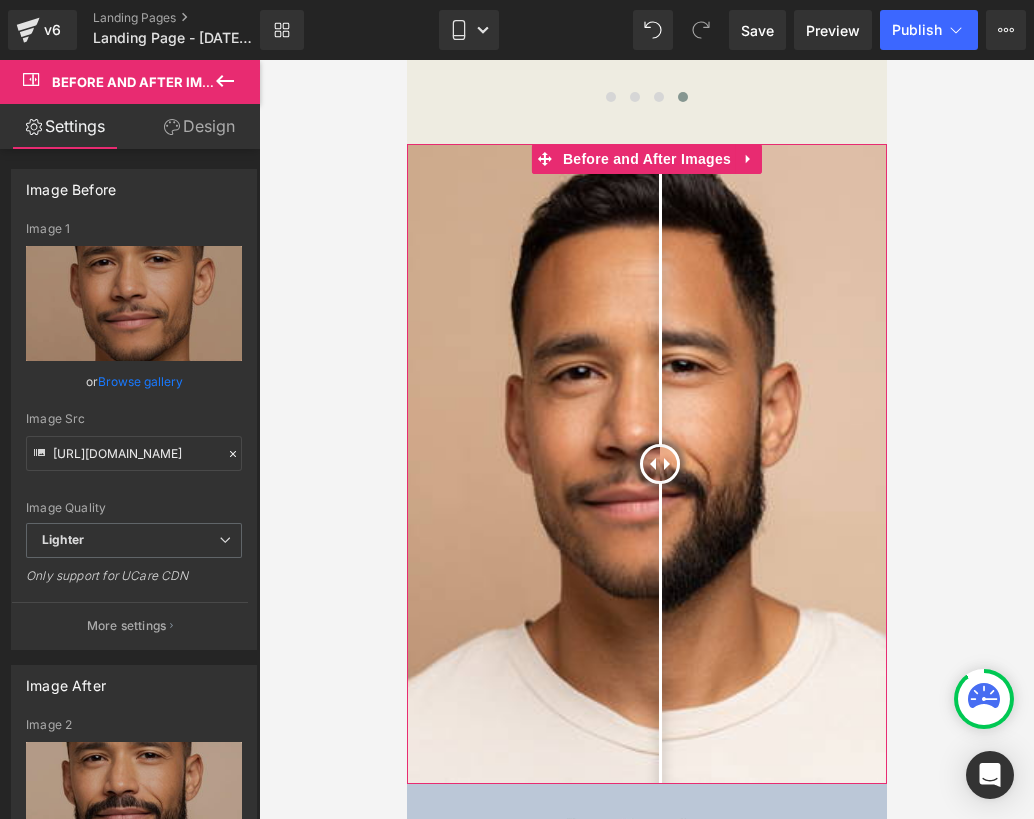 drag, startPoint x: 645, startPoint y: 431, endPoint x: 658, endPoint y: 429, distance: 13.152946 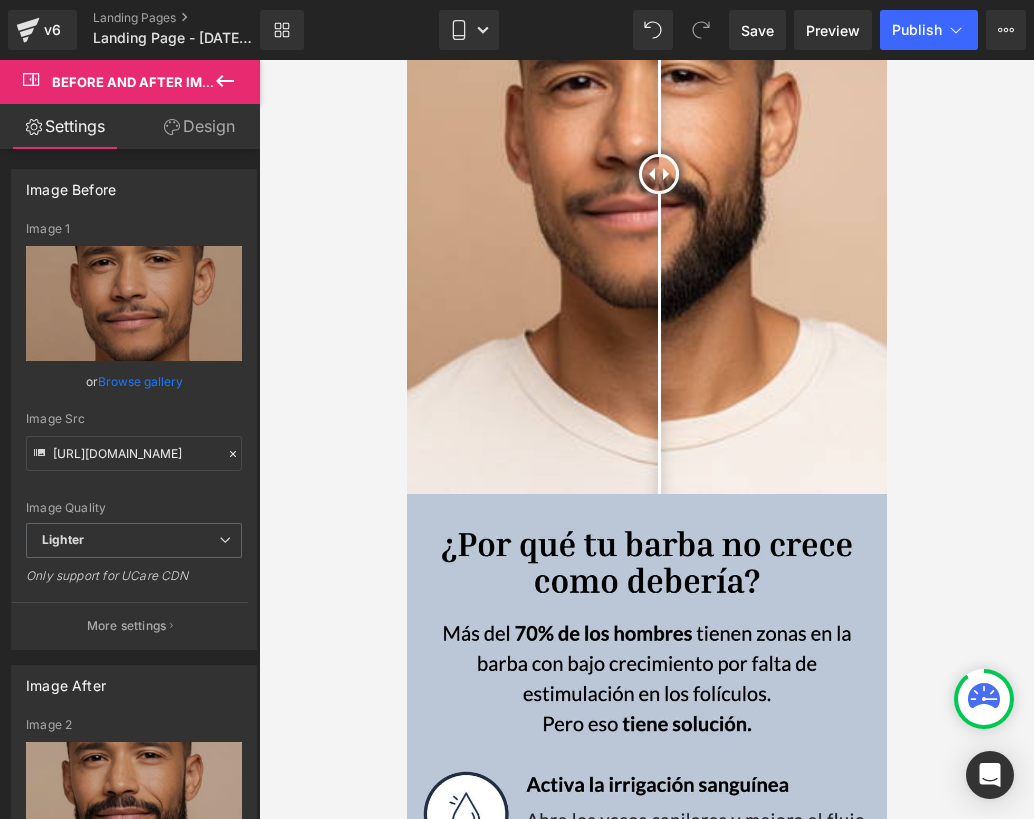 scroll, scrollTop: 2296, scrollLeft: 0, axis: vertical 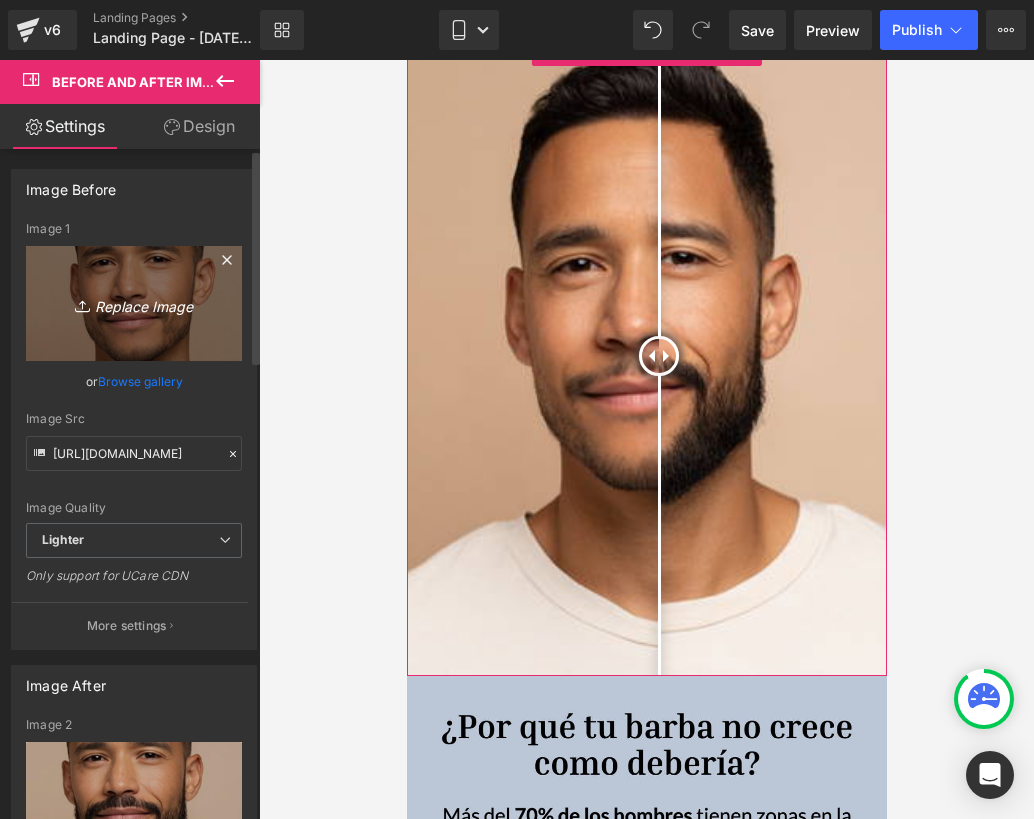 click on "Replace Image" at bounding box center [134, 303] 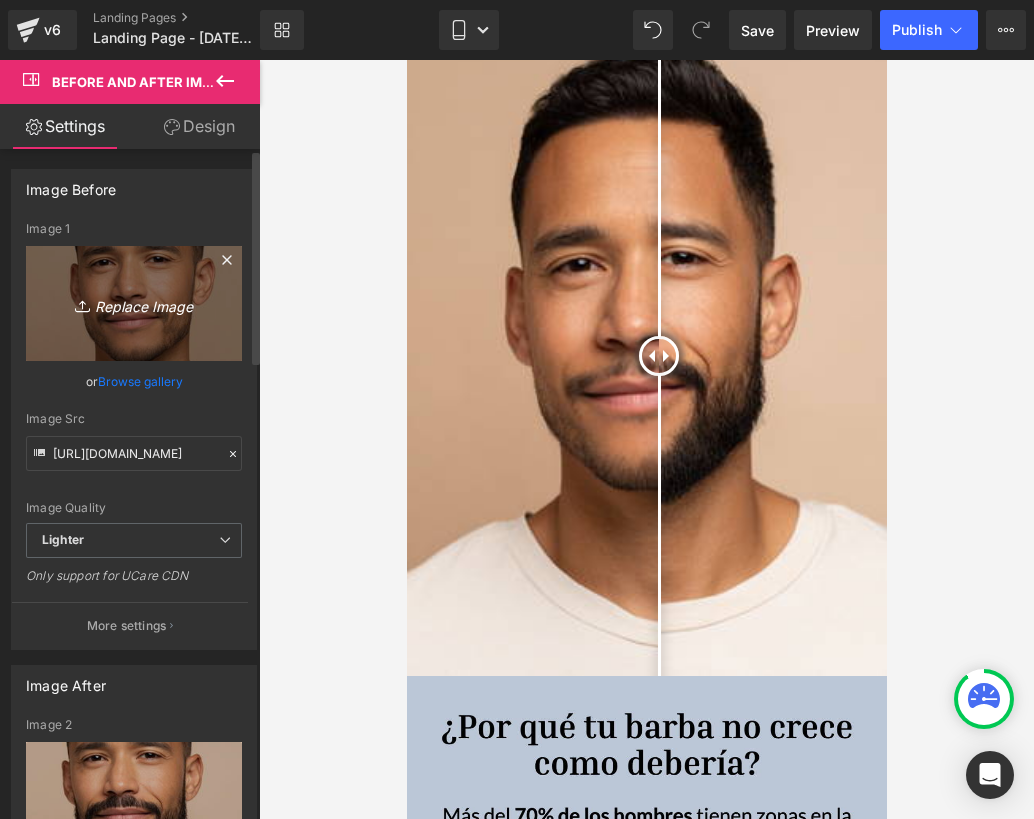 type on "C:\fakepath\Diseño sin título (32).png" 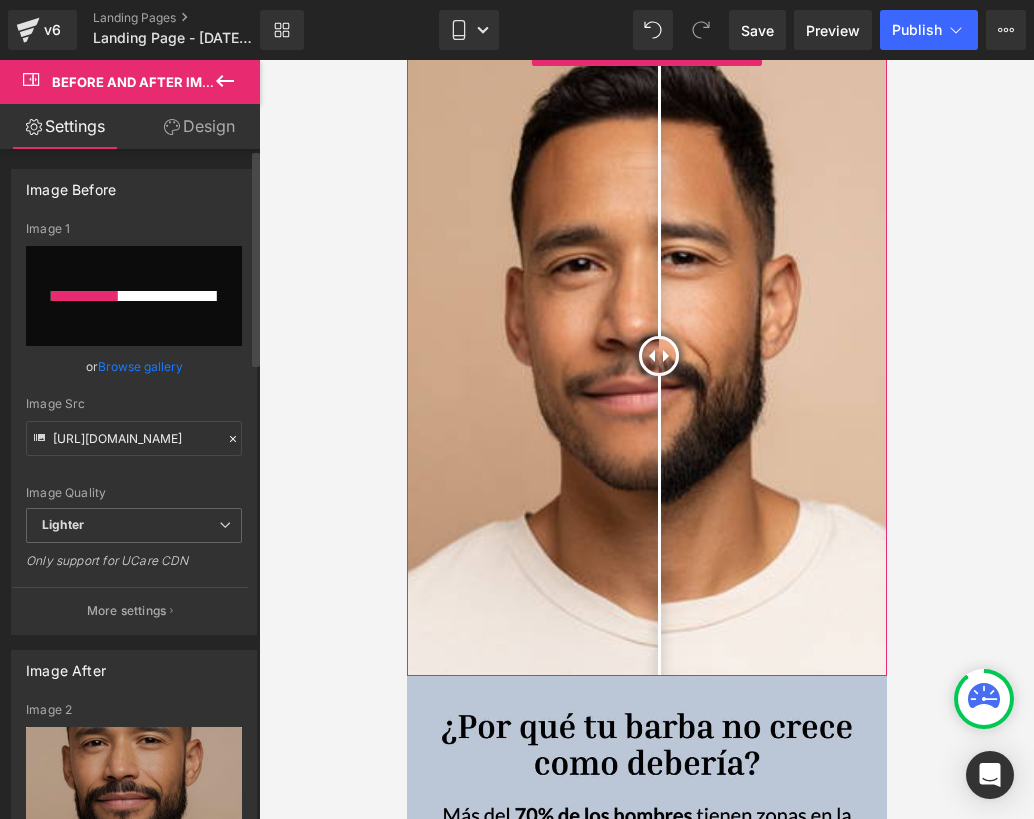 click at bounding box center (134, 296) 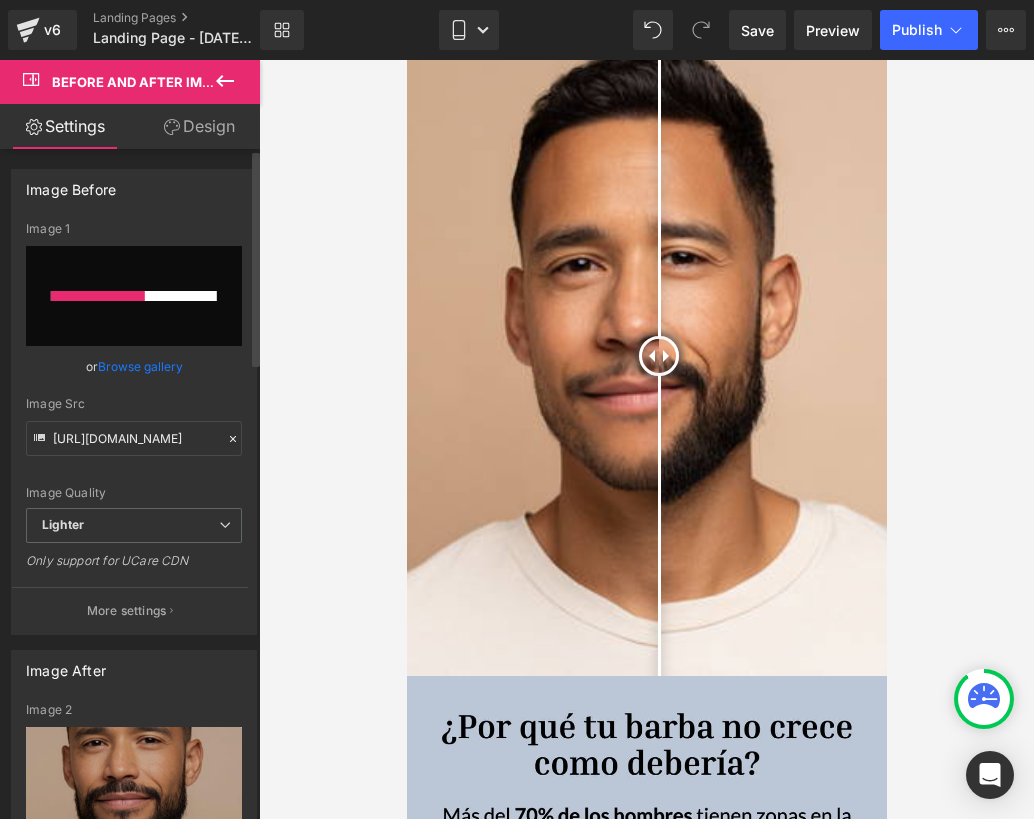 type on "C:\fakepath\Diseño sin título (33).png" 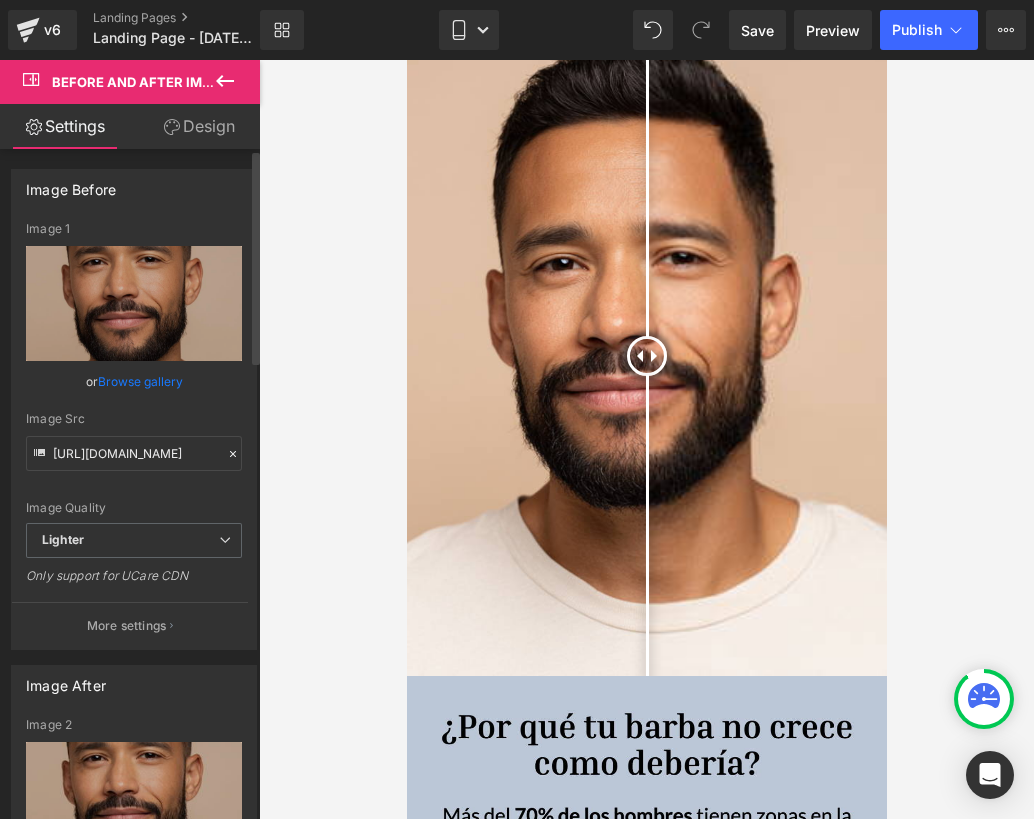 scroll, scrollTop: 221, scrollLeft: 0, axis: vertical 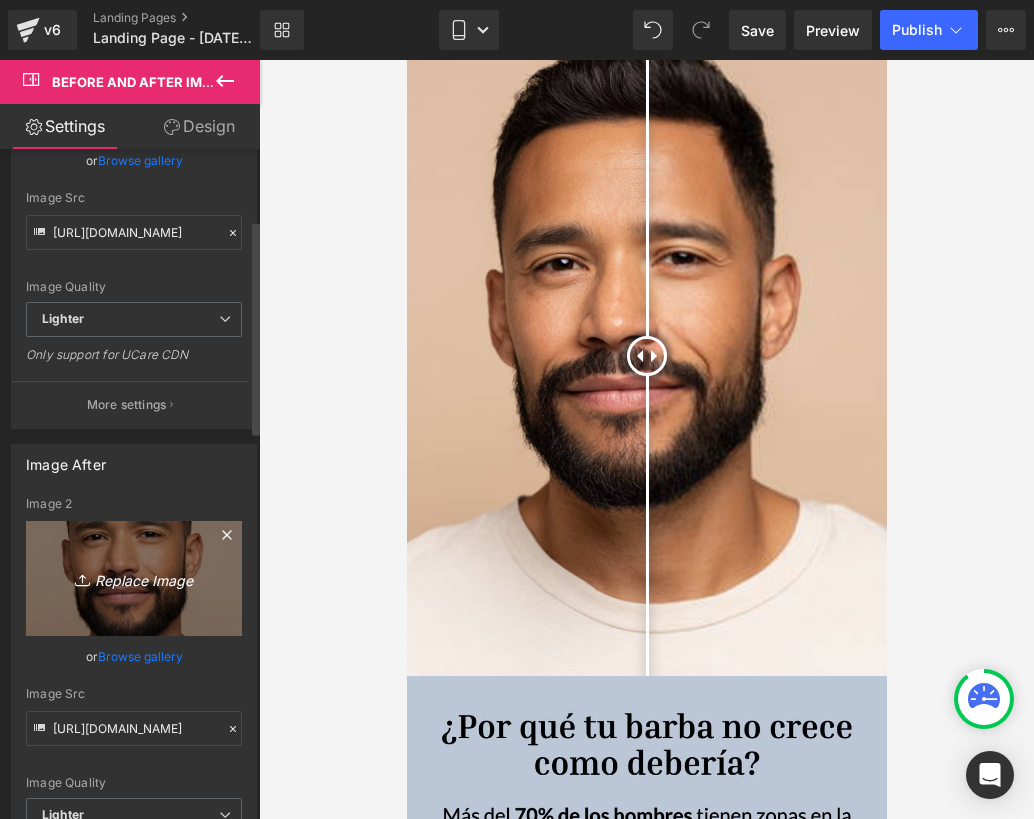 click on "Replace Image" at bounding box center [134, 578] 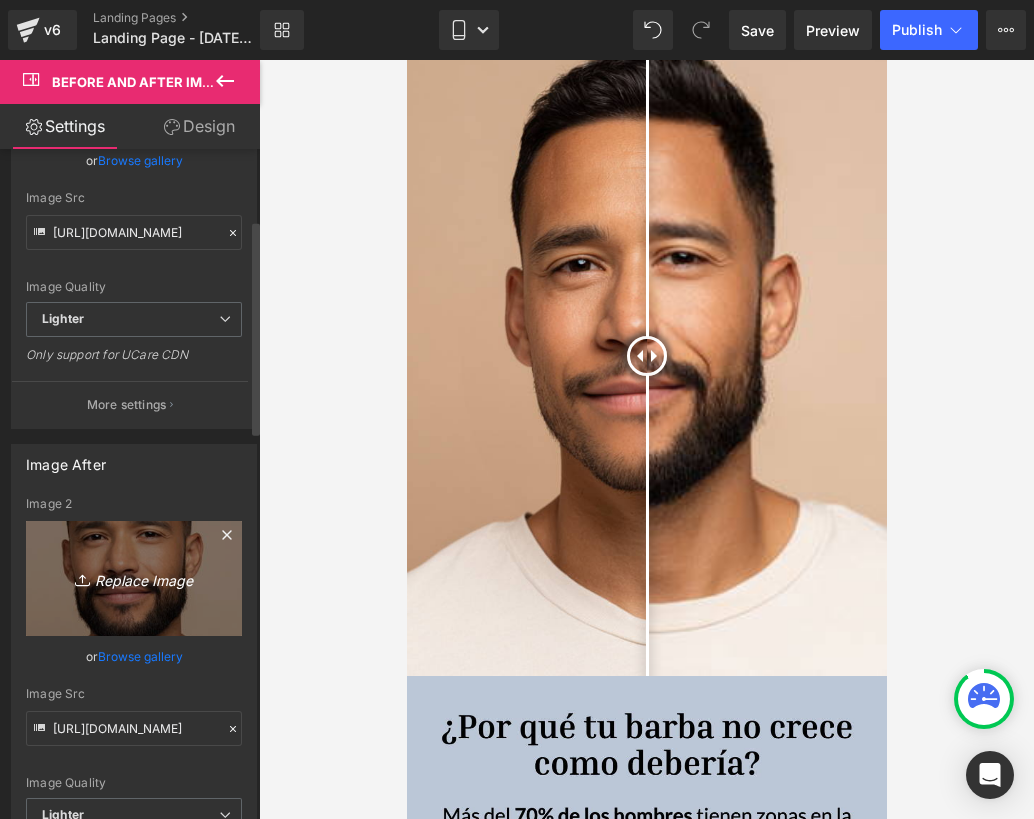 type on "C:\fakepath\Diseño sin título (32).png" 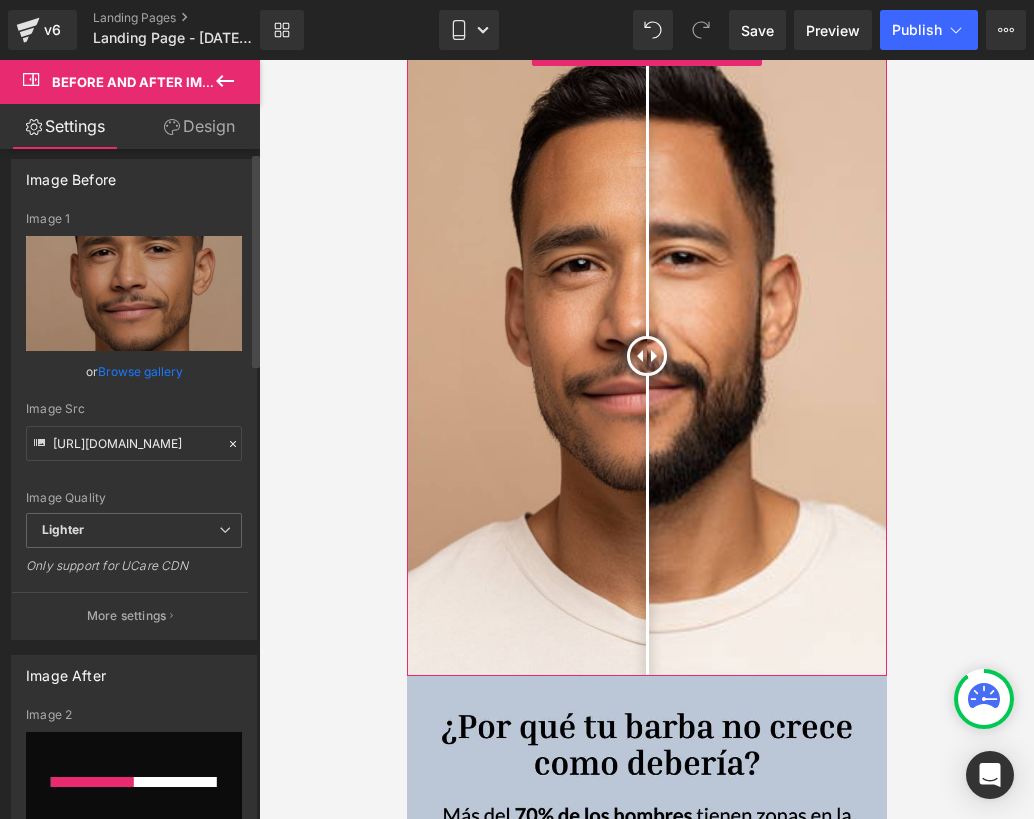 scroll, scrollTop: 0, scrollLeft: 0, axis: both 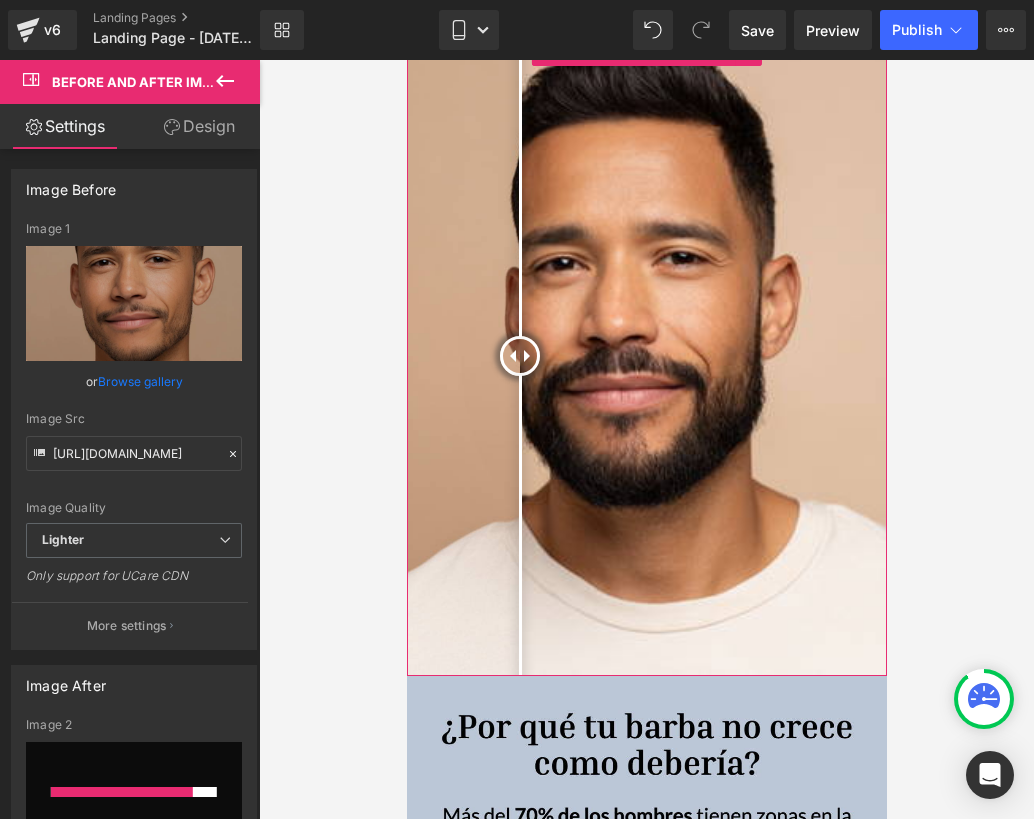 drag, startPoint x: 642, startPoint y: 335, endPoint x: 519, endPoint y: 407, distance: 142.52368 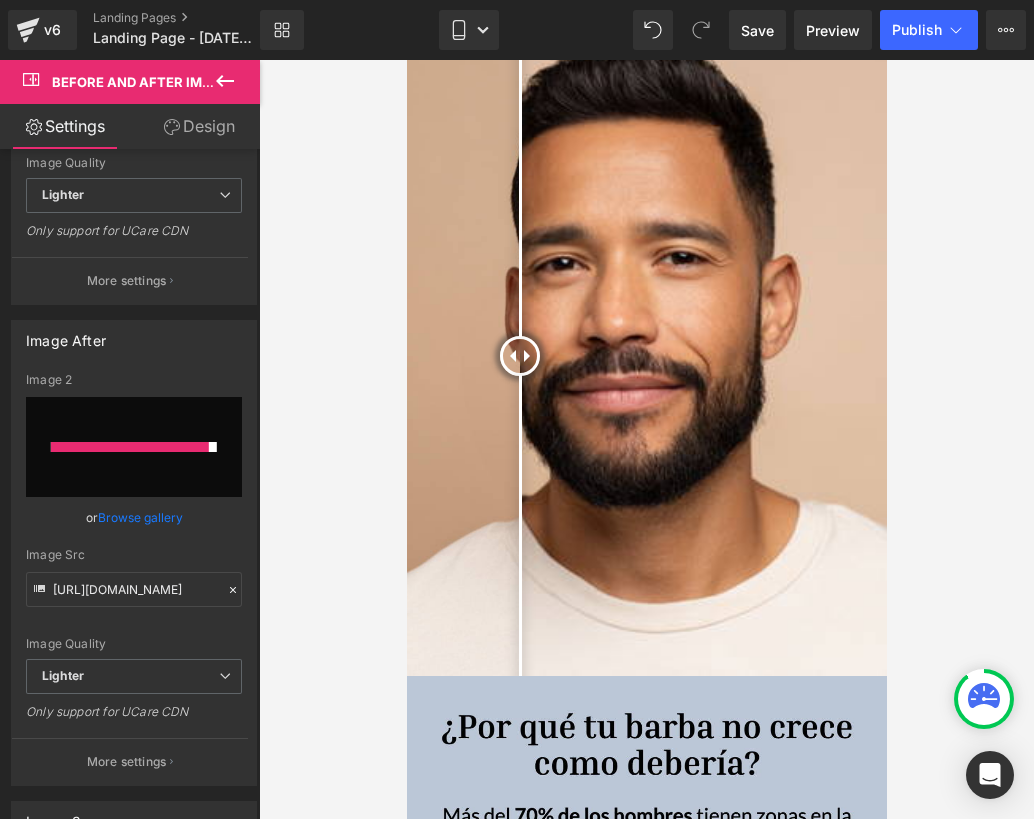 scroll, scrollTop: 376, scrollLeft: 0, axis: vertical 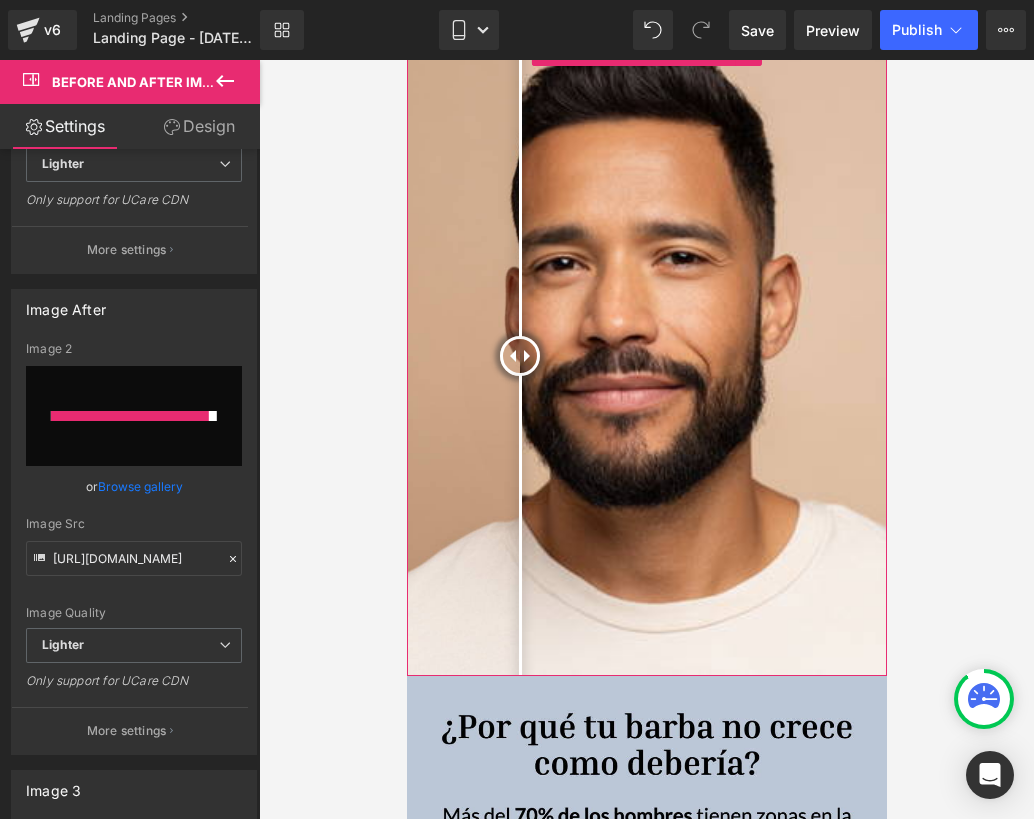 click at bounding box center [134, 416] 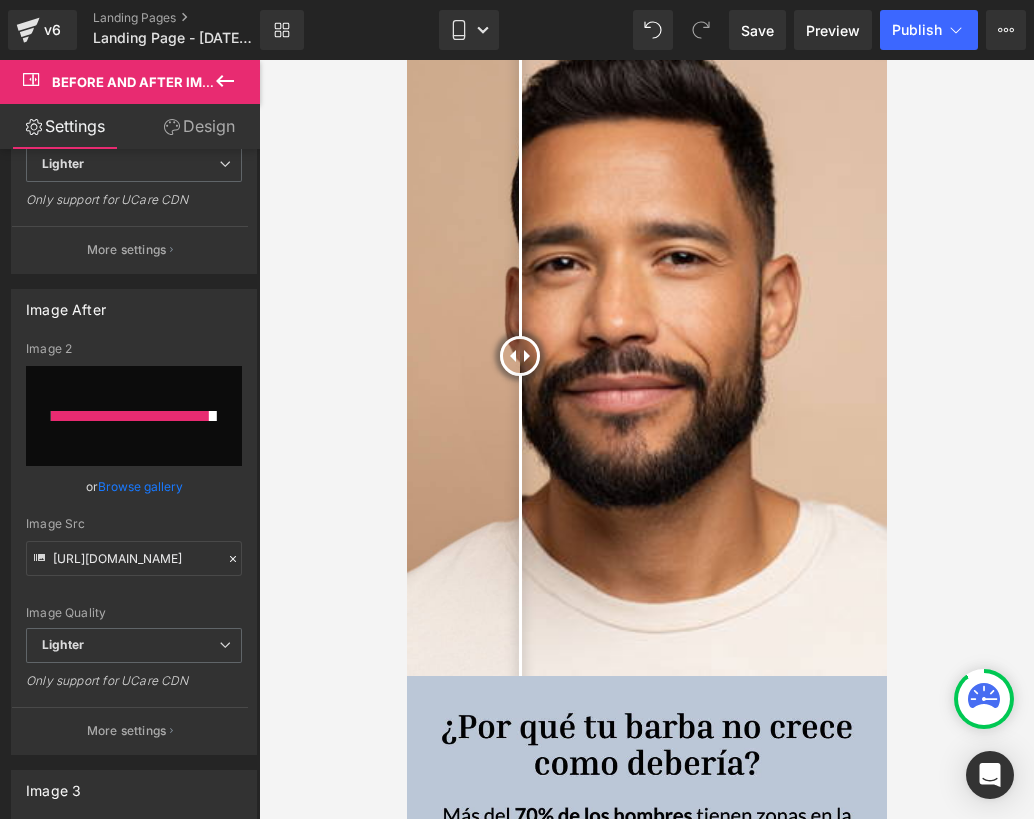 type on "C:\fakepath\Diseño sin título (32).png" 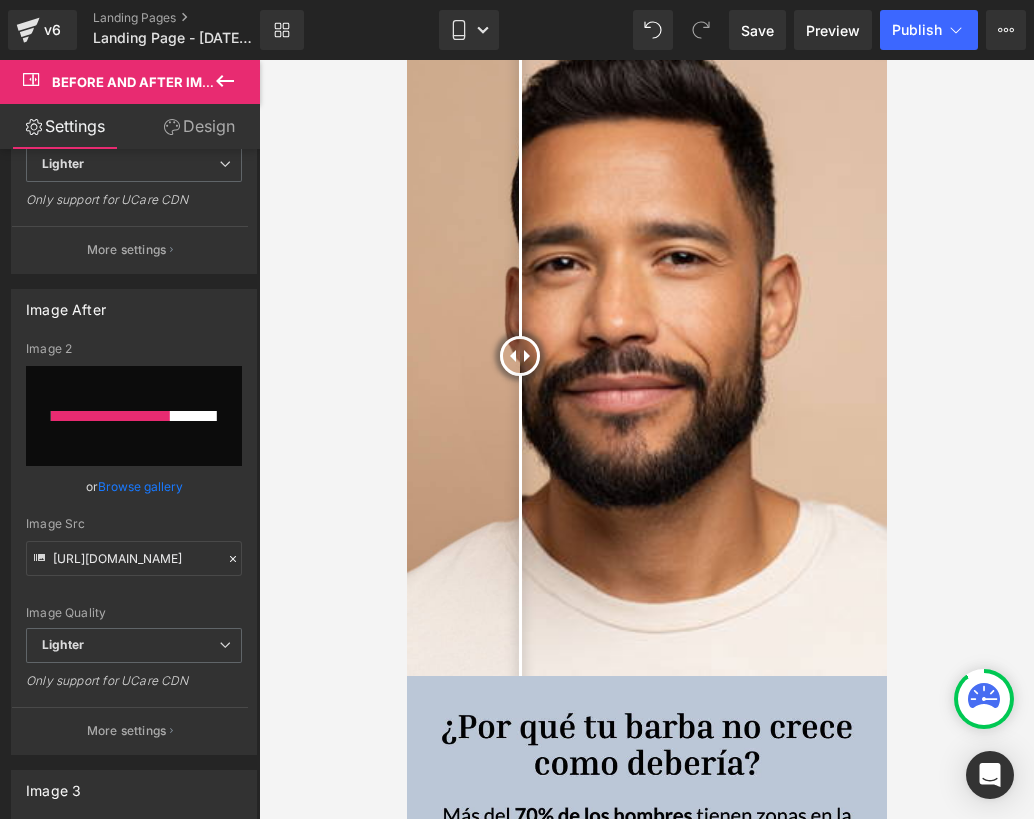 type 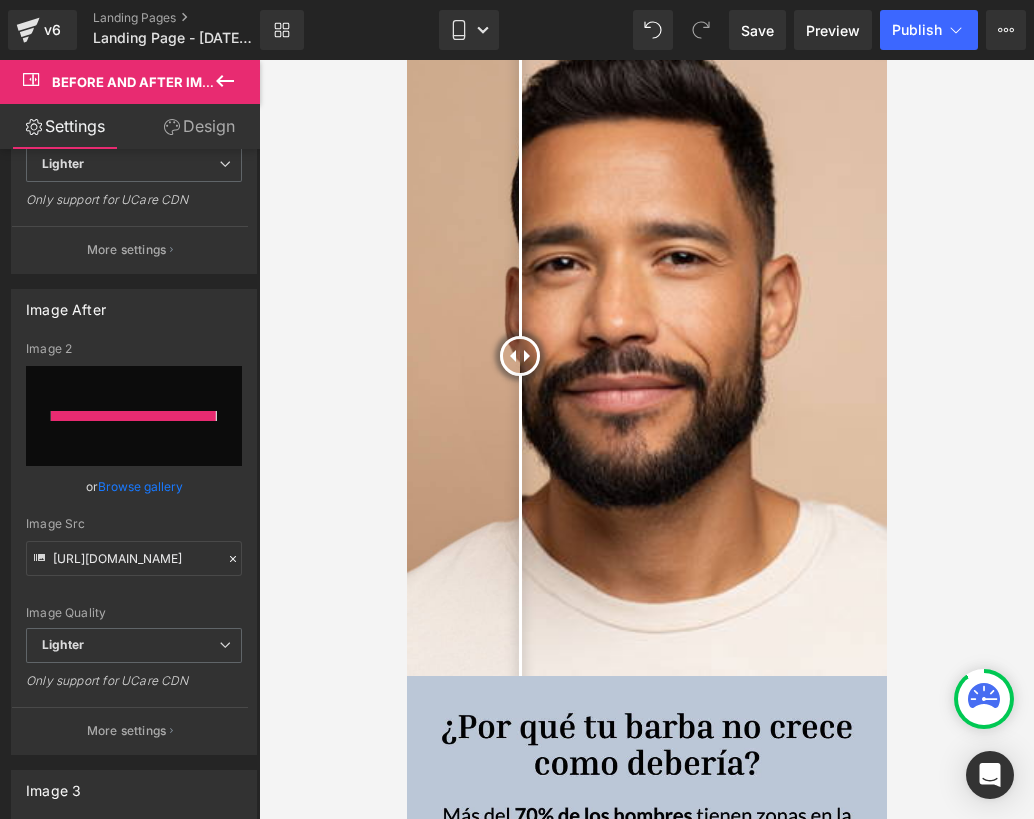type on "[URL][DOMAIN_NAME]" 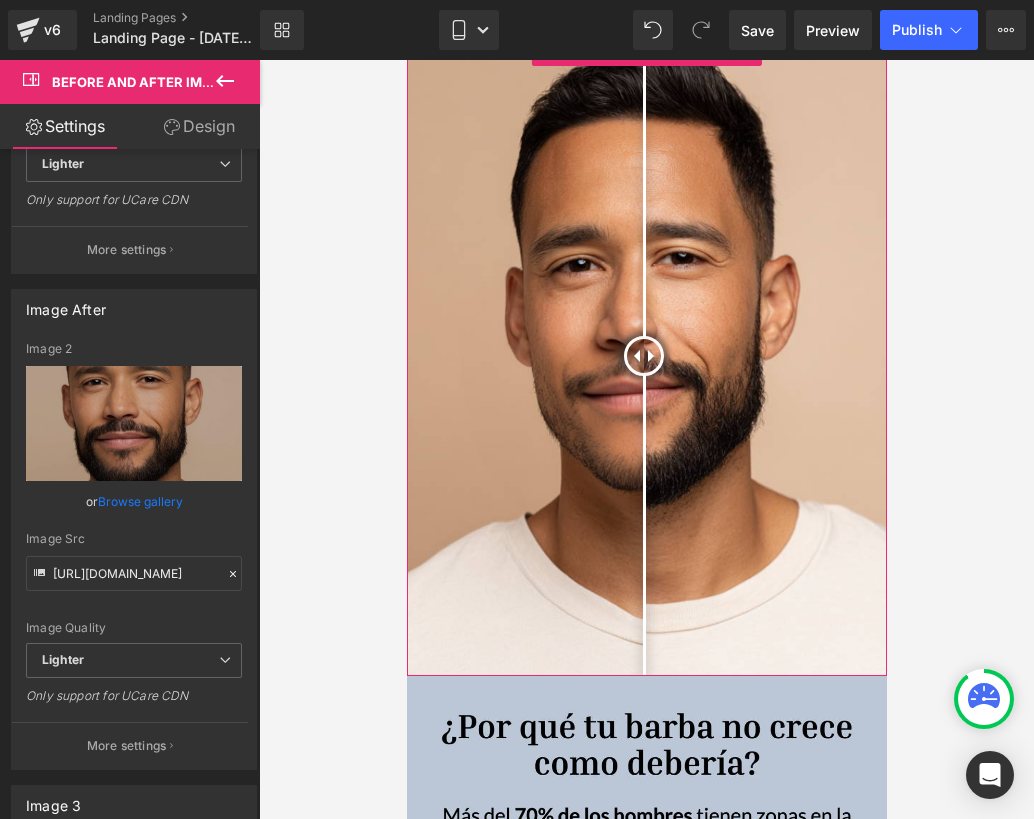 drag, startPoint x: 638, startPoint y: 334, endPoint x: 645, endPoint y: 344, distance: 12.206555 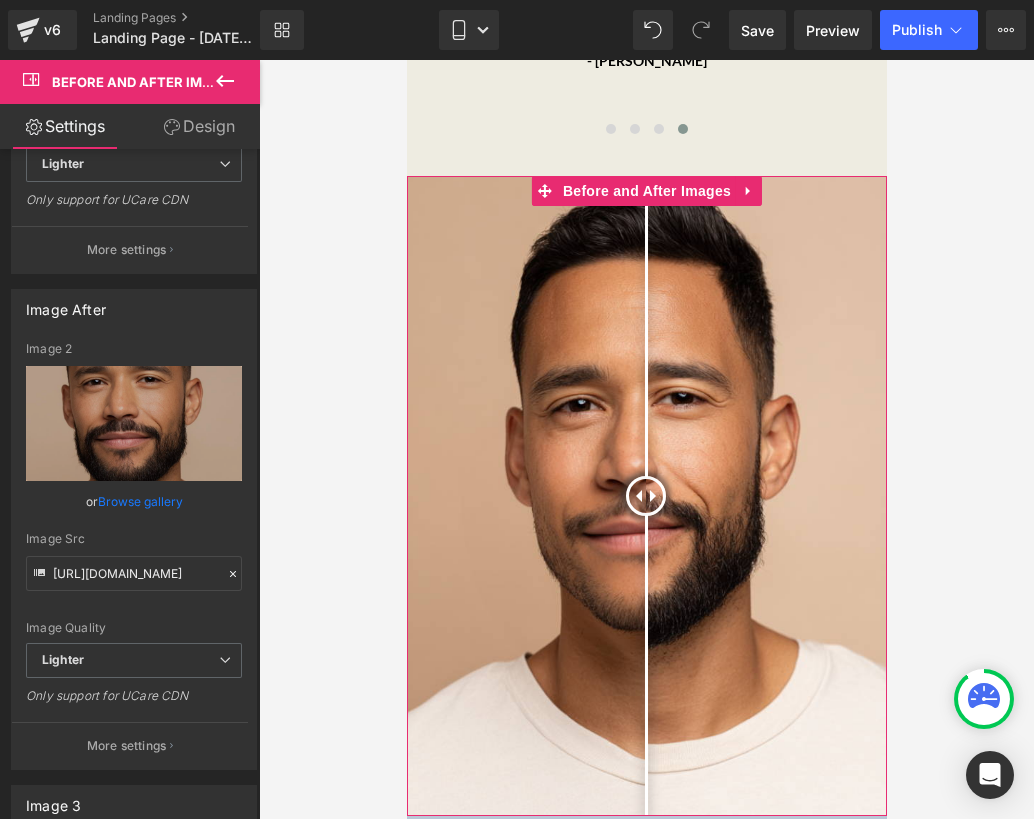 scroll, scrollTop: 1967, scrollLeft: 0, axis: vertical 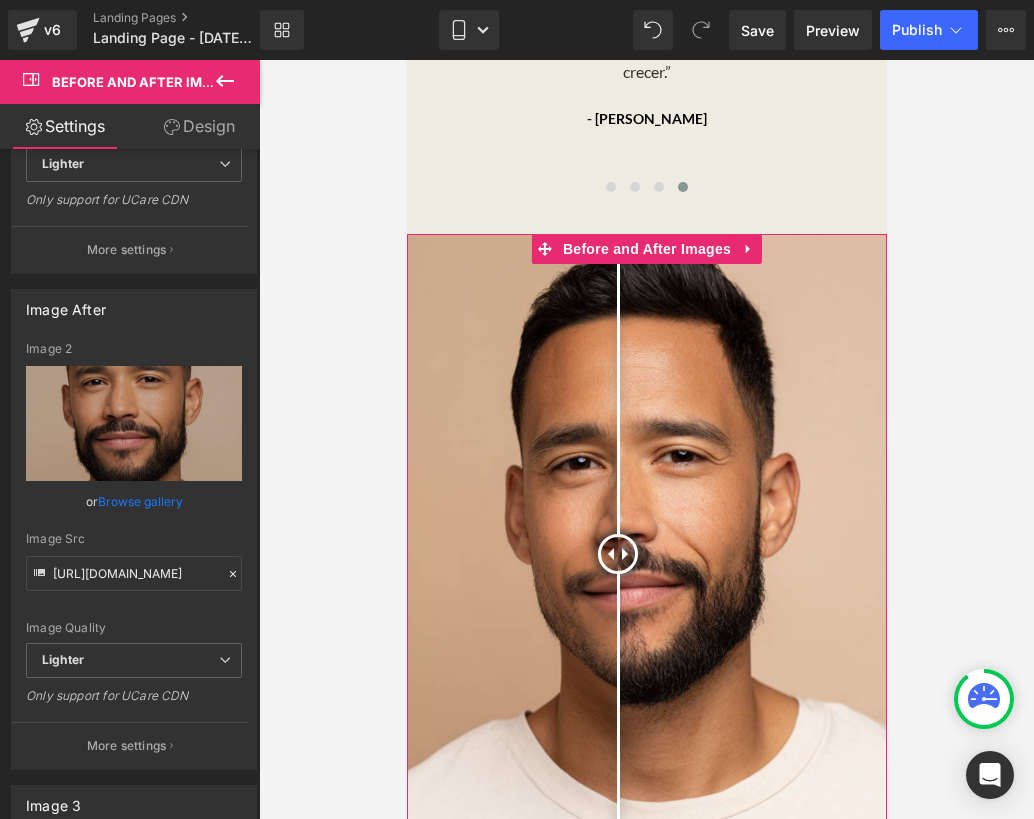 drag, startPoint x: 647, startPoint y: 531, endPoint x: 617, endPoint y: 641, distance: 114.01754 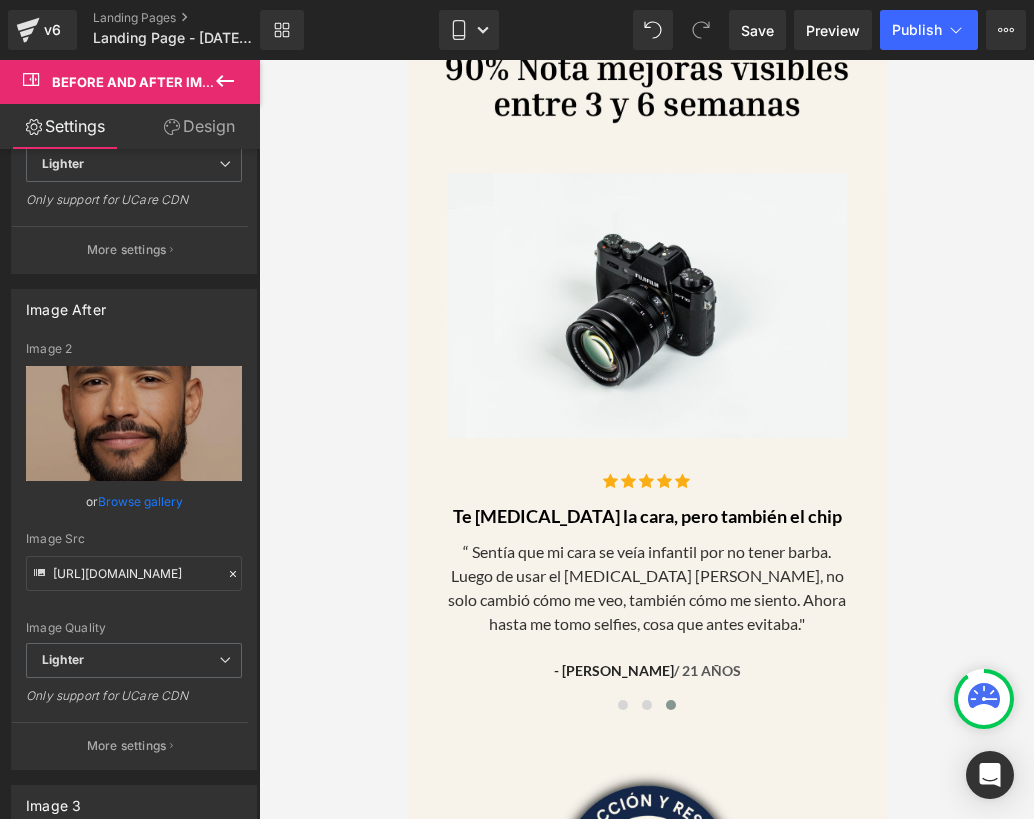 scroll, scrollTop: 7399, scrollLeft: 0, axis: vertical 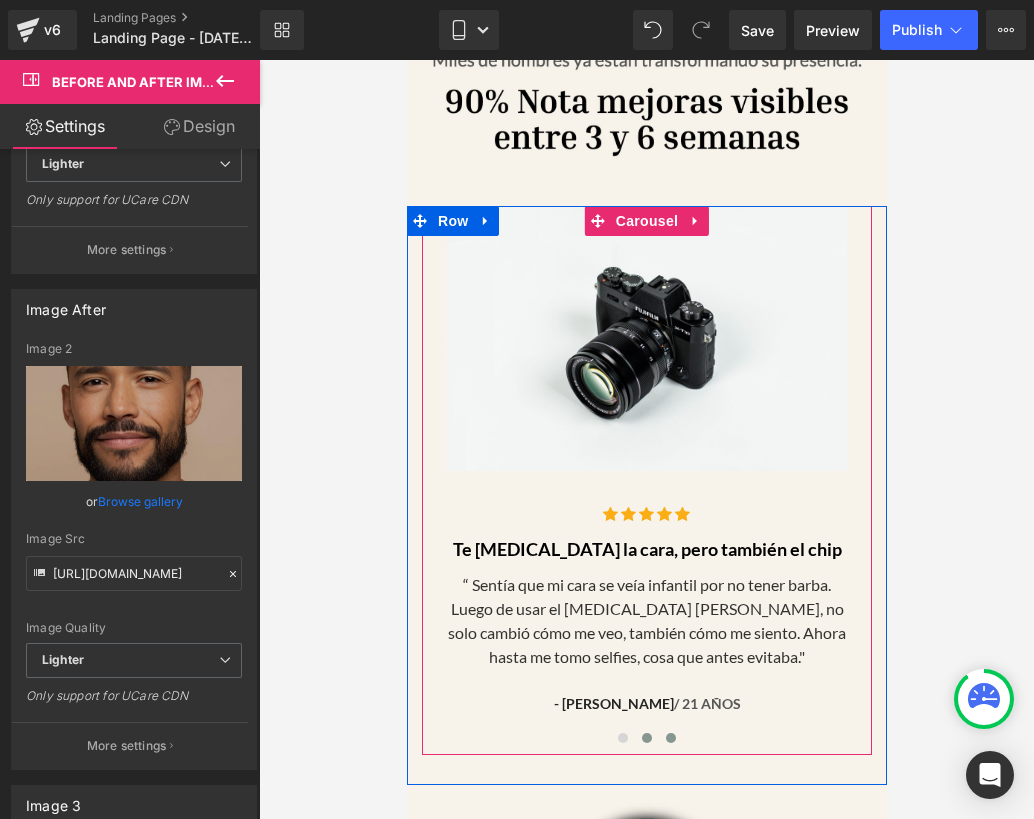 click at bounding box center (646, 738) 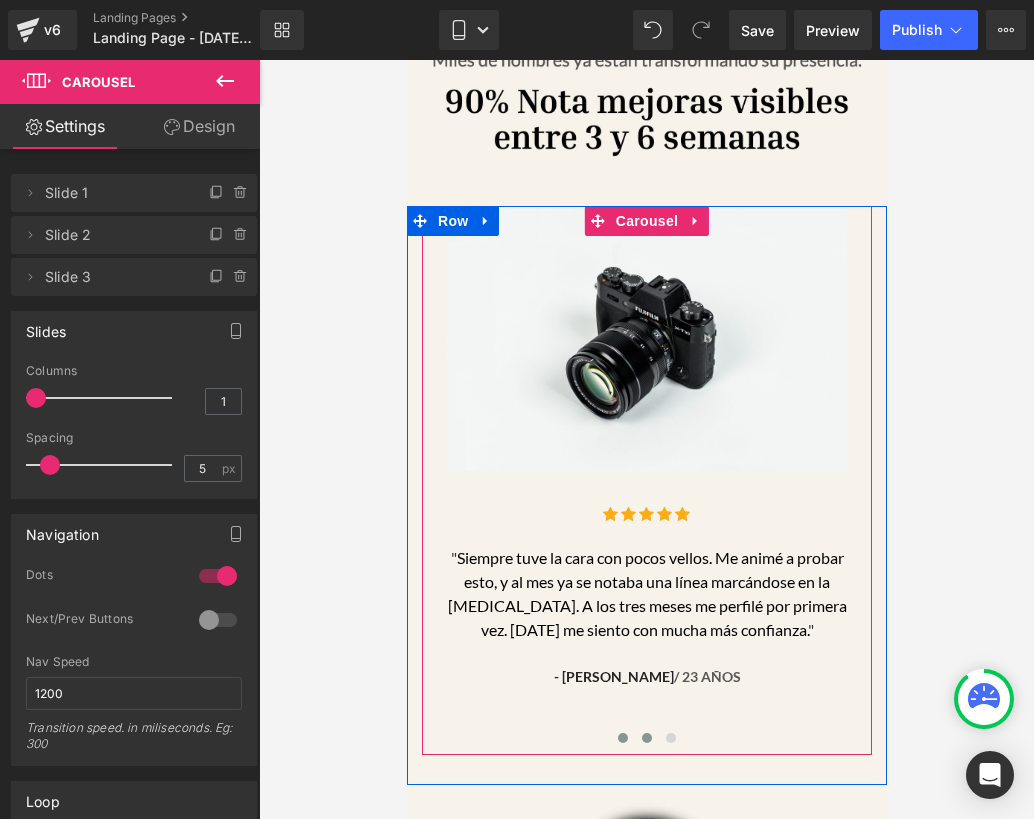 click at bounding box center [622, 738] 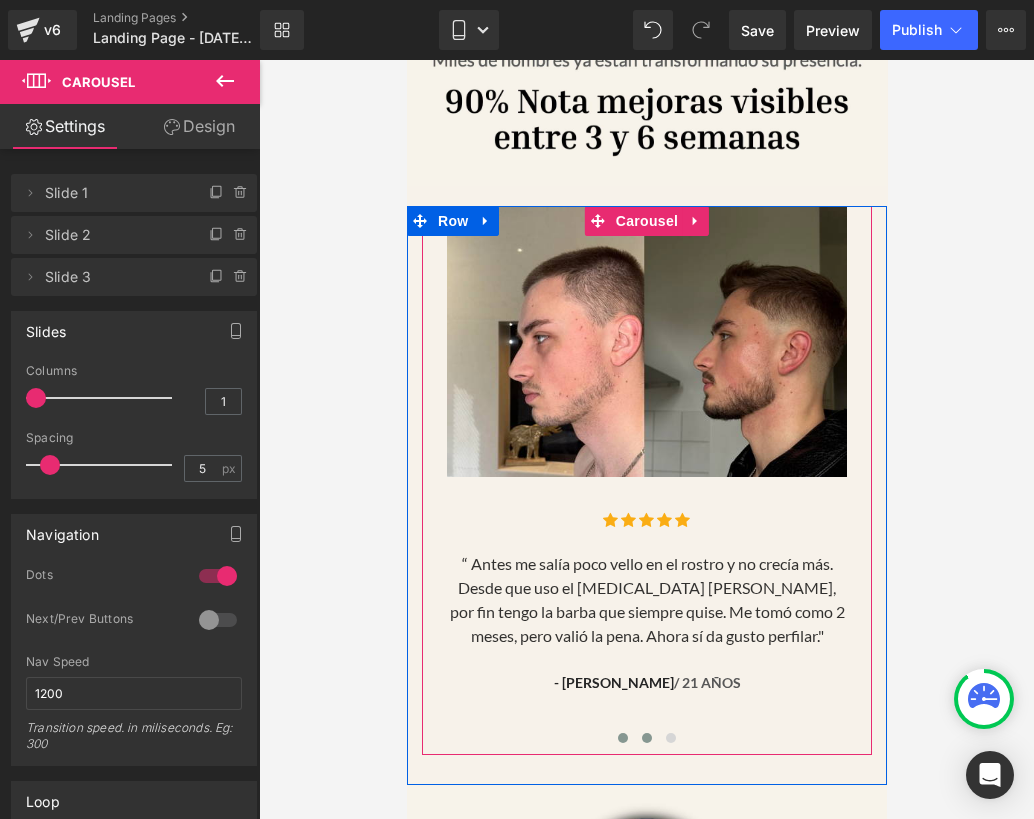 click at bounding box center [646, 738] 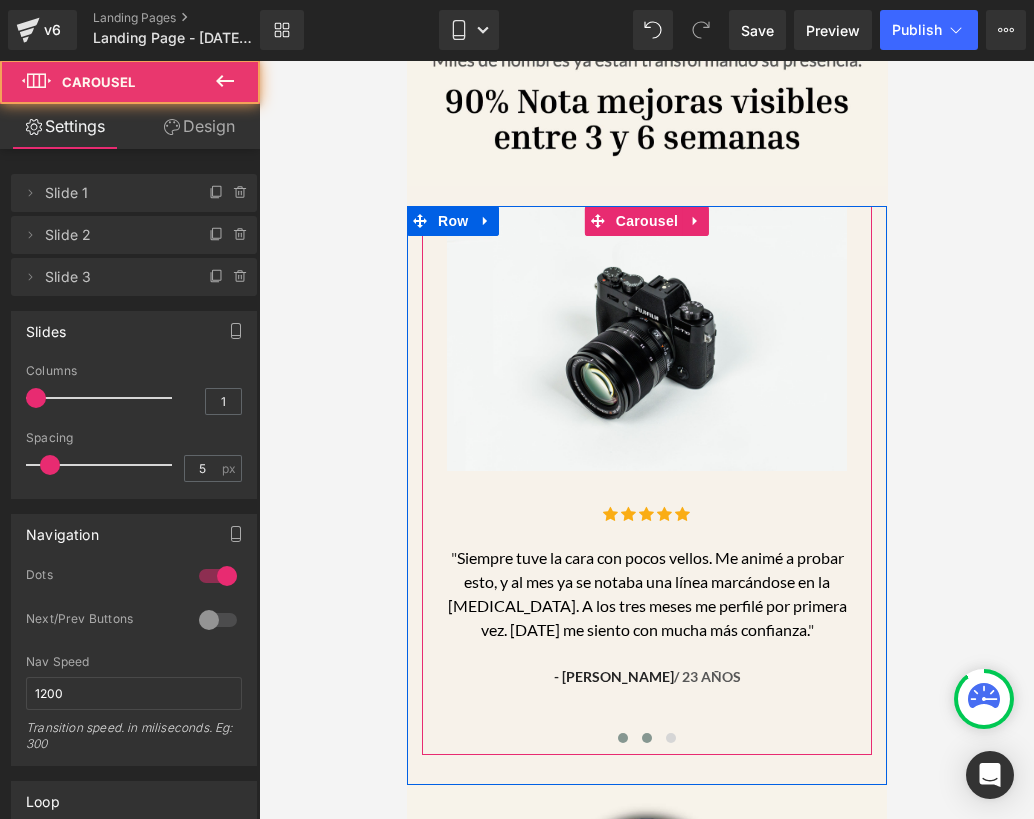 click at bounding box center (622, 738) 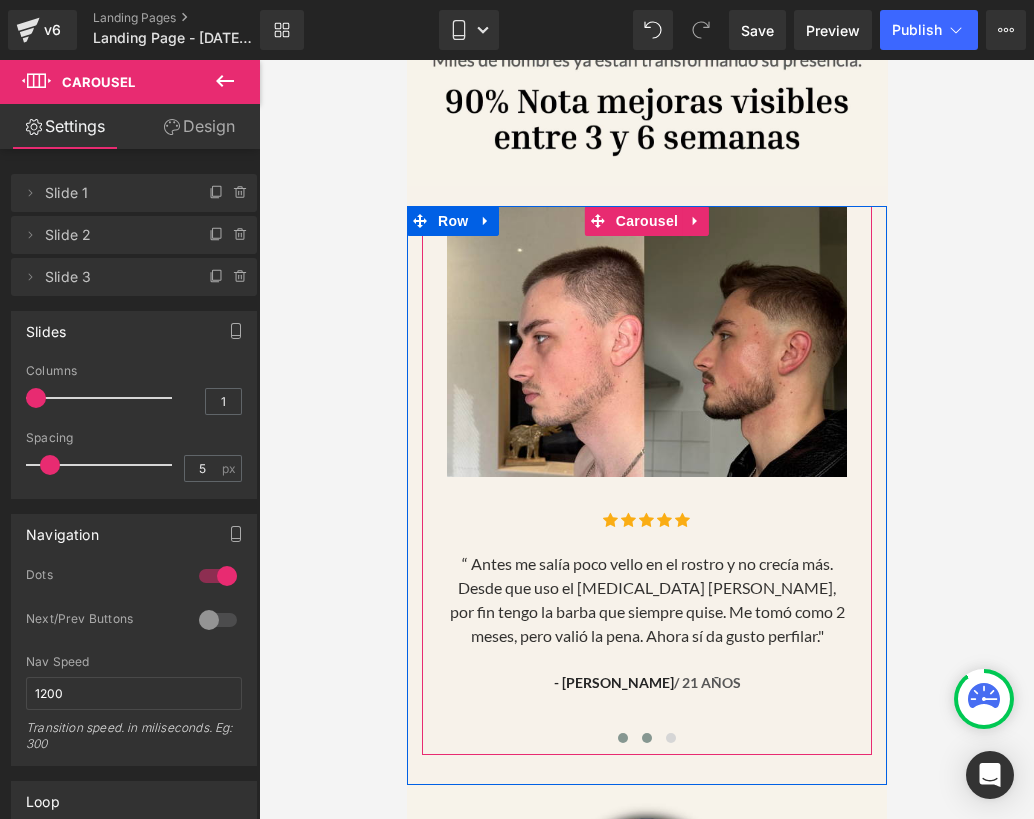 click at bounding box center [646, 738] 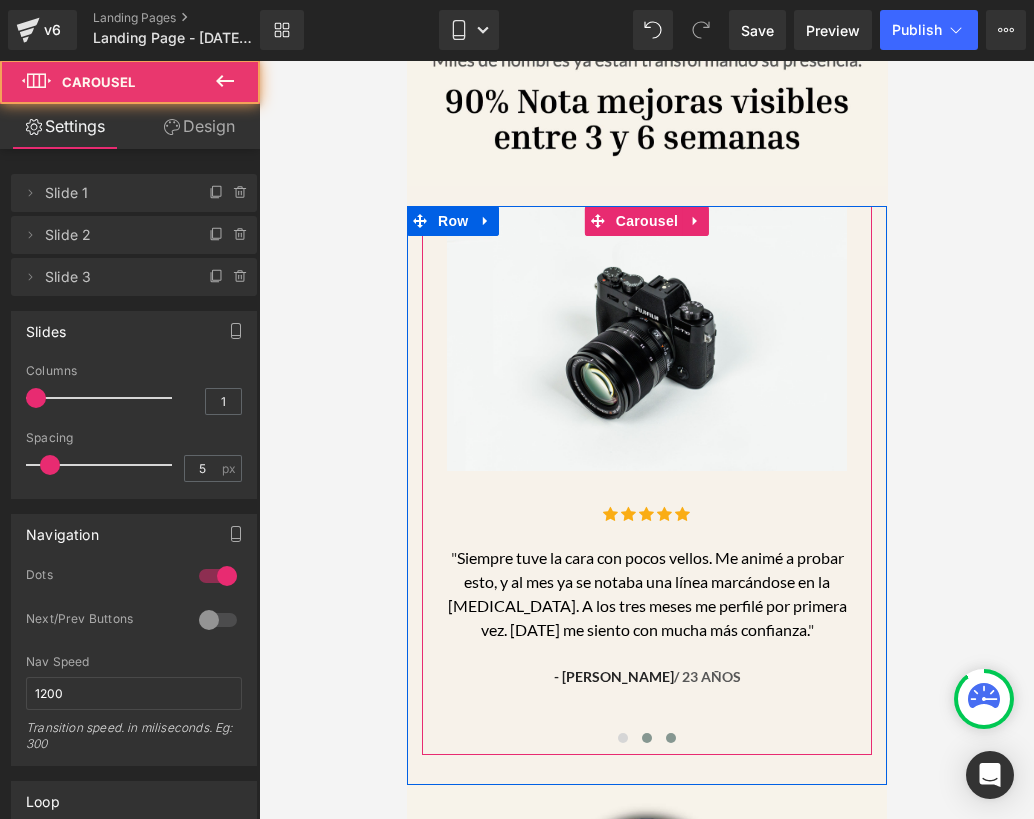 click at bounding box center [670, 738] 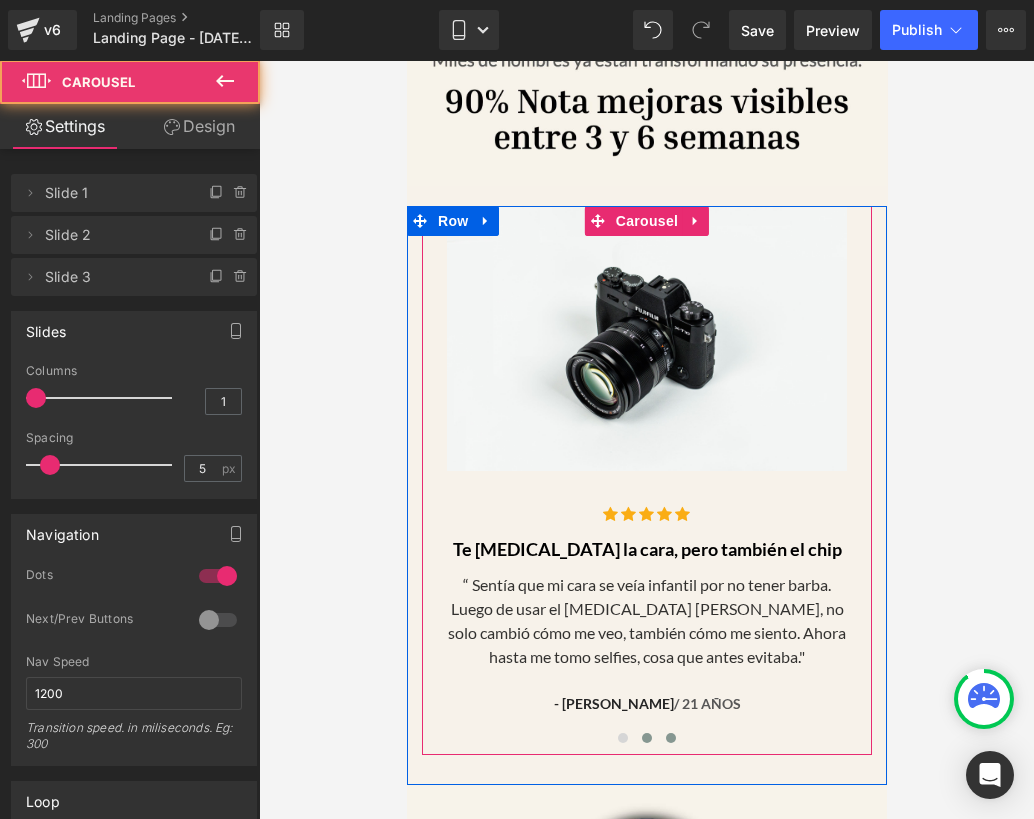 click at bounding box center [646, 738] 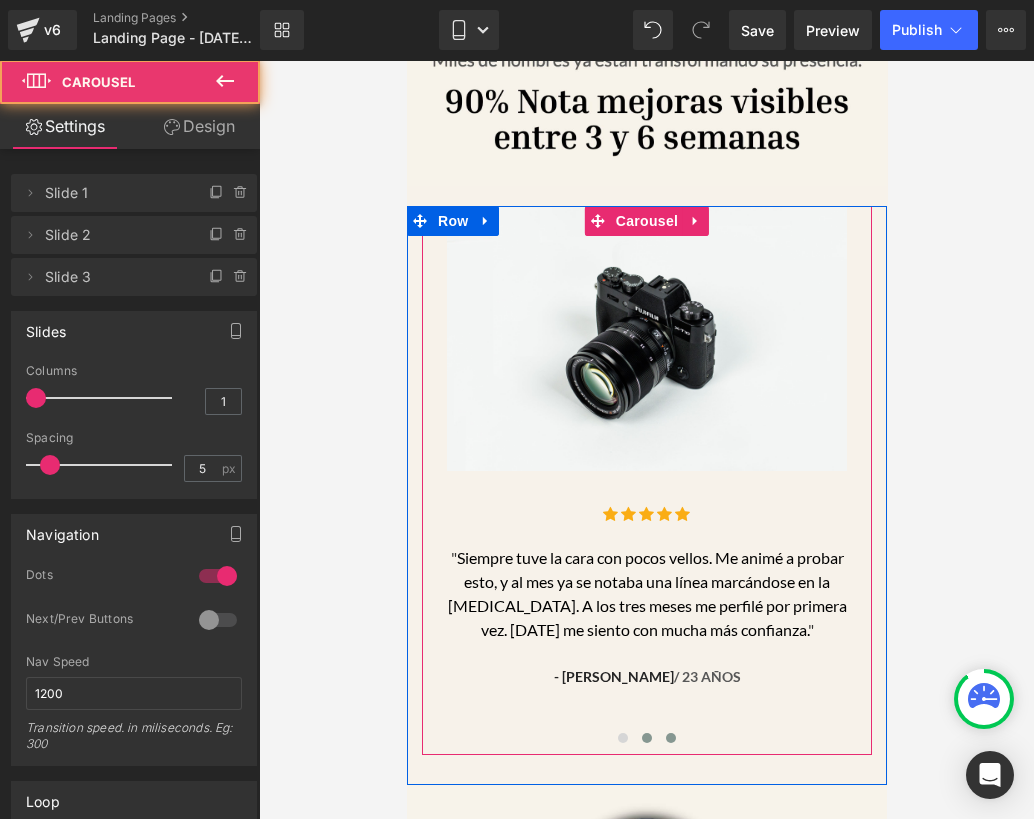 click at bounding box center (670, 738) 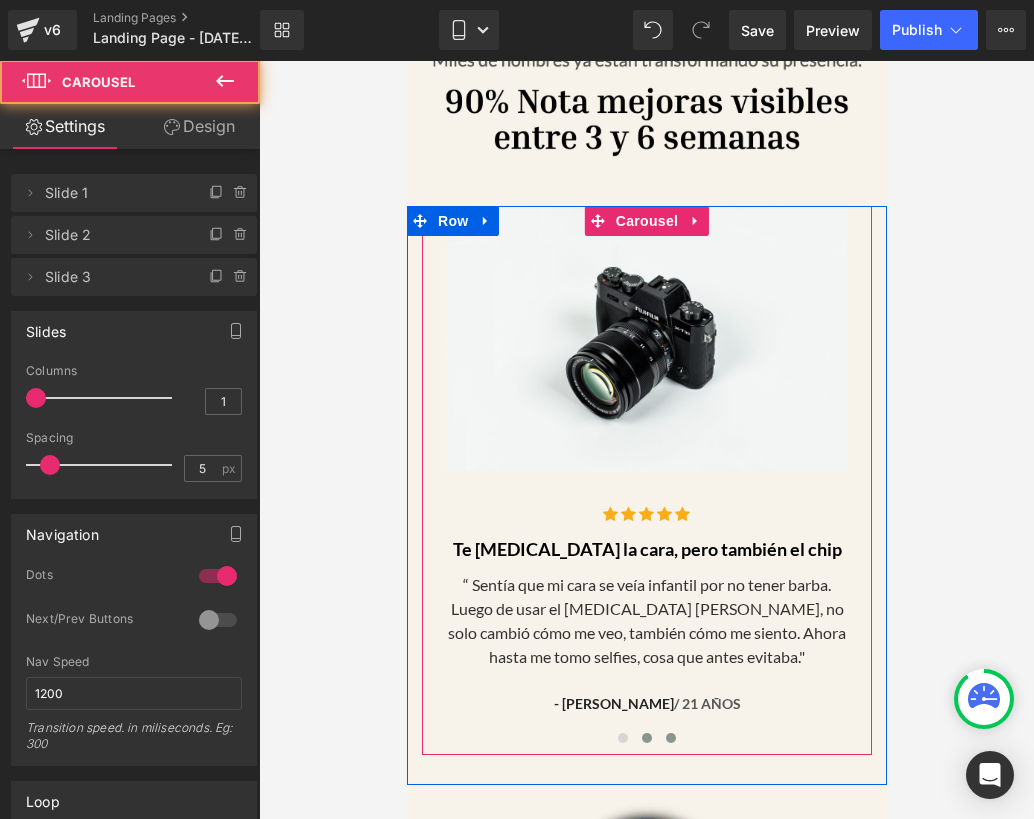 click at bounding box center (646, 738) 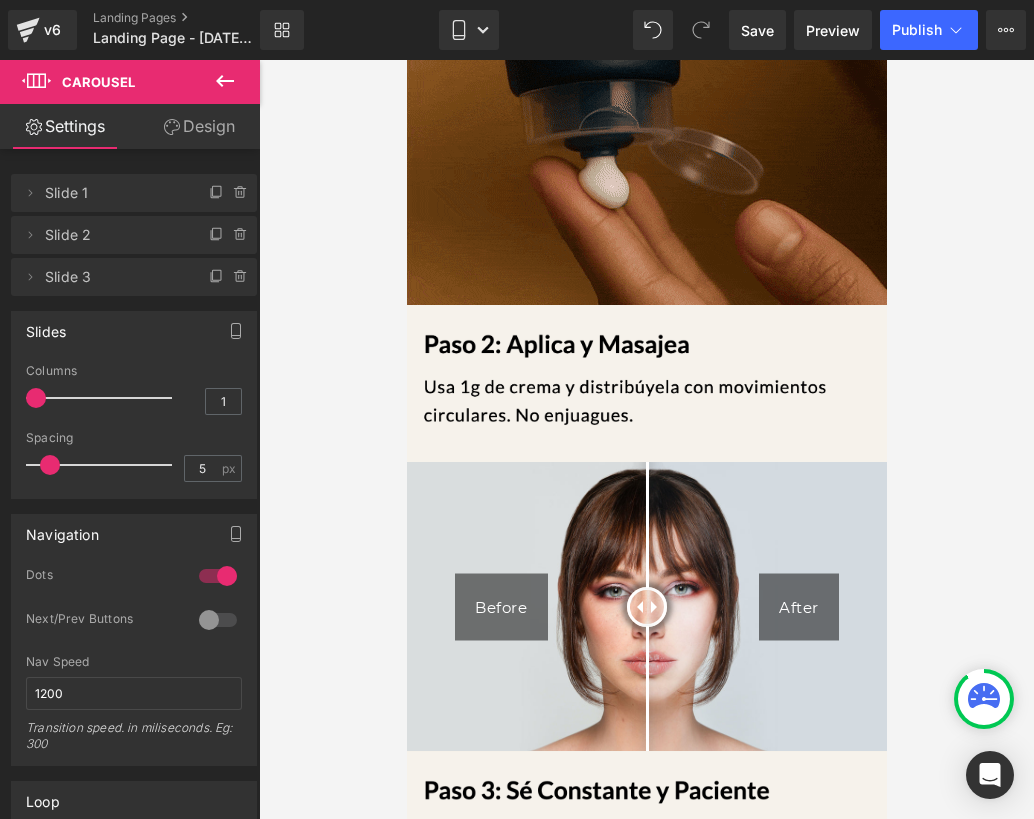 scroll, scrollTop: 5696, scrollLeft: 0, axis: vertical 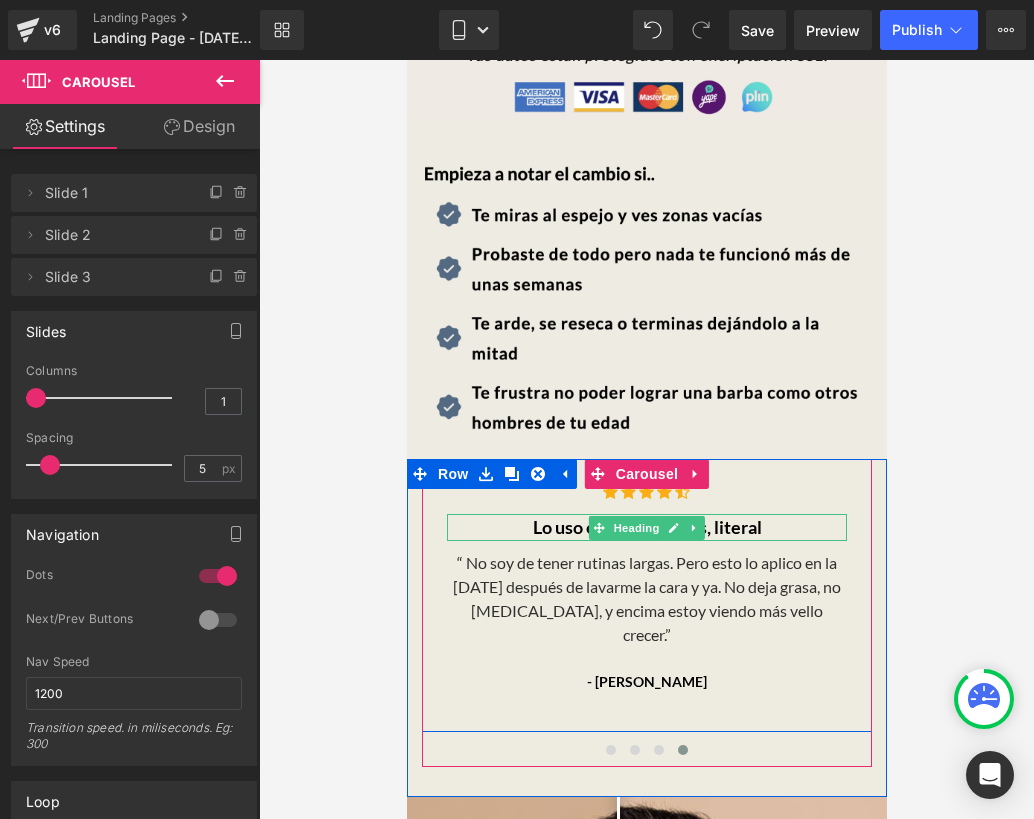 click on "Lo uso en 10 segundos, literal" at bounding box center [646, 527] 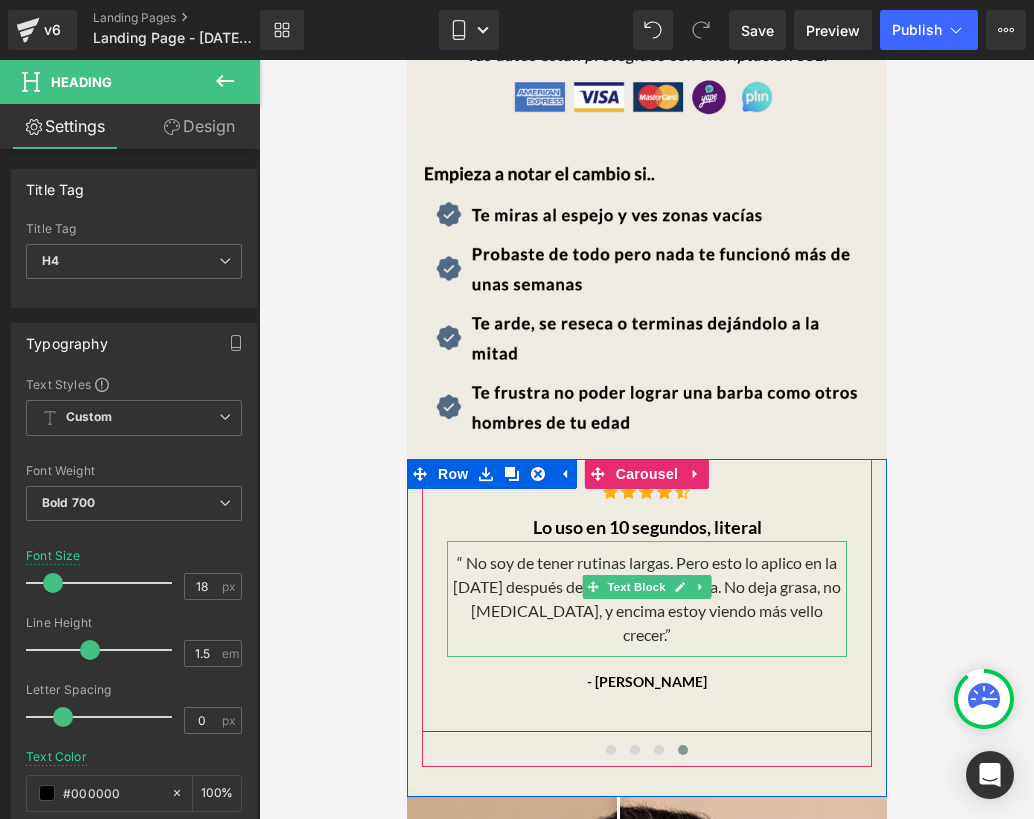 click on "“ No soy de tener rutinas largas. Pero esto lo aplico en la [DATE] después de lavarme la cara y ya. No deja grasa, no [MEDICAL_DATA], y encima estoy viendo más vello crecer.”" at bounding box center (646, 598) 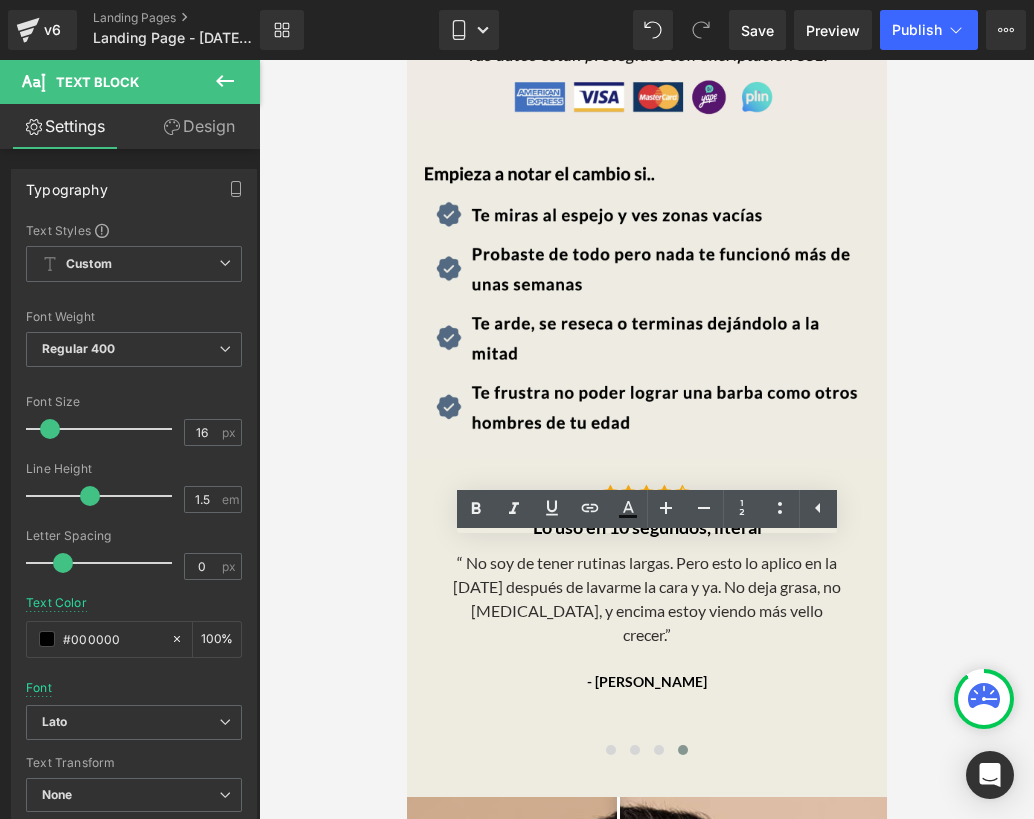 click at bounding box center (646, 439) 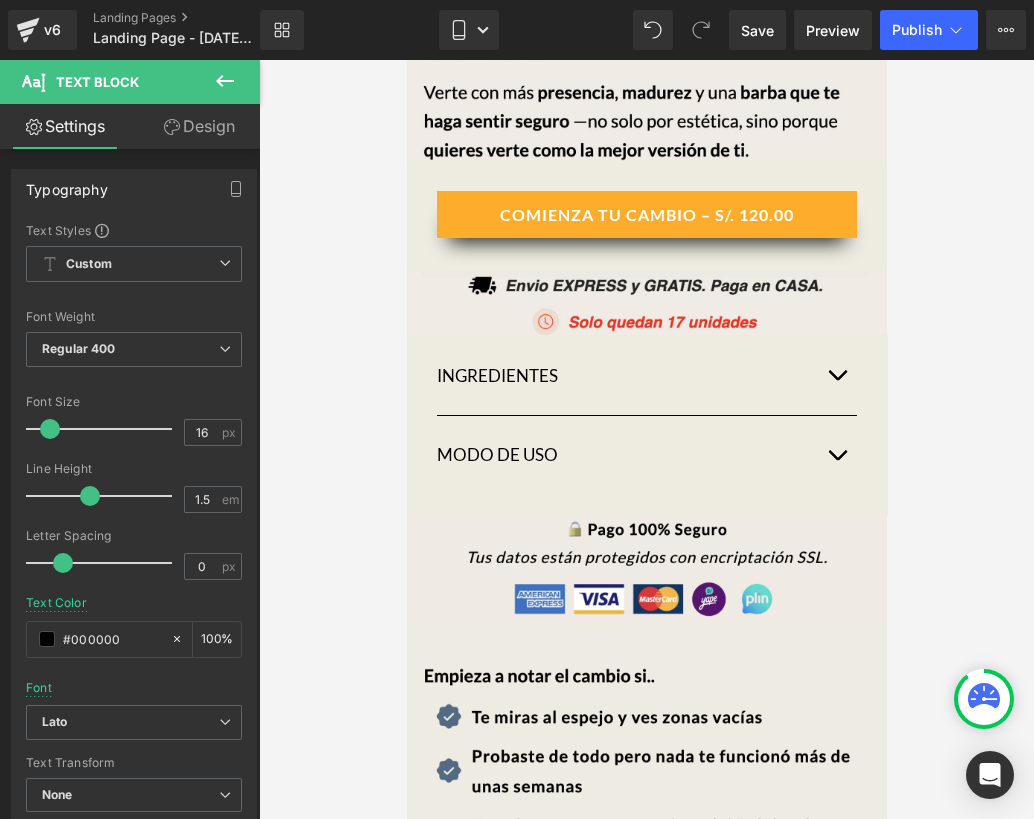 scroll, scrollTop: 905, scrollLeft: 0, axis: vertical 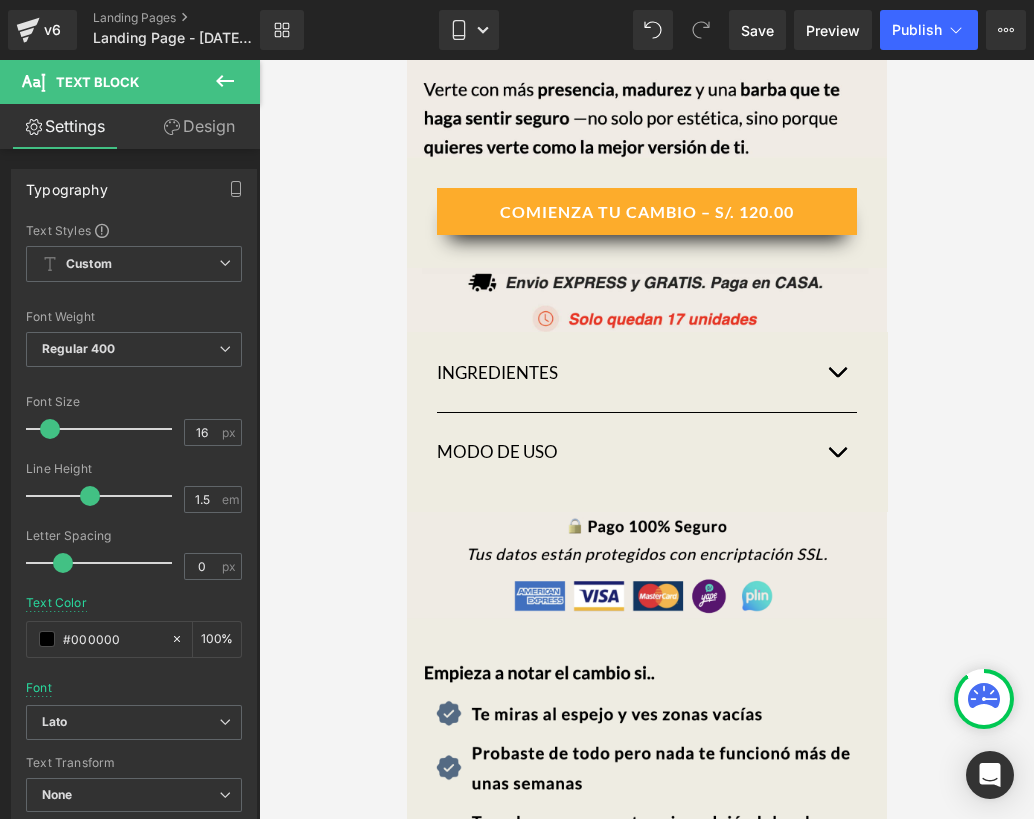 click at bounding box center [836, 457] 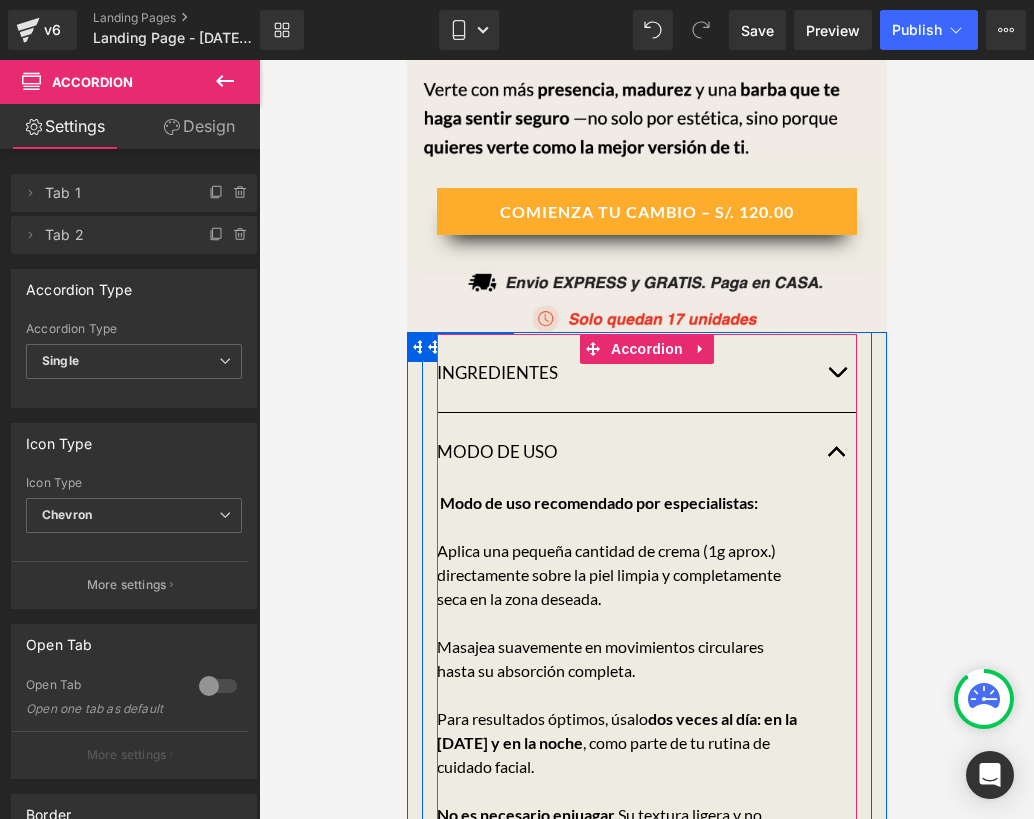 click at bounding box center (836, 373) 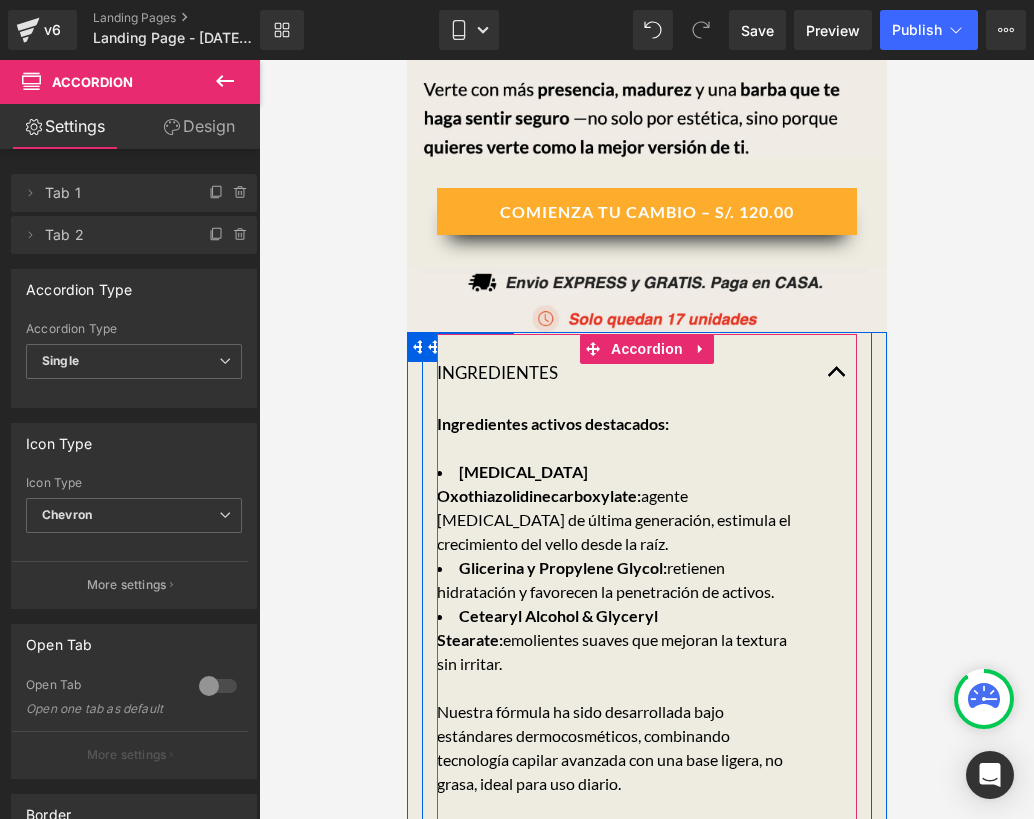 click at bounding box center (836, 377) 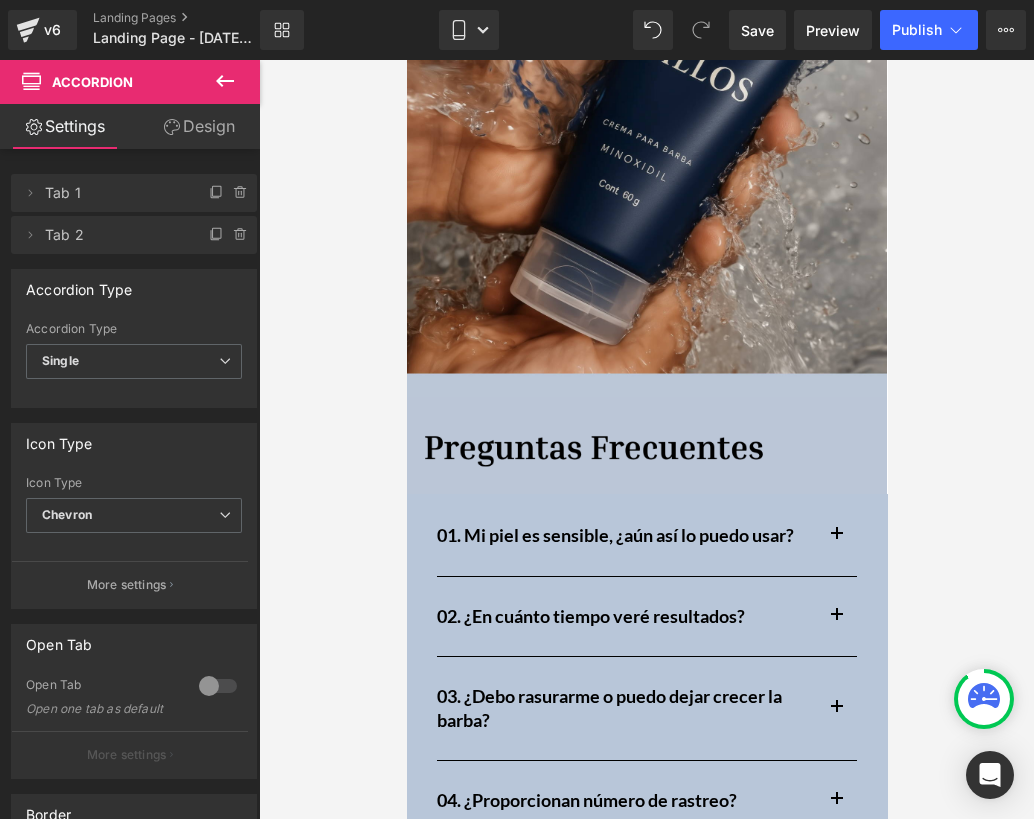 scroll, scrollTop: 9355, scrollLeft: 0, axis: vertical 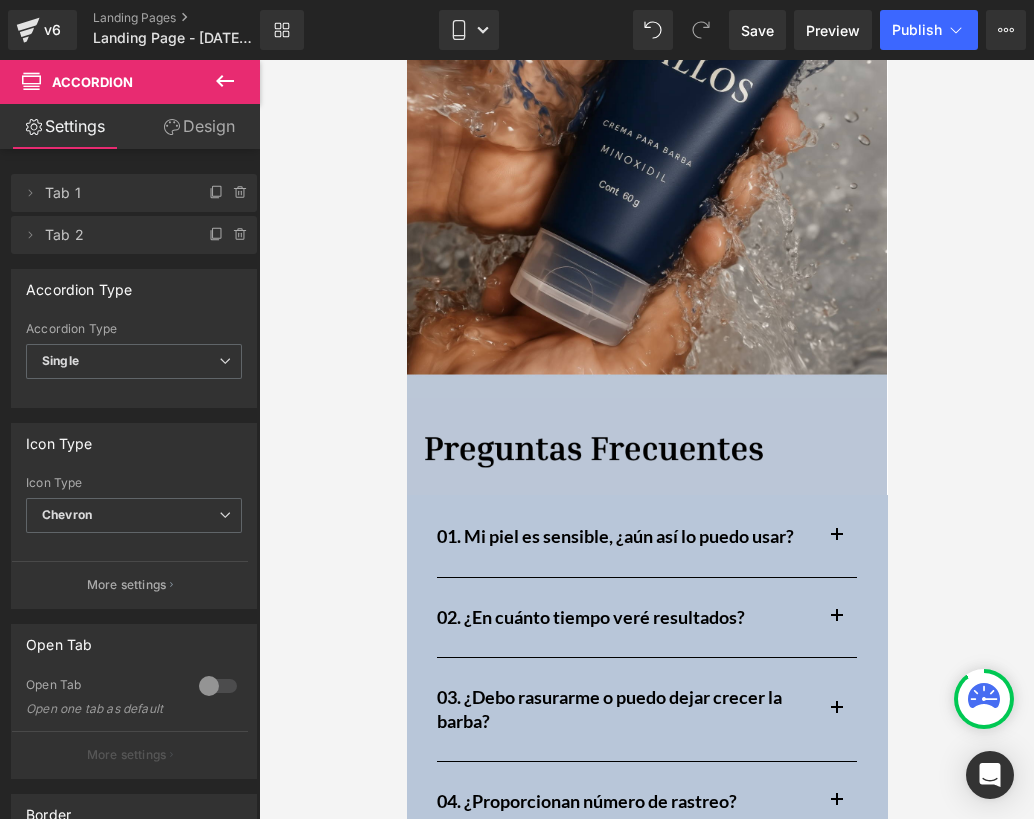 click at bounding box center (836, 536) 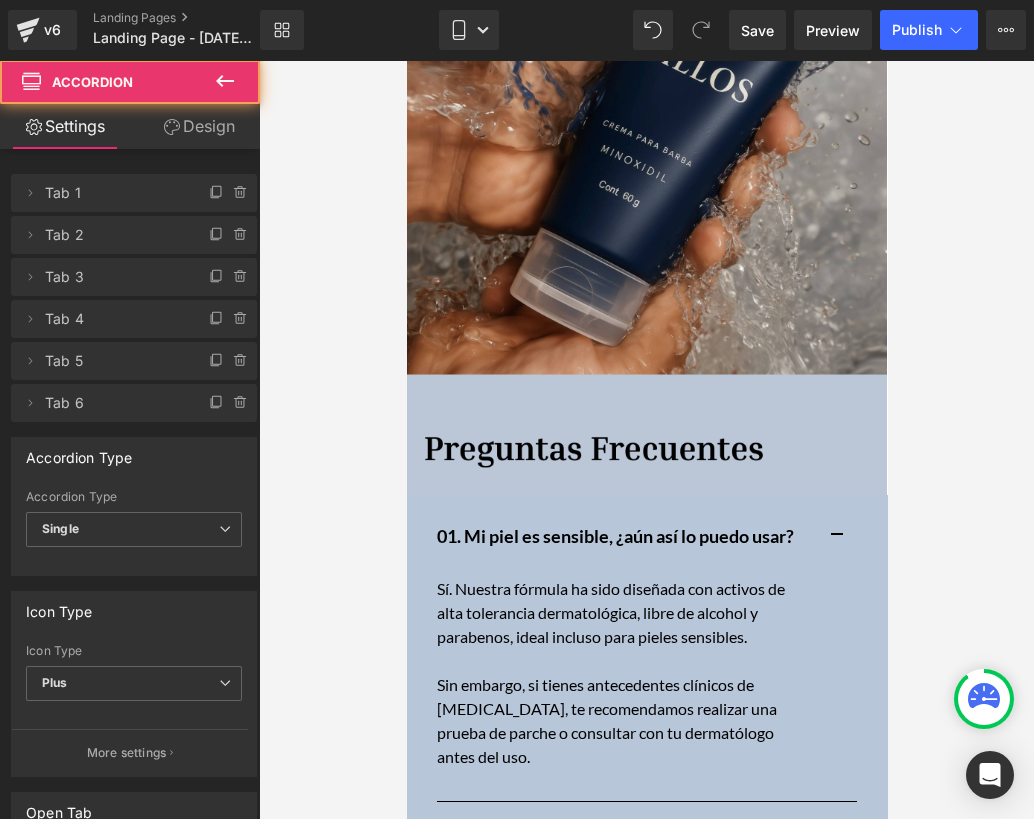 click at bounding box center [836, 536] 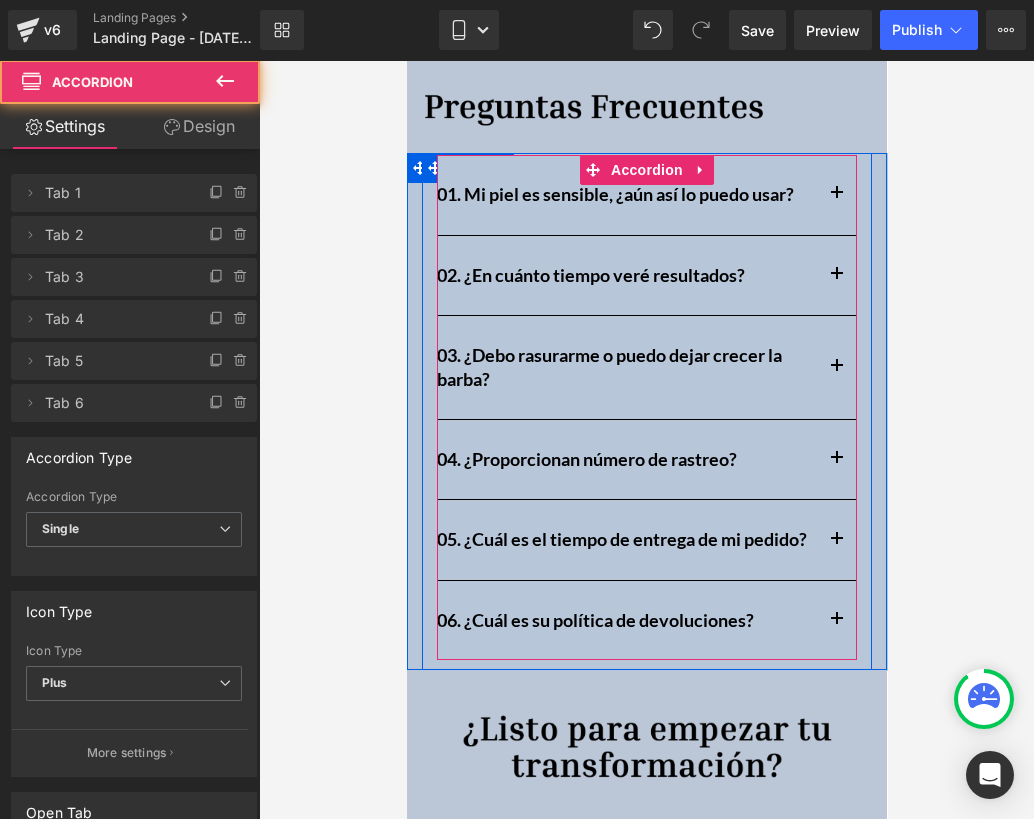 scroll, scrollTop: 9706, scrollLeft: 0, axis: vertical 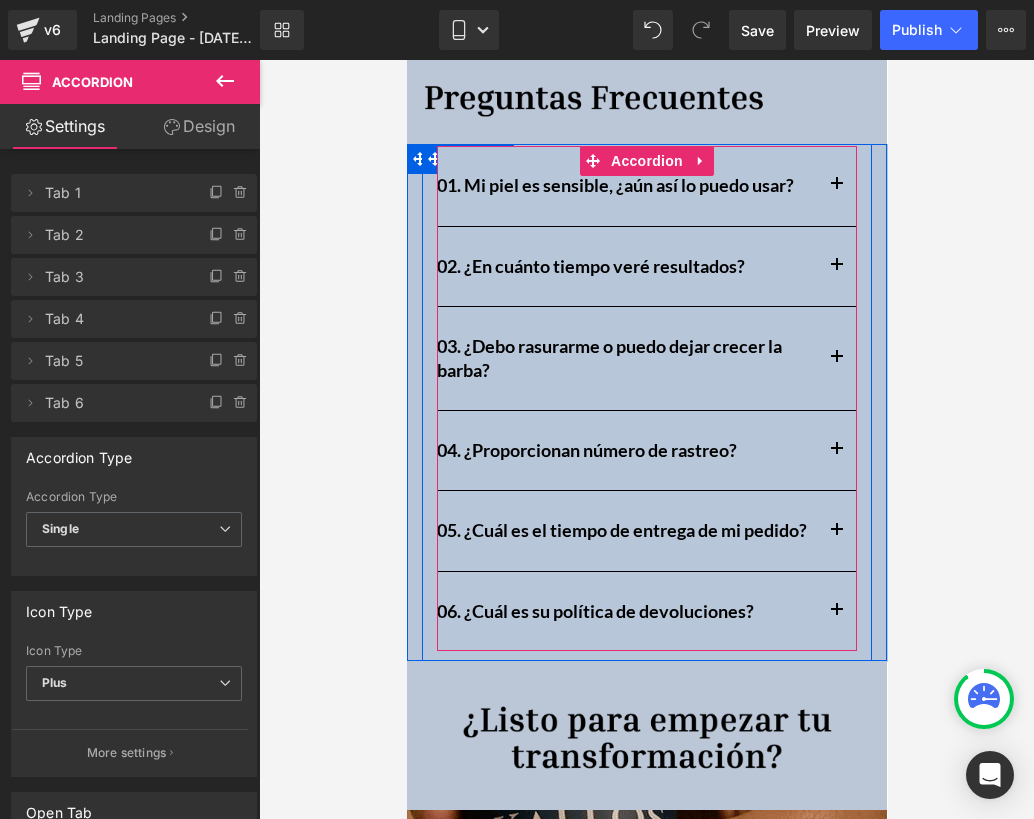 click on "06.   ¿Cuál es su política de devoluciones? Heading" at bounding box center [646, 611] 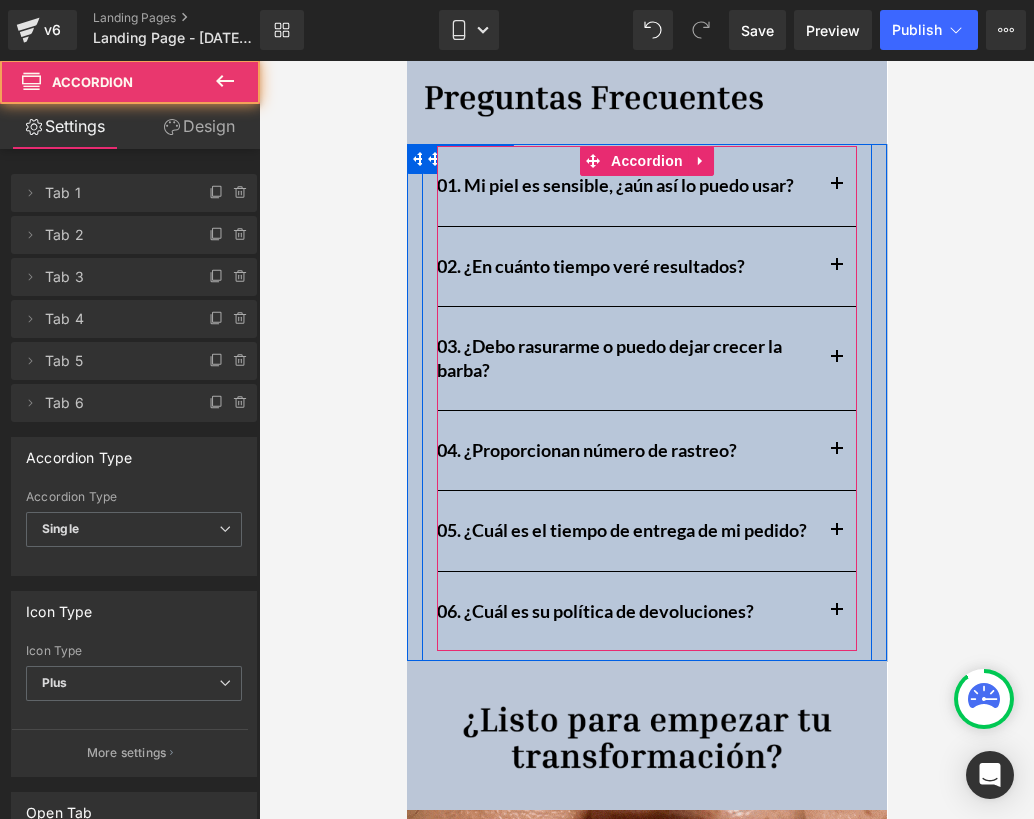 click on "06.   ¿Cuál es su política de devoluciones? Heading" at bounding box center [626, 611] 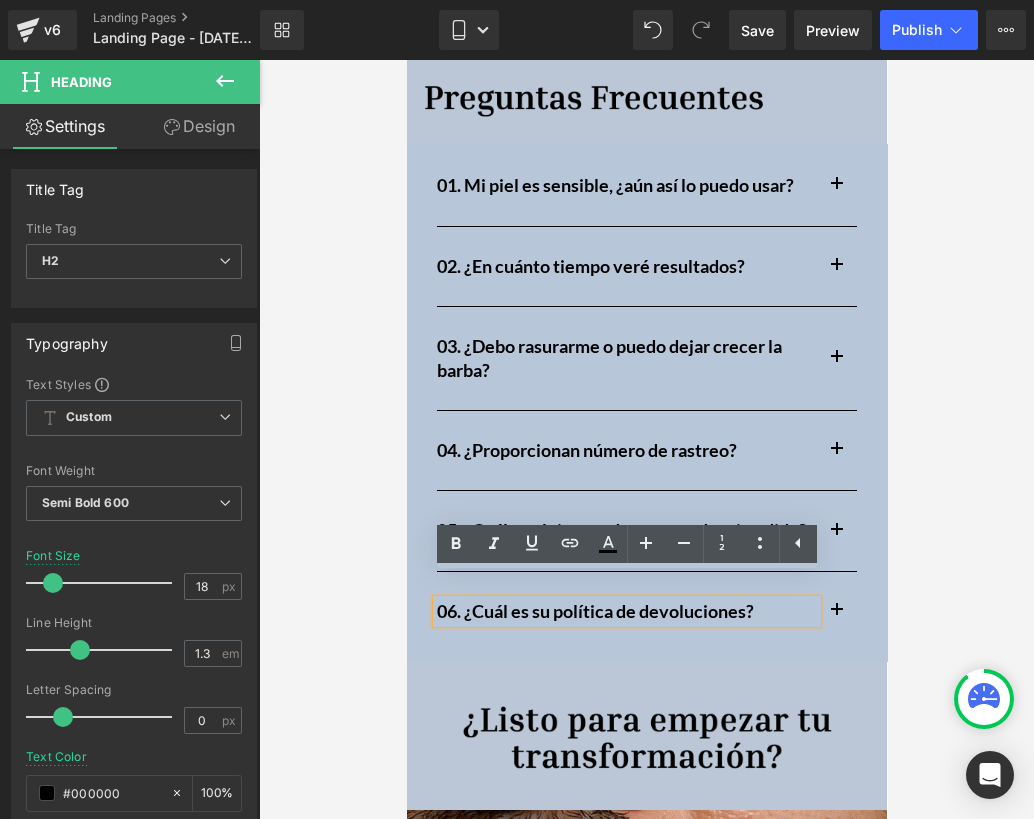 click at bounding box center (836, 611) 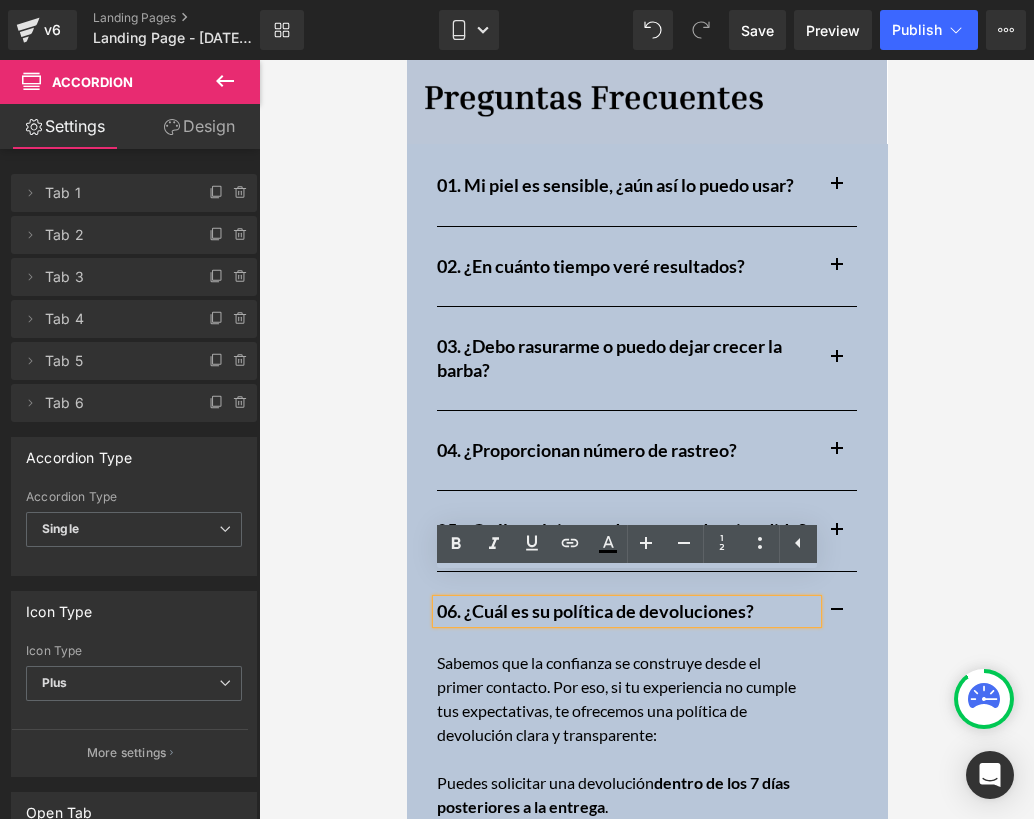 click at bounding box center [836, 611] 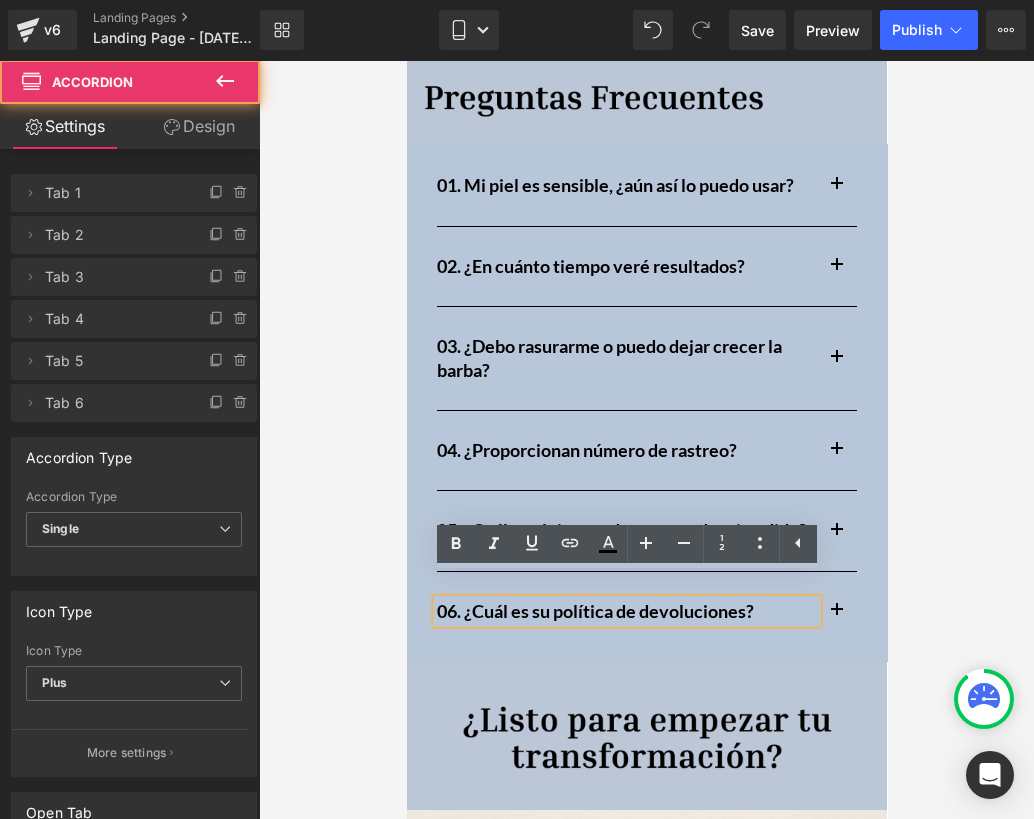 click at bounding box center [646, 439] 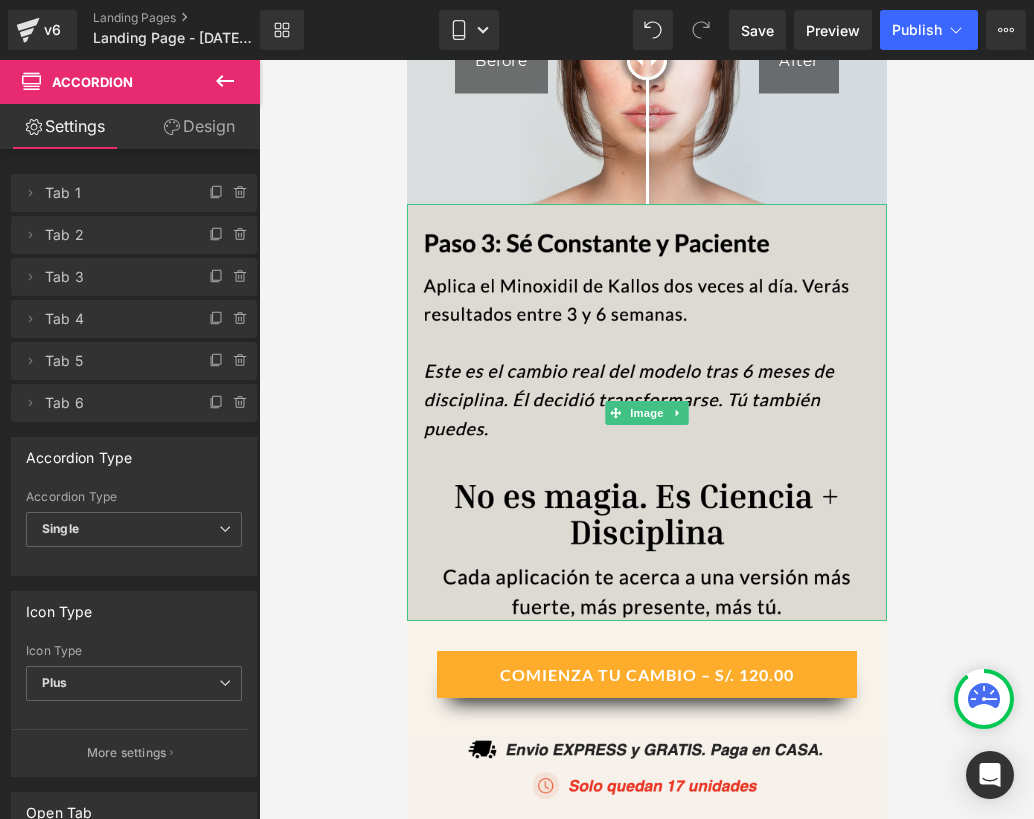 scroll, scrollTop: 6424, scrollLeft: 0, axis: vertical 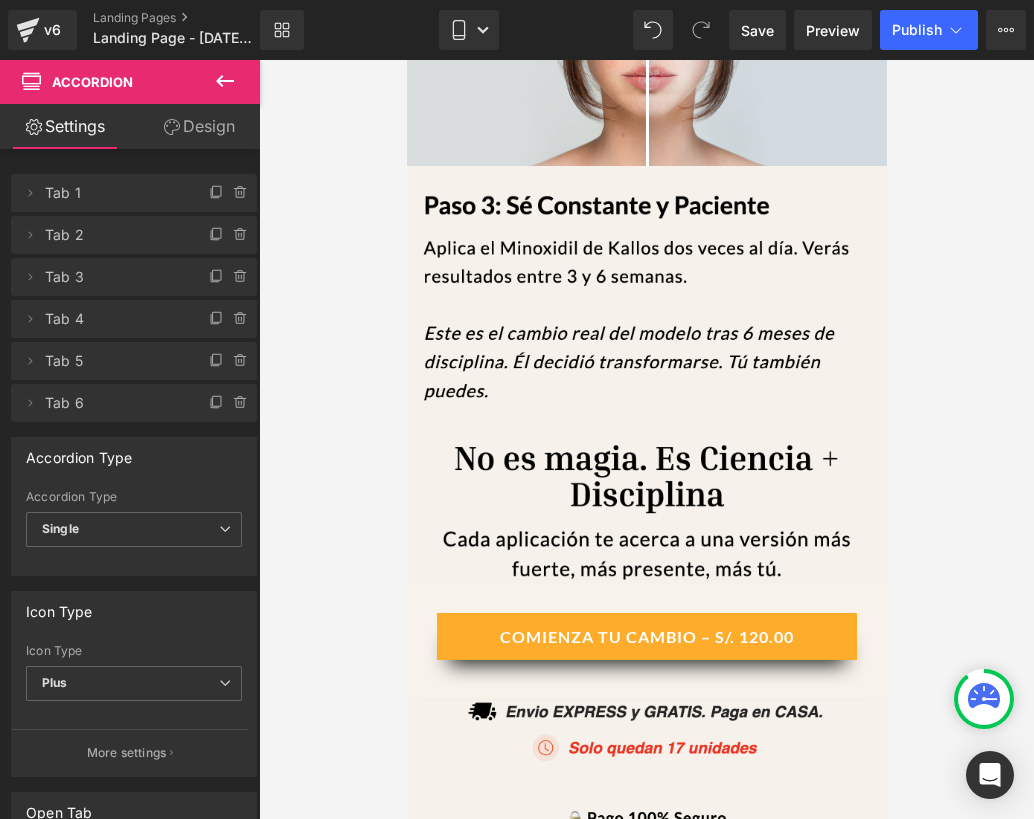 click at bounding box center (646, 439) 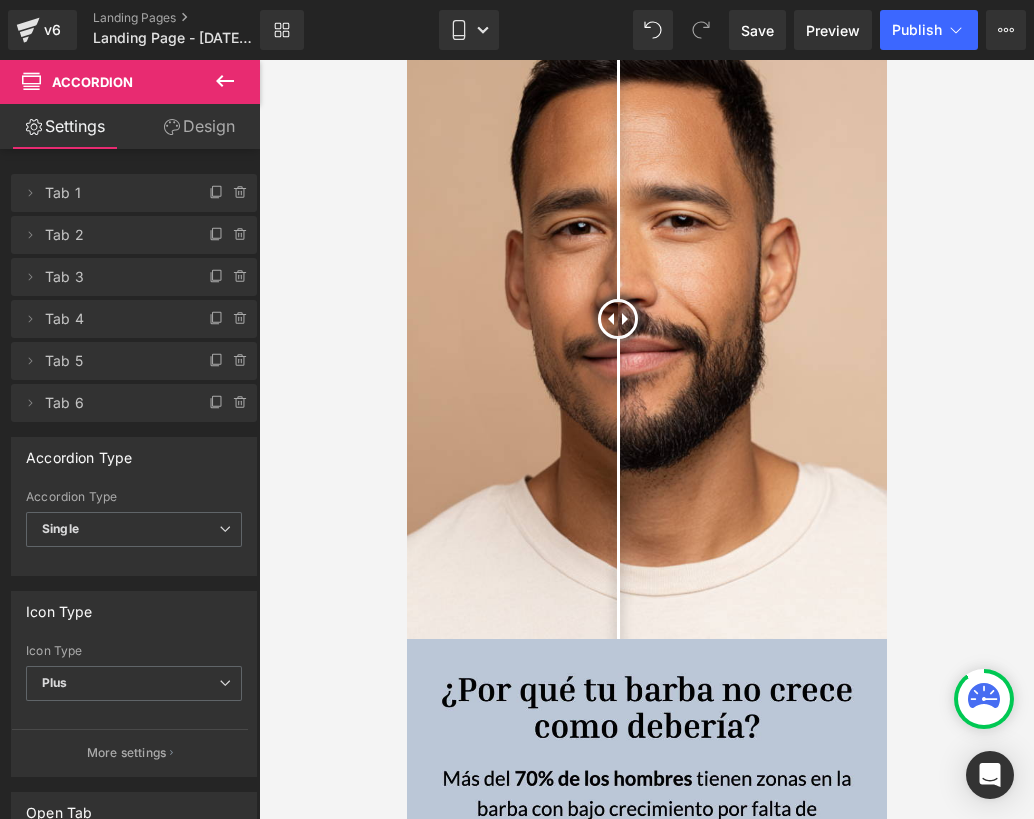 scroll, scrollTop: 2172, scrollLeft: 0, axis: vertical 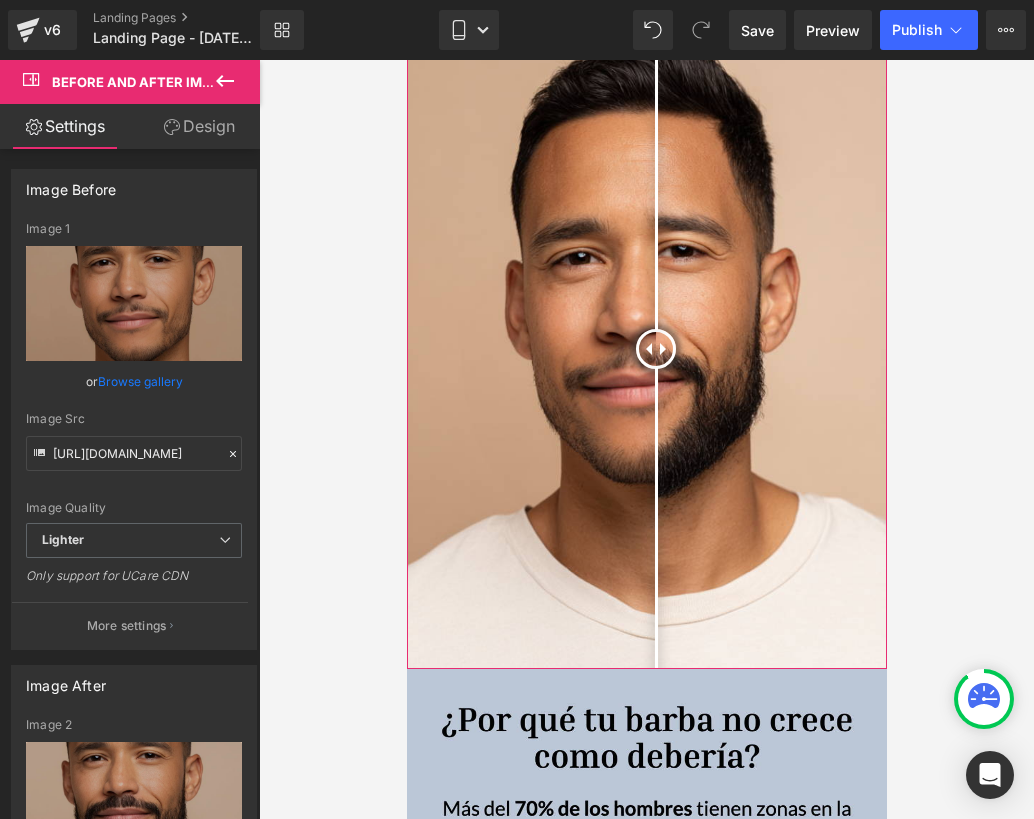 drag, startPoint x: 625, startPoint y: 333, endPoint x: 655, endPoint y: 328, distance: 30.413813 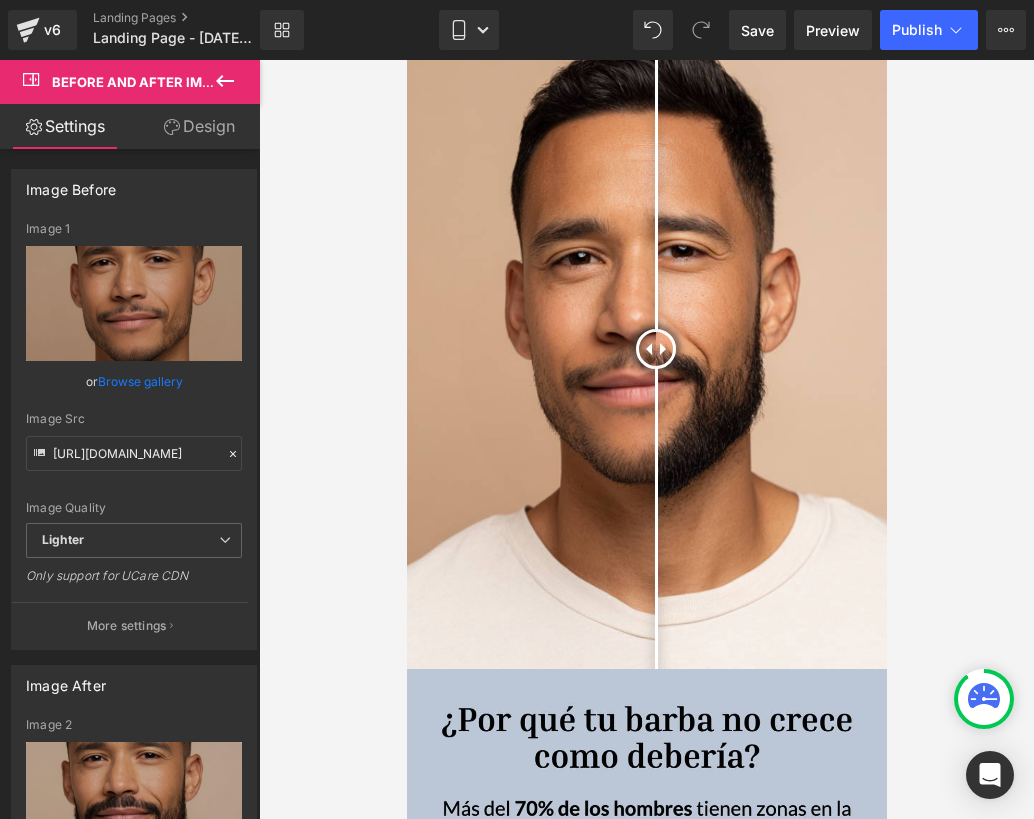 click at bounding box center [646, 439] 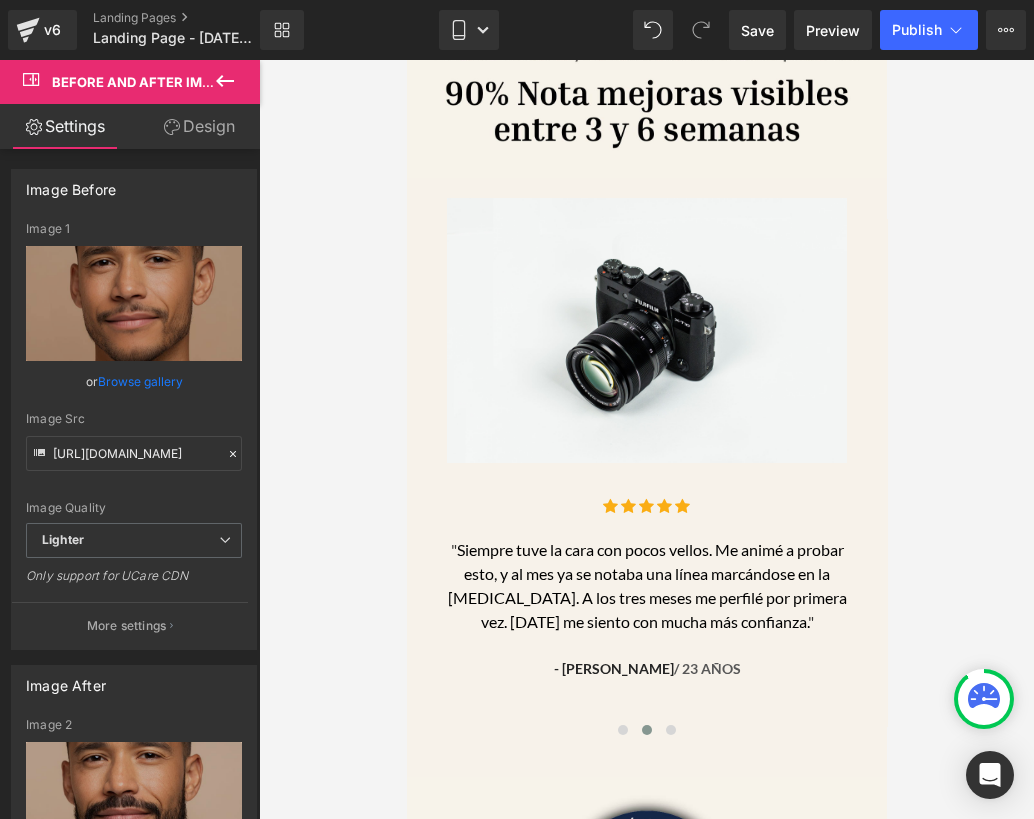 scroll, scrollTop: 7536, scrollLeft: 0, axis: vertical 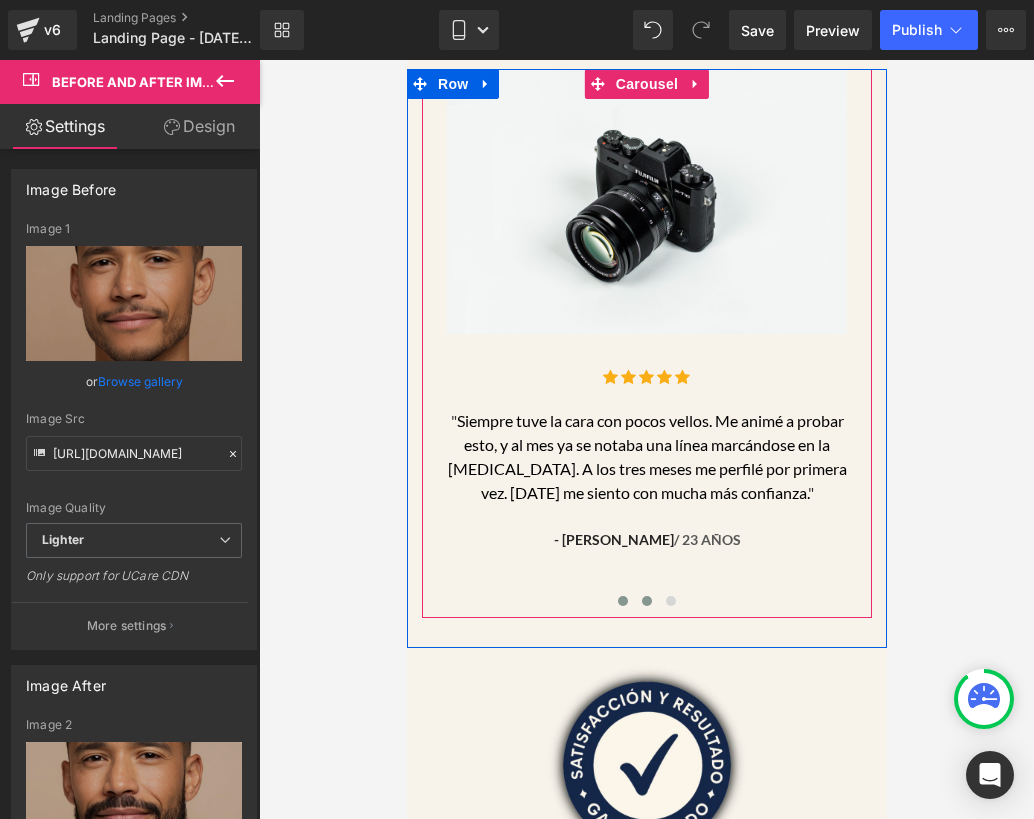 click at bounding box center [622, 601] 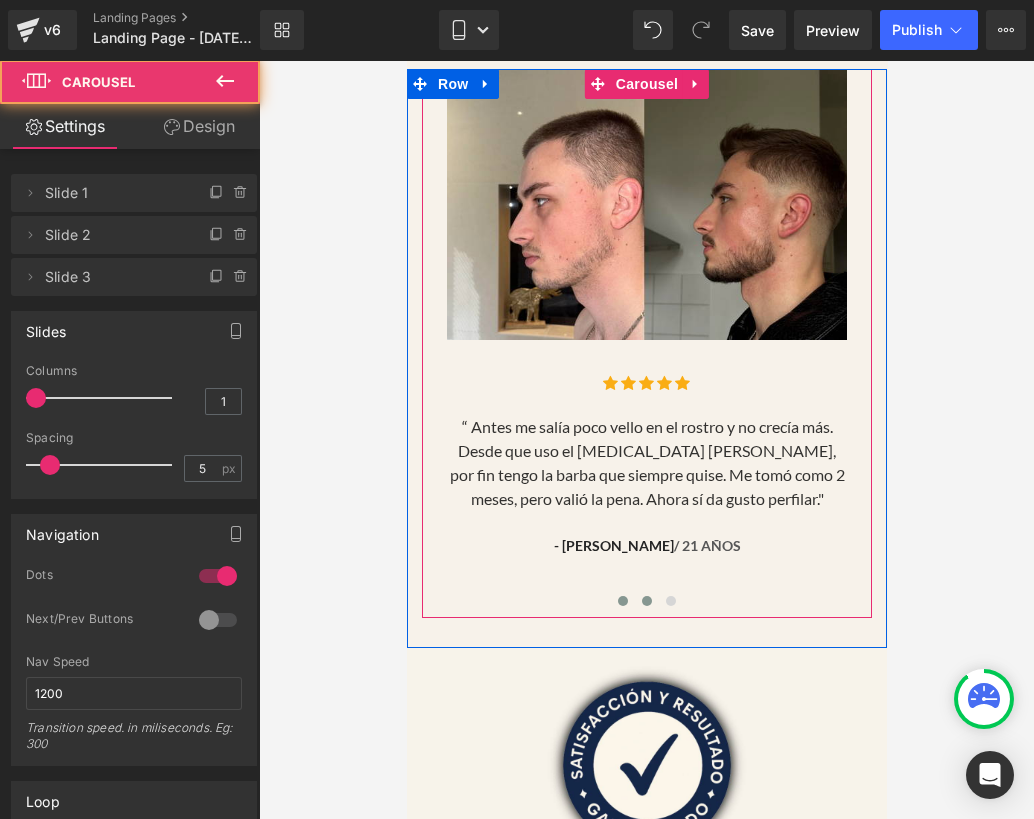 click at bounding box center (646, 601) 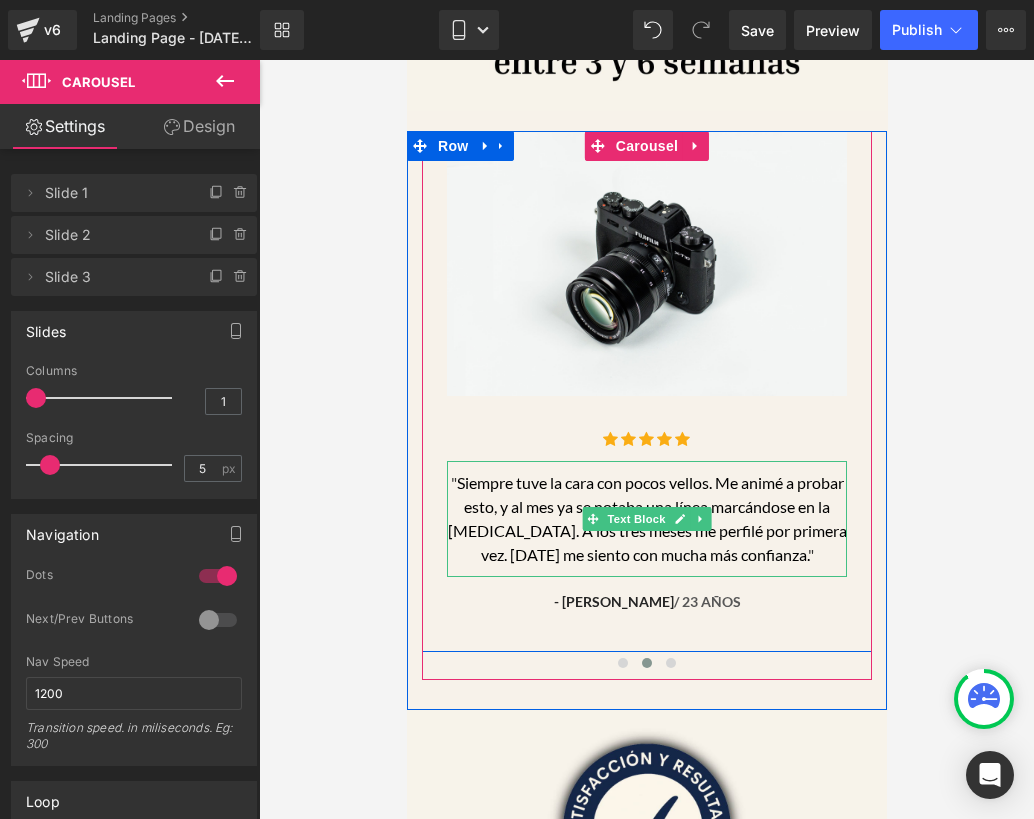 scroll, scrollTop: 7469, scrollLeft: 0, axis: vertical 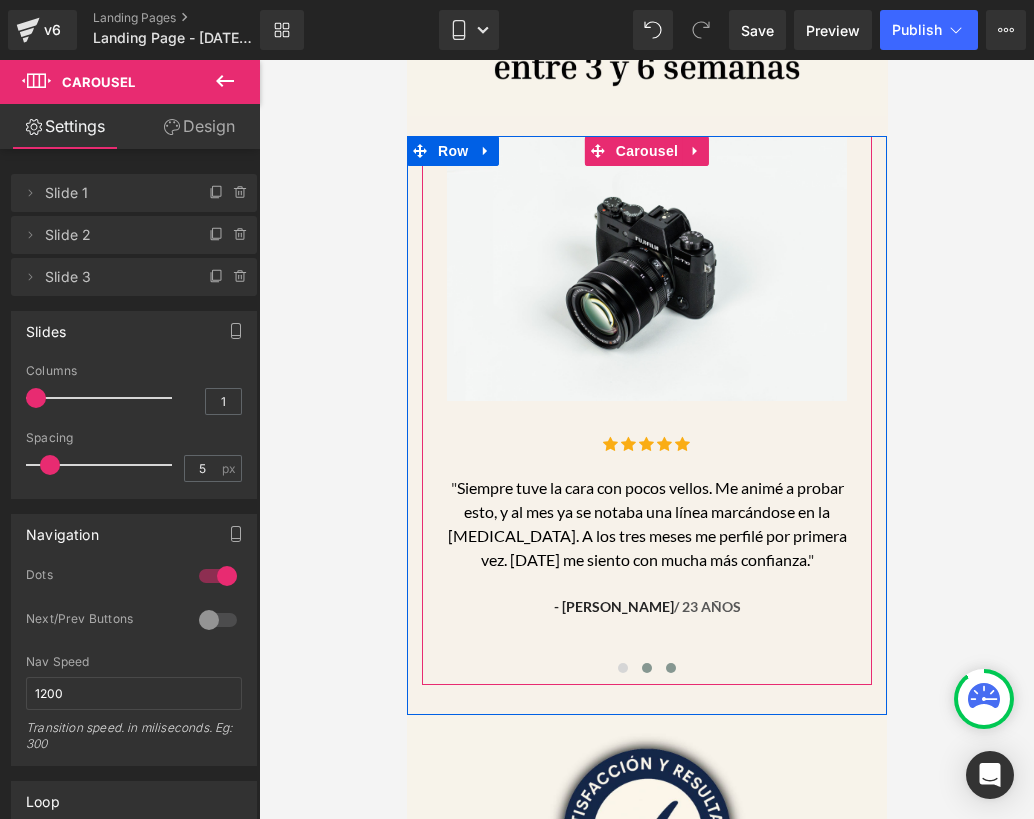 click at bounding box center [670, 668] 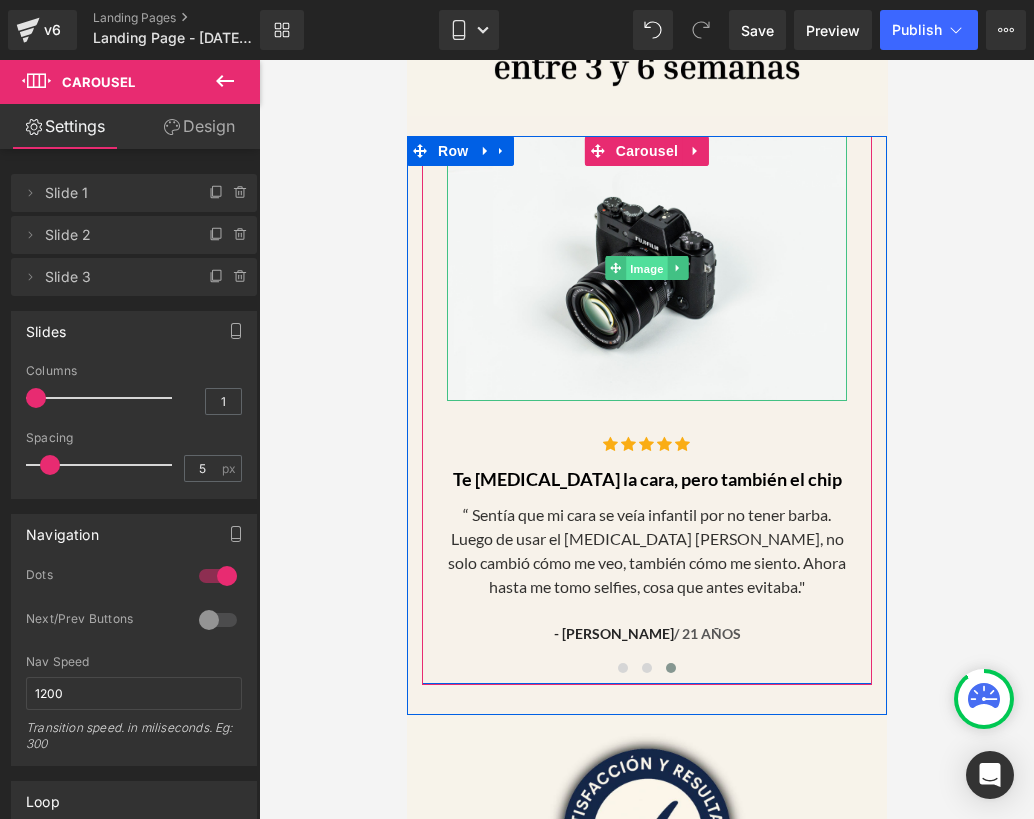 click on "Image" at bounding box center [646, 269] 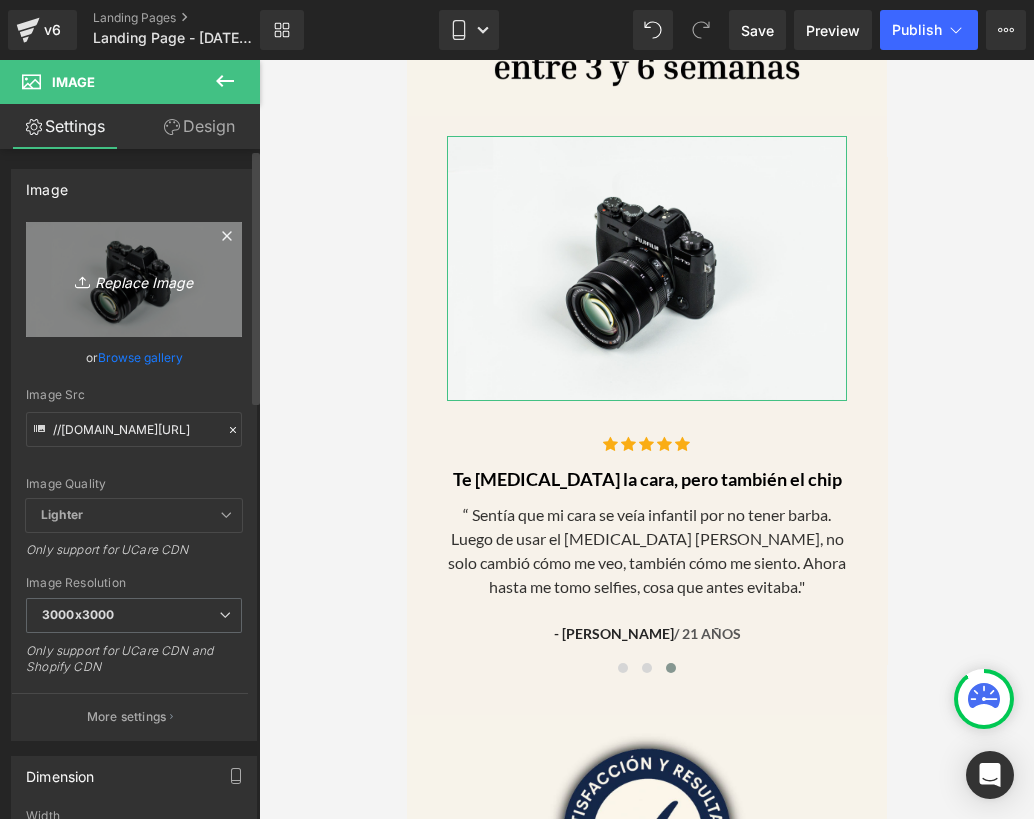 click on "Replace Image" at bounding box center [134, 279] 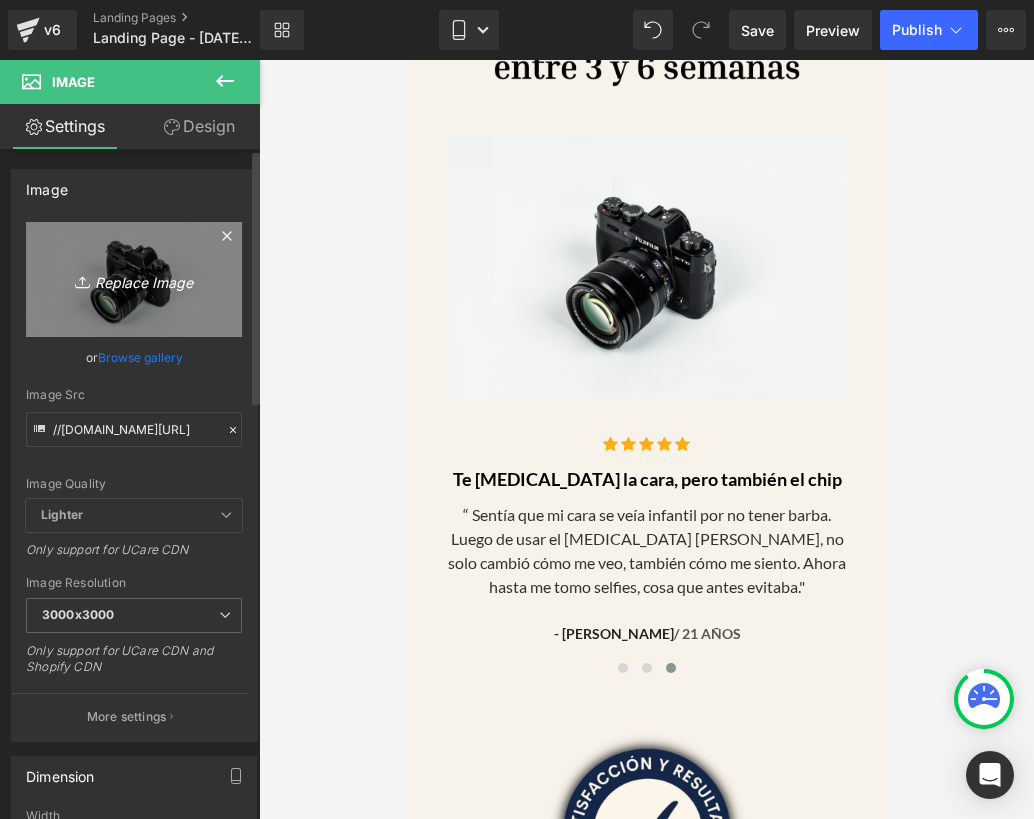 type on "C:\fakepath\Diseño sin título (35).png" 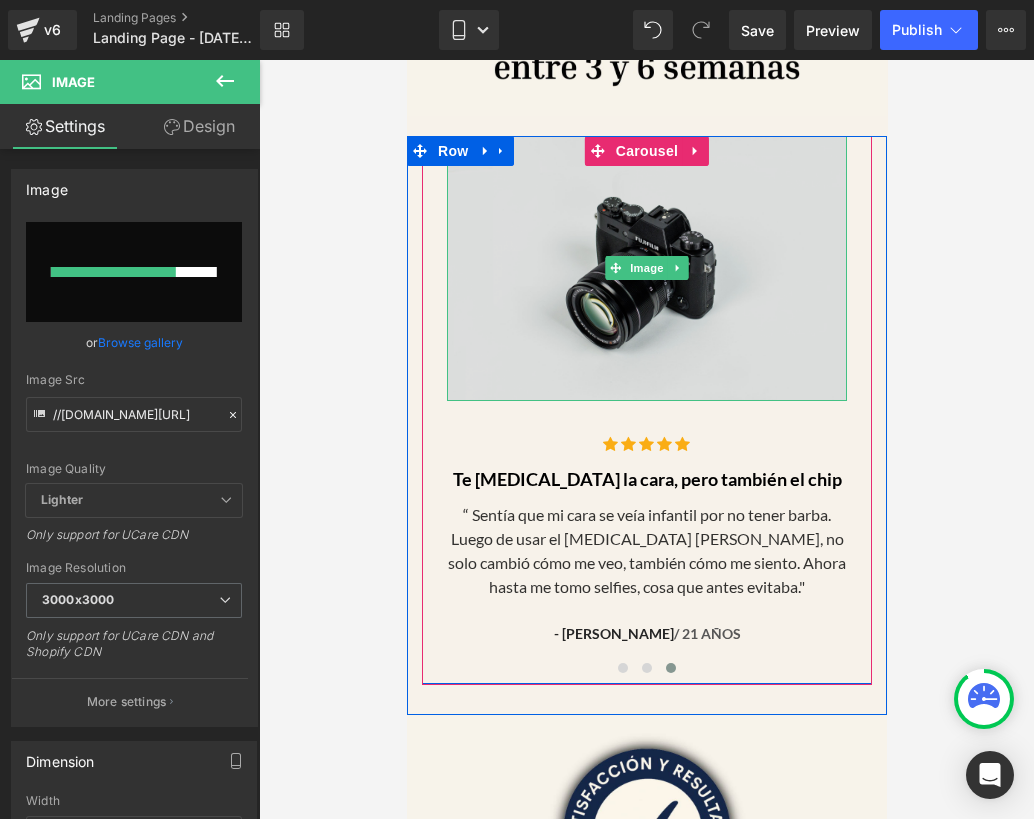 type 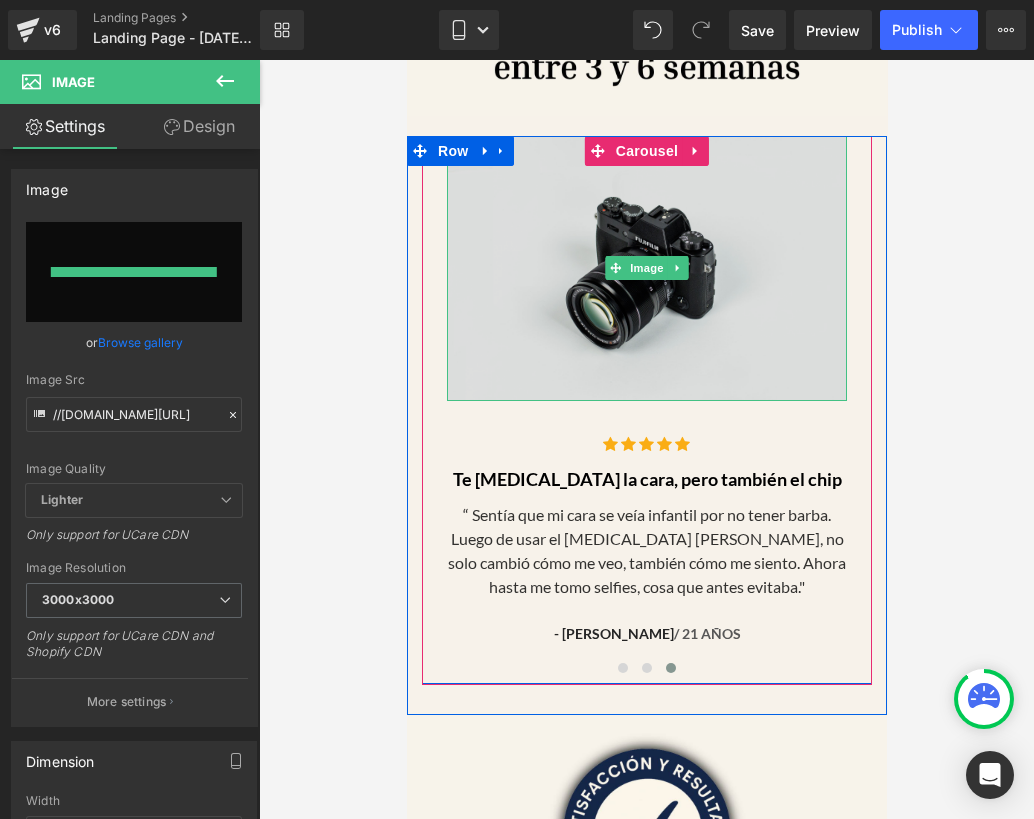 type on "[URL][DOMAIN_NAME]" 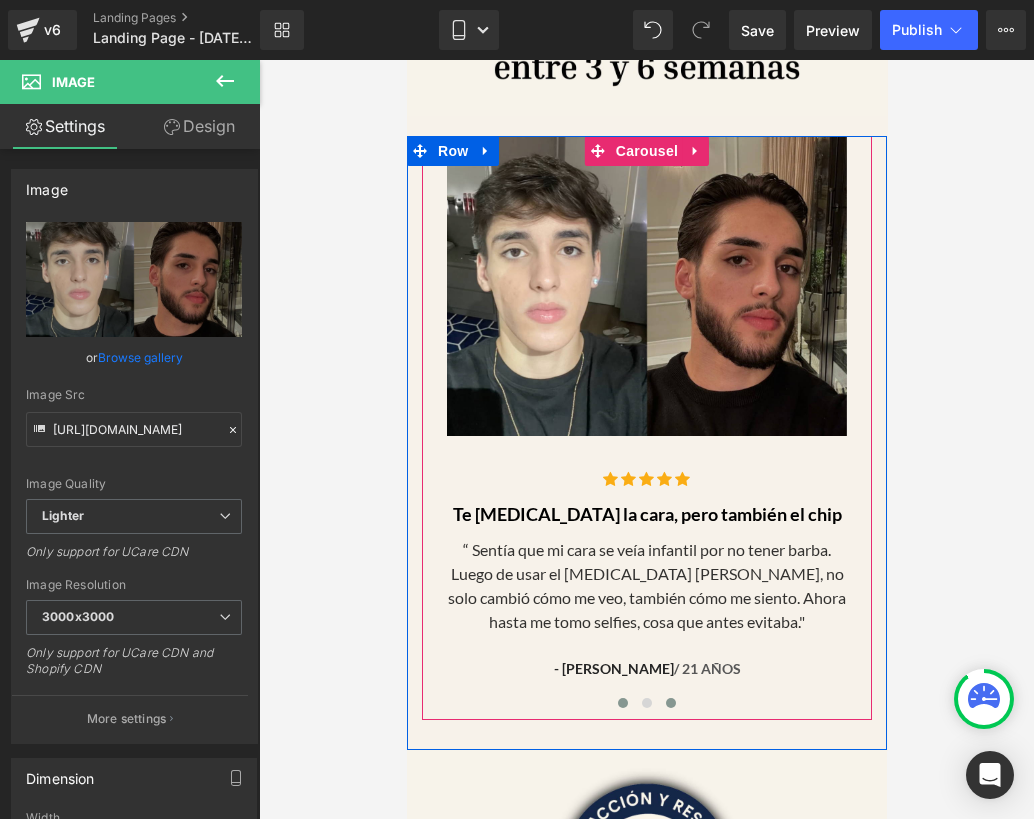 click at bounding box center (622, 703) 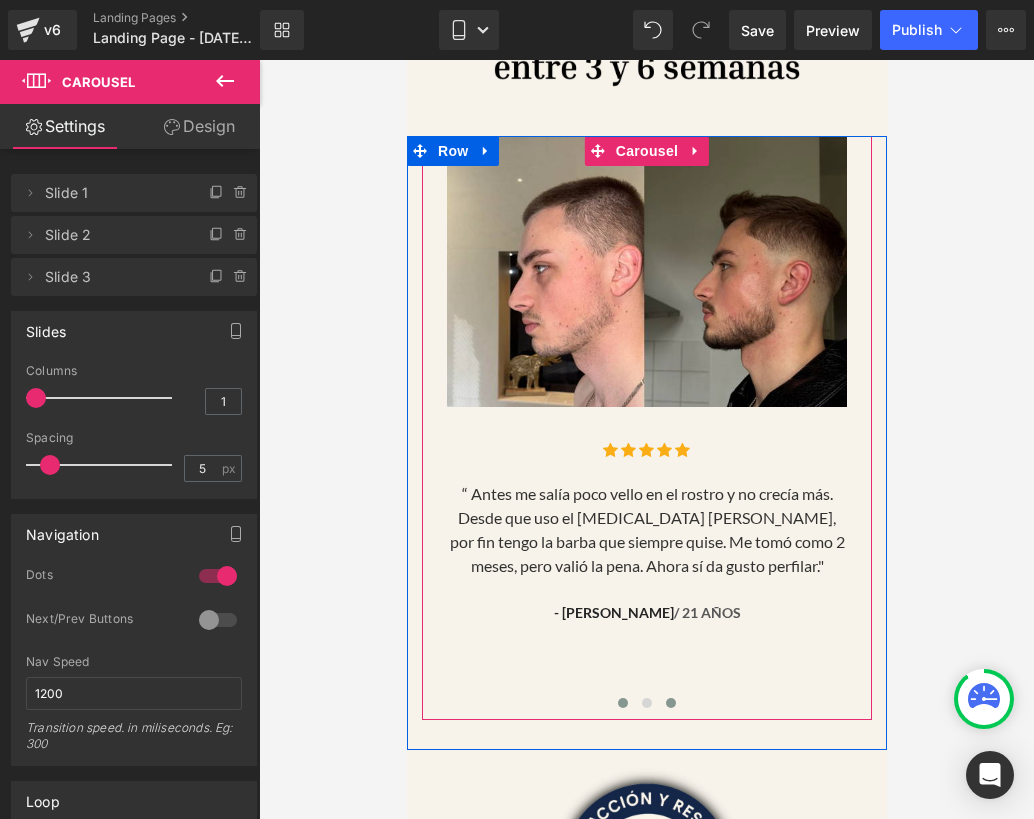 click at bounding box center (670, 703) 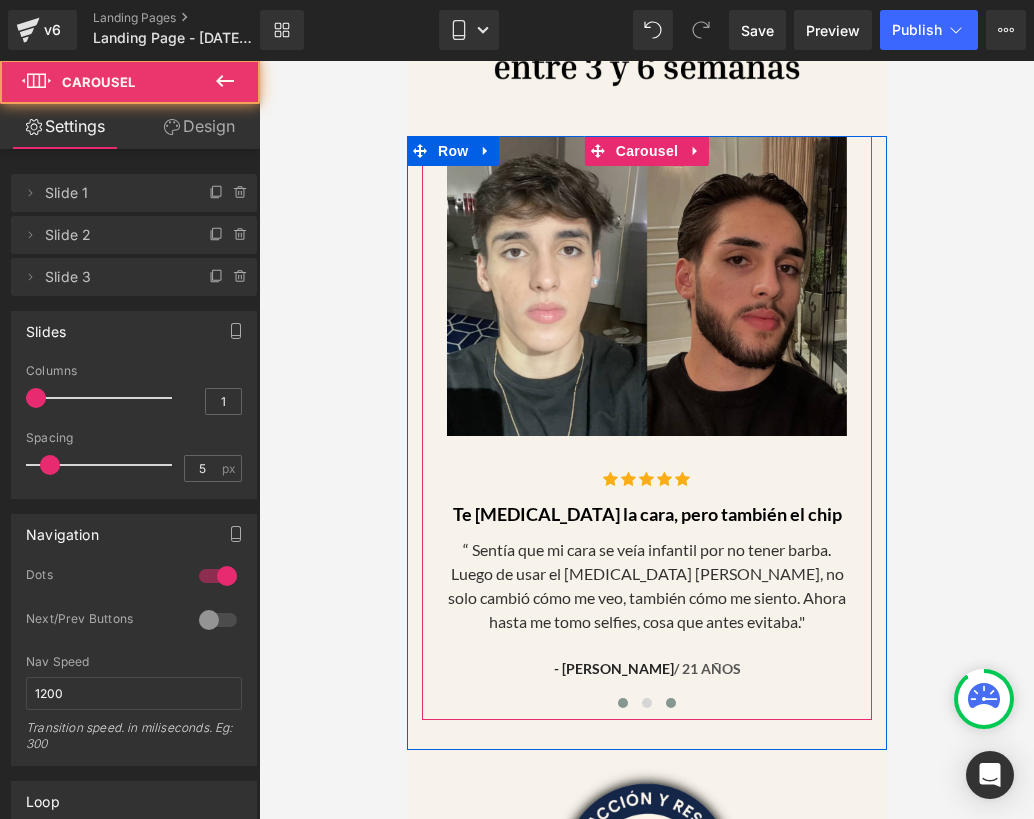 click at bounding box center (622, 703) 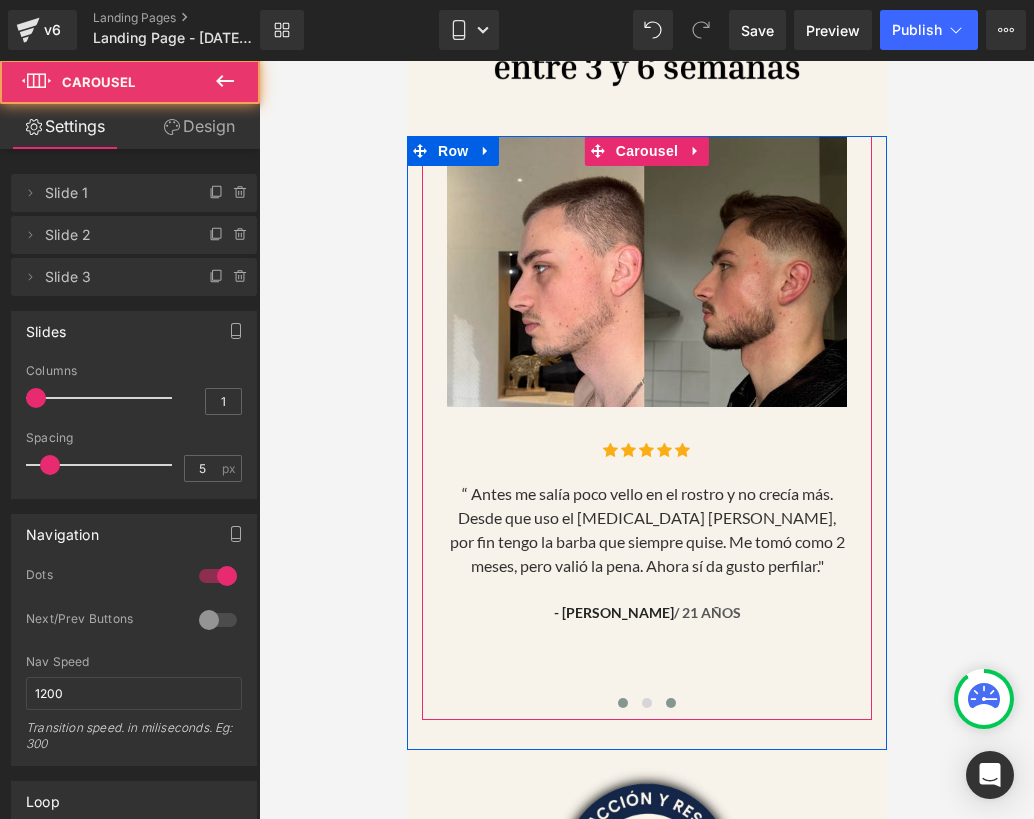 click at bounding box center [670, 703] 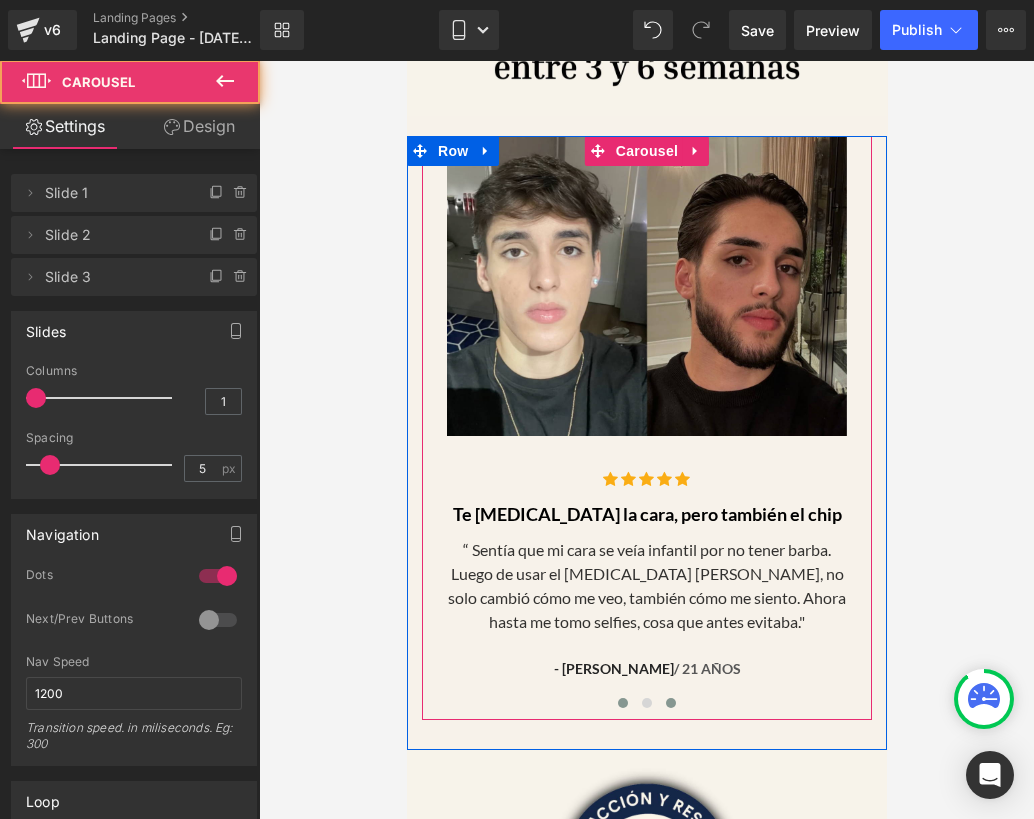 click at bounding box center [622, 703] 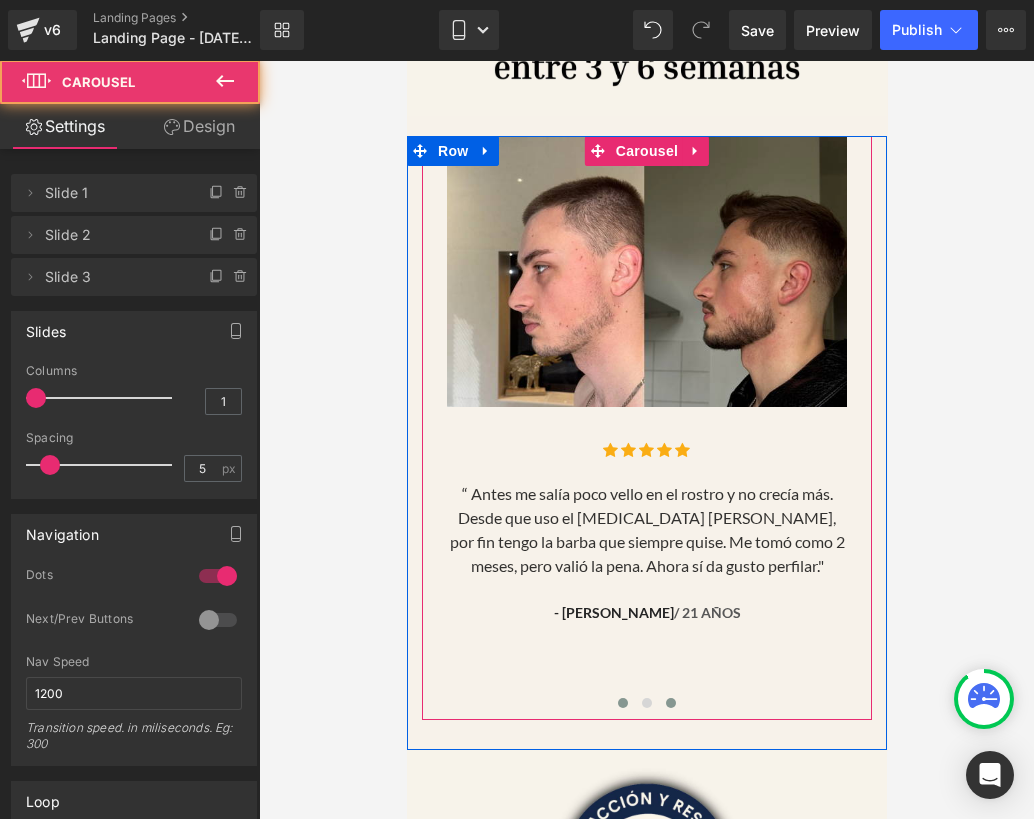 click at bounding box center [670, 703] 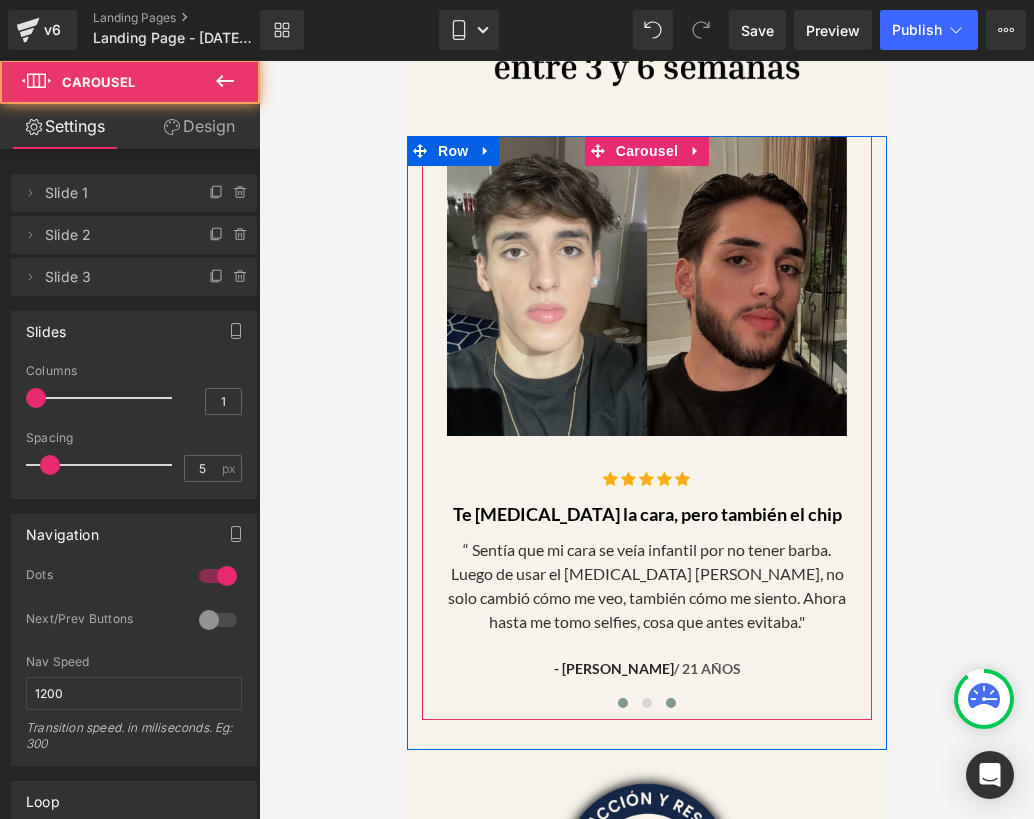click at bounding box center (622, 703) 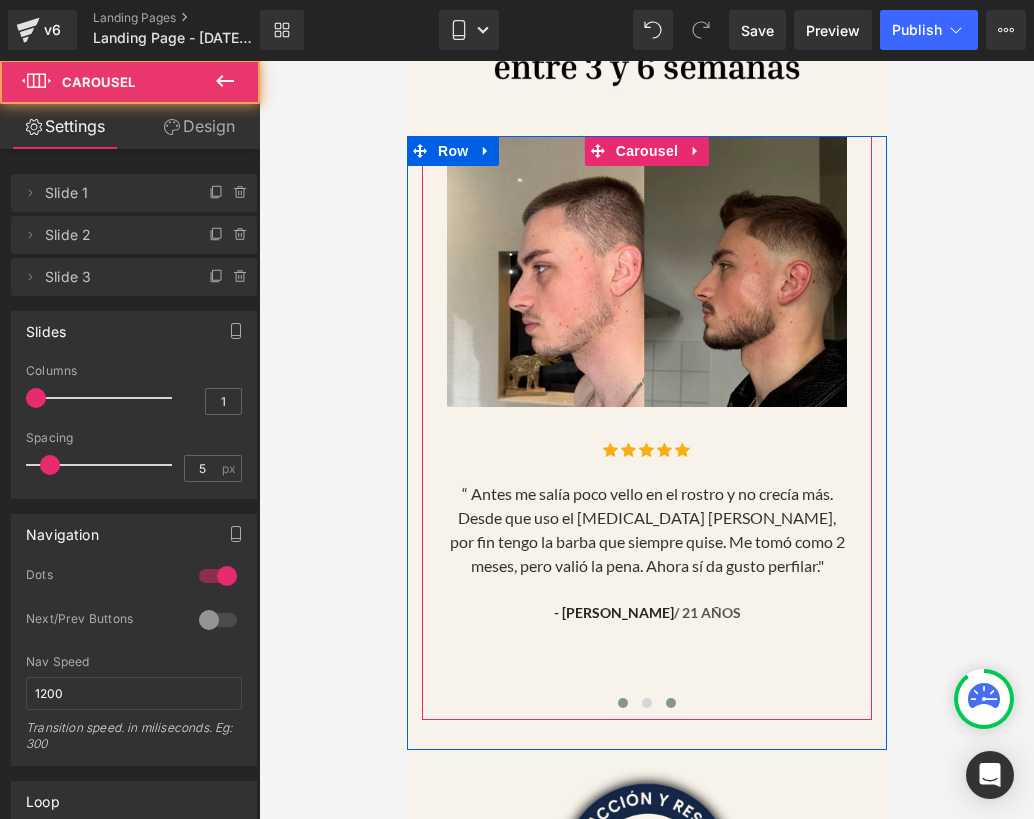 click at bounding box center [670, 703] 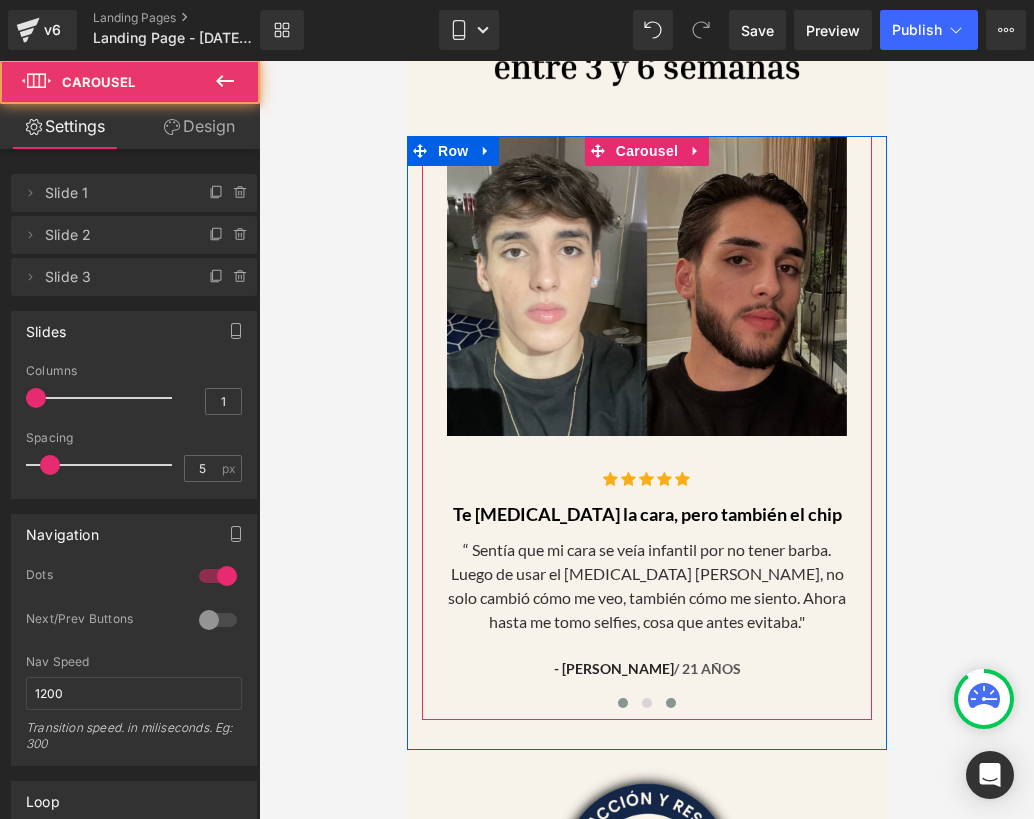 click at bounding box center [622, 703] 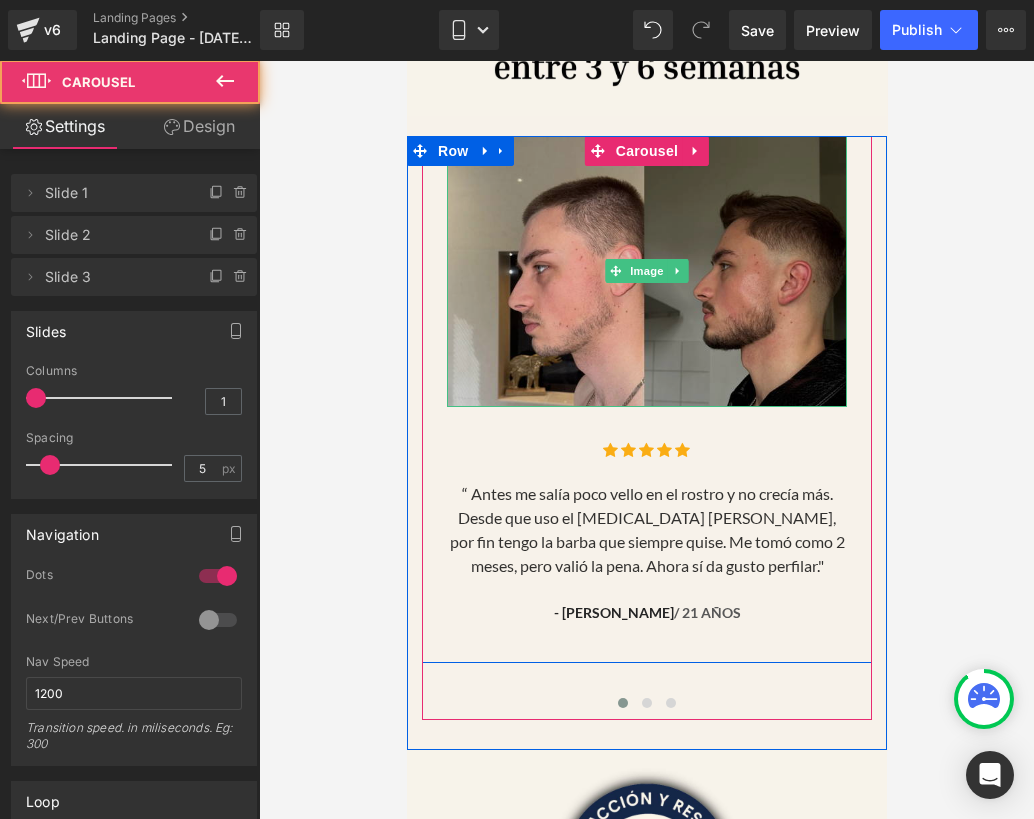 click at bounding box center [646, 271] 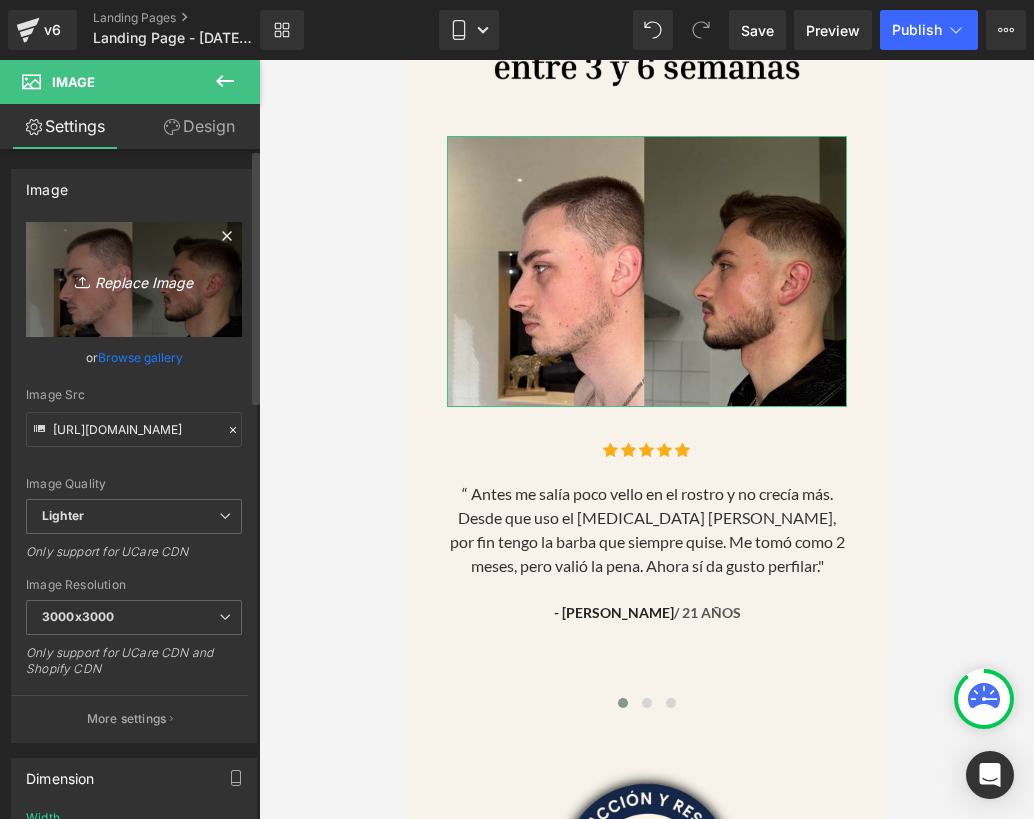 click on "Replace Image" at bounding box center [134, 279] 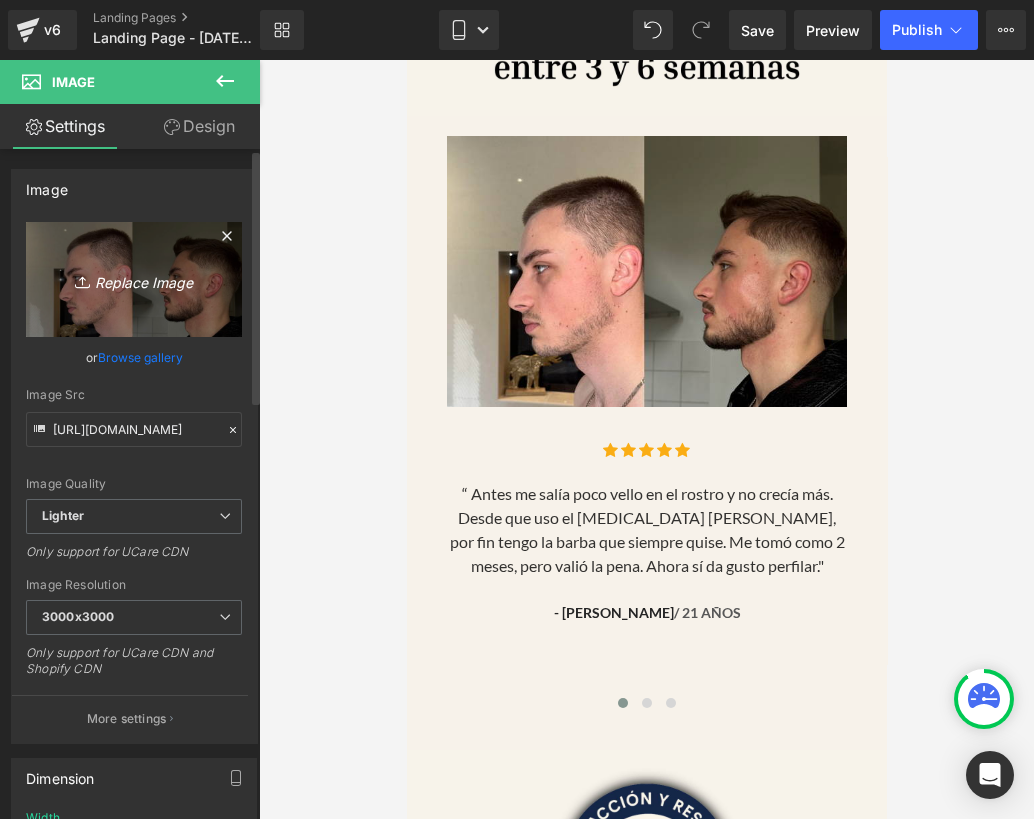 type on "C:\fakepath\Diseño sin título (29).png" 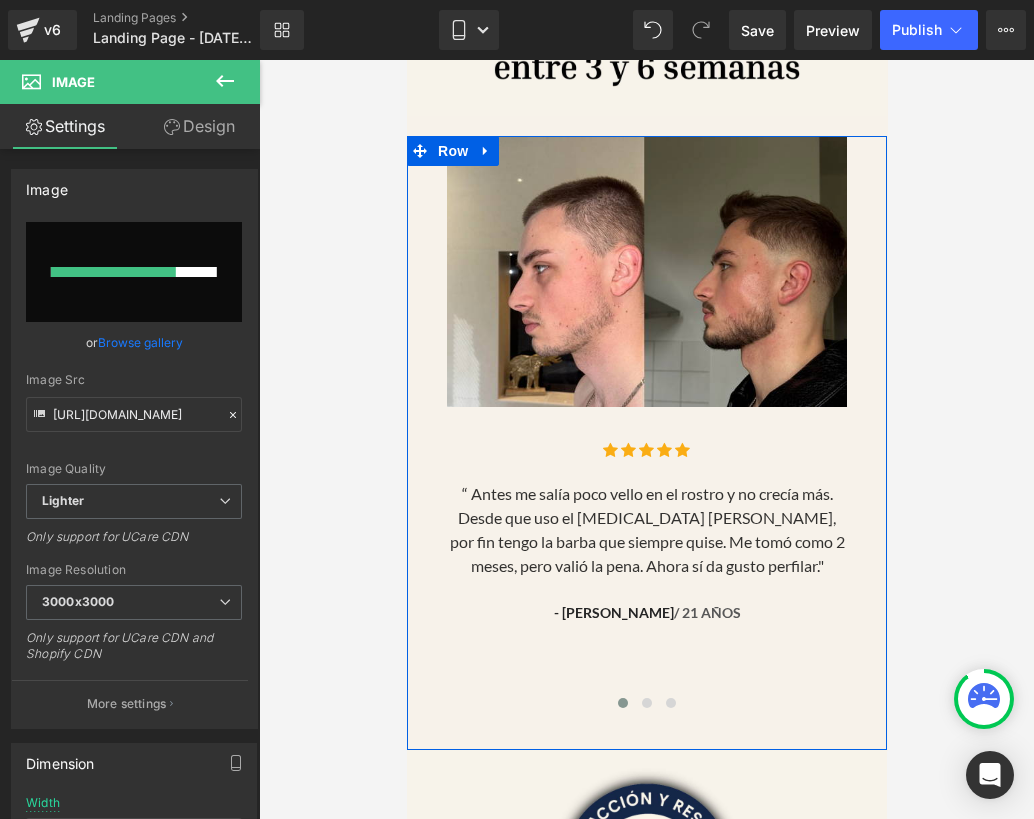 type 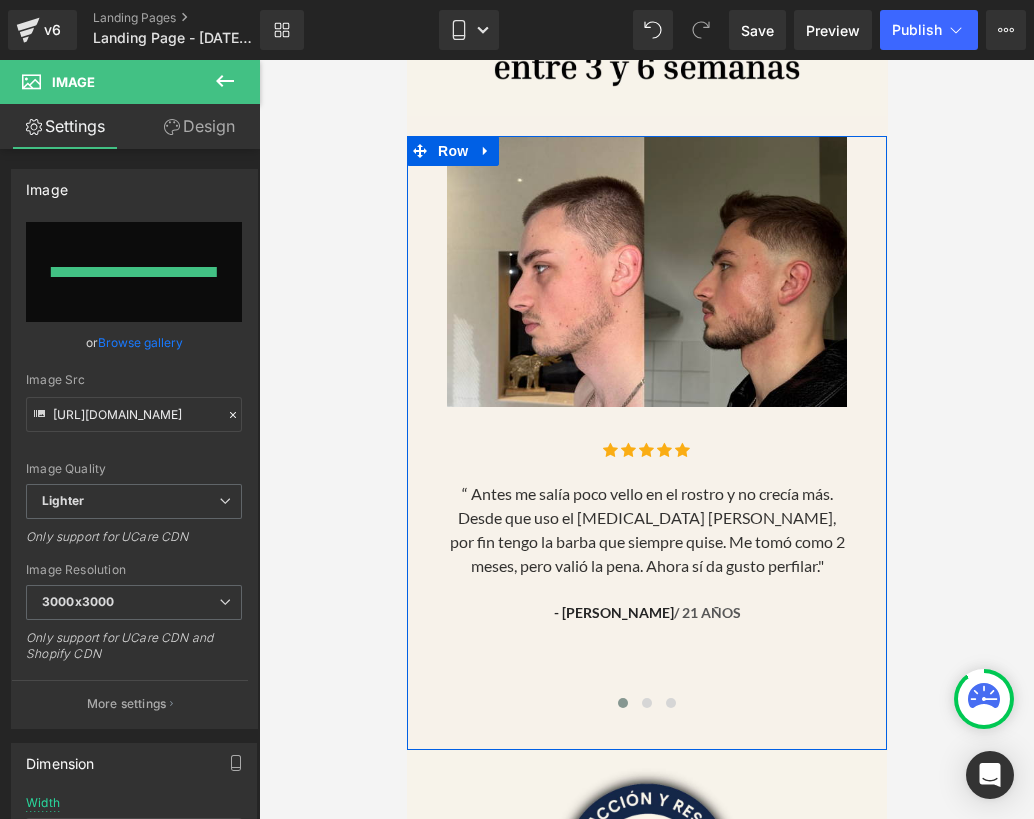 type on "[URL][DOMAIN_NAME]" 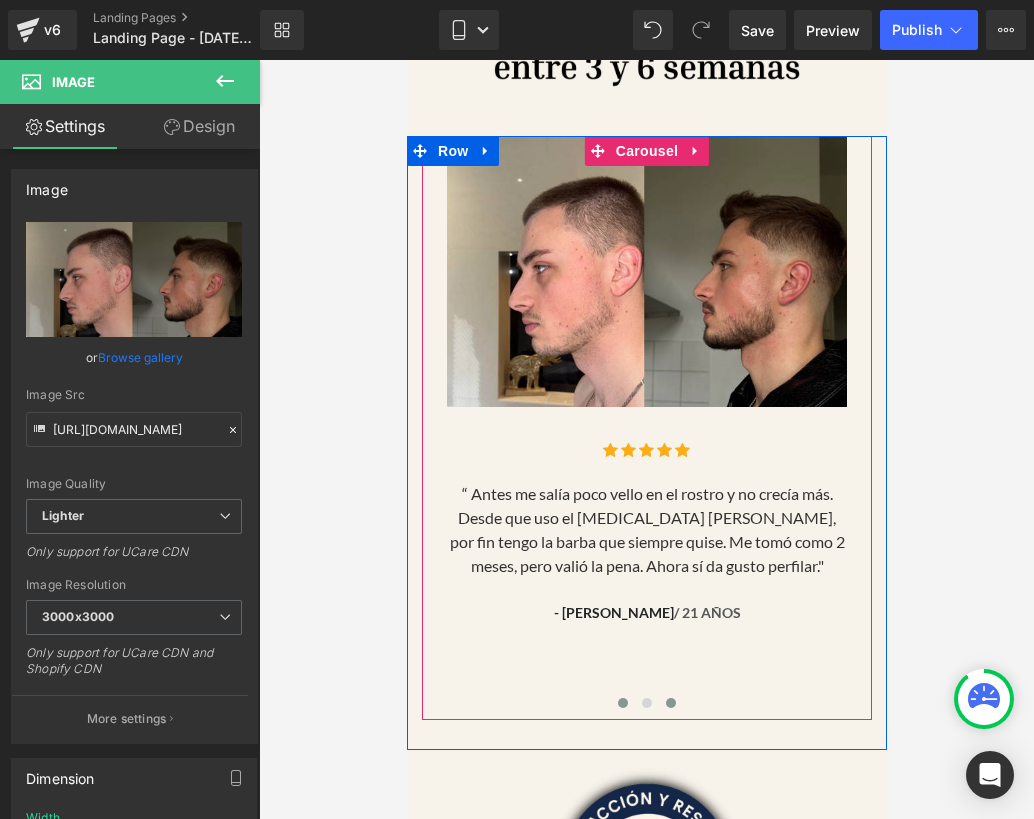 click at bounding box center (670, 703) 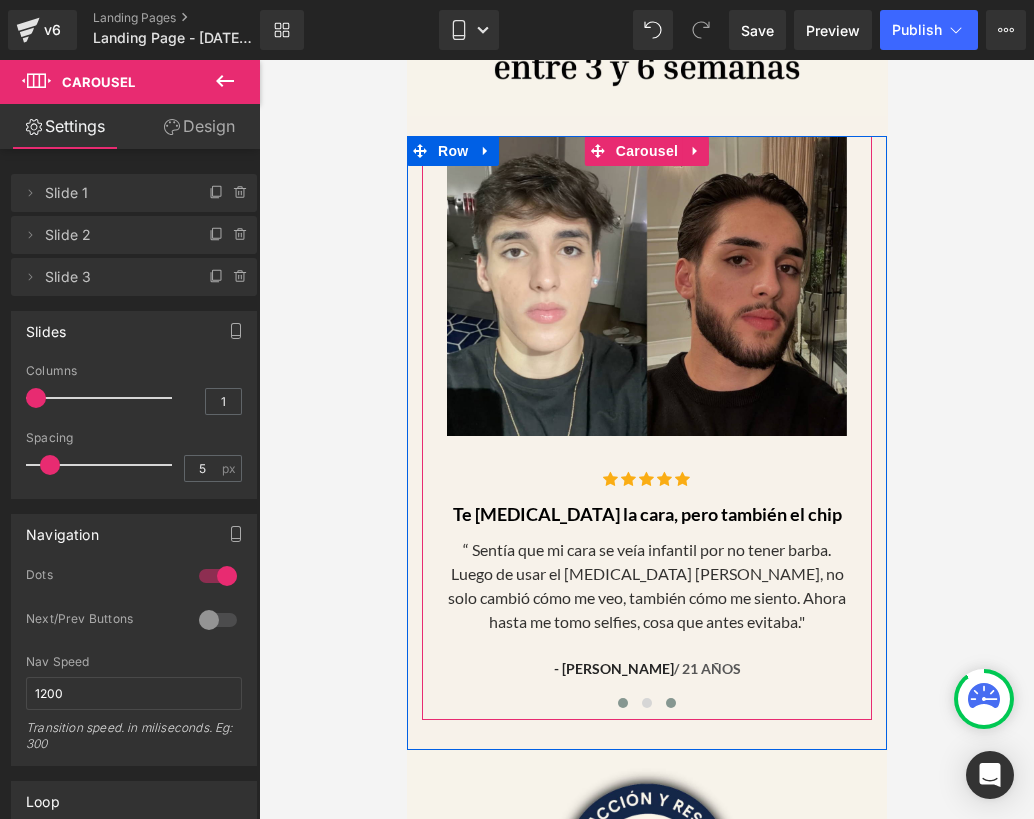 click at bounding box center (622, 703) 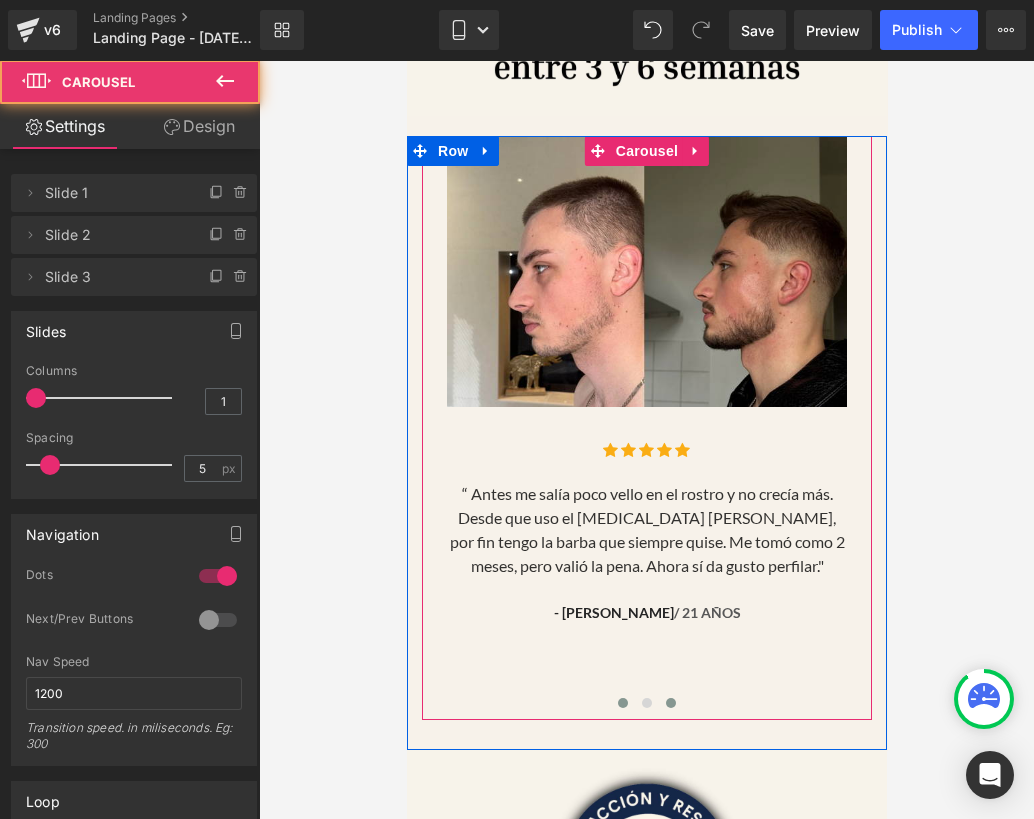 click at bounding box center (670, 703) 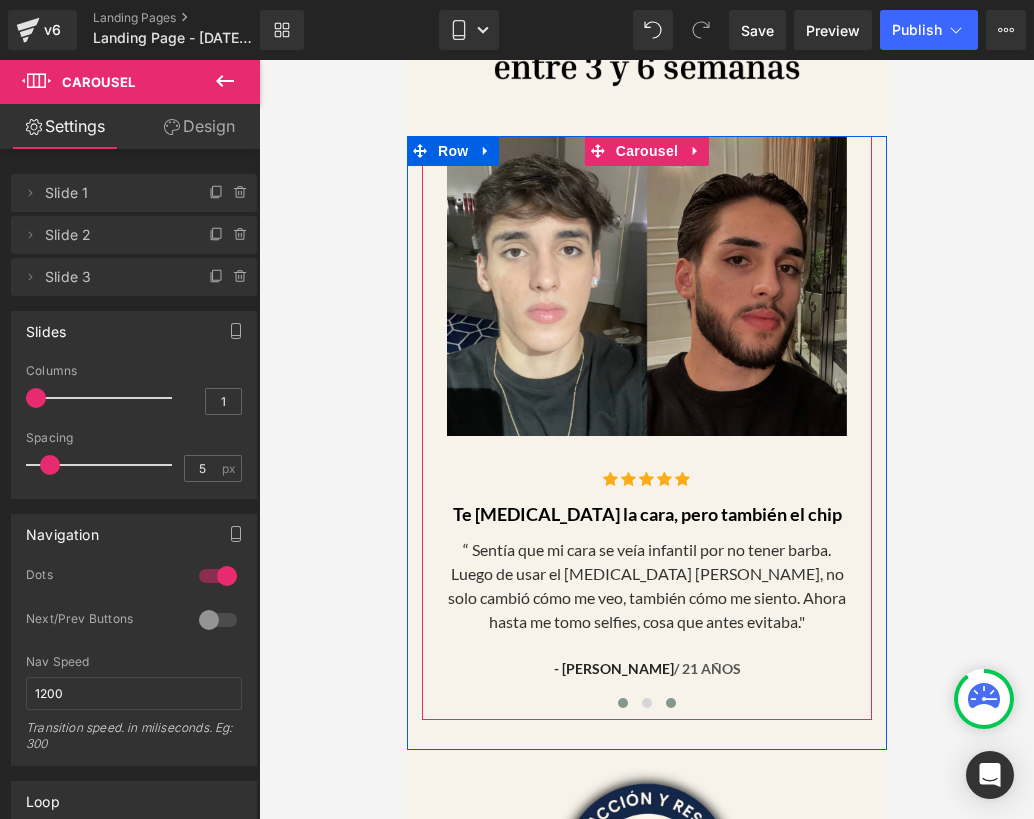 click at bounding box center [622, 703] 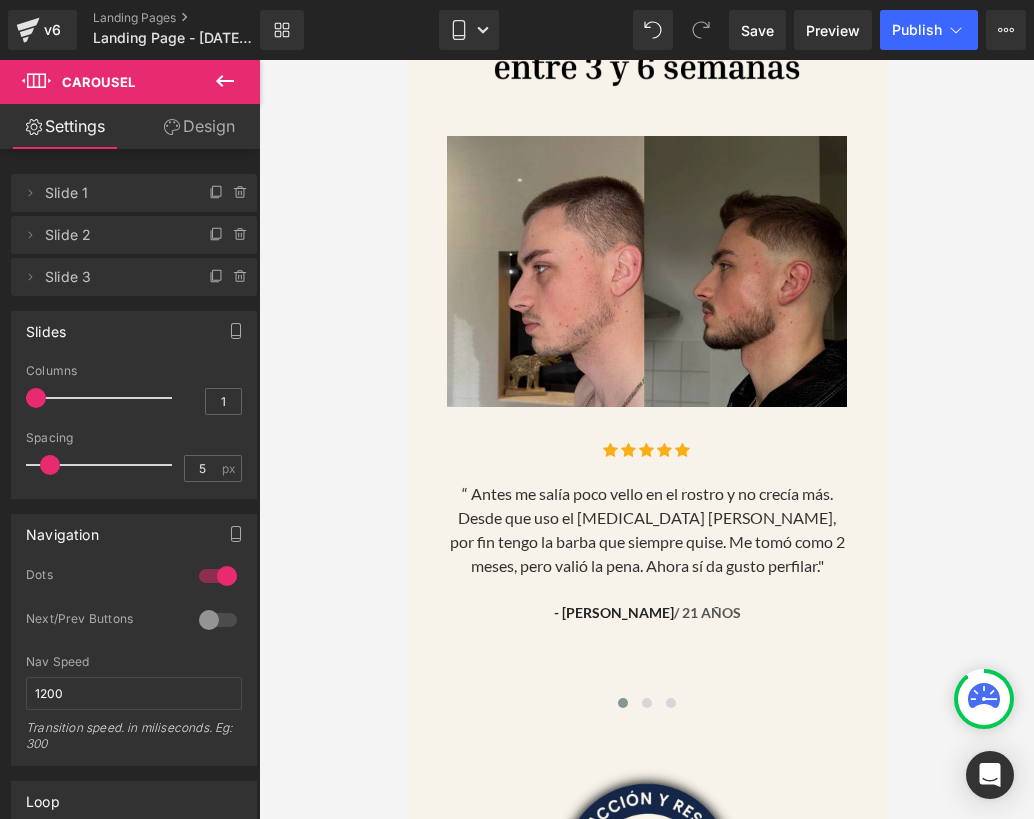 click at bounding box center [646, 271] 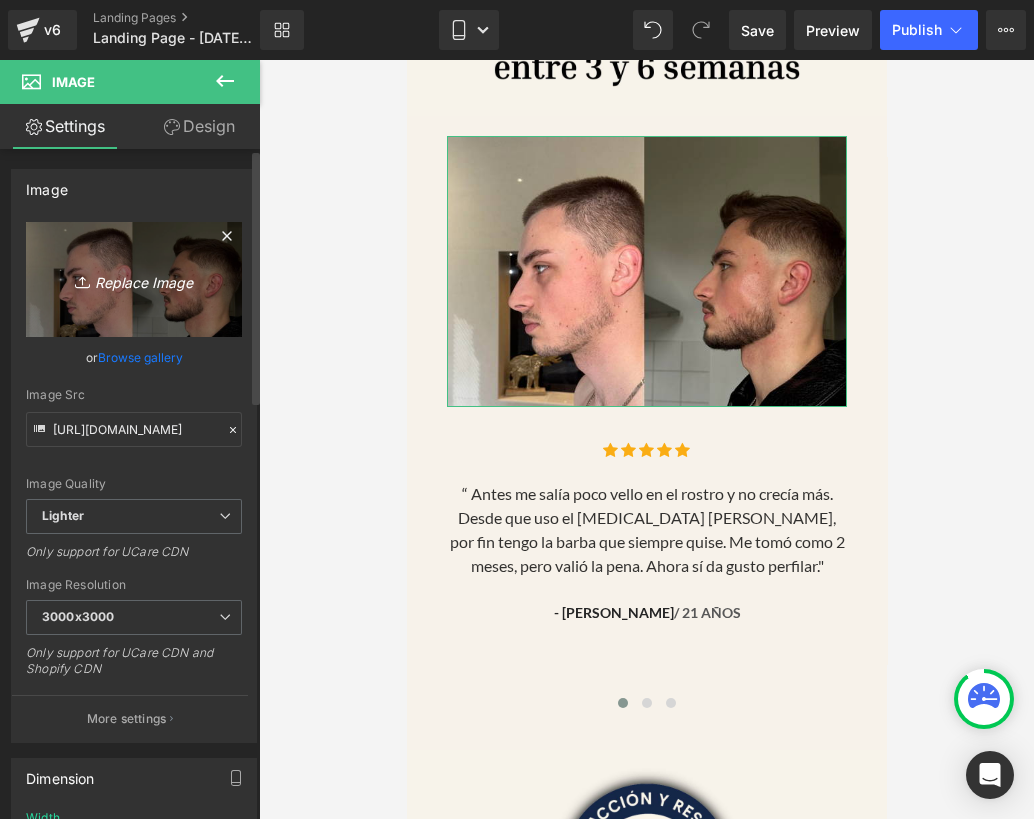 click on "Replace Image" at bounding box center [134, 279] 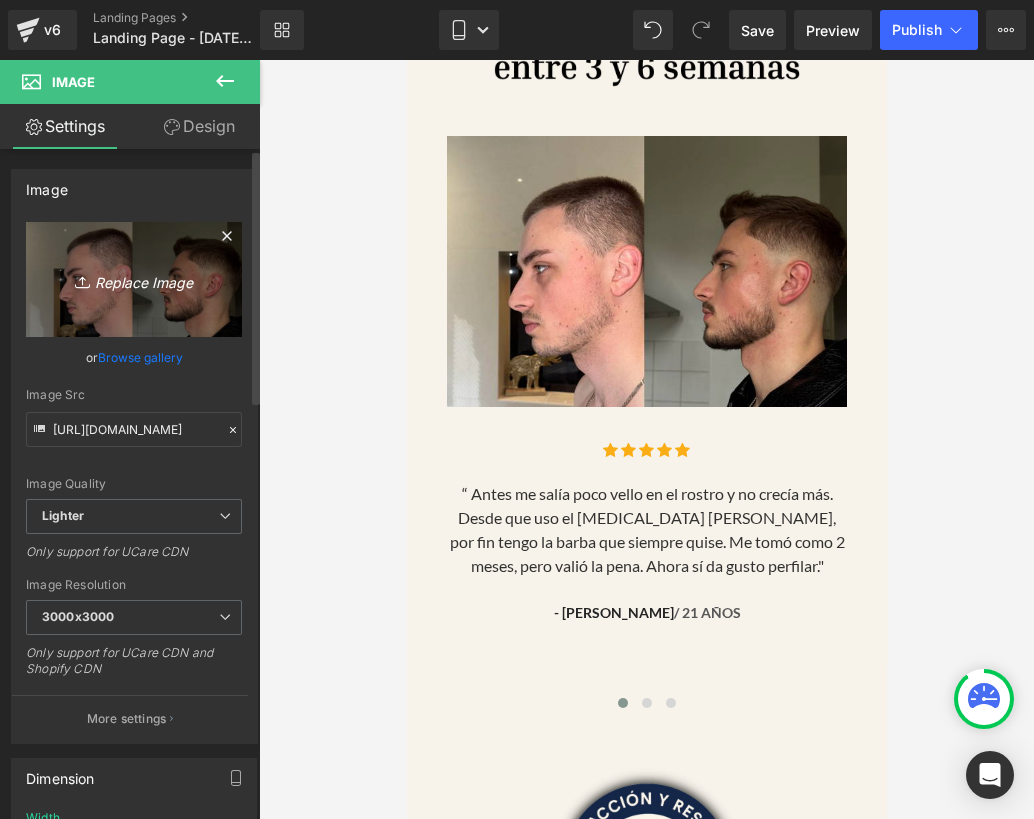 type on "C:\fakepath\Diseño sin título (36).png" 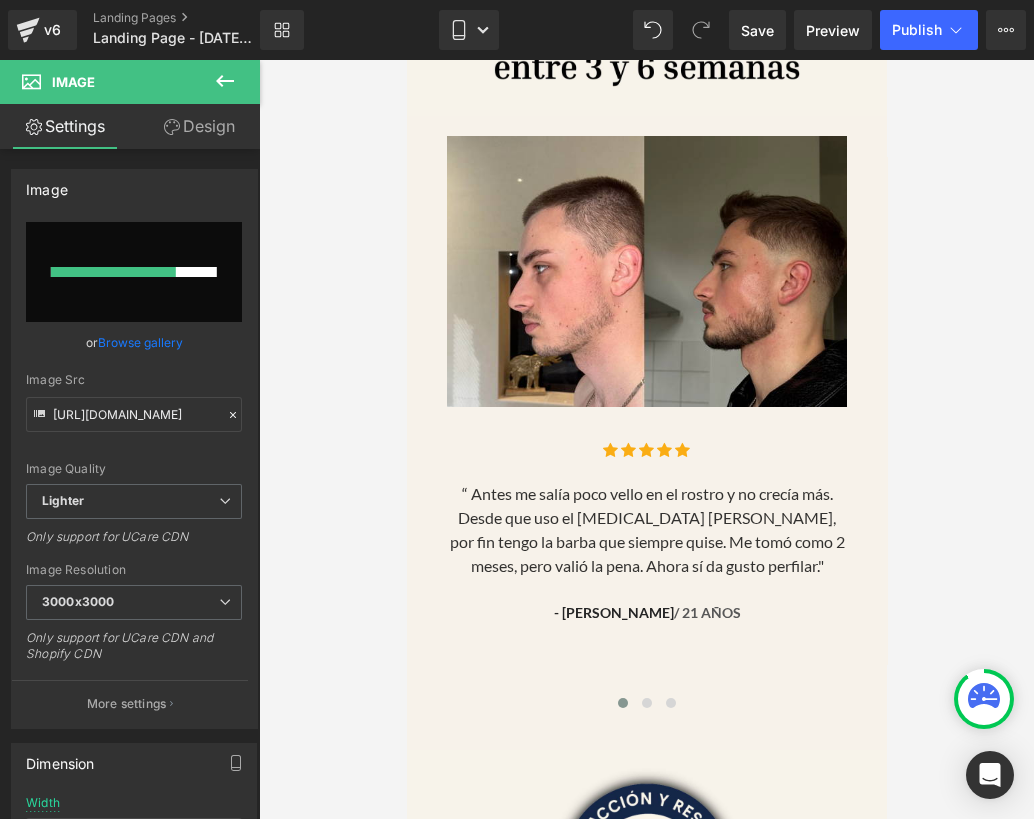 type 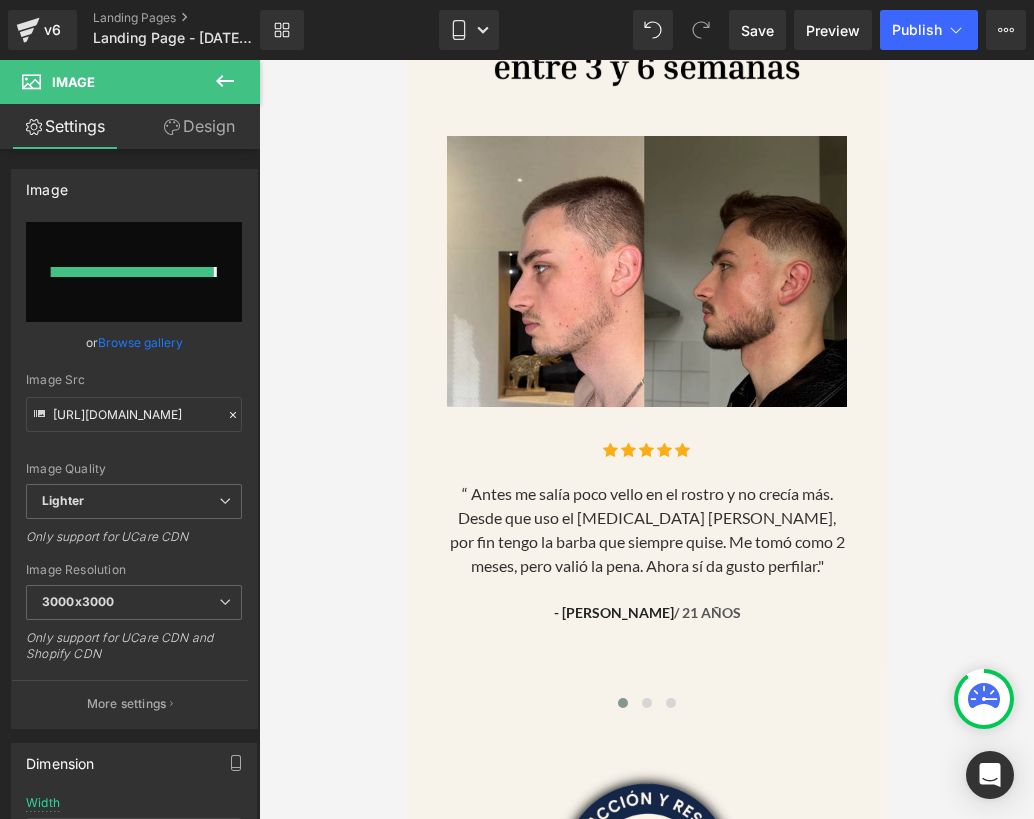 type on "[URL][DOMAIN_NAME]" 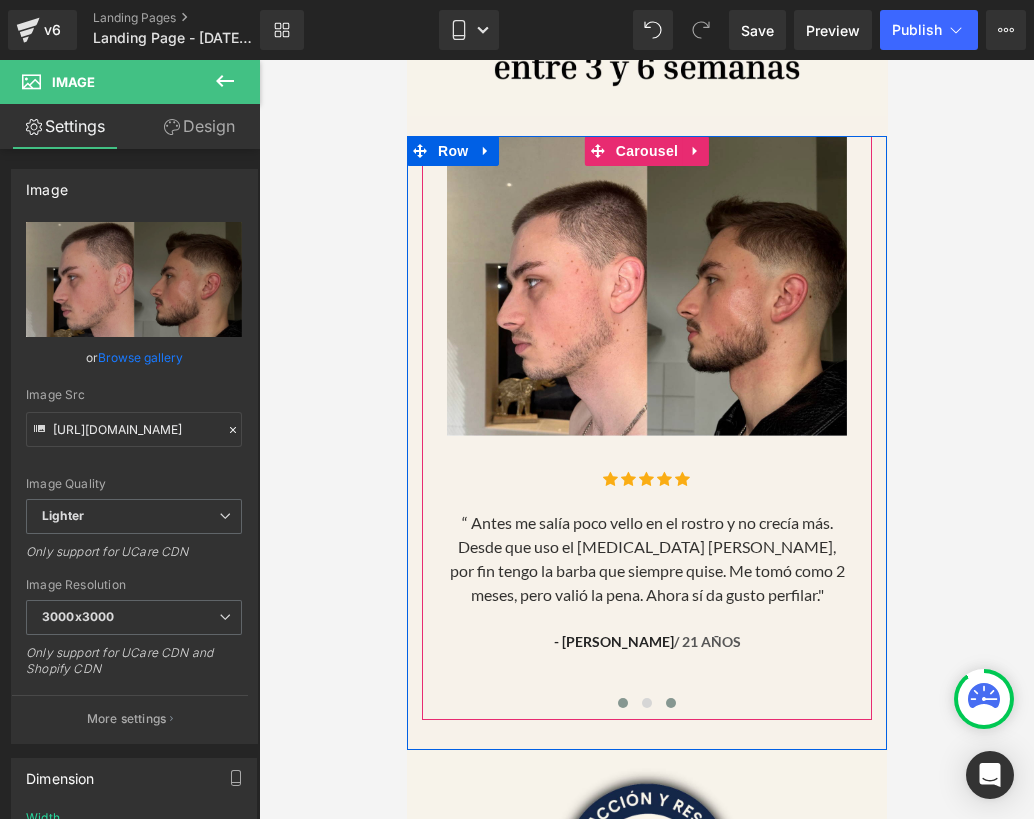 click at bounding box center (670, 703) 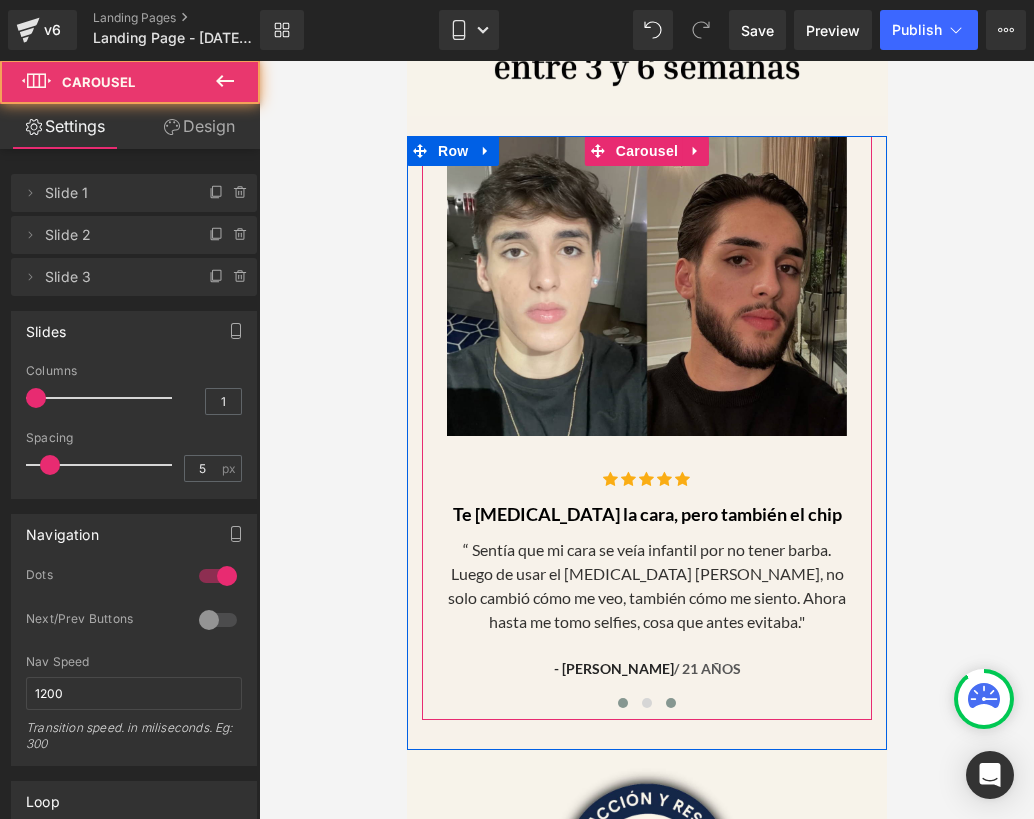 click at bounding box center [622, 703] 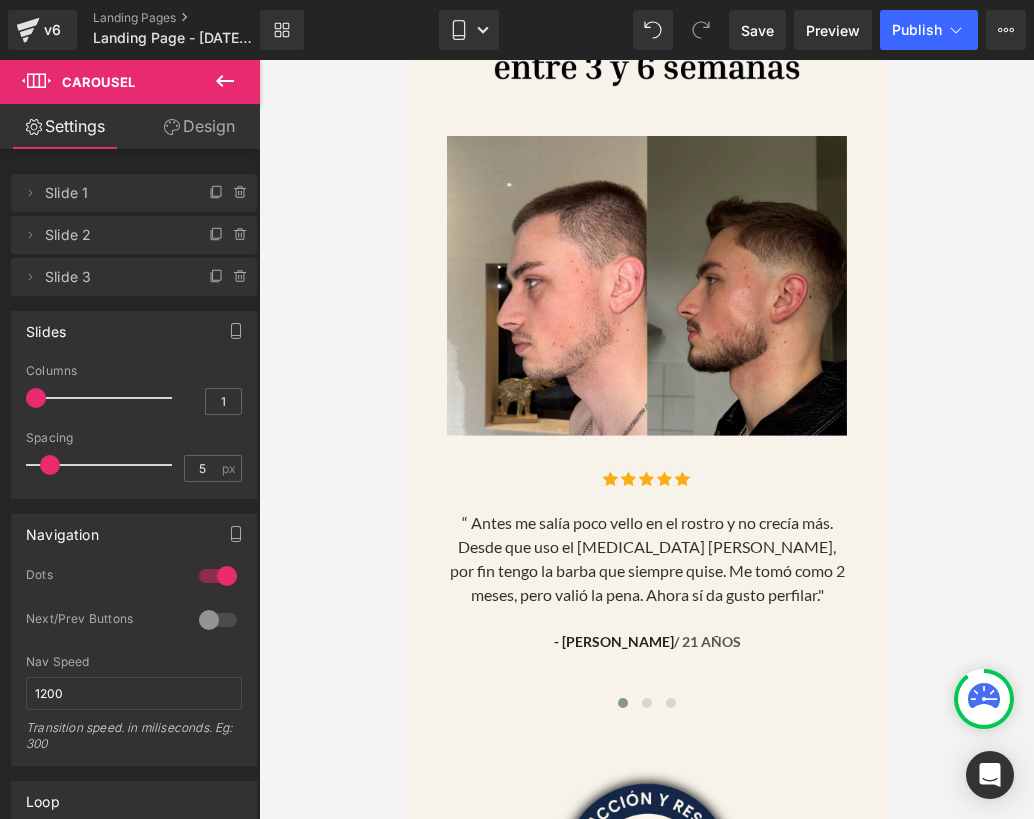 click at bounding box center (646, 439) 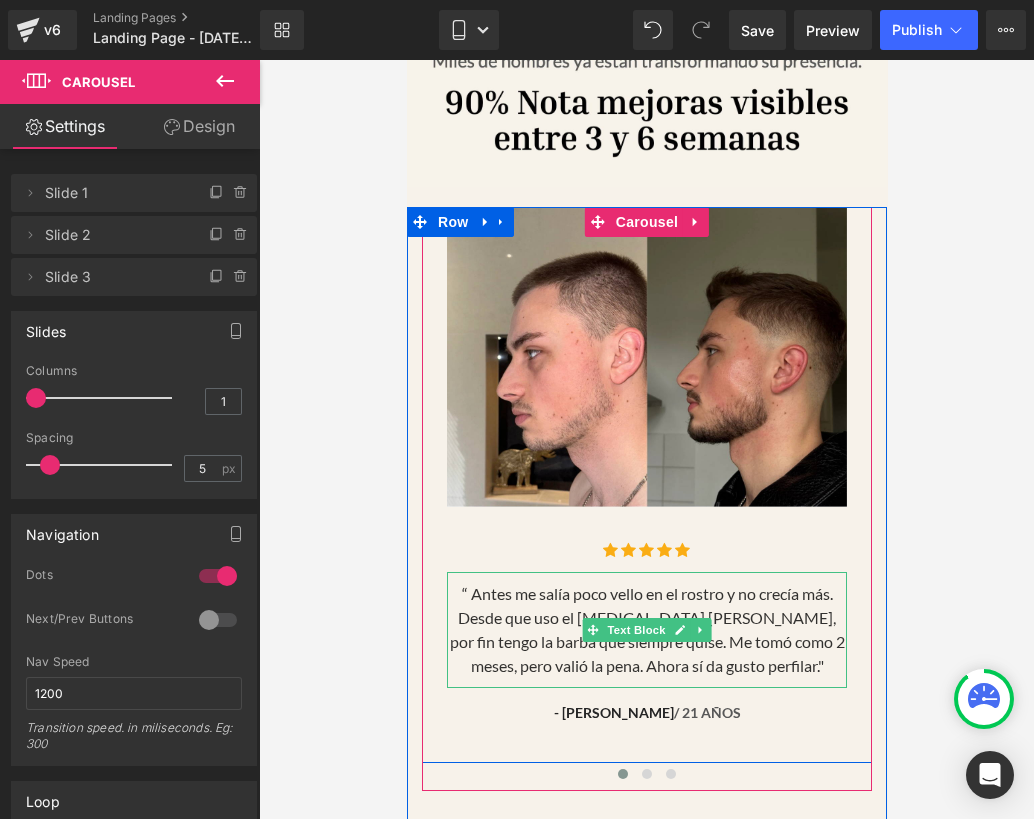 scroll, scrollTop: 7439, scrollLeft: 0, axis: vertical 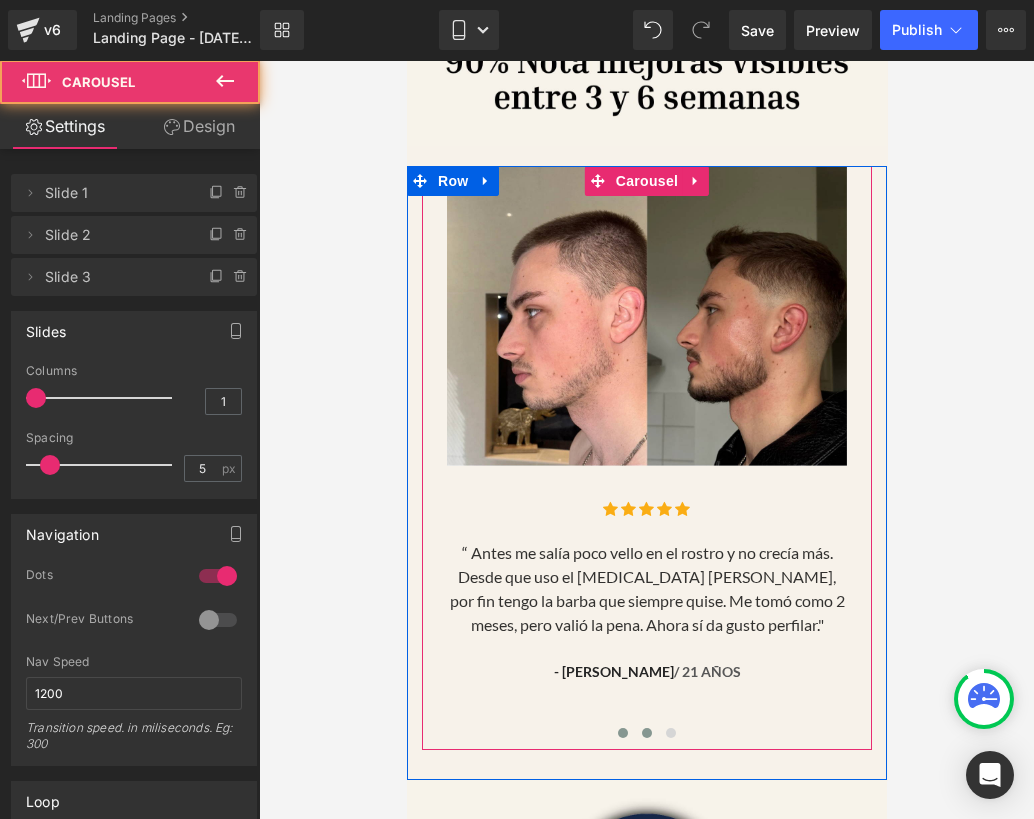 click at bounding box center (646, 733) 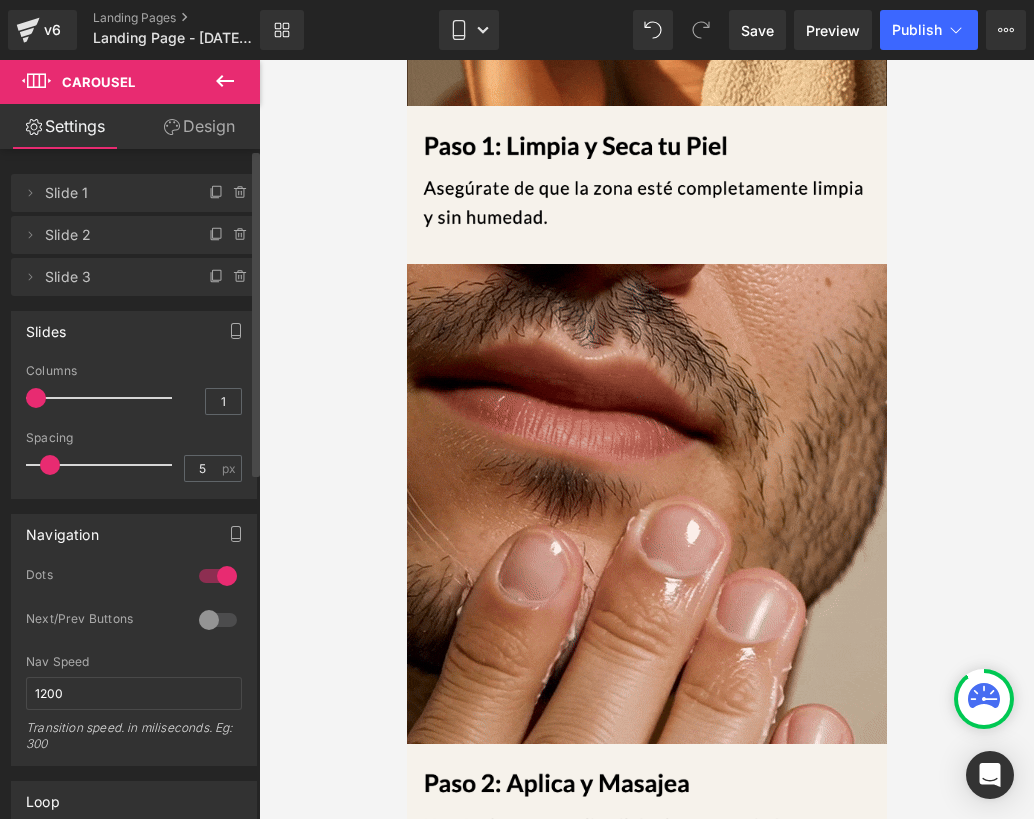 scroll, scrollTop: 5465, scrollLeft: 0, axis: vertical 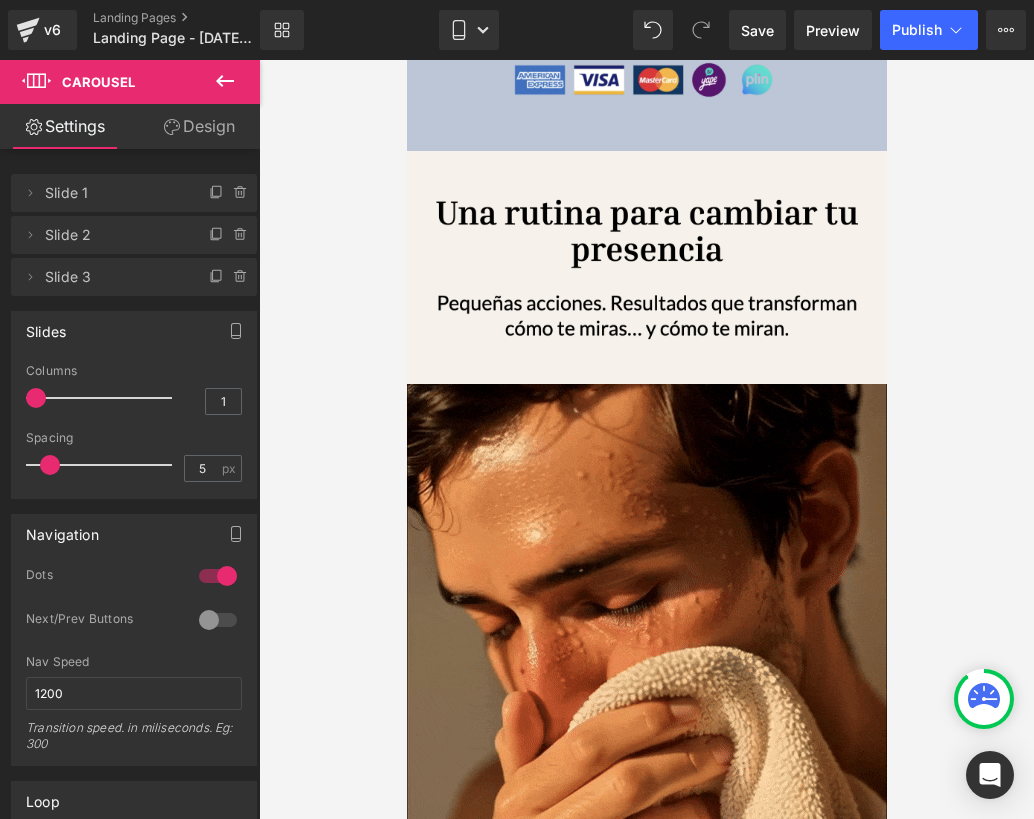 click at bounding box center (646, 439) 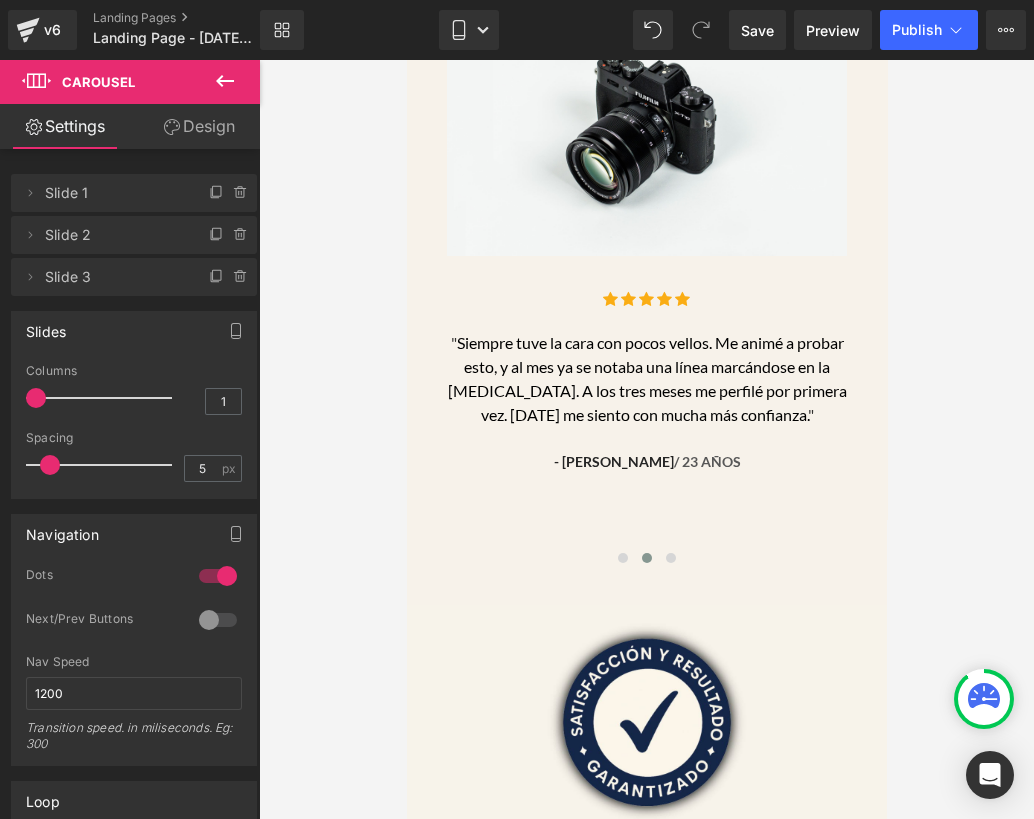 scroll, scrollTop: 7308, scrollLeft: 0, axis: vertical 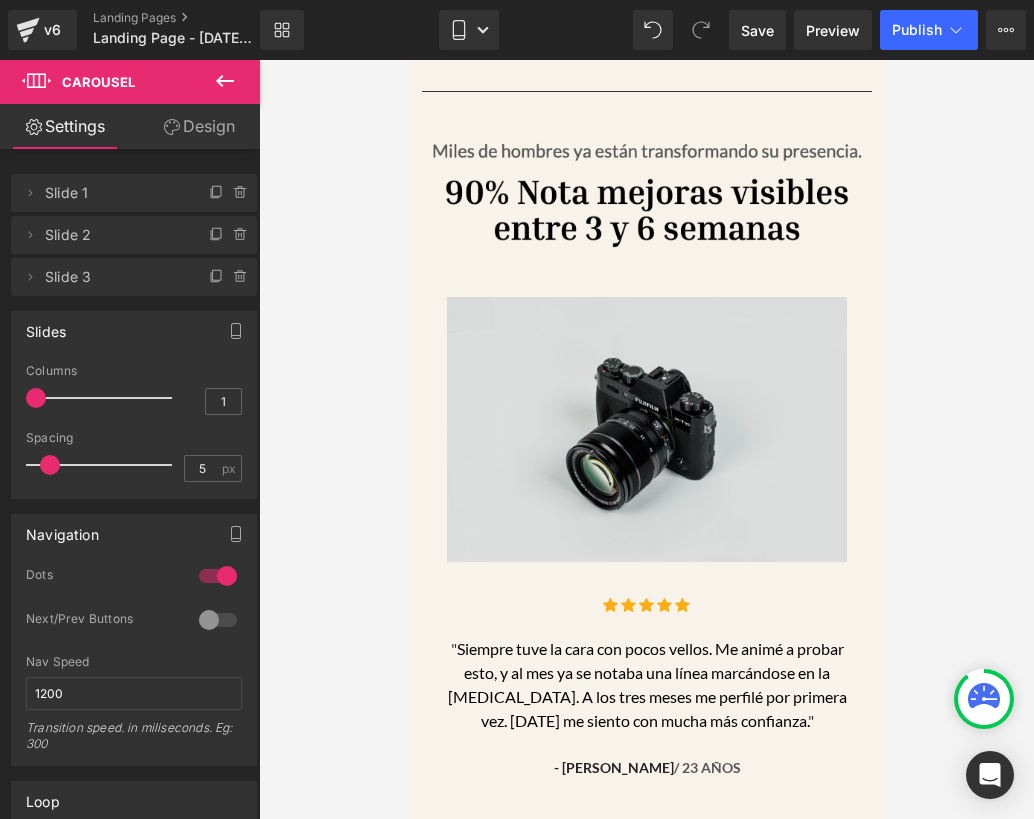 click at bounding box center [646, 429] 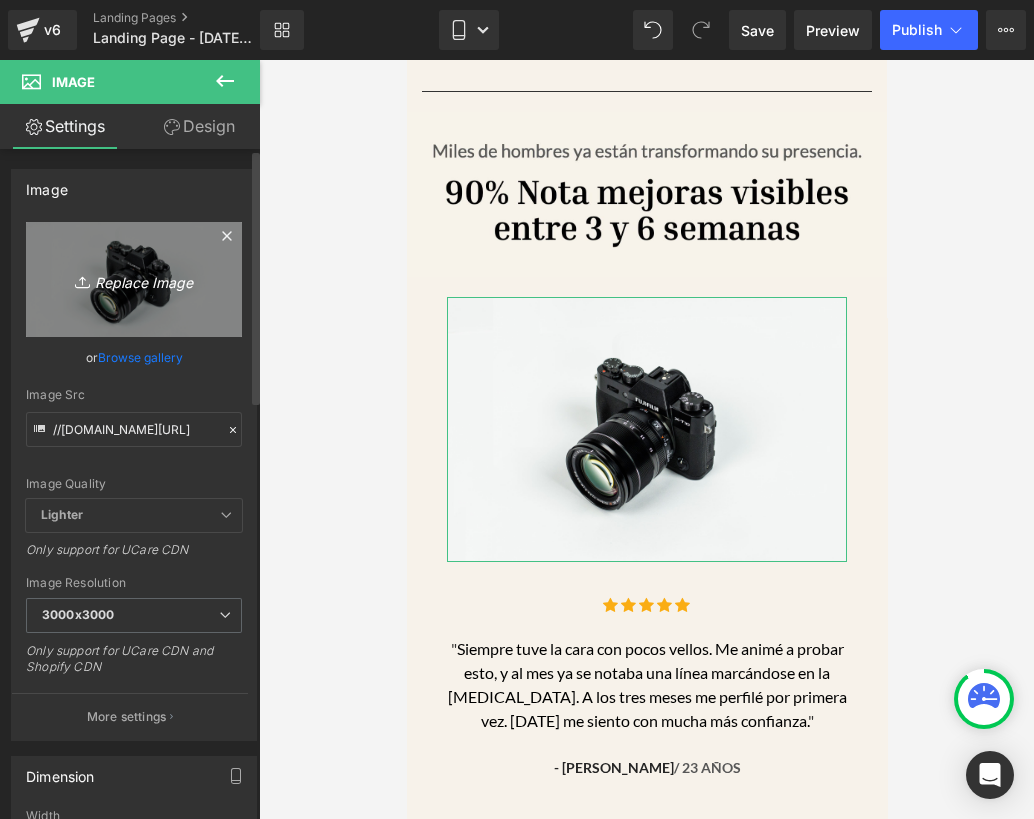 click on "Replace Image" at bounding box center (134, 279) 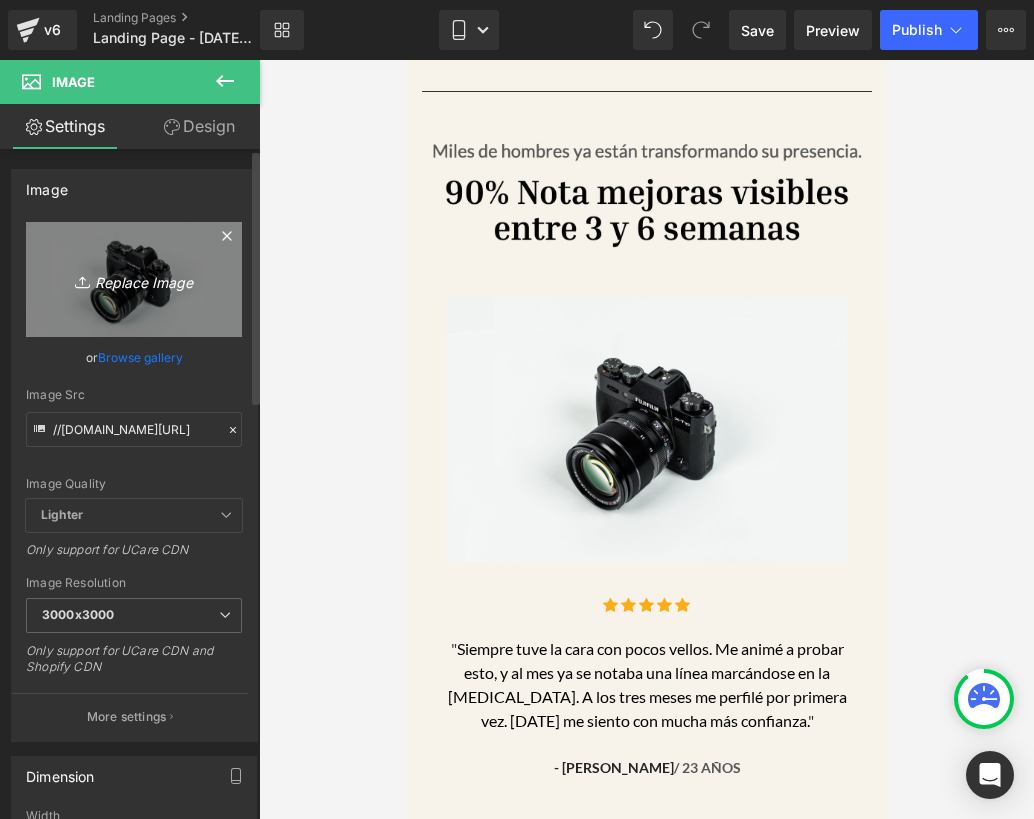 type on "C:\fakepath\Diseño sin título (37).png" 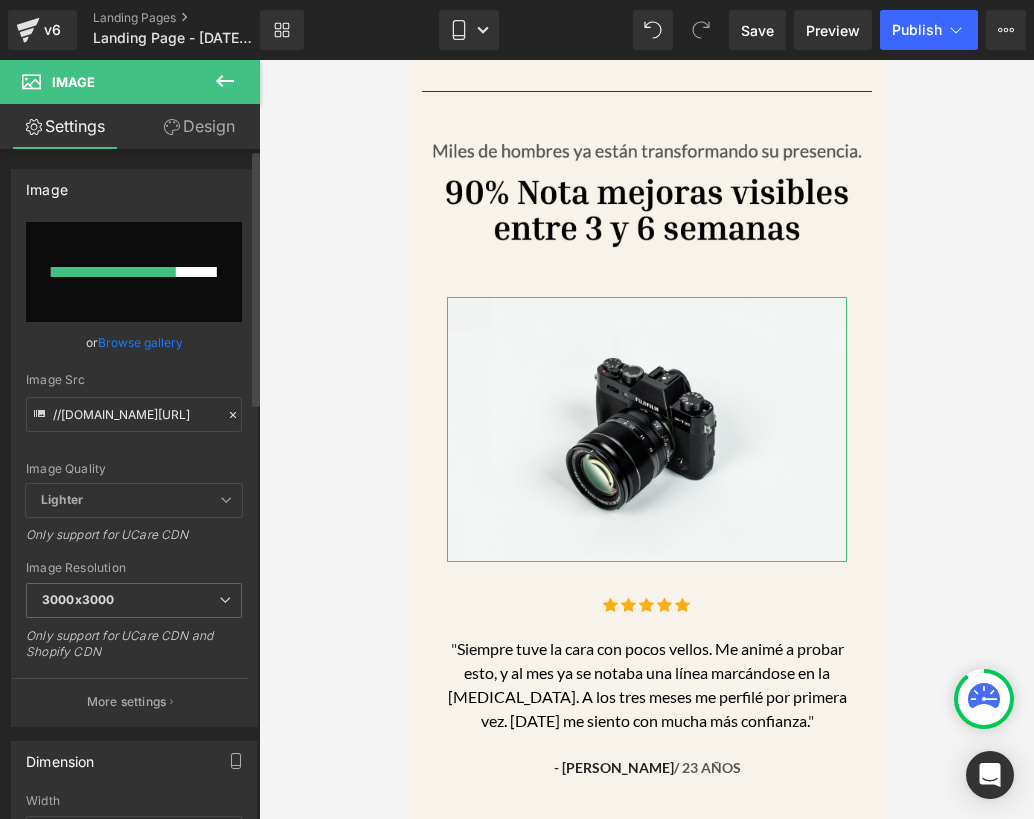 type 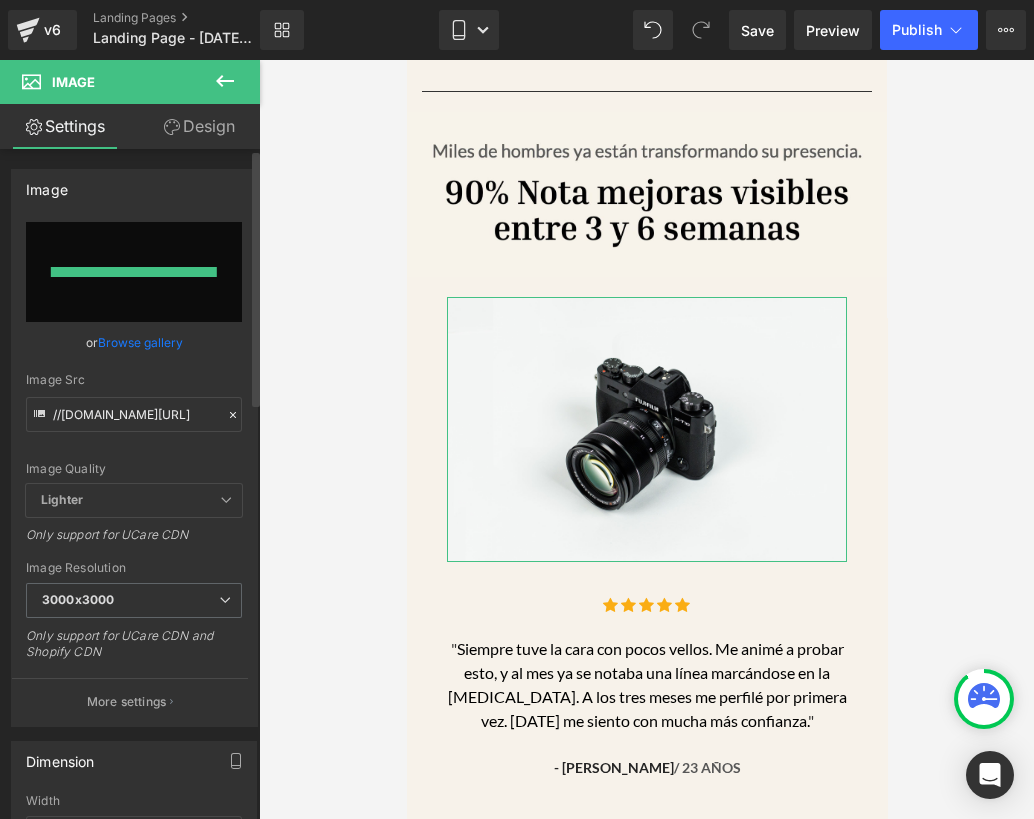 type on "[URL][DOMAIN_NAME]" 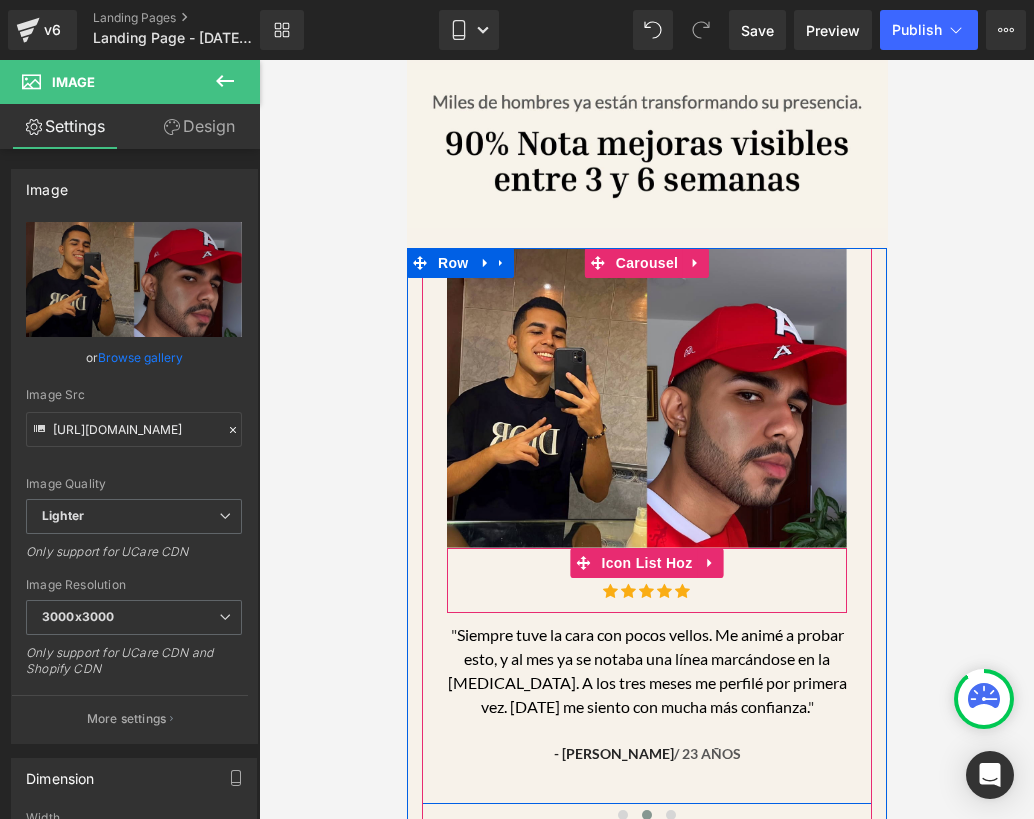 scroll, scrollTop: 7362, scrollLeft: 0, axis: vertical 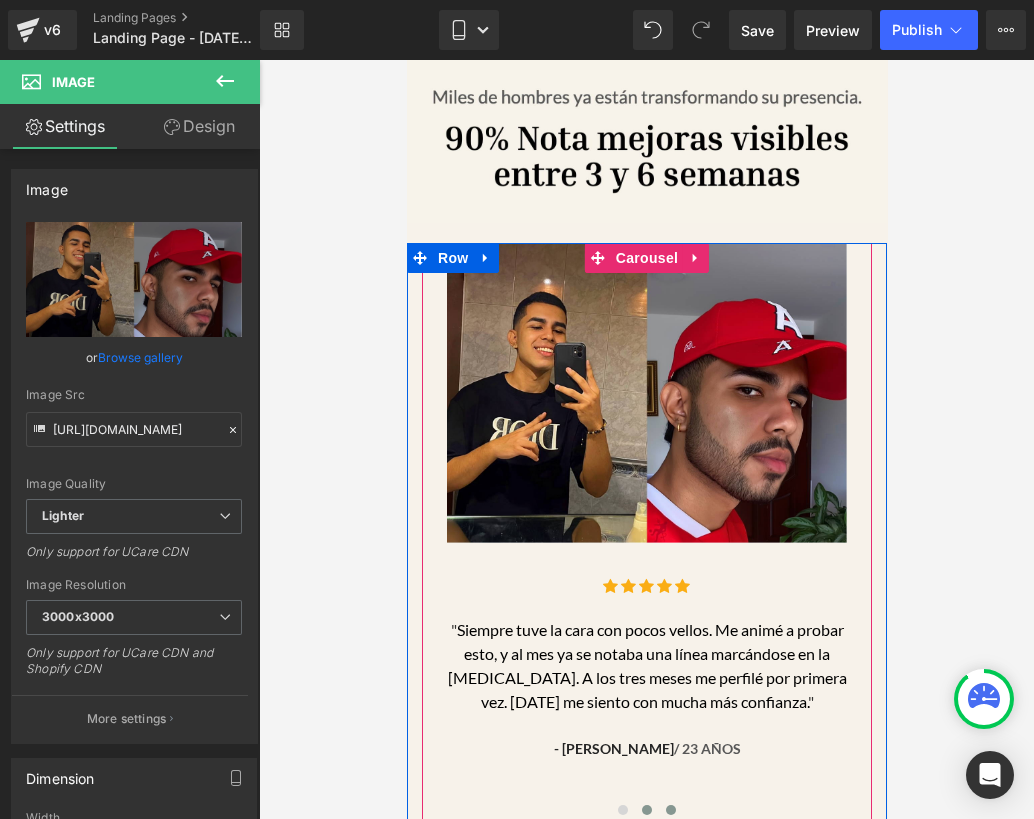 click at bounding box center [670, 810] 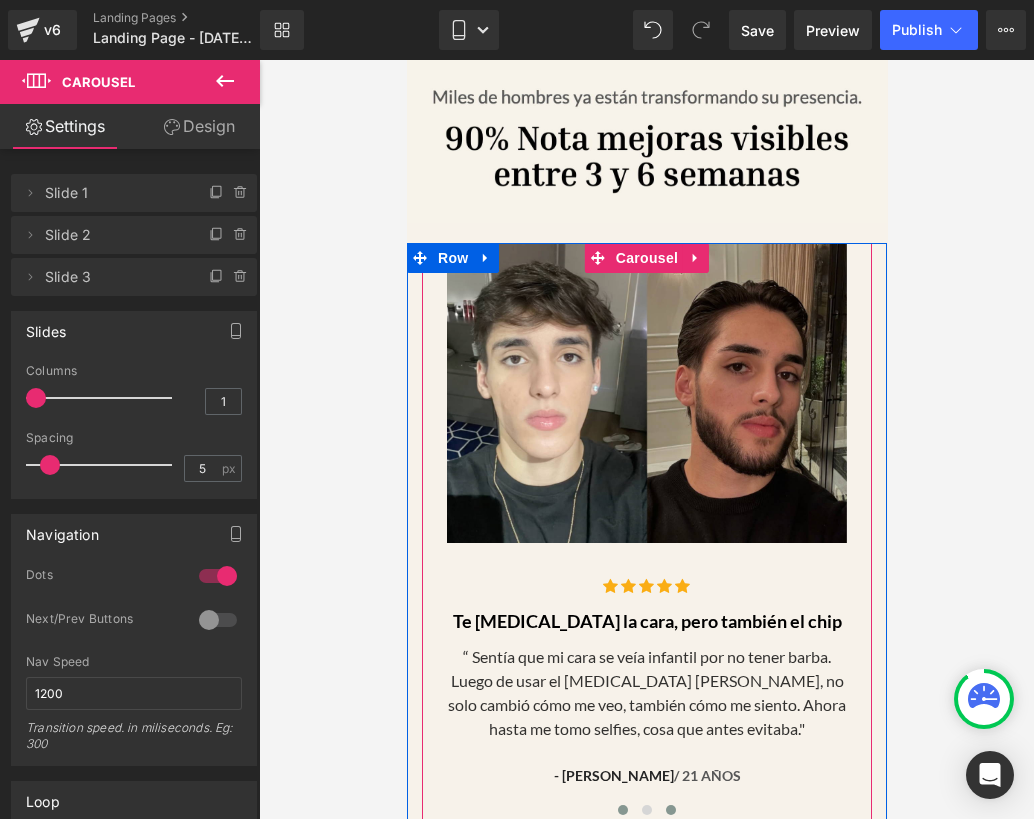 click at bounding box center (622, 810) 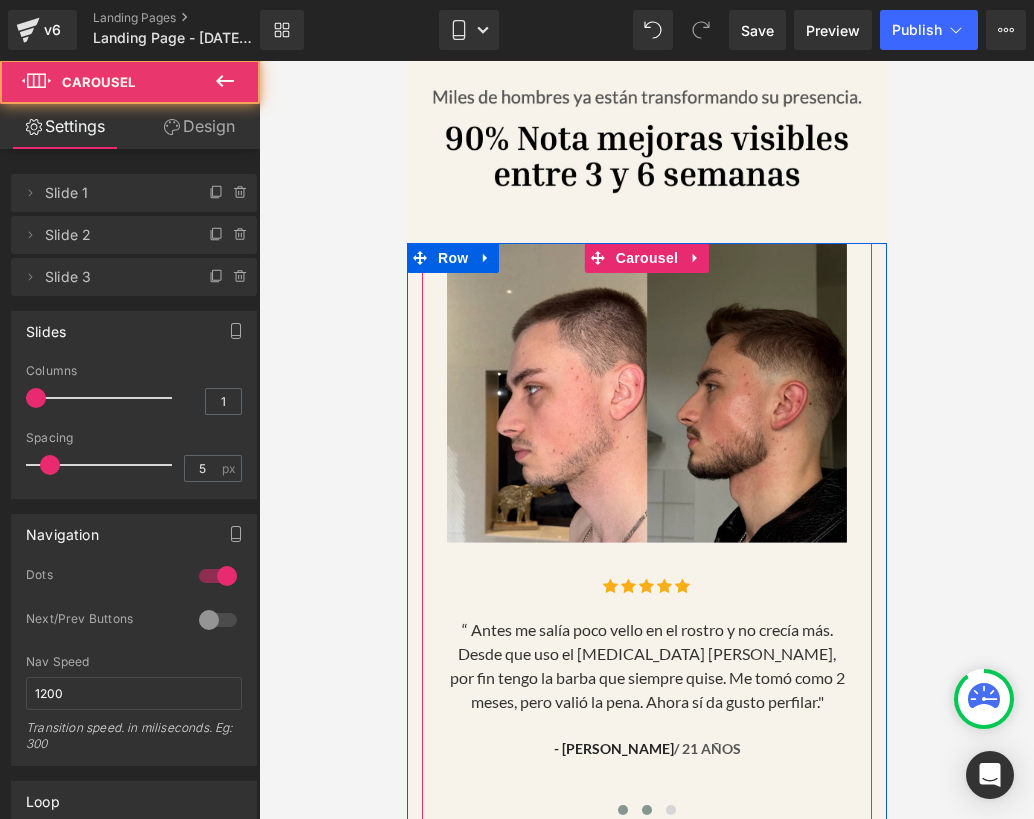 click at bounding box center (646, 810) 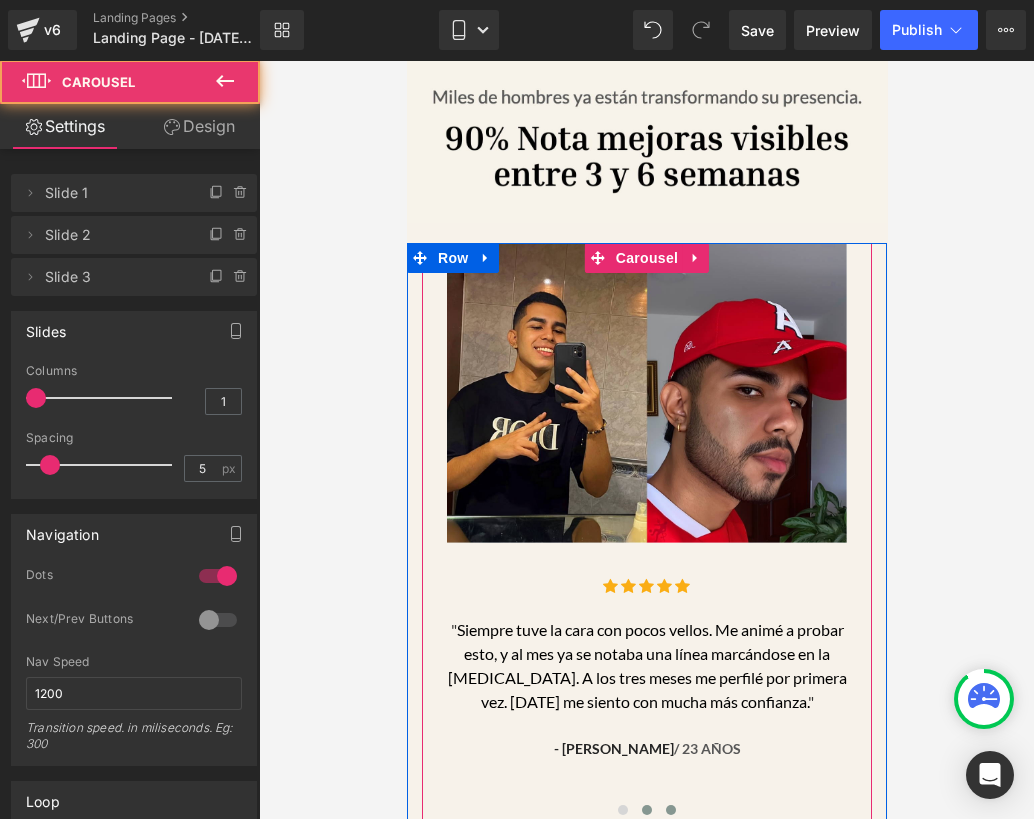 click at bounding box center [670, 810] 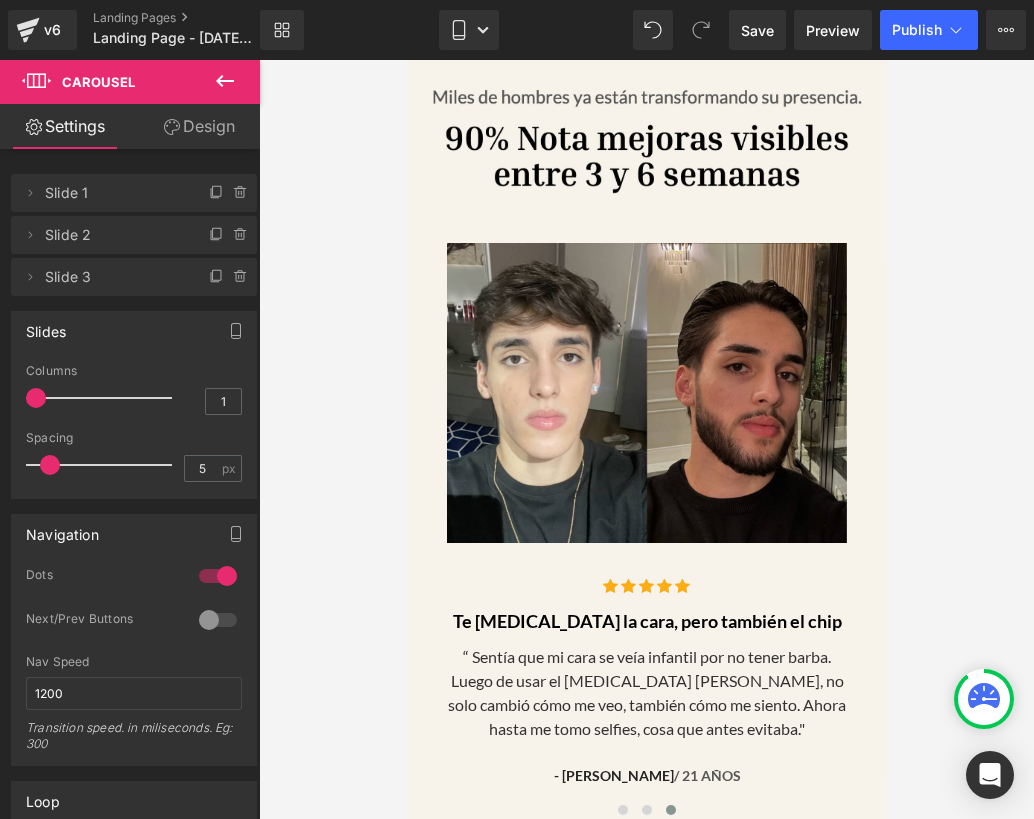 click at bounding box center (646, 439) 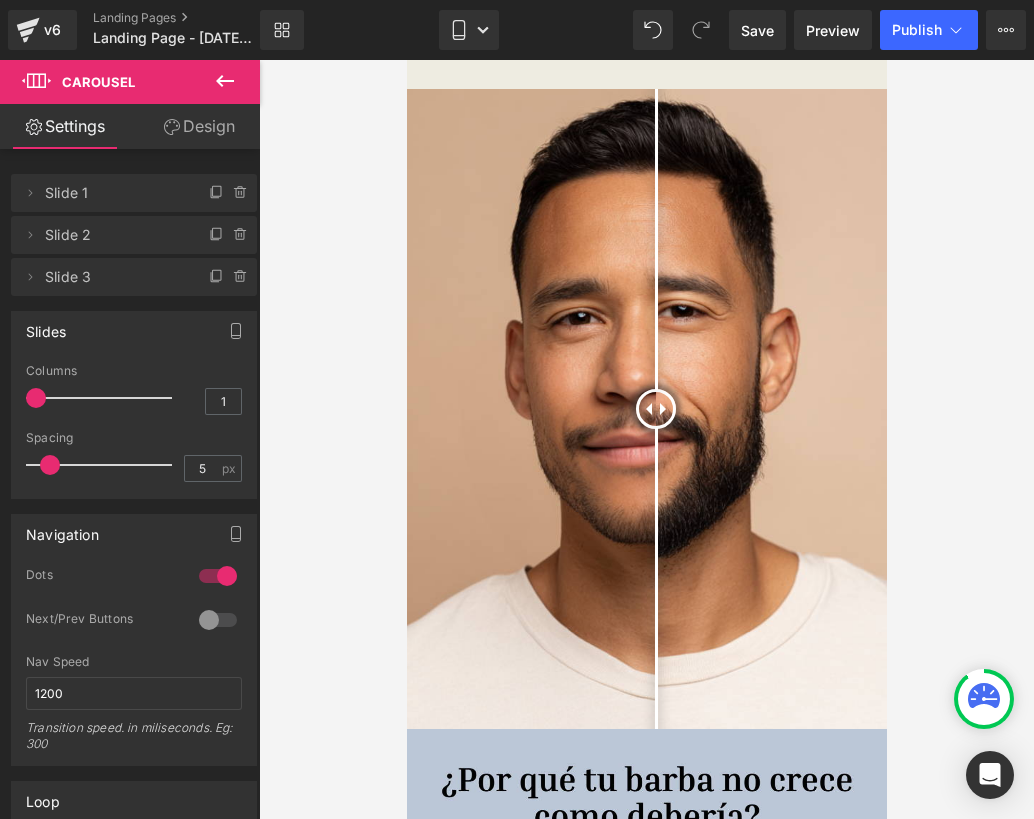 scroll, scrollTop: 2083, scrollLeft: 0, axis: vertical 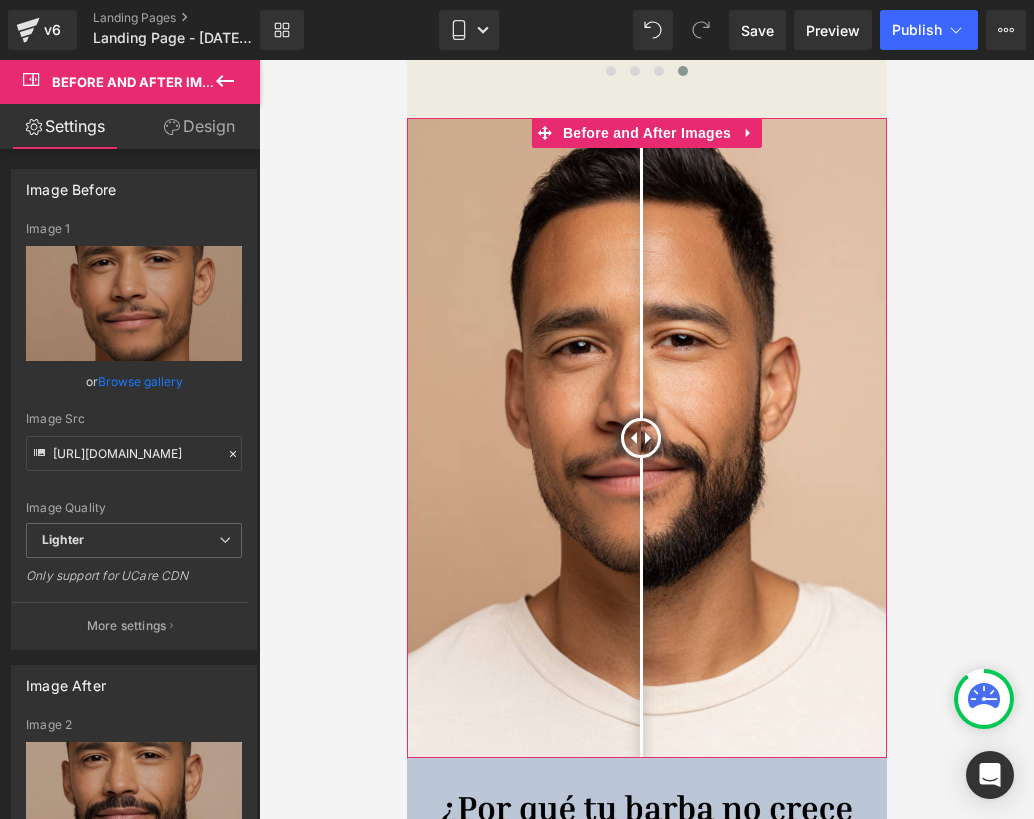 drag, startPoint x: 659, startPoint y: 414, endPoint x: 640, endPoint y: 444, distance: 35.510563 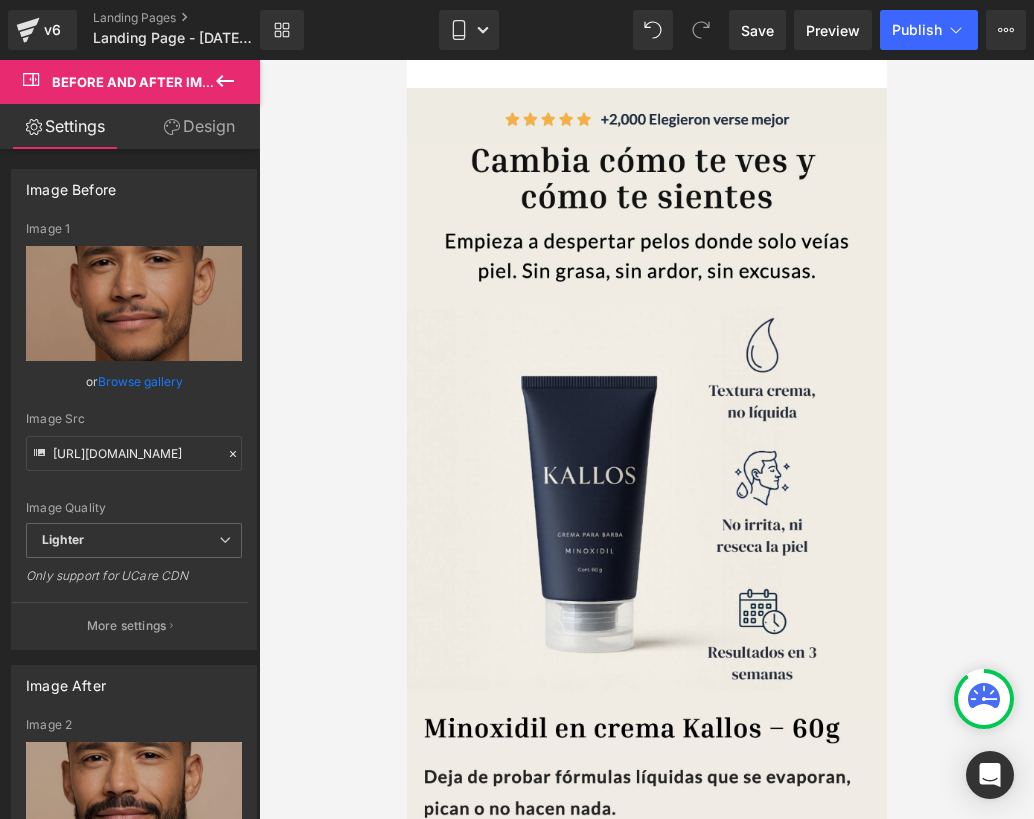 scroll, scrollTop: 75, scrollLeft: 0, axis: vertical 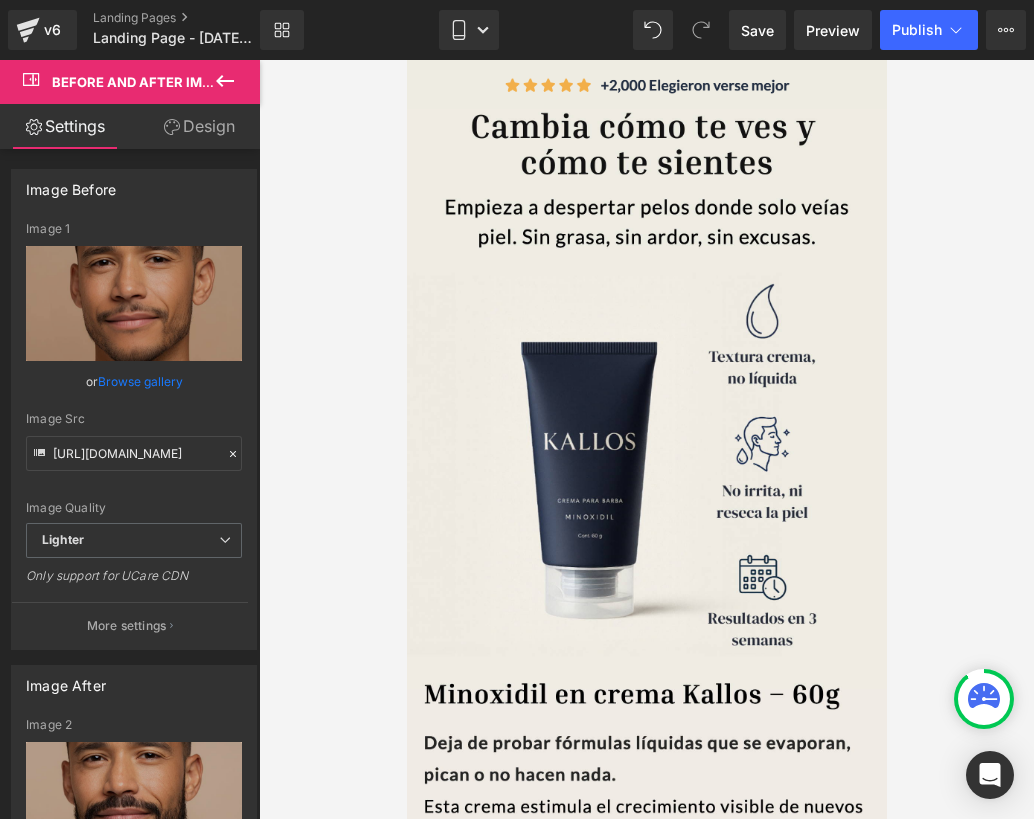 click at bounding box center [646, 439] 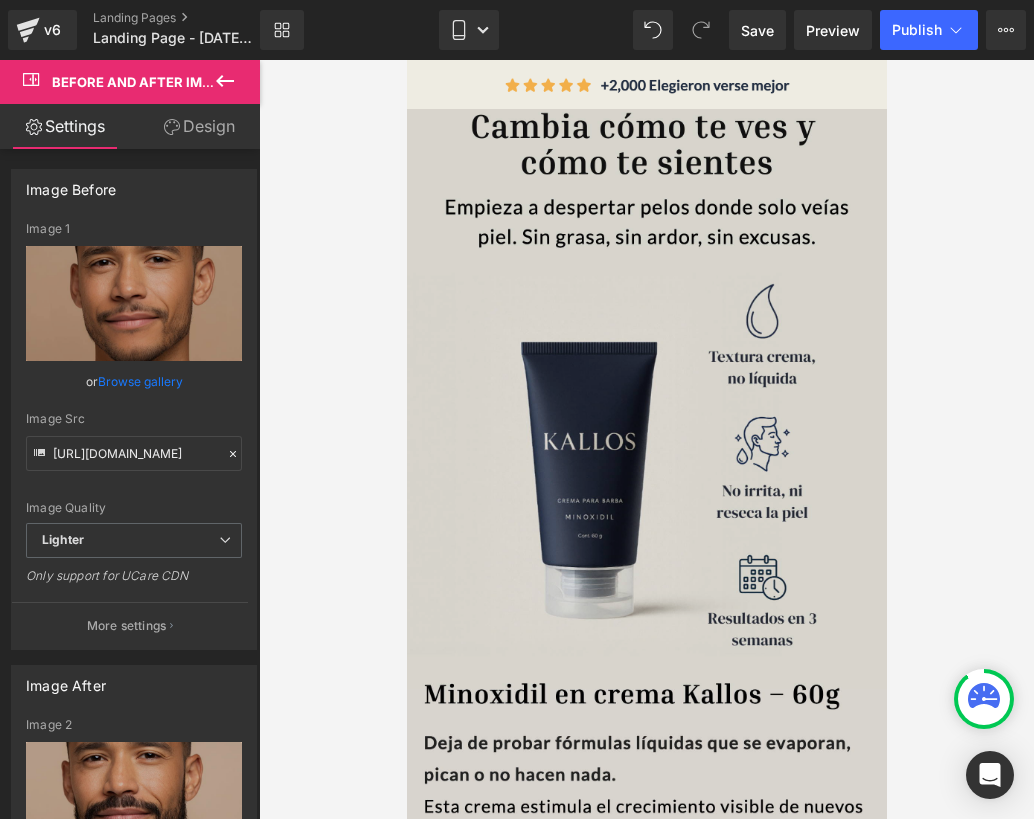 click at bounding box center [646, 548] 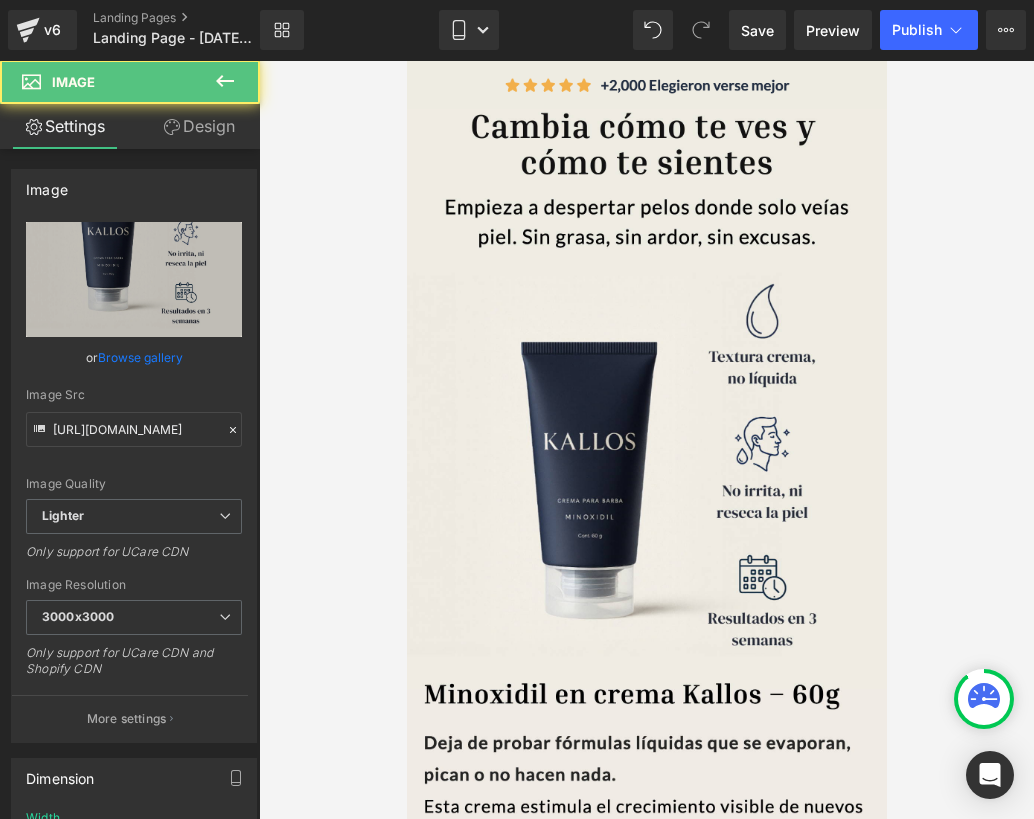 click at bounding box center [646, 439] 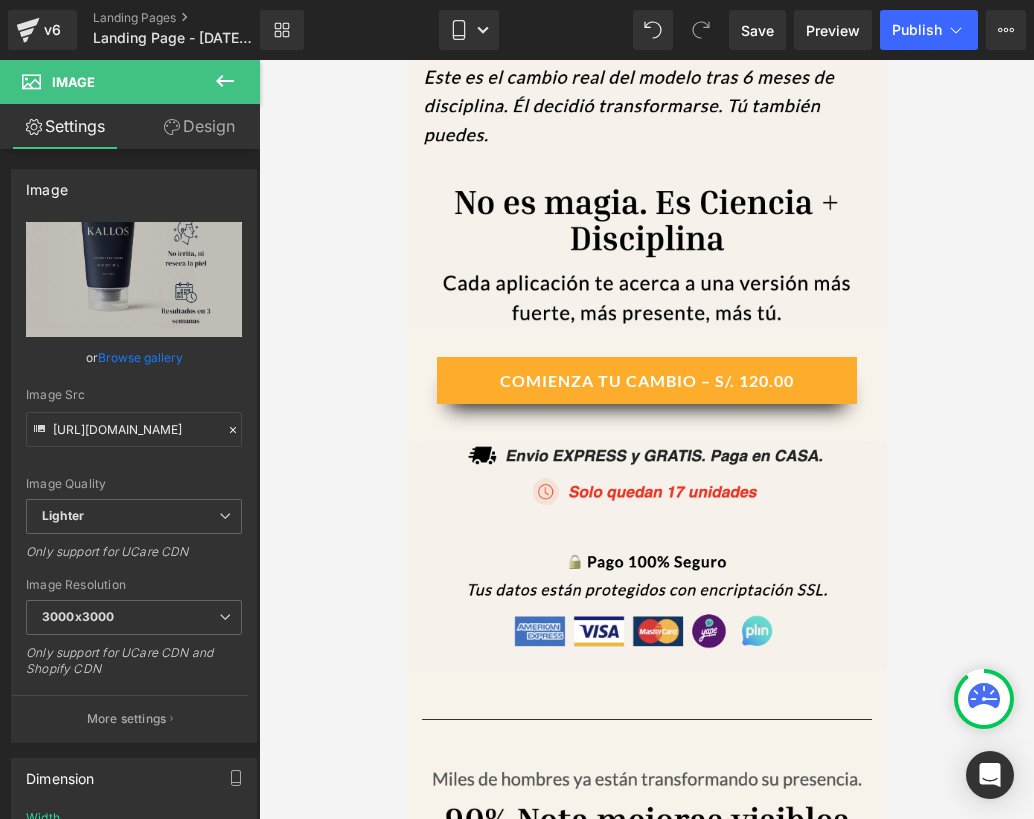 scroll, scrollTop: 5921, scrollLeft: 0, axis: vertical 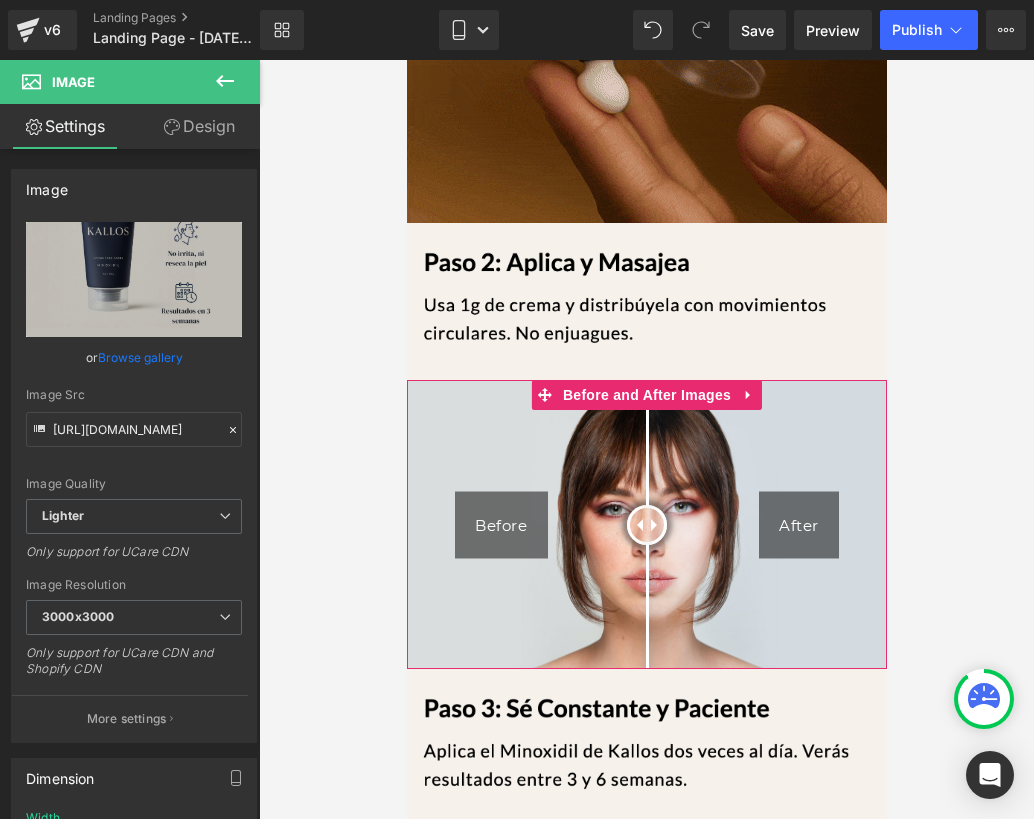 click at bounding box center [646, 524] 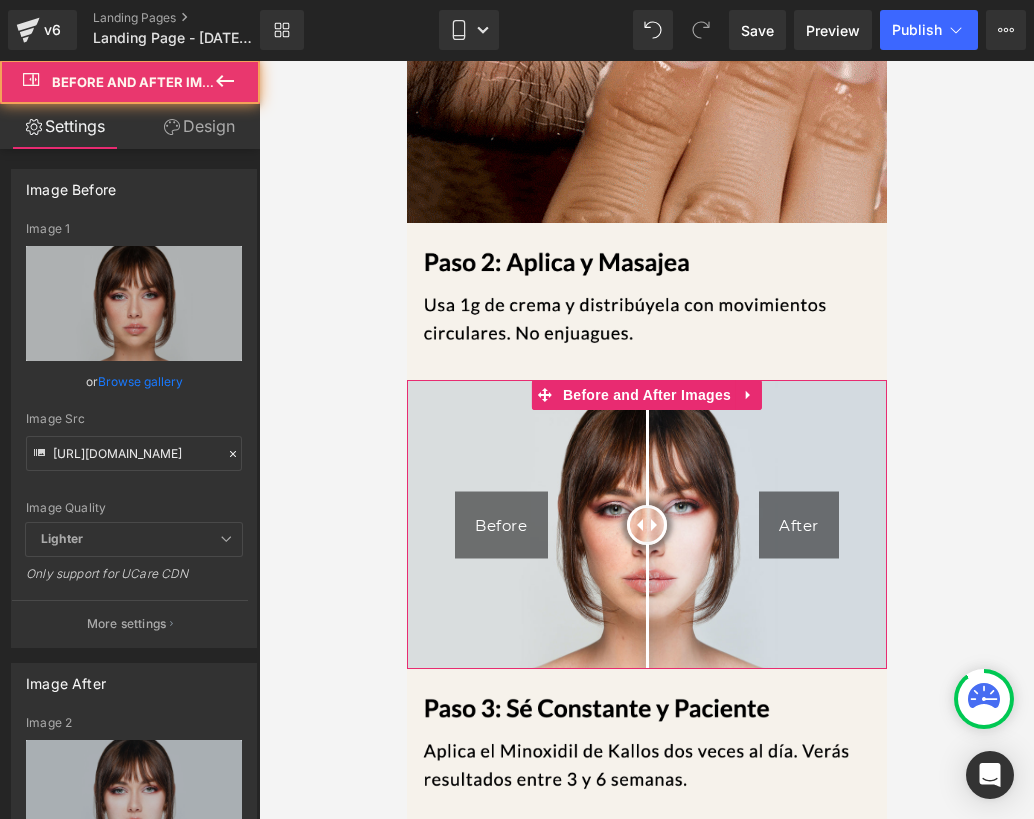 click on "Before
After" at bounding box center [646, 524] 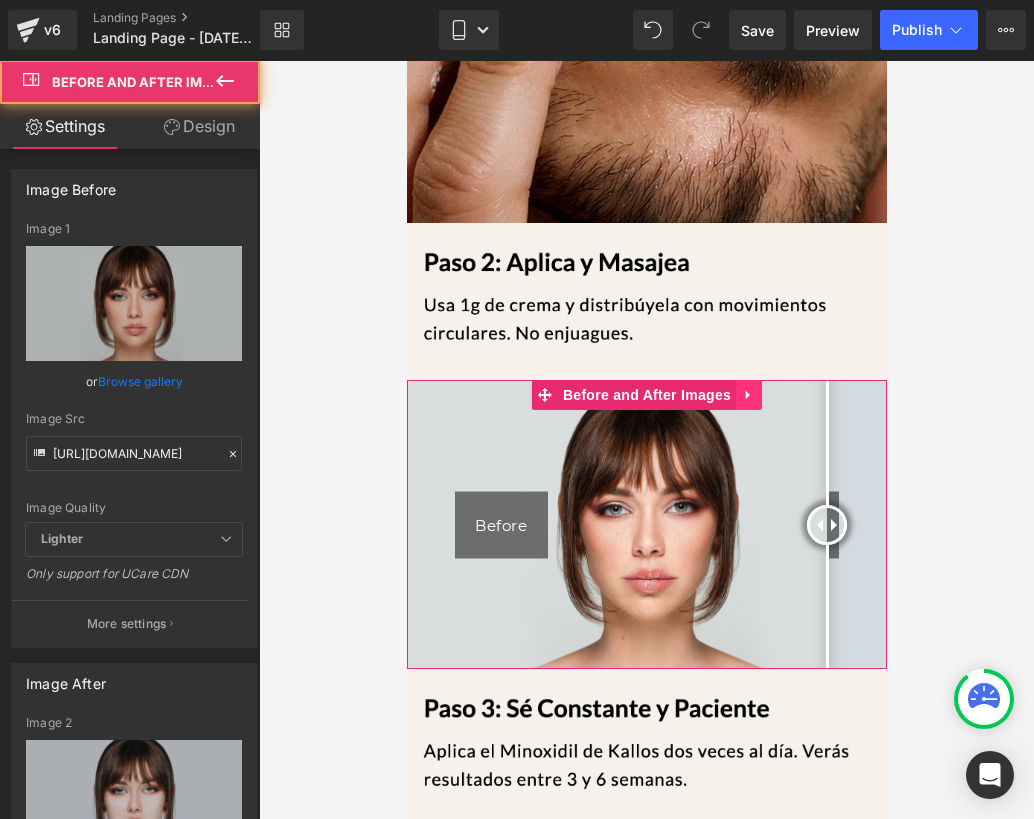 click 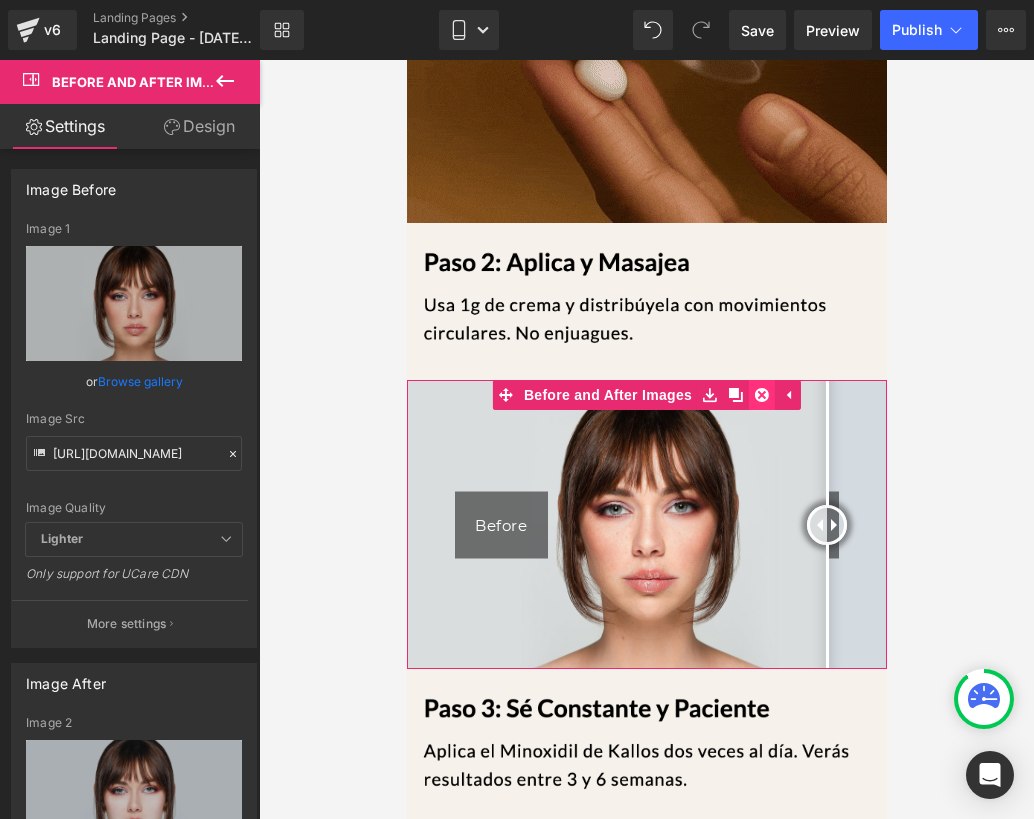 click 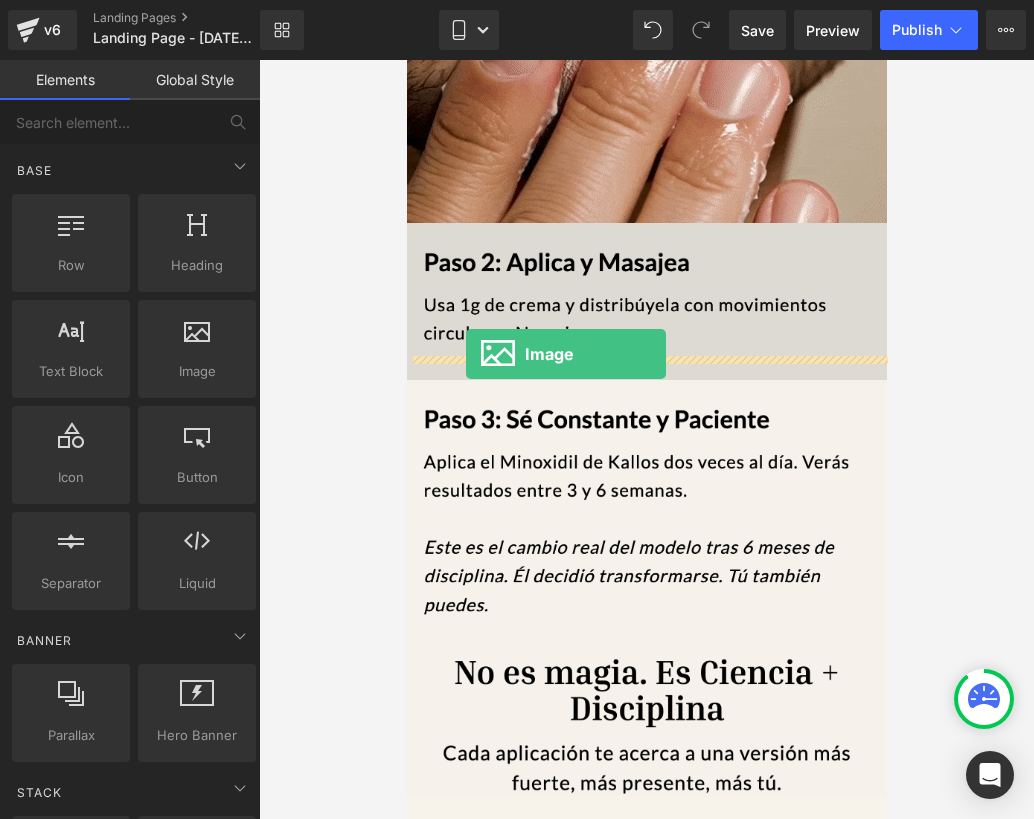 drag, startPoint x: 594, startPoint y: 383, endPoint x: 466, endPoint y: 354, distance: 131.24405 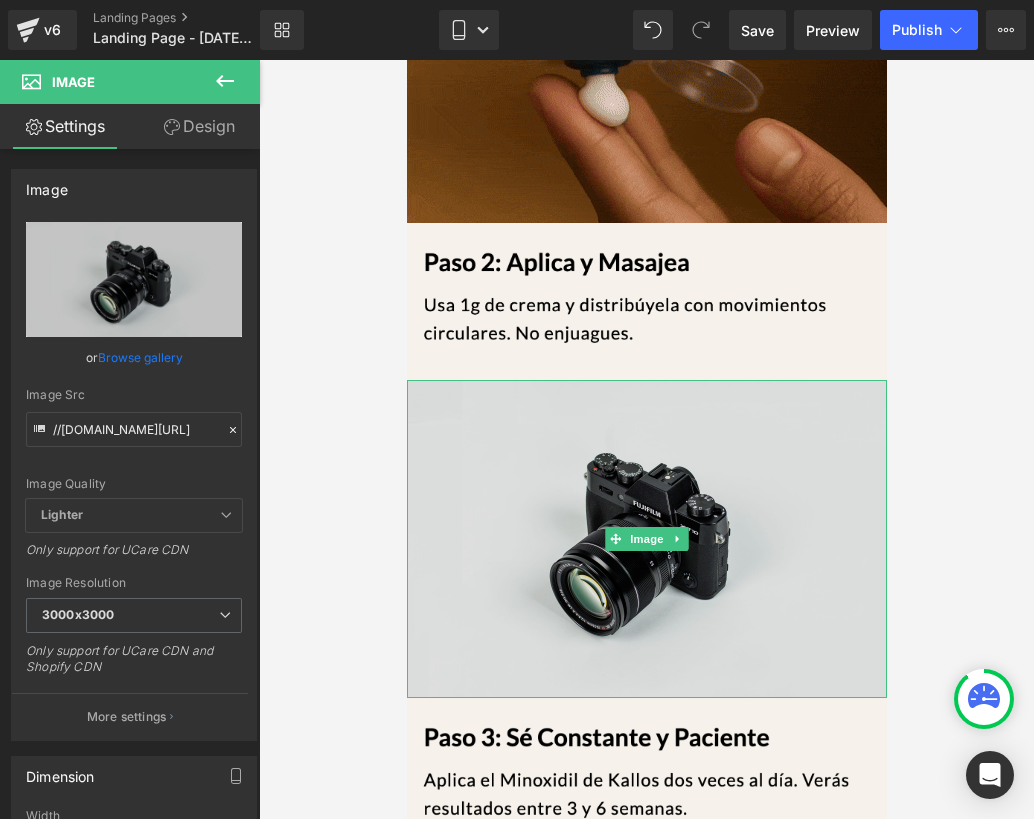 click at bounding box center (646, 539) 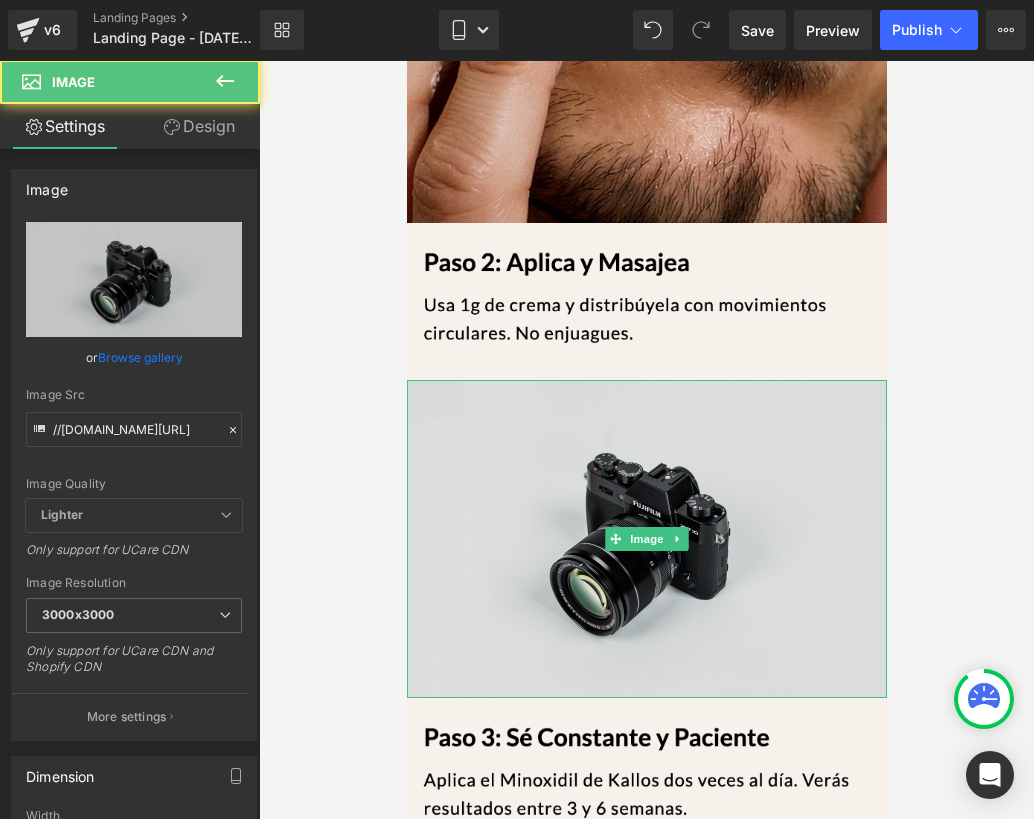 click at bounding box center (646, 539) 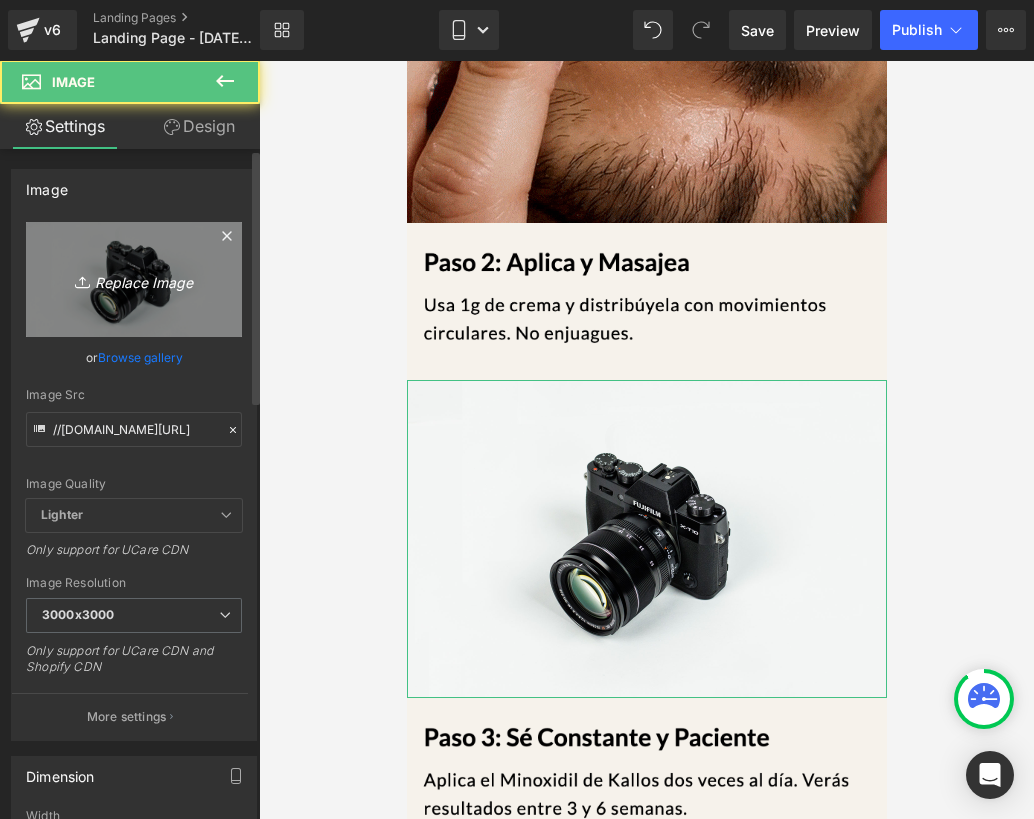 click on "Replace Image" at bounding box center (134, 279) 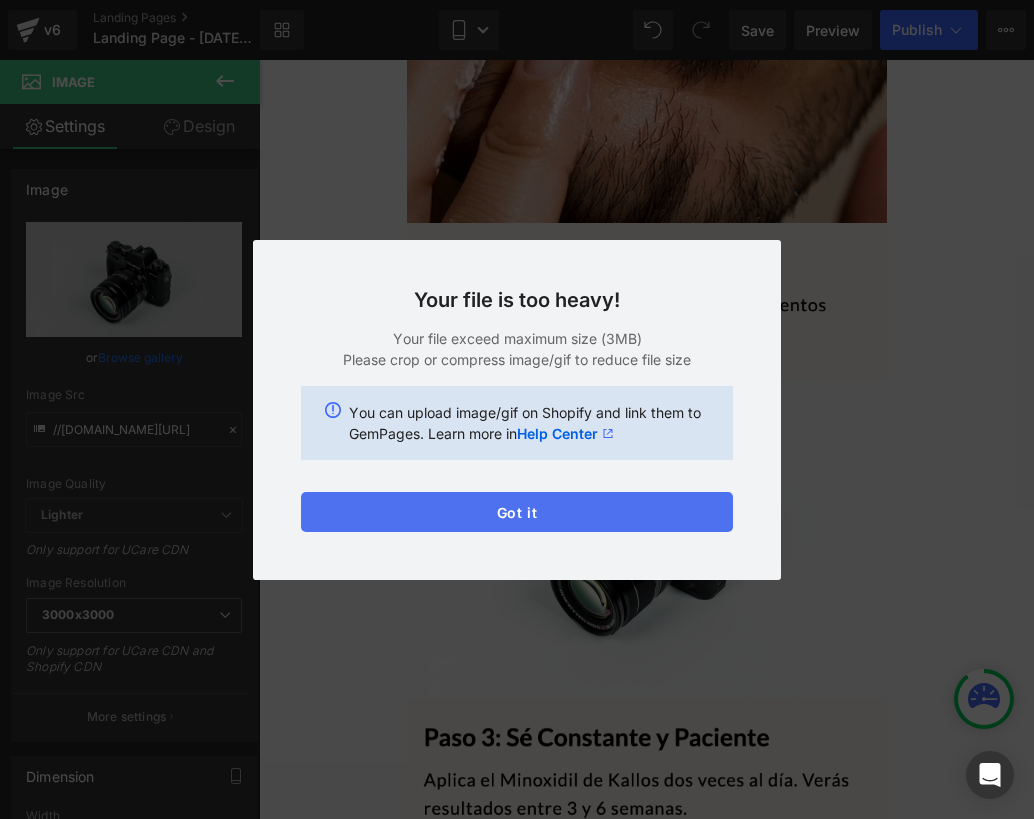 click on "Got it" at bounding box center (517, 512) 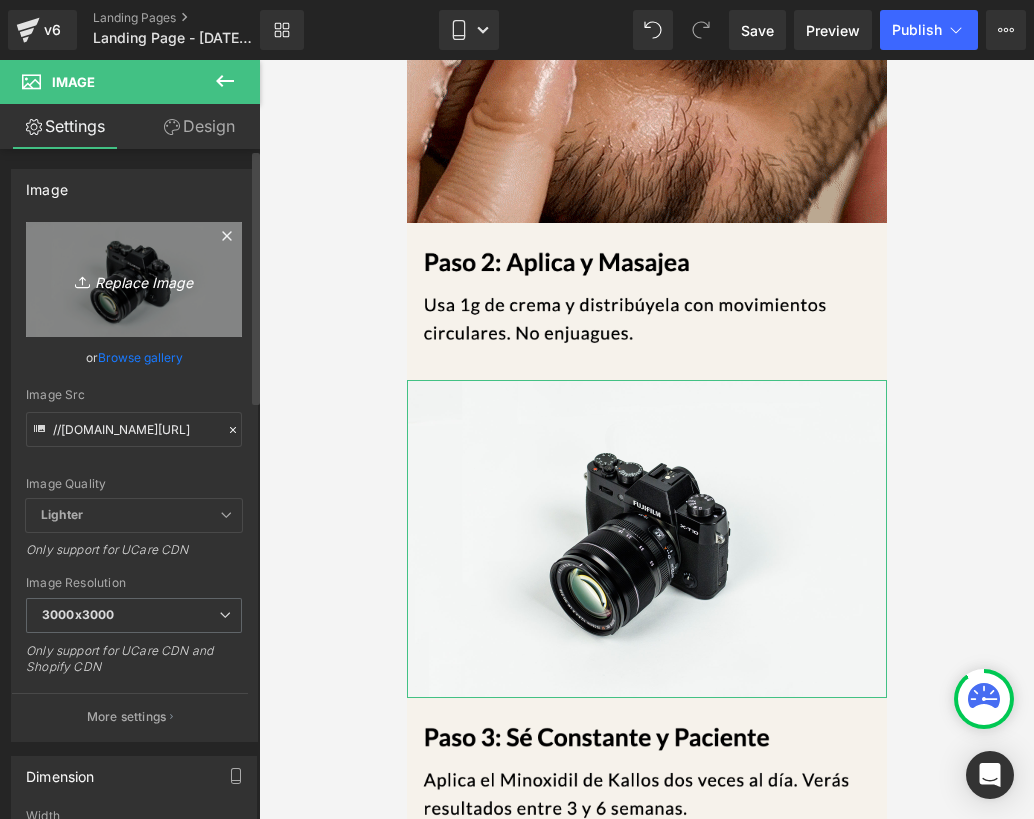 click on "Replace Image" at bounding box center [134, 279] 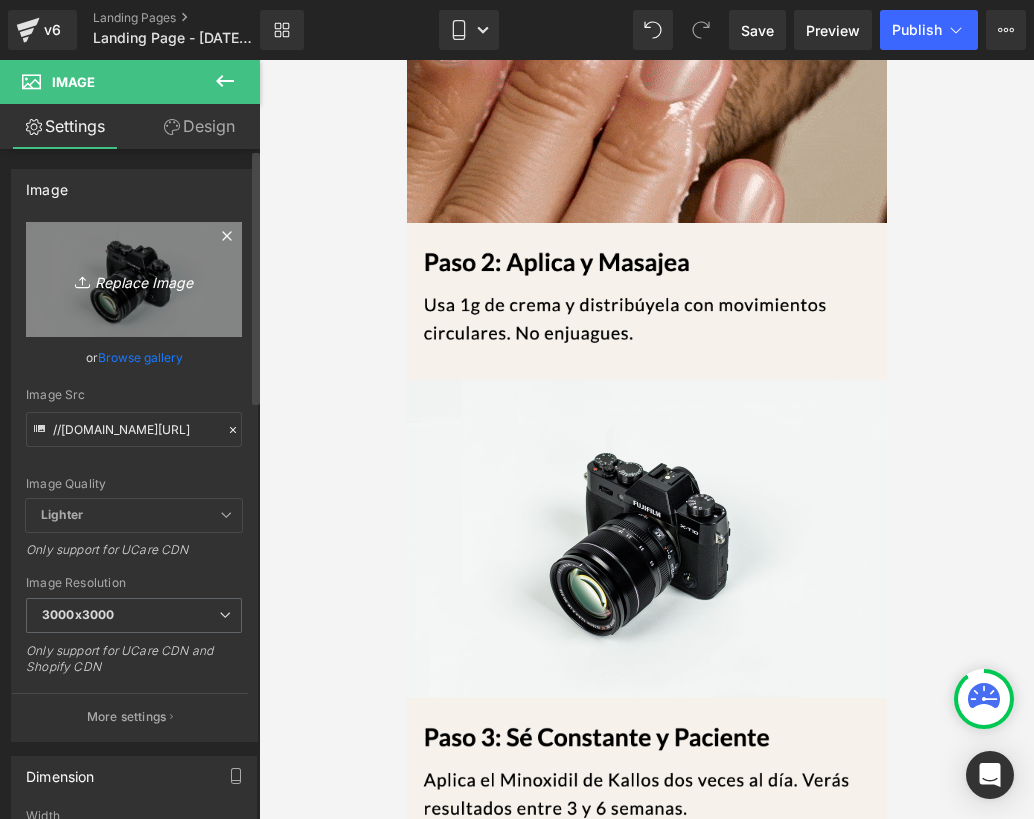 type on "C:\fakepath\milian02_fill_it_black_--ar_11_--raw_--profile_ow83vyu_--v_7_7602fa66-a0ab-4ac6-bf2f-7b6e4ee9996f-min 2.png" 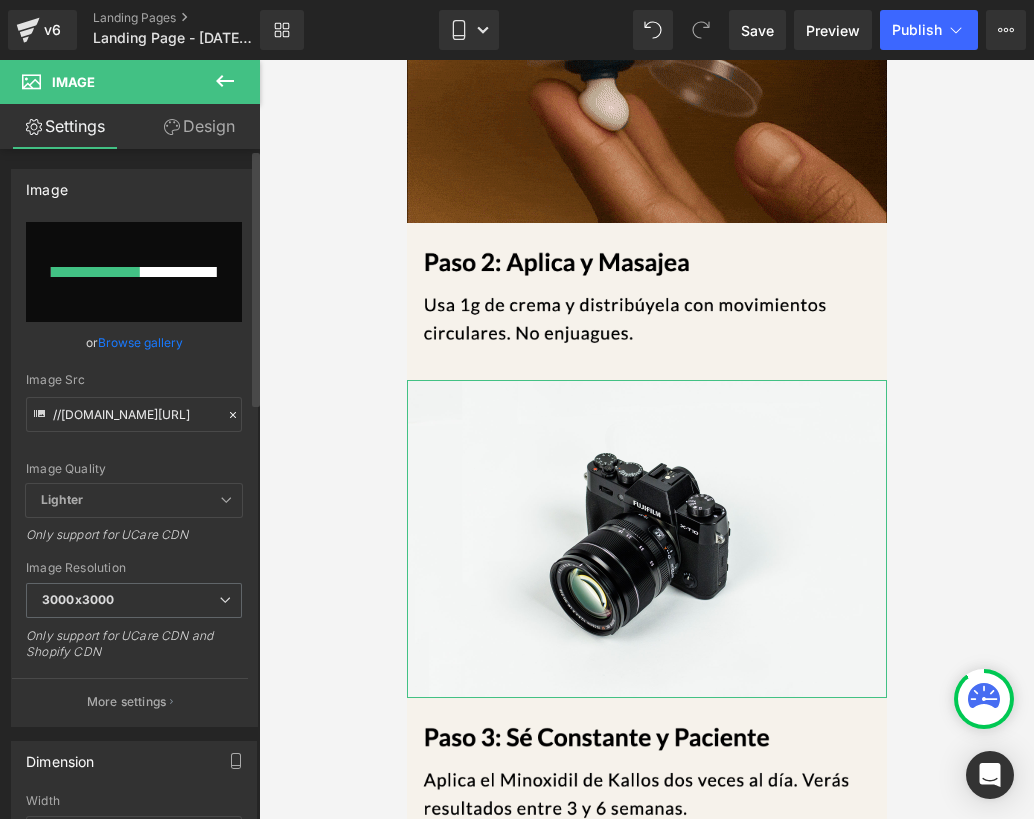 type 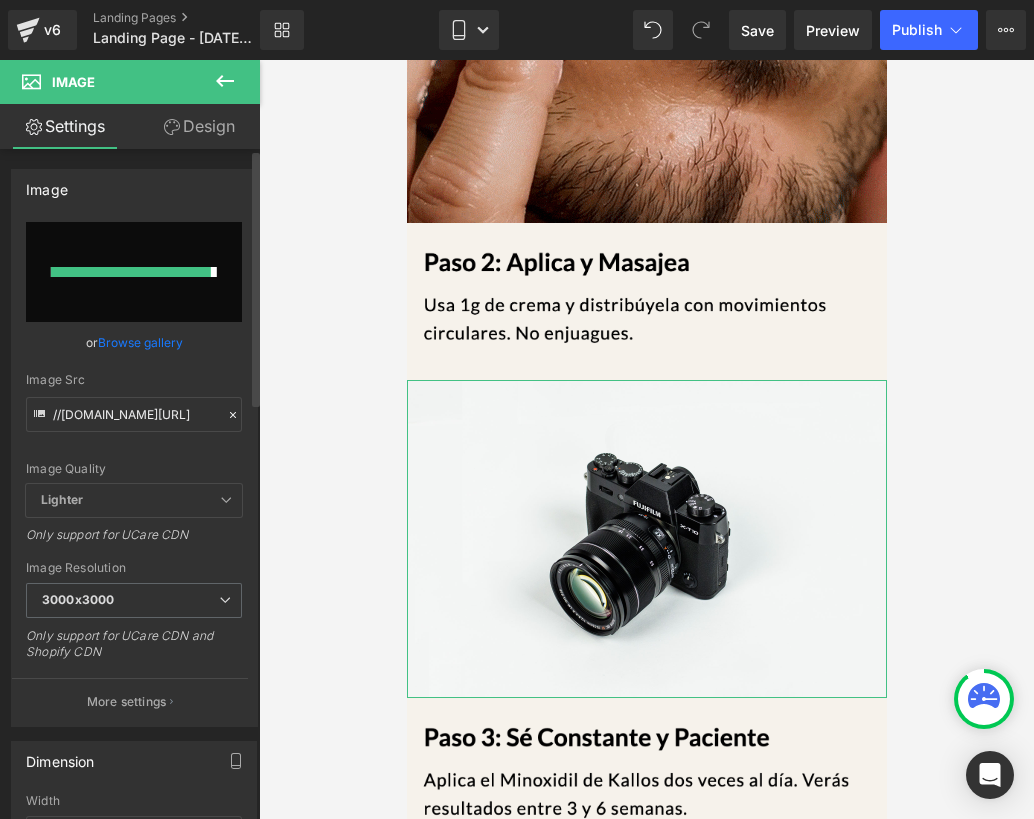 type on "[URL][DOMAIN_NAME]" 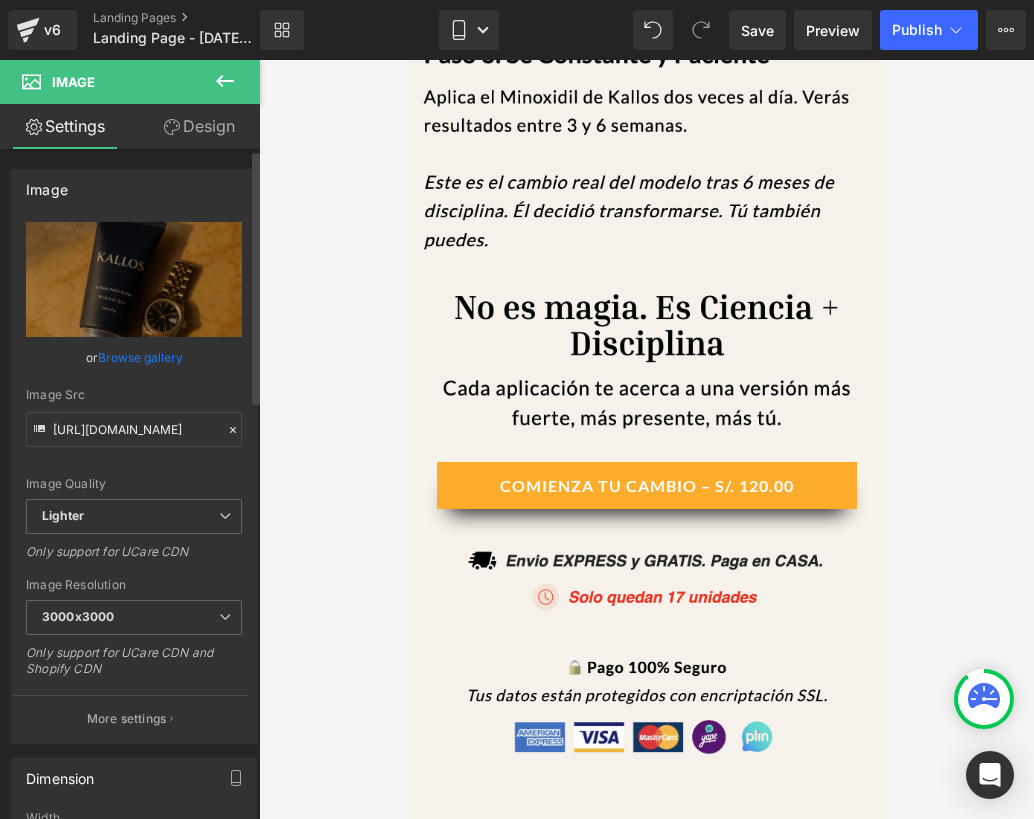 scroll, scrollTop: 6561, scrollLeft: 0, axis: vertical 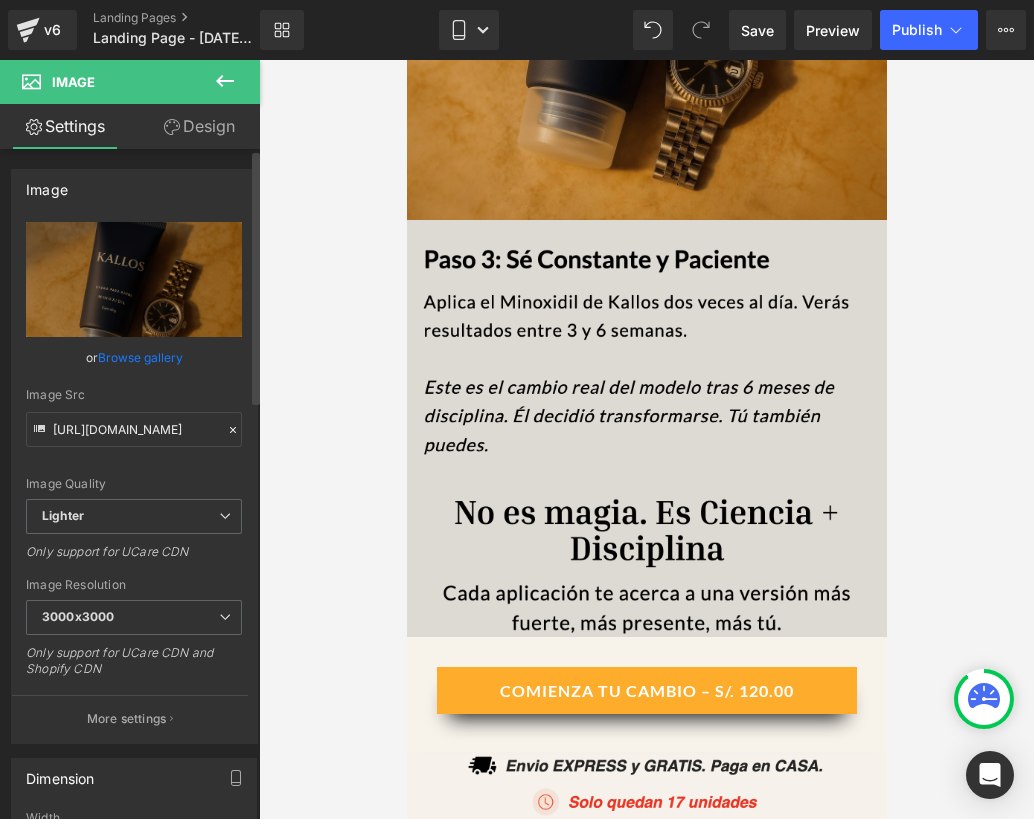 click at bounding box center [646, 428] 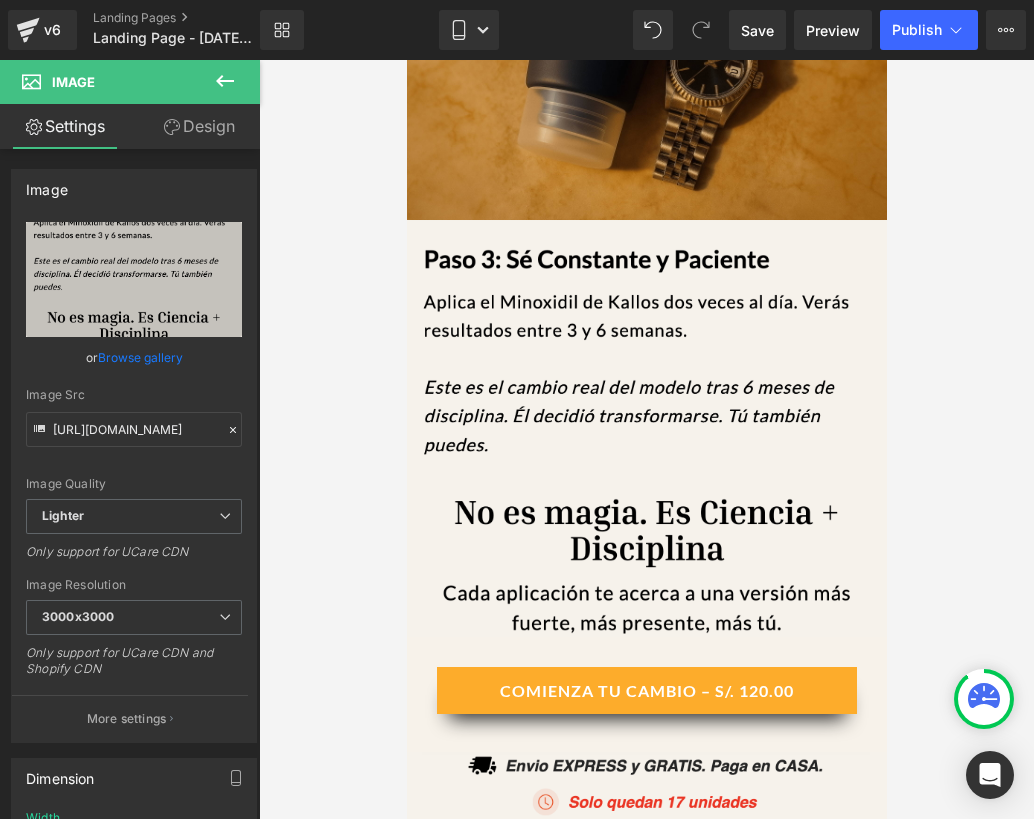 click at bounding box center (646, 439) 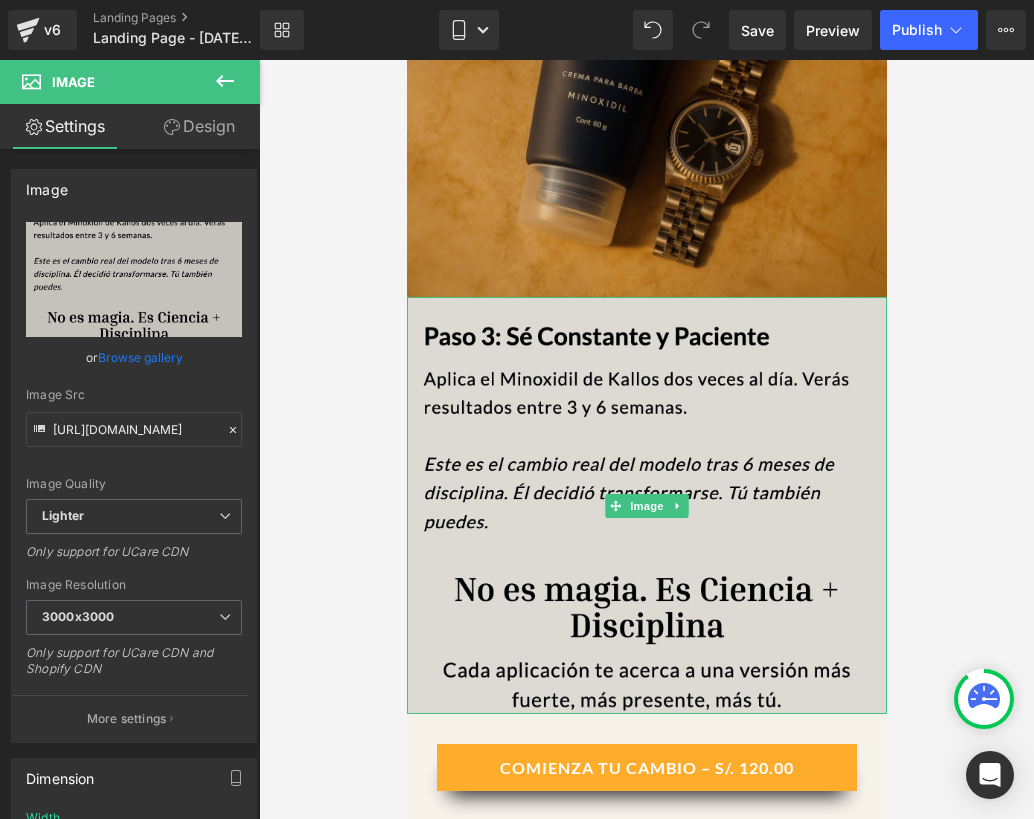 scroll, scrollTop: 6483, scrollLeft: 0, axis: vertical 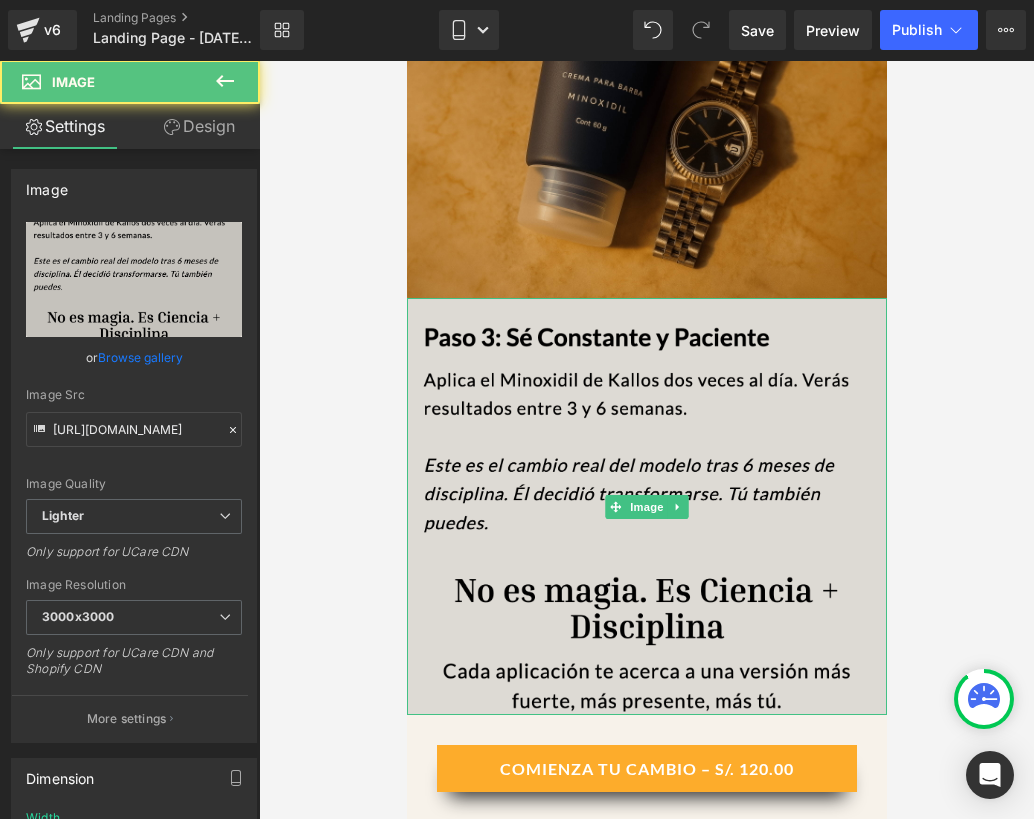 click at bounding box center (646, 506) 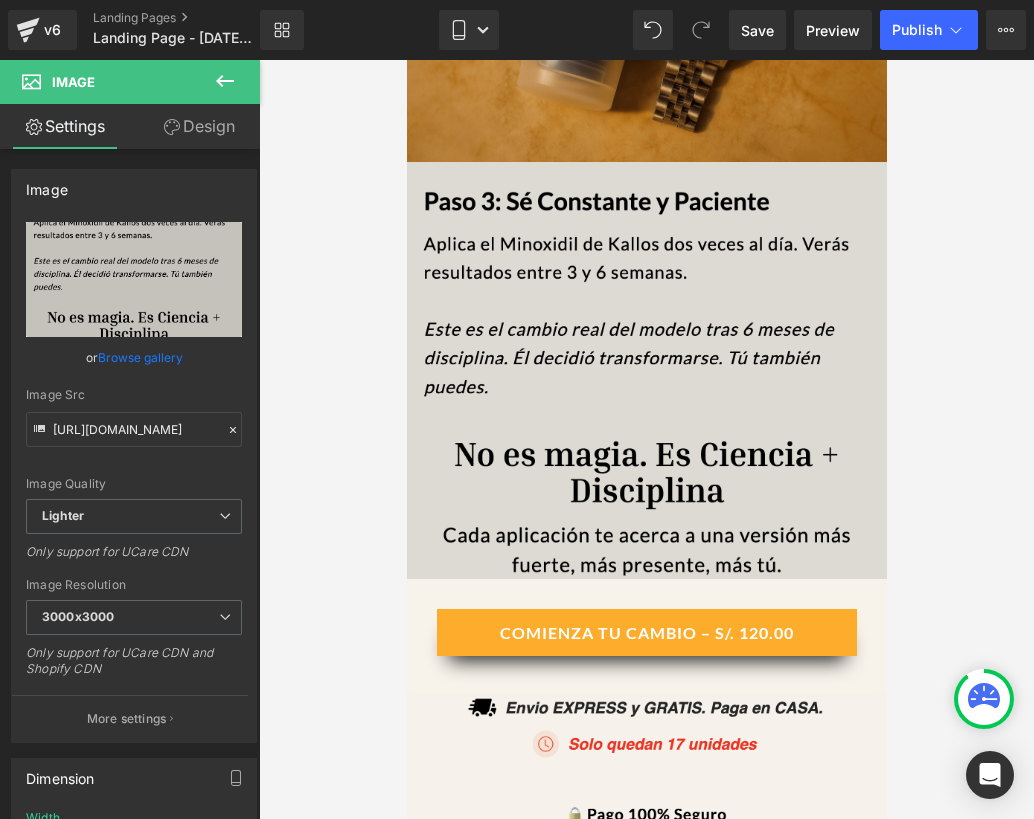 scroll, scrollTop: 6625, scrollLeft: 0, axis: vertical 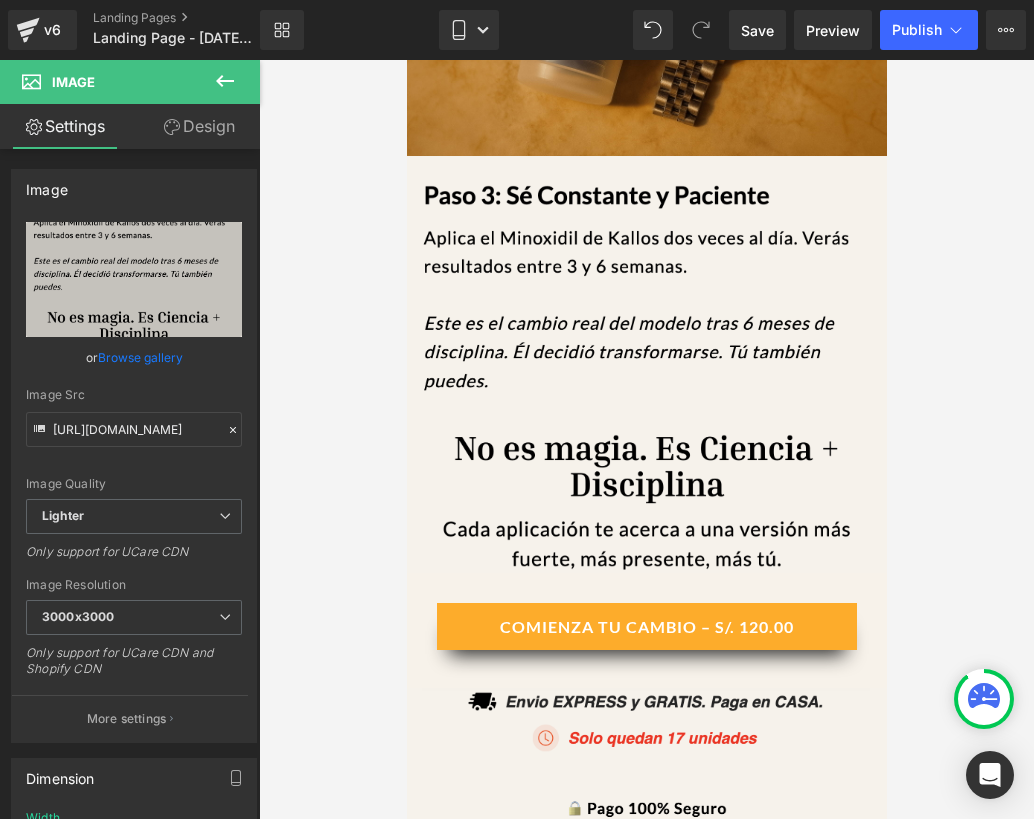 click at bounding box center (225, 82) 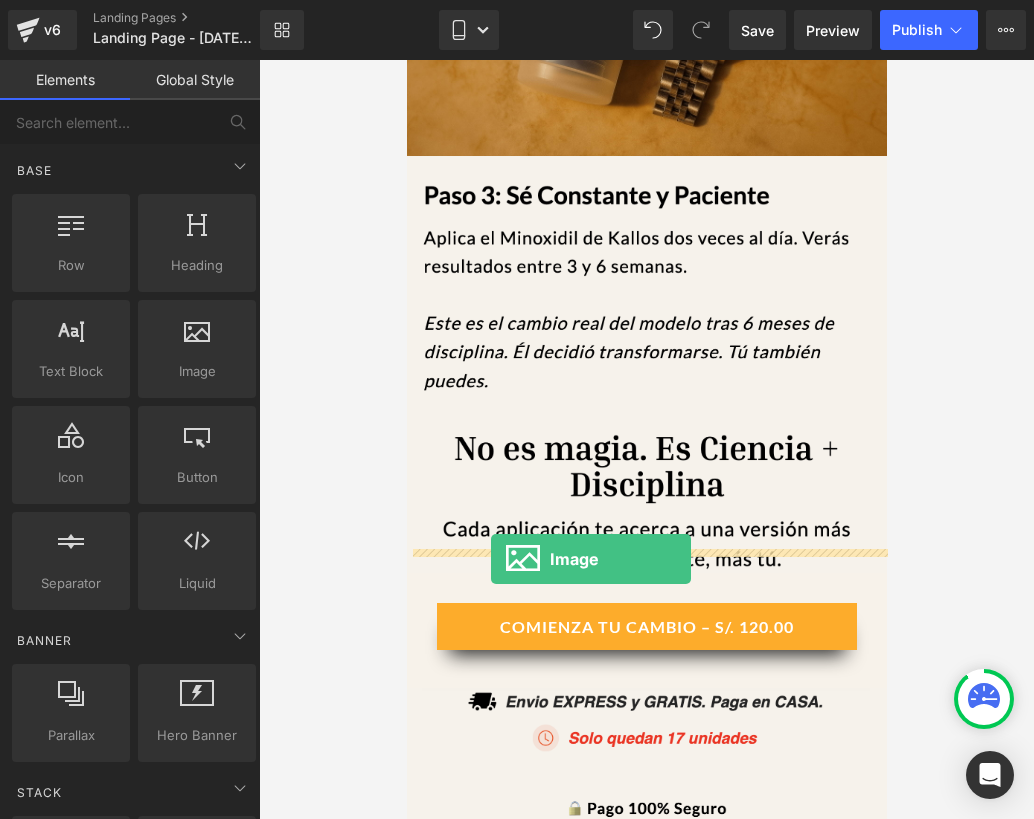 drag, startPoint x: 586, startPoint y: 428, endPoint x: 490, endPoint y: 558, distance: 161.60446 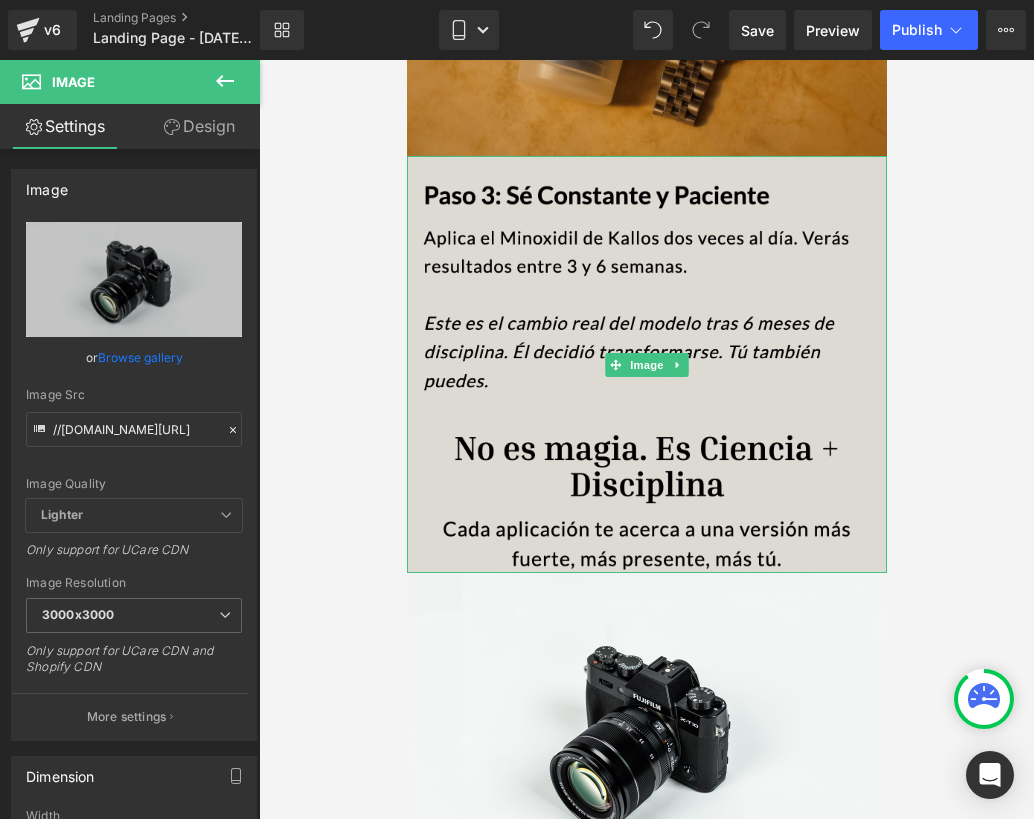 scroll, scrollTop: 6663, scrollLeft: 0, axis: vertical 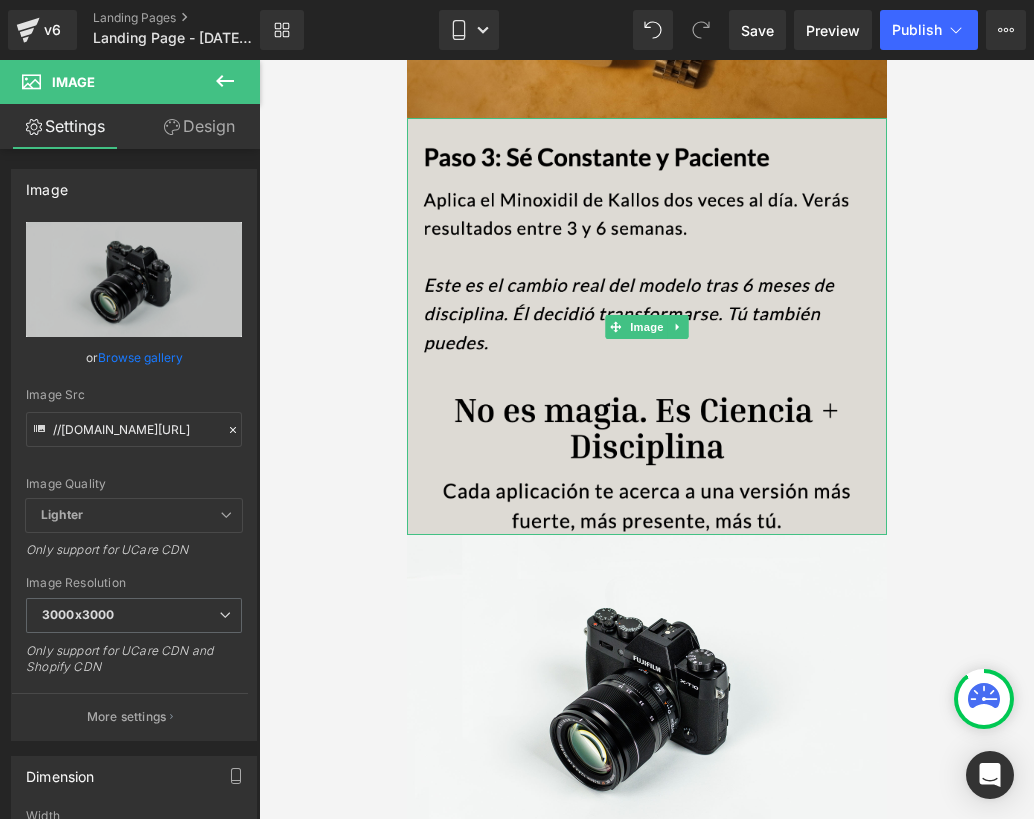 click at bounding box center [646, 326] 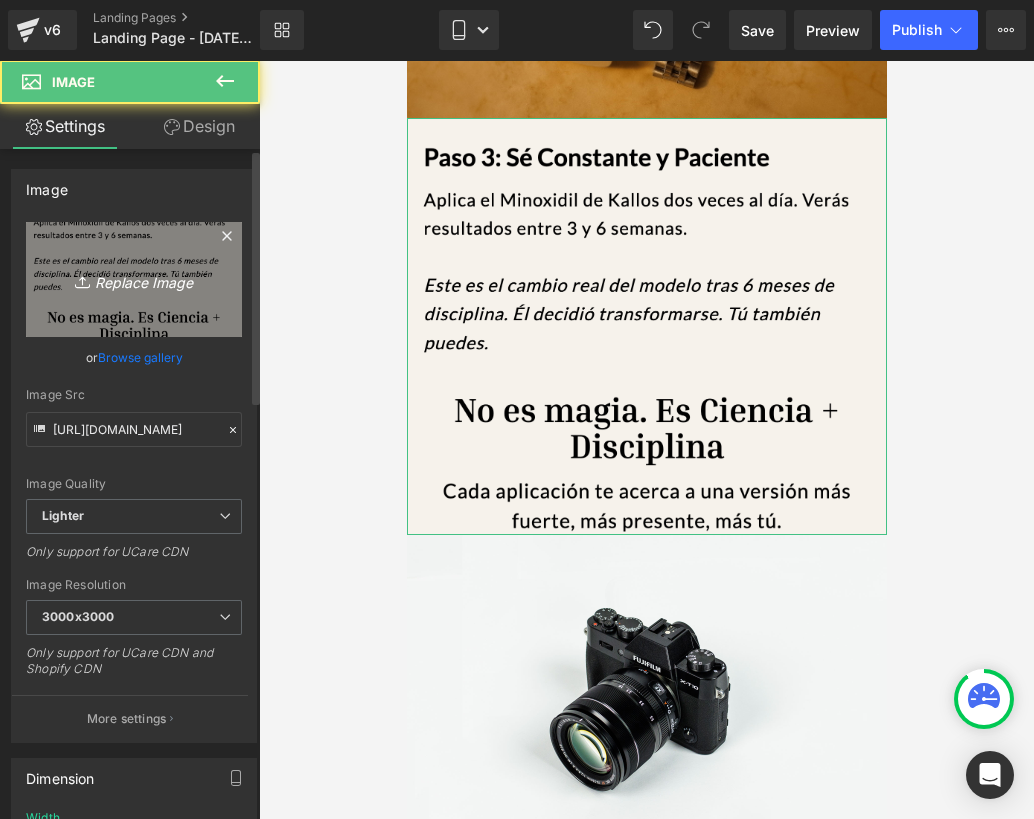 click on "Replace Image" at bounding box center (134, 279) 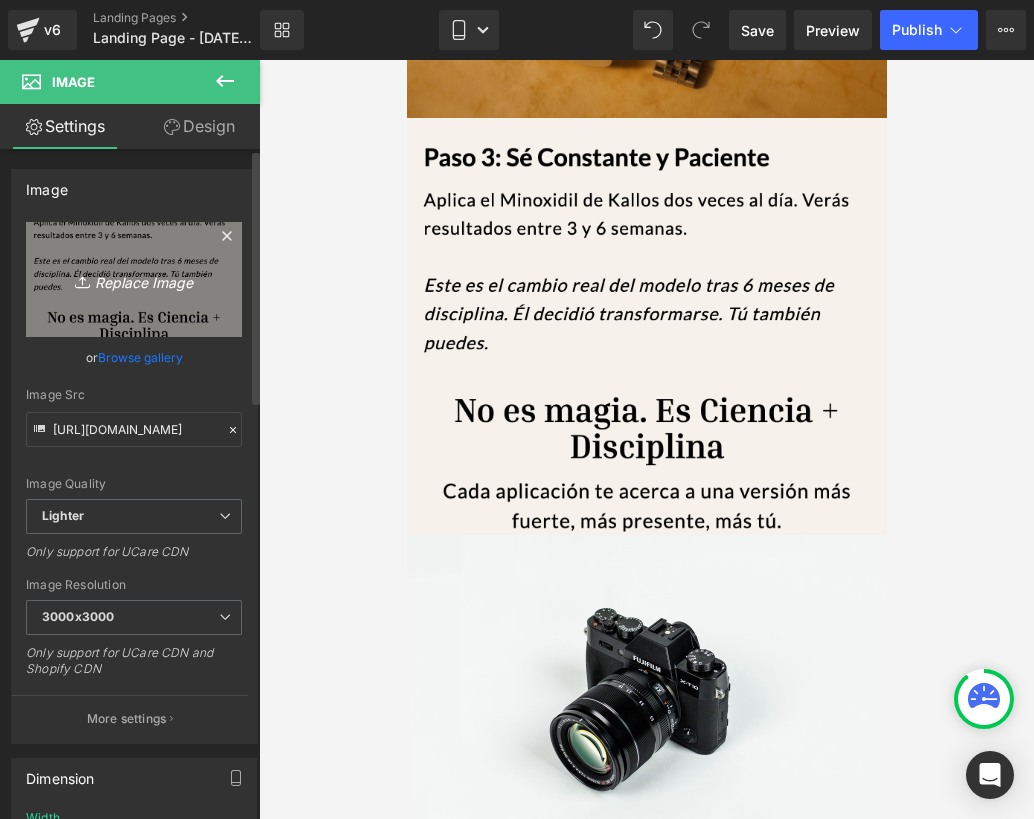 type on "C:\fakepath\Diseño sin título (38).png" 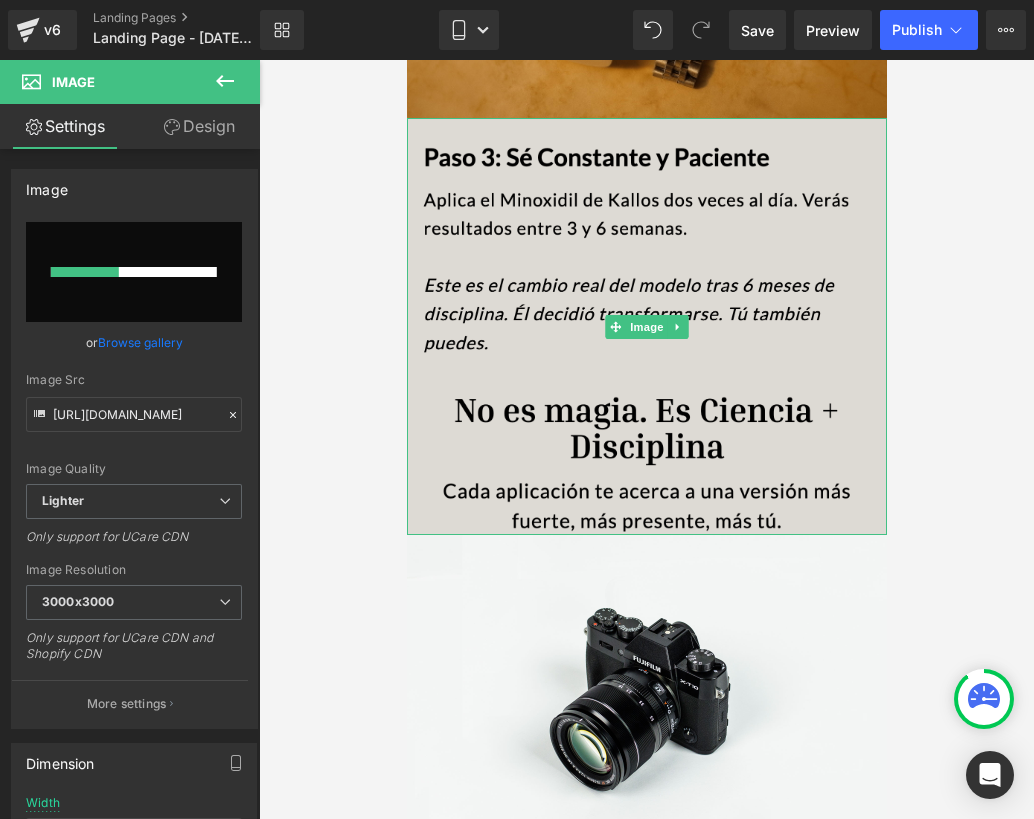 type 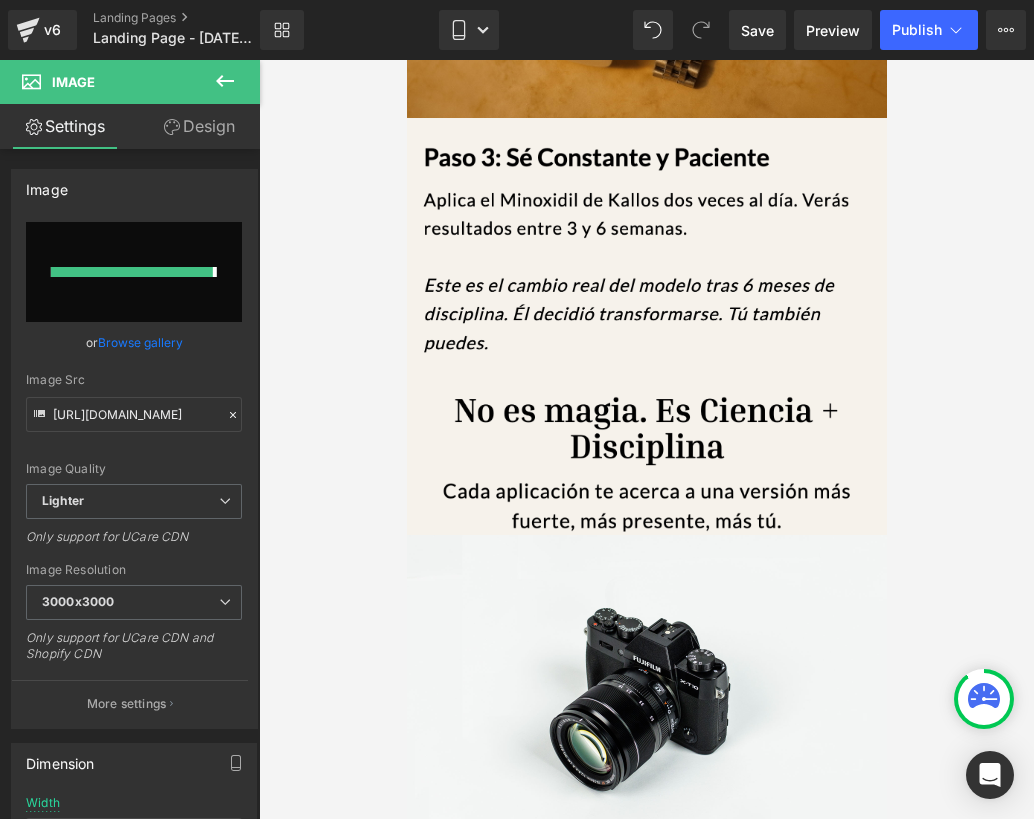 type on "[URL][DOMAIN_NAME]" 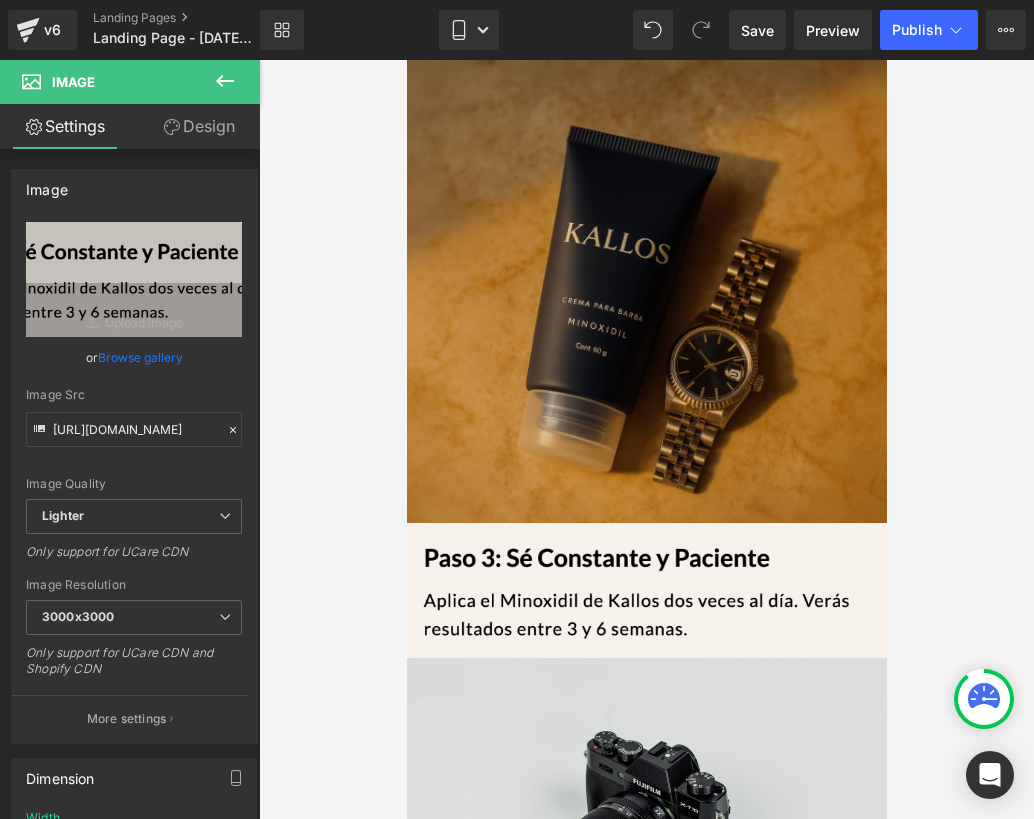 scroll, scrollTop: 6318, scrollLeft: 0, axis: vertical 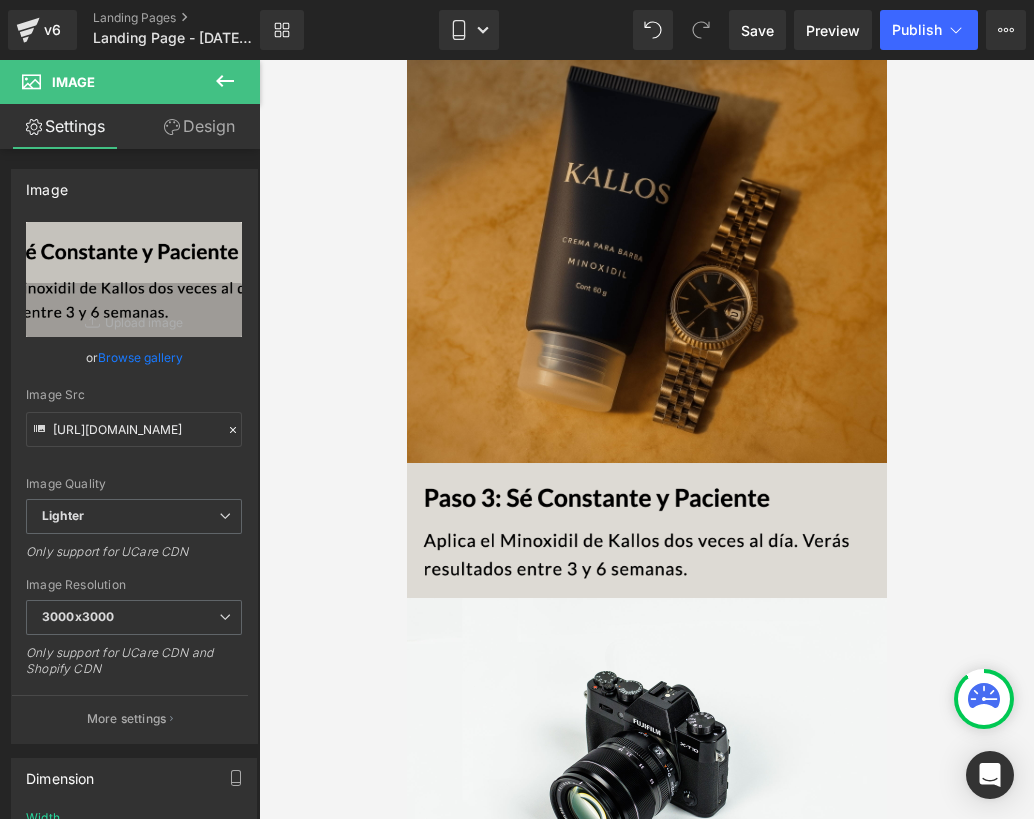 click at bounding box center (646, 530) 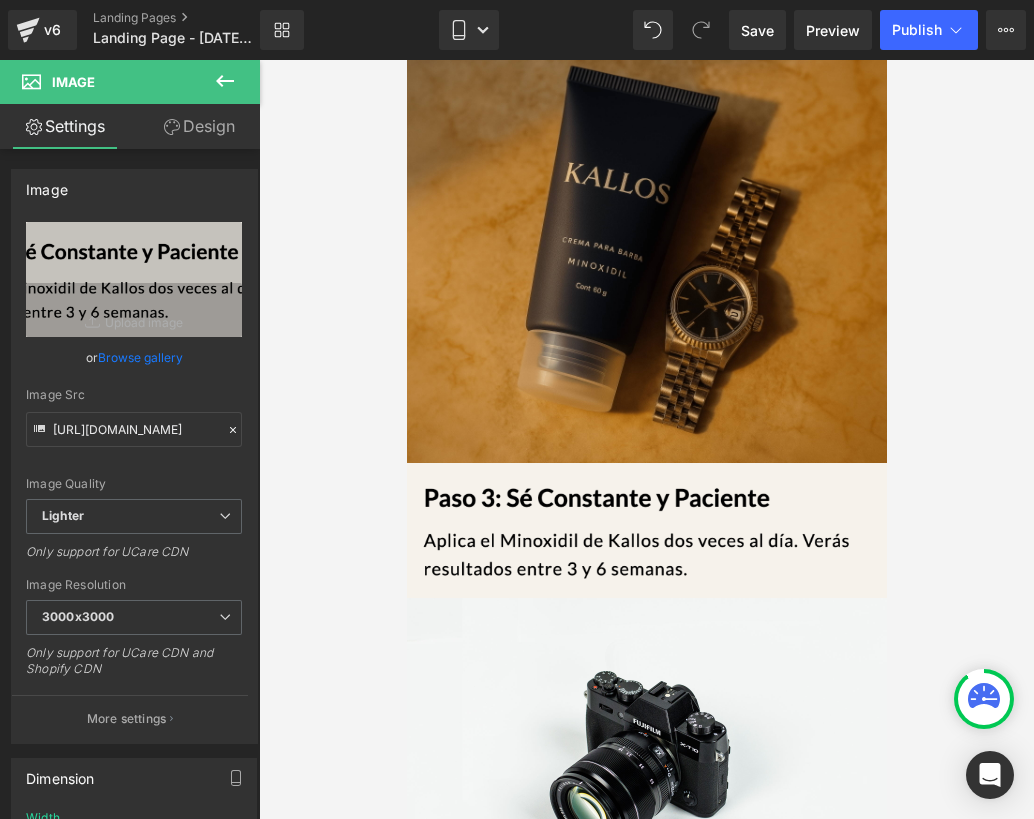 click 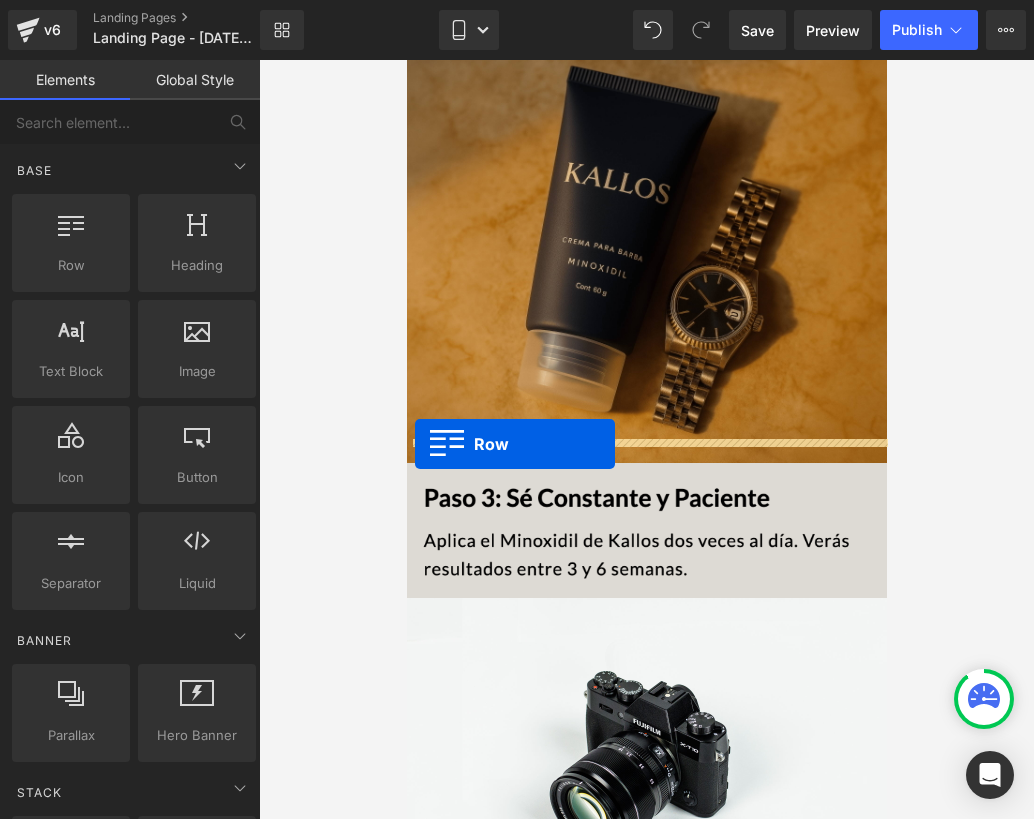 drag, startPoint x: 482, startPoint y: 308, endPoint x: 414, endPoint y: 444, distance: 152.05263 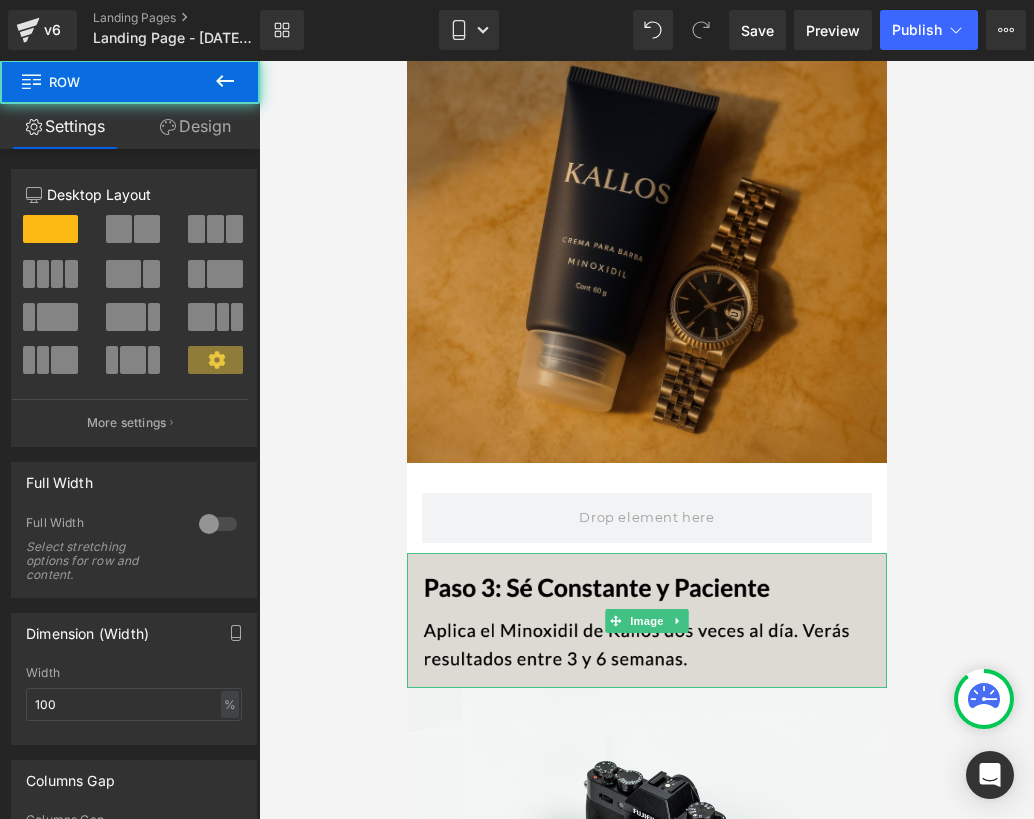 click at bounding box center [646, 620] 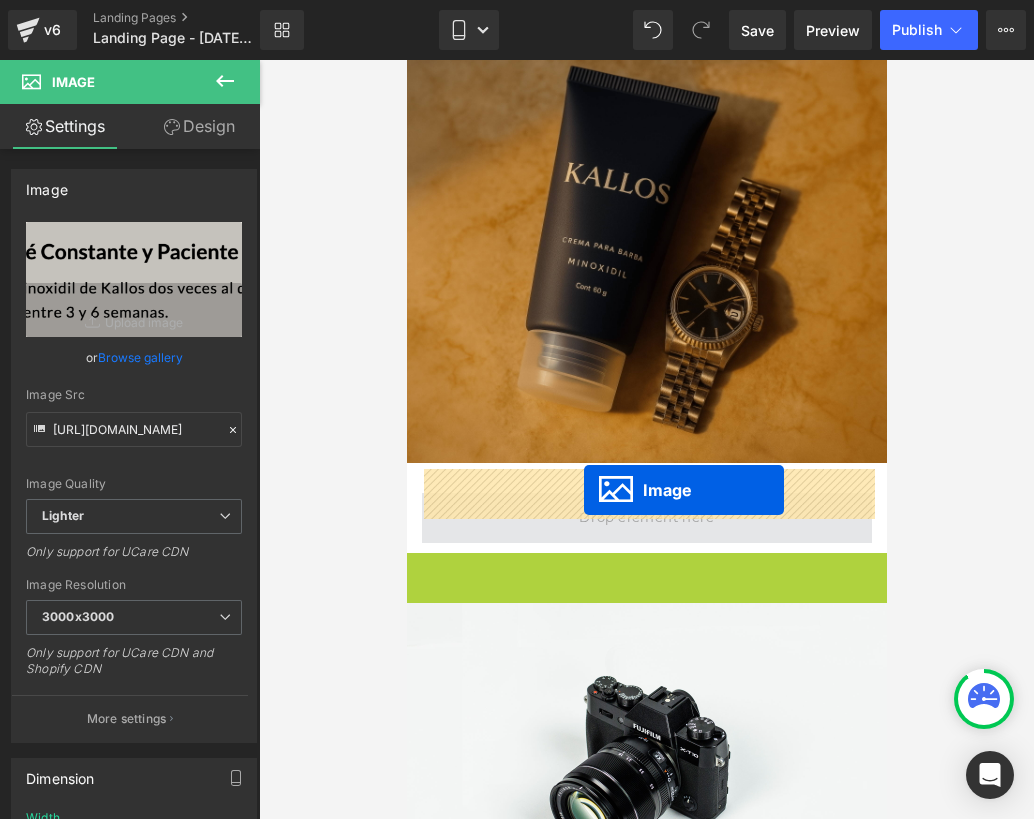 drag, startPoint x: 610, startPoint y: 598, endPoint x: 583, endPoint y: 490, distance: 111.32385 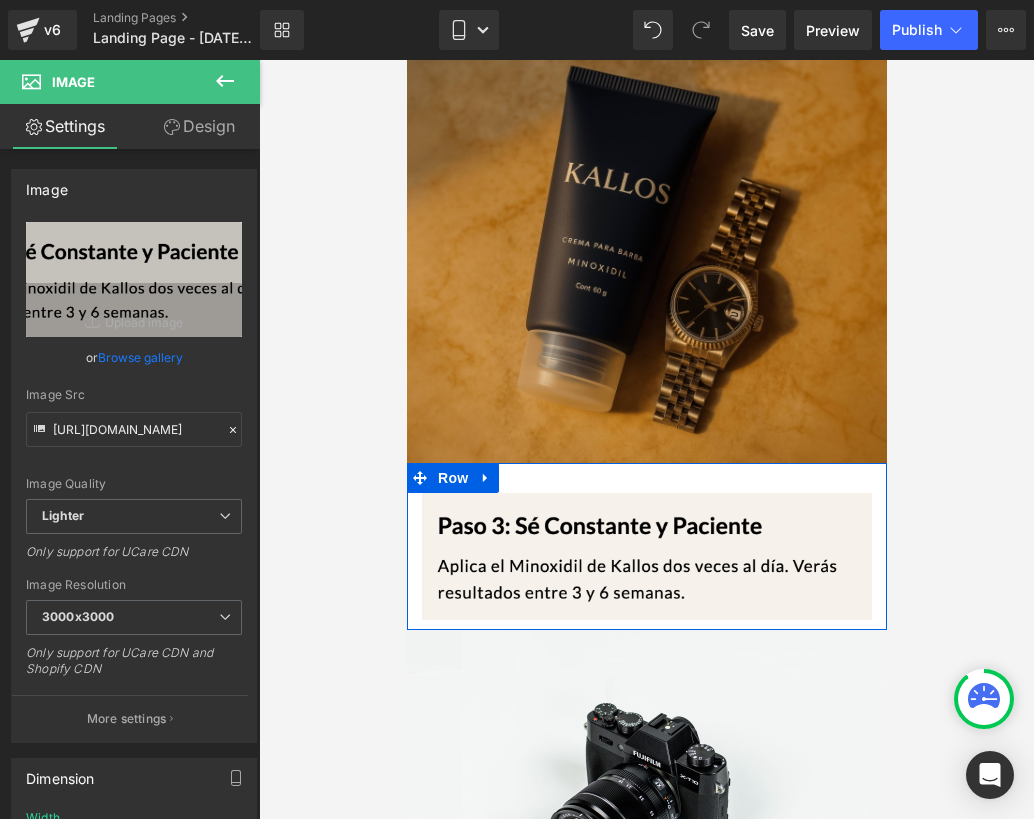 click on "Image
Row" at bounding box center (646, 546) 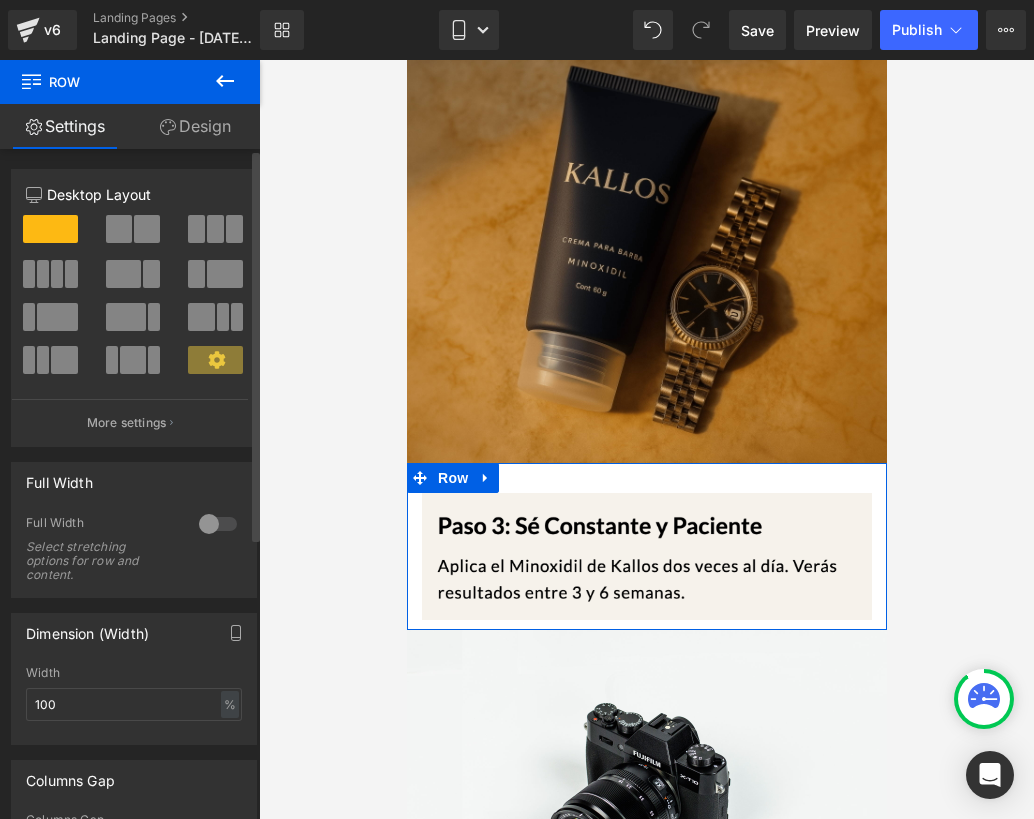 click at bounding box center (218, 524) 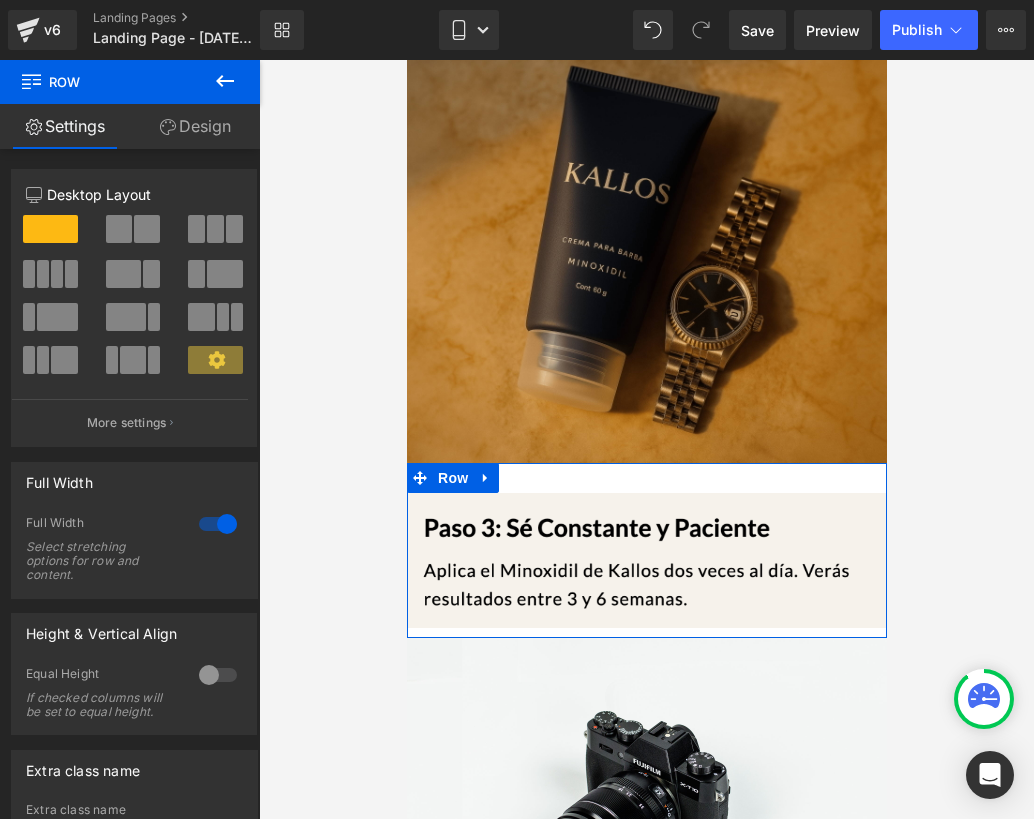 click on "Design" at bounding box center (195, 126) 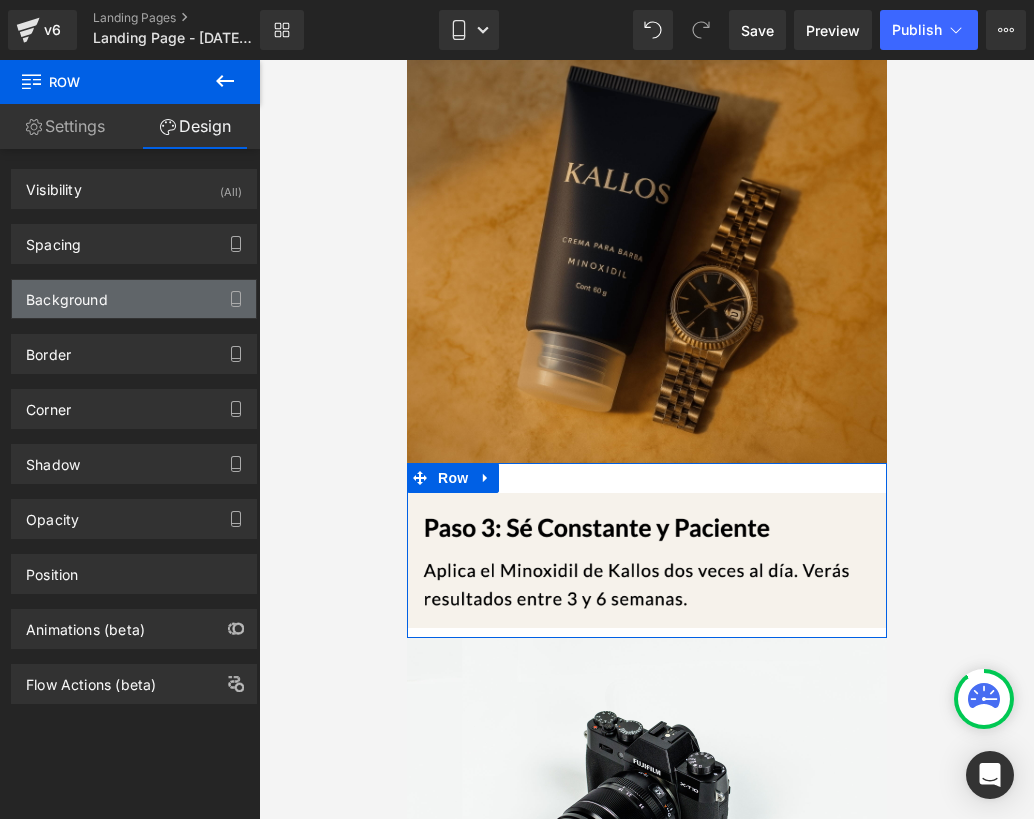 click on "Background" at bounding box center (67, 294) 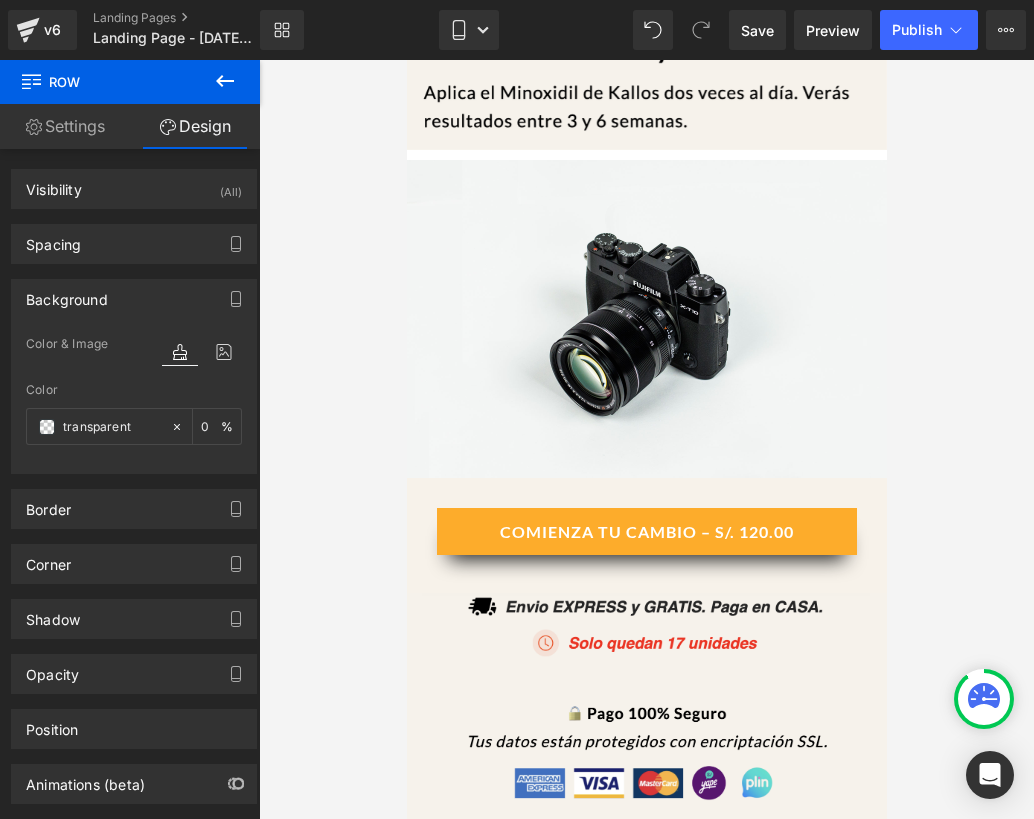 scroll, scrollTop: 6876, scrollLeft: 0, axis: vertical 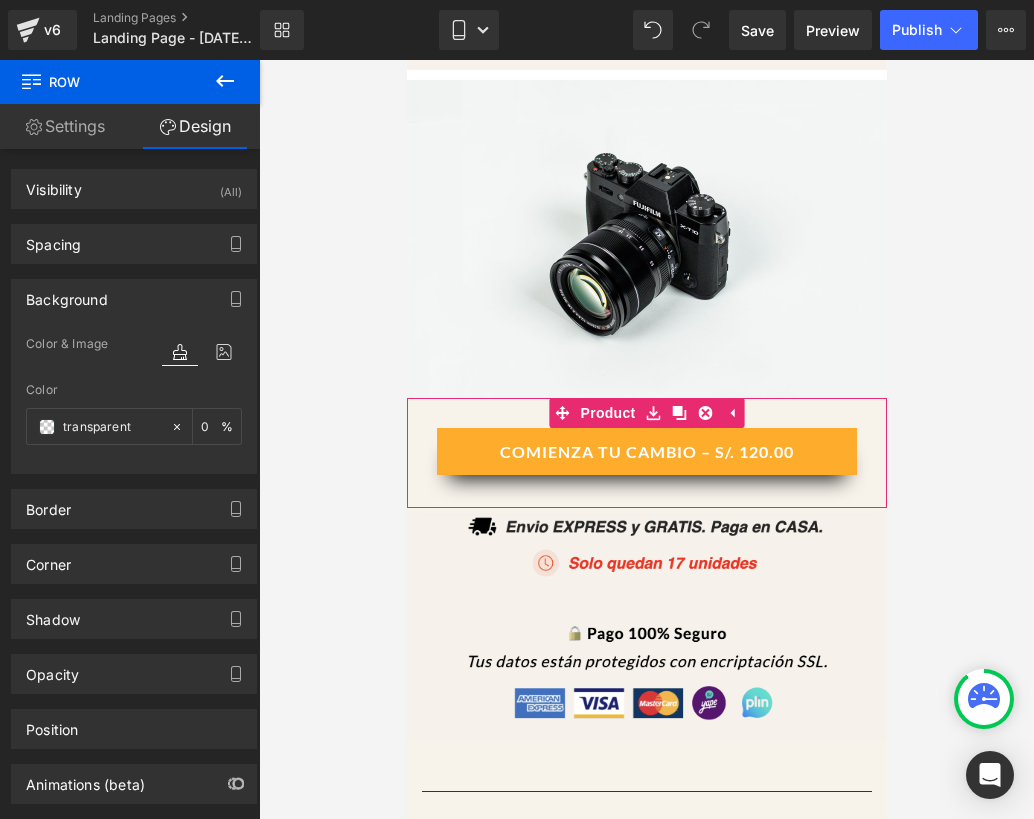 click on "COMIENZA TU CAMBIO – S/. 120.00
(P) Cart Button" at bounding box center (646, 453) 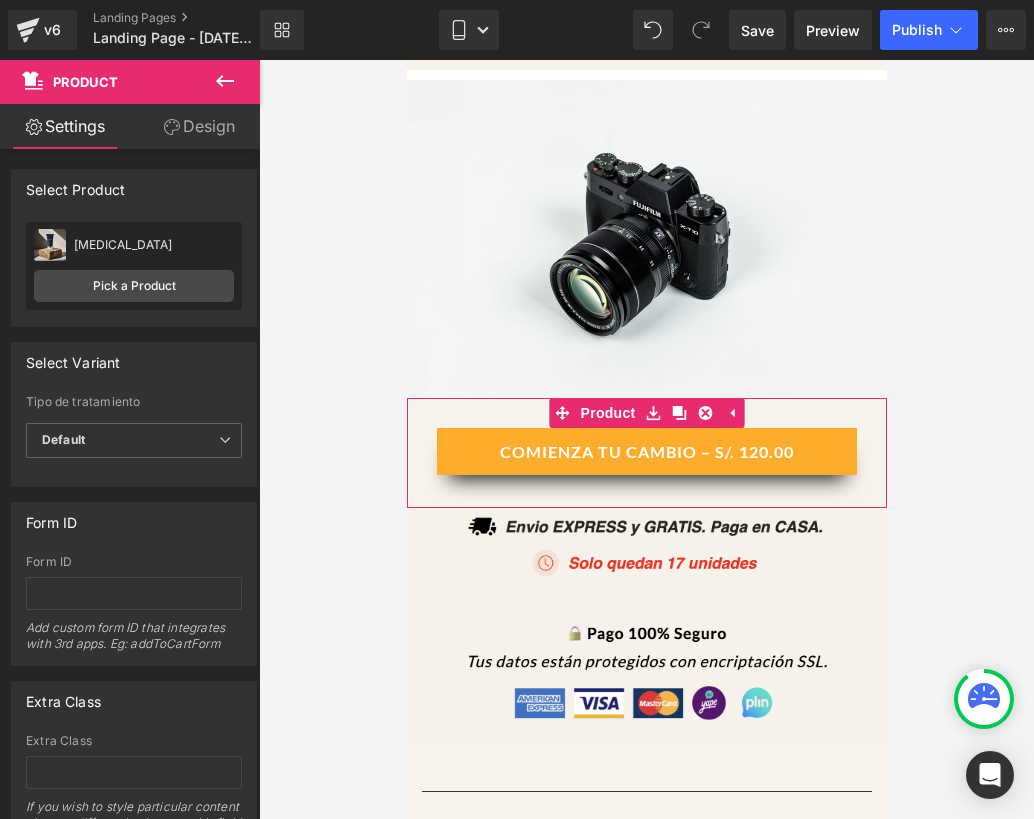 scroll, scrollTop: 114, scrollLeft: 0, axis: vertical 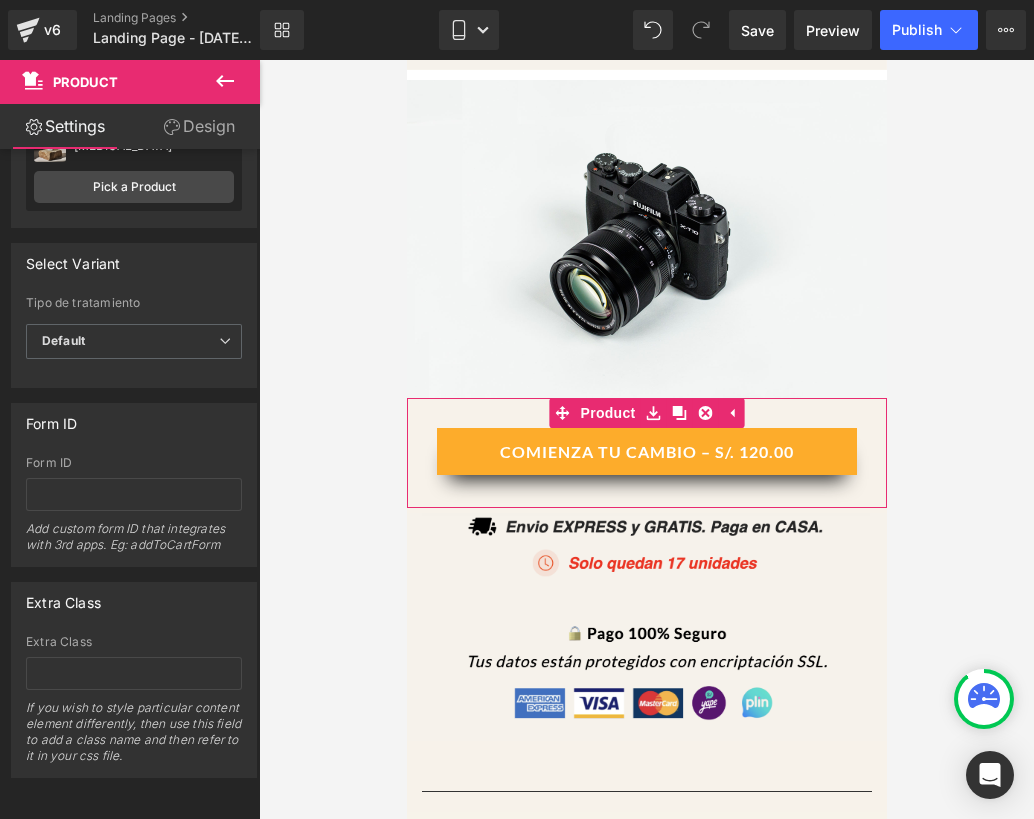 click 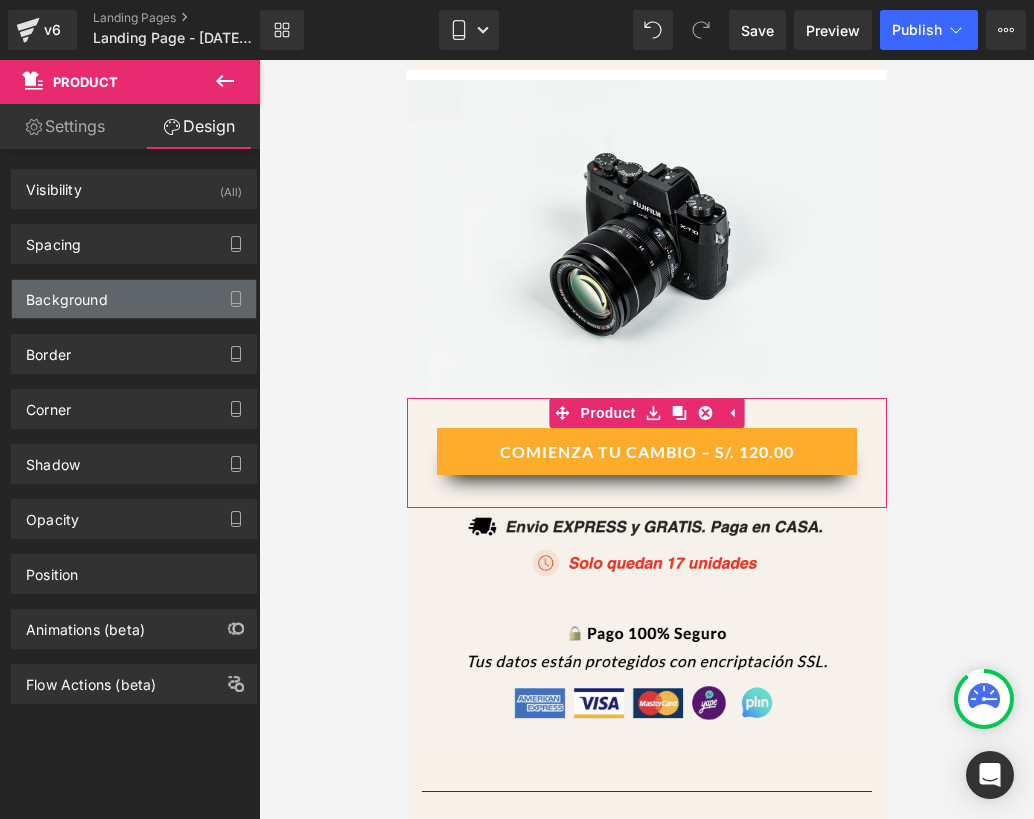 click on "Background" at bounding box center (67, 294) 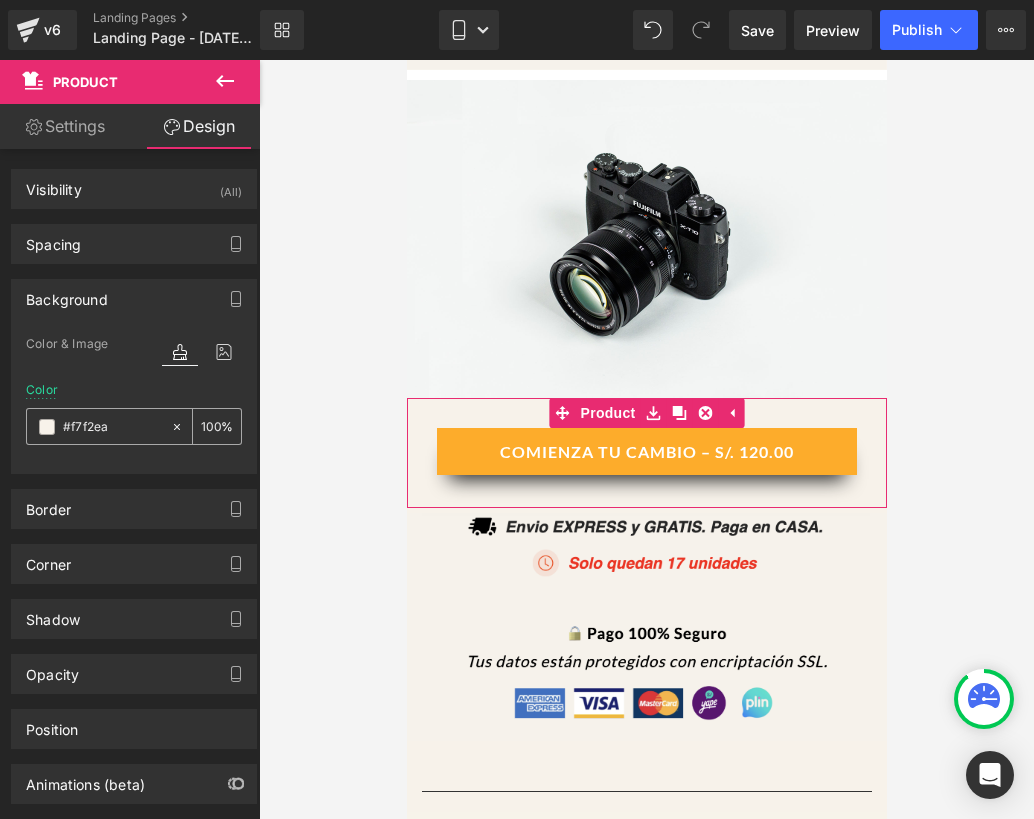 click on "#f7f2ea" at bounding box center [112, 427] 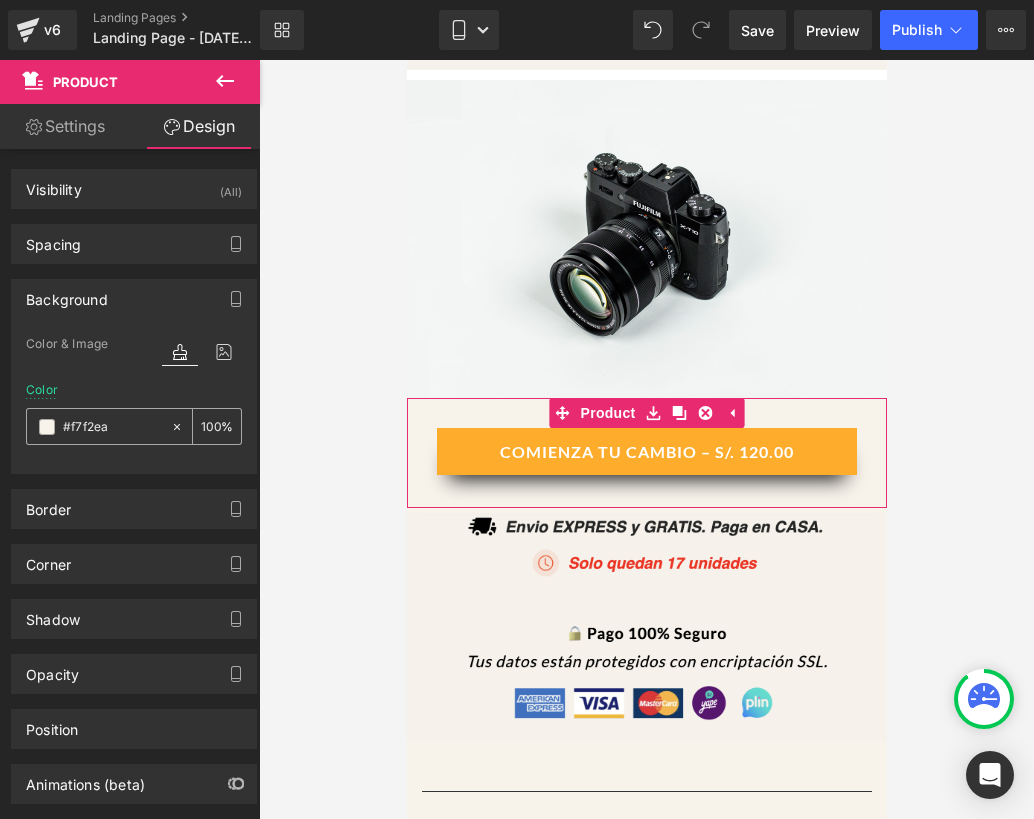 drag, startPoint x: 123, startPoint y: 431, endPoint x: 46, endPoint y: 430, distance: 77.00649 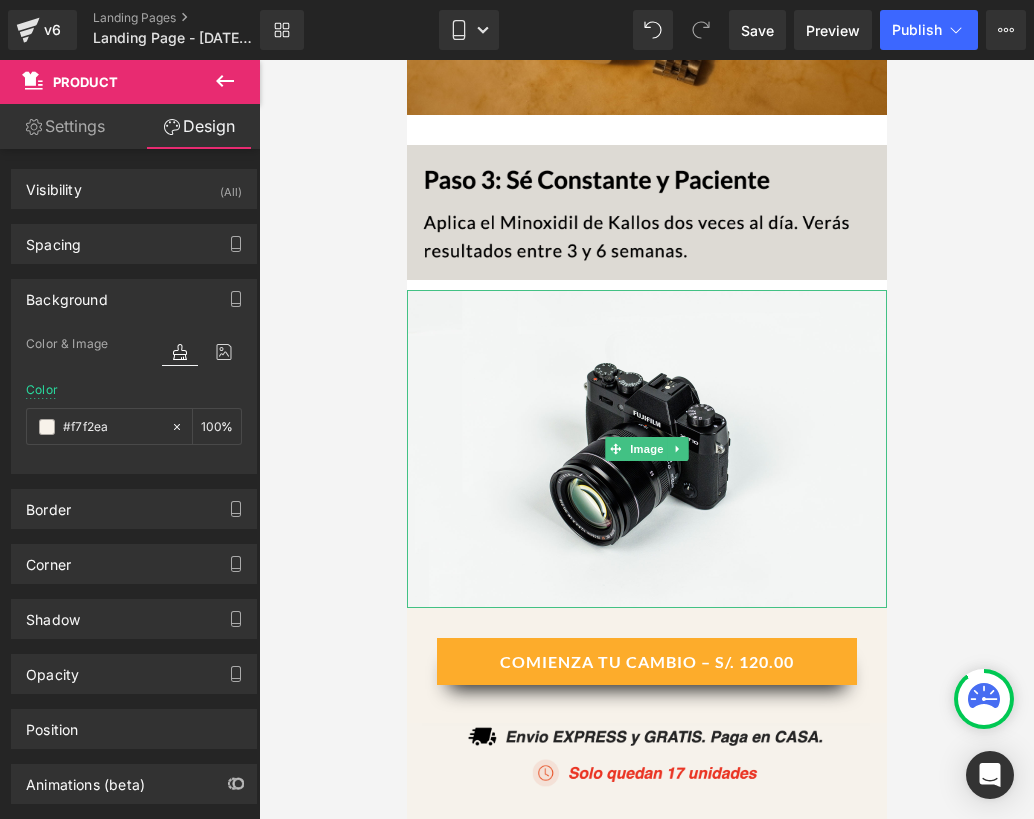 scroll, scrollTop: 6593, scrollLeft: 0, axis: vertical 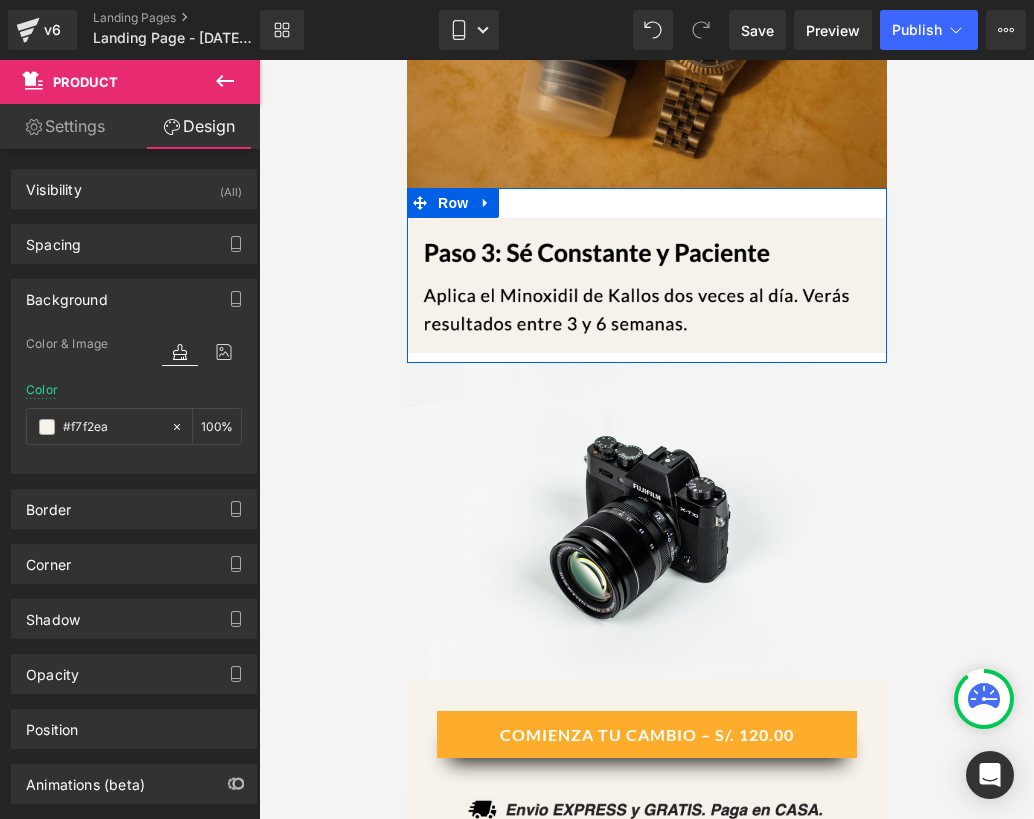 click on "Image
Row" at bounding box center (646, 275) 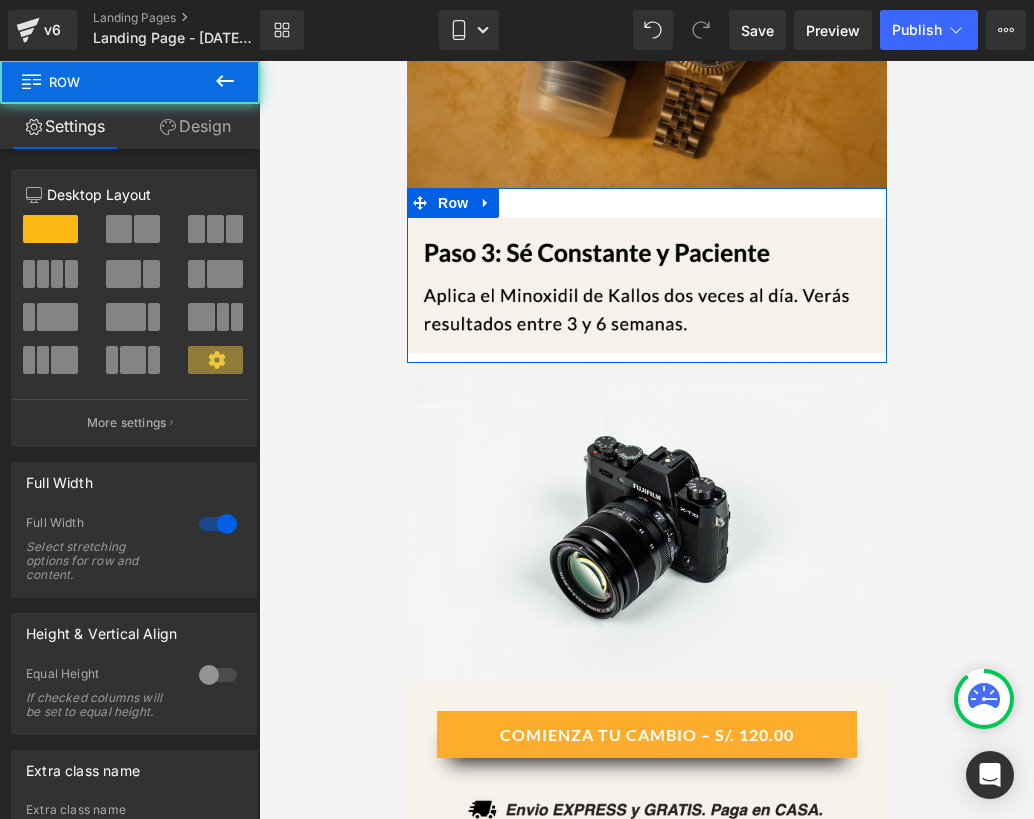 click on "Design" at bounding box center [195, 126] 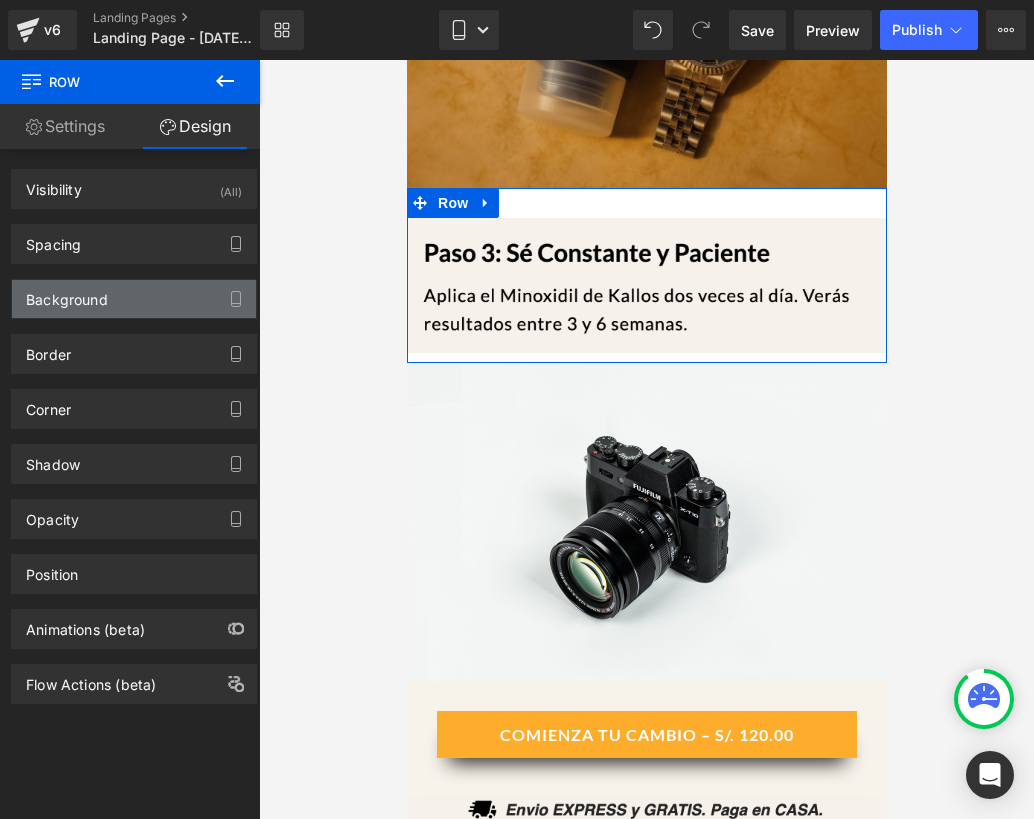 type on "transparent" 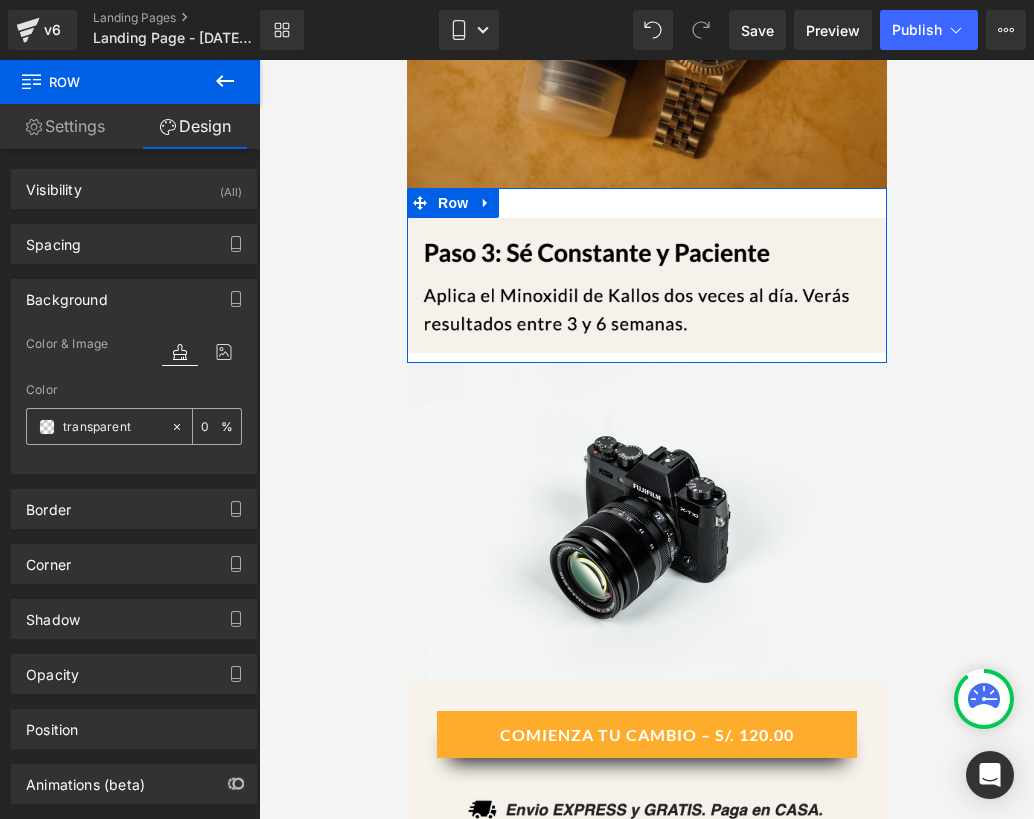 click on "transparent" at bounding box center [112, 427] 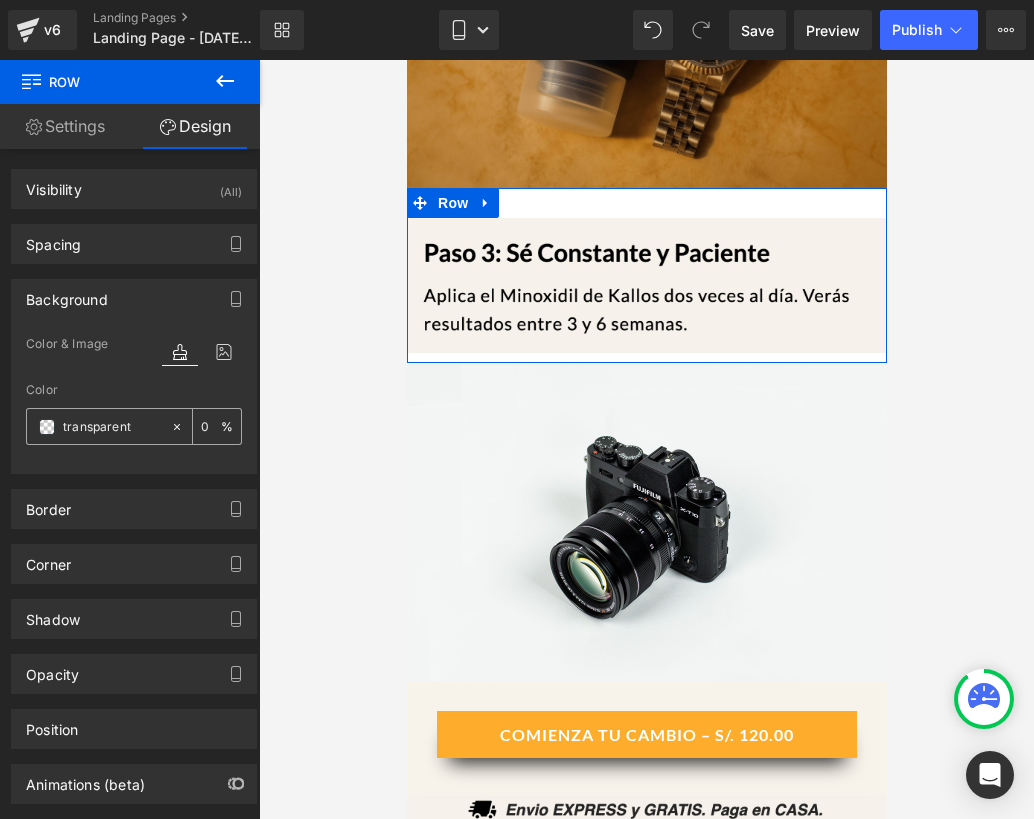 click on "transparent" at bounding box center [112, 427] 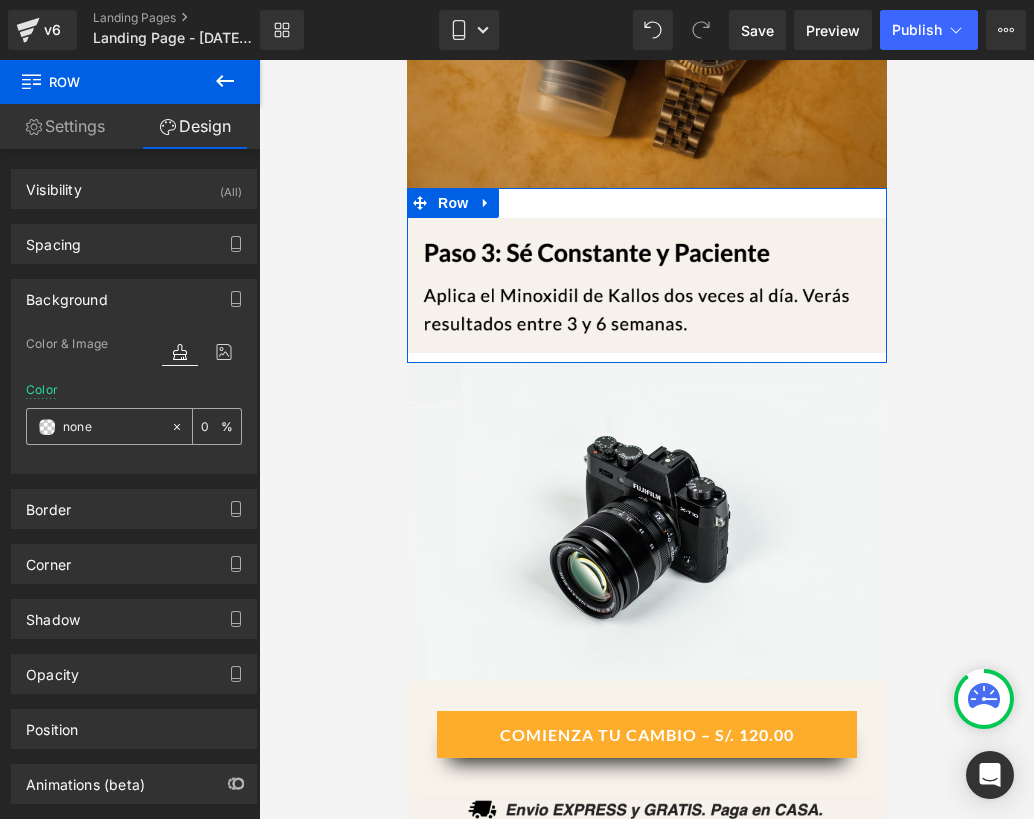 click on "none" at bounding box center [112, 427] 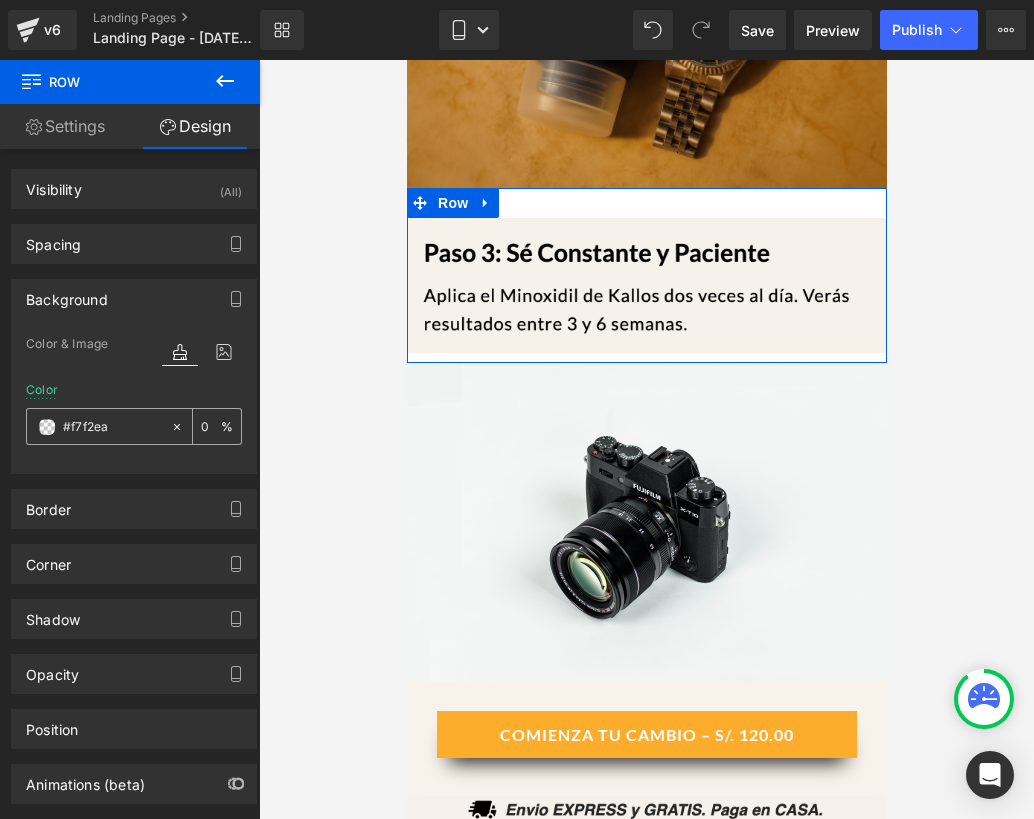 type on "100" 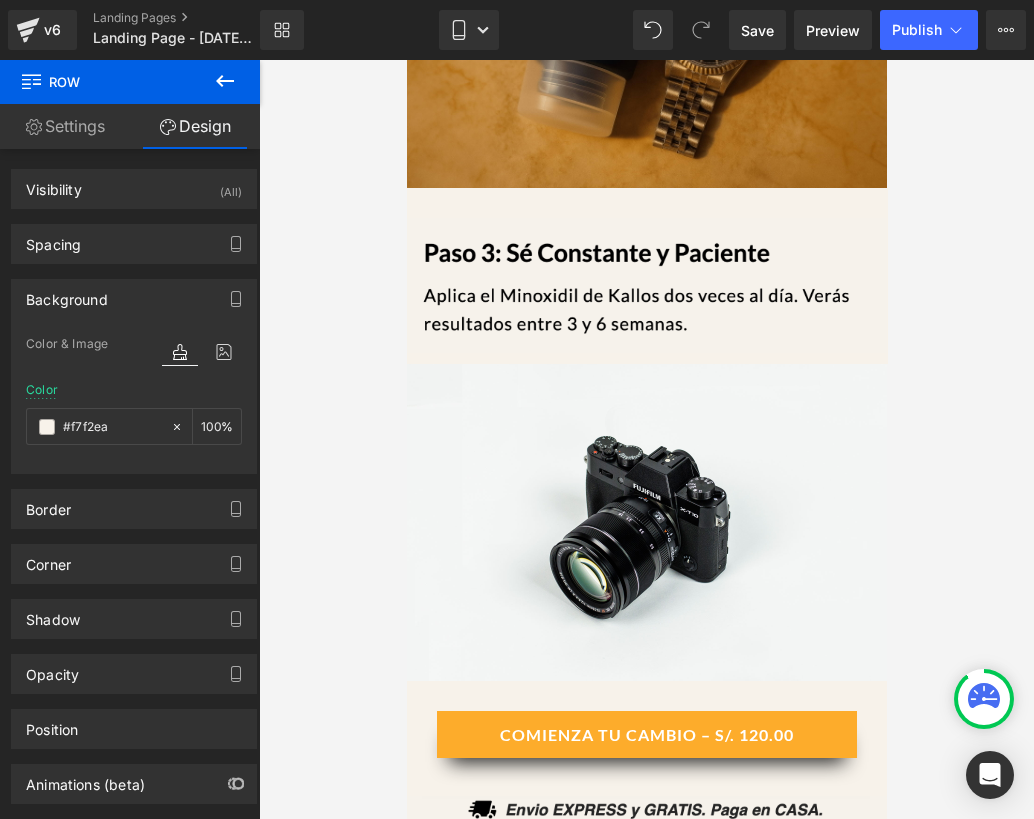 type on "#f7f2ea" 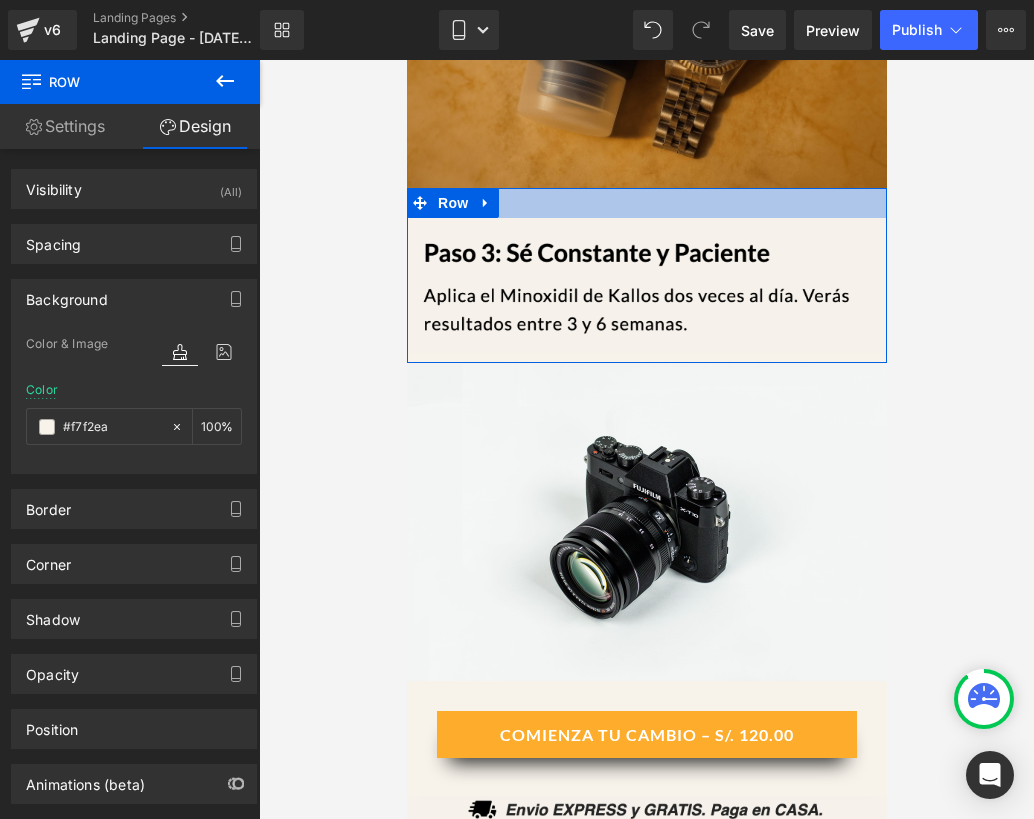 click at bounding box center [646, 203] 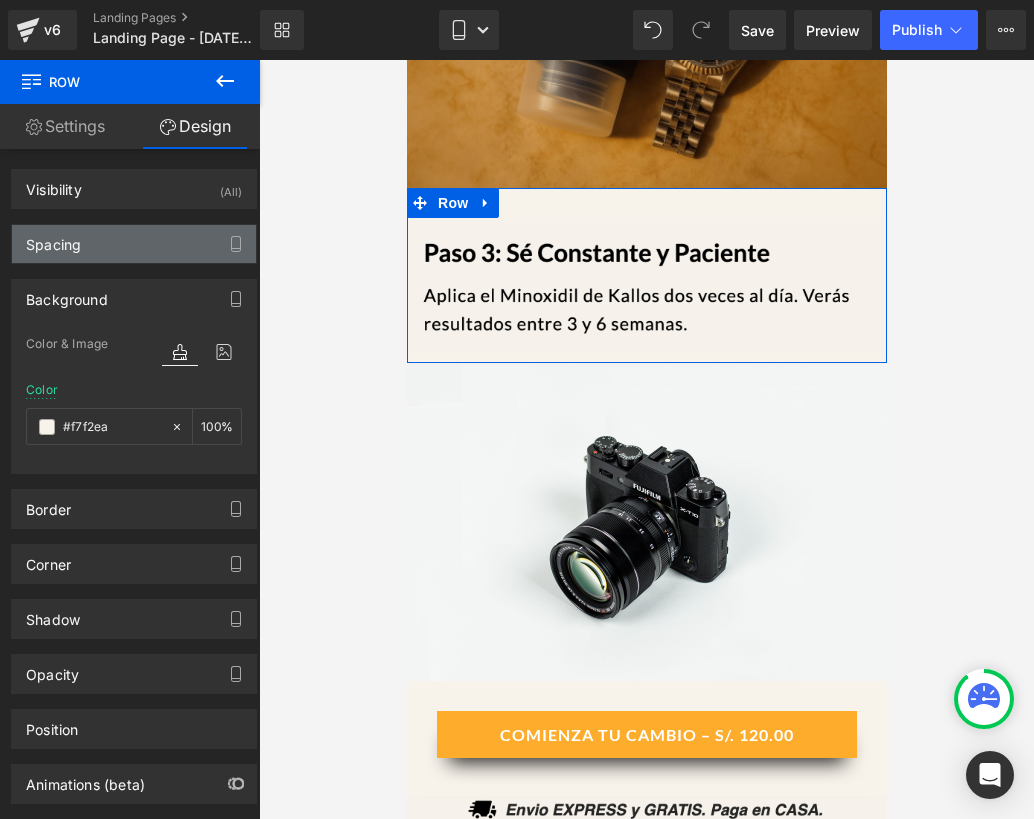 click on "Spacing" at bounding box center (134, 244) 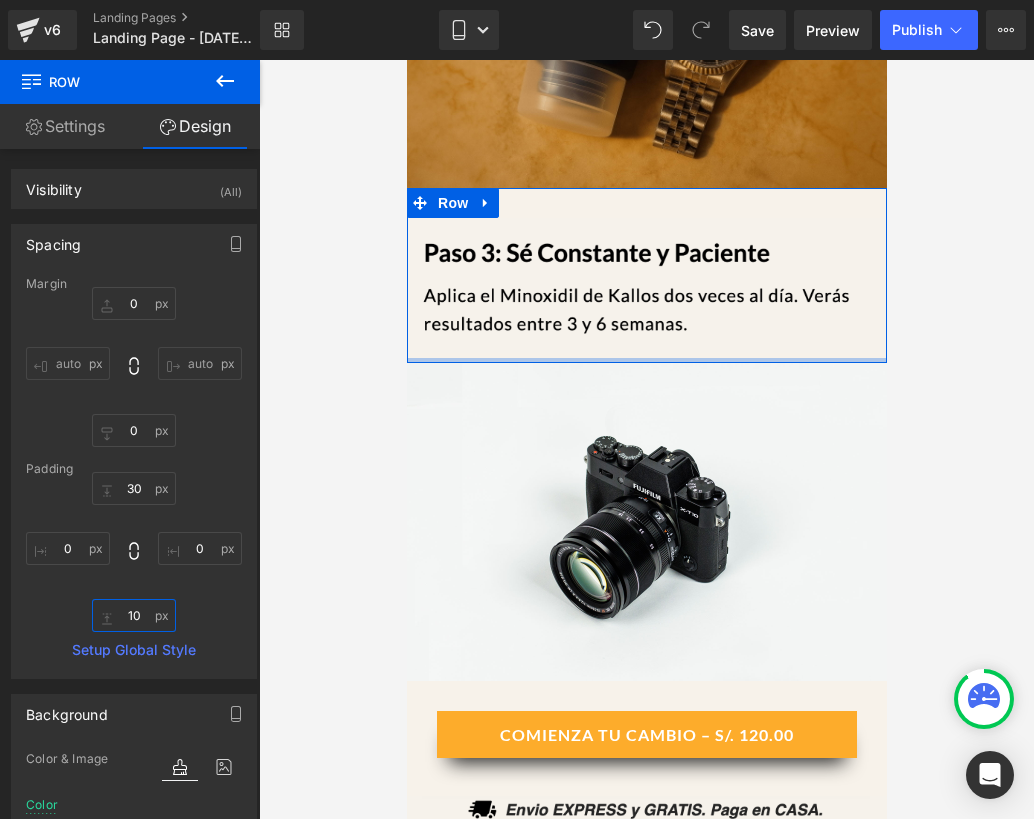 click on "10" at bounding box center (134, 615) 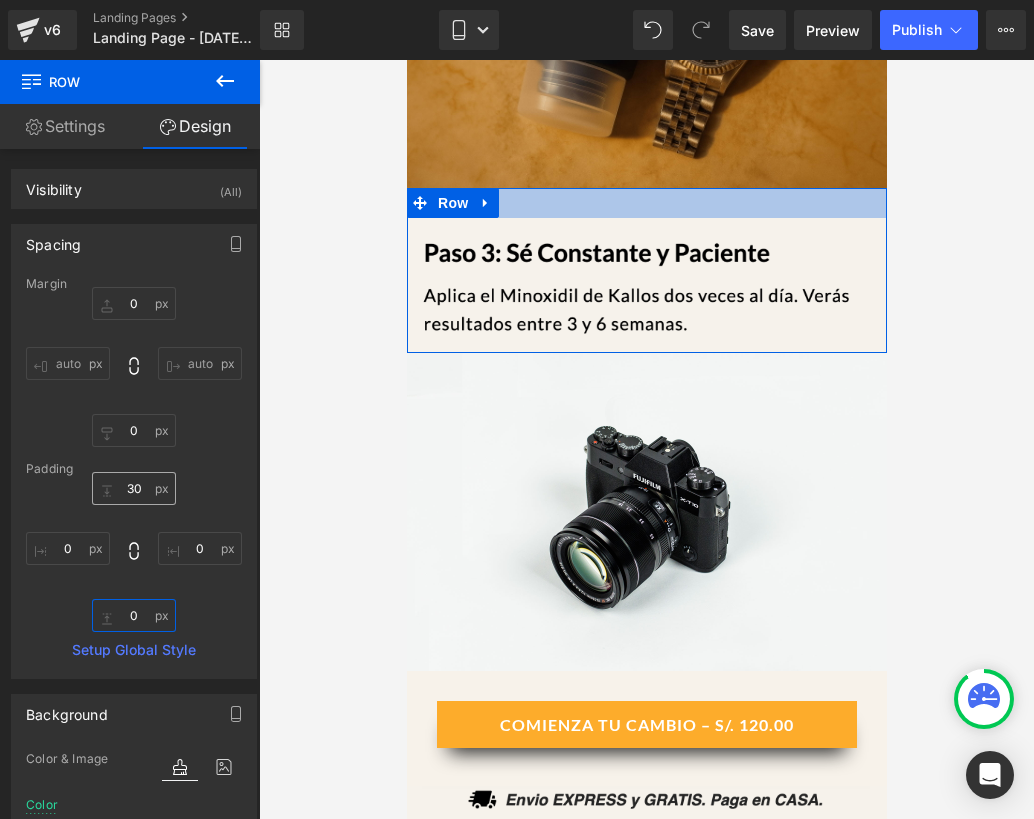 type on "0" 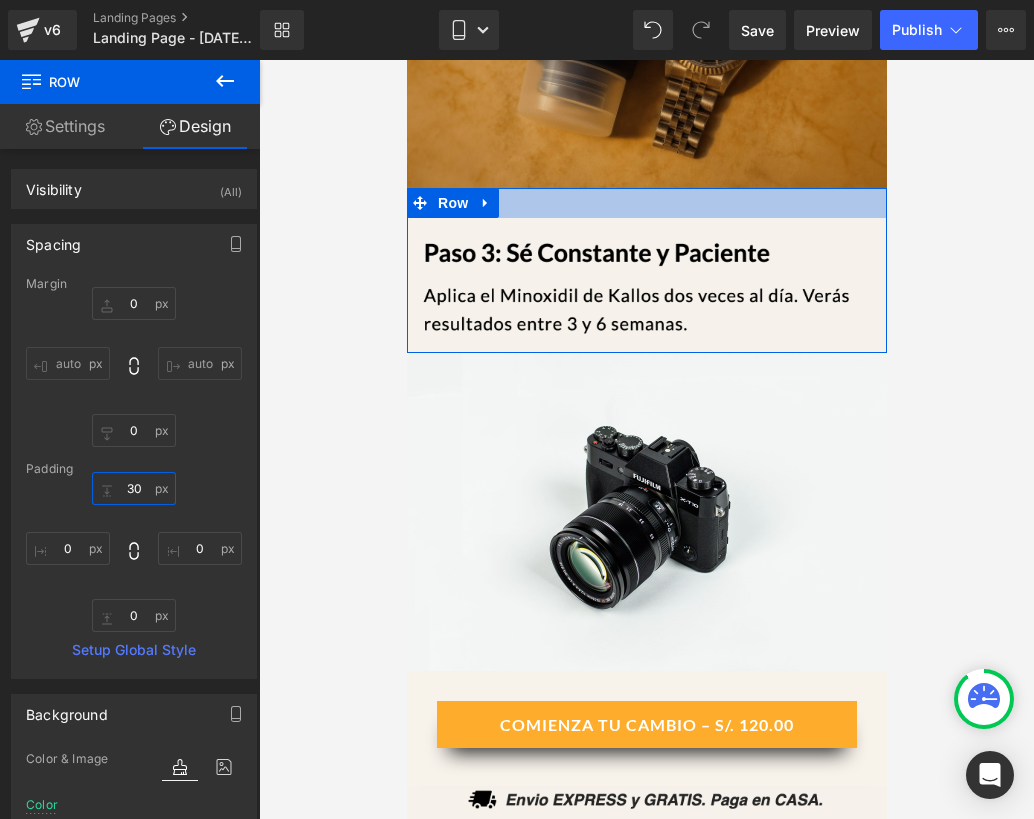 click on "30" at bounding box center (134, 488) 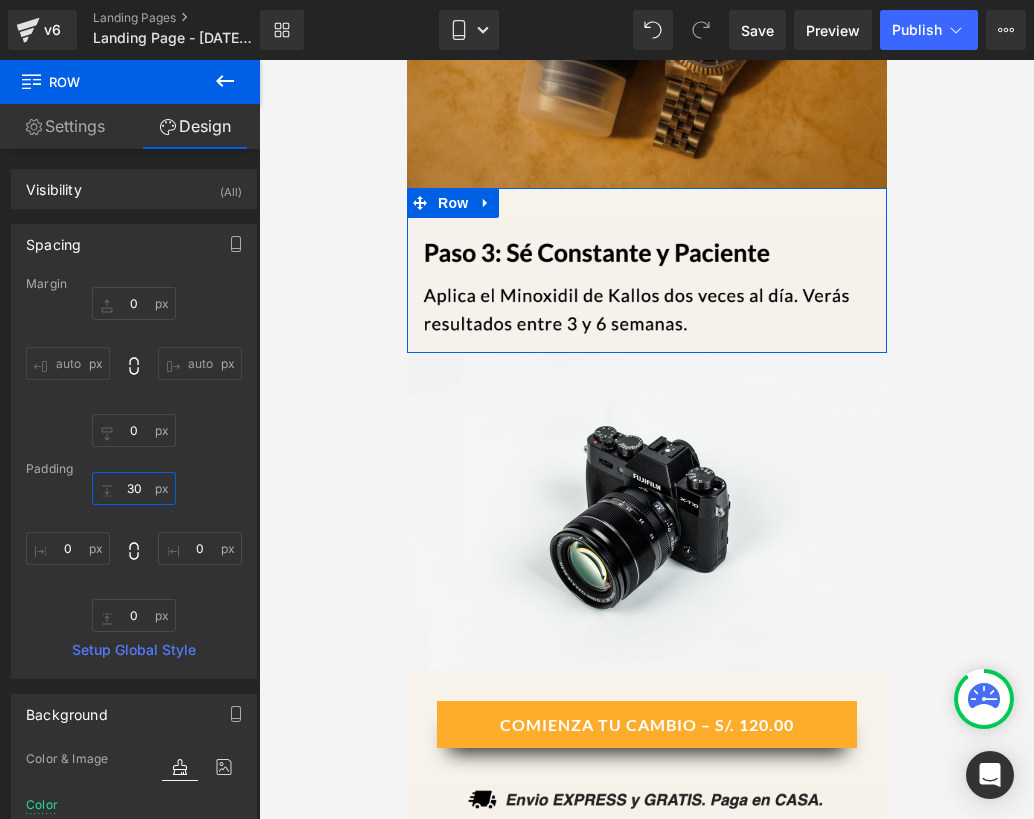 type on "5" 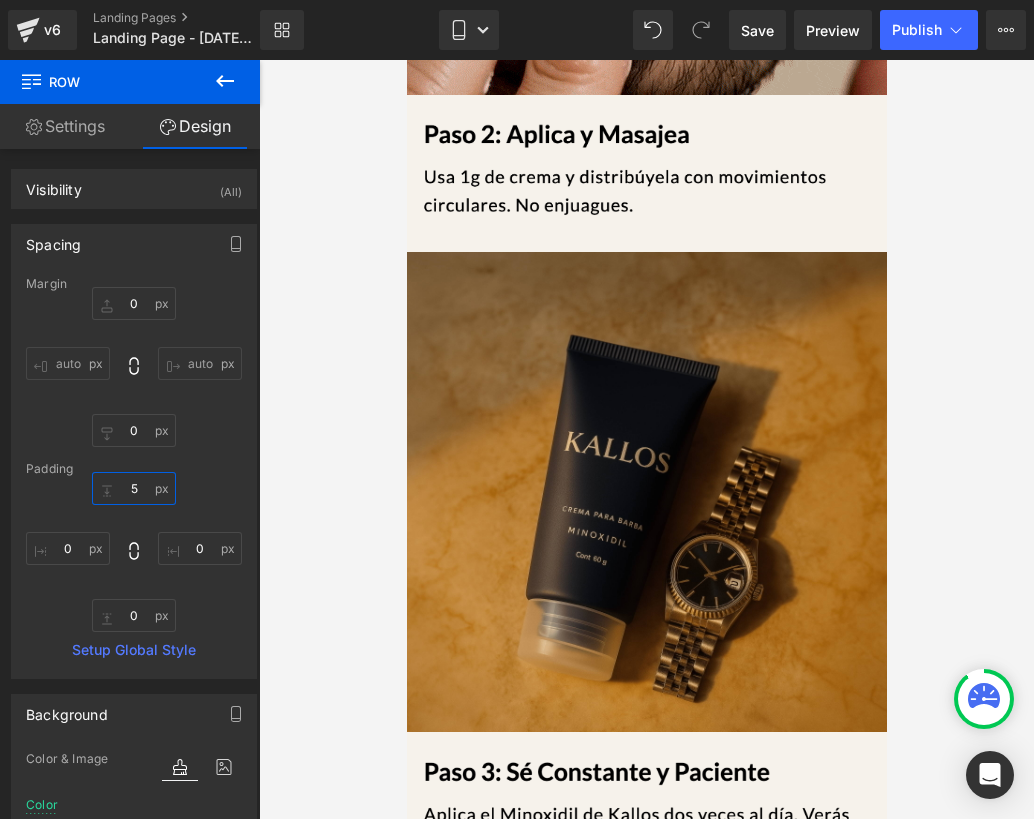 scroll, scrollTop: 6048, scrollLeft: 0, axis: vertical 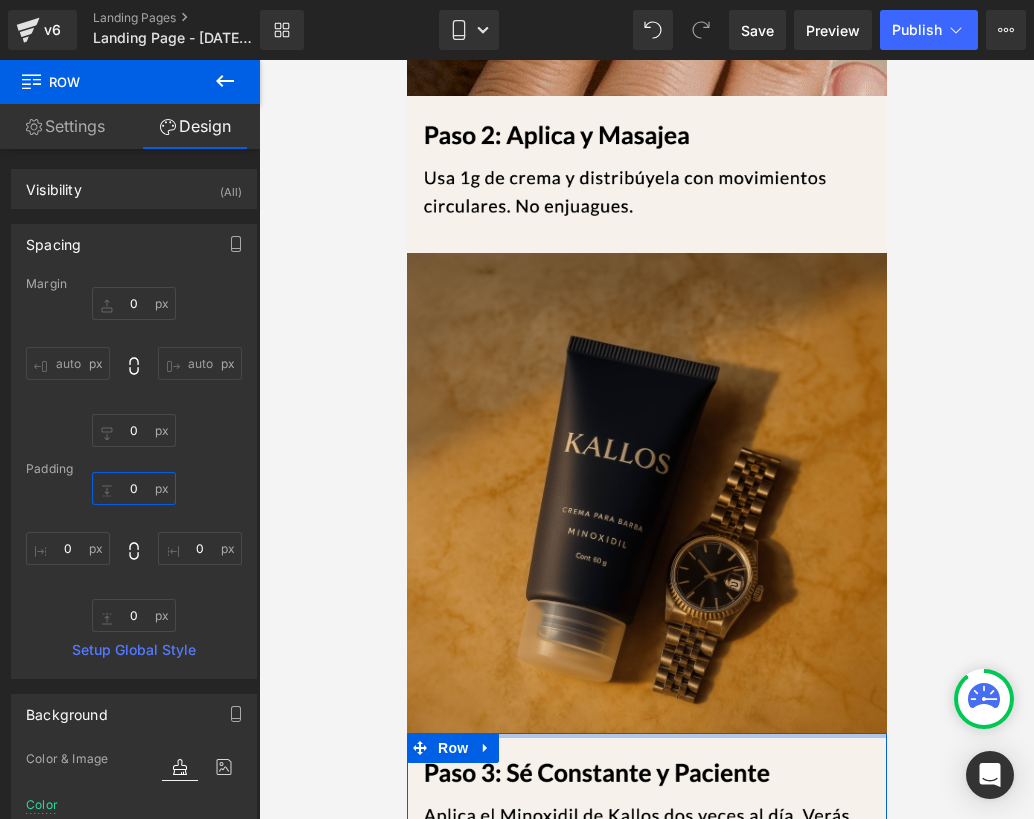 type on "0" 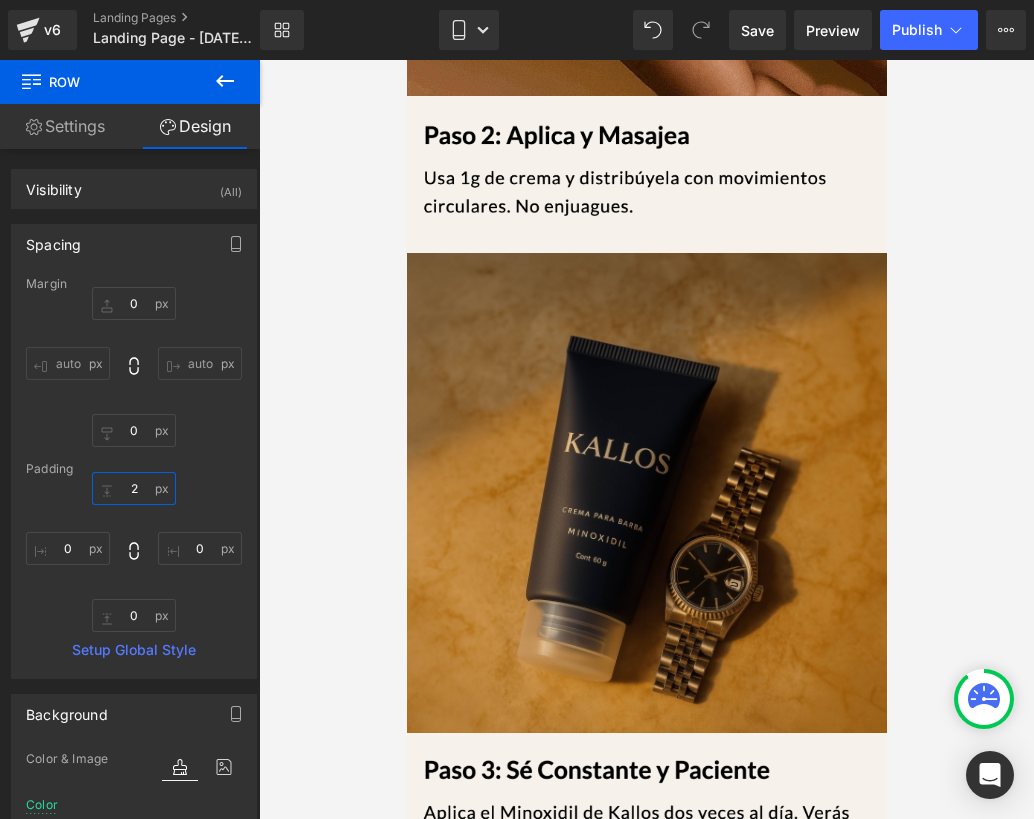 type on "2" 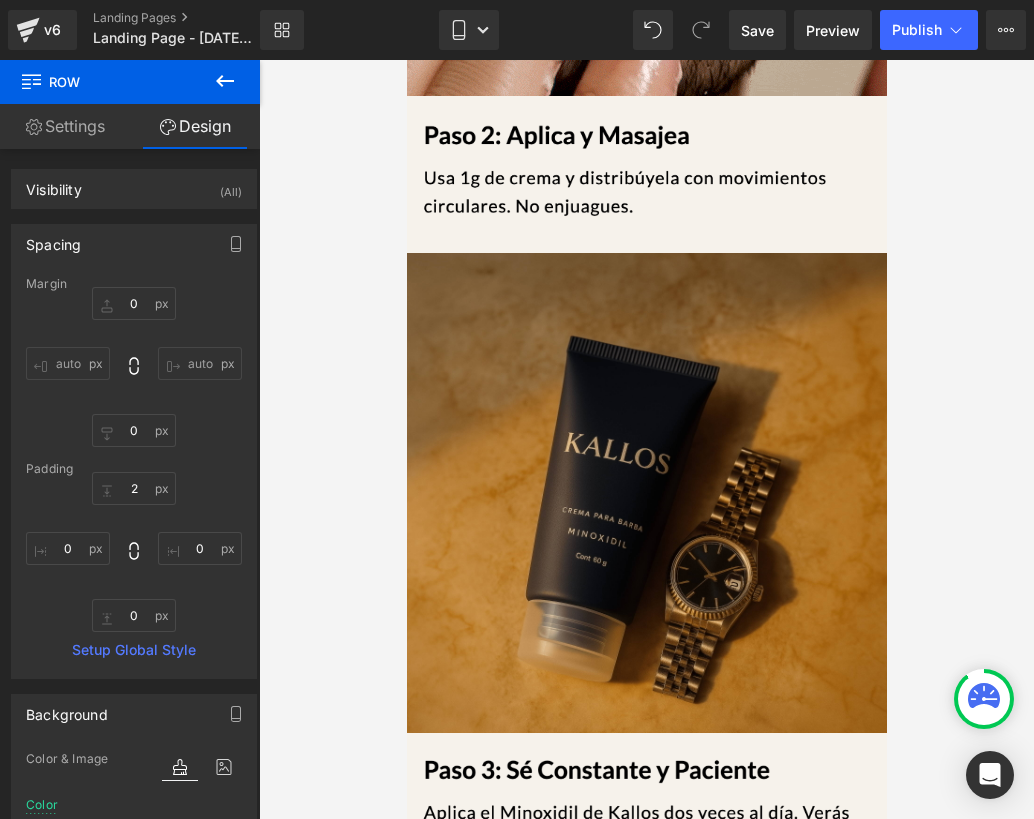 click at bounding box center [646, 439] 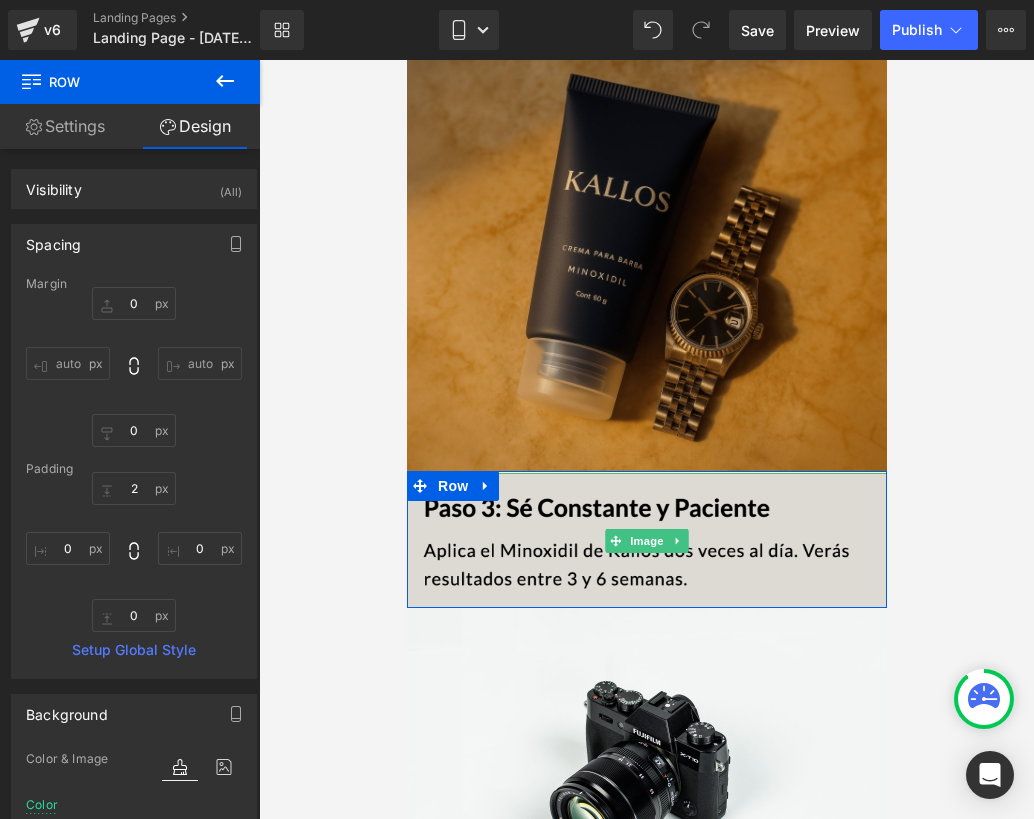 scroll, scrollTop: 6554, scrollLeft: 0, axis: vertical 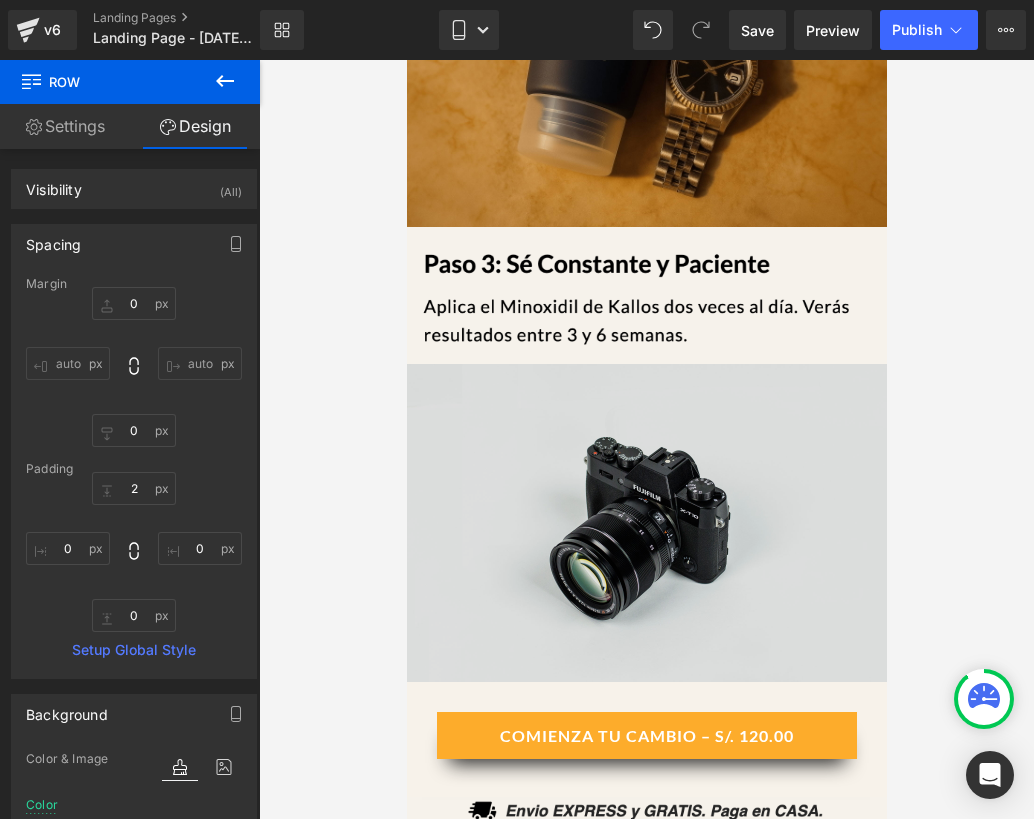 click at bounding box center (646, 523) 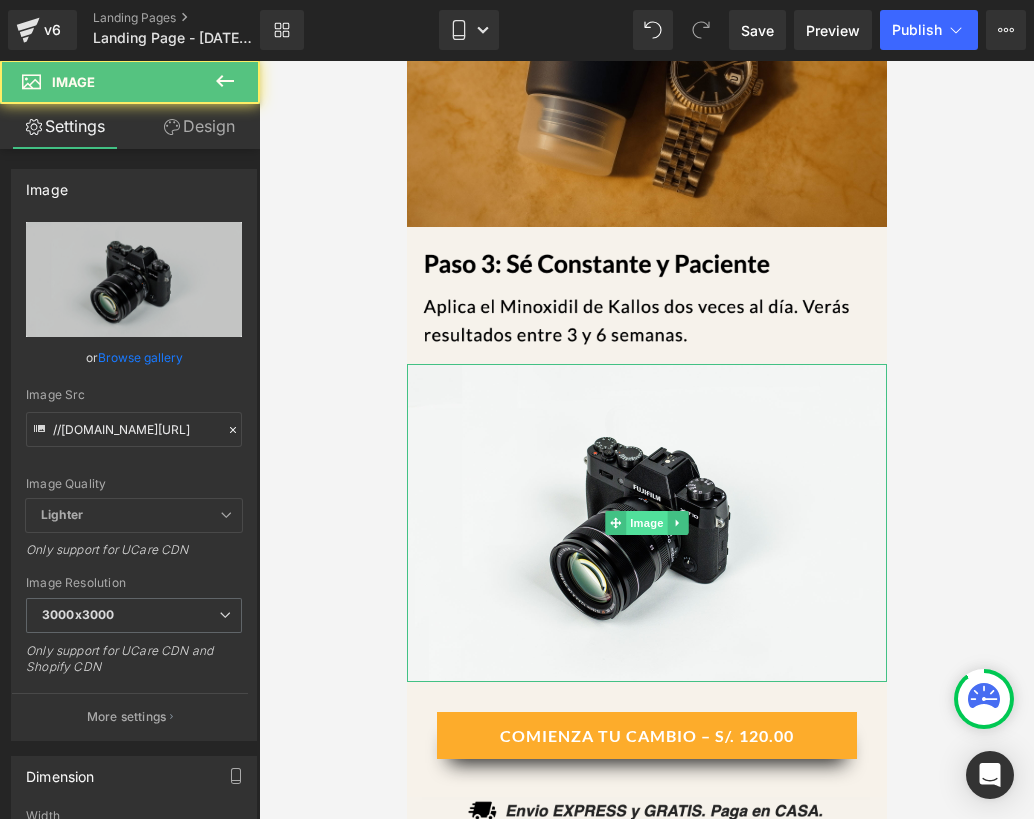 click on "Image" at bounding box center (646, 523) 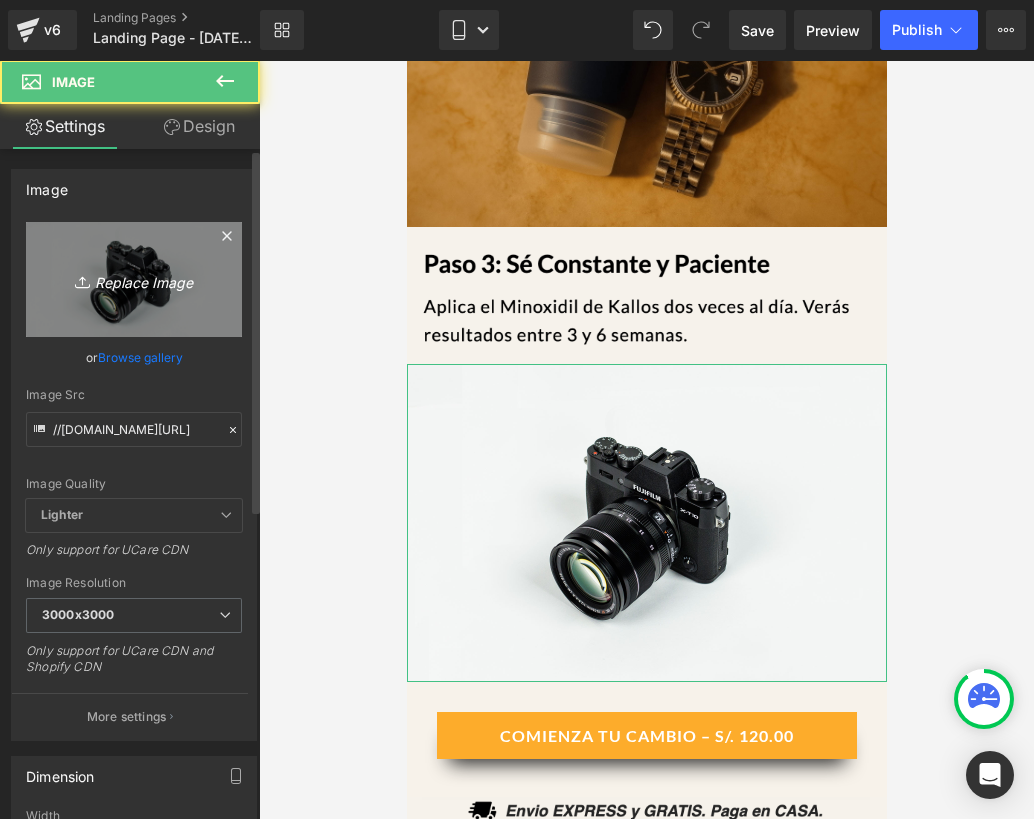 click on "Replace Image" at bounding box center (134, 279) 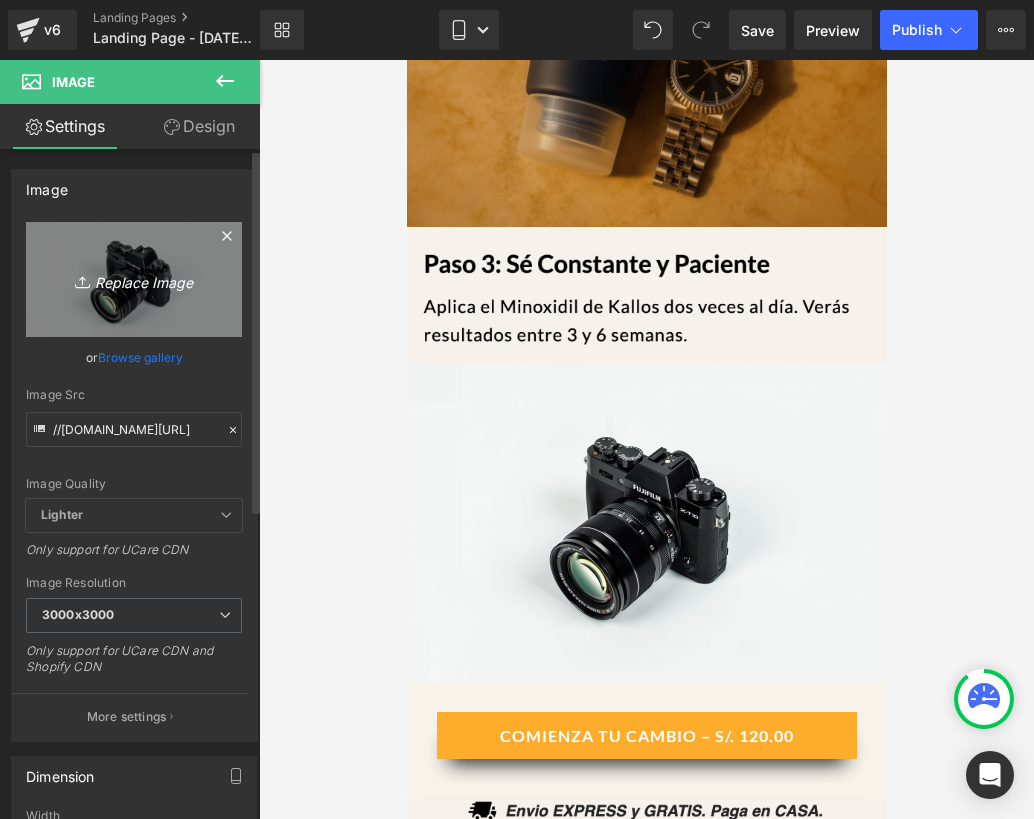 type on "C:\fakepath\Diseño sin título (39).png" 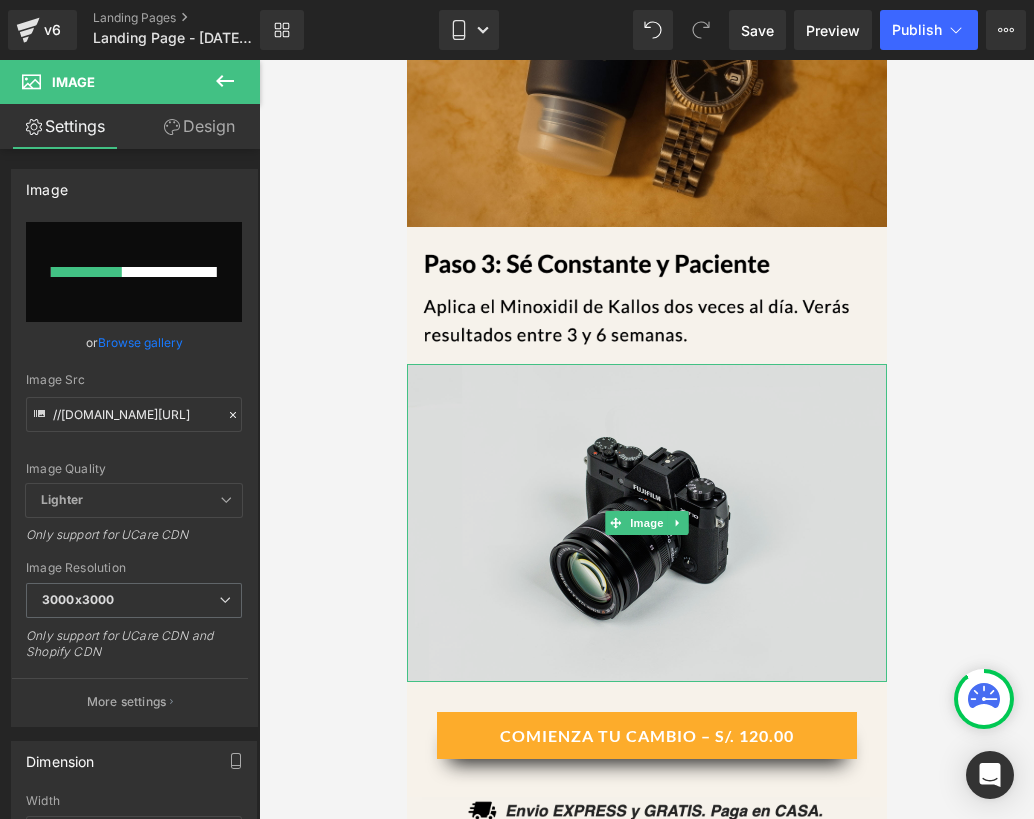 type 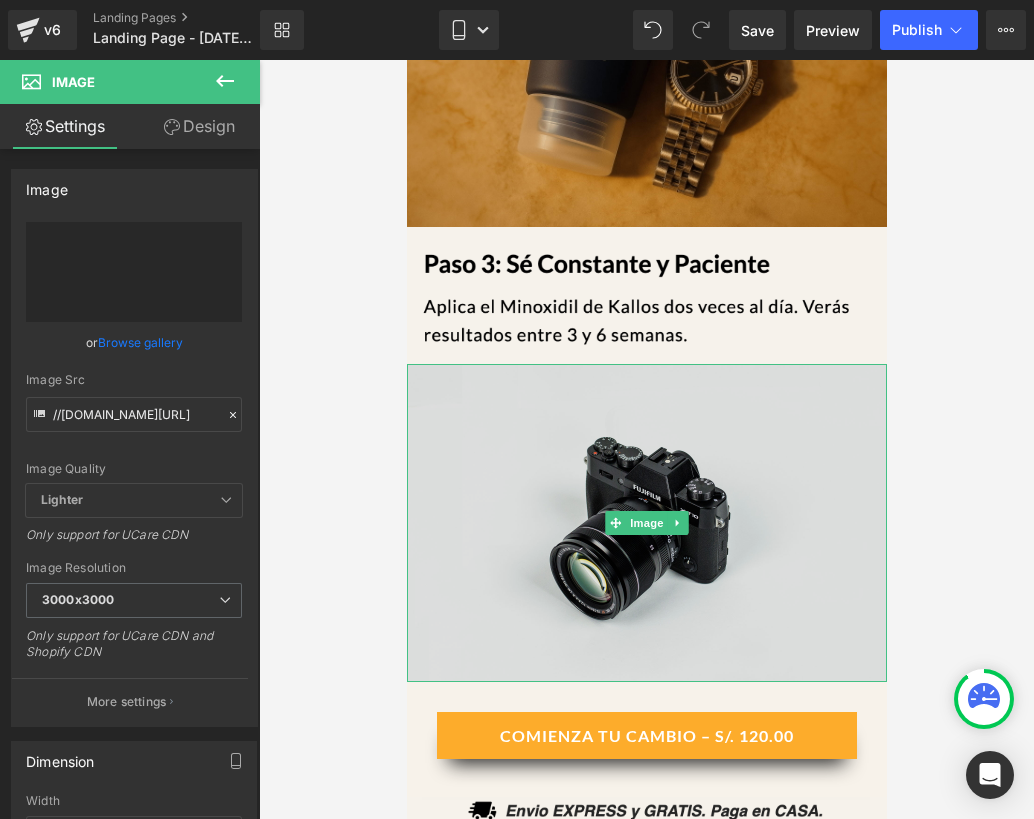 type on "[URL][DOMAIN_NAME]" 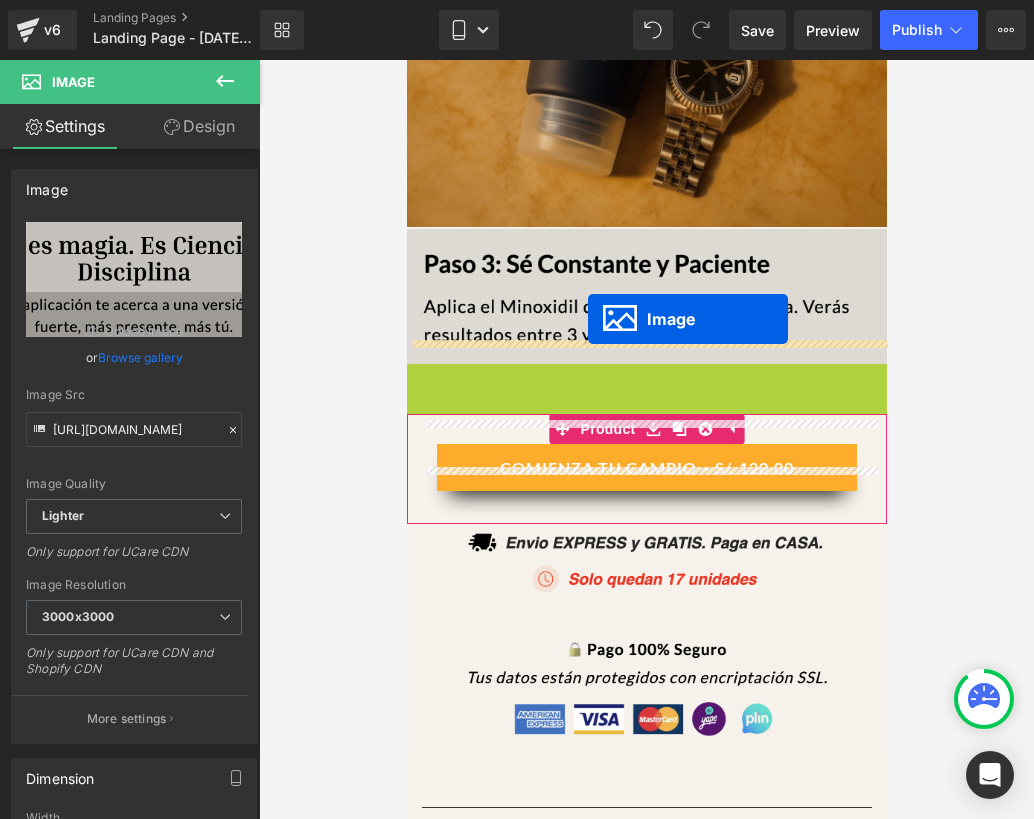 drag, startPoint x: 614, startPoint y: 421, endPoint x: 586, endPoint y: 319, distance: 105.773346 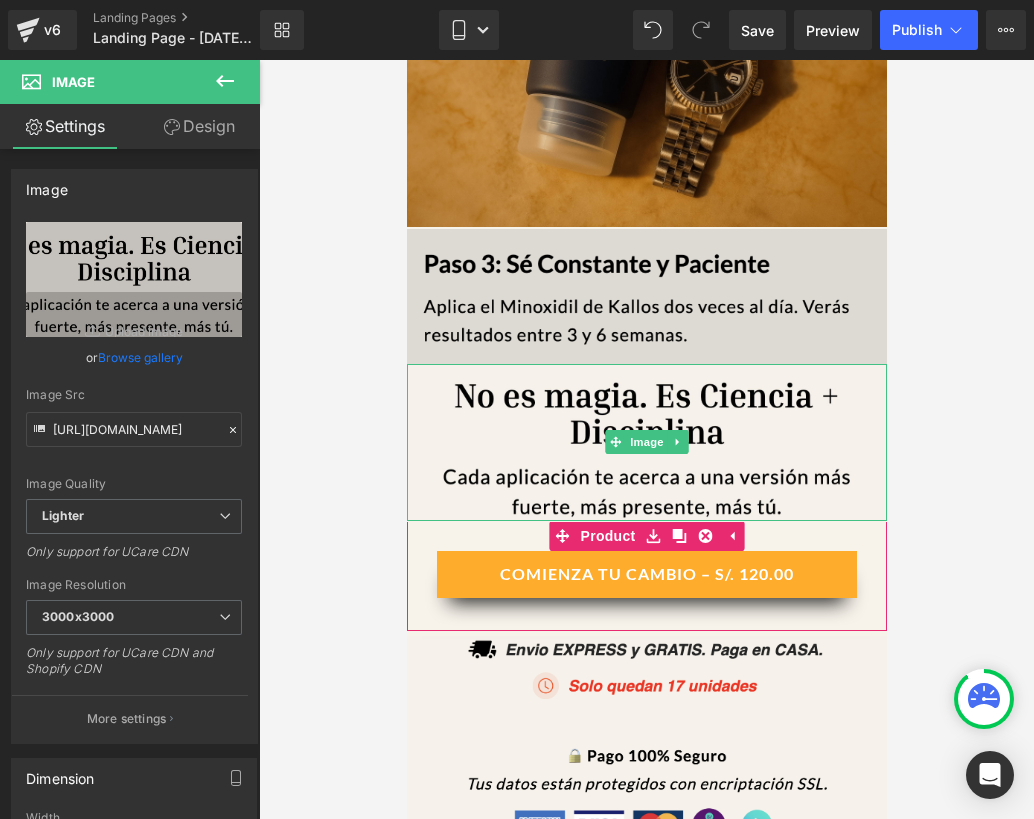 click at bounding box center [646, 296] 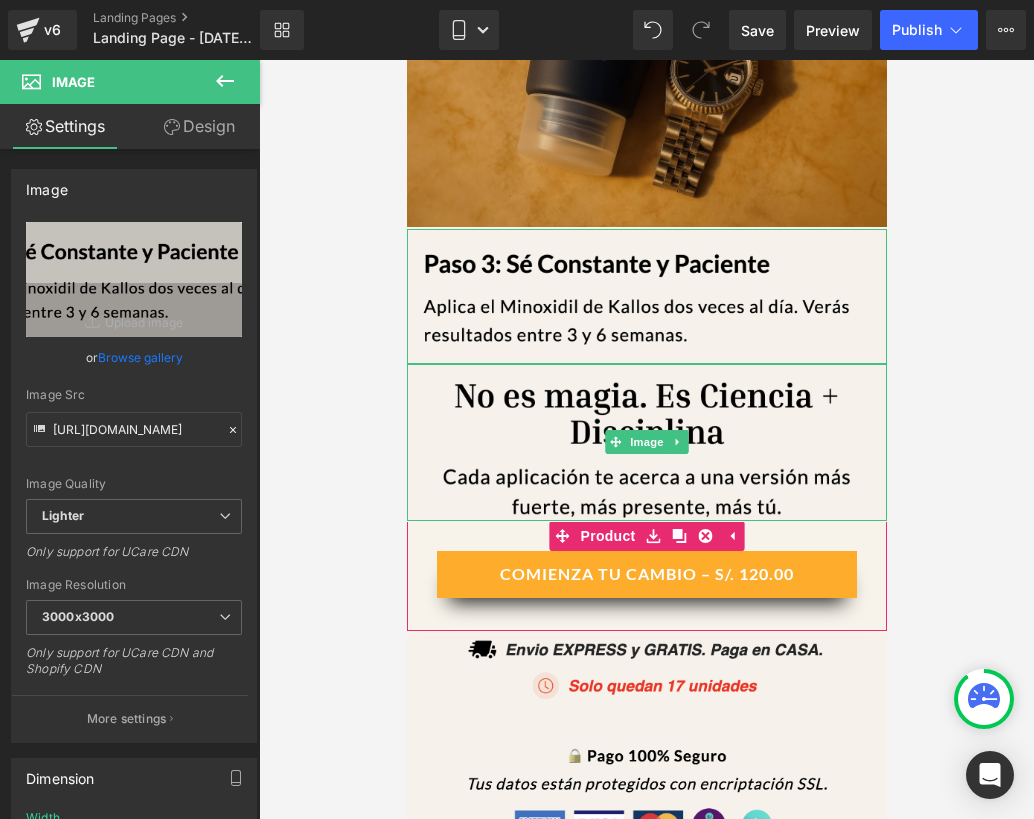click on "Design" at bounding box center (199, 126) 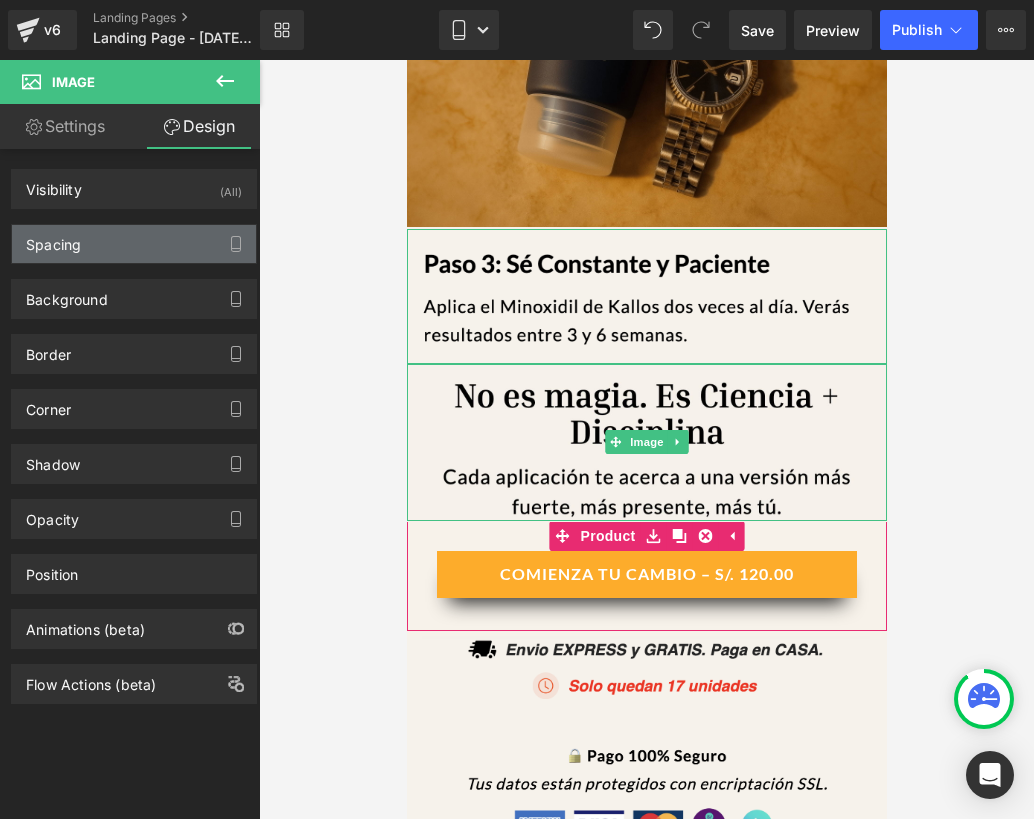 click on "Spacing" at bounding box center [134, 244] 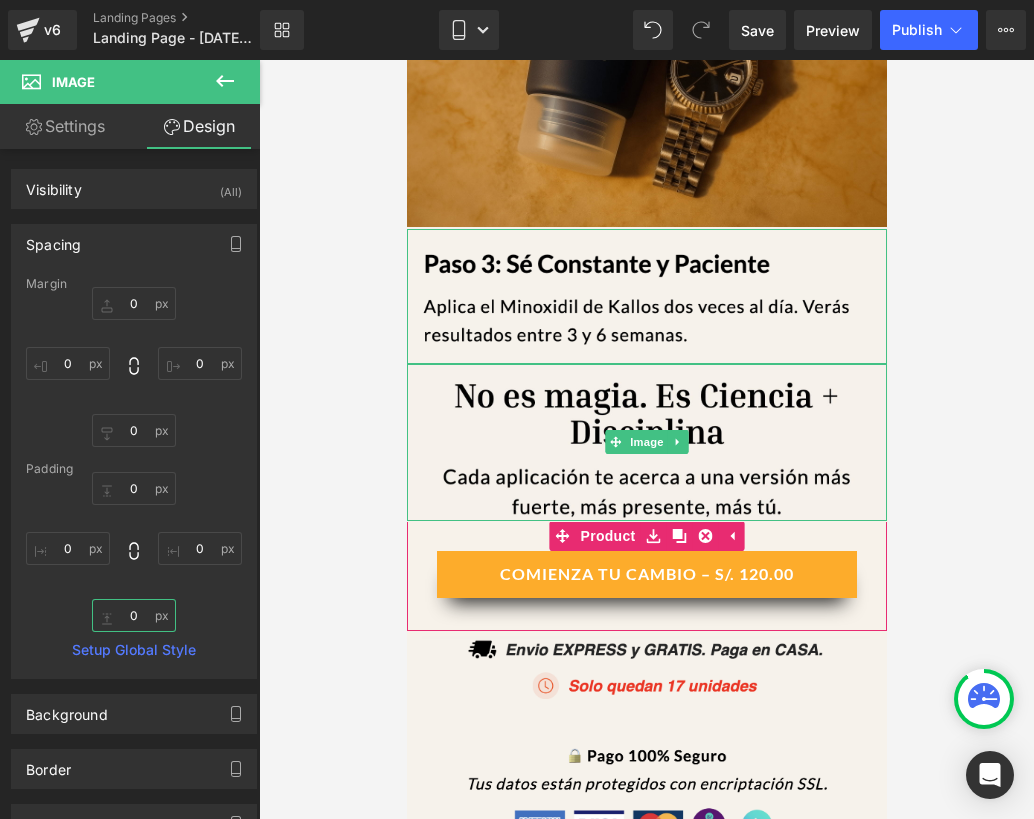 click on "0" at bounding box center [134, 615] 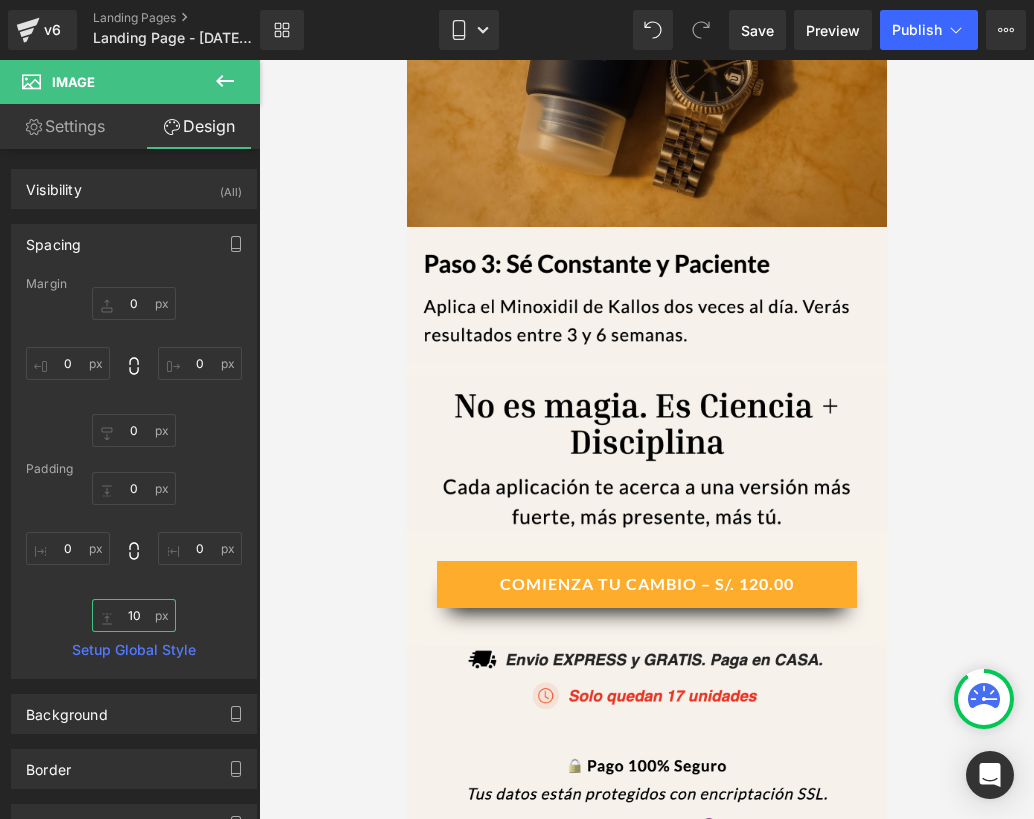 type on "10" 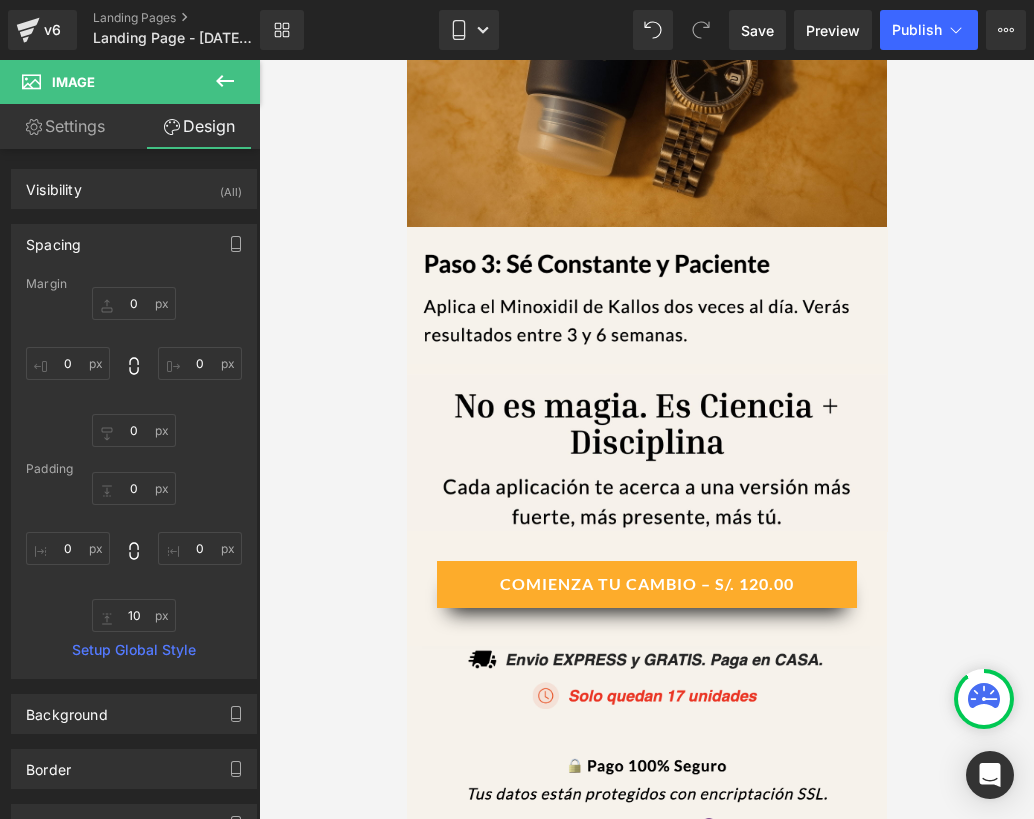click at bounding box center (646, 439) 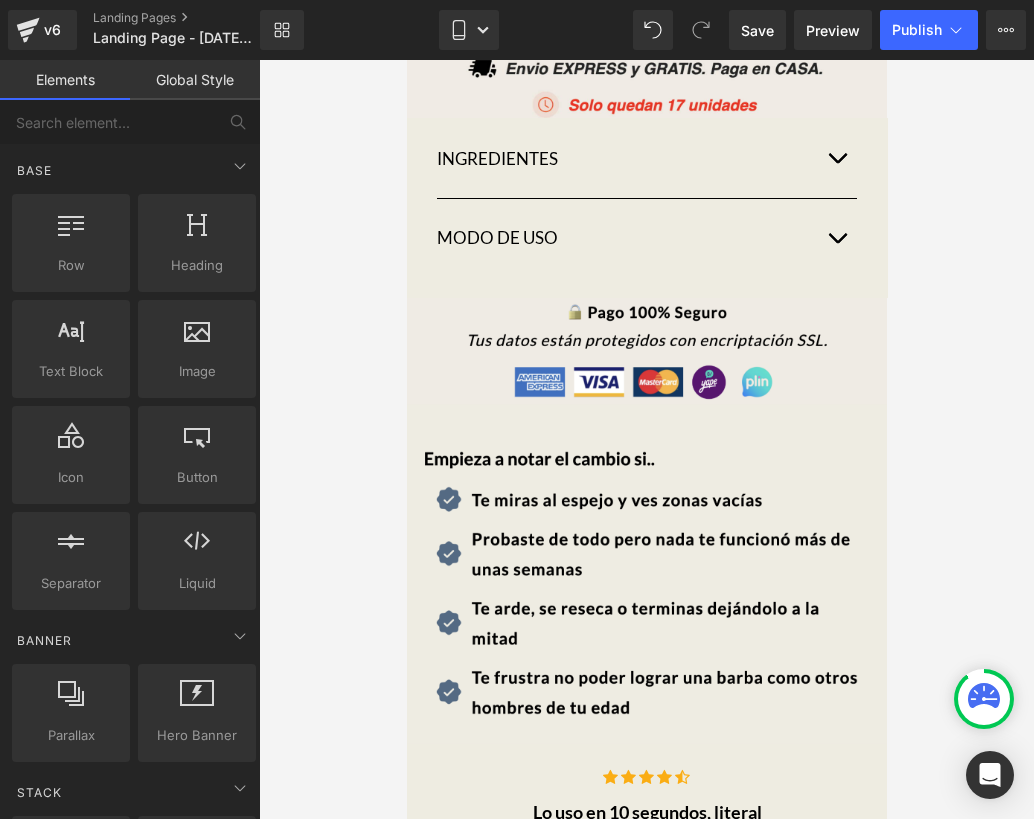 scroll, scrollTop: 990, scrollLeft: 0, axis: vertical 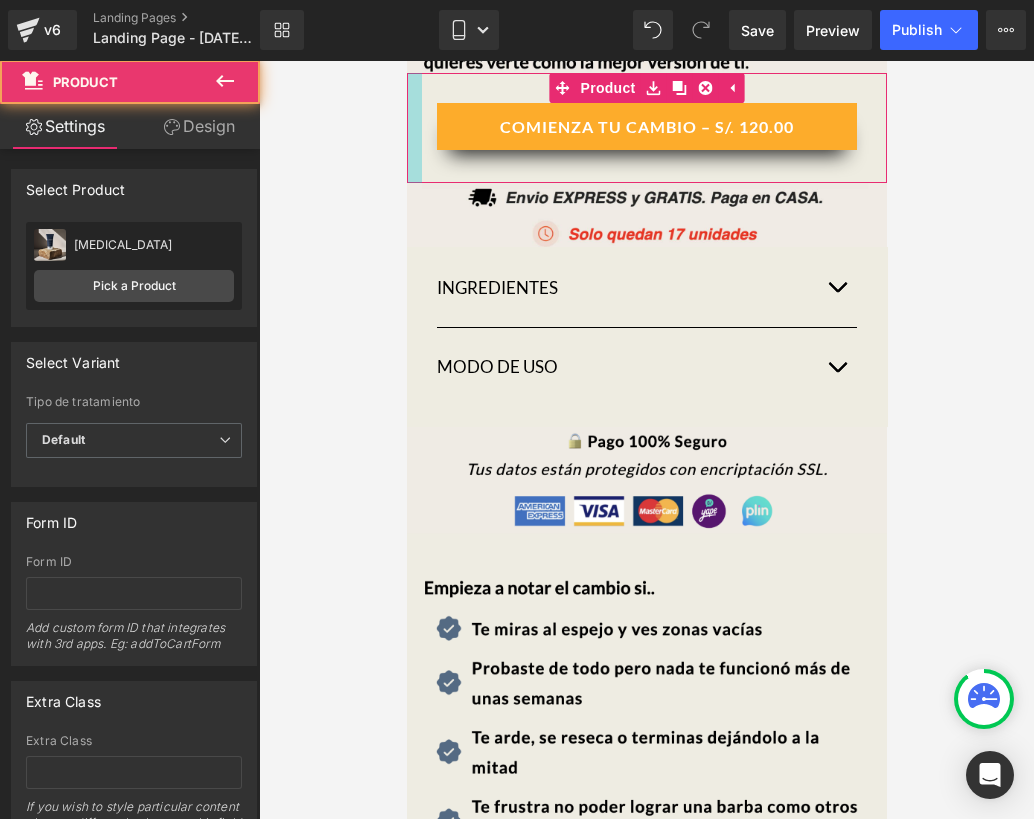 click at bounding box center [413, 128] 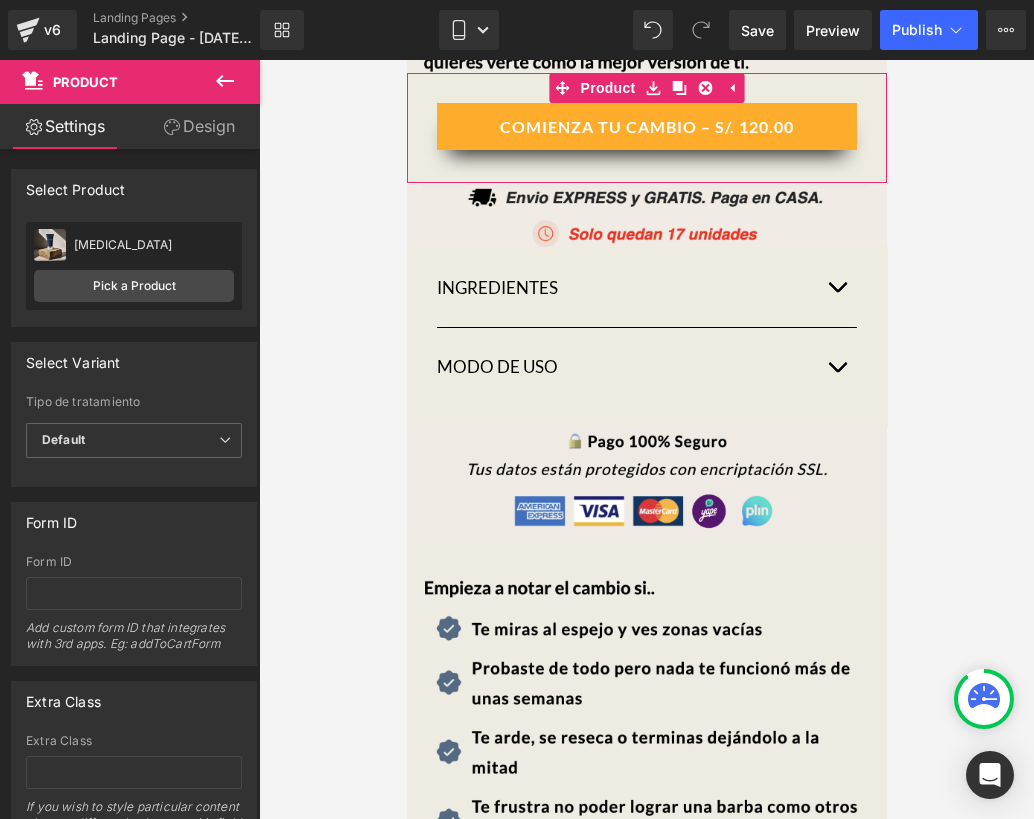 click on "Design" at bounding box center (199, 126) 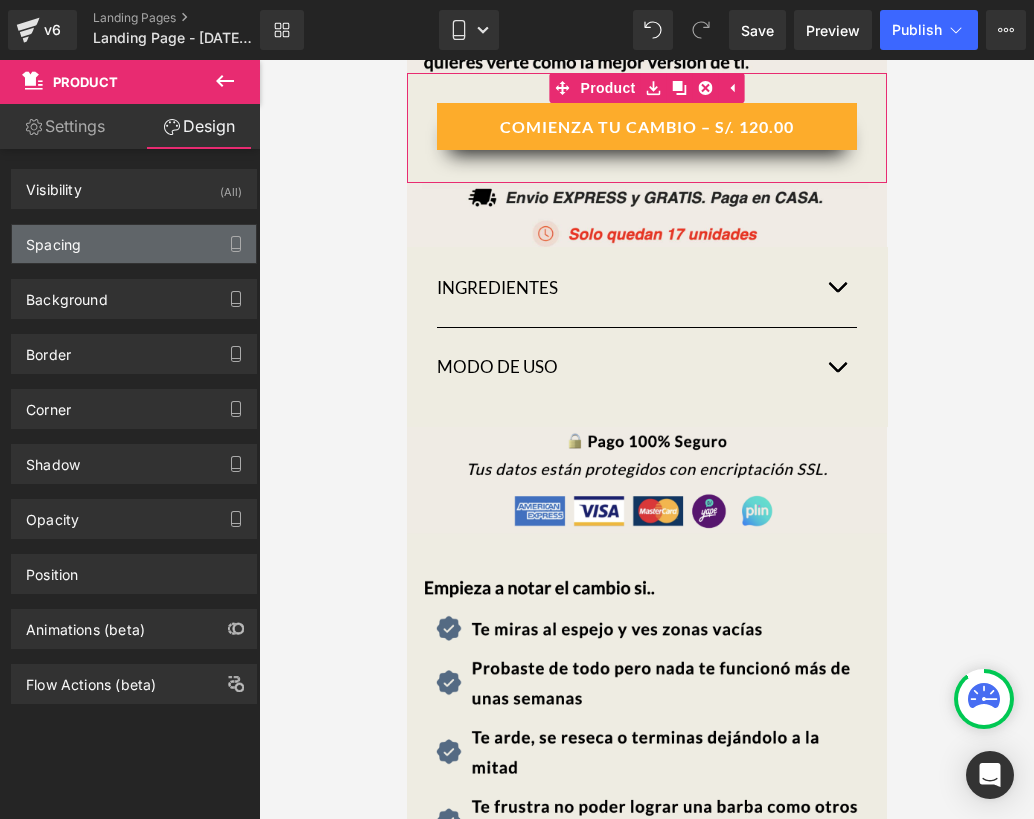 type on "#eeece1" 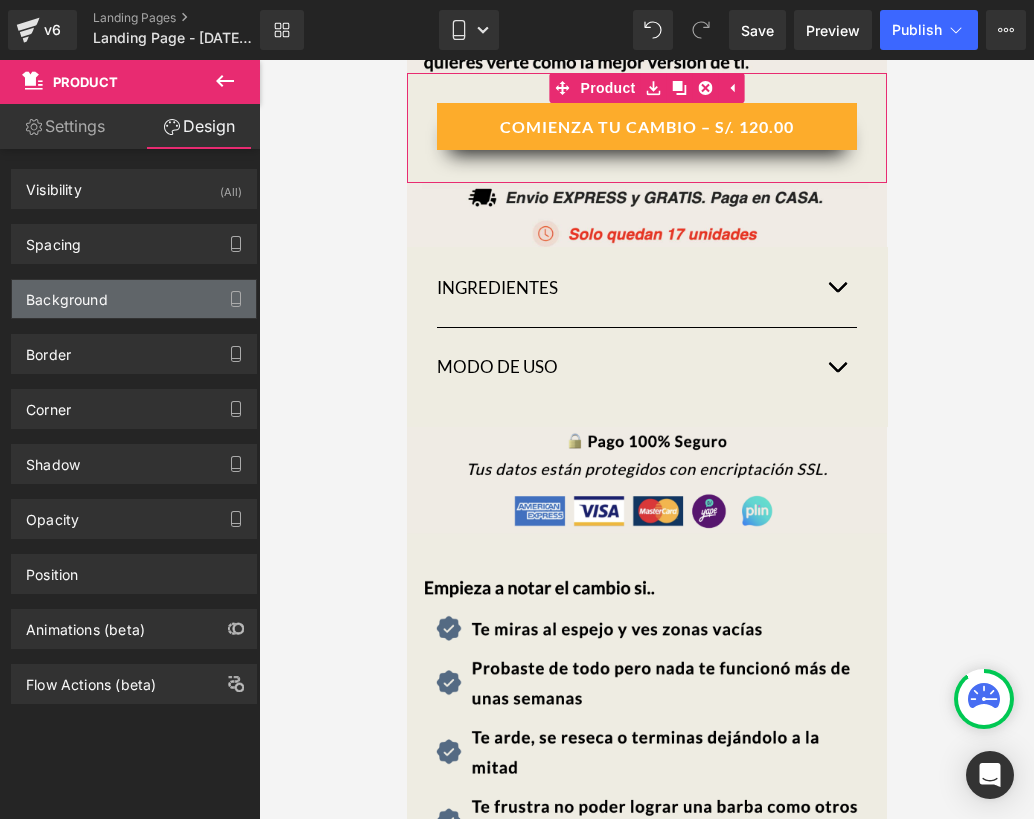 click on "Background" at bounding box center [67, 294] 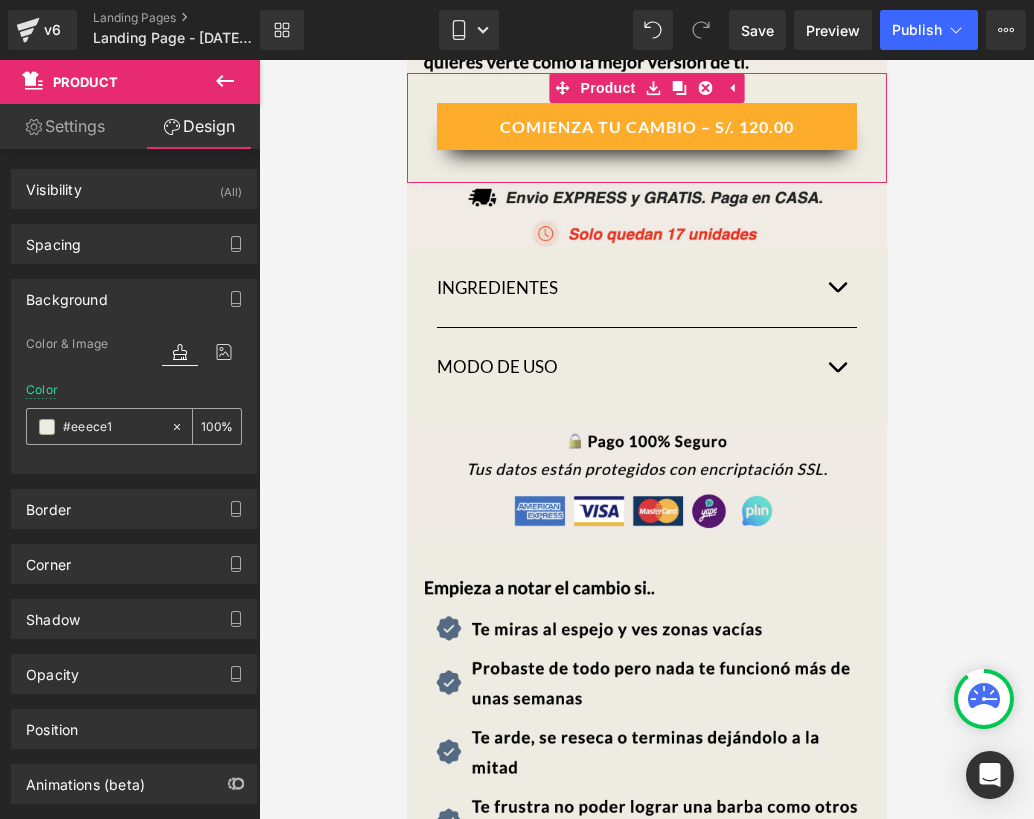 click on "#eeece1" at bounding box center (112, 427) 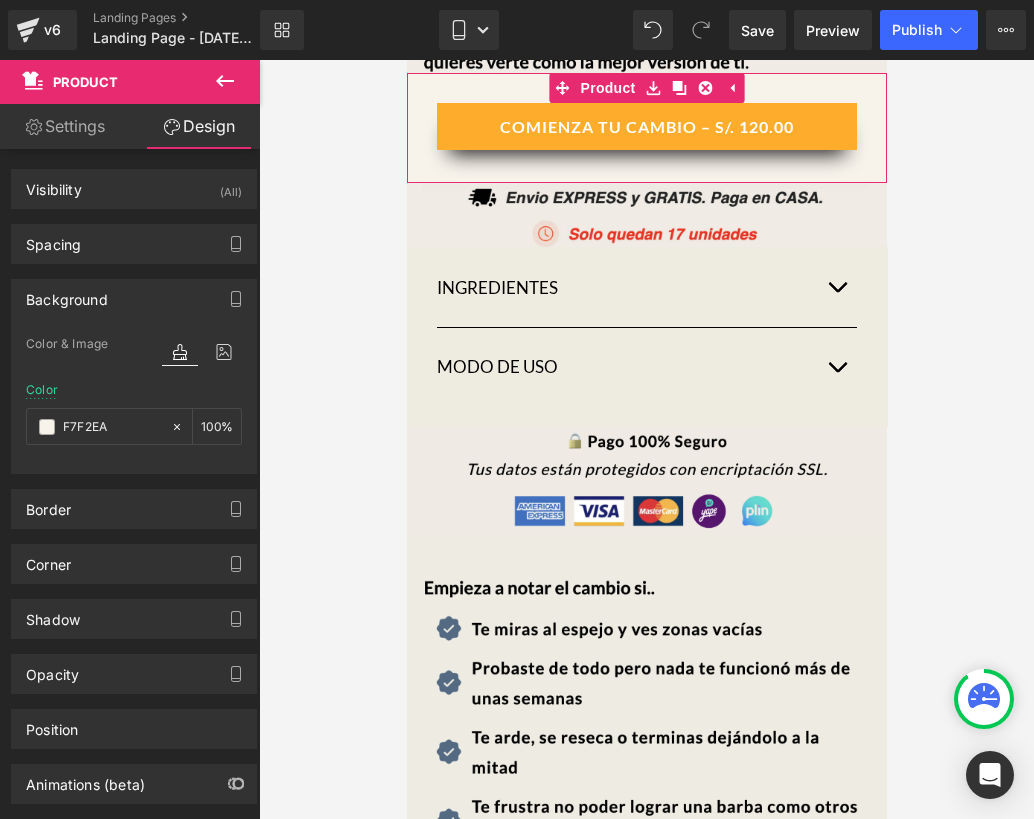 type on "#f7f2ea" 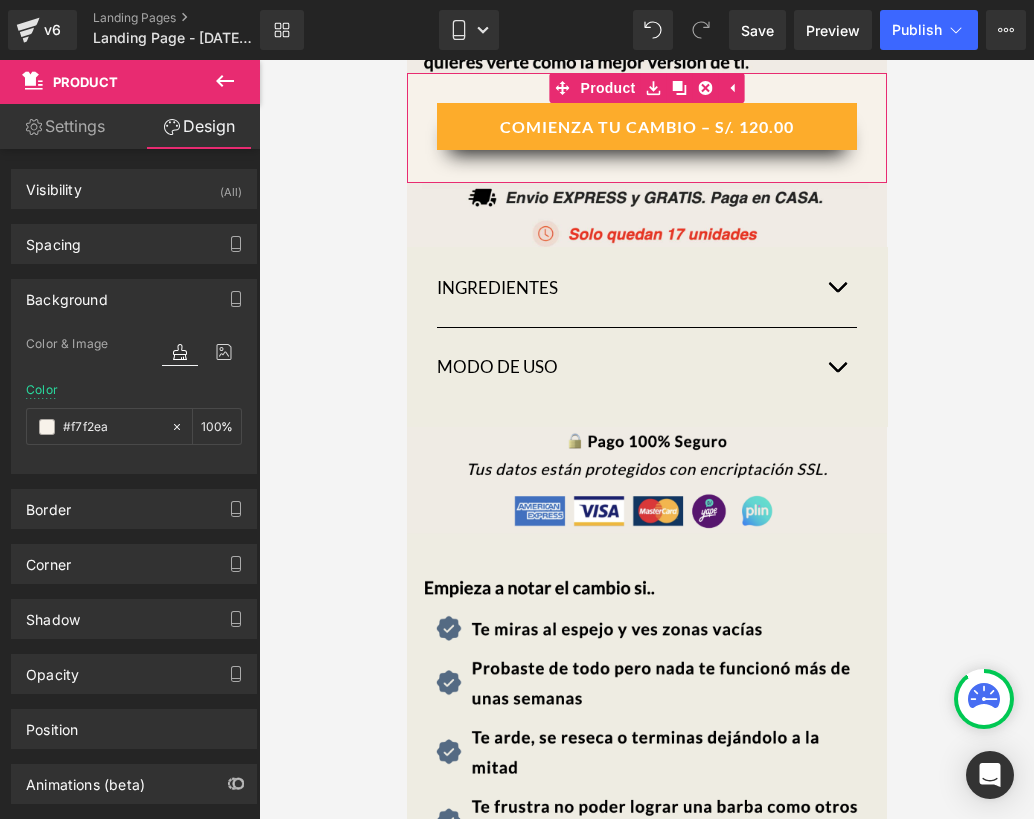 click on "Color #f7f2ea 100 %" at bounding box center [134, 425] 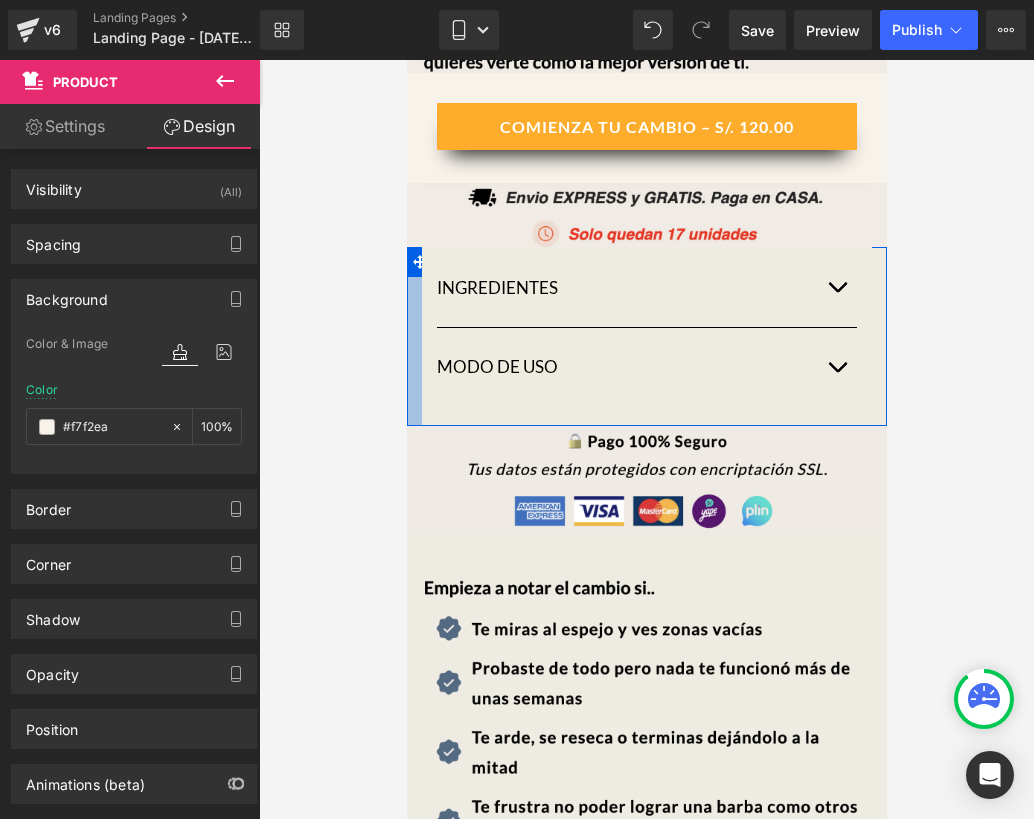 click at bounding box center (413, 336) 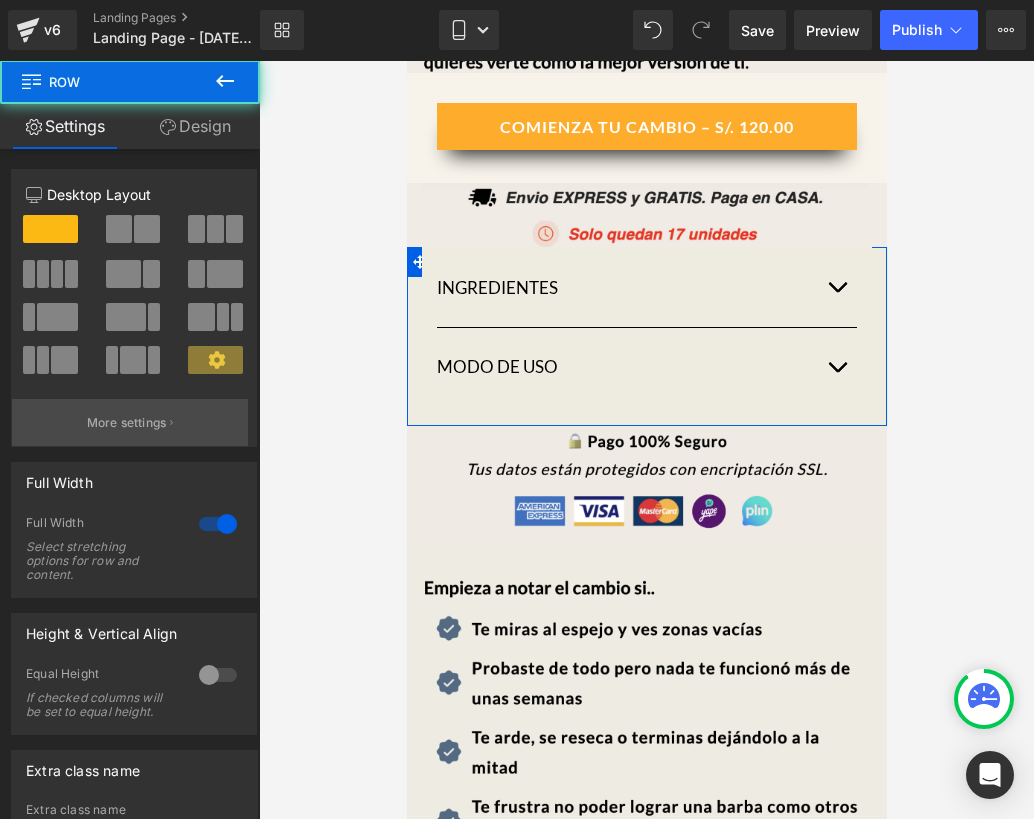 scroll, scrollTop: 198, scrollLeft: 0, axis: vertical 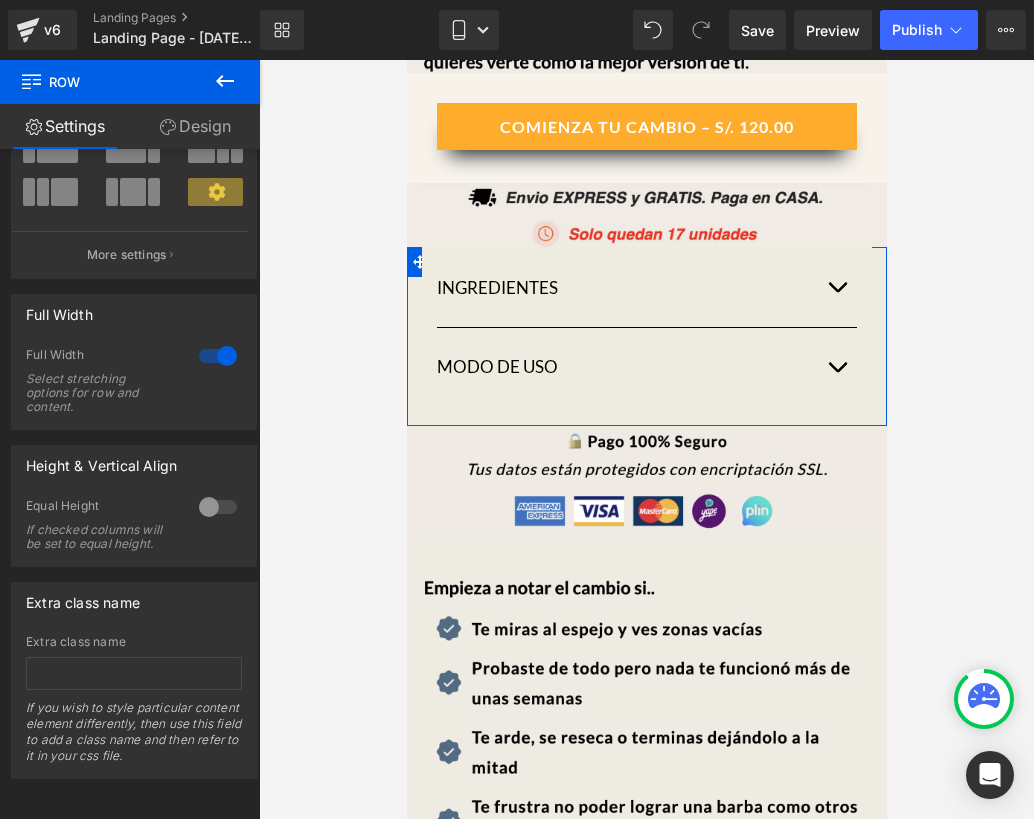 click on "Design" at bounding box center [195, 126] 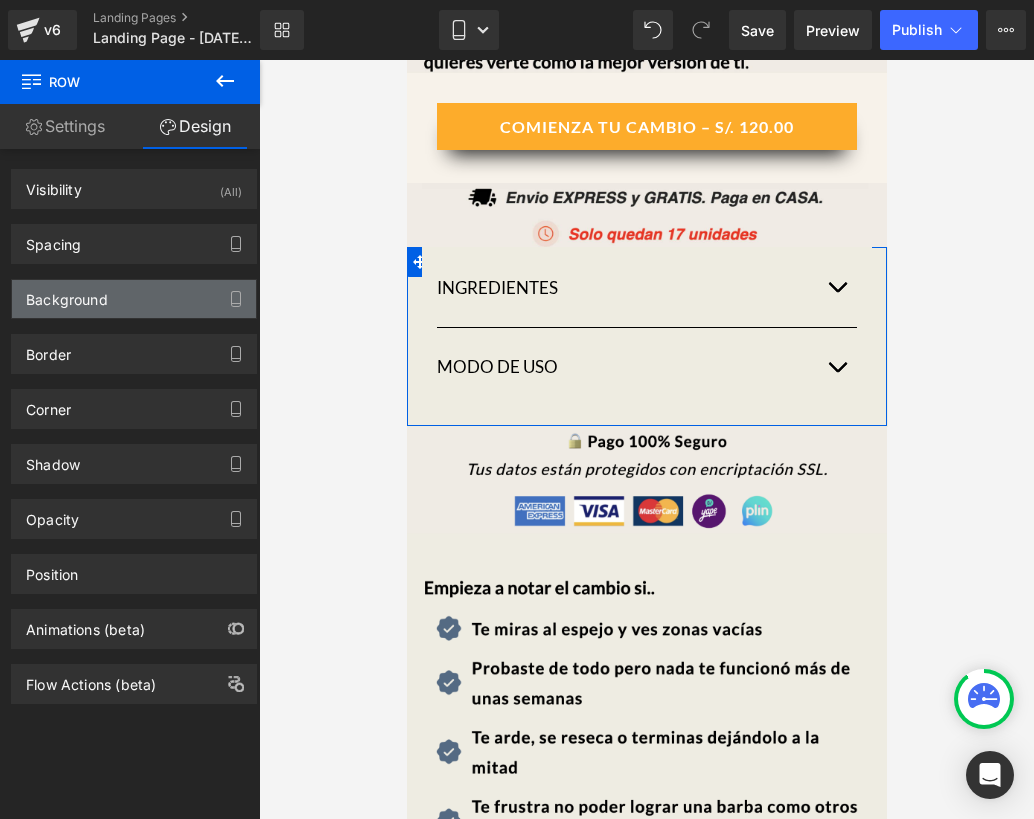 click on "Background" at bounding box center [67, 294] 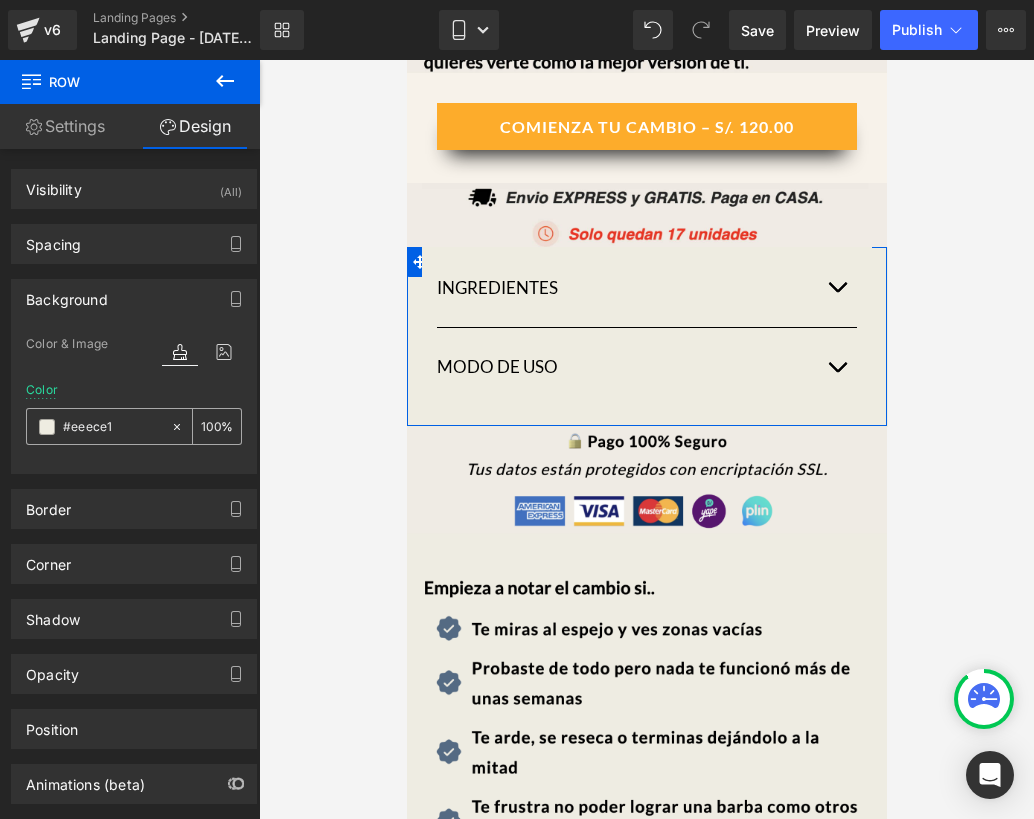click on "#eeece1" at bounding box center (112, 427) 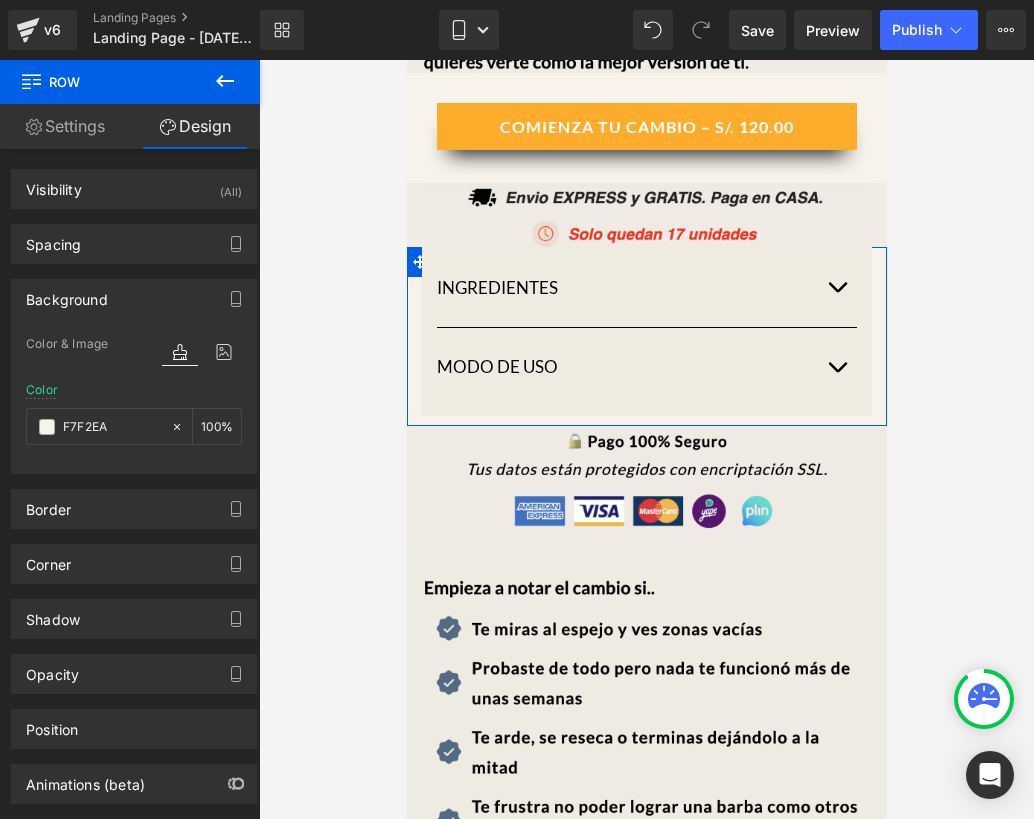 type on "#f7f2ea" 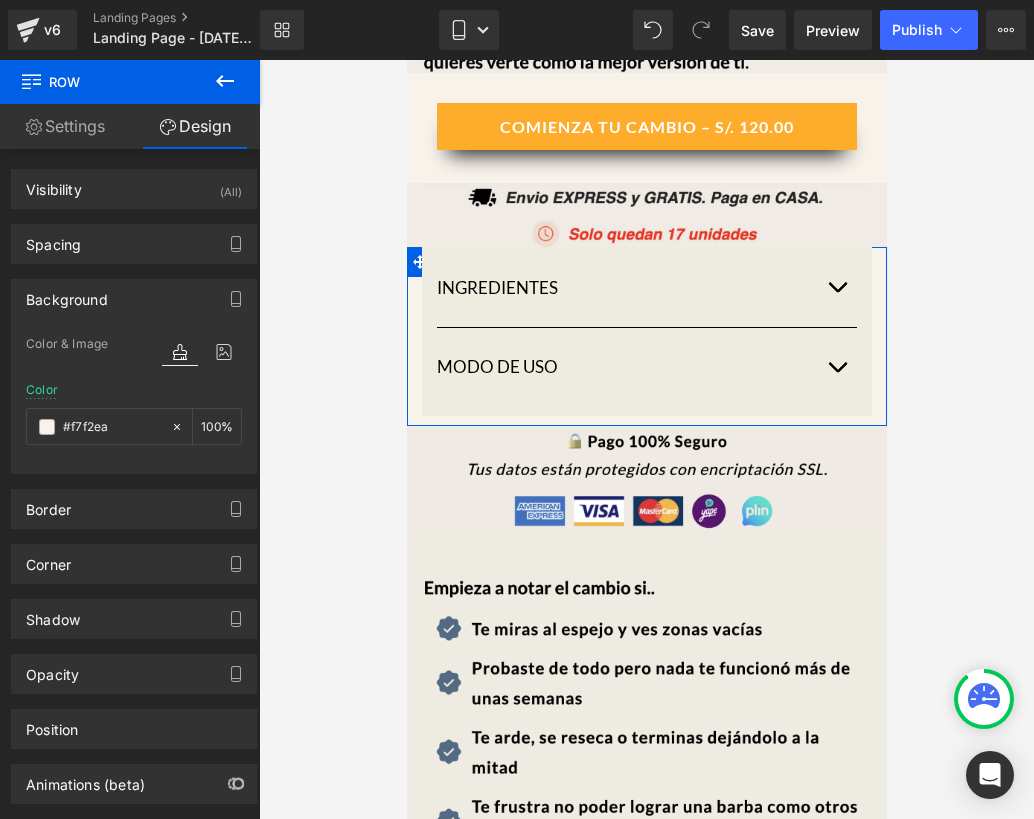 click on "Settings" at bounding box center (65, 126) 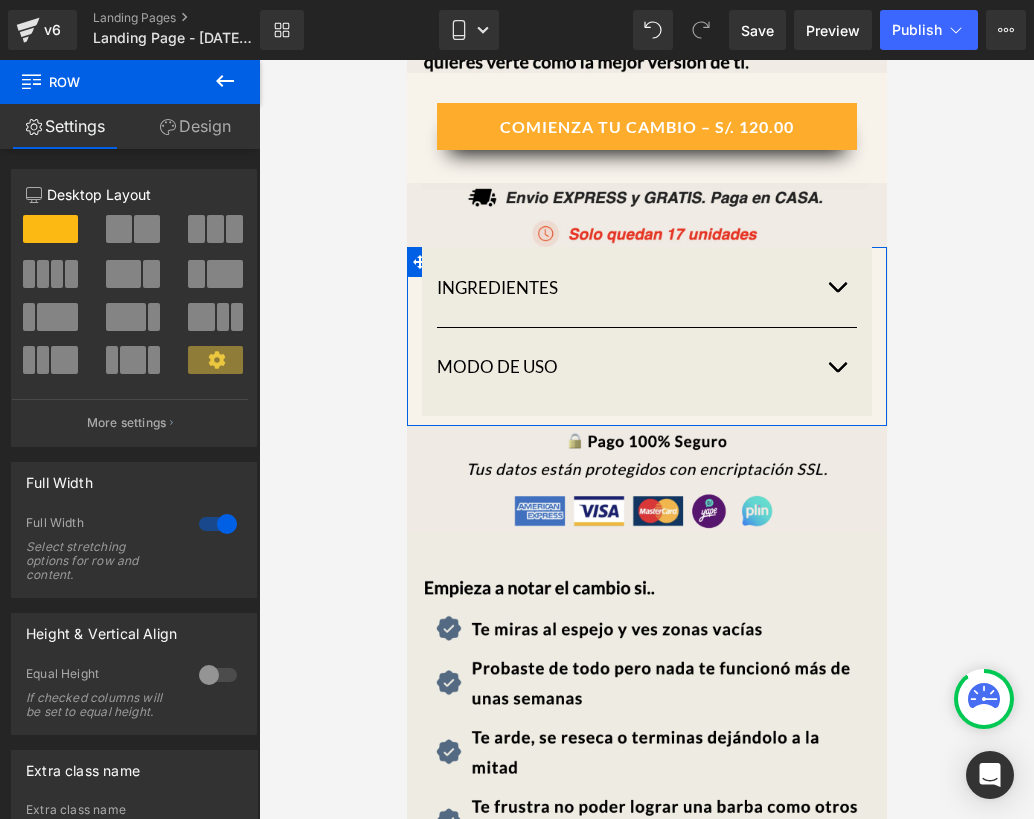 click on "Design" at bounding box center (195, 126) 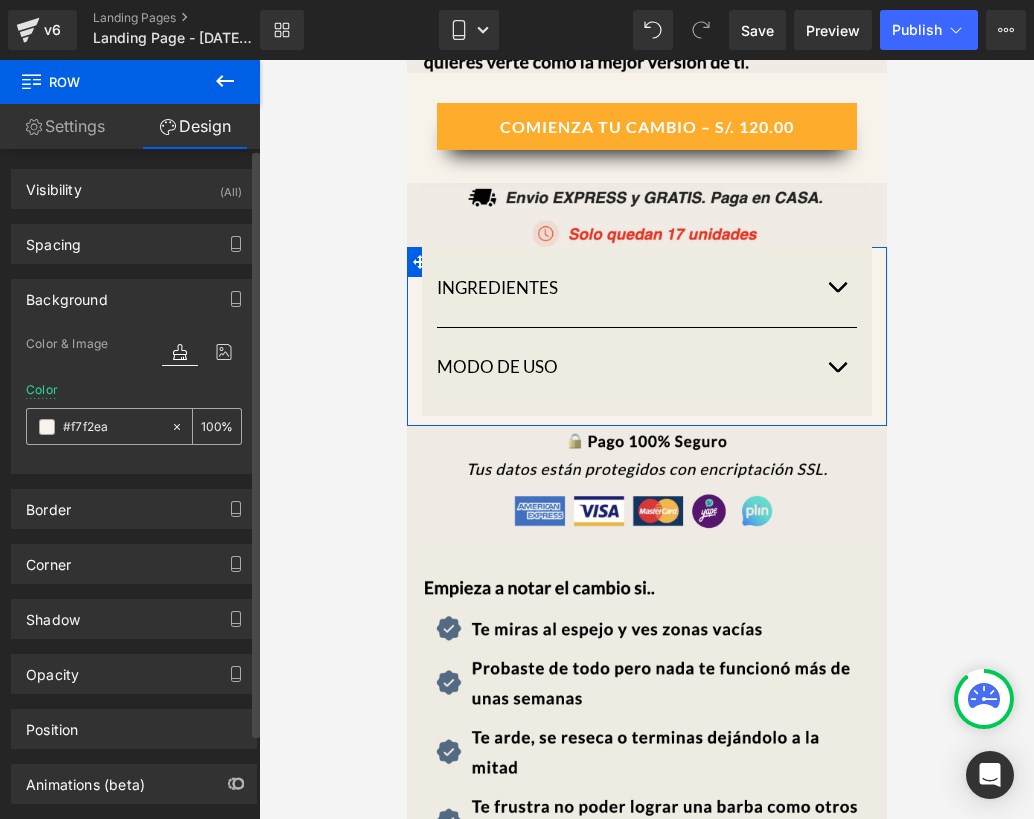 click on "#f7f2ea" at bounding box center [98, 426] 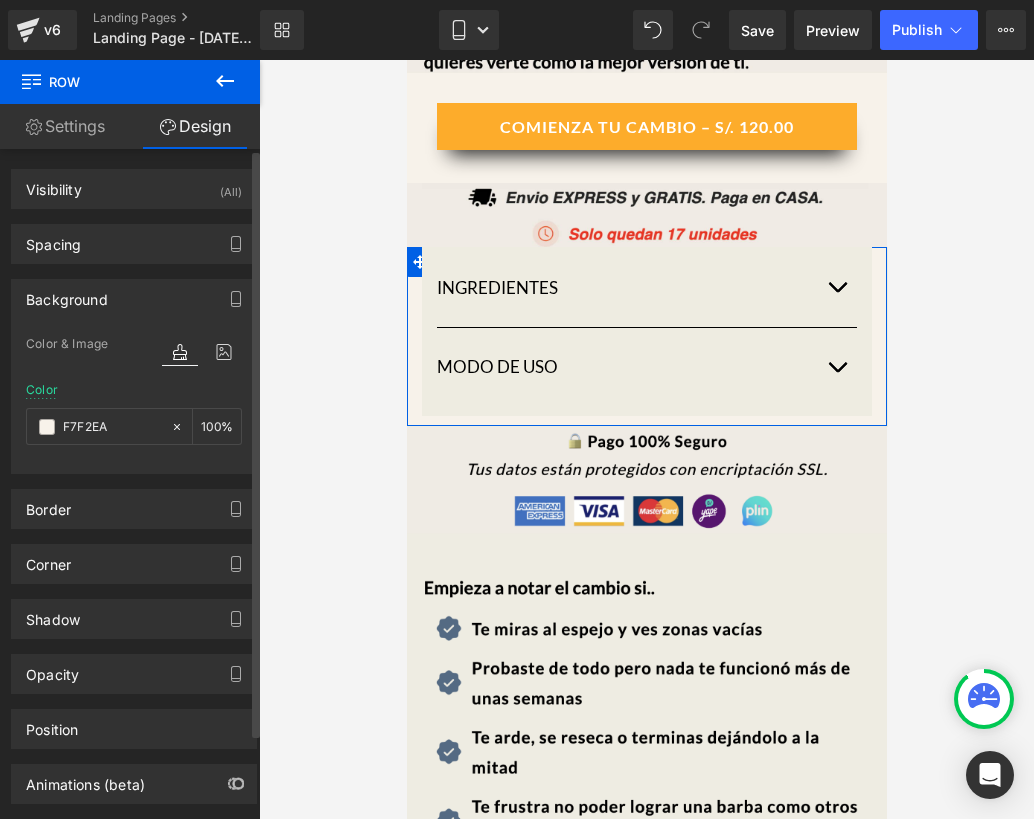 type on "F7F2EA" 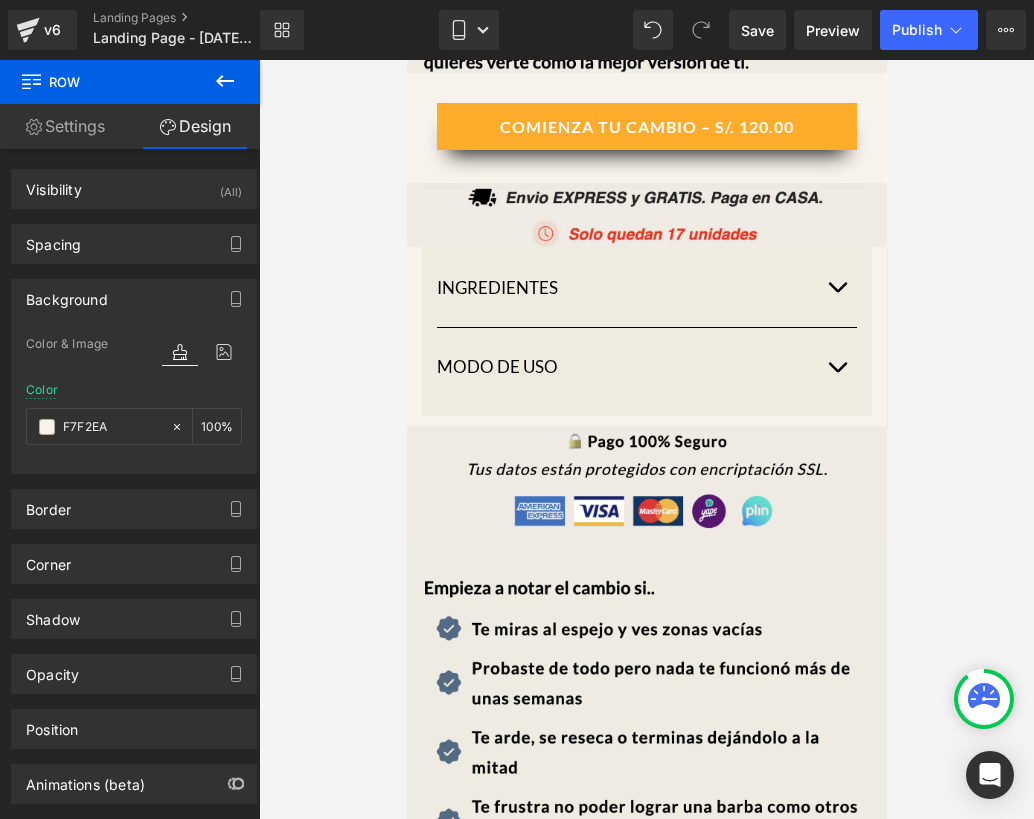 click at bounding box center [646, 439] 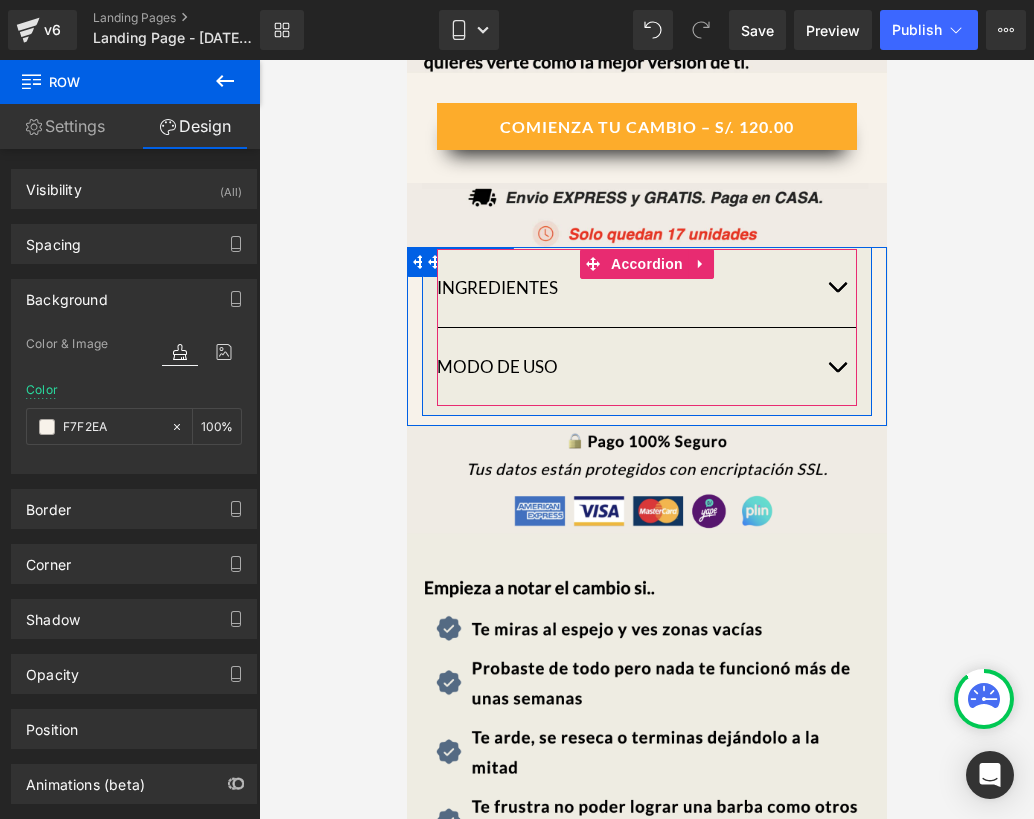 click on "INGREDIENTES Heading" at bounding box center (646, 288) 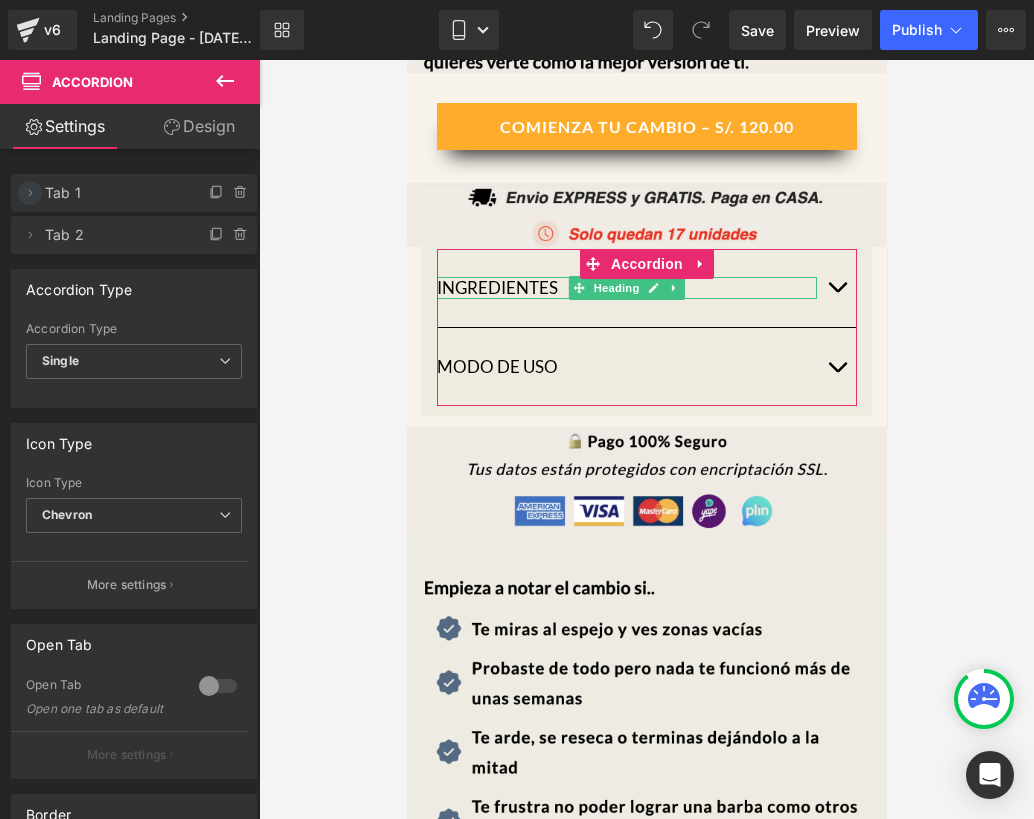 click at bounding box center [30, 193] 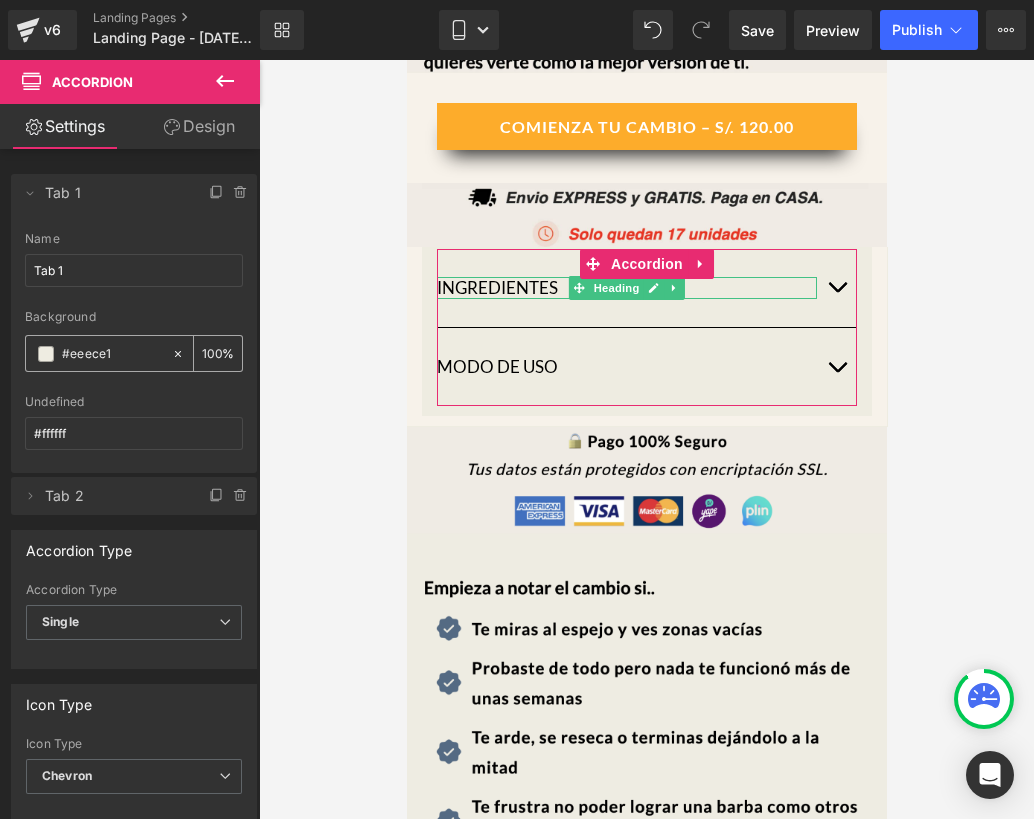 click 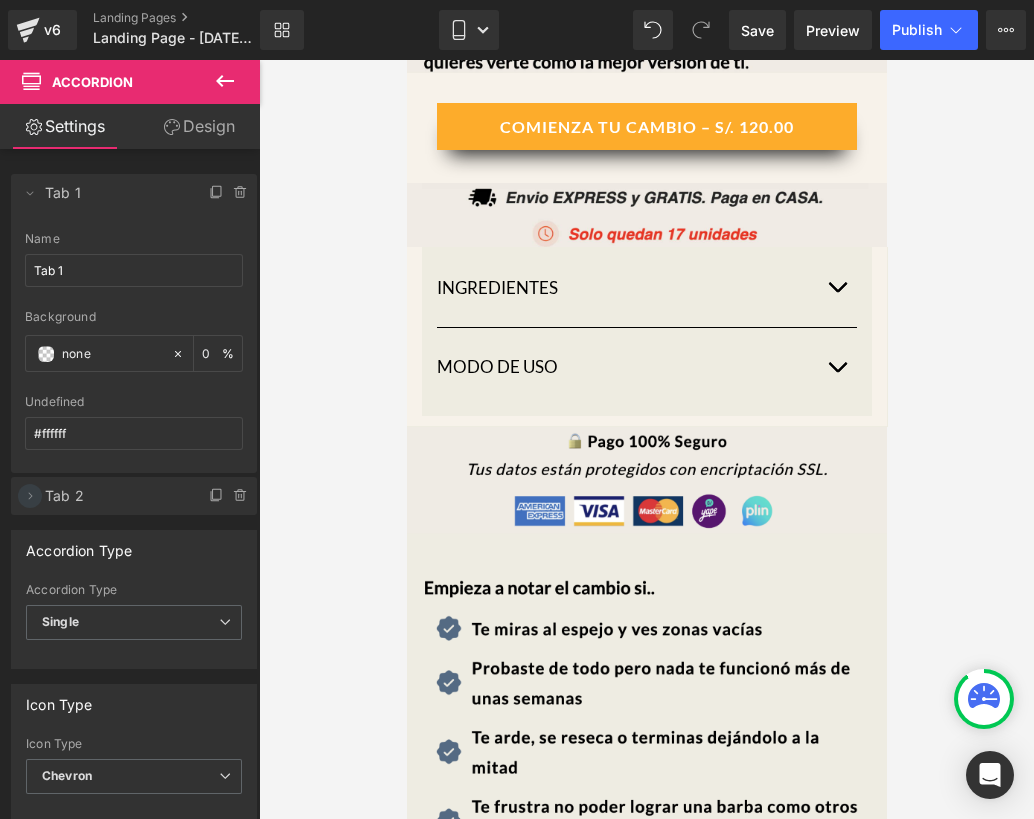 click 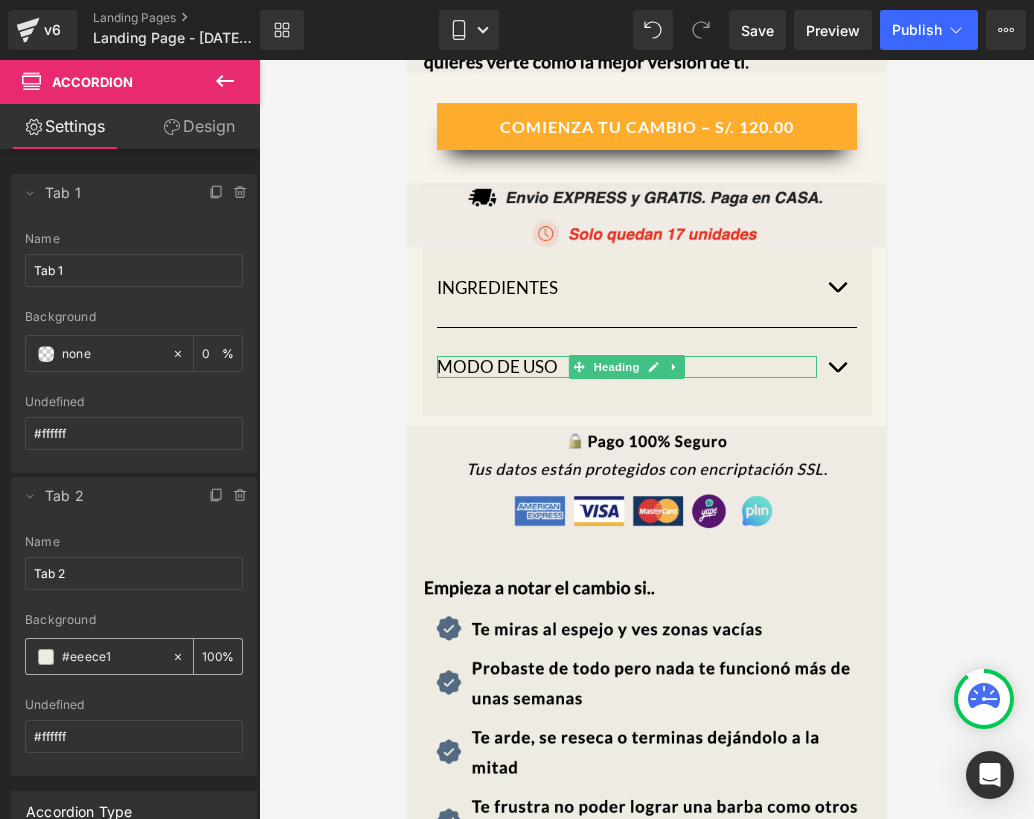 click 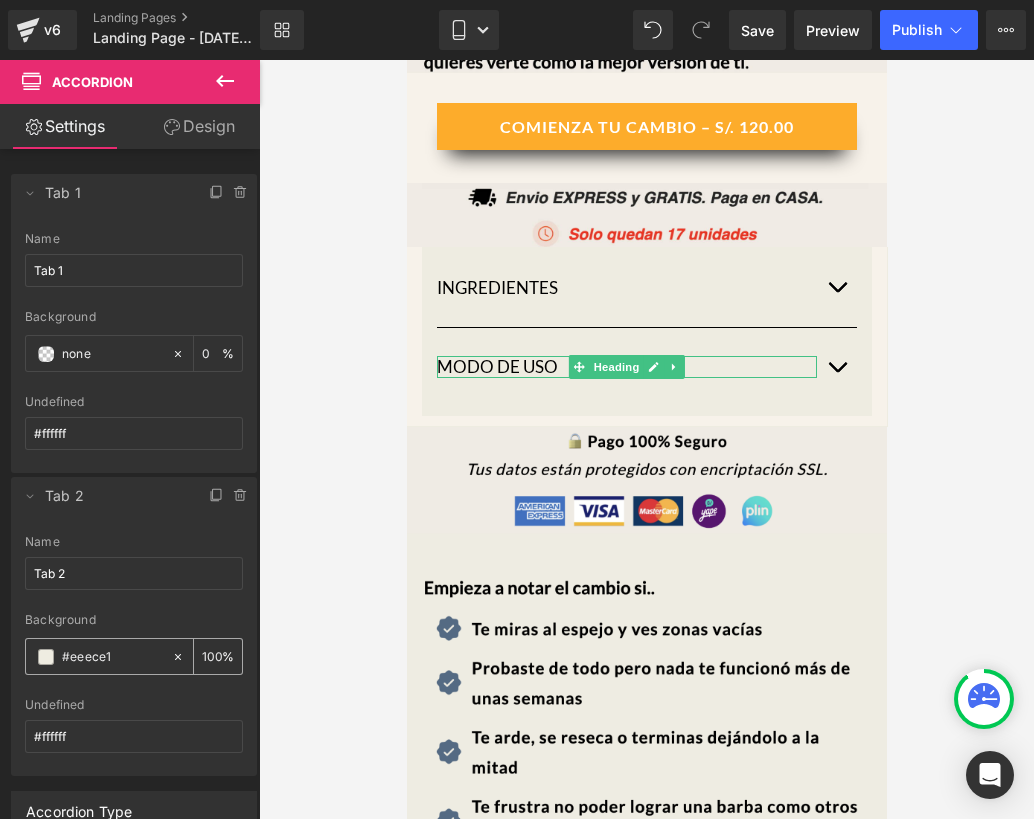 type on "none" 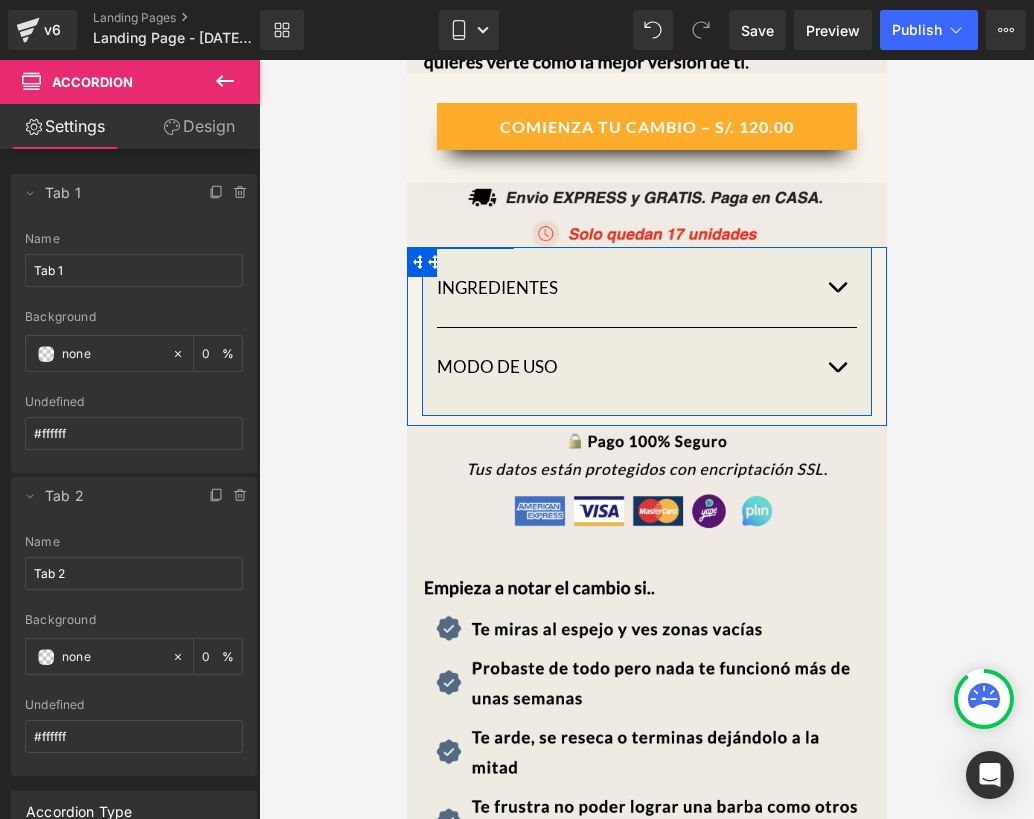 click on "INGREDIENTES Heading
Ingredientes activos destacados: [MEDICAL_DATA] Oxothiazolidinecarboxylate:  agente [MEDICAL_DATA] de última generación, estimula el crecimiento del vello desde la raíz. Glicerina y Propylene Glycol:  retienen hidratación y favorecen la penetración de activos. Cetearyl Alcohol & Glyceryl Stearate:  emolientes suaves que mejoran la textura sin irritar. Nuestra fórmula ha sido desarrollada bajo estándares dermocosméticos, combinando tecnología capilar avanzada con una base ligera, no grasa, ideal para uso diario. Text Block" at bounding box center (646, 327) 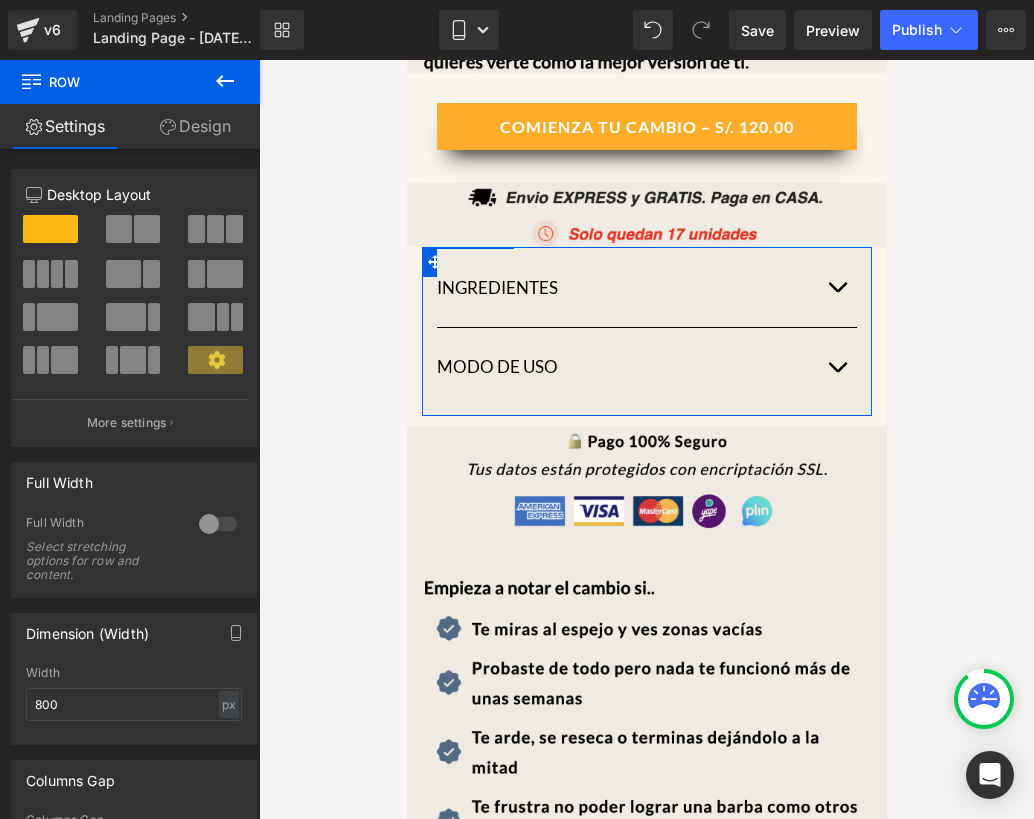 click on "Design" at bounding box center [195, 126] 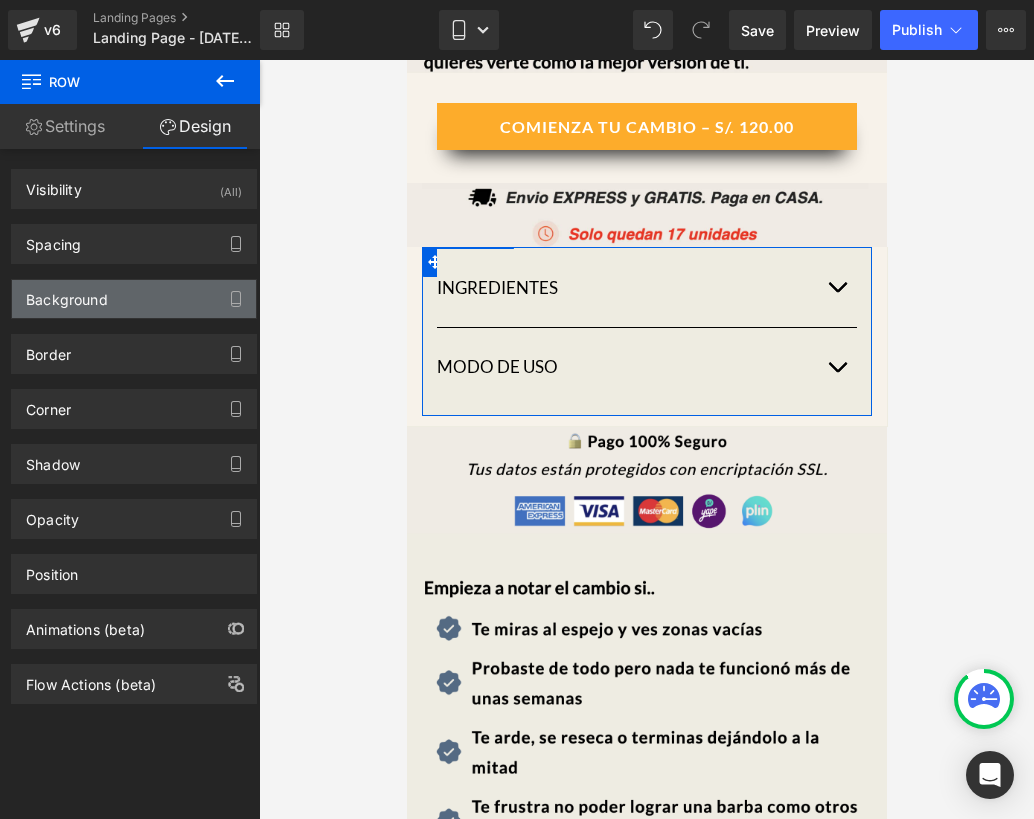 click on "Background" at bounding box center [134, 299] 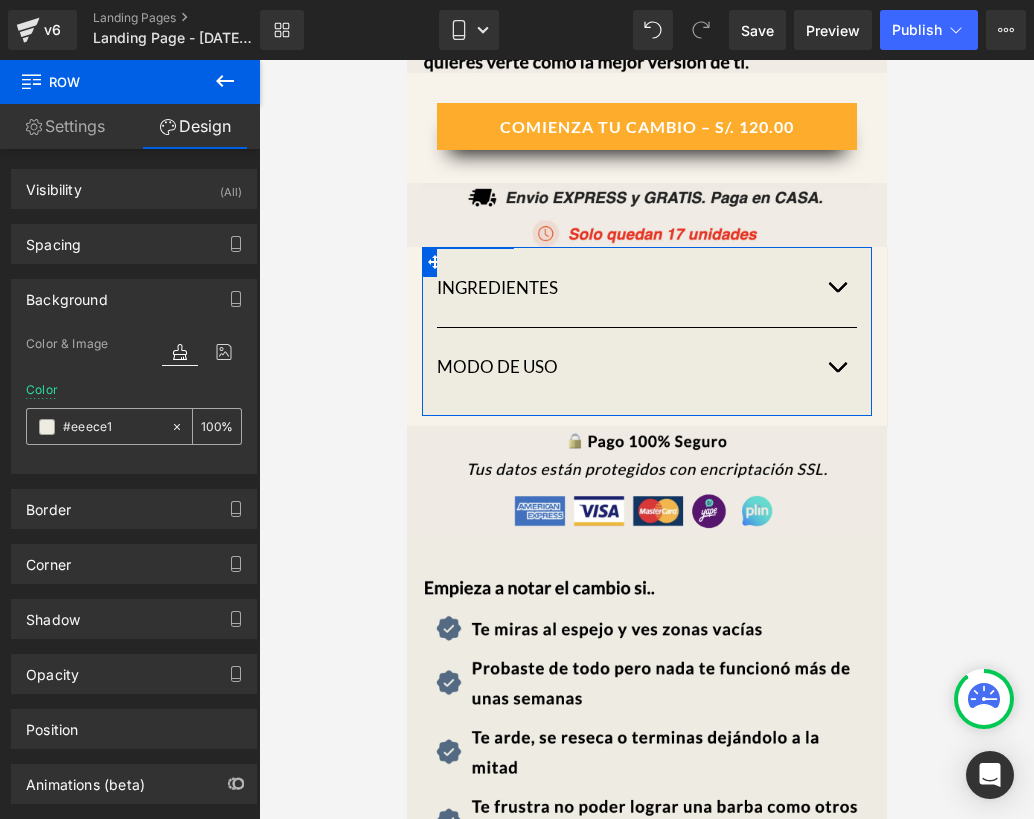 click 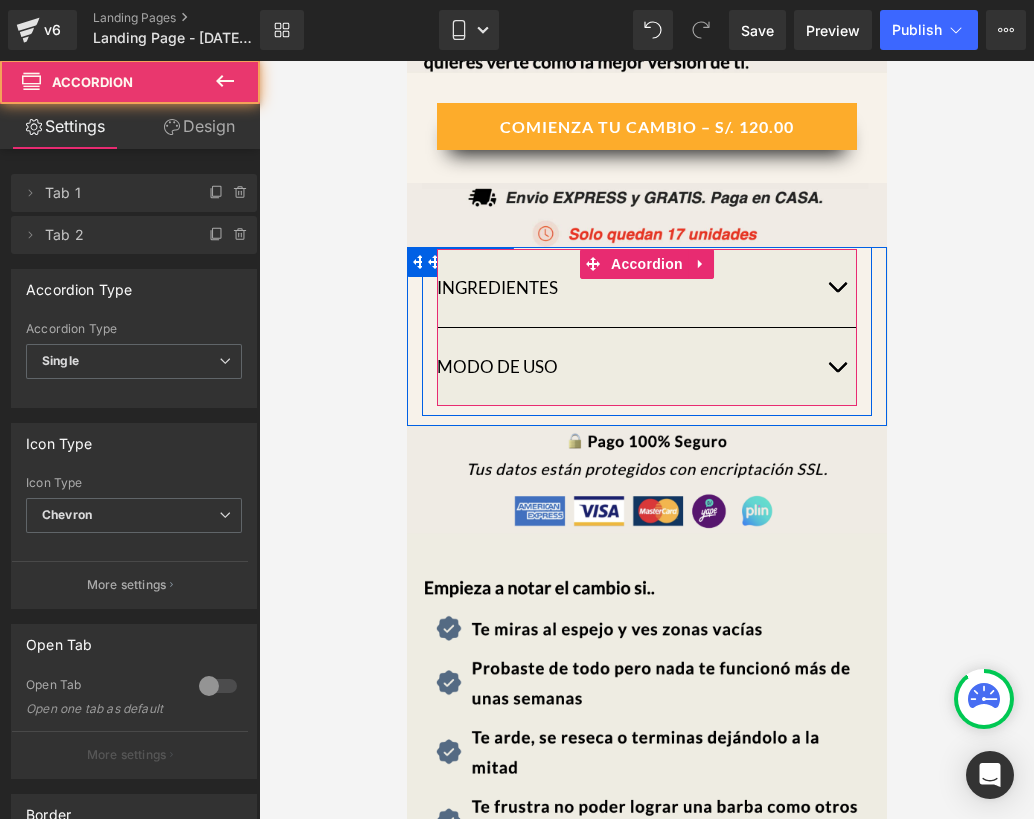 click at bounding box center [836, 292] 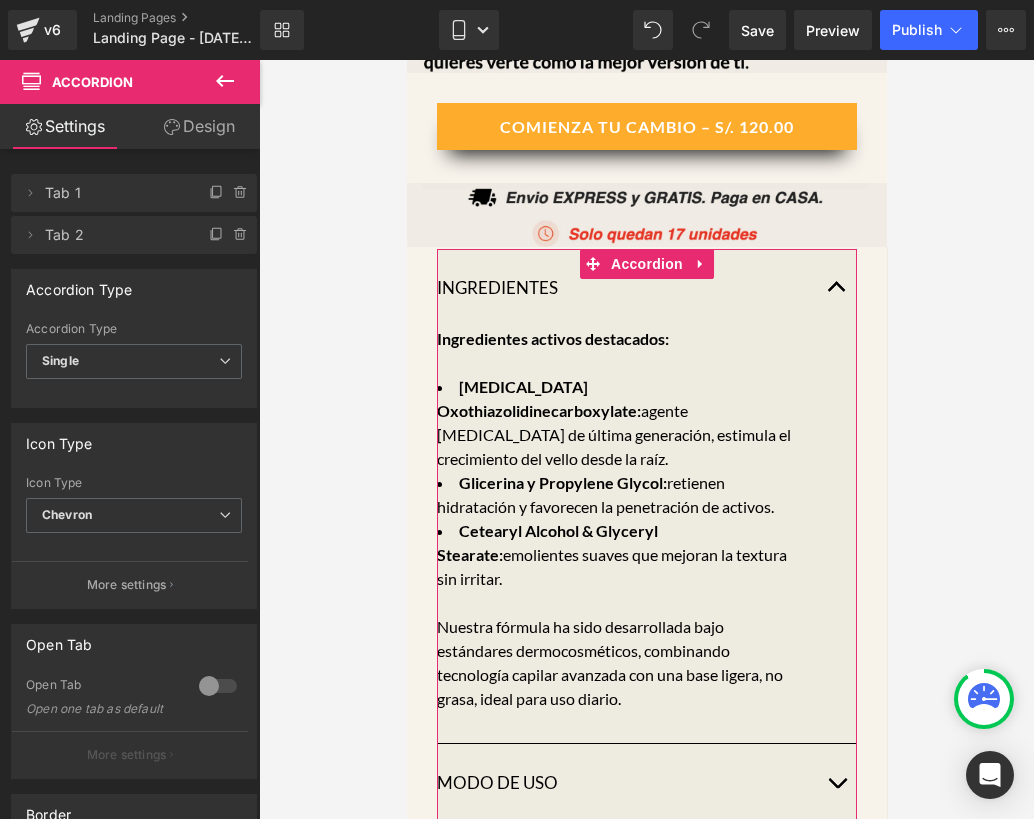 click on "Design" at bounding box center [199, 126] 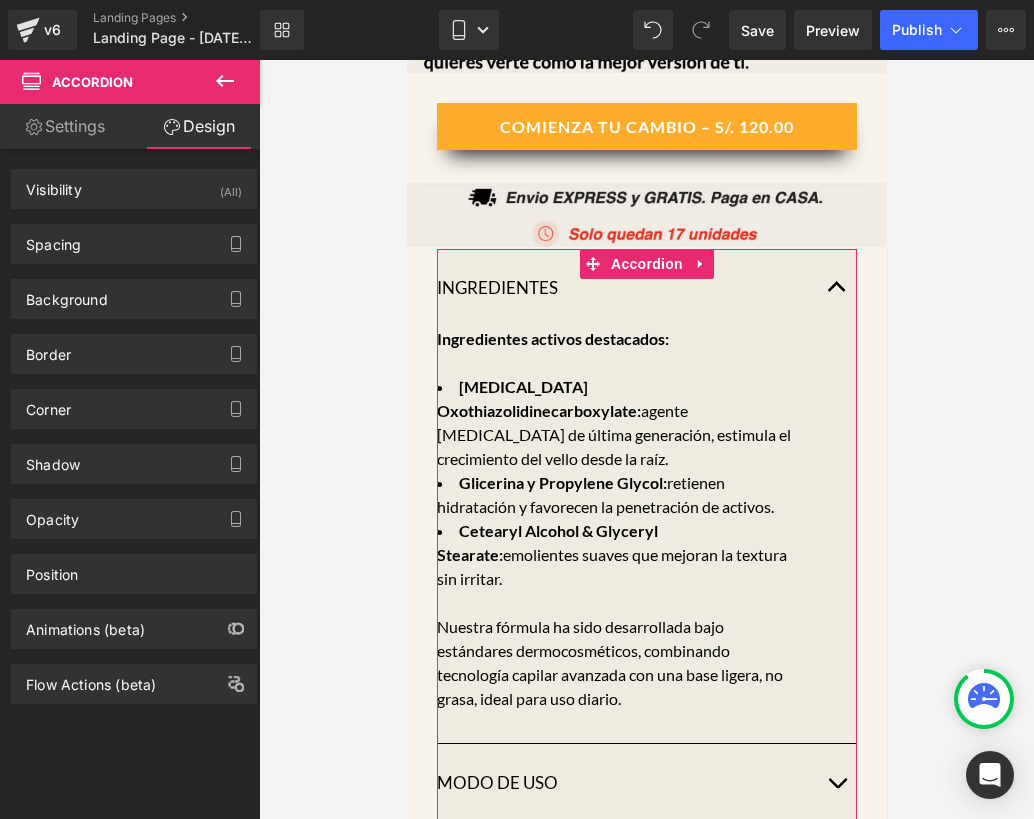 click on "Border
Border Style Custom
Custom
Setup Global Style
Custom
Setup Global Style
none Border Design
rgba(18, 18, 18, 0.75) Border Color #121212 75 %
0px Border Thickness 0 px
More settings" at bounding box center [134, 346] 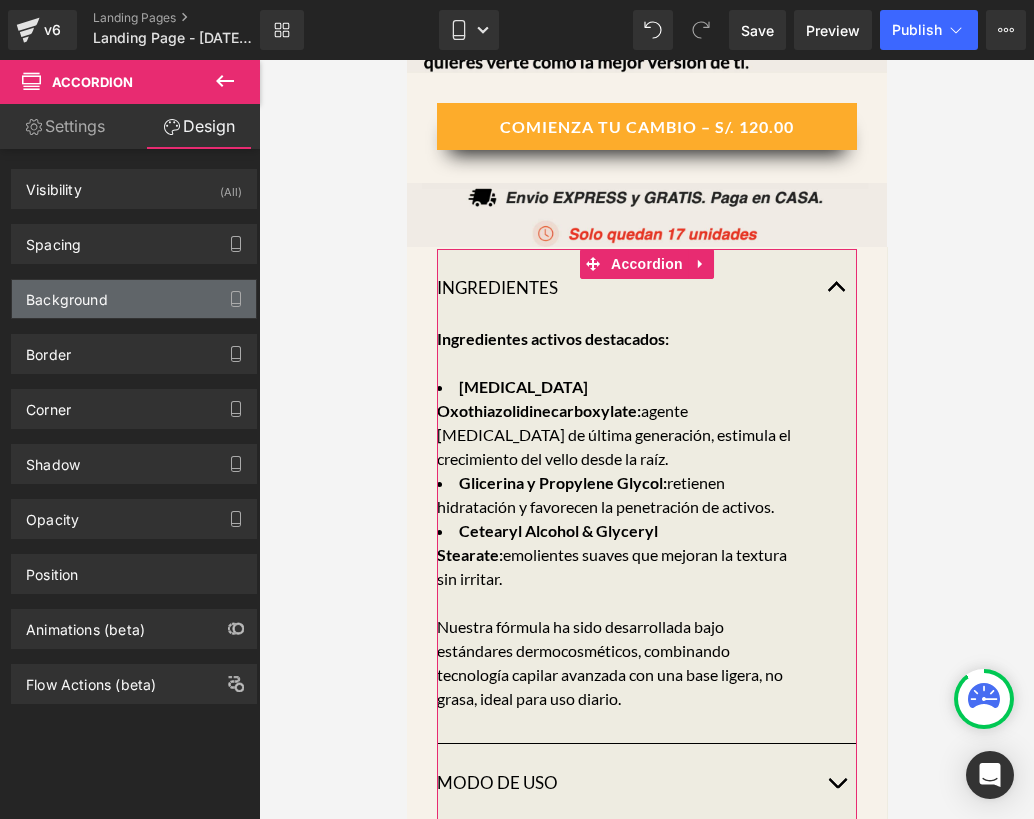 click on "Background" at bounding box center (67, 294) 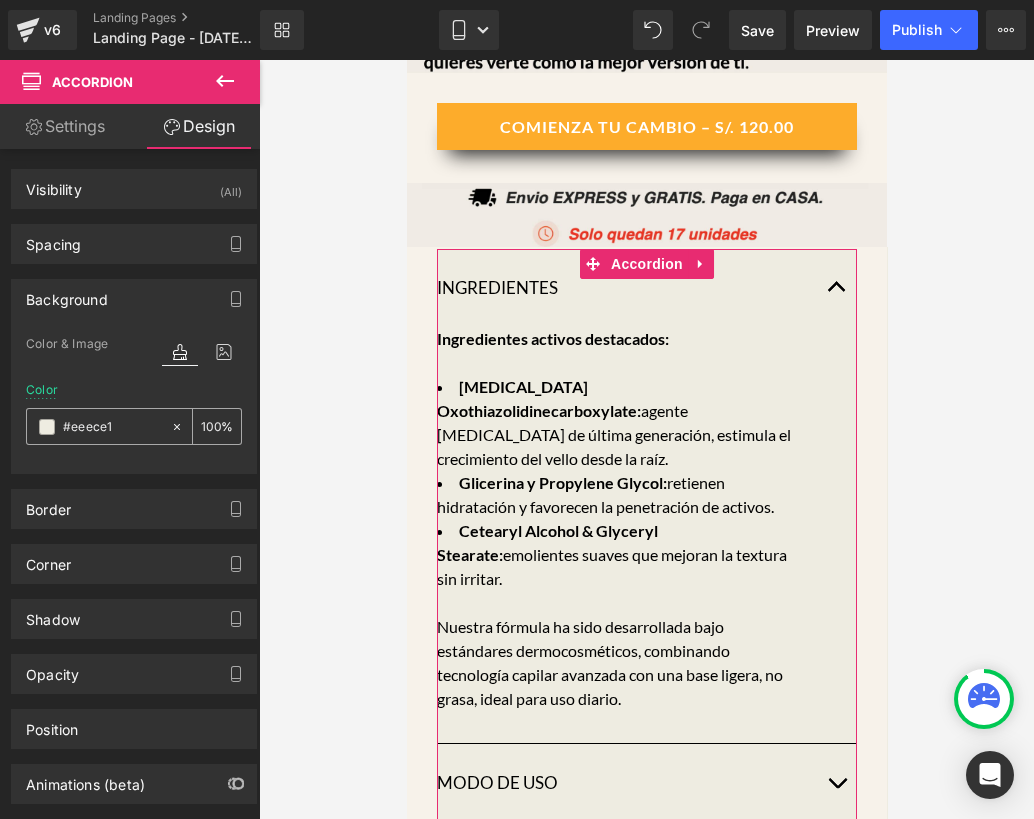 click 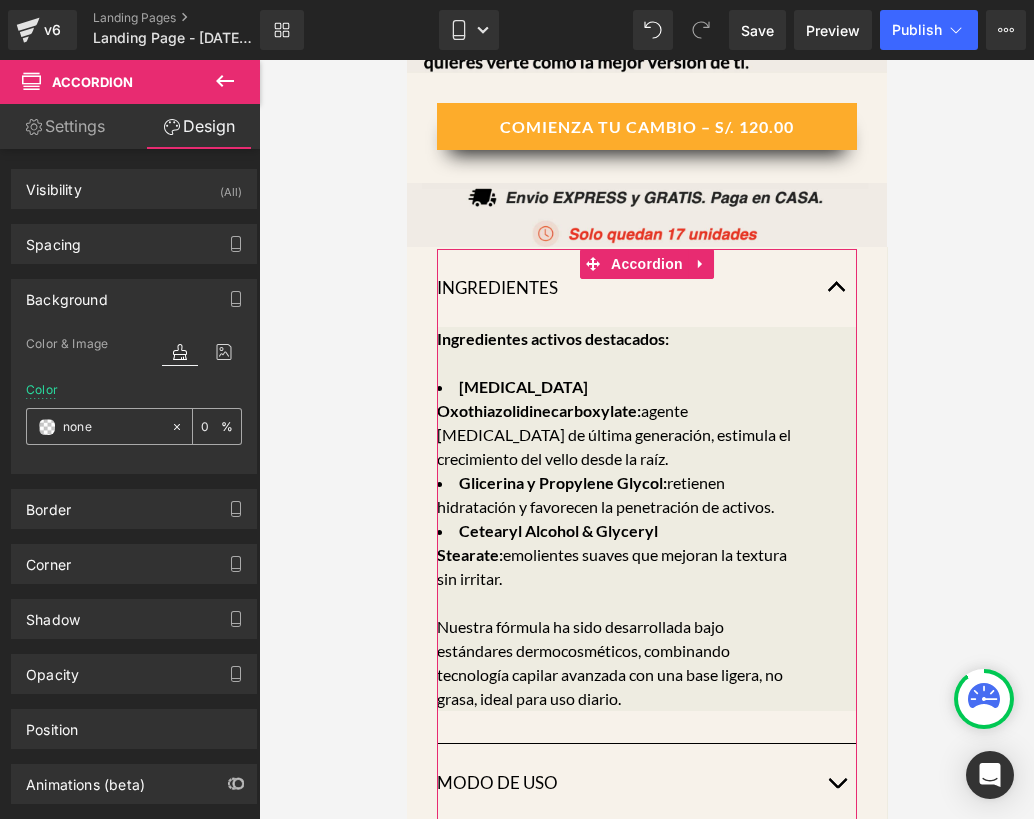 type on "none" 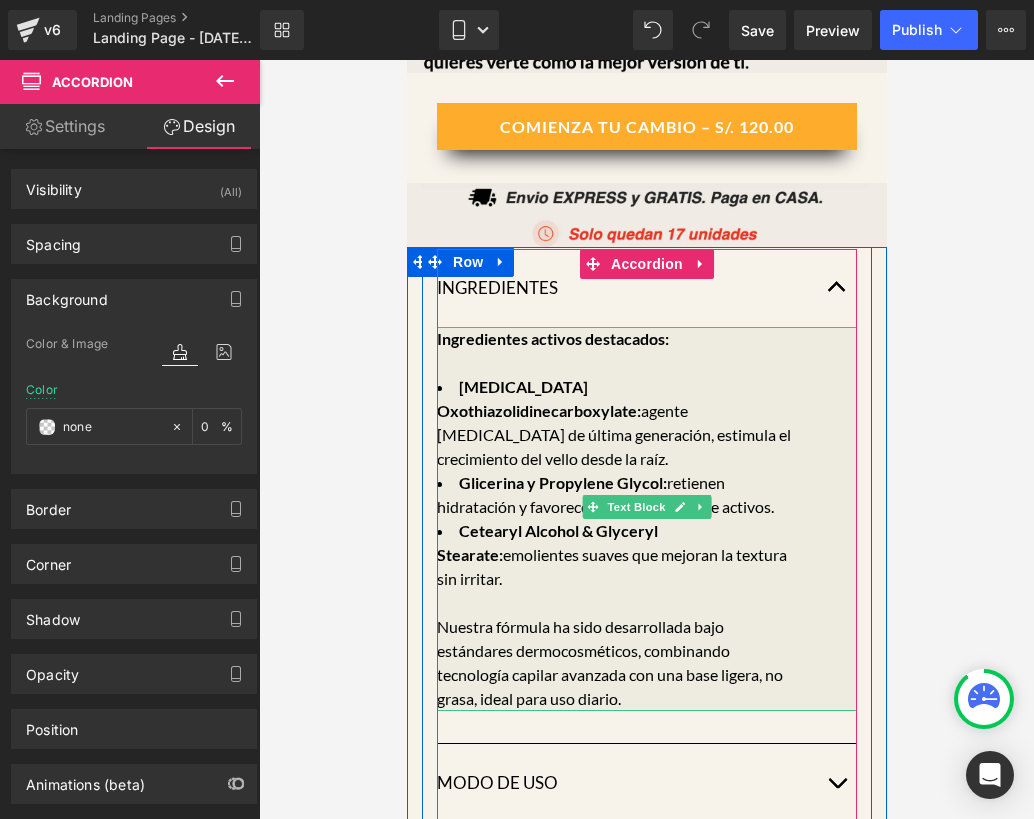 click at bounding box center [616, 363] 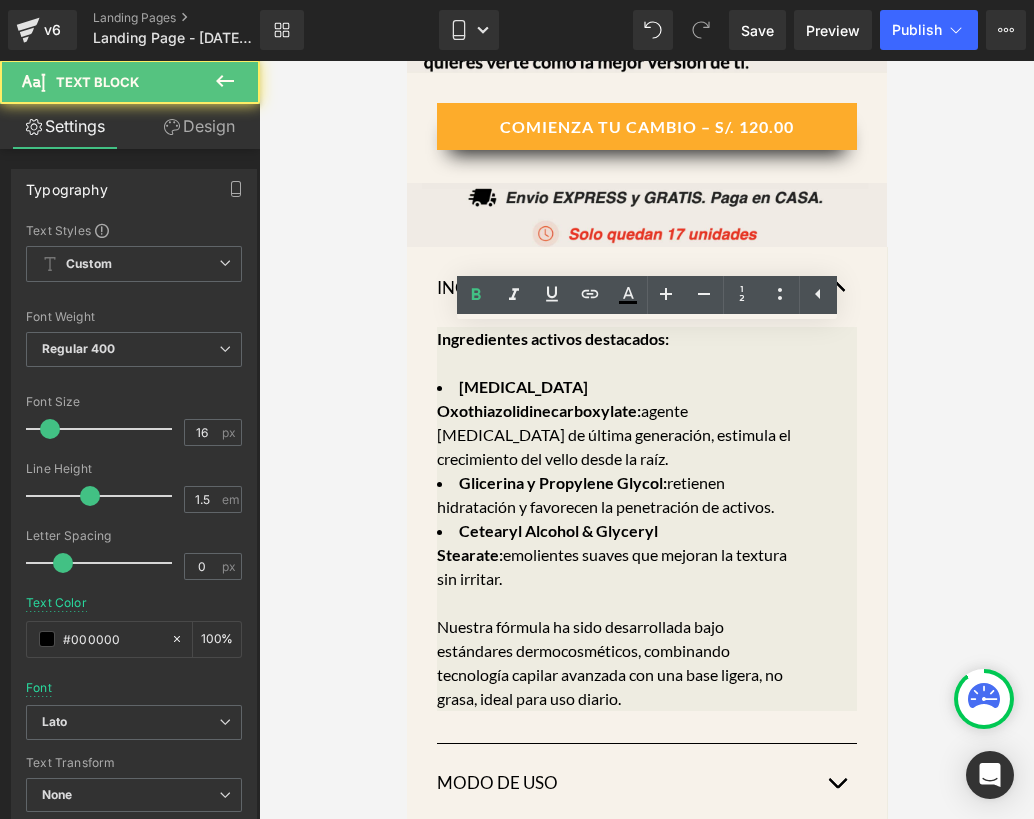 click on "Design" at bounding box center [199, 126] 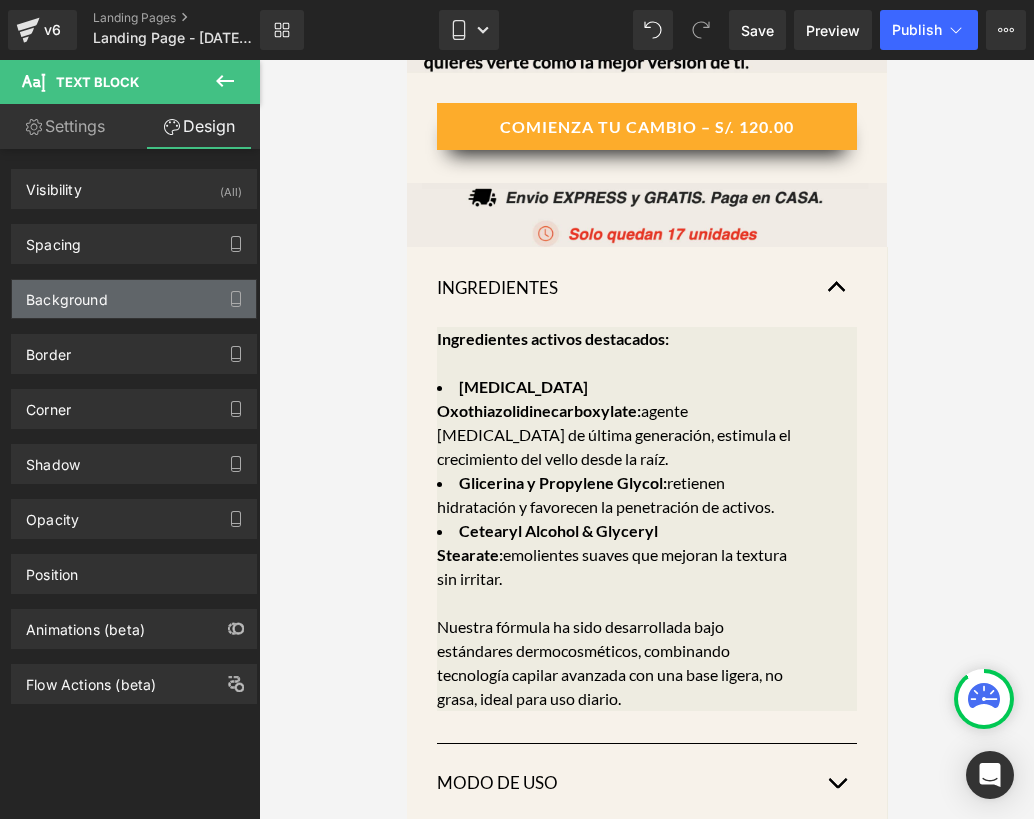 type on "#eeece1" 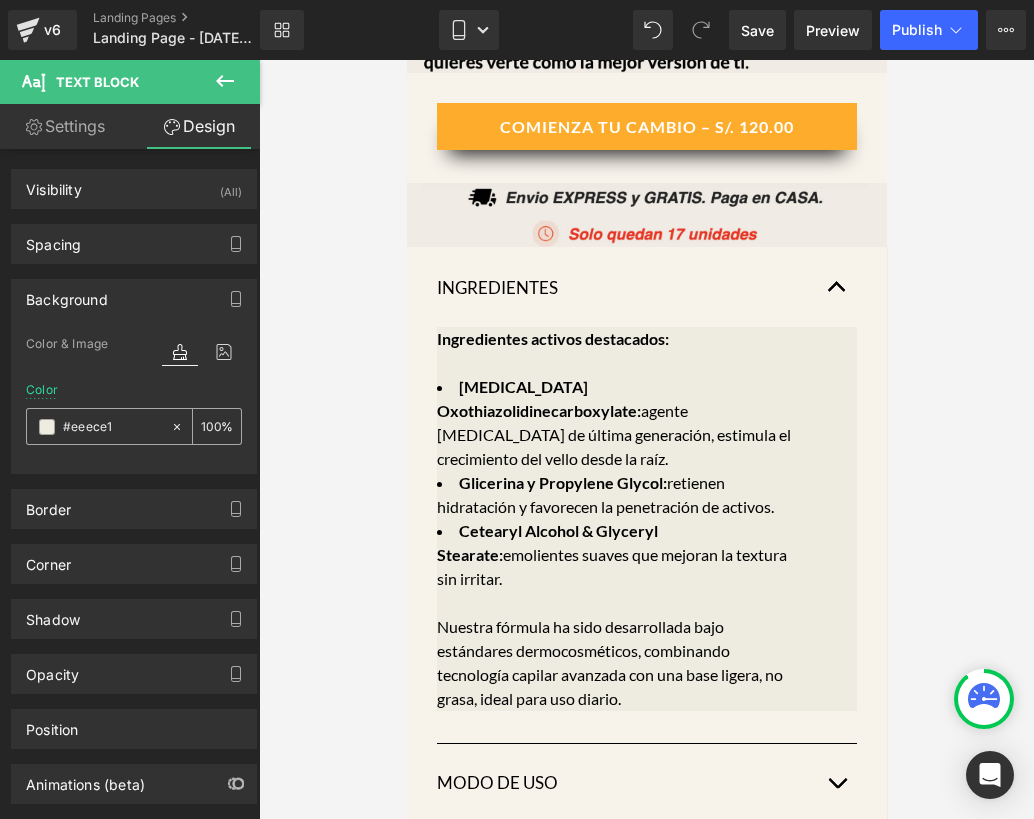 click 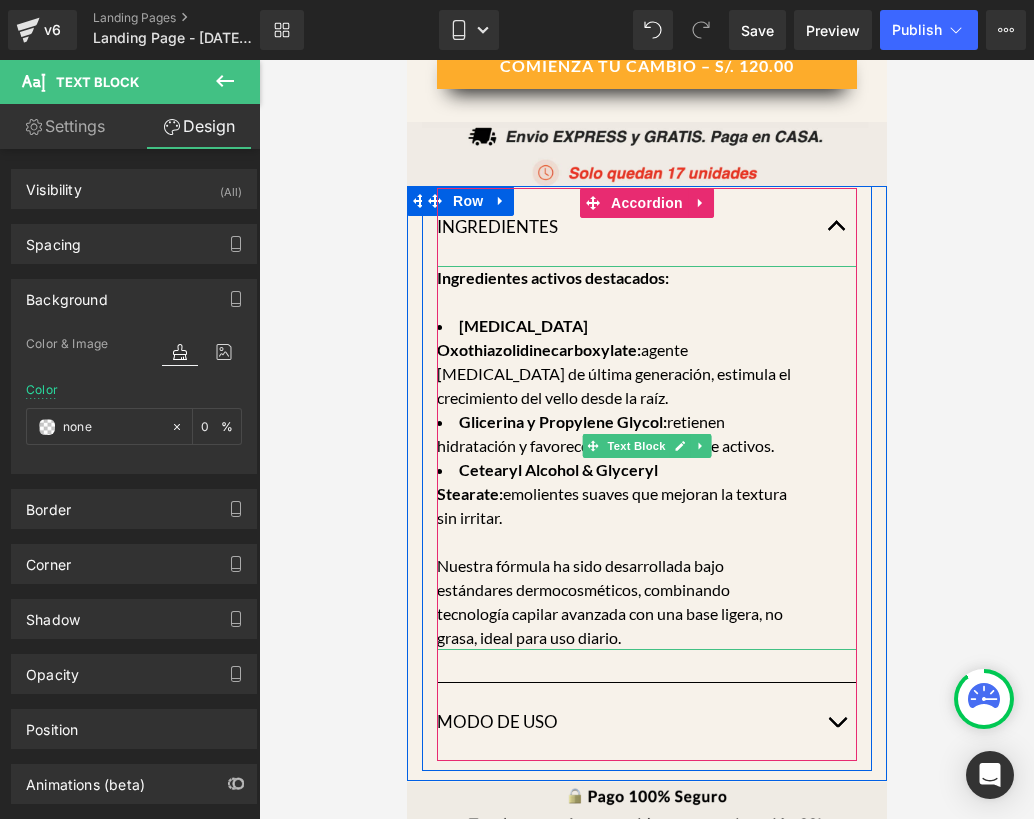 scroll, scrollTop: 1144, scrollLeft: 0, axis: vertical 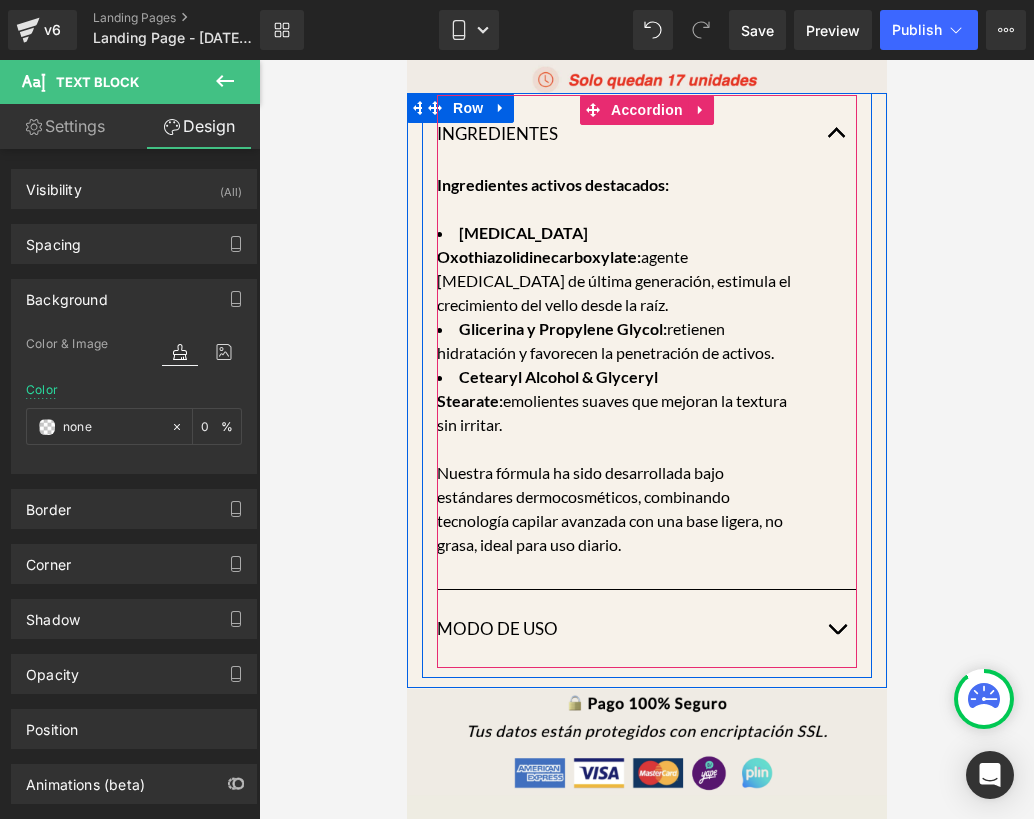 click at bounding box center [836, 634] 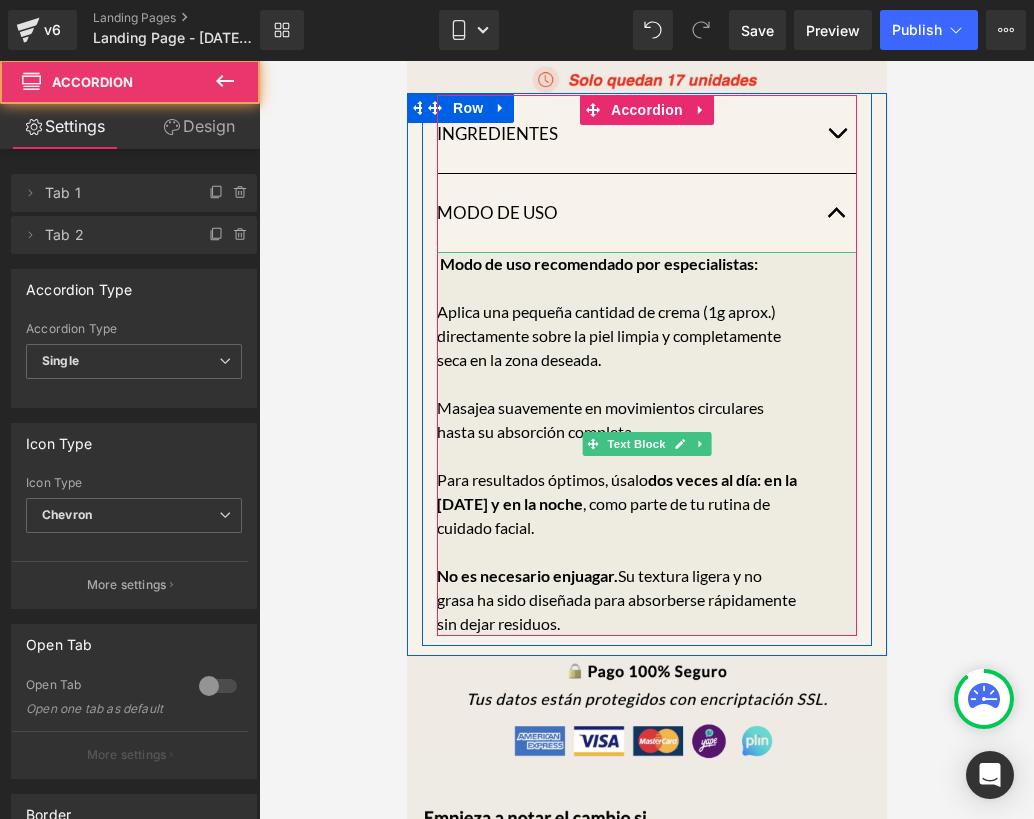 scroll, scrollTop: 1145, scrollLeft: 0, axis: vertical 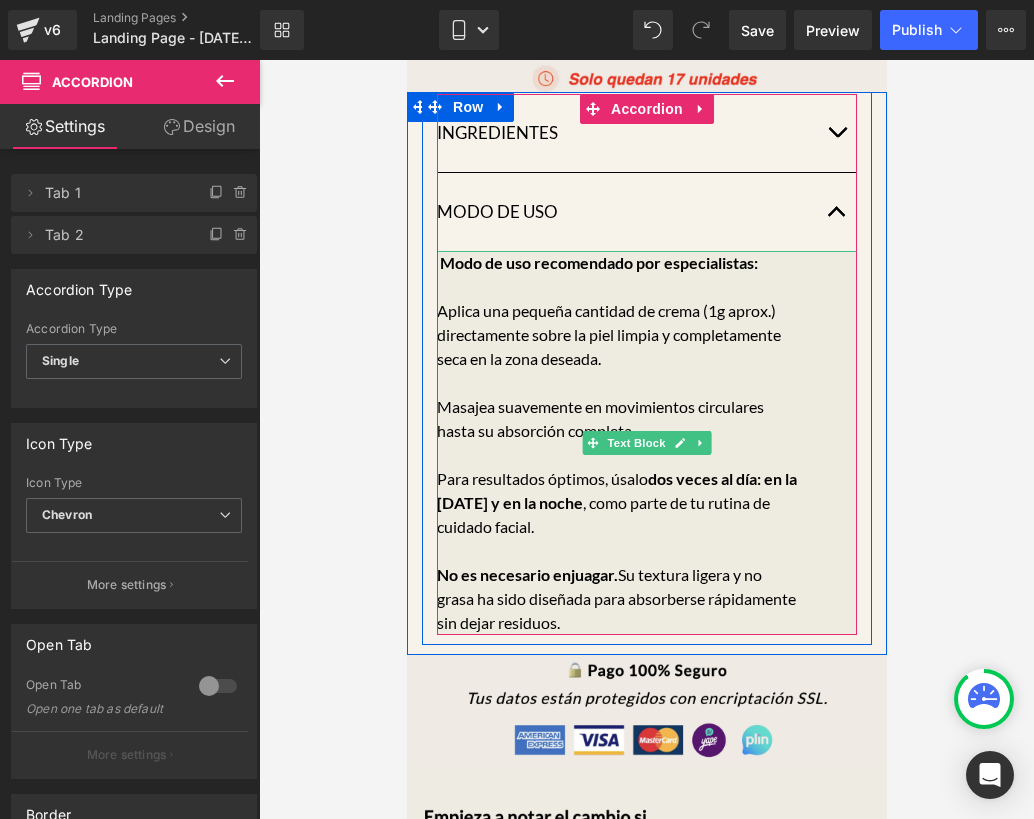 click on "Aplica una pequeña cantidad de crema (1g aprox.) directamente sobre la piel limpia y completamente seca en la zona deseada." at bounding box center (608, 334) 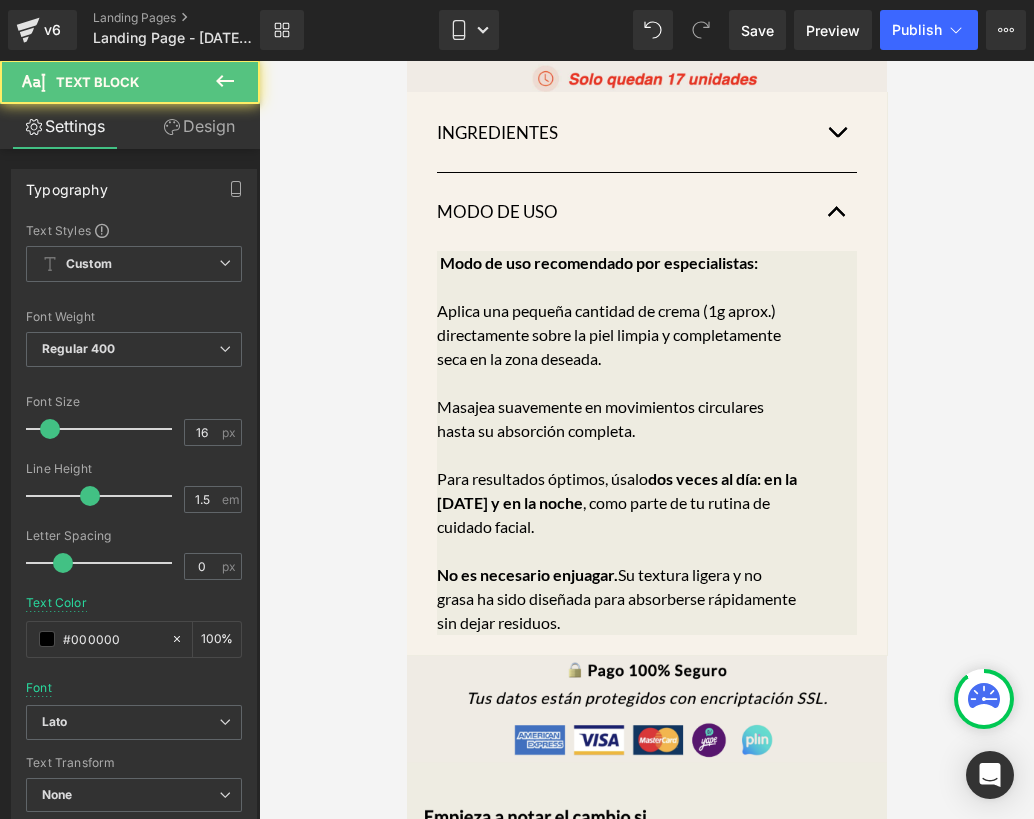 click on "Design" at bounding box center [199, 126] 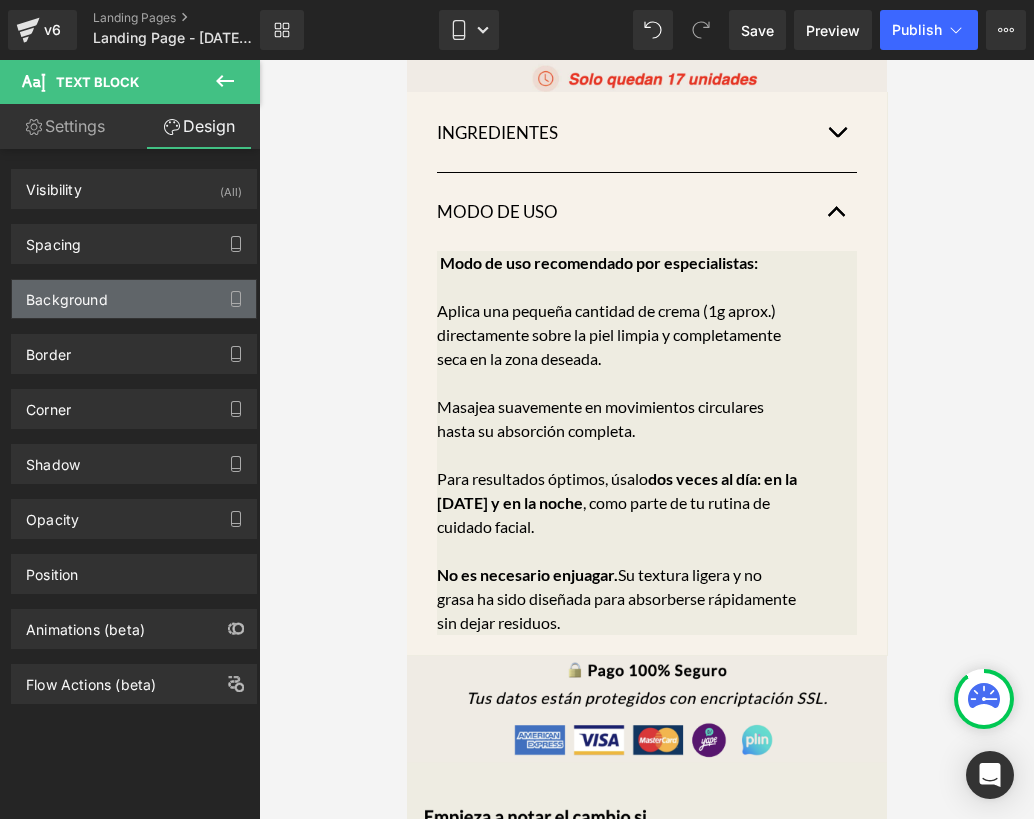 click on "Background" at bounding box center [134, 299] 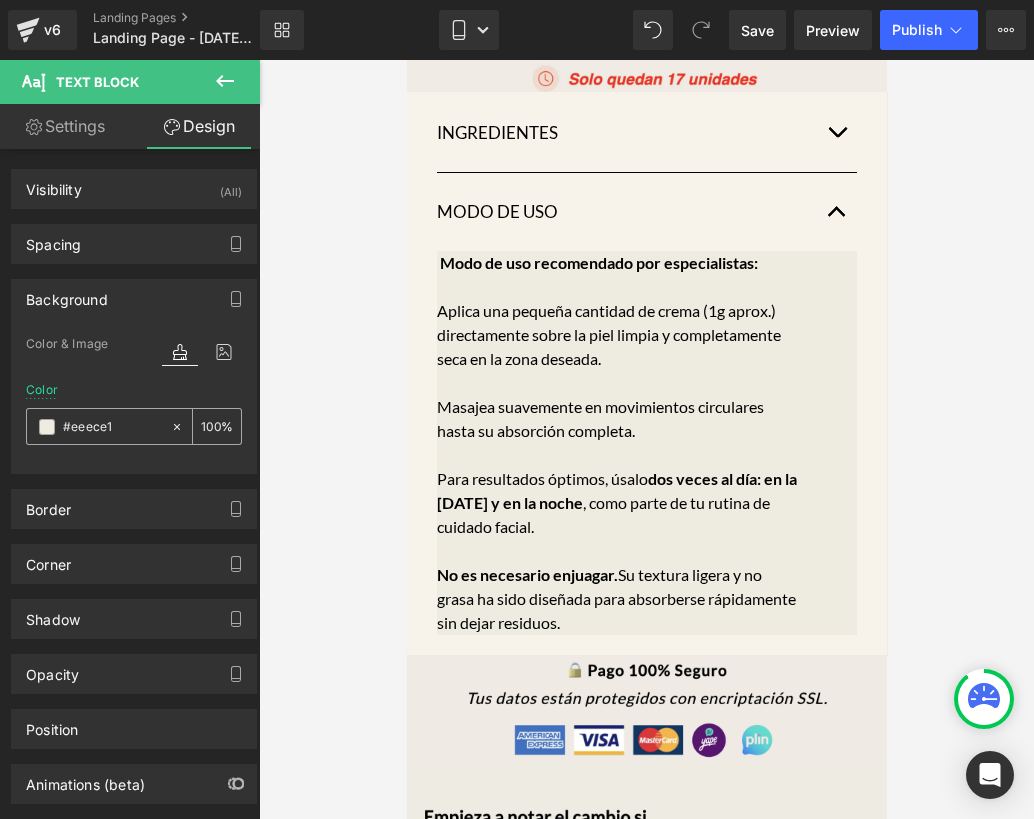 click 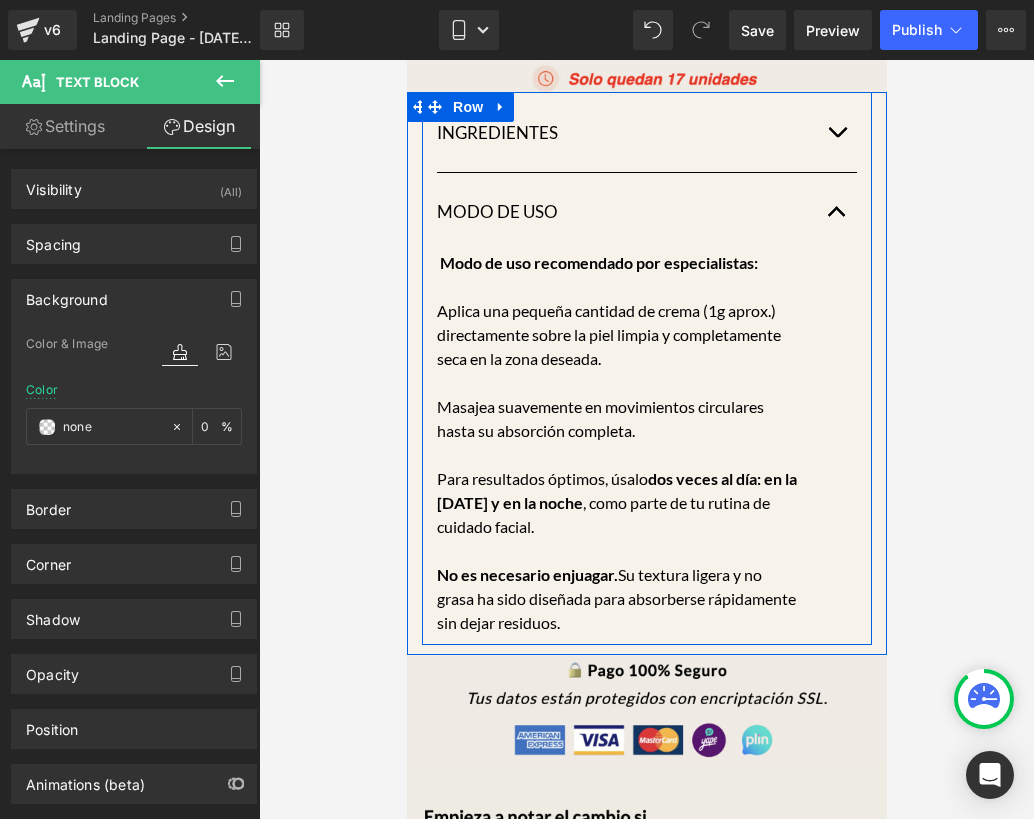 click at bounding box center (836, 212) 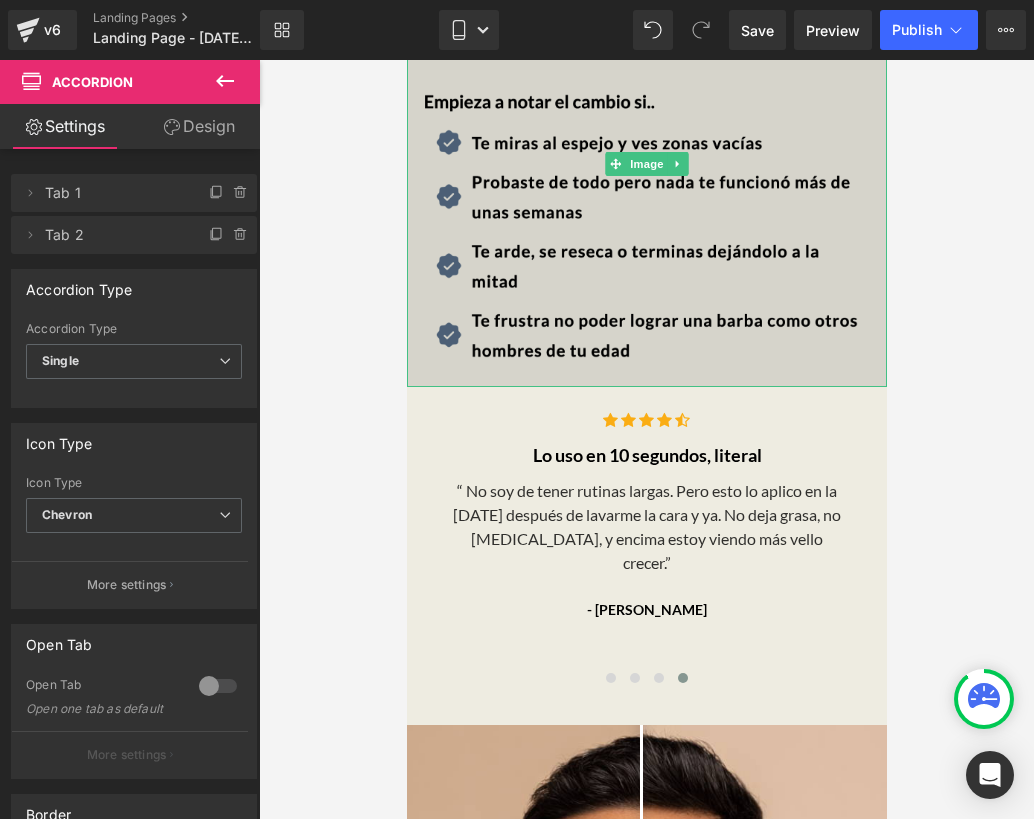 scroll, scrollTop: 1605, scrollLeft: 0, axis: vertical 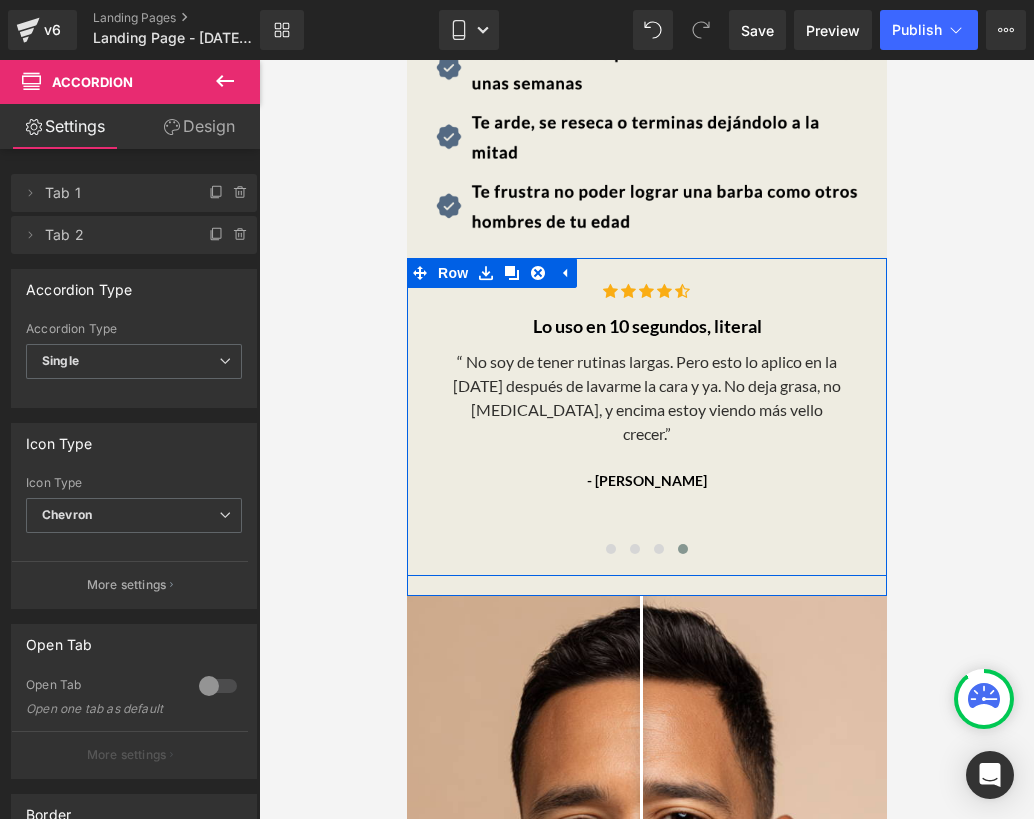 click on "Icon
Icon
Icon
Icon
Icon
Icon List Hoz
Pensé que no iba a pasar nada
Heading
“ Sinceramente no esperaba resultados, lo compré por probar. Pero en la tercera semana ya se notaba cómo empezaba a rellenarse. Me preguntaron si me había hecho algo en la cara. Ahí dije: esto sí funciona.”
Text Block
- [PERSON_NAME]
Text Block" at bounding box center (646, 412) 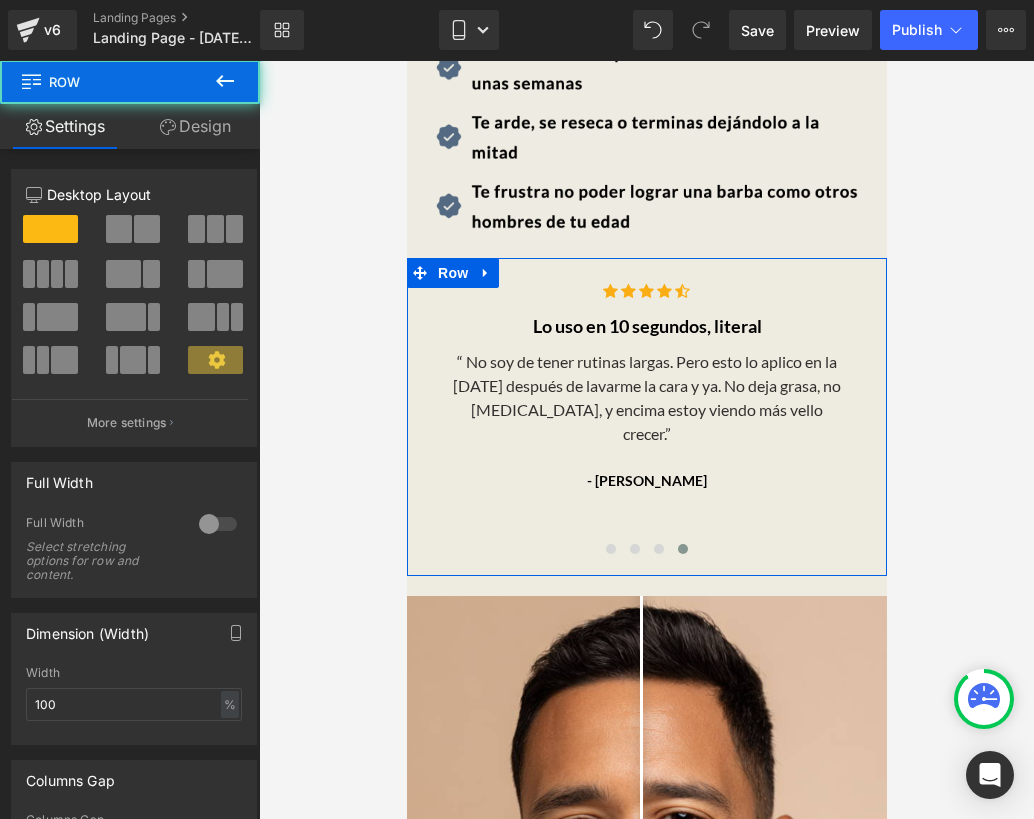 click on "Design" at bounding box center [195, 126] 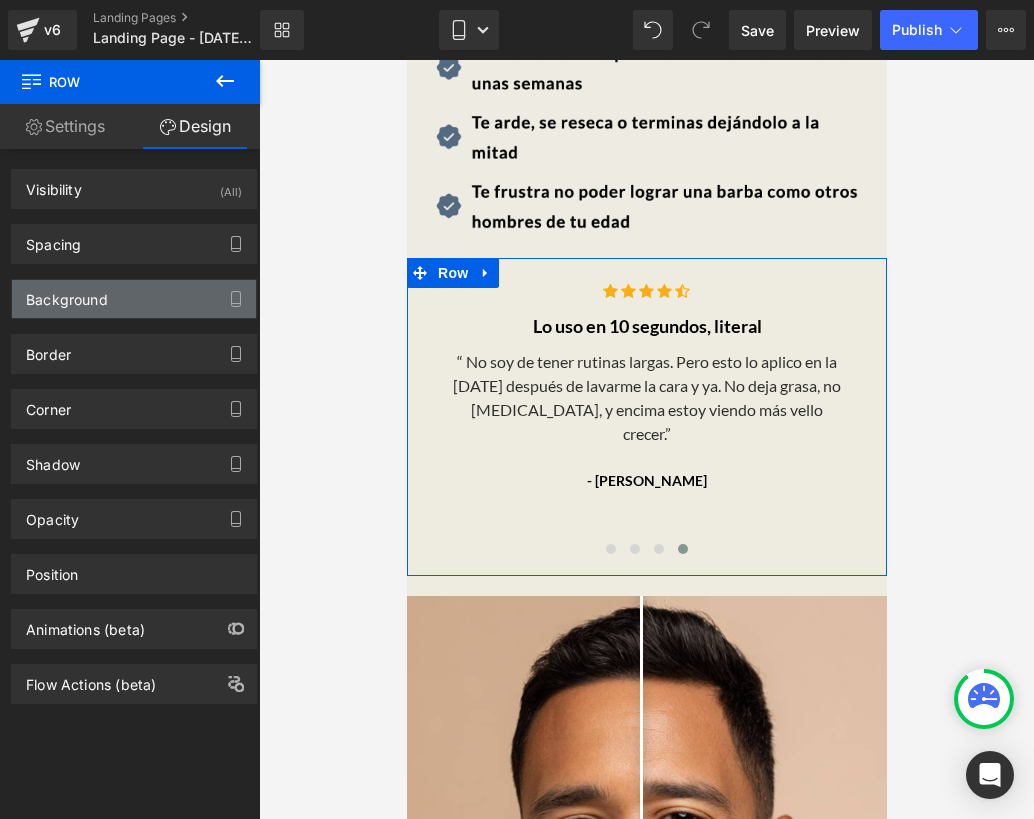 click on "Background" at bounding box center (134, 299) 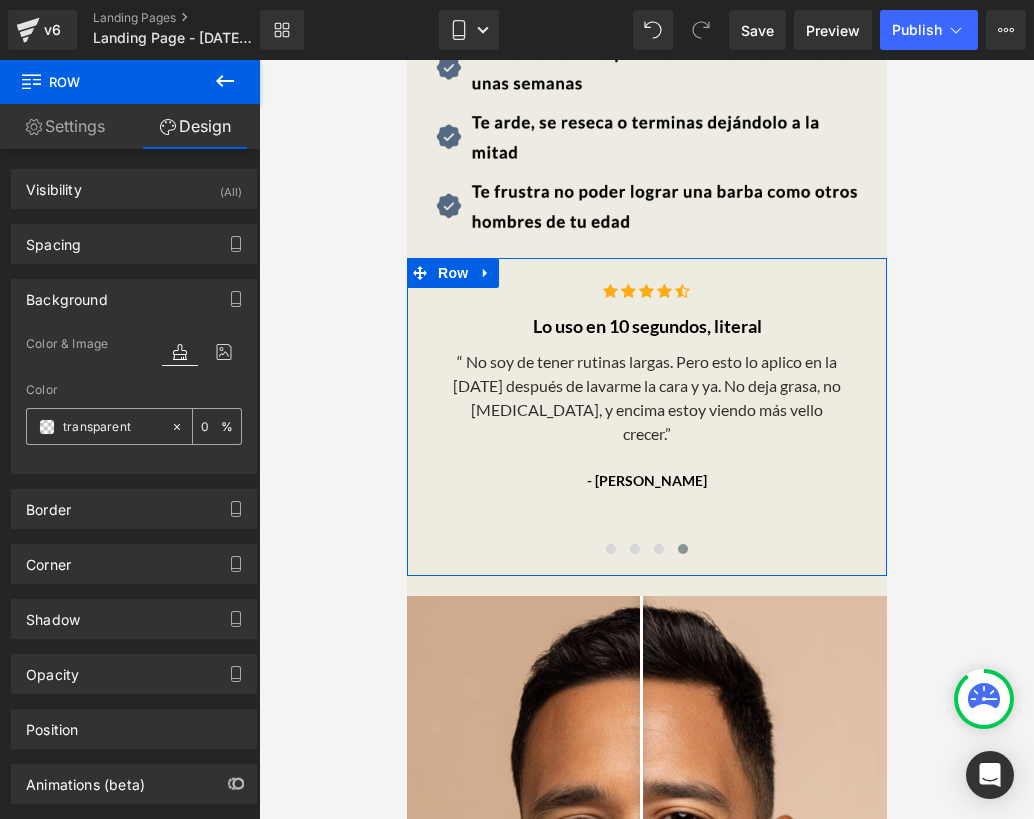click on "transparent" at bounding box center (112, 427) 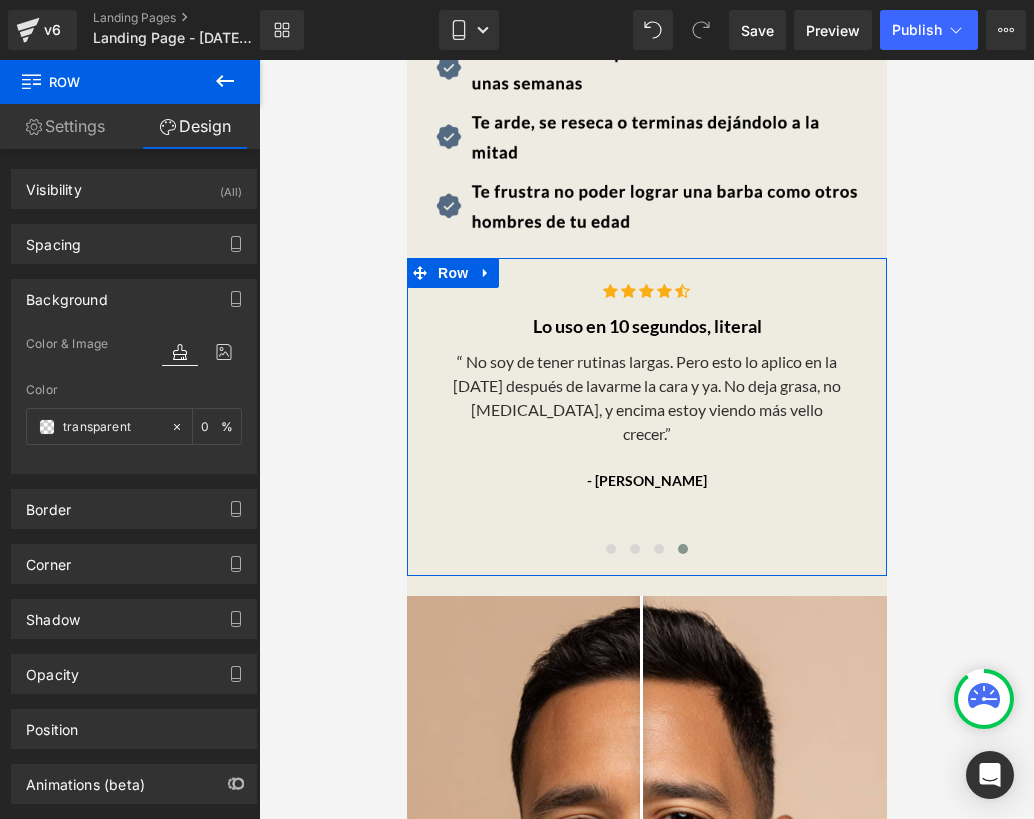 drag, startPoint x: 135, startPoint y: 429, endPoint x: 18, endPoint y: 430, distance: 117.00427 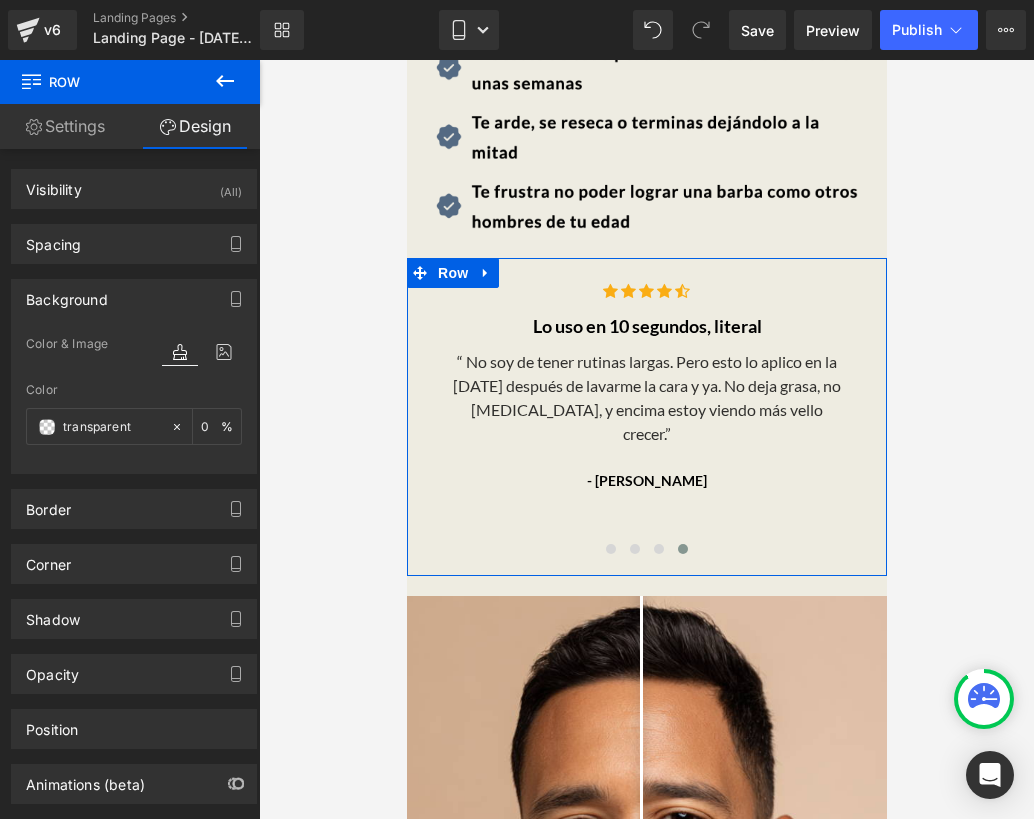 type on "F7F2EA" 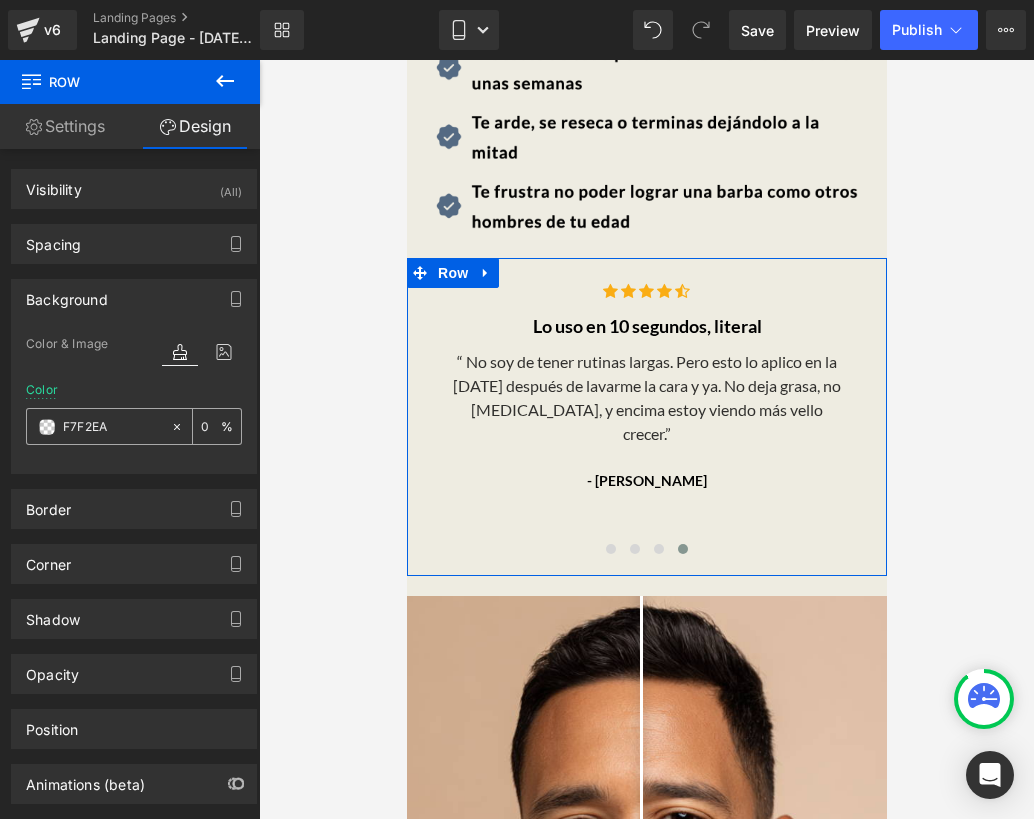 type on "100" 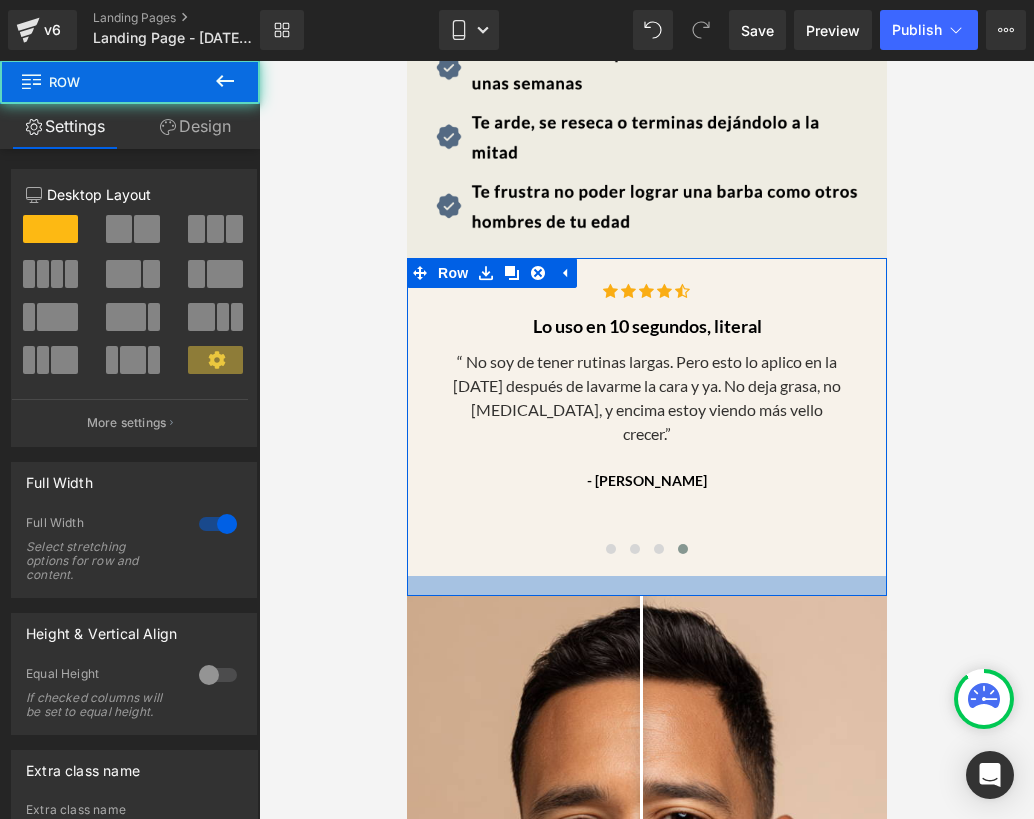 click at bounding box center (646, 586) 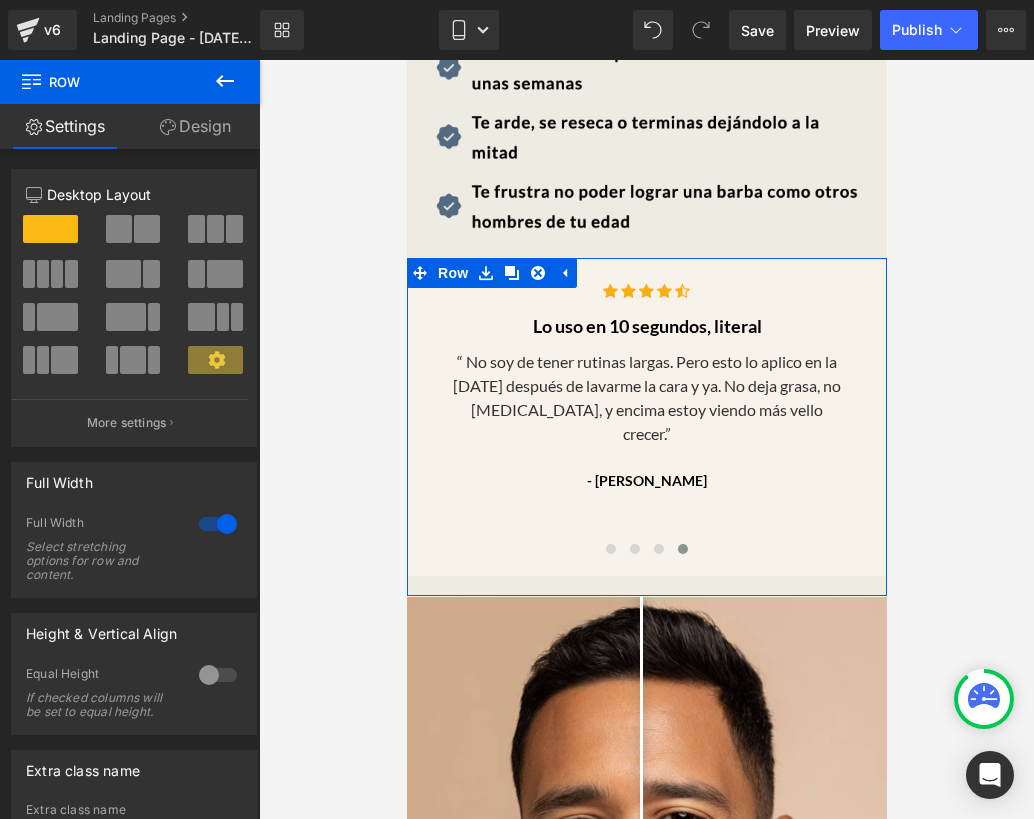 click on "Design" at bounding box center (195, 126) 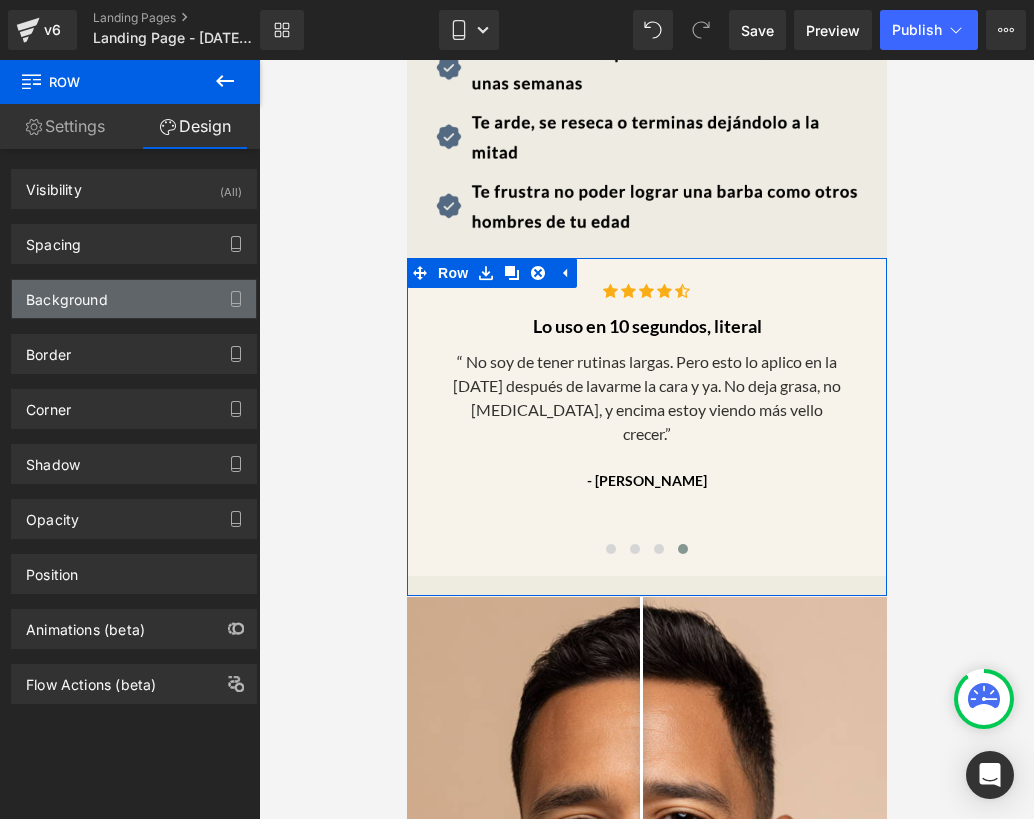 type on "#eeece1" 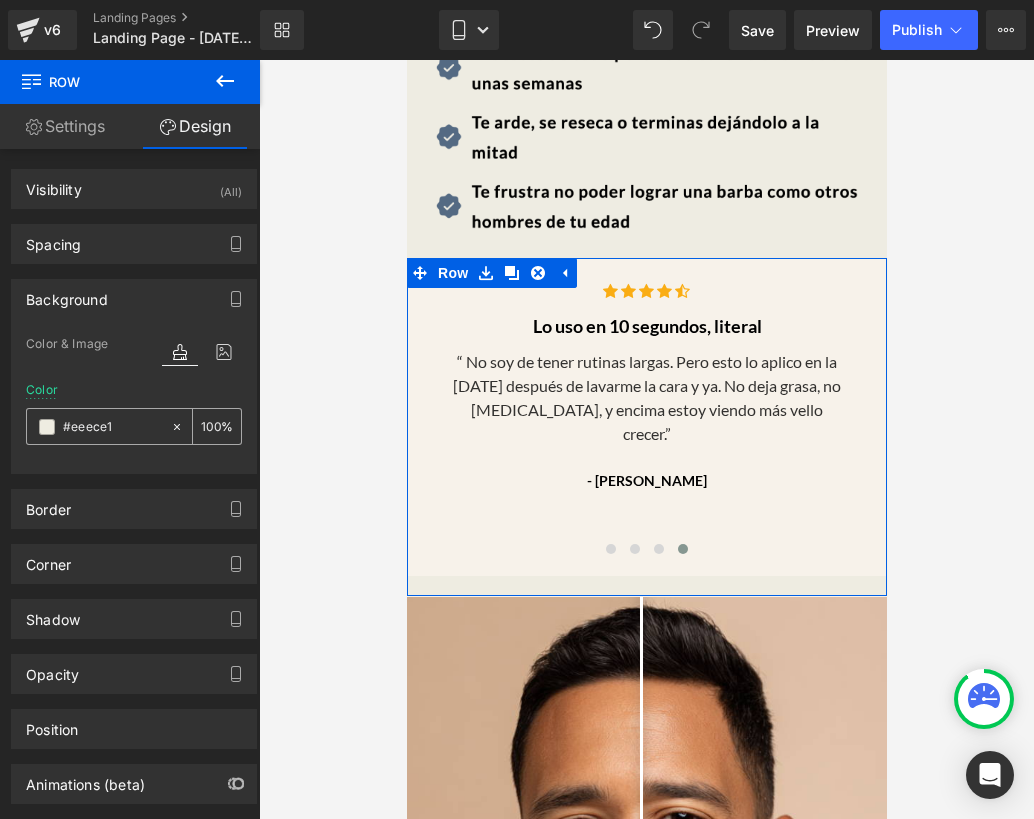 click on "#eeece1" at bounding box center (112, 427) 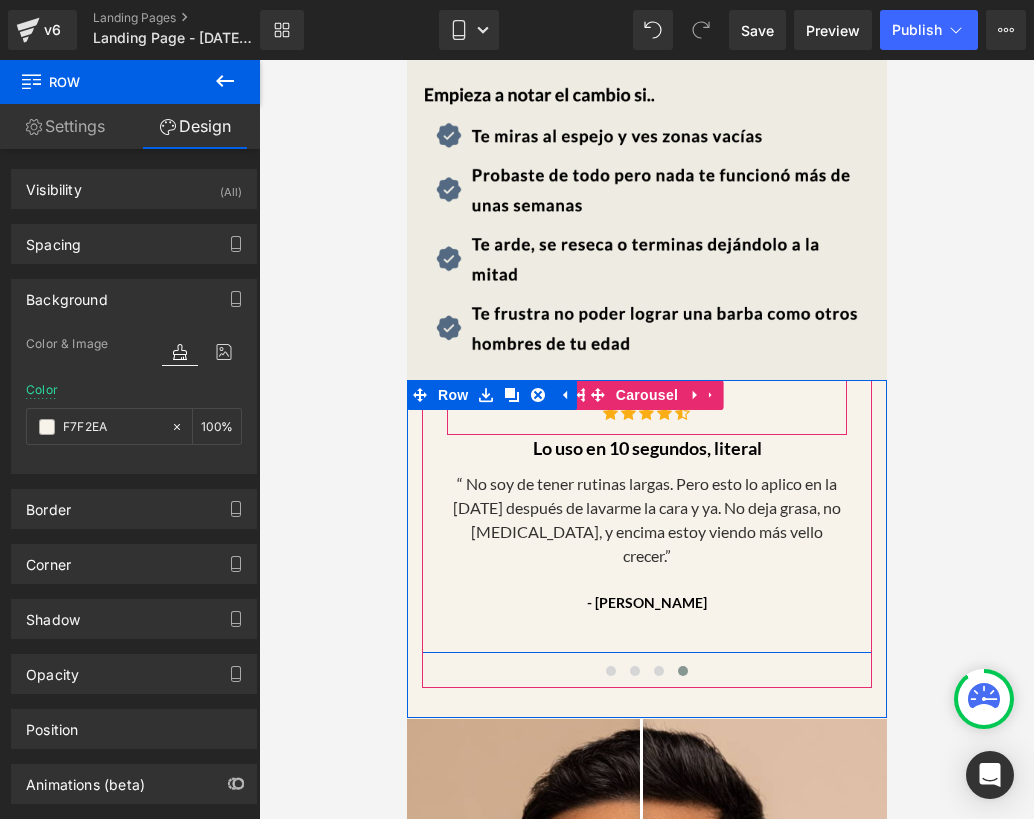 scroll, scrollTop: 1467, scrollLeft: 0, axis: vertical 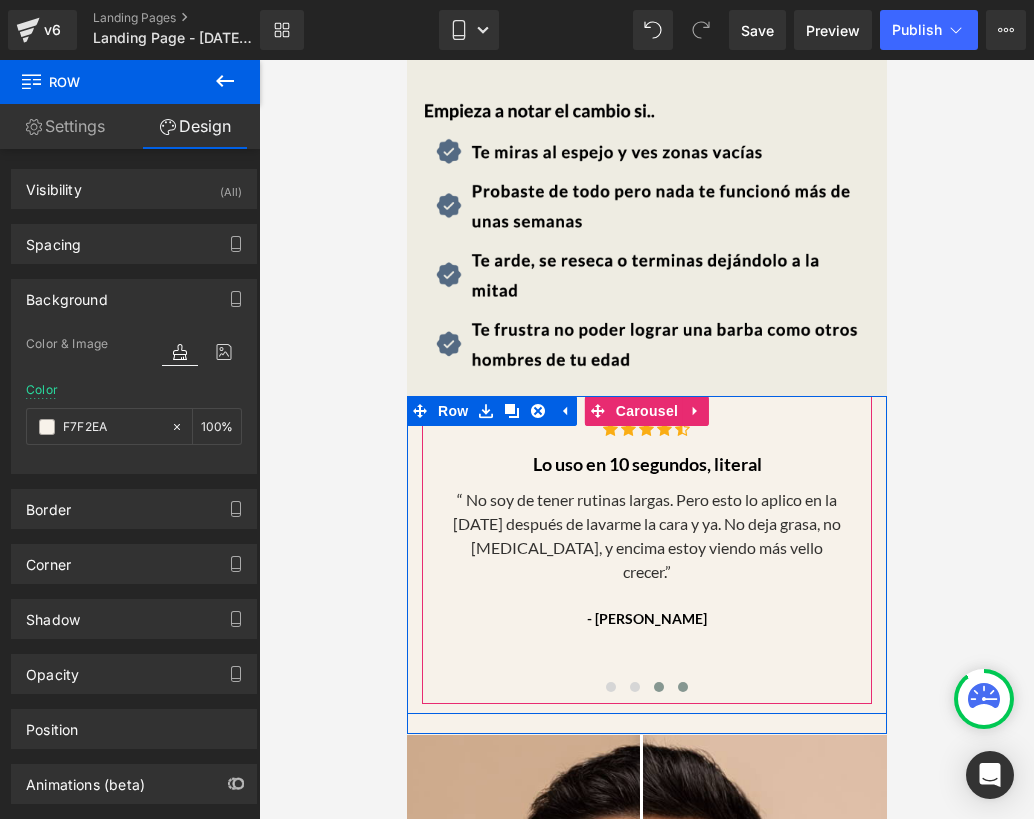 click at bounding box center [658, 687] 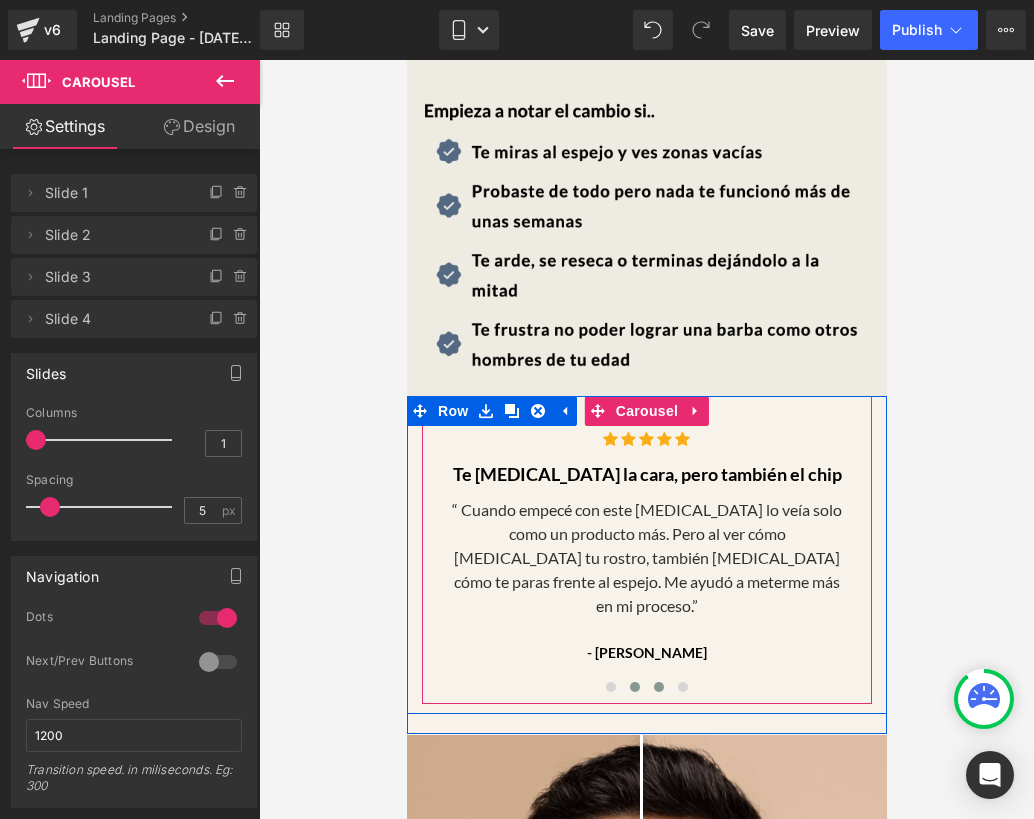 click at bounding box center (634, 687) 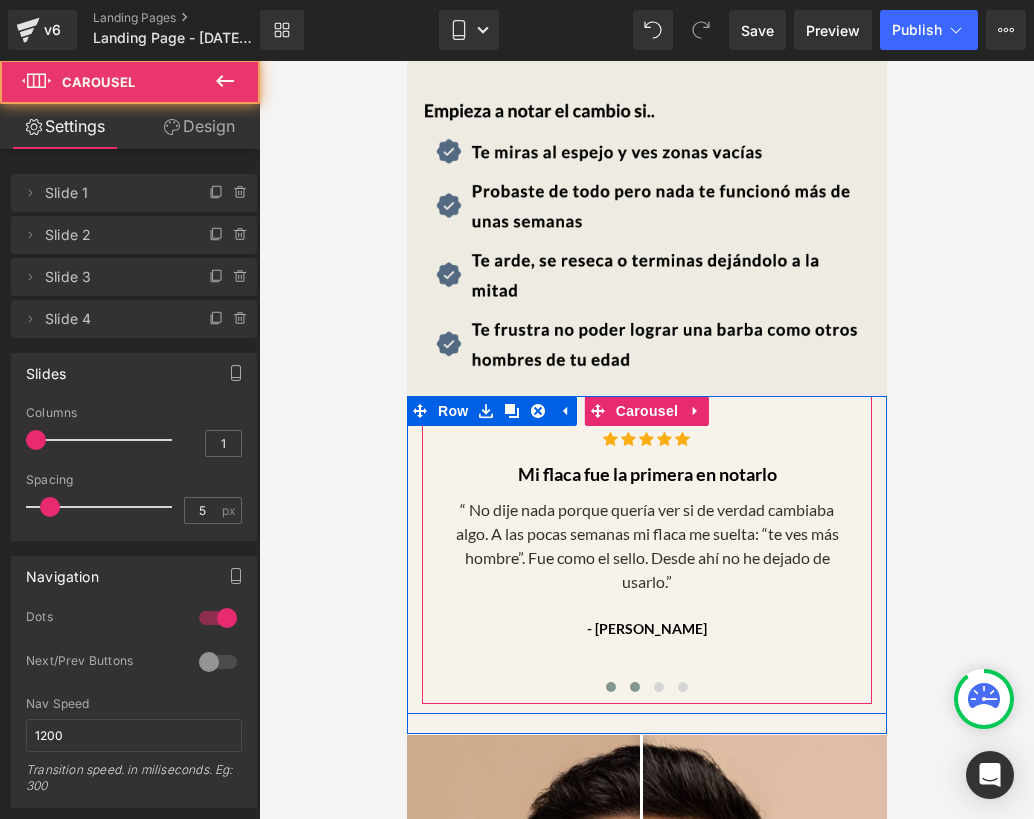 click at bounding box center (610, 687) 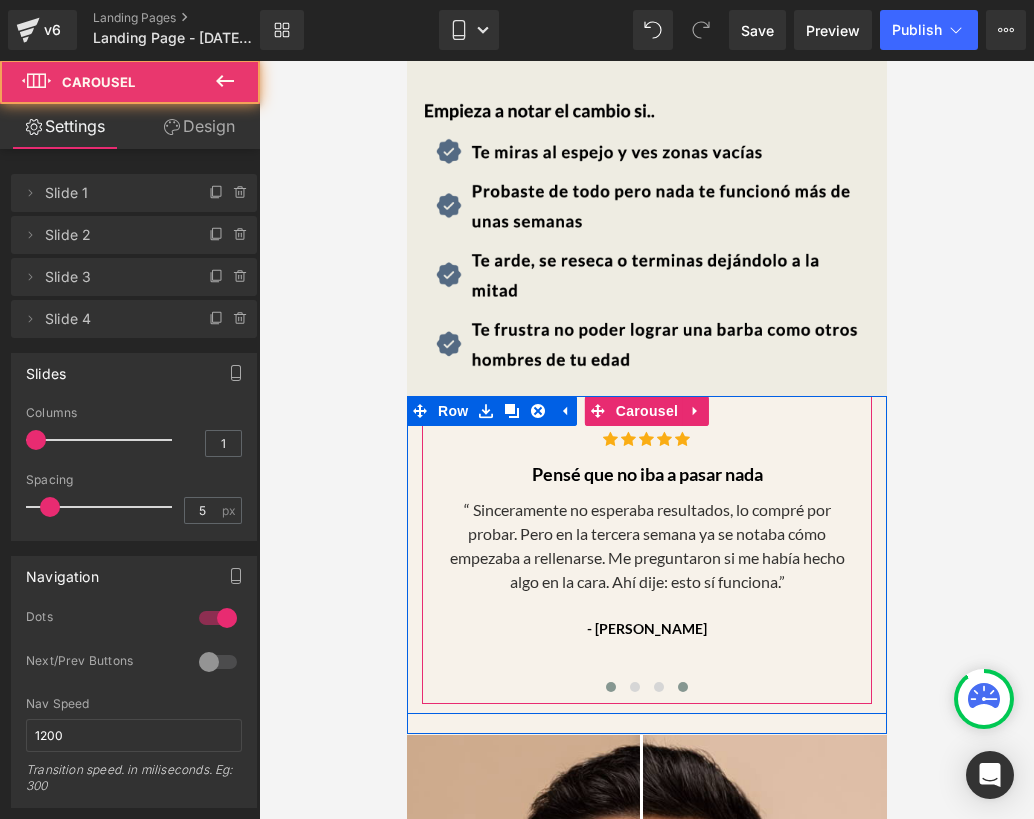 click at bounding box center (682, 687) 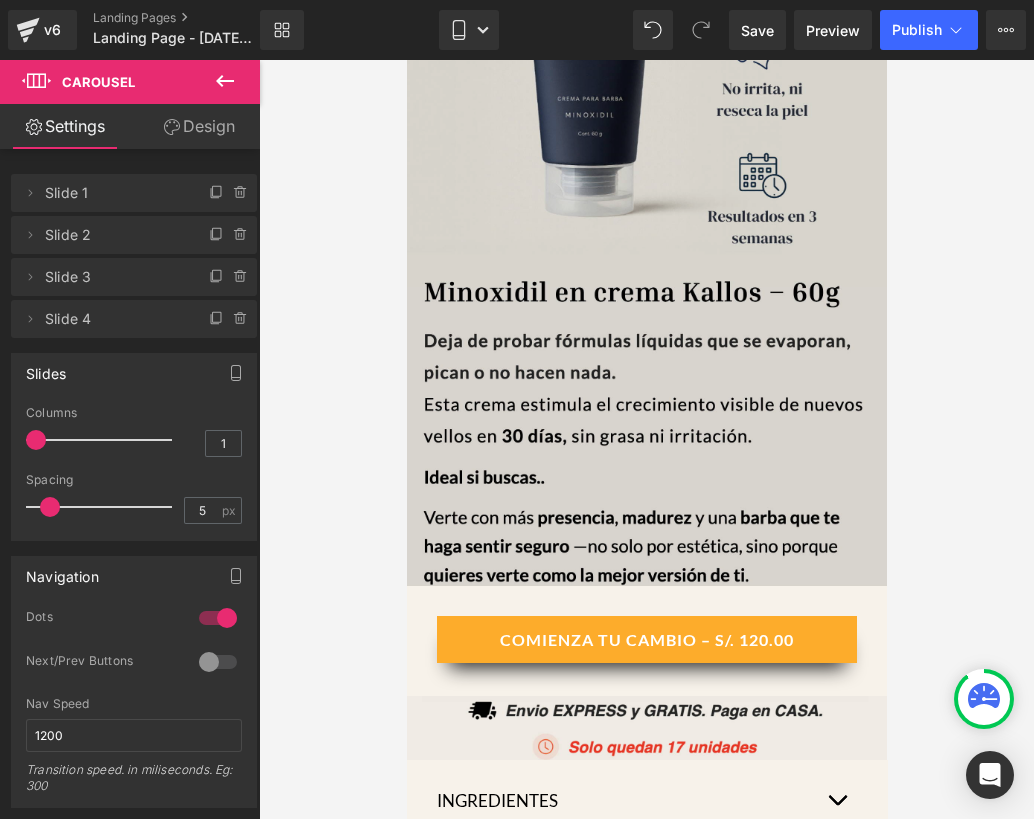 scroll, scrollTop: 0, scrollLeft: 0, axis: both 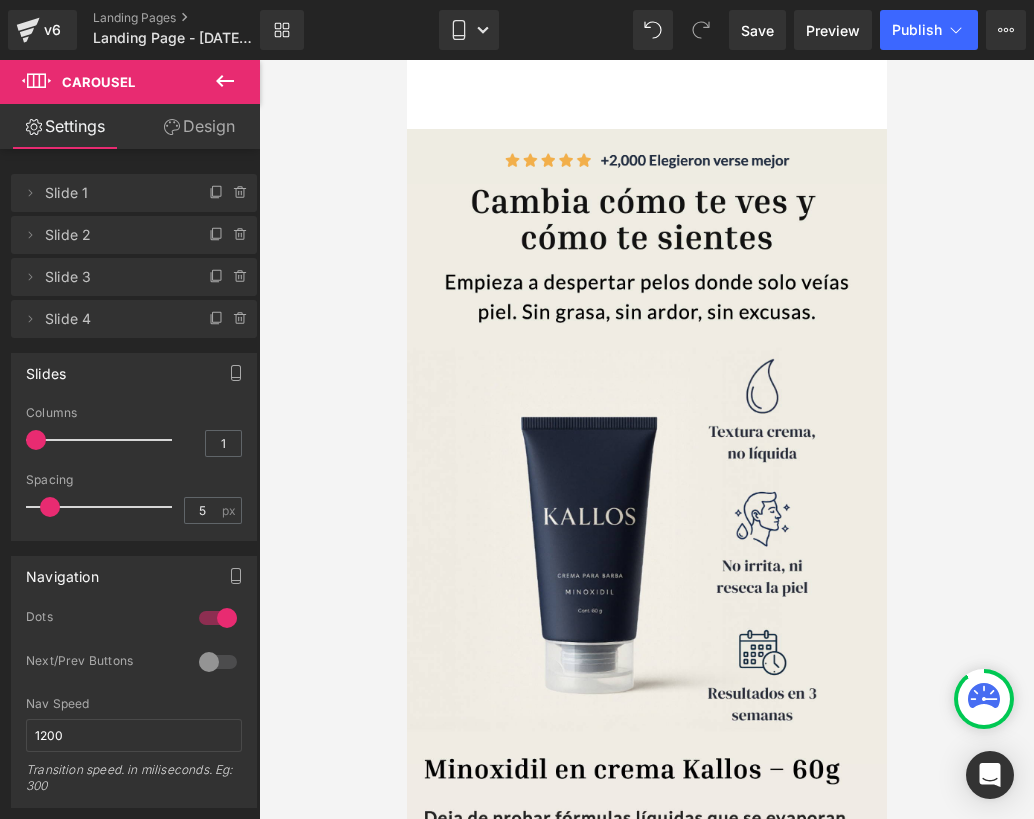 click at bounding box center (646, 439) 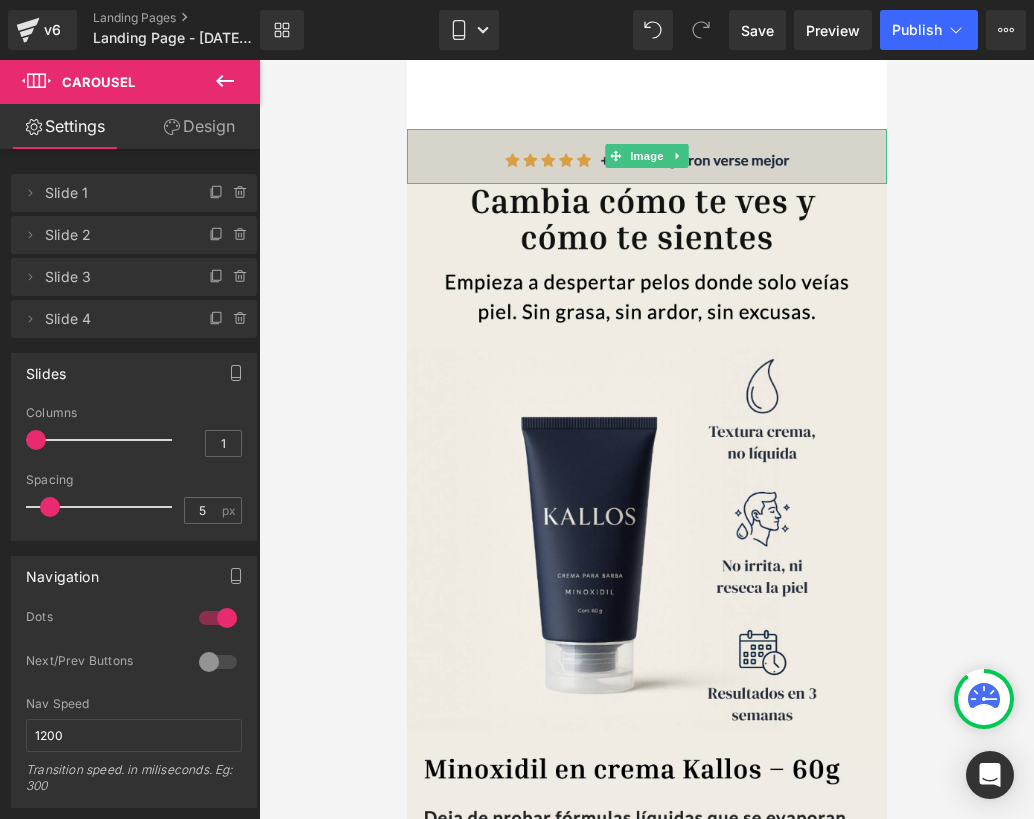 click at bounding box center (646, 156) 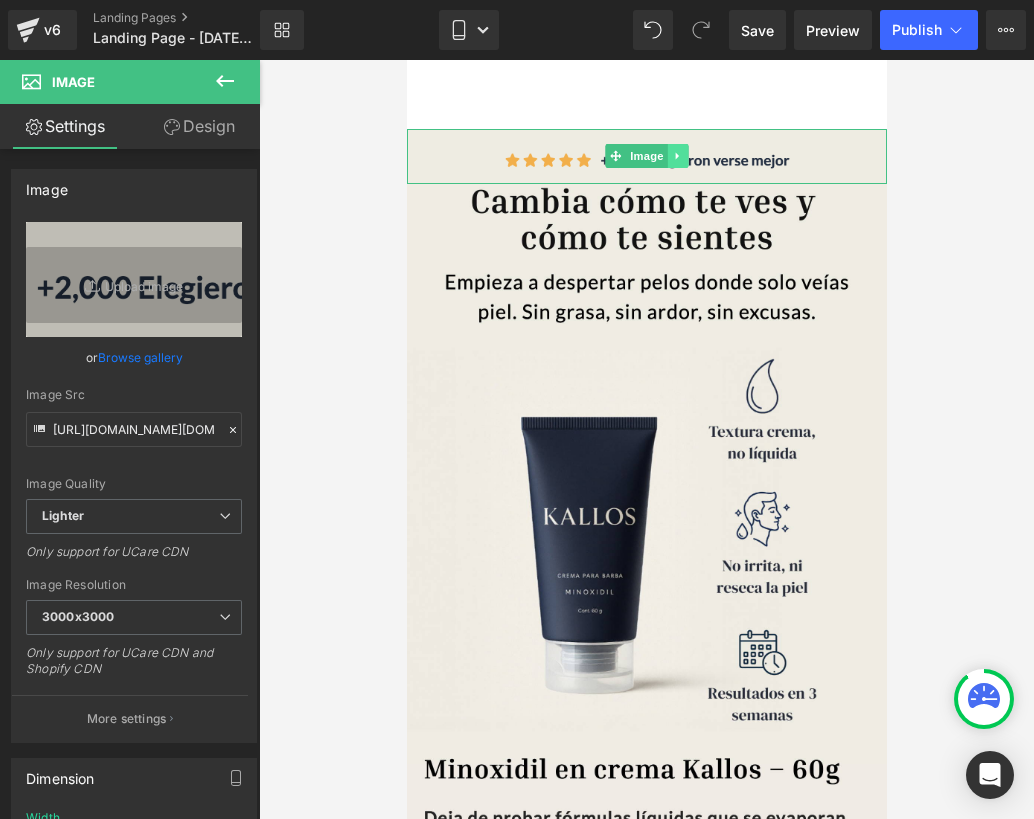 click 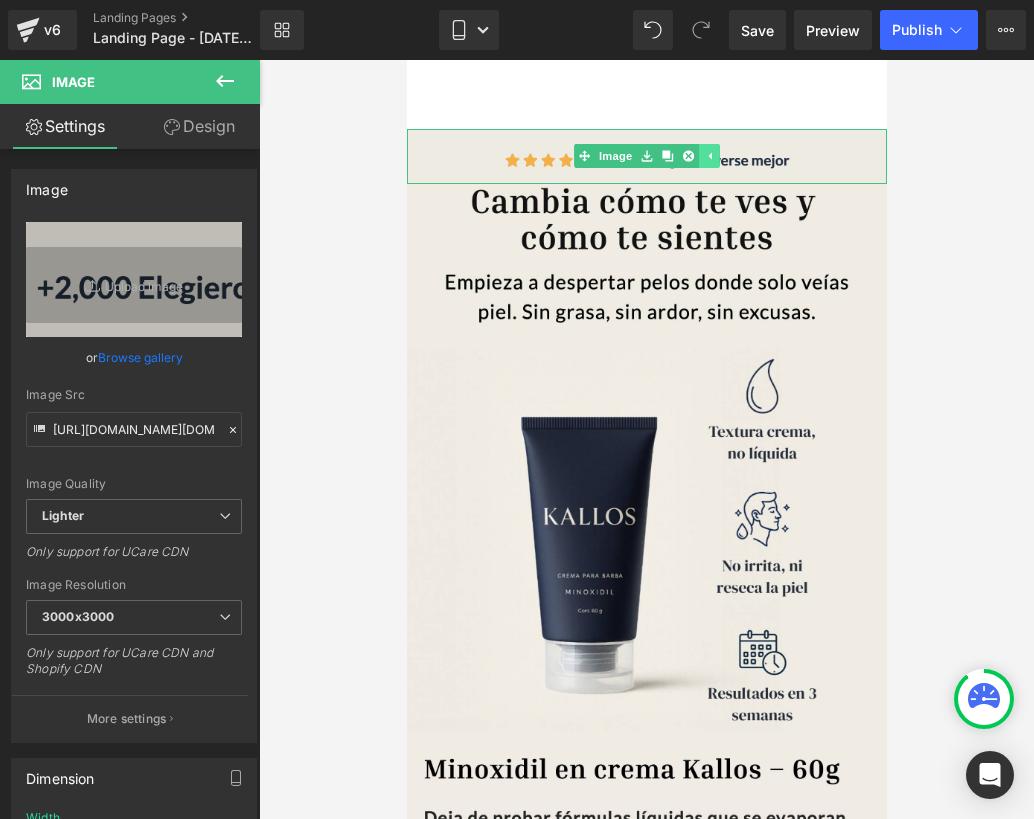 click 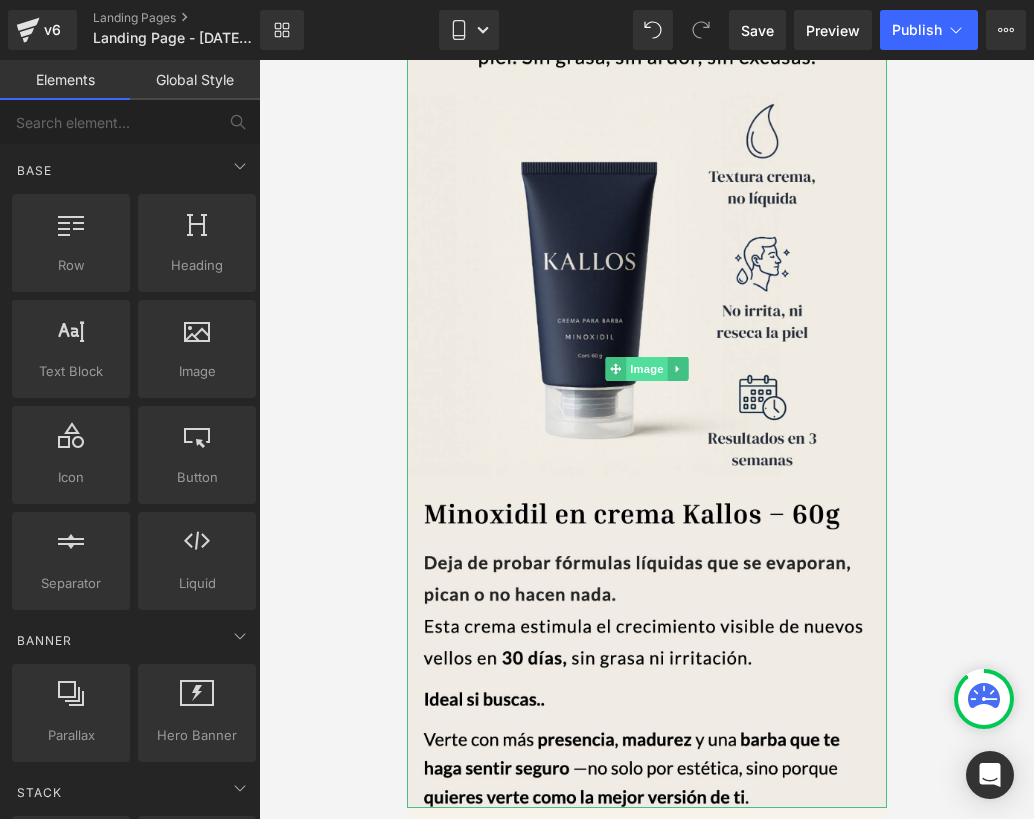 scroll, scrollTop: 186, scrollLeft: 0, axis: vertical 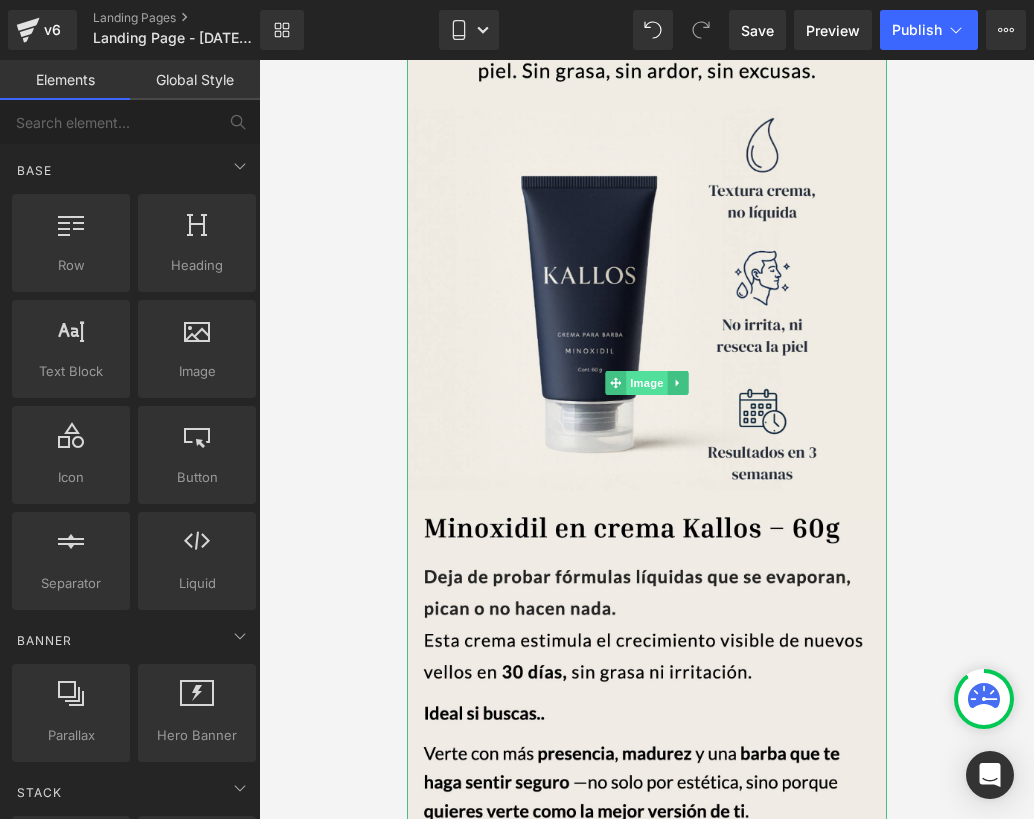 click on "Image" at bounding box center (646, 383) 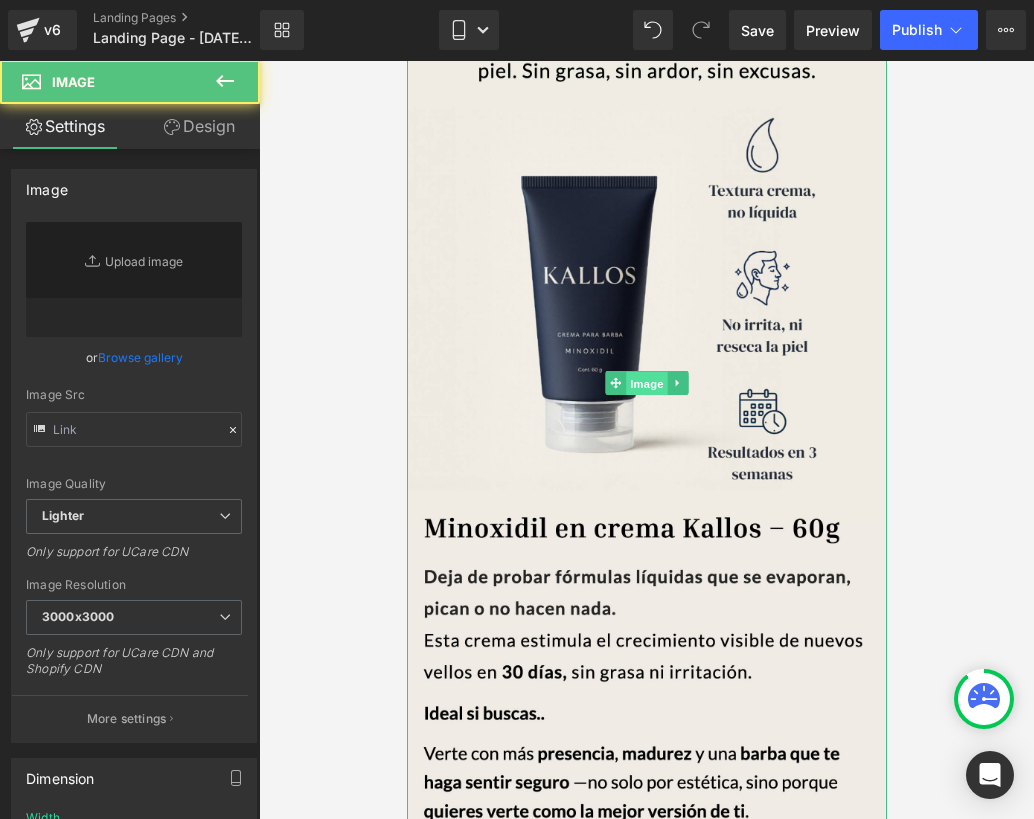 type on "[URL][DOMAIN_NAME]" 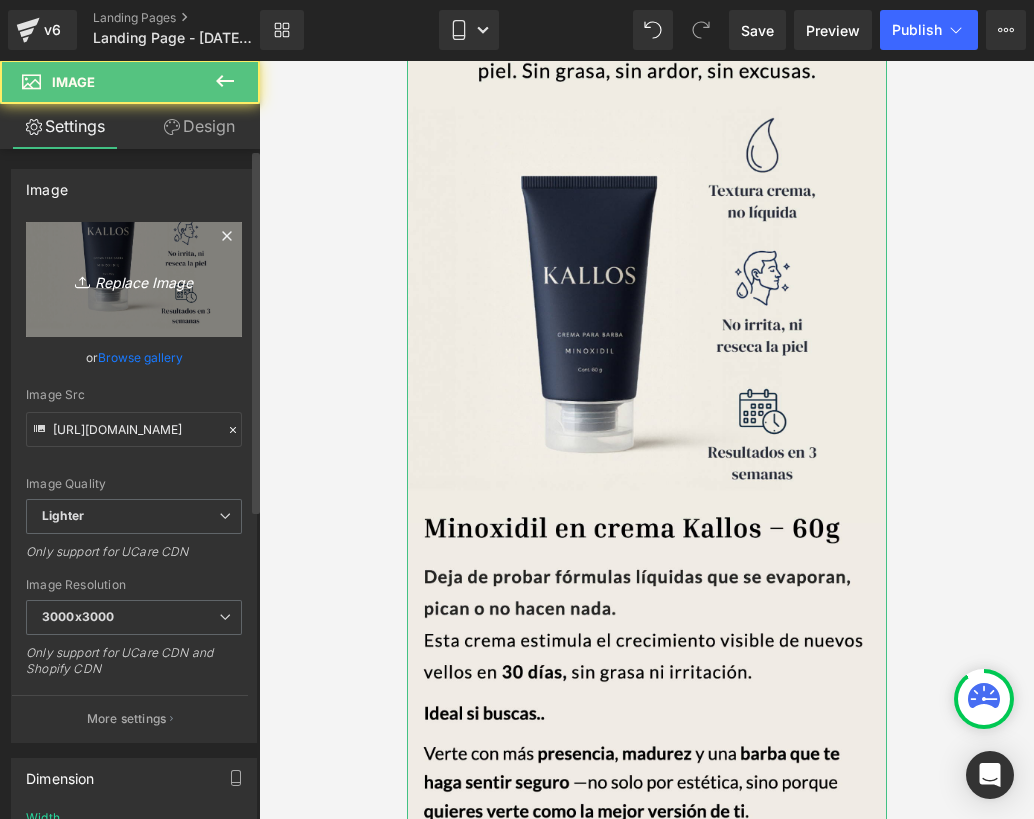 click on "Replace Image" at bounding box center [134, 279] 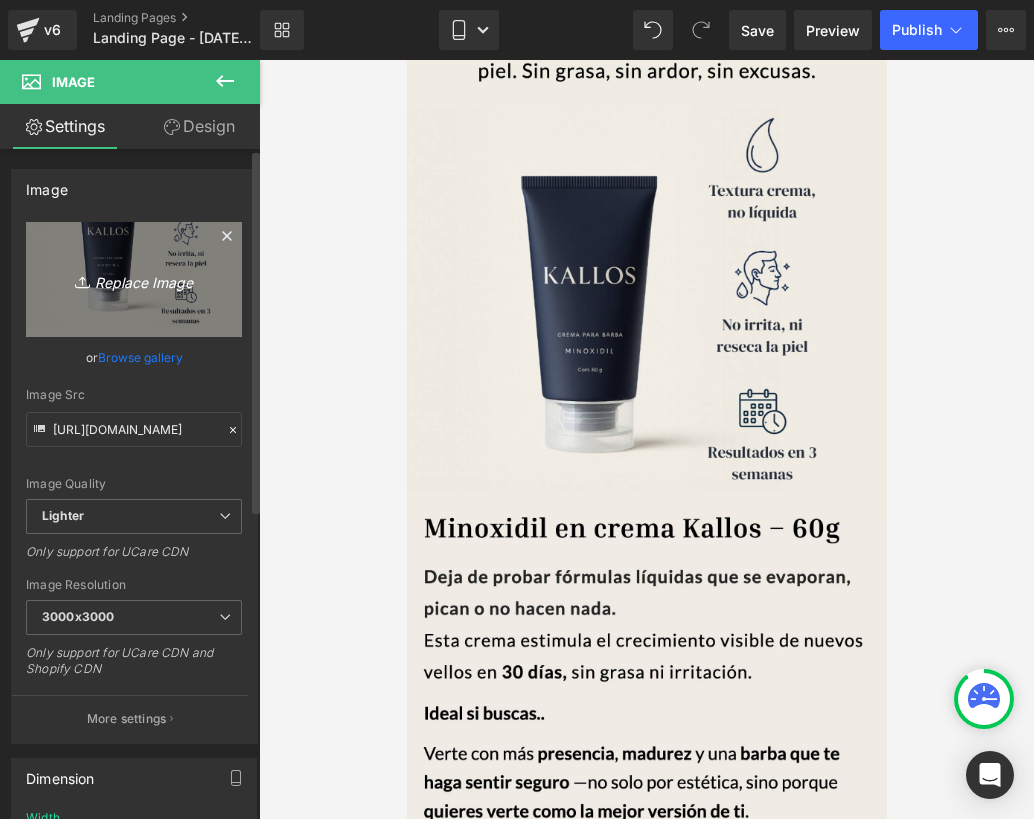 type on "C:\fakepath\Diseño sin título (40).png" 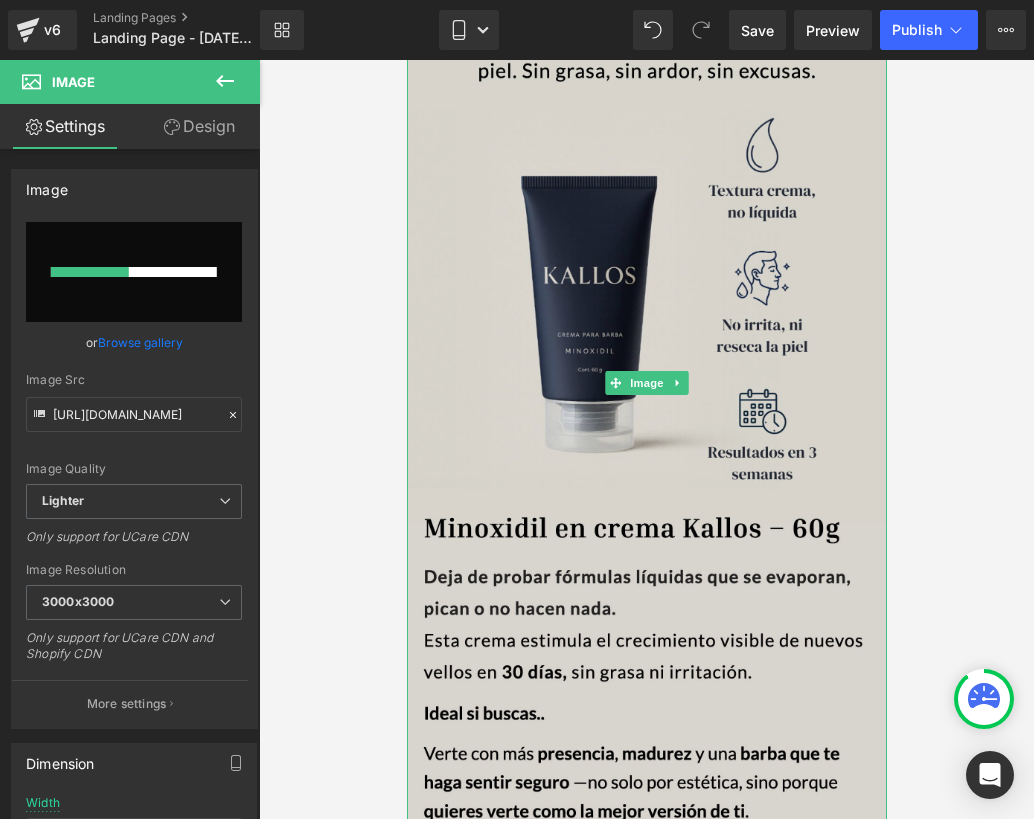 scroll, scrollTop: 0, scrollLeft: 0, axis: both 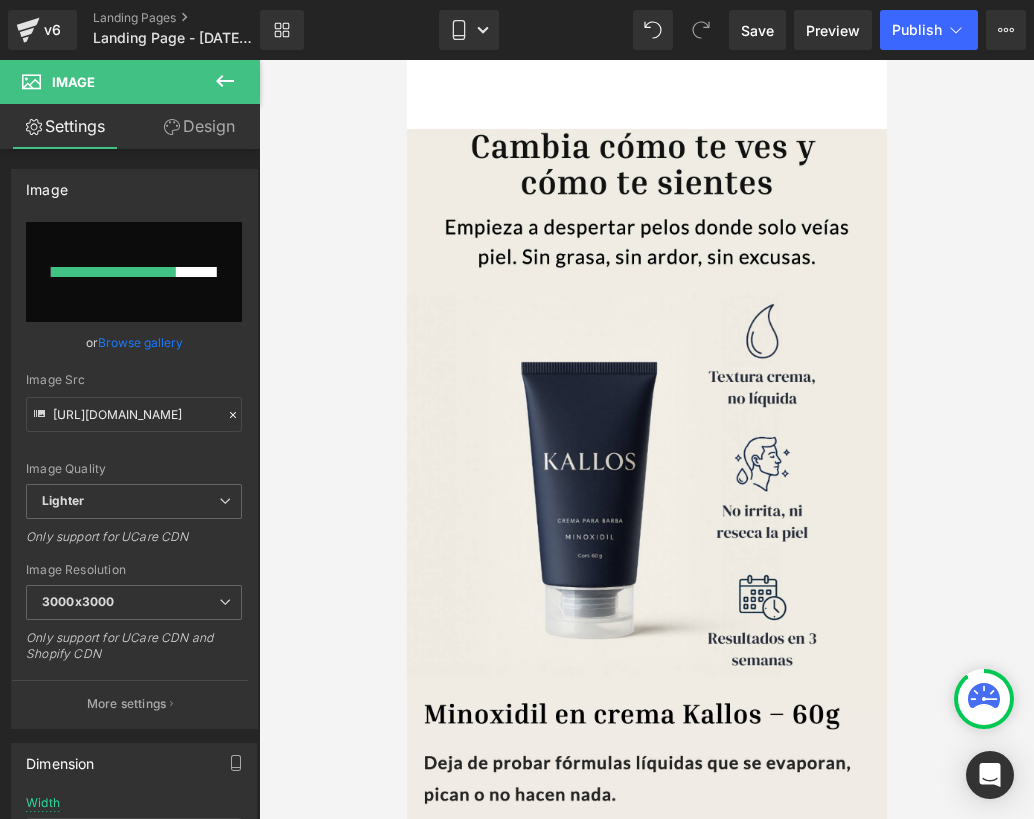type 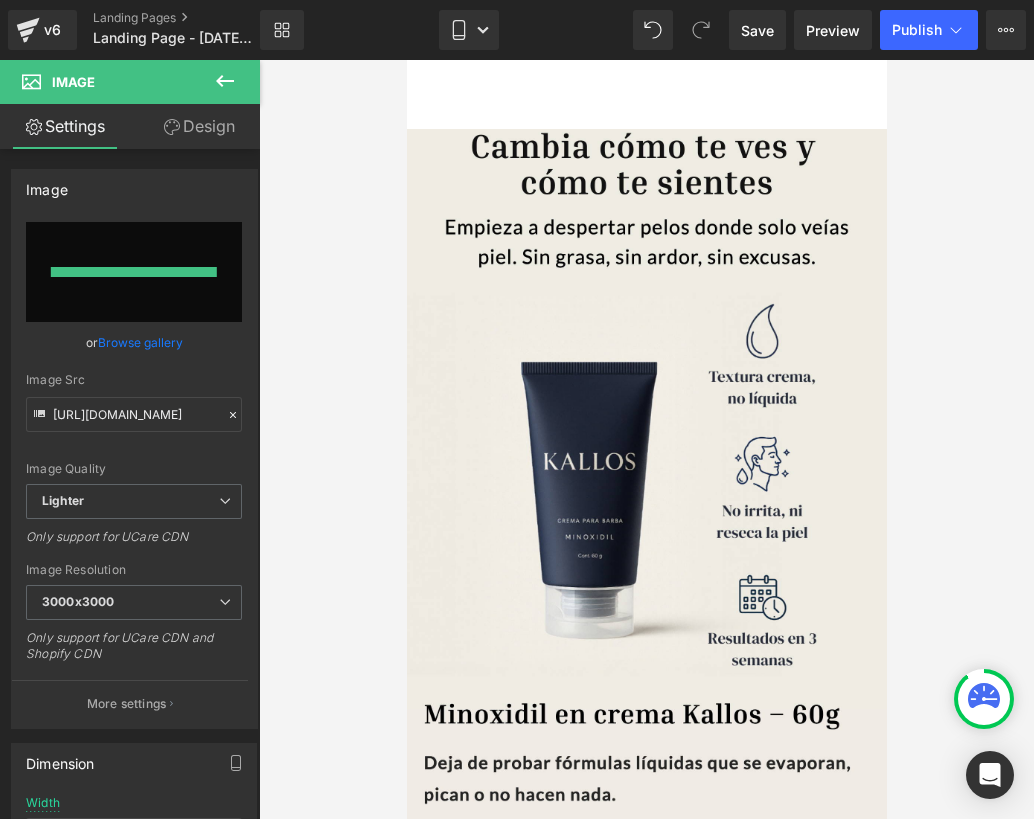 type on "[URL][DOMAIN_NAME]" 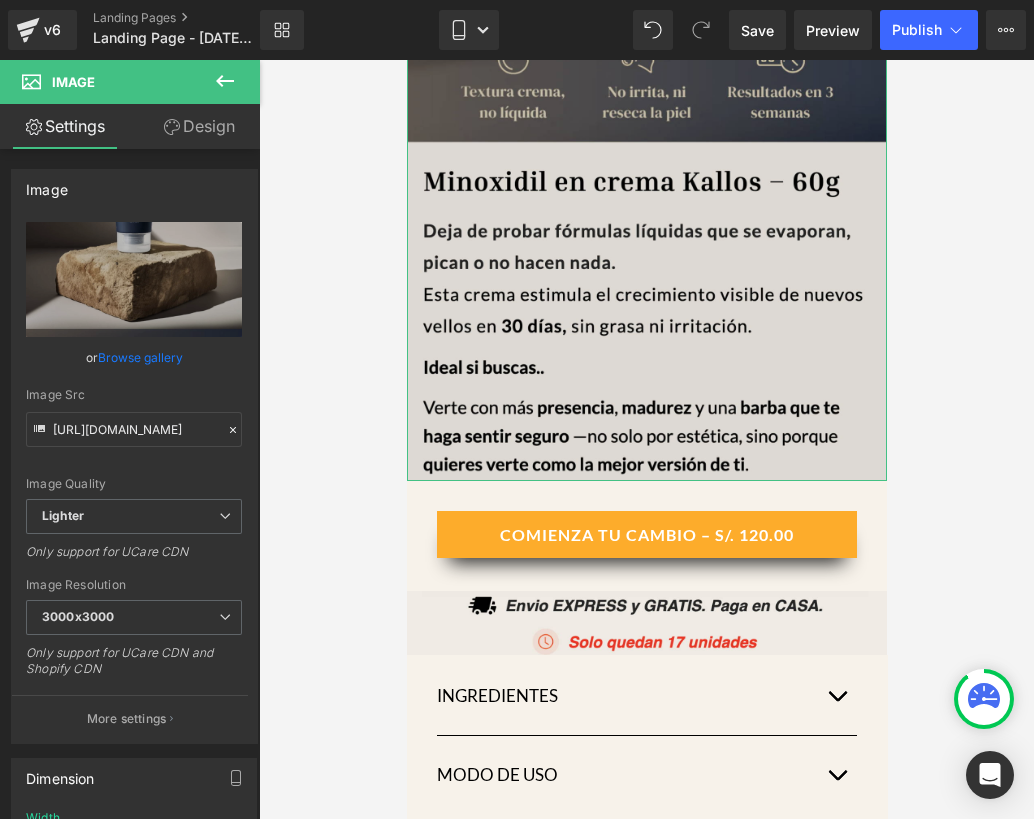 scroll, scrollTop: 959, scrollLeft: 0, axis: vertical 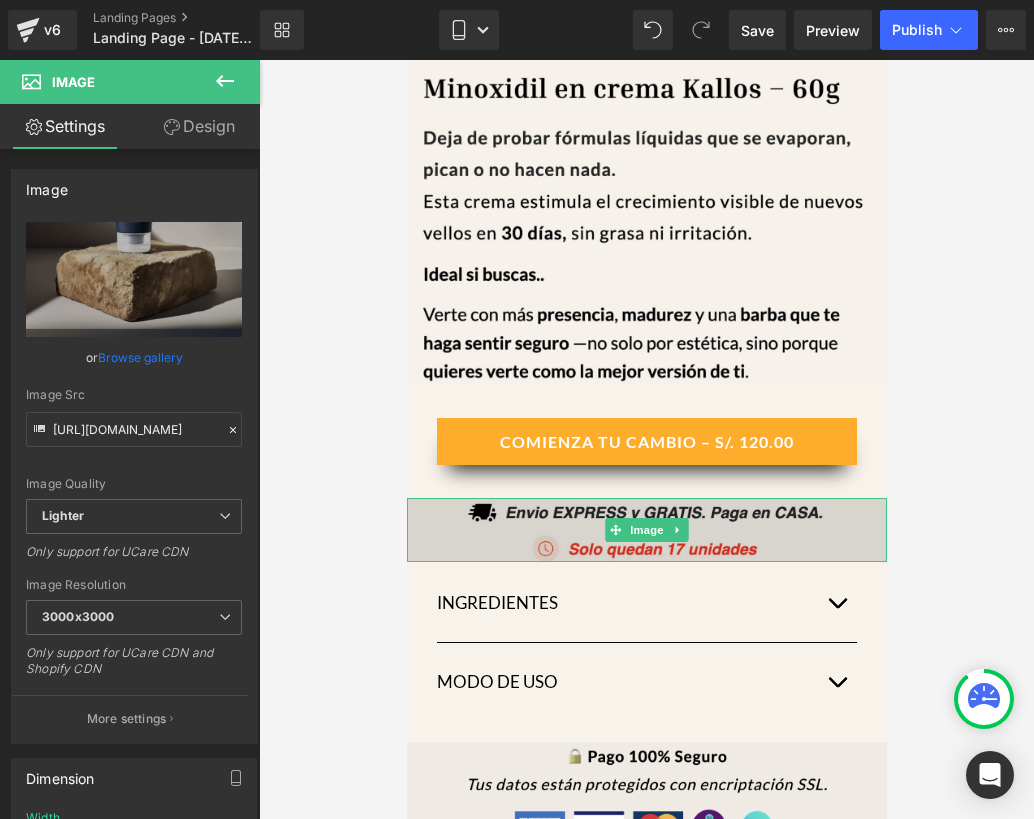 click at bounding box center (646, 530) 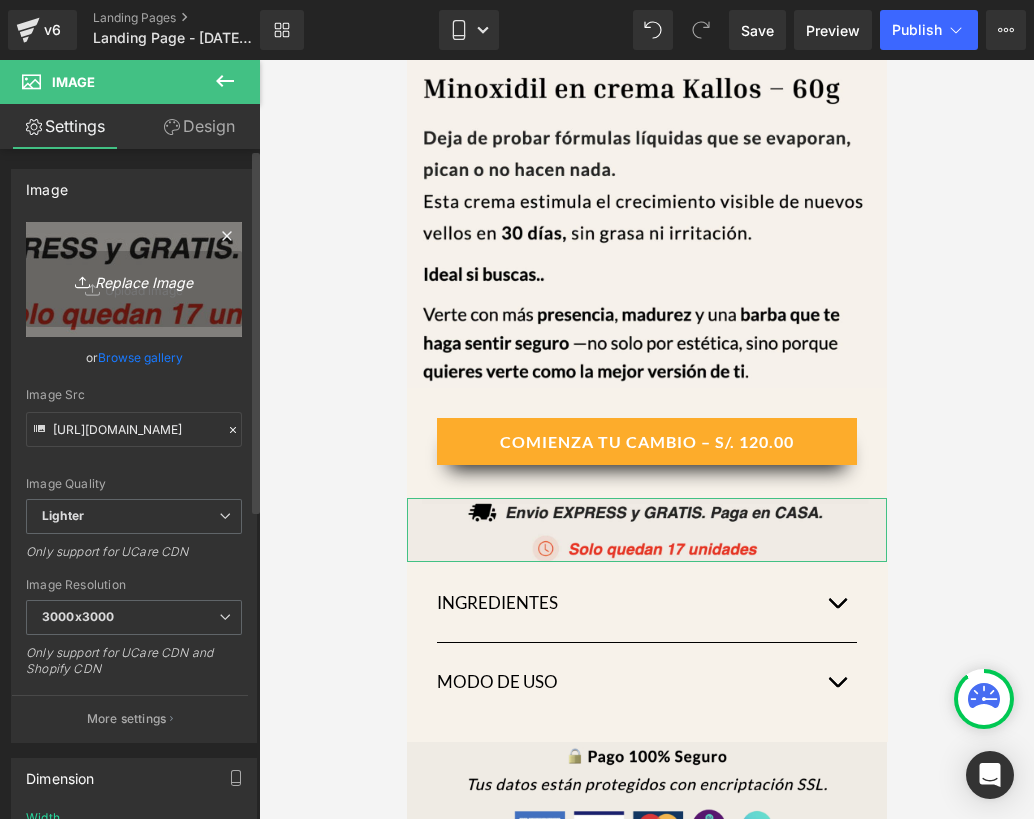 click on "Replace Image" at bounding box center (134, 279) 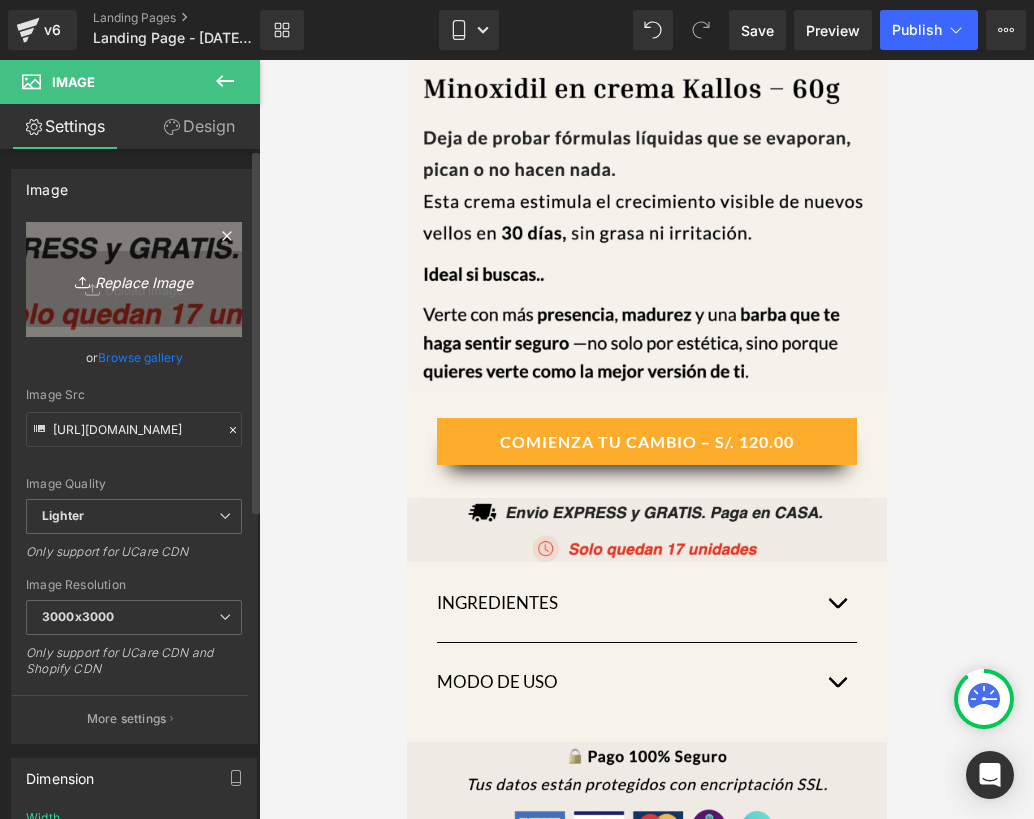 type on "C:\fakepath\Diseño sin título (41).png" 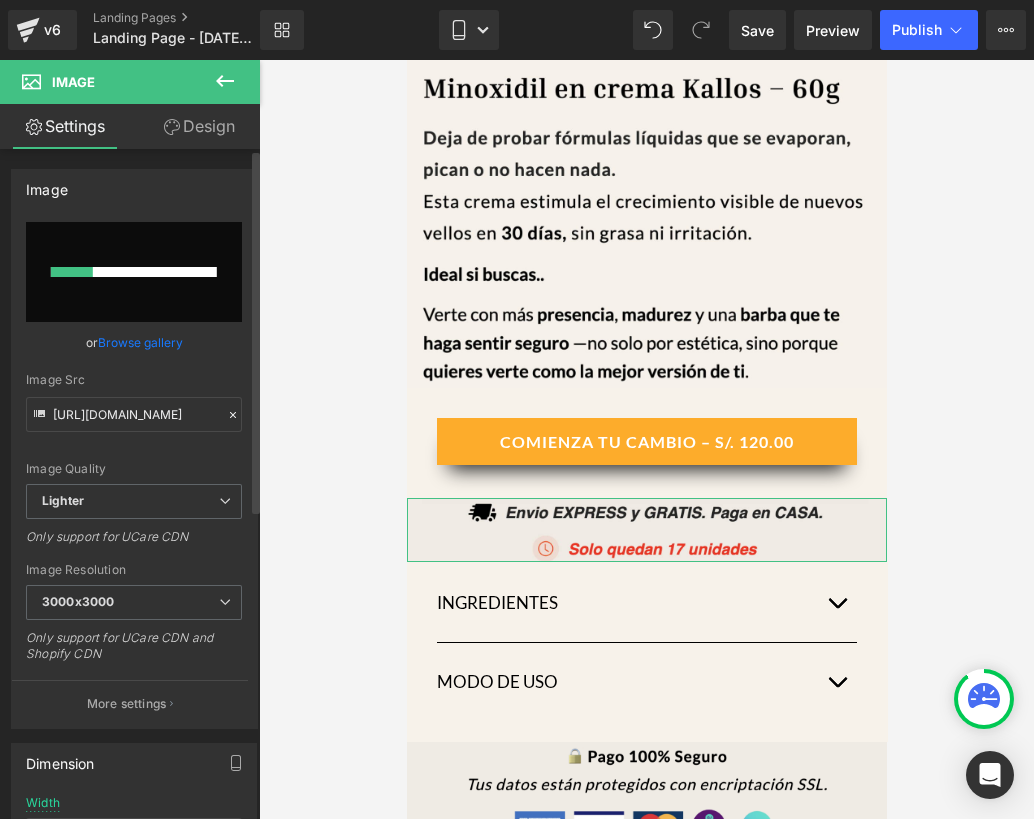 type 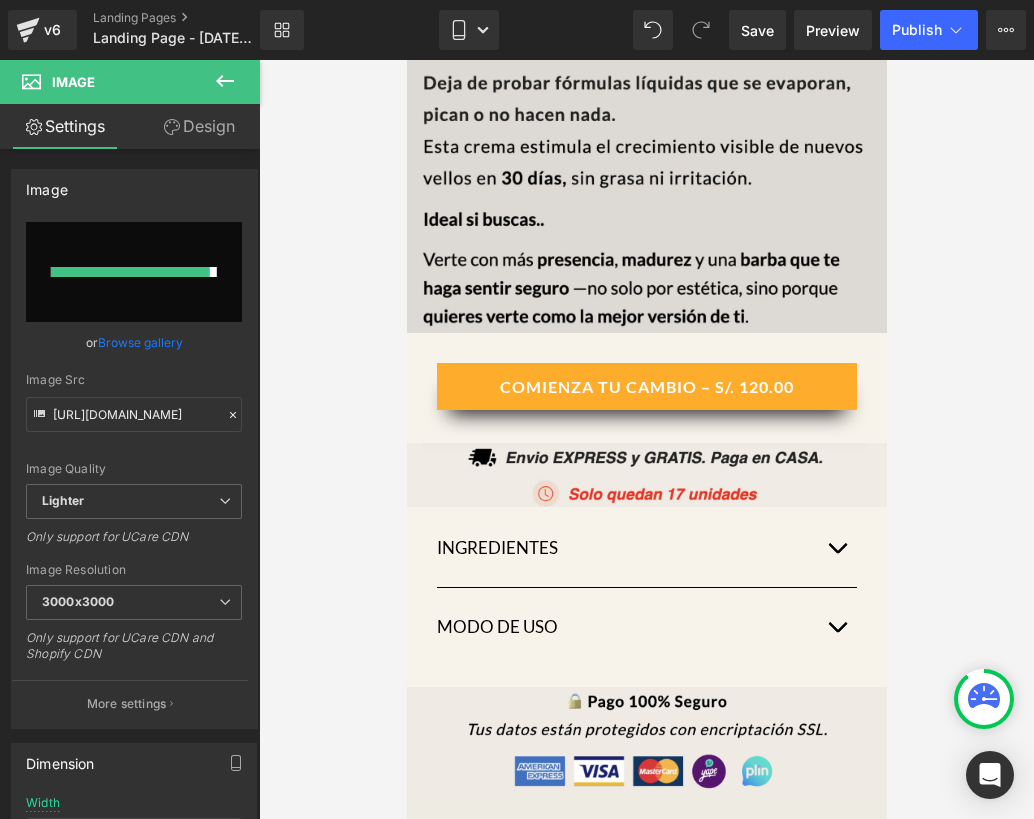 scroll, scrollTop: 1041, scrollLeft: 0, axis: vertical 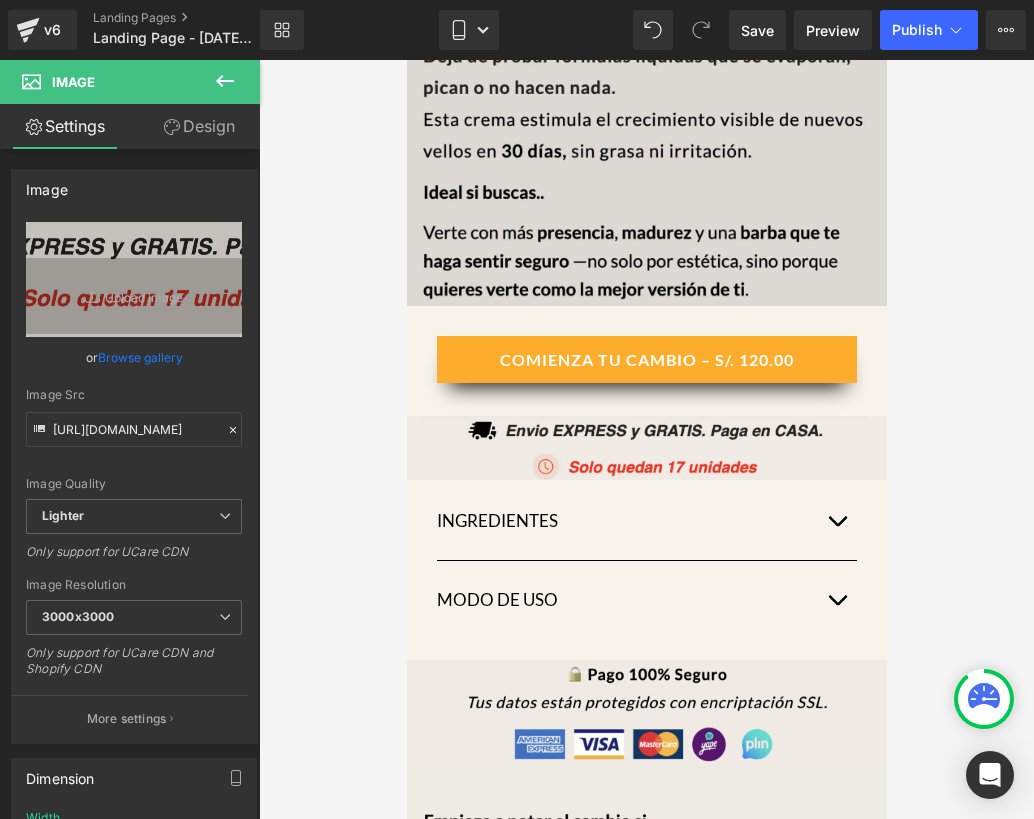 type on "[URL][DOMAIN_NAME]" 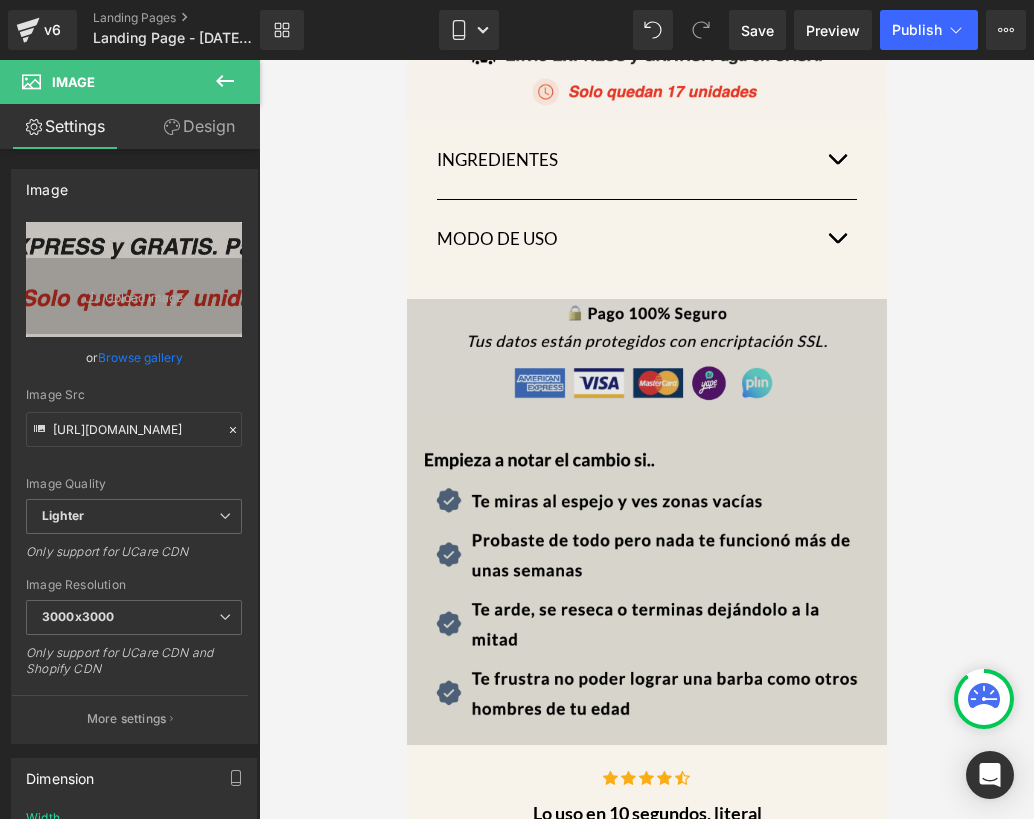 scroll, scrollTop: 1450, scrollLeft: 0, axis: vertical 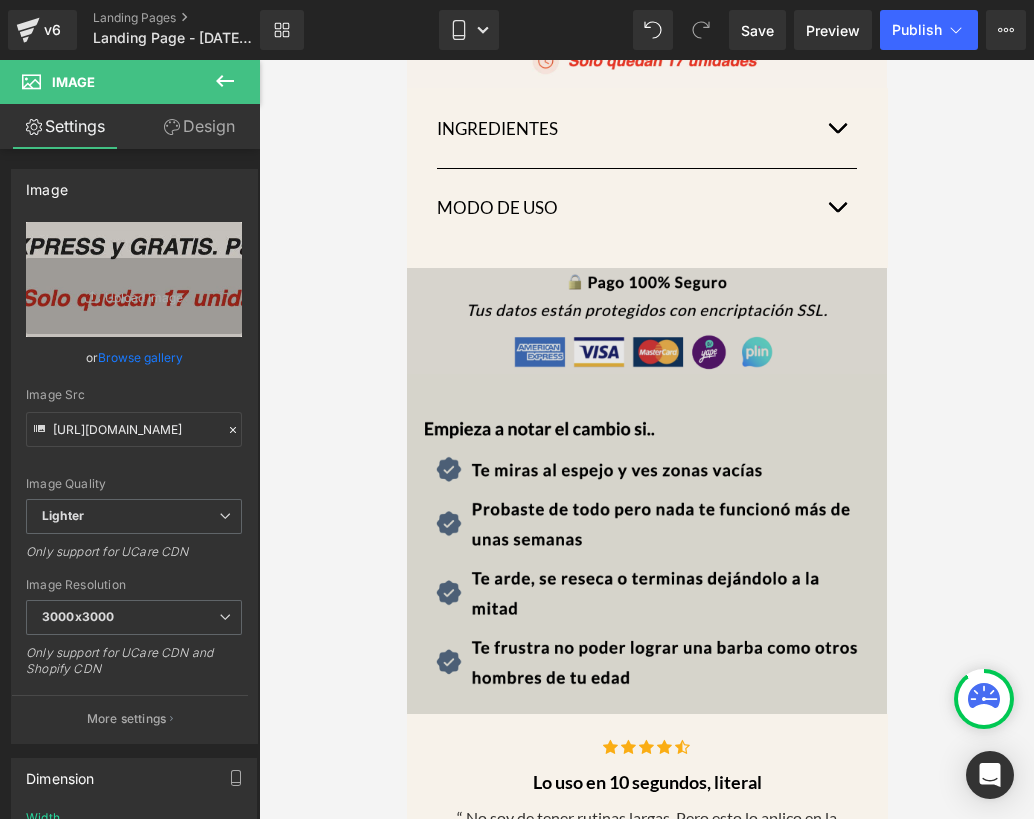 click at bounding box center (646, 490) 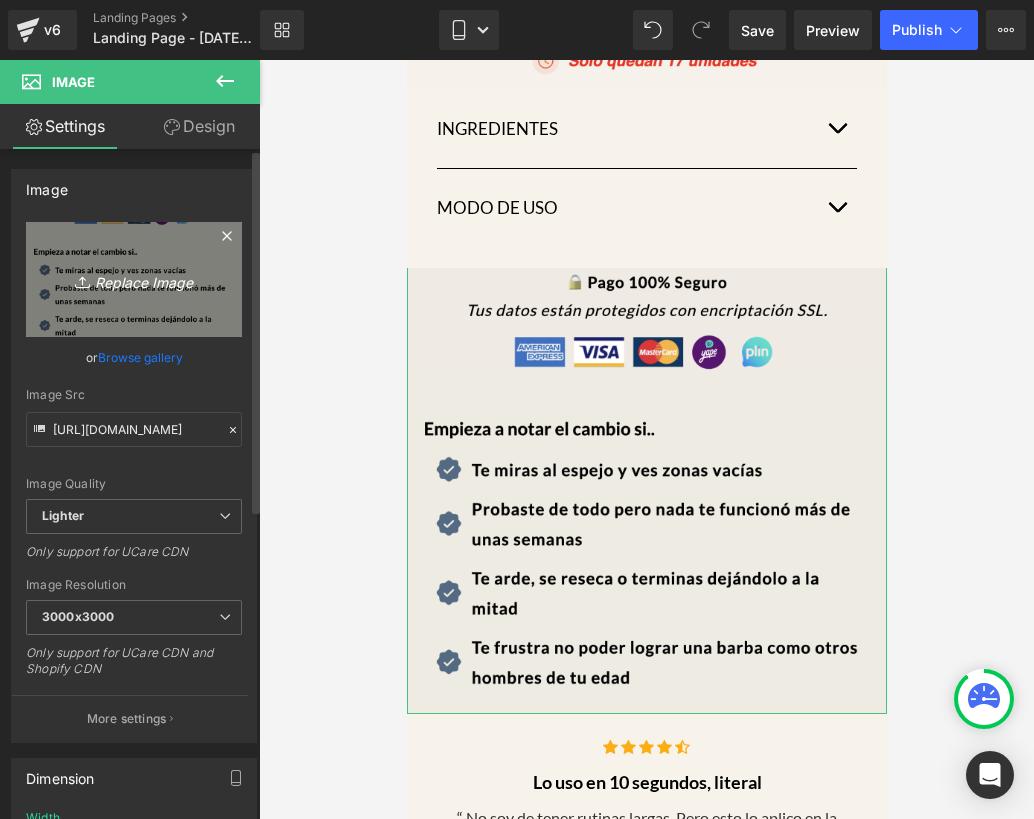 click on "Replace Image" at bounding box center (134, 279) 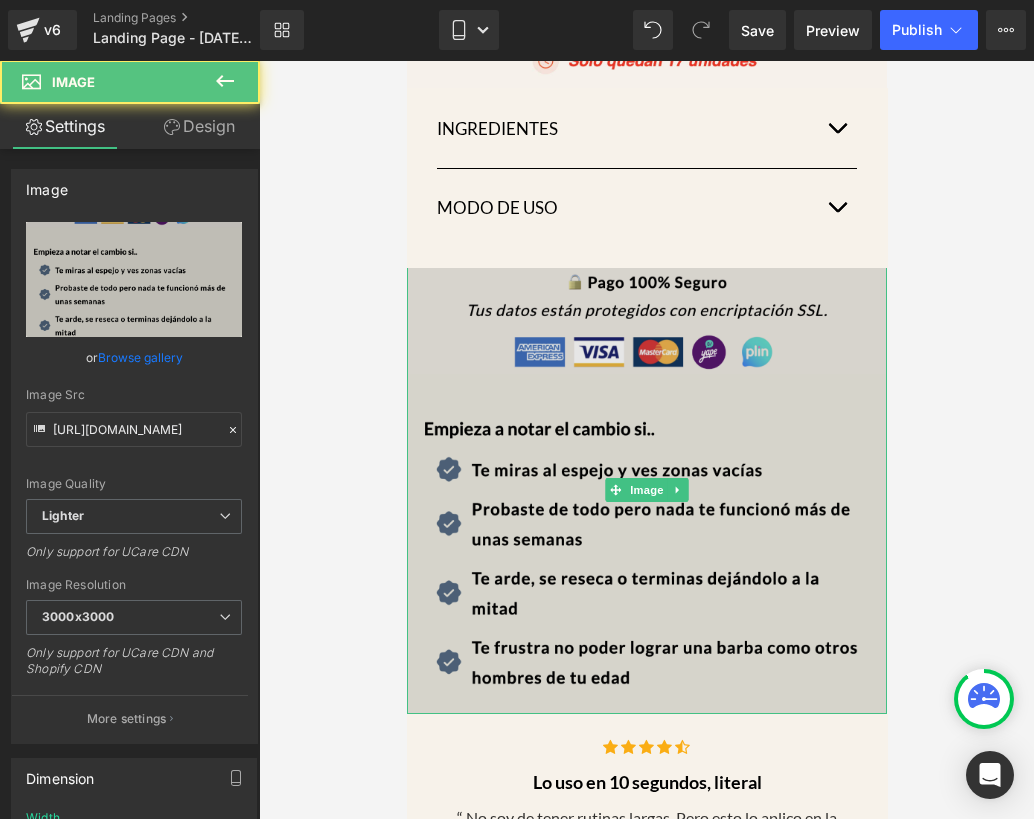 click at bounding box center (646, 490) 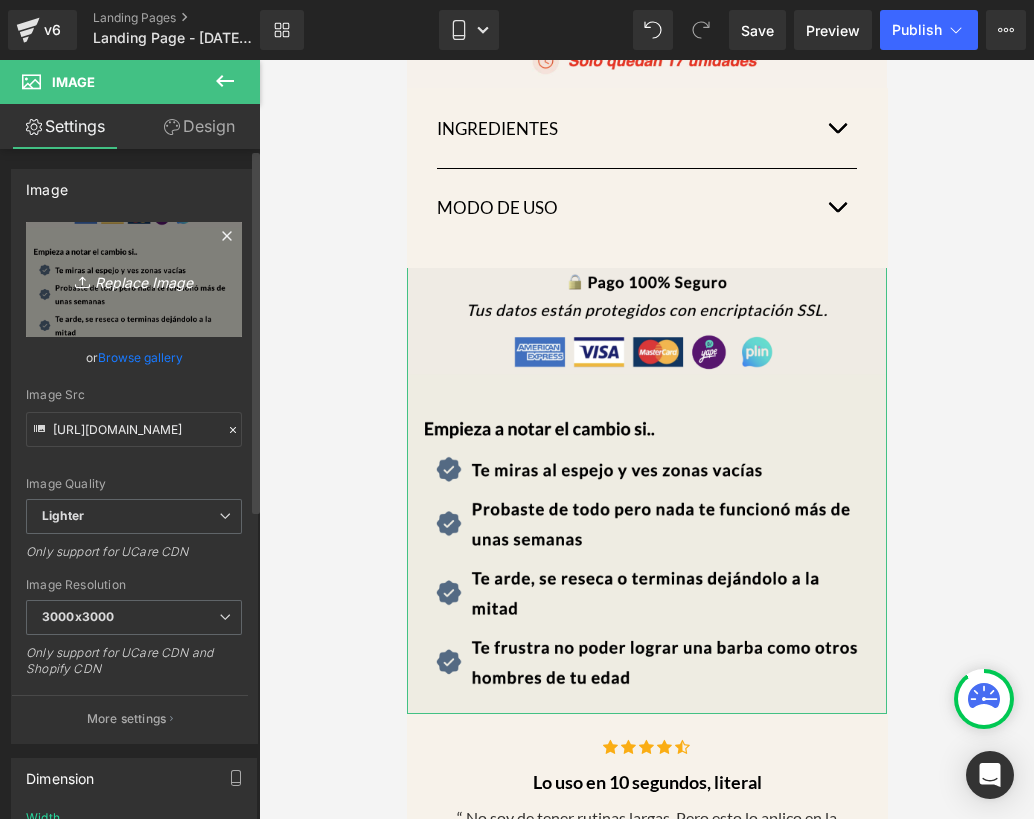 click on "Replace Image" at bounding box center (134, 279) 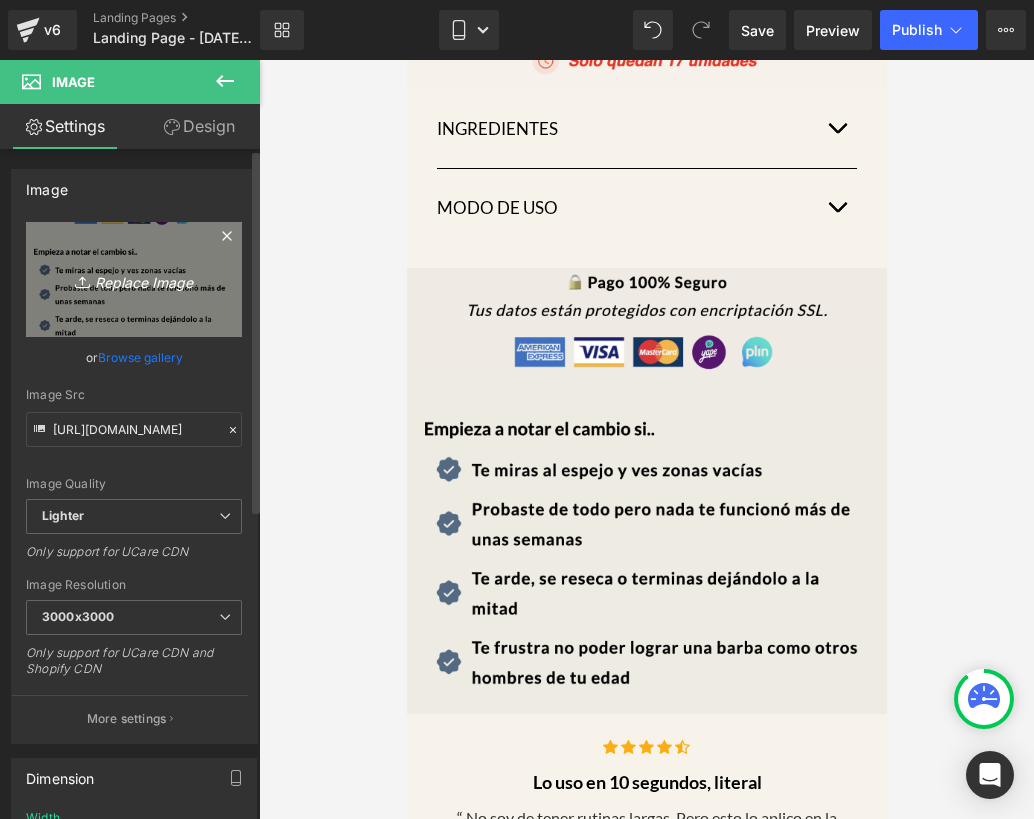 type on "C:\fakepath\Diseño sin título (42).png" 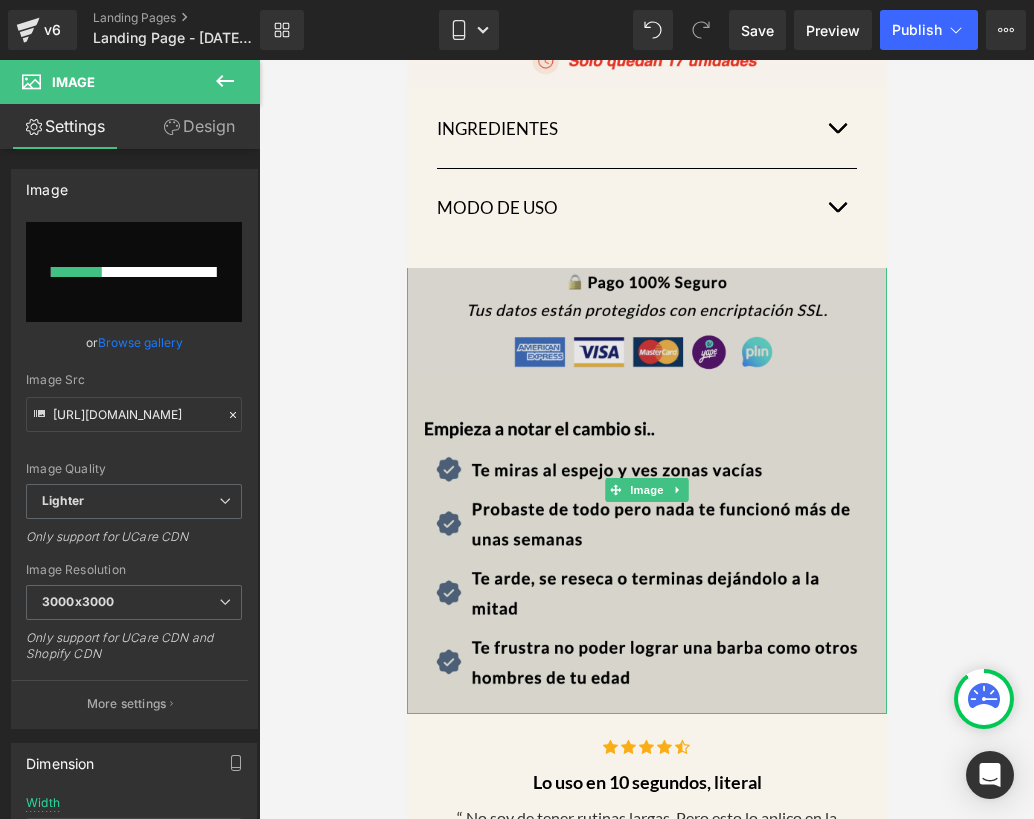 type 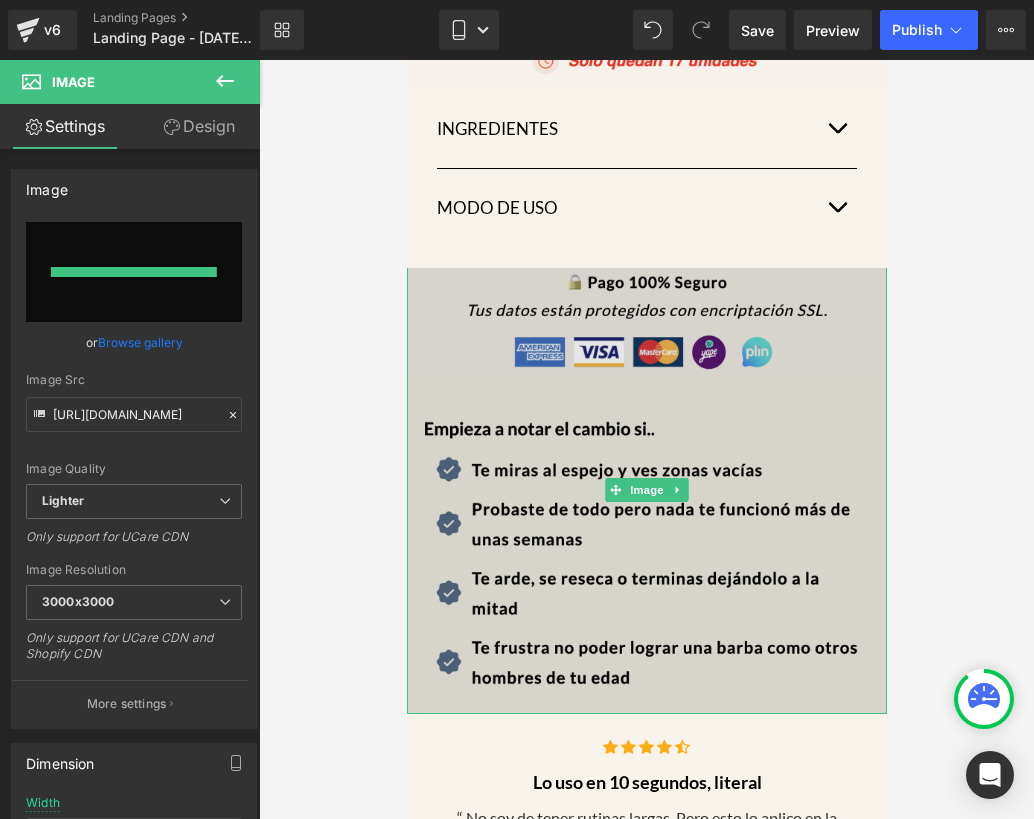 type on "[URL][DOMAIN_NAME]" 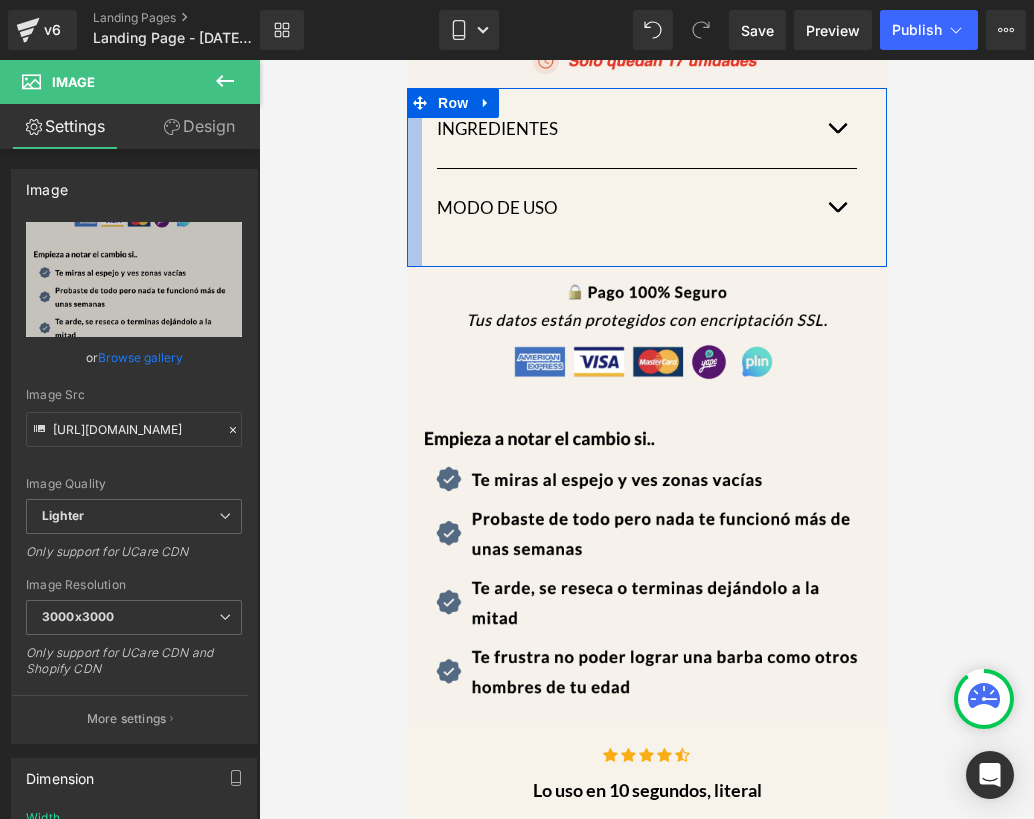 click at bounding box center (413, 177) 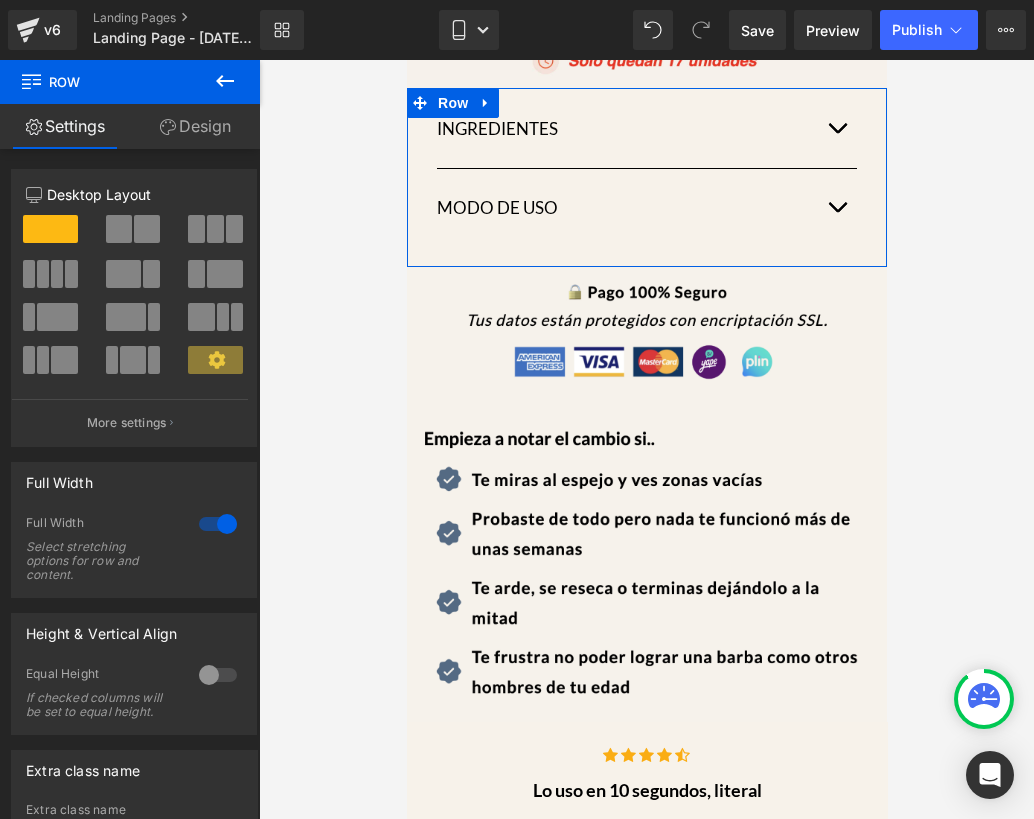 click on "Design" at bounding box center (195, 126) 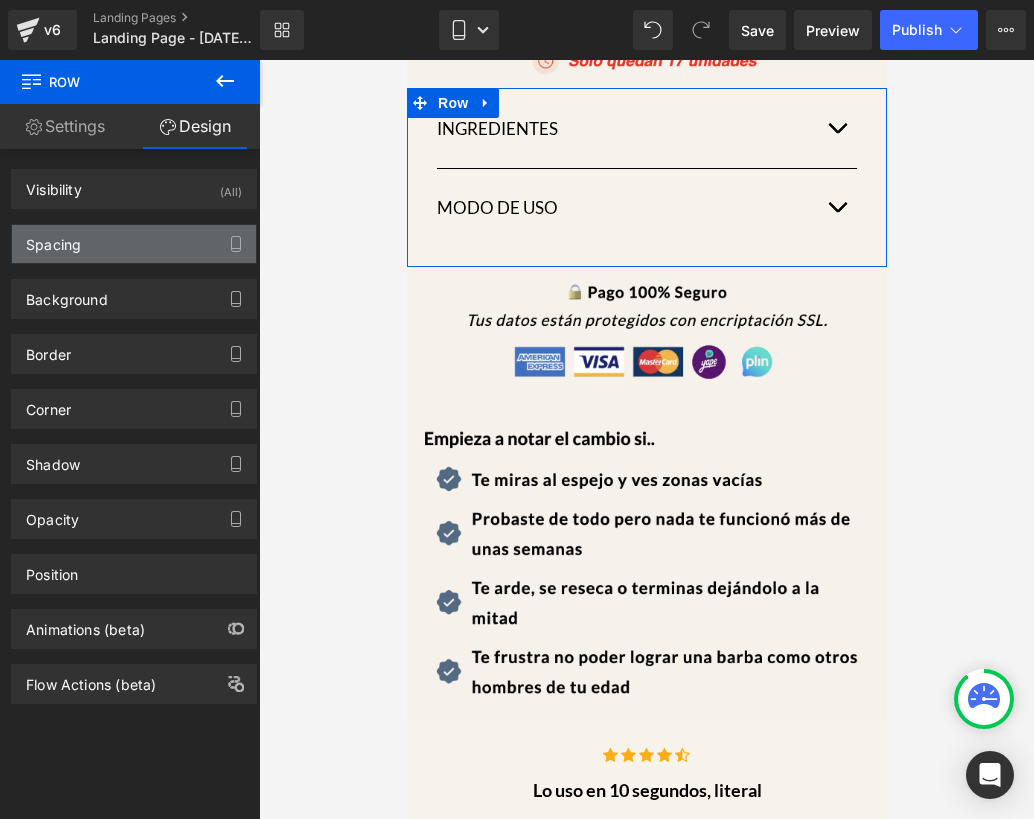 type on "0" 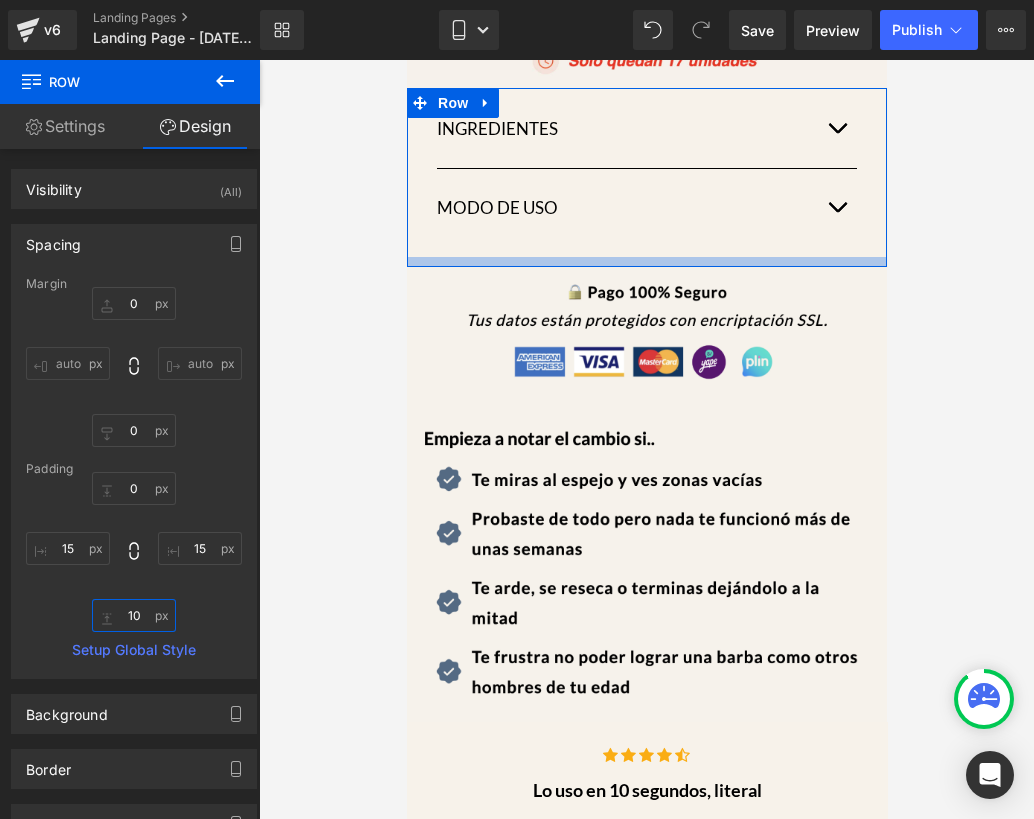 click on "10" at bounding box center [134, 615] 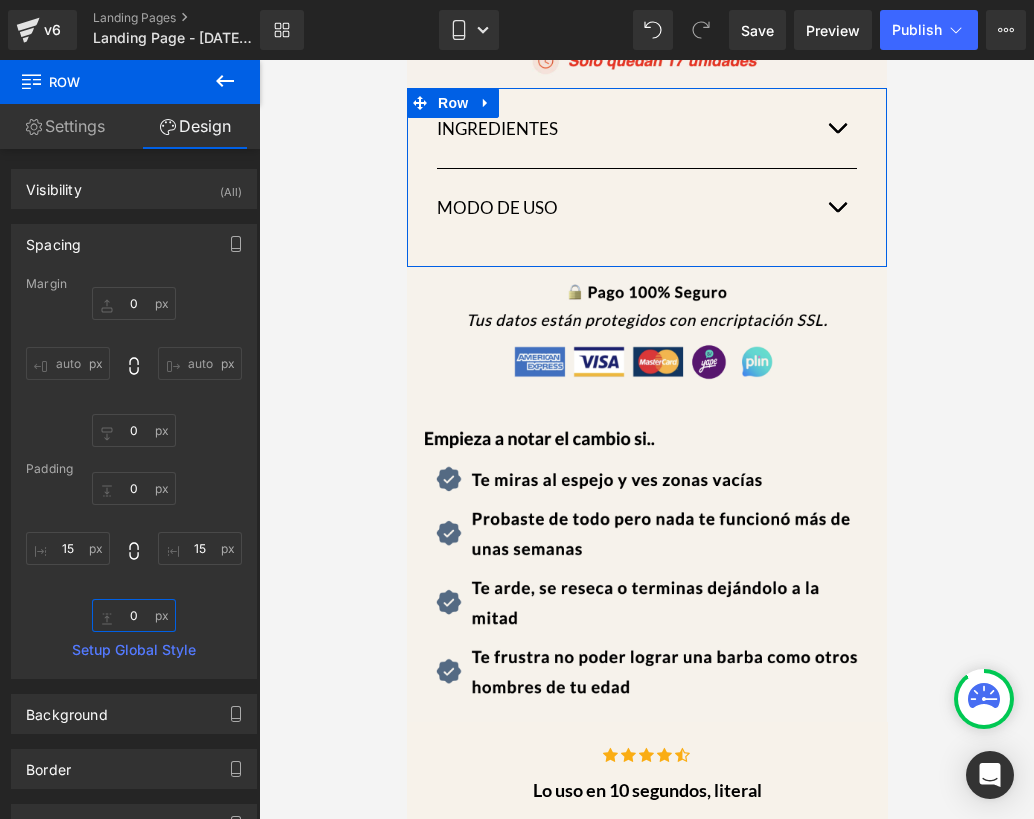 type 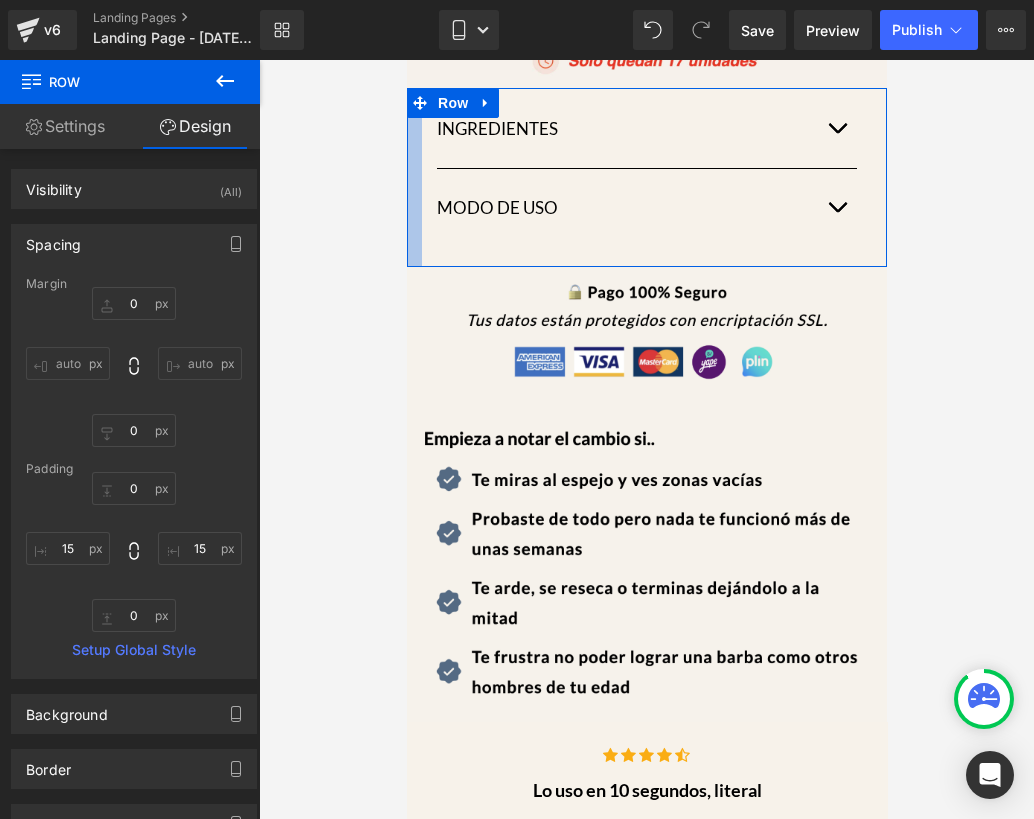 click at bounding box center (413, 177) 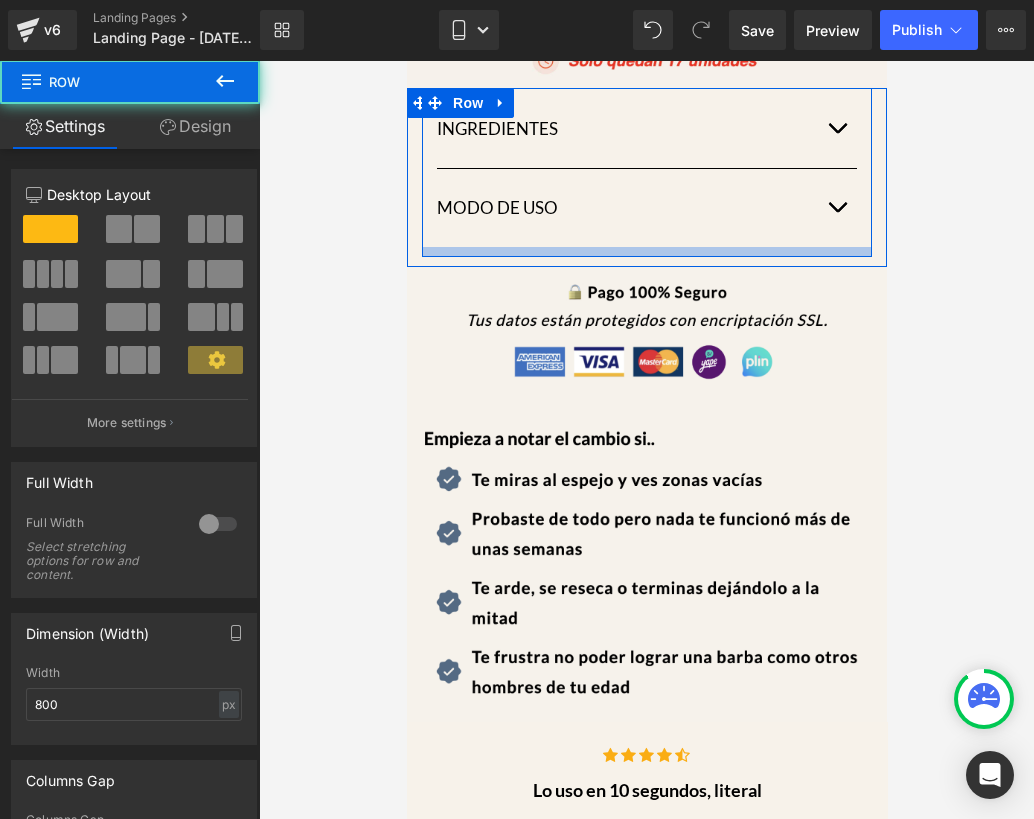 click at bounding box center [646, 252] 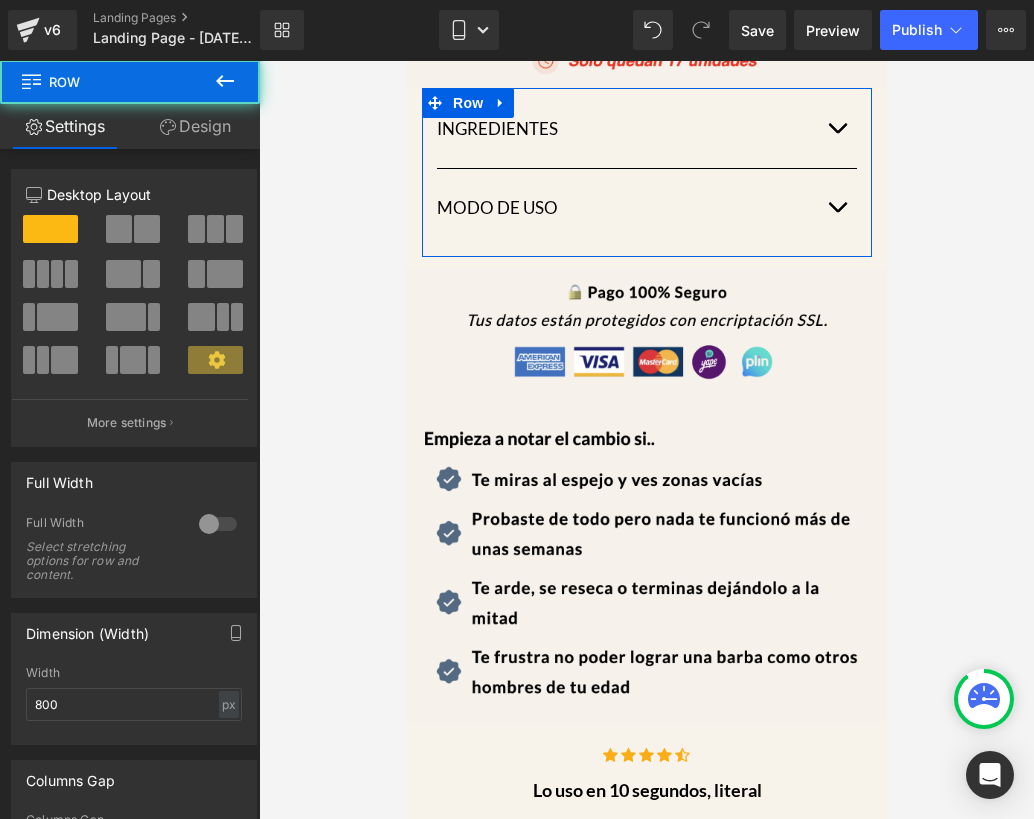 click on "Design" at bounding box center [195, 126] 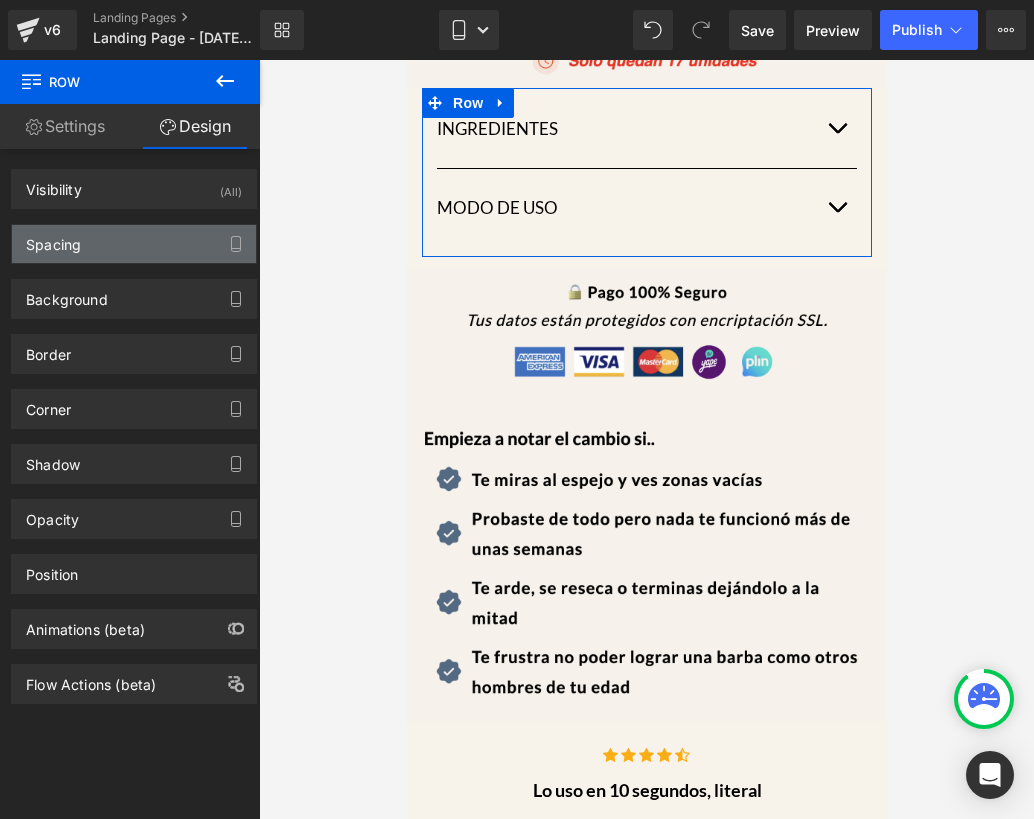 click on "Spacing" at bounding box center (134, 244) 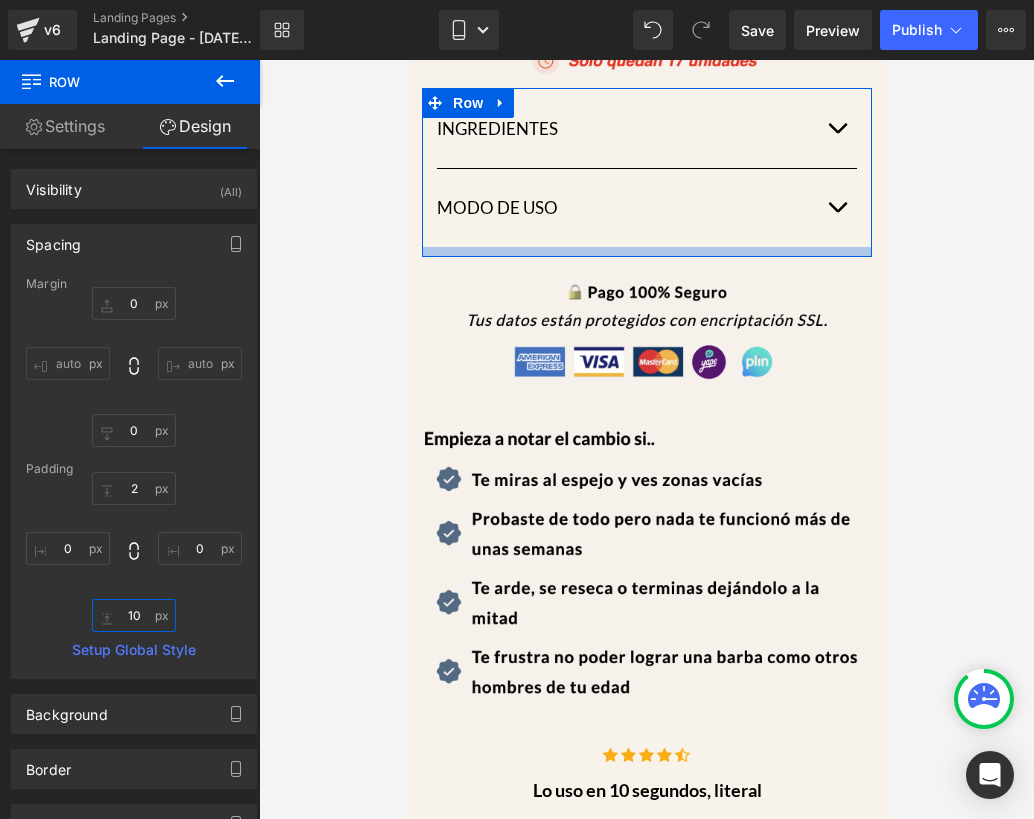 click on "10" at bounding box center [134, 615] 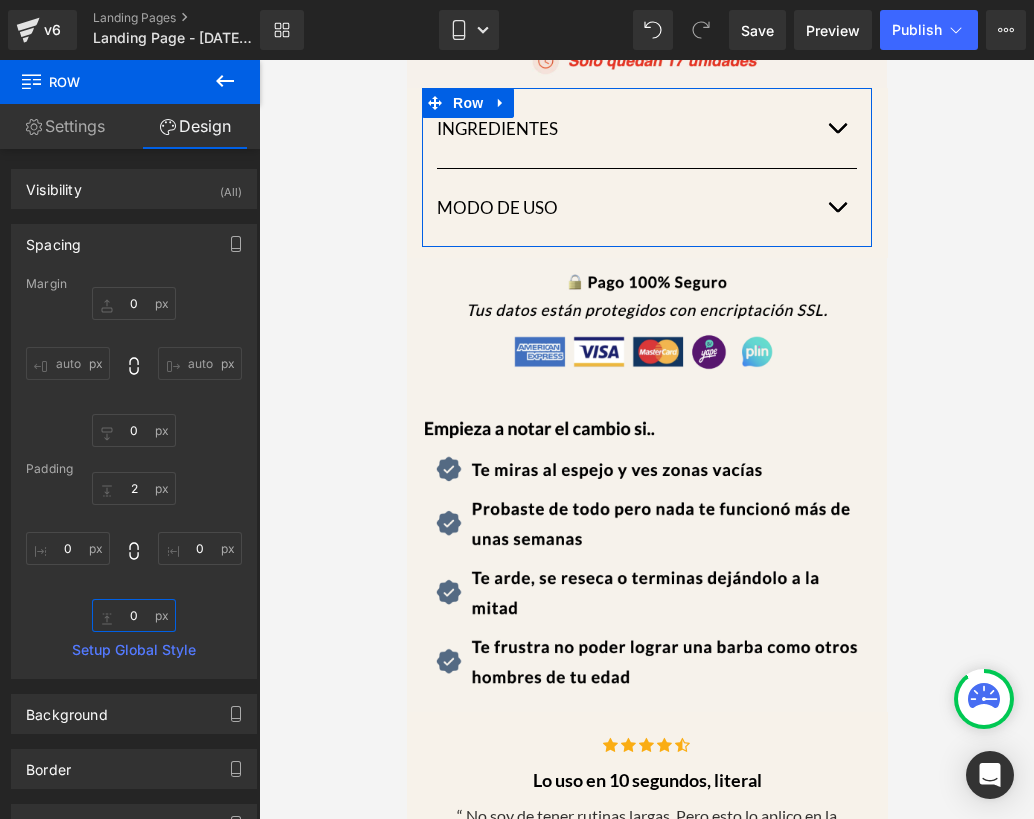 type on "0" 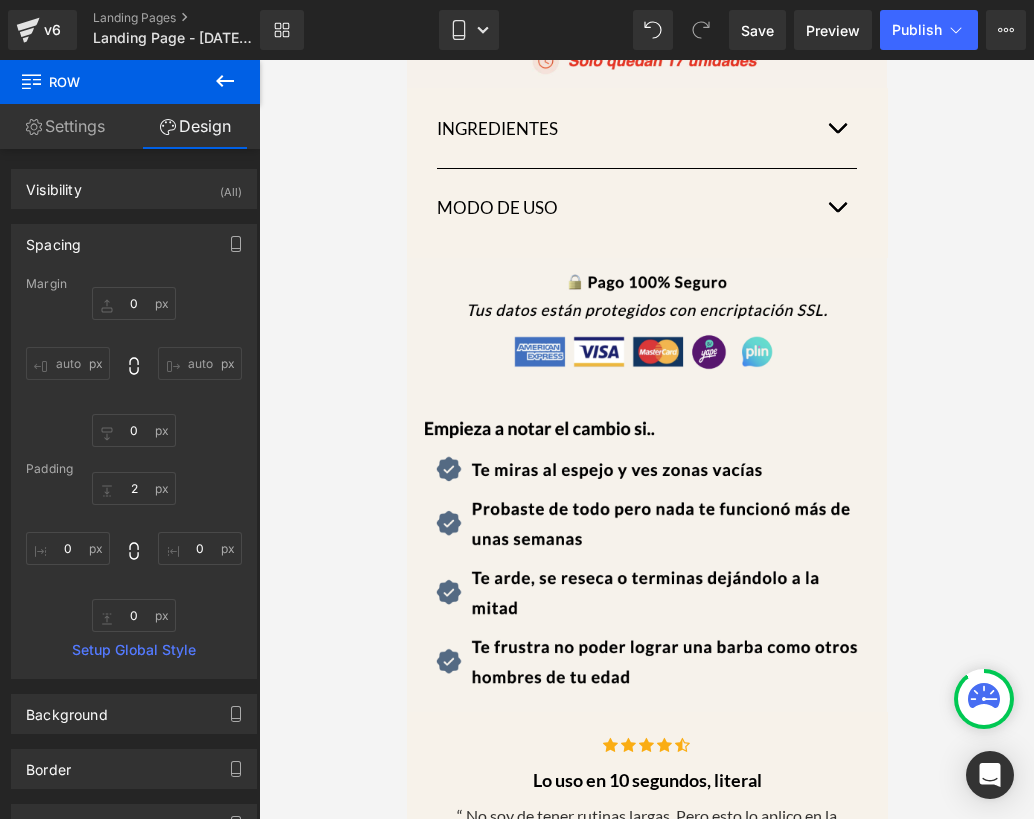 click at bounding box center (646, 439) 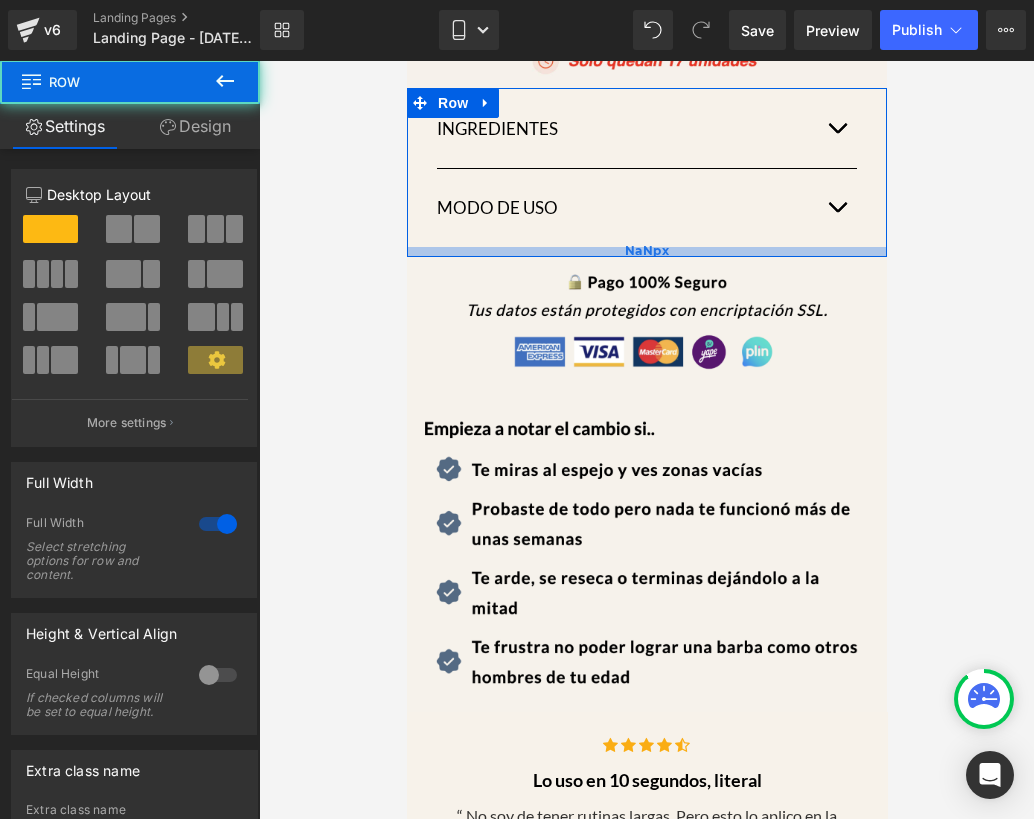 click on "NaNpx" at bounding box center (646, 252) 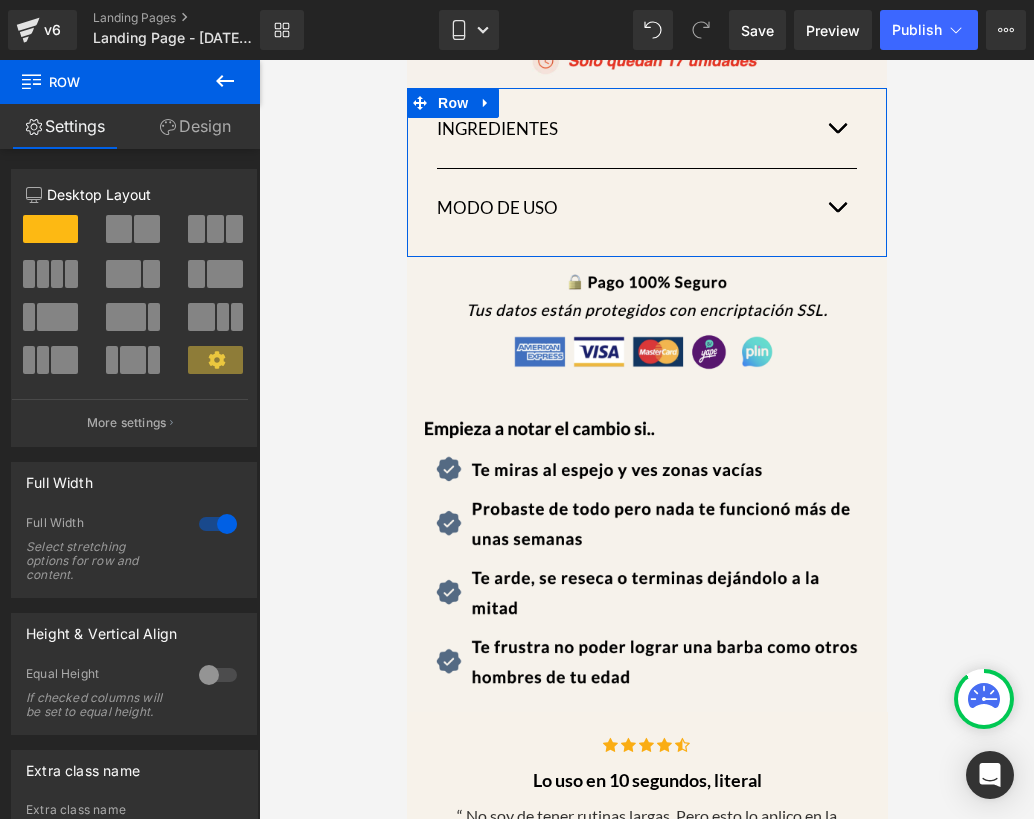 click on "Design" at bounding box center [195, 126] 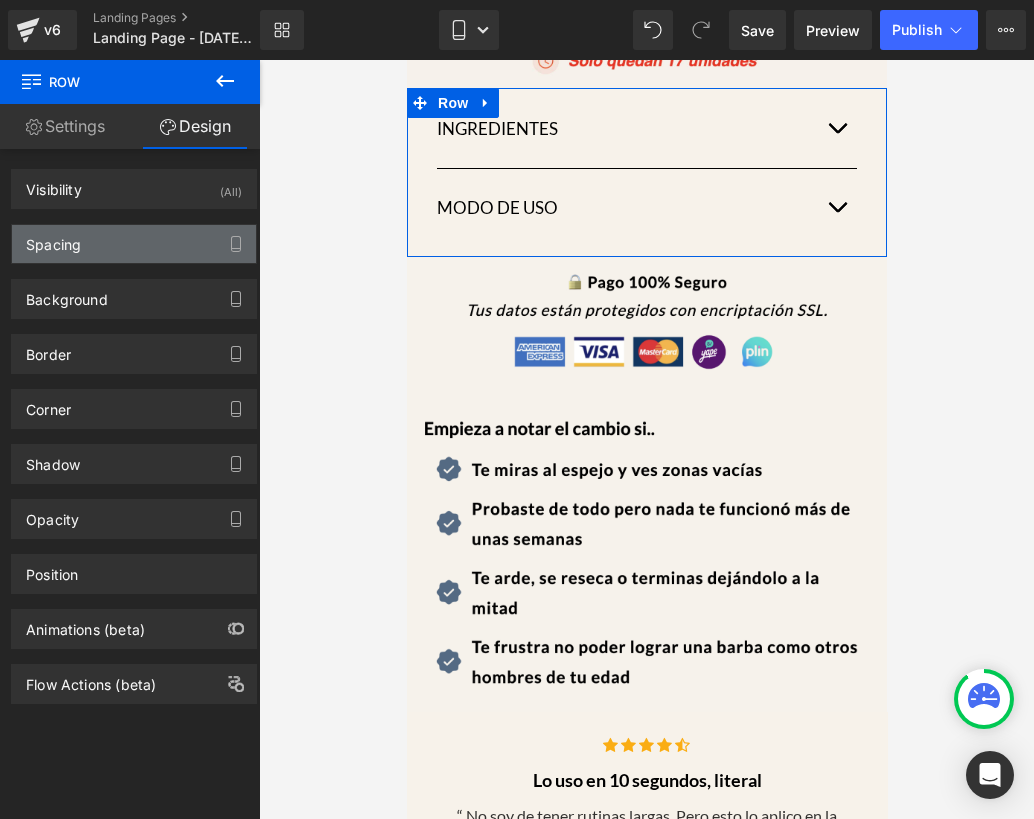 click on "Spacing" at bounding box center [134, 244] 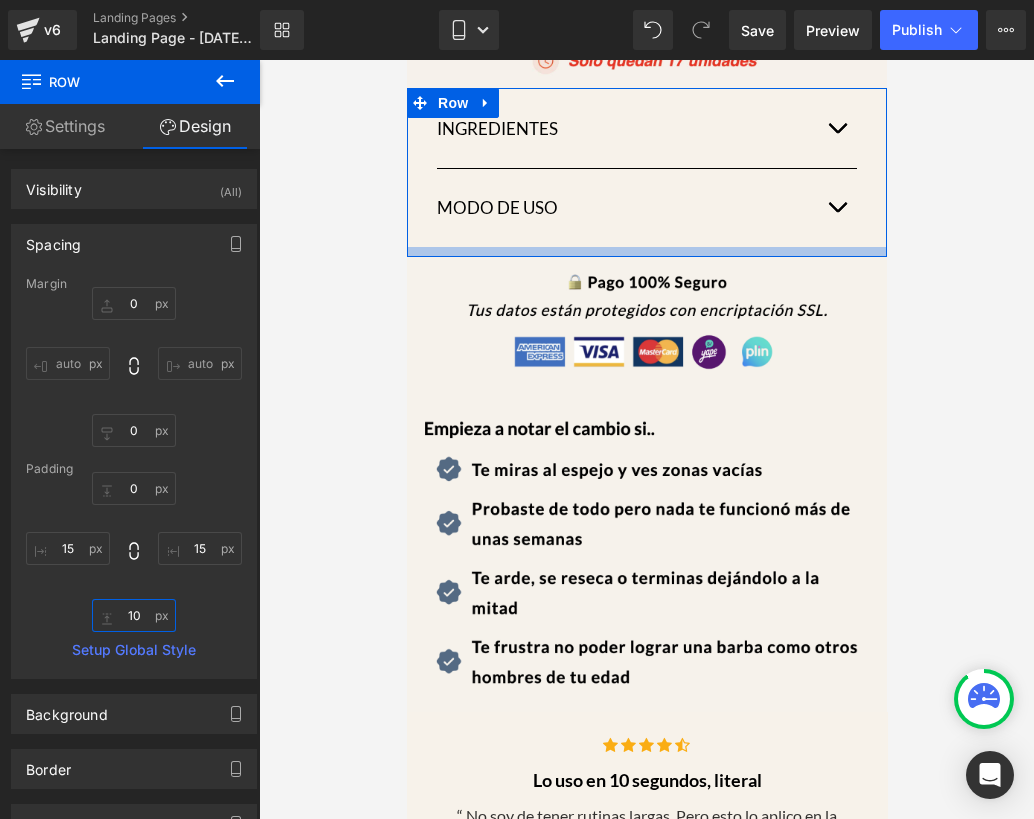 click on "10" at bounding box center (134, 615) 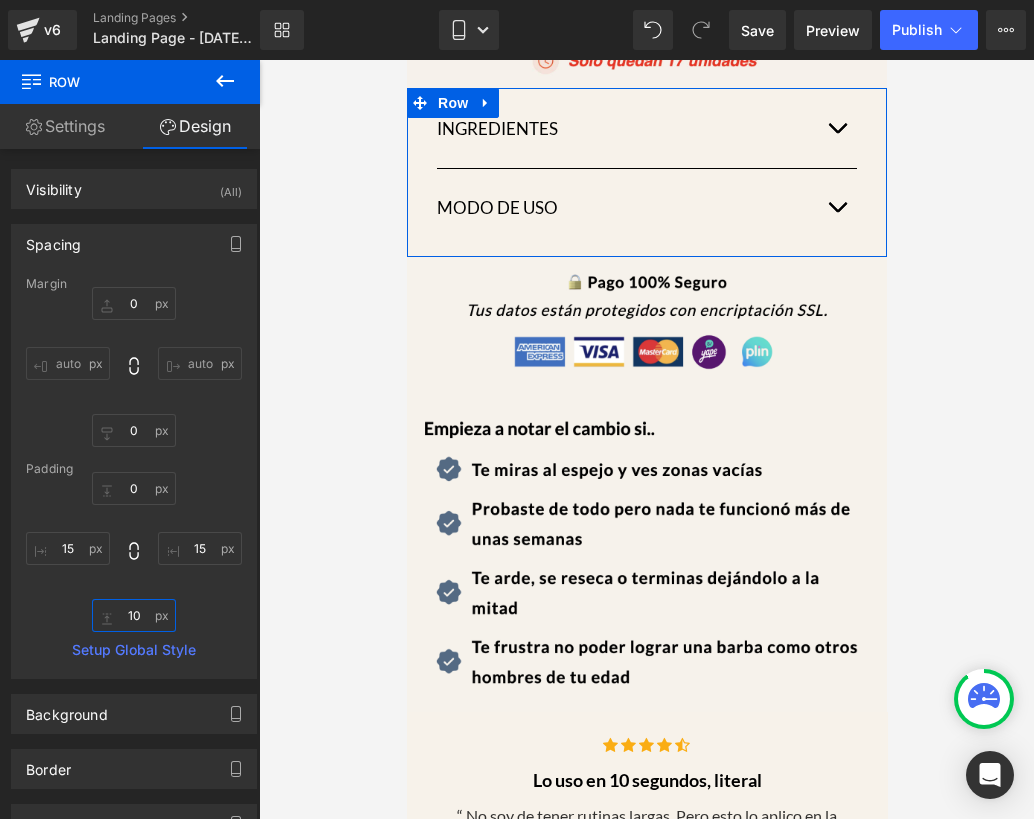 type on "9" 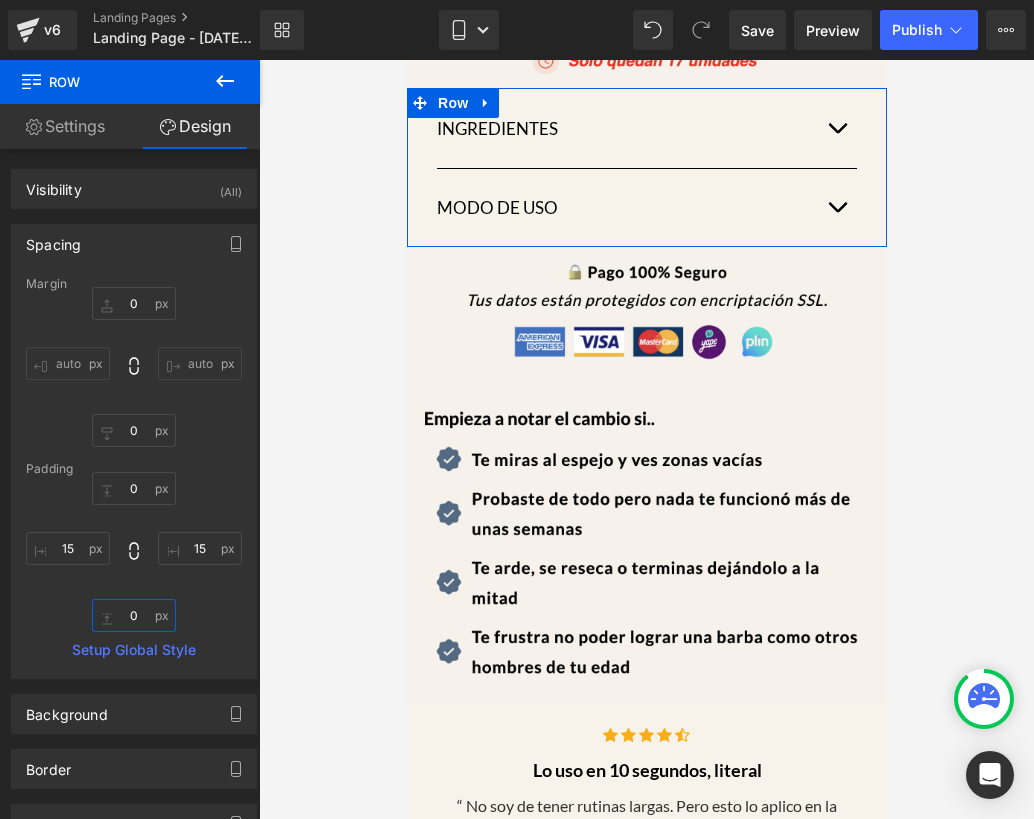 type on "0" 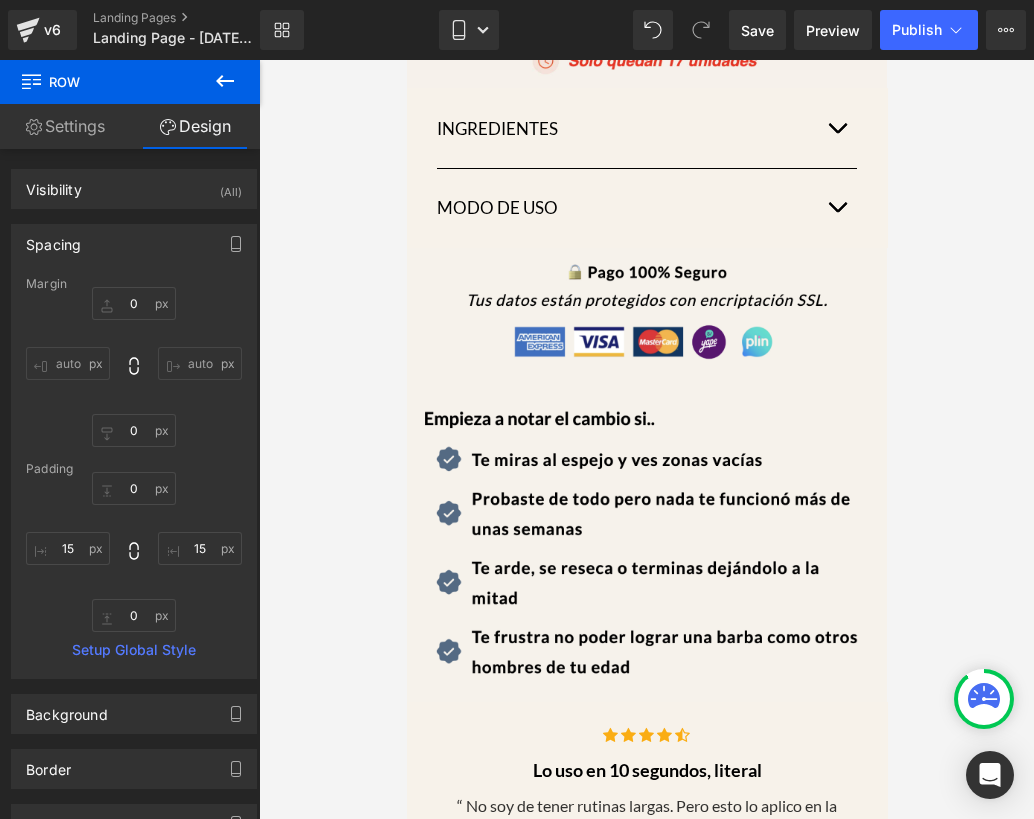 click at bounding box center (646, 439) 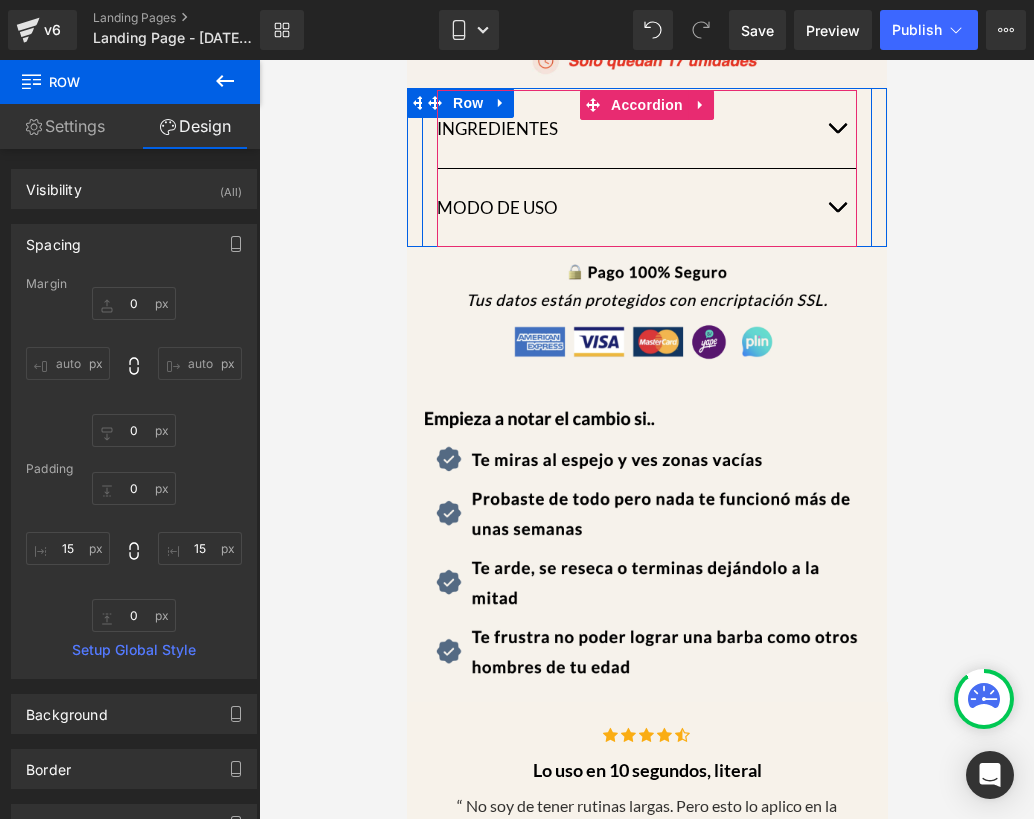 click at bounding box center (836, 208) 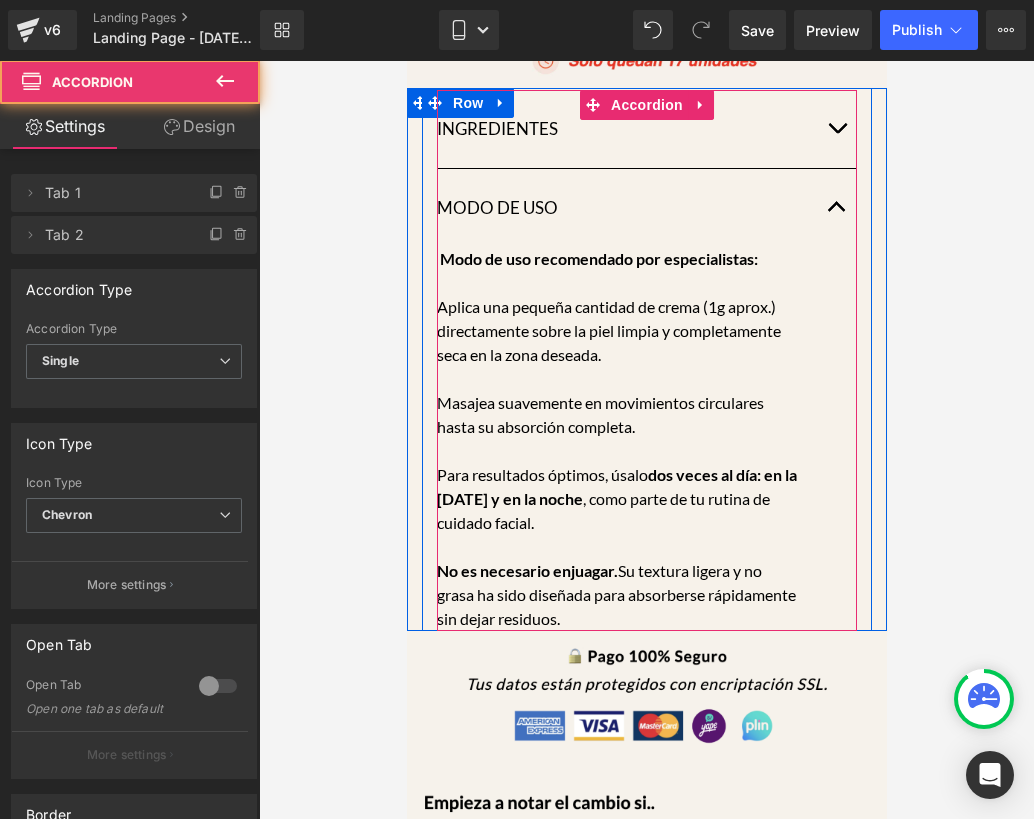 click at bounding box center [836, 208] 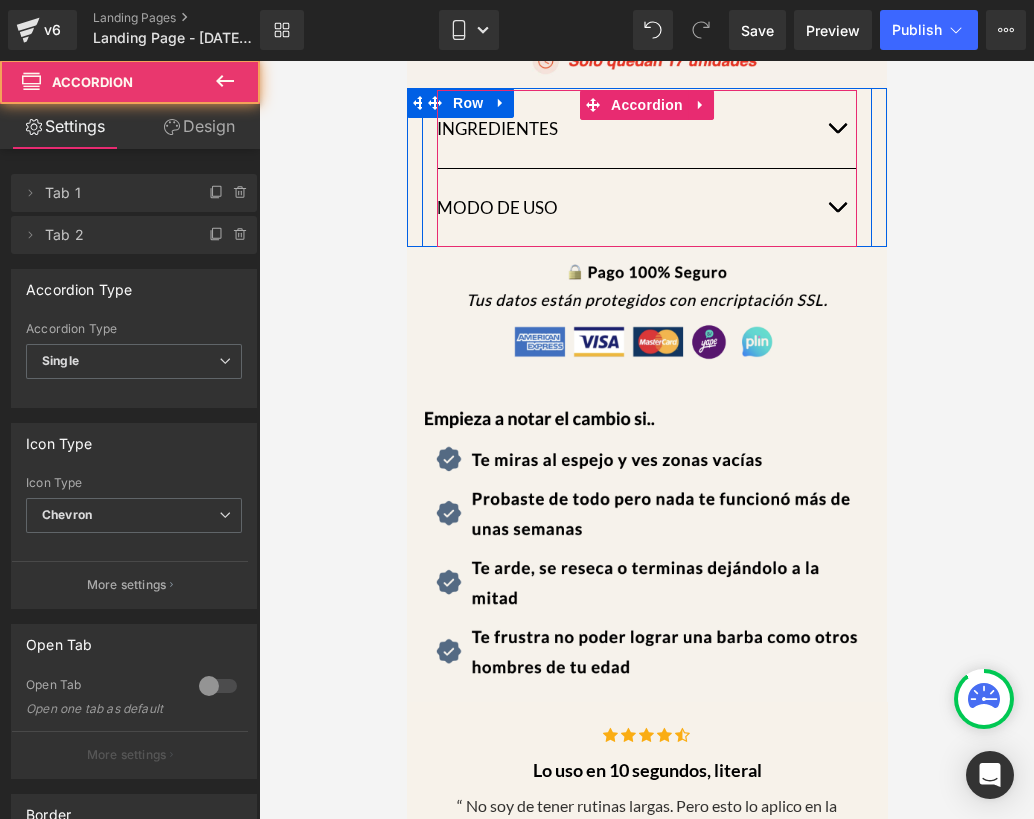 click at bounding box center [836, 208] 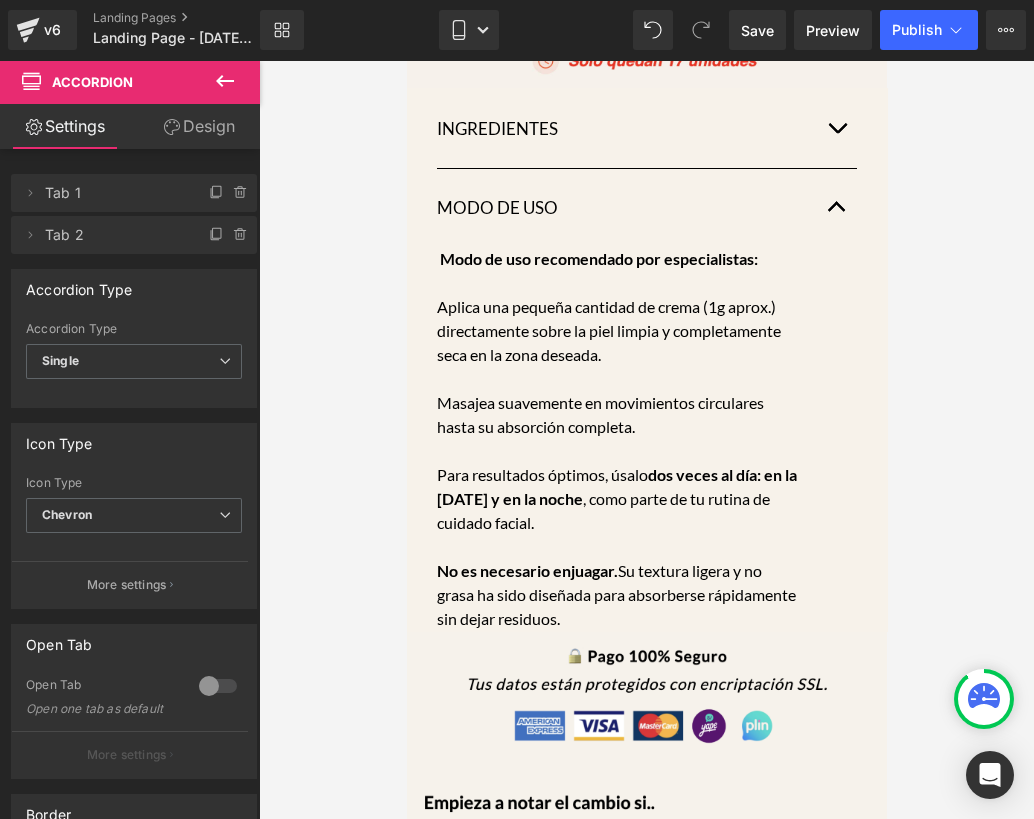 click at bounding box center [646, 439] 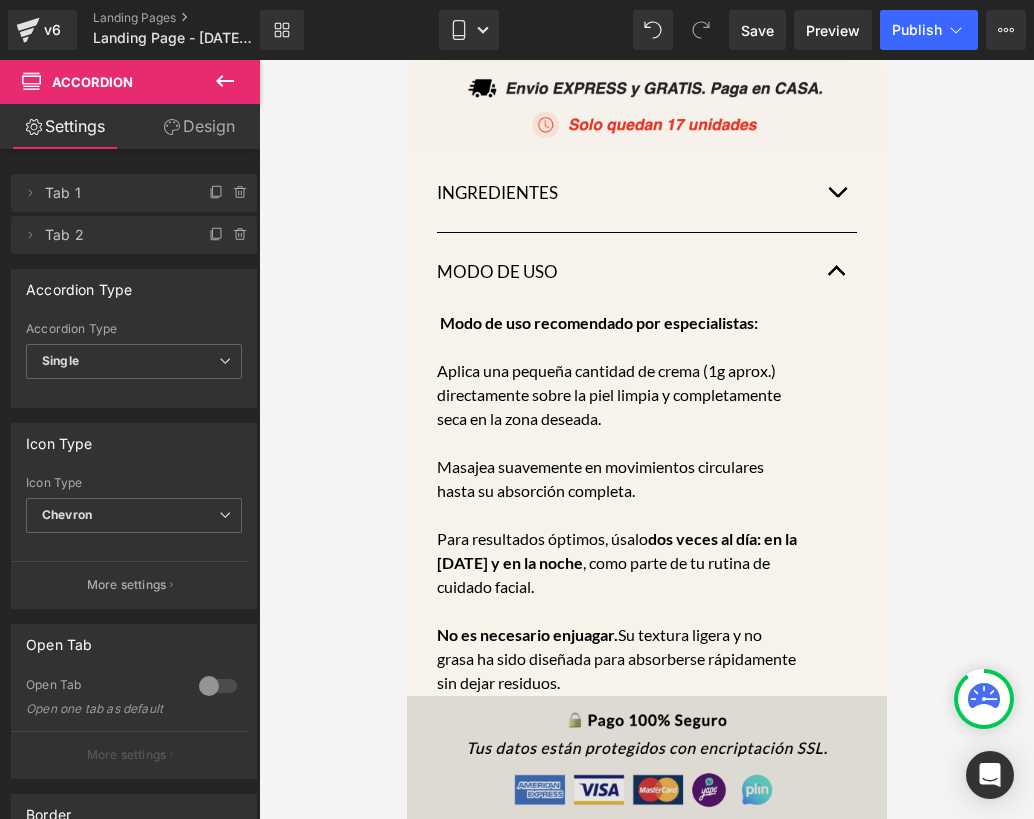 scroll, scrollTop: 1381, scrollLeft: 0, axis: vertical 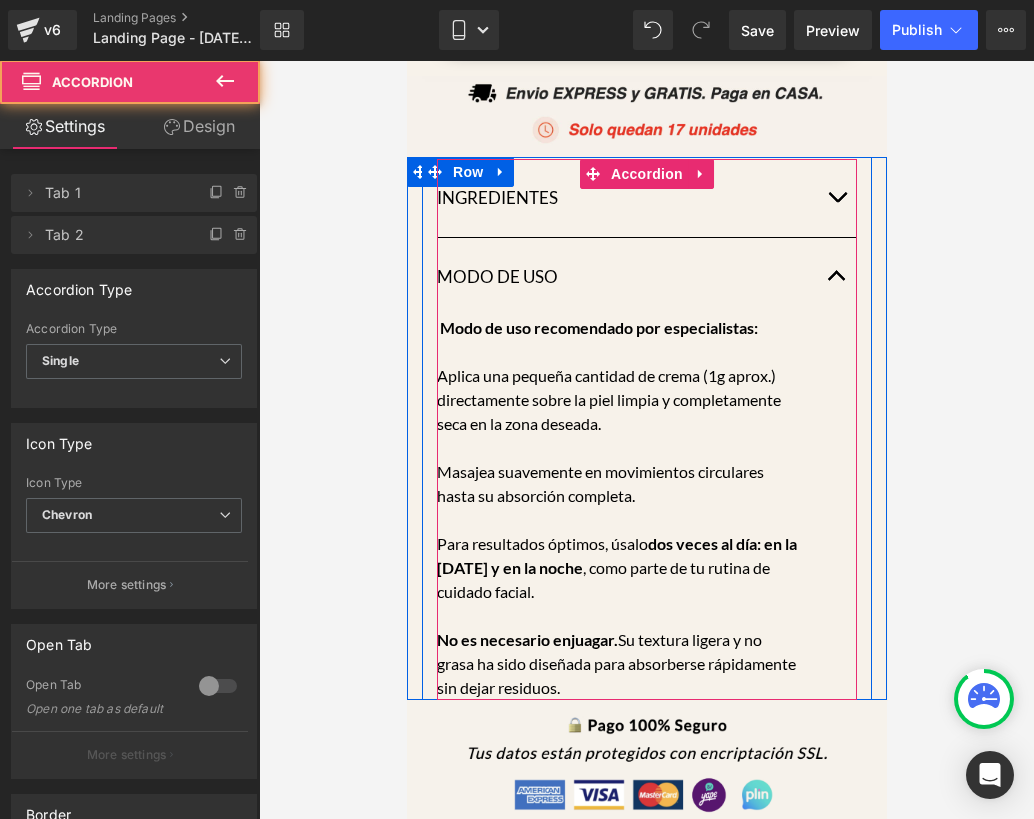 click at bounding box center (836, 277) 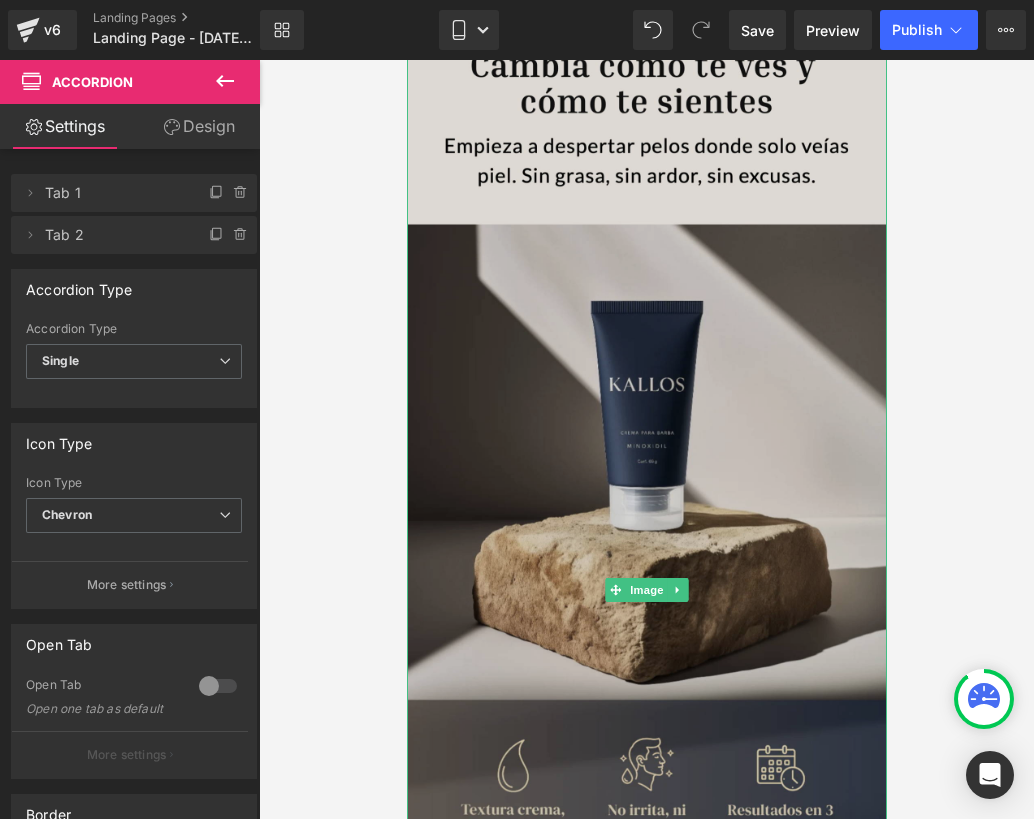 scroll, scrollTop: 0, scrollLeft: 0, axis: both 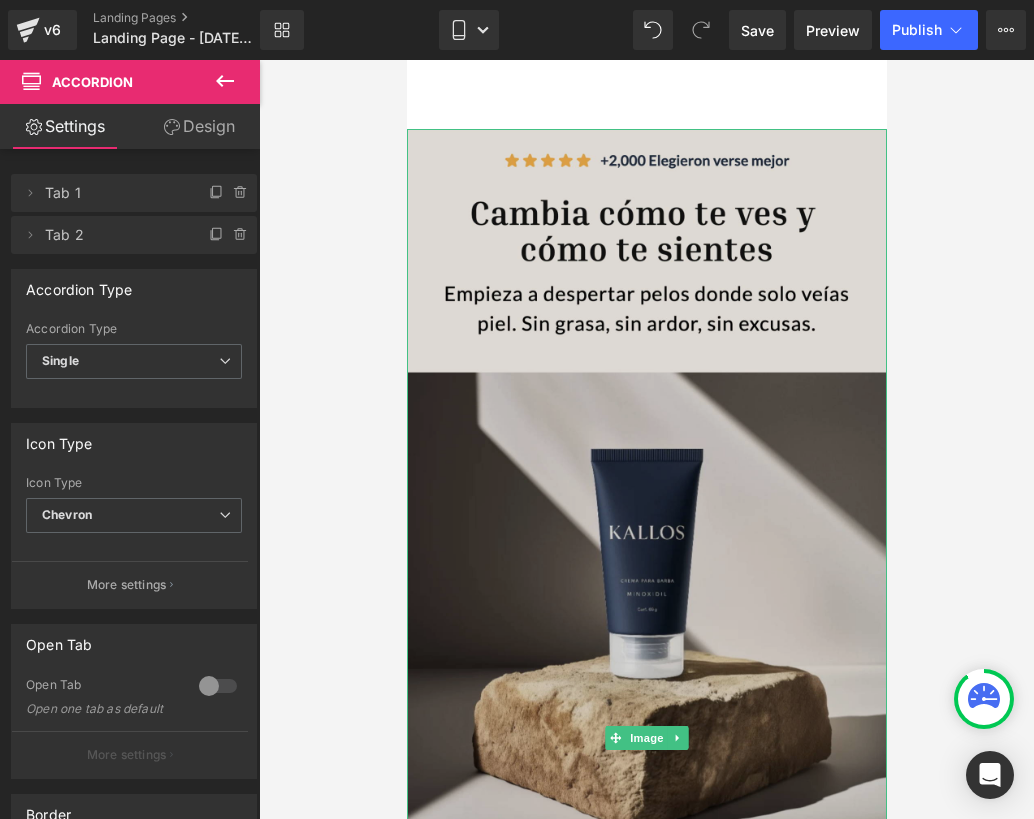 click at bounding box center (646, 738) 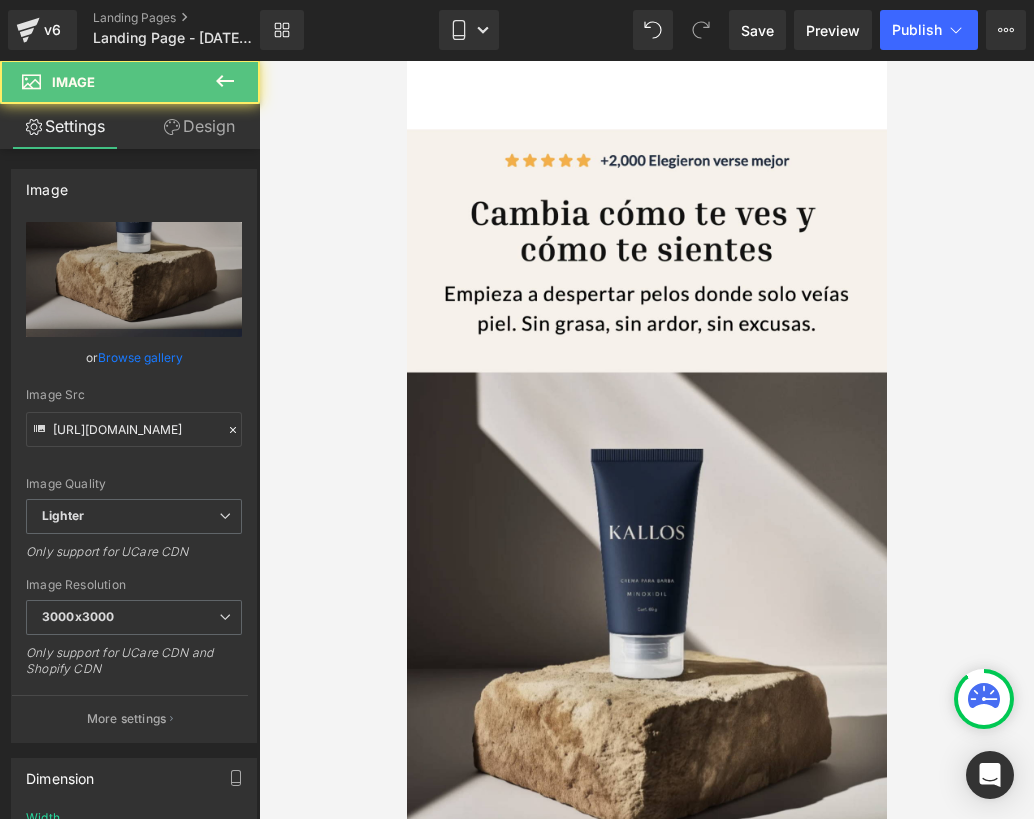 click at bounding box center (646, 439) 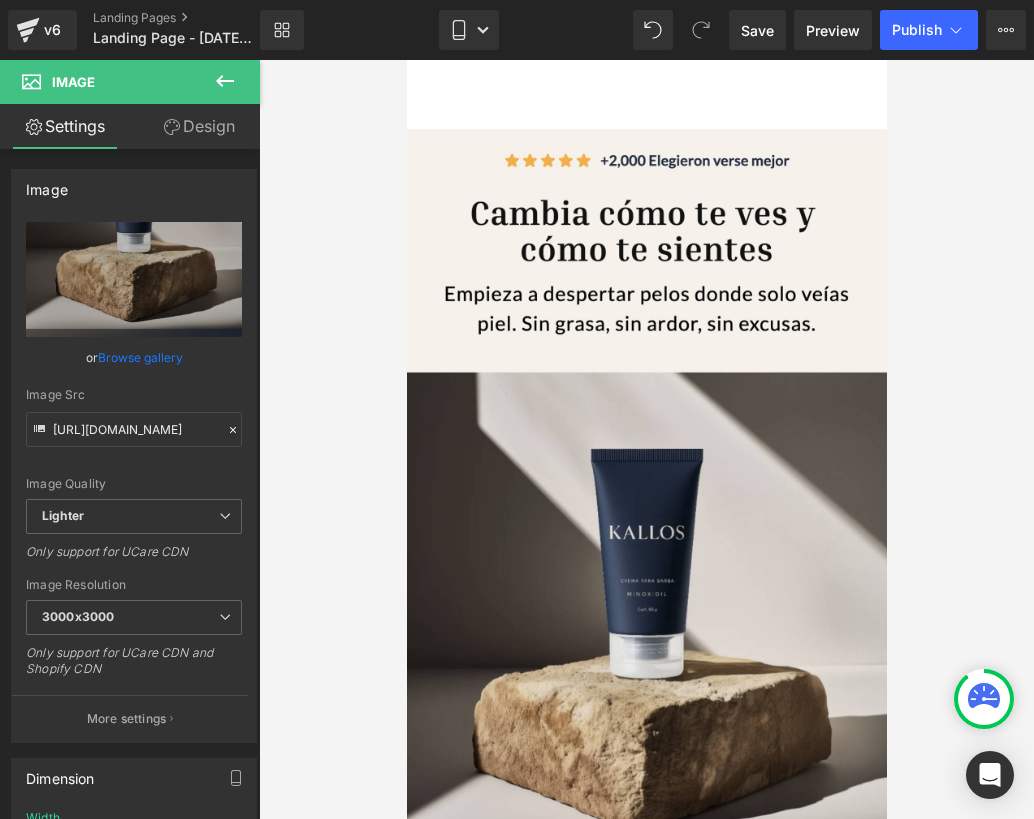 click 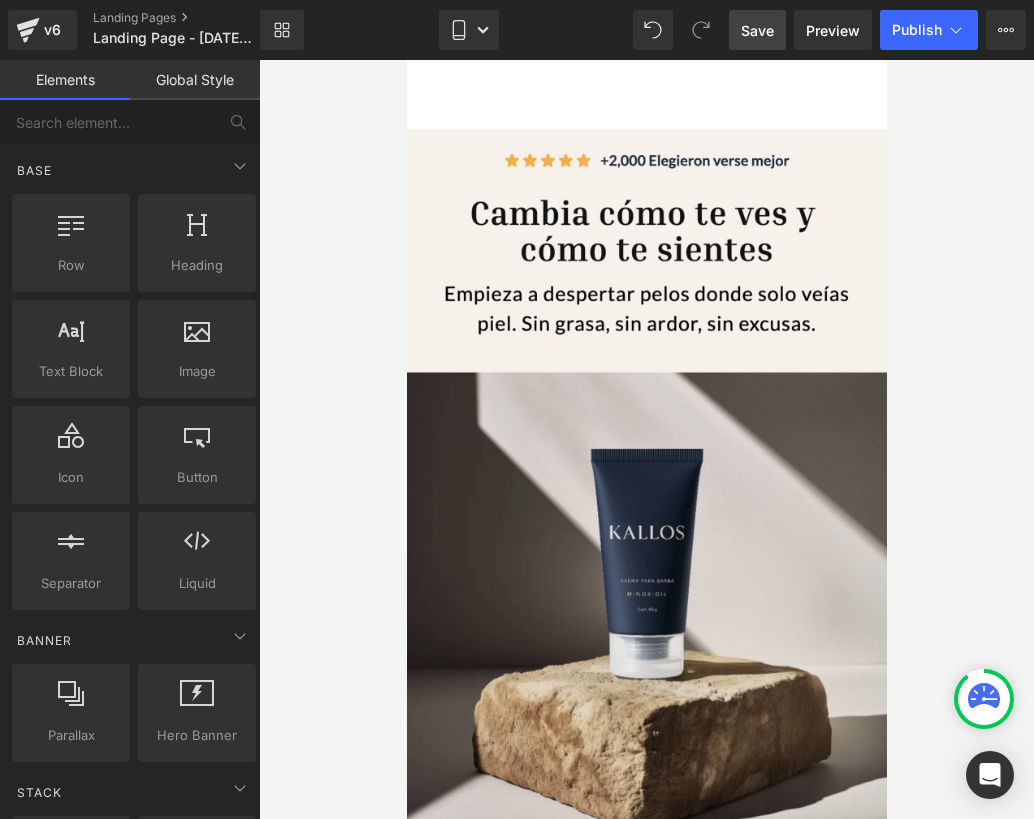 click on "Save" at bounding box center [757, 30] 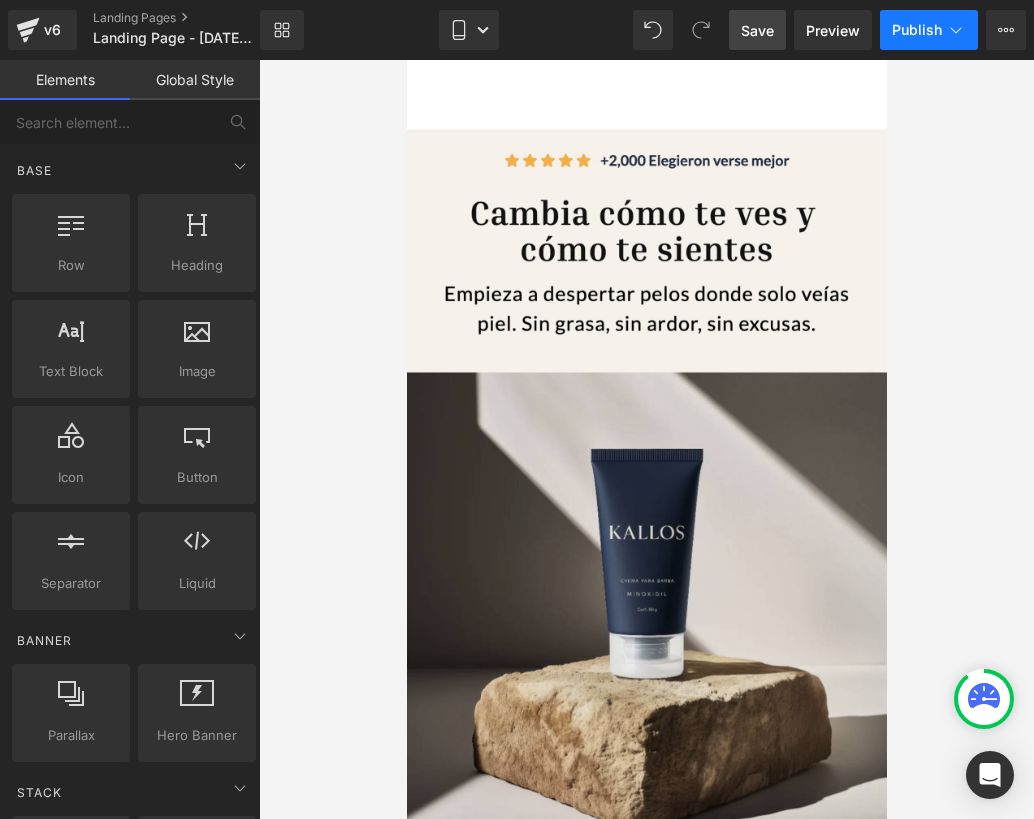 click on "Publish" at bounding box center (929, 30) 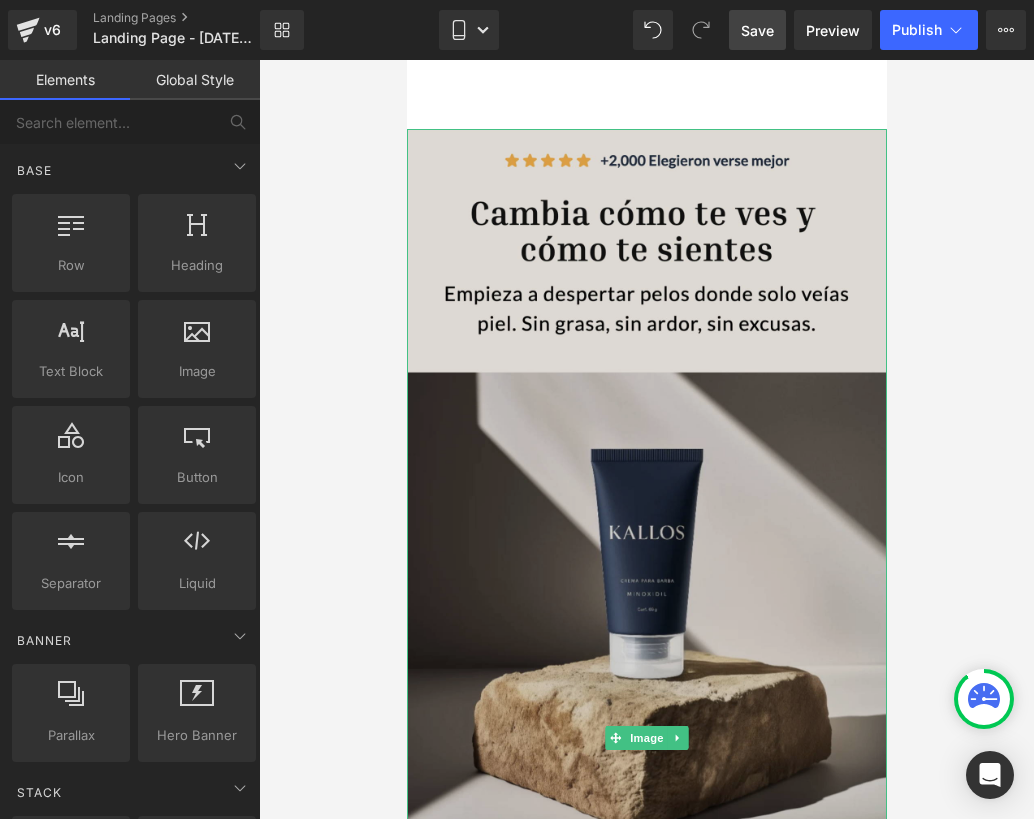 click at bounding box center [646, 738] 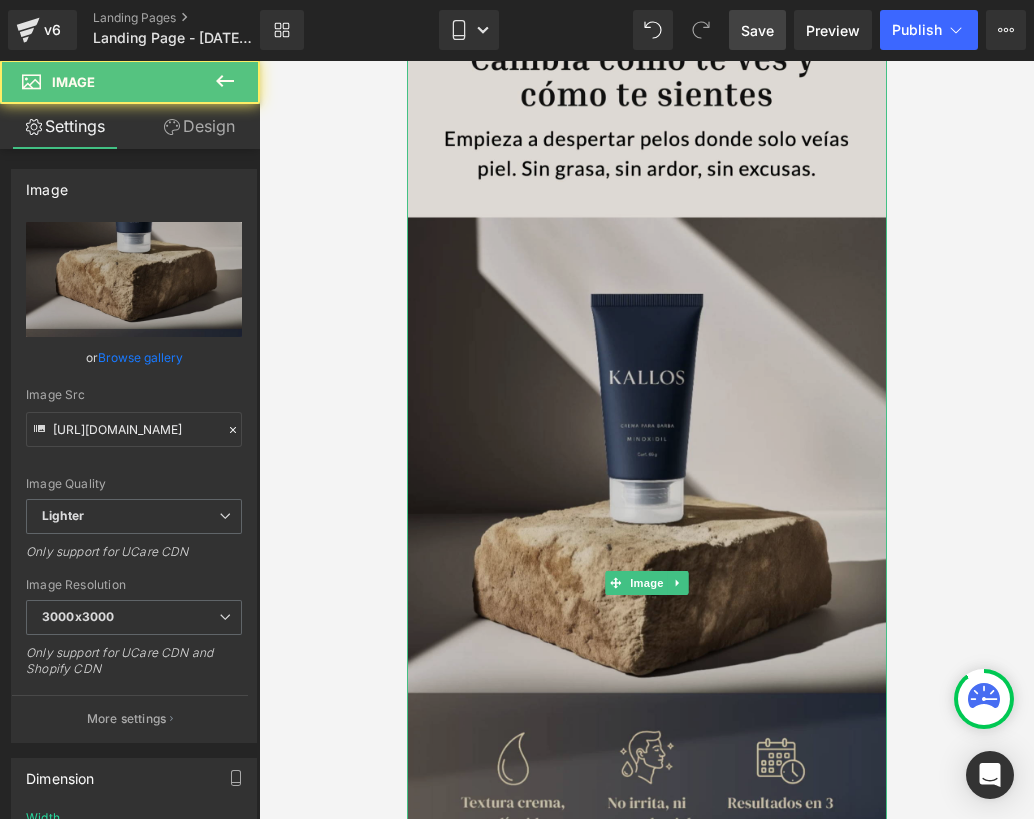 scroll, scrollTop: 318, scrollLeft: 0, axis: vertical 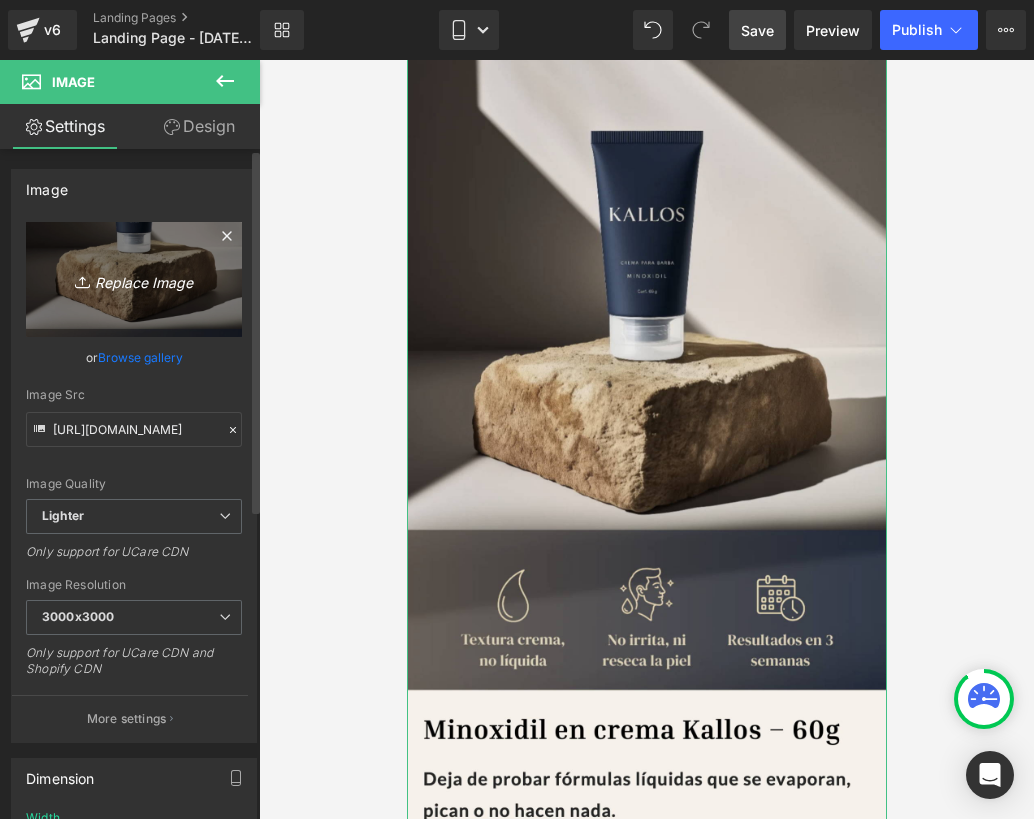 click on "Replace Image" at bounding box center [134, 279] 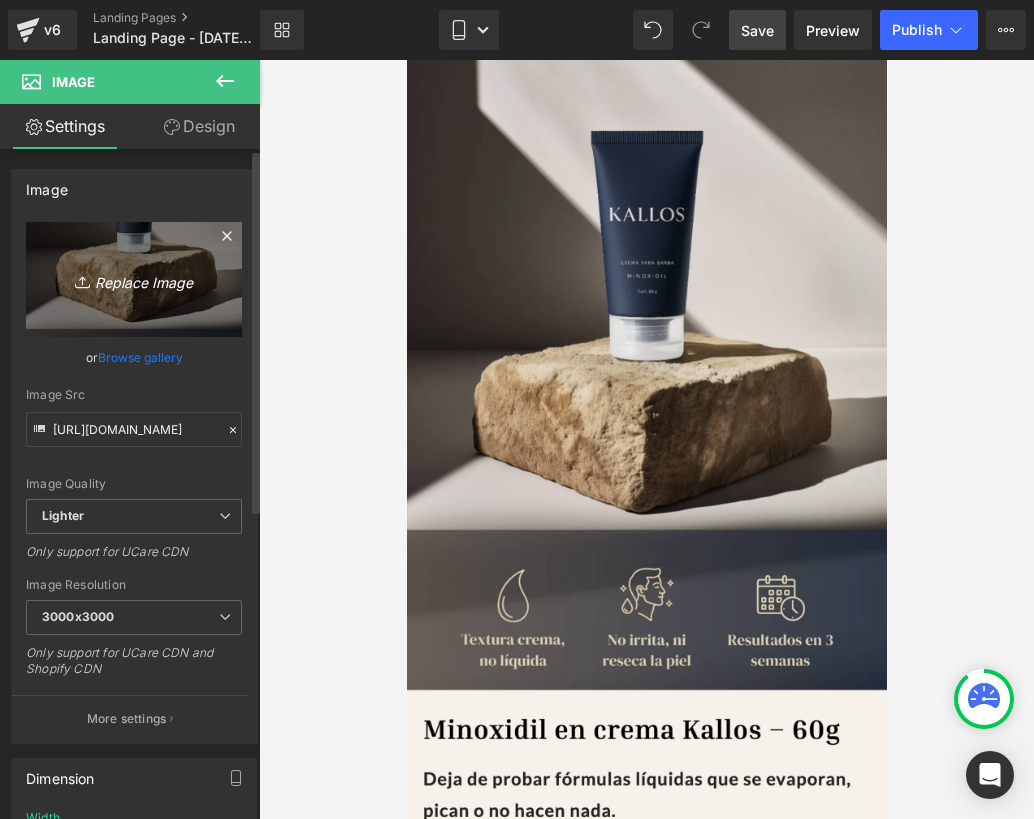 type on "C:\fakepath\Diseño sin título (43).png" 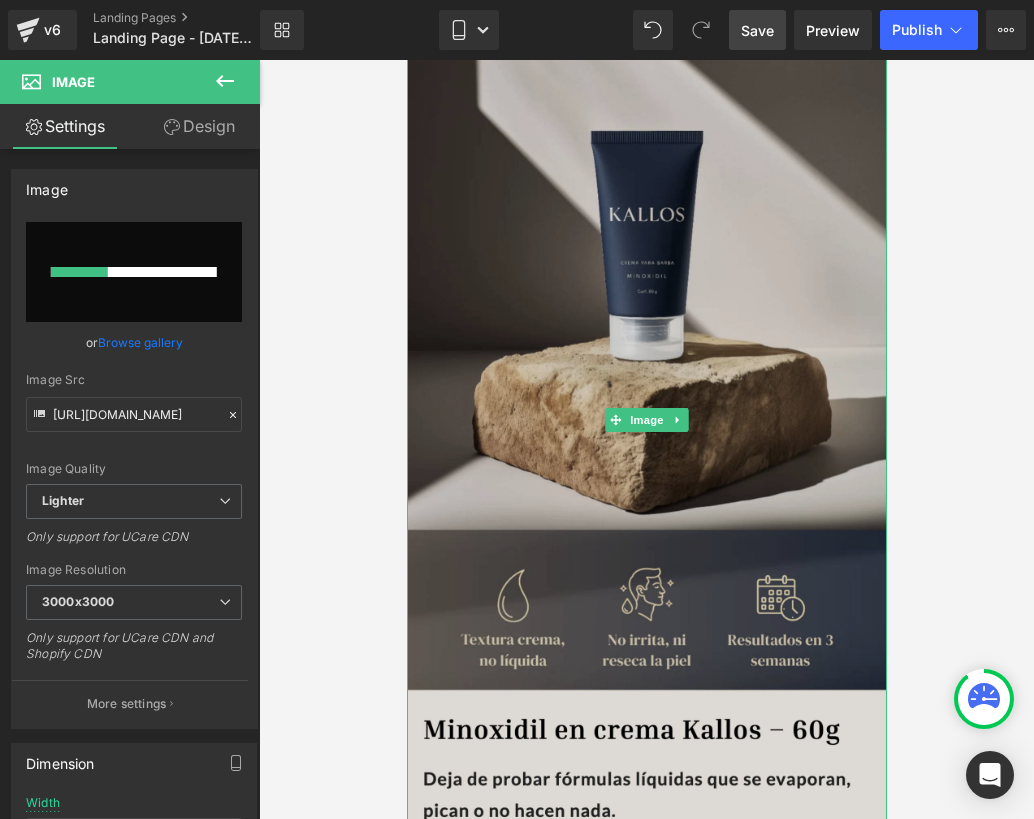scroll, scrollTop: 0, scrollLeft: 0, axis: both 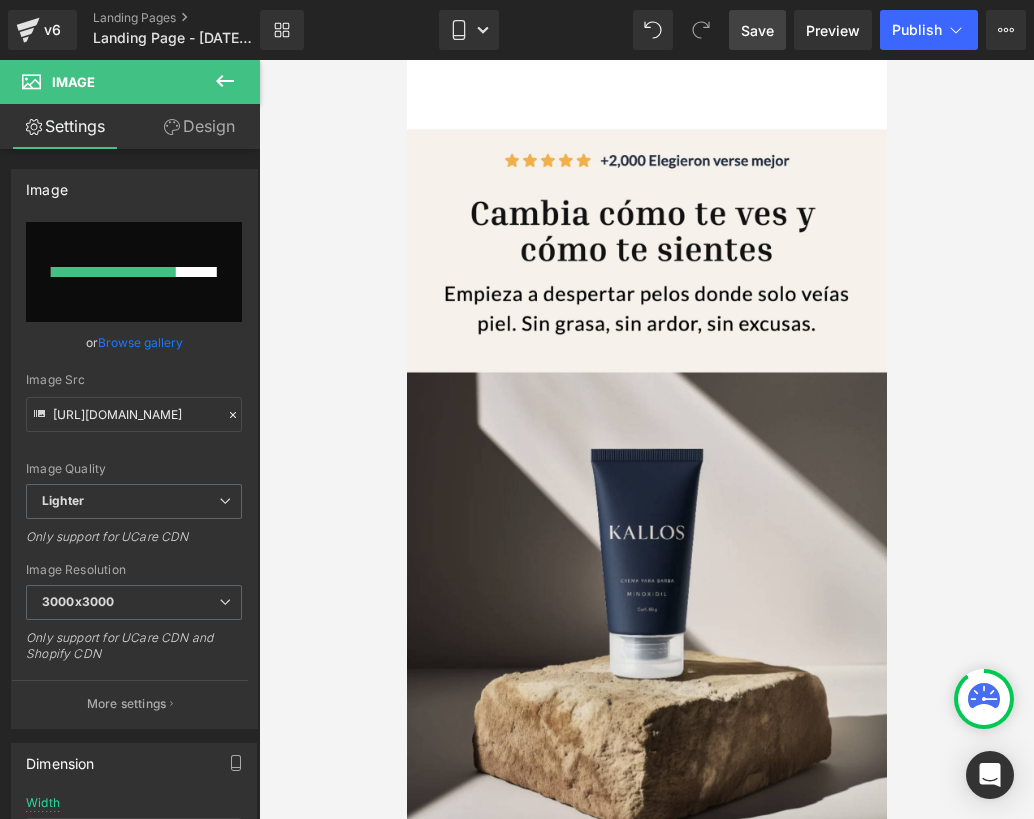 type 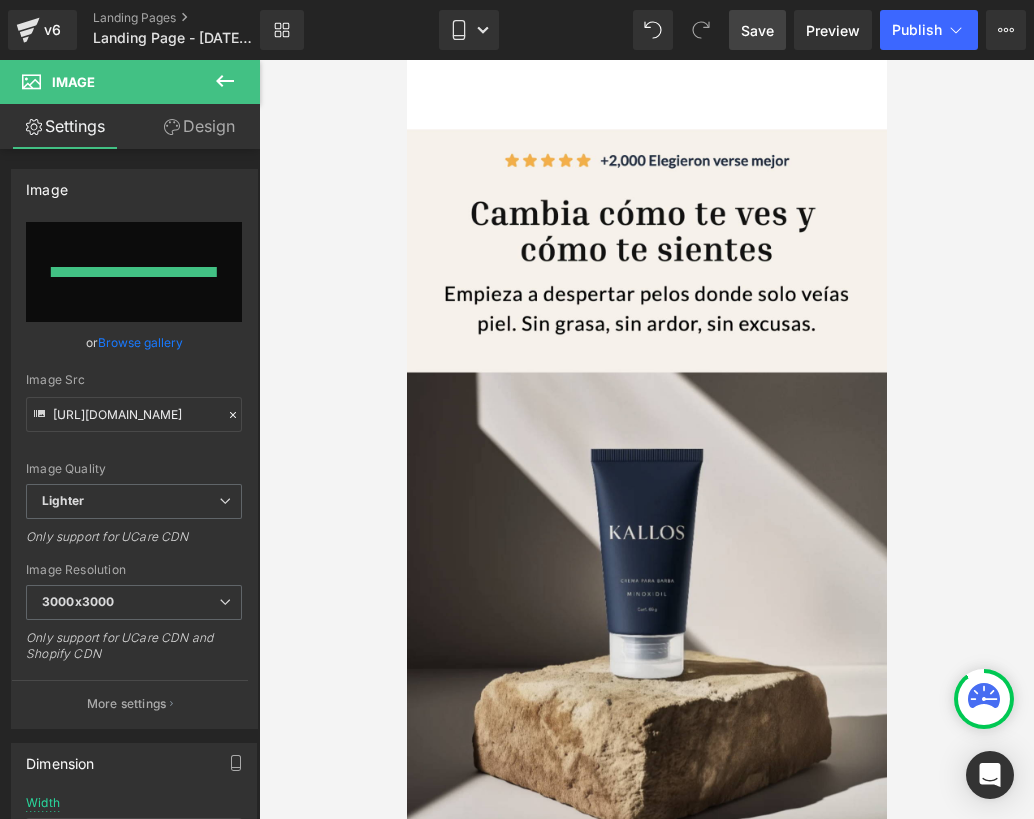 type on "[URL][DOMAIN_NAME]" 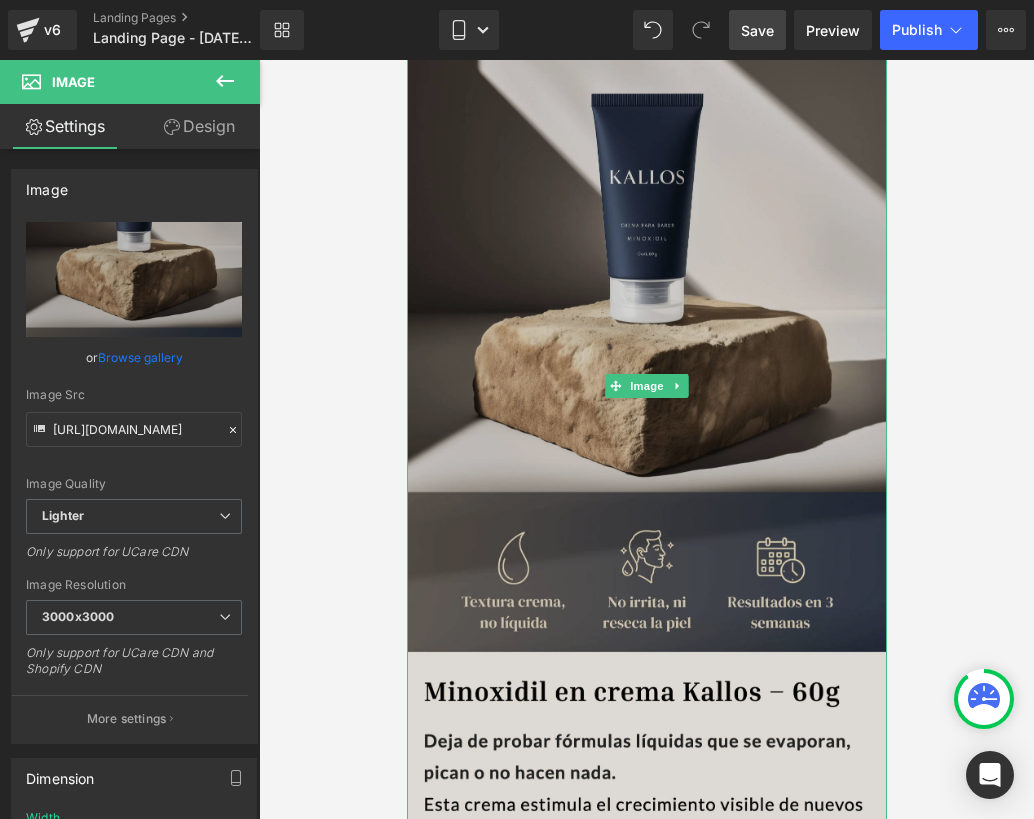 scroll, scrollTop: 995, scrollLeft: 0, axis: vertical 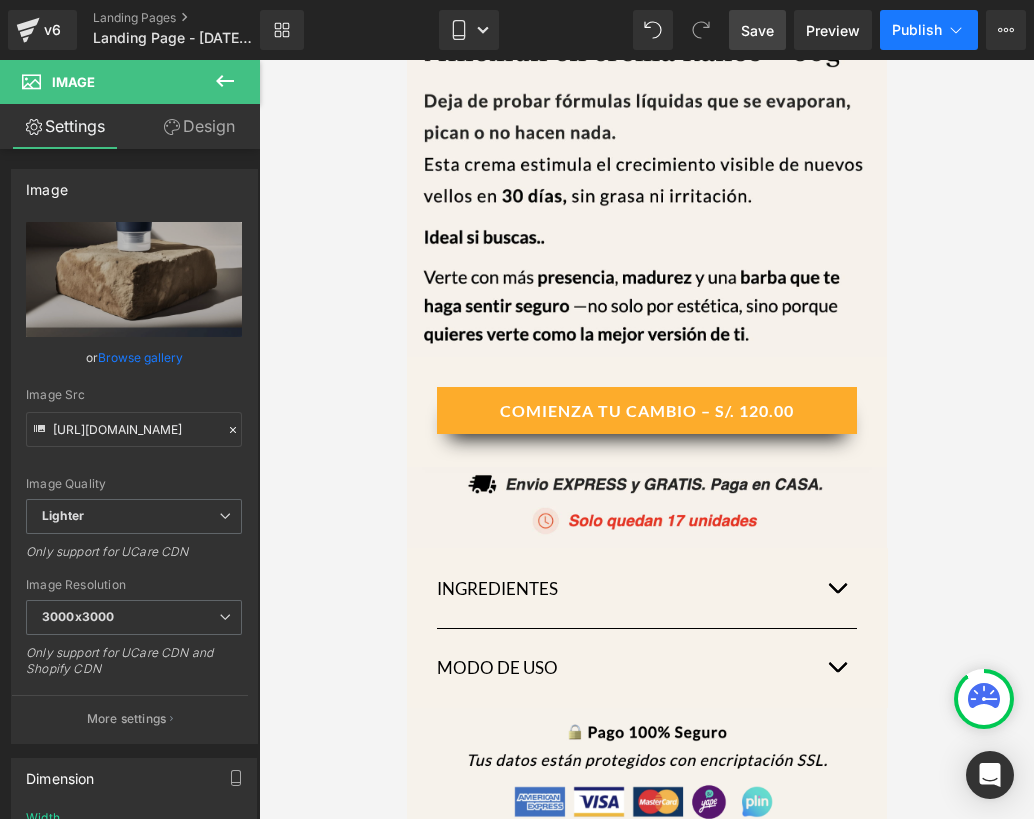 click on "Publish" at bounding box center [929, 30] 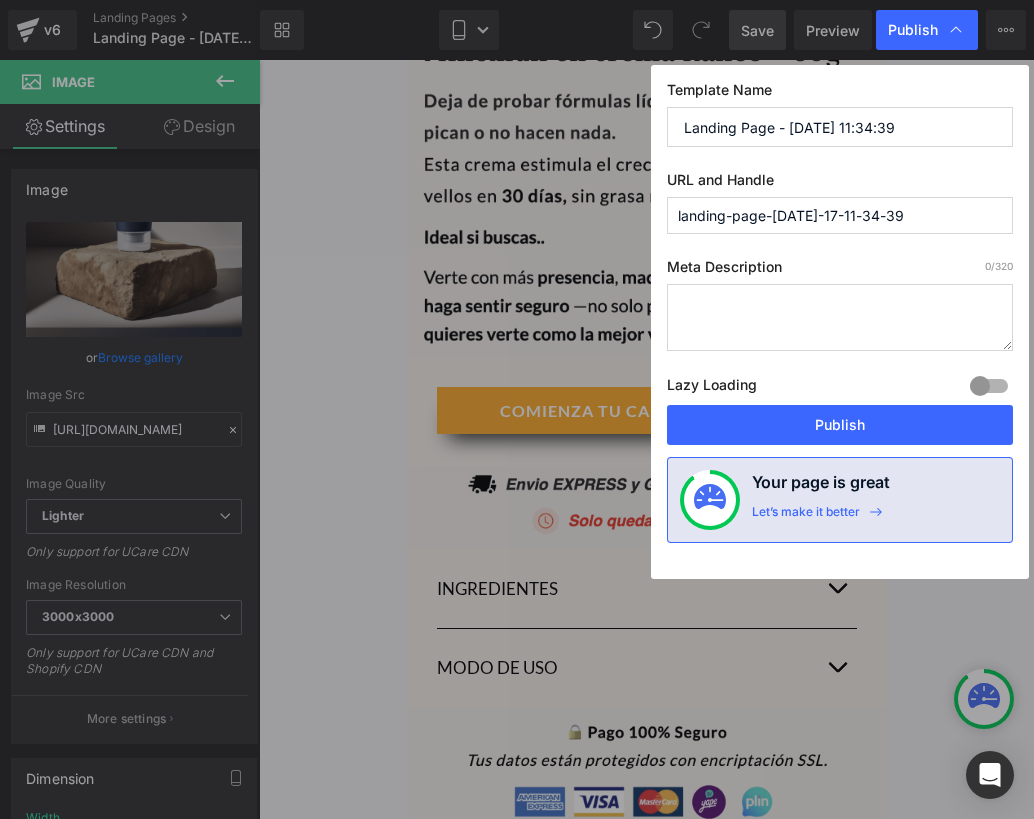 drag, startPoint x: 889, startPoint y: 130, endPoint x: 651, endPoint y: 132, distance: 238.0084 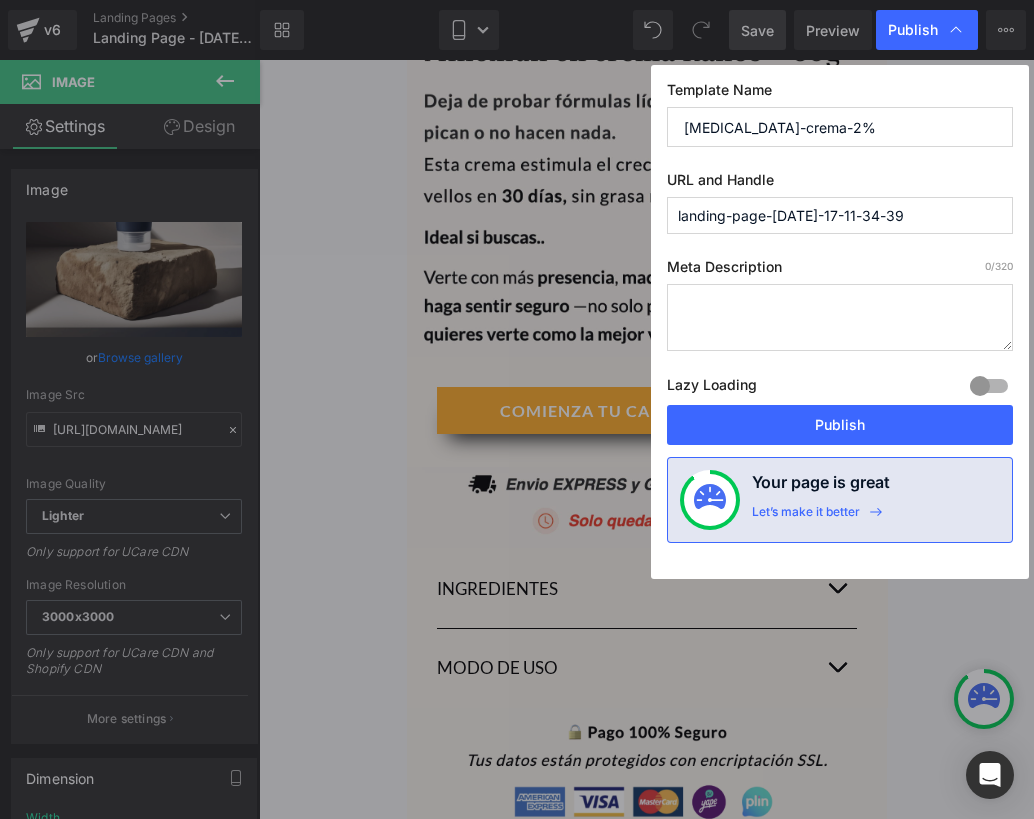 drag, startPoint x: 860, startPoint y: 129, endPoint x: 669, endPoint y: 127, distance: 191.01047 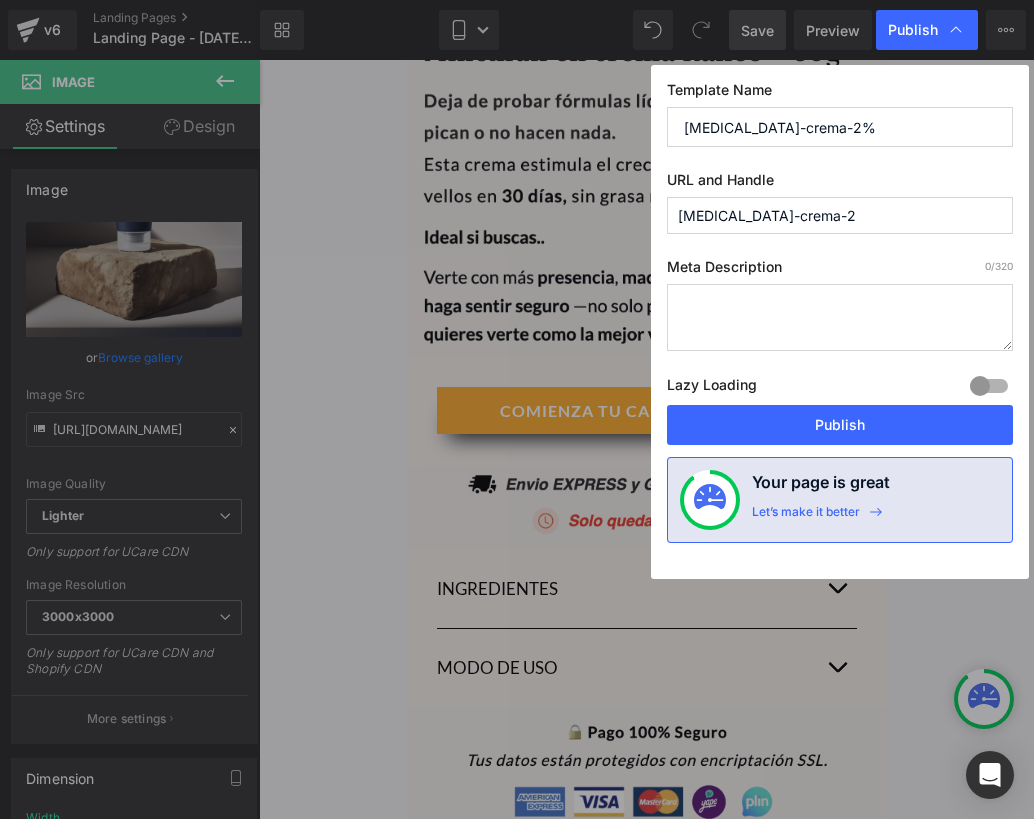 click on "Template Name [MEDICAL_DATA]-crema-2% URL and Handle [MEDICAL_DATA]-crema-2 Meta Description 0 /320
Lazy Loading
Build
Upgrade plan to unlock
Lazy loading helps you improve page loading time, enhance user experience & increase your SEO results.
Lazy loading is available on  Build, Optimize & Enterprise.
You’ve reached the maximum published page number of your plan  (0/999999) .
Upgrade plan to unlock more pages
Publish
Your page is great
Let’s make it better" at bounding box center (840, 322) 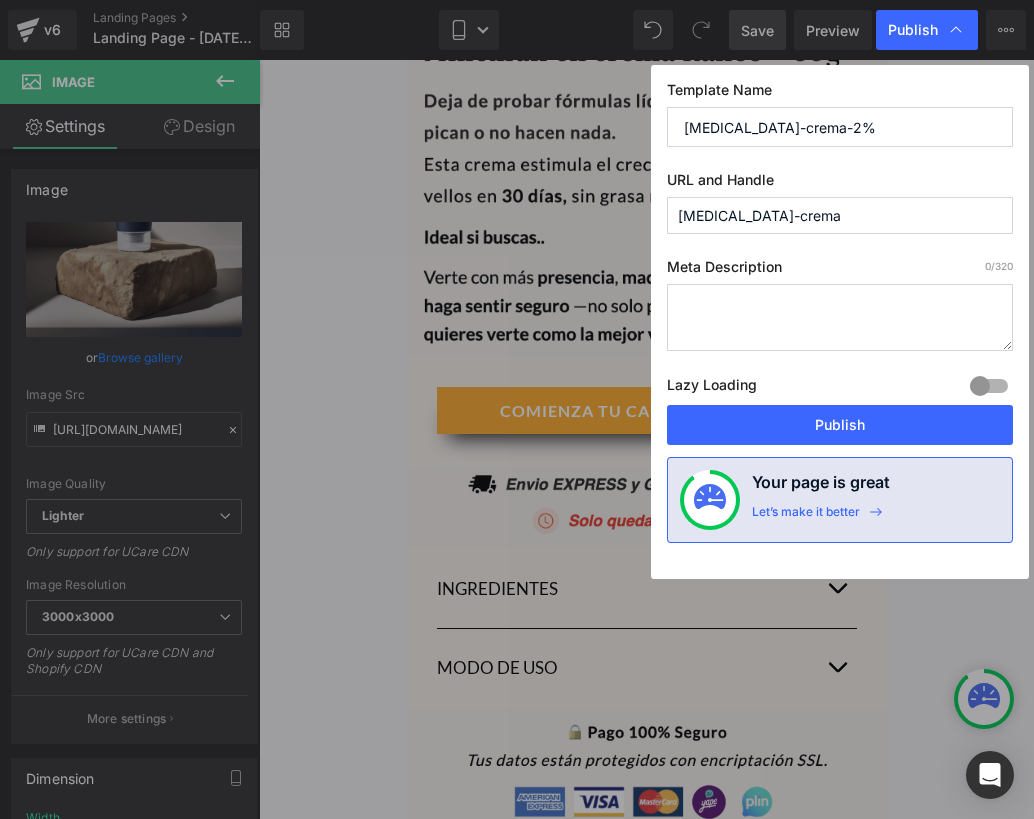 type on "[MEDICAL_DATA]-crema" 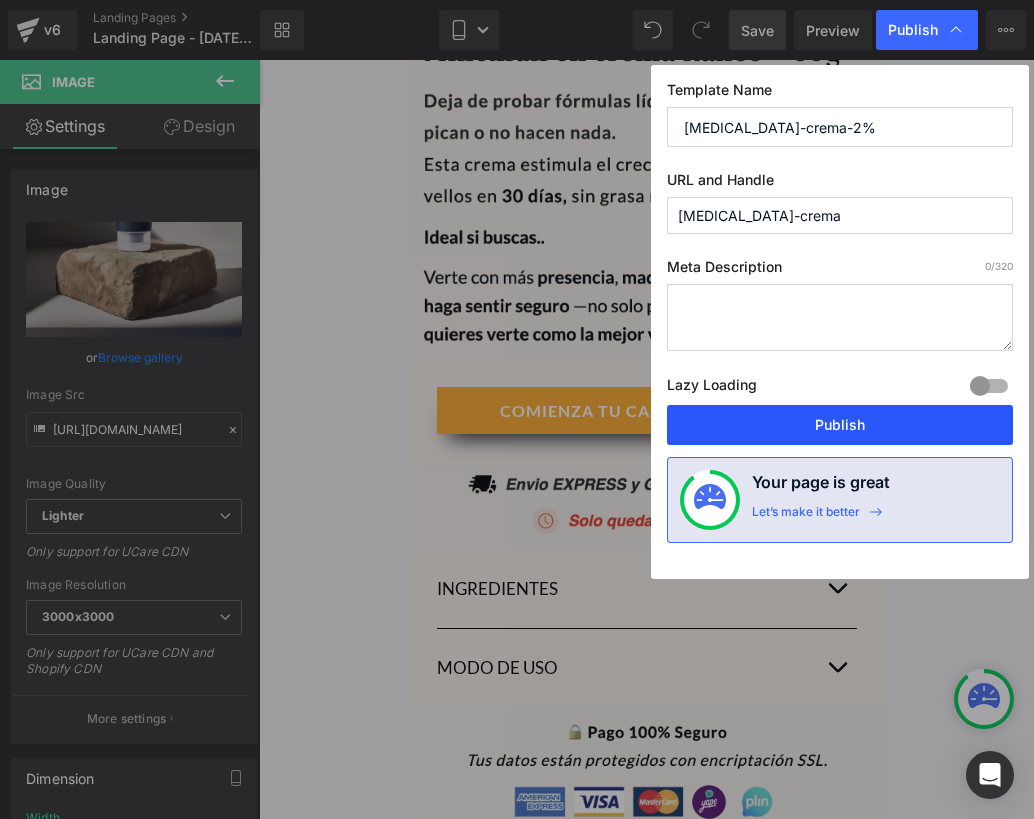click on "Publish" at bounding box center [840, 425] 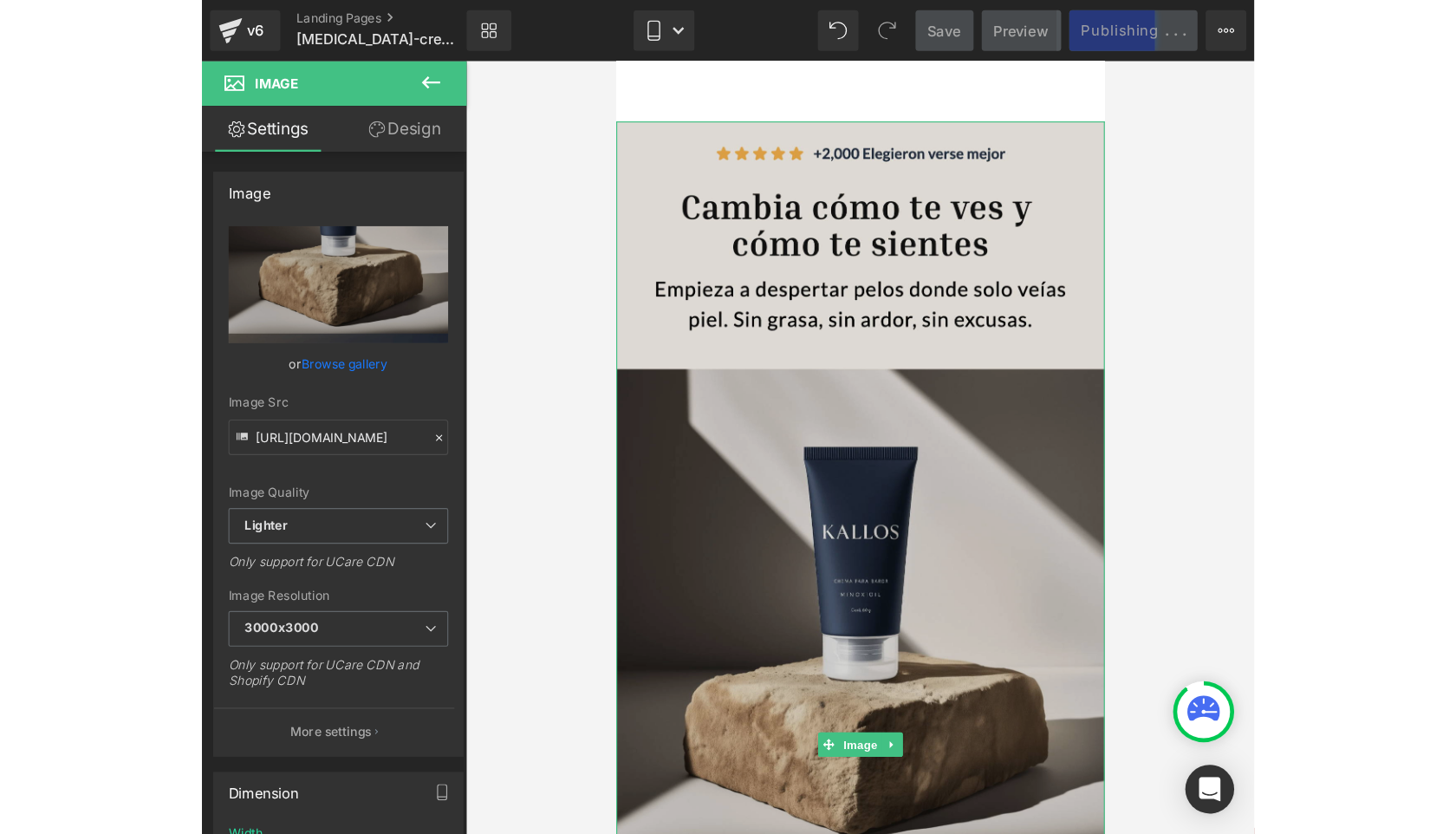 scroll, scrollTop: 0, scrollLeft: 0, axis: both 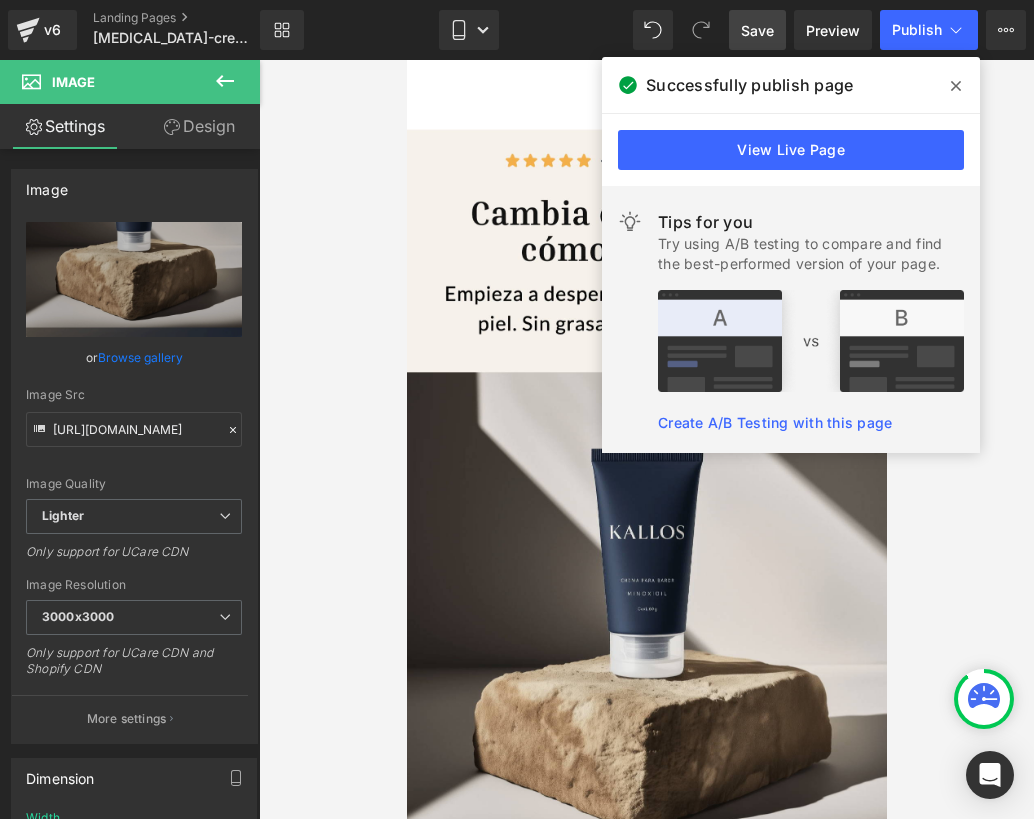 click at bounding box center (646, 439) 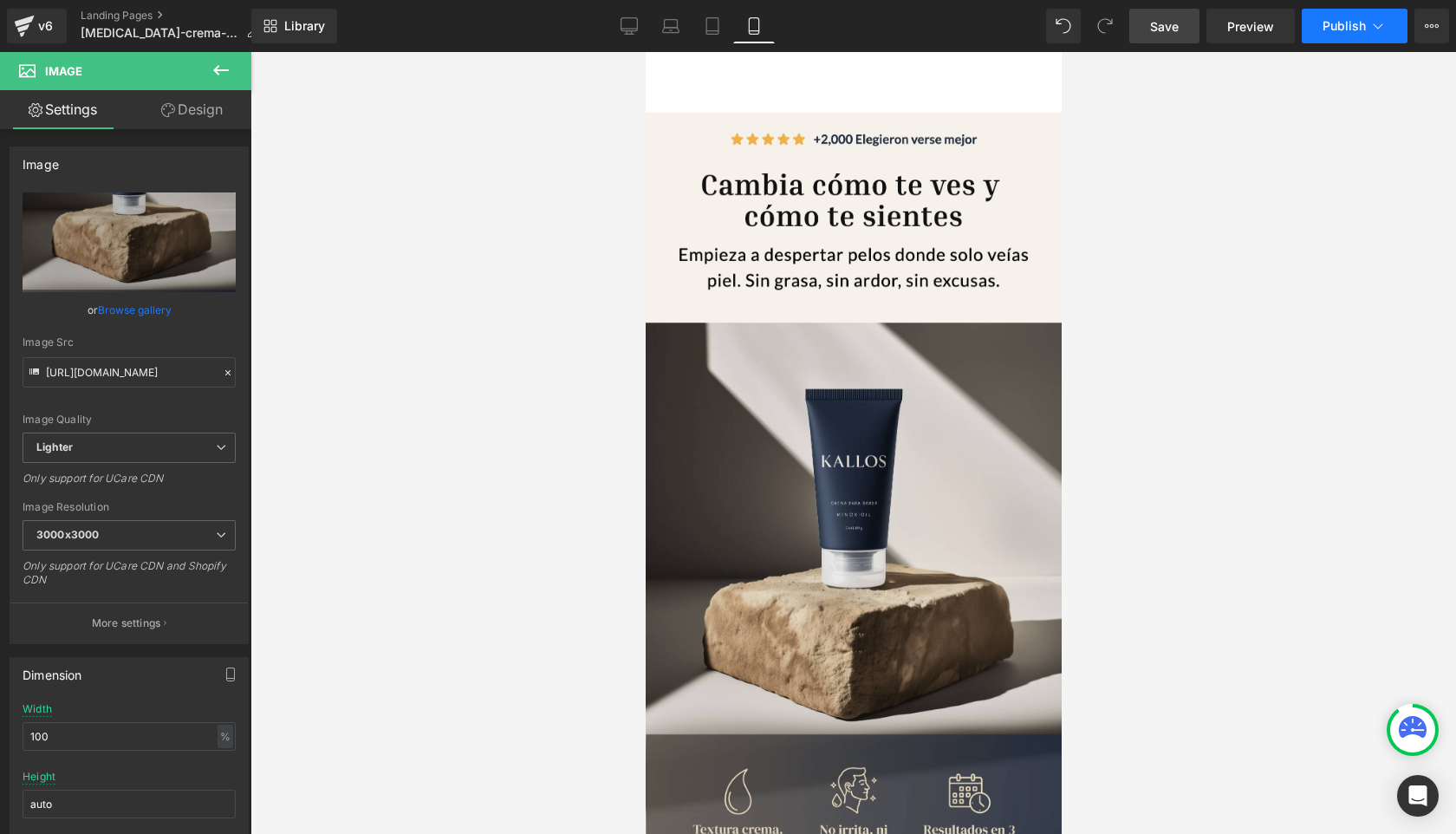 click 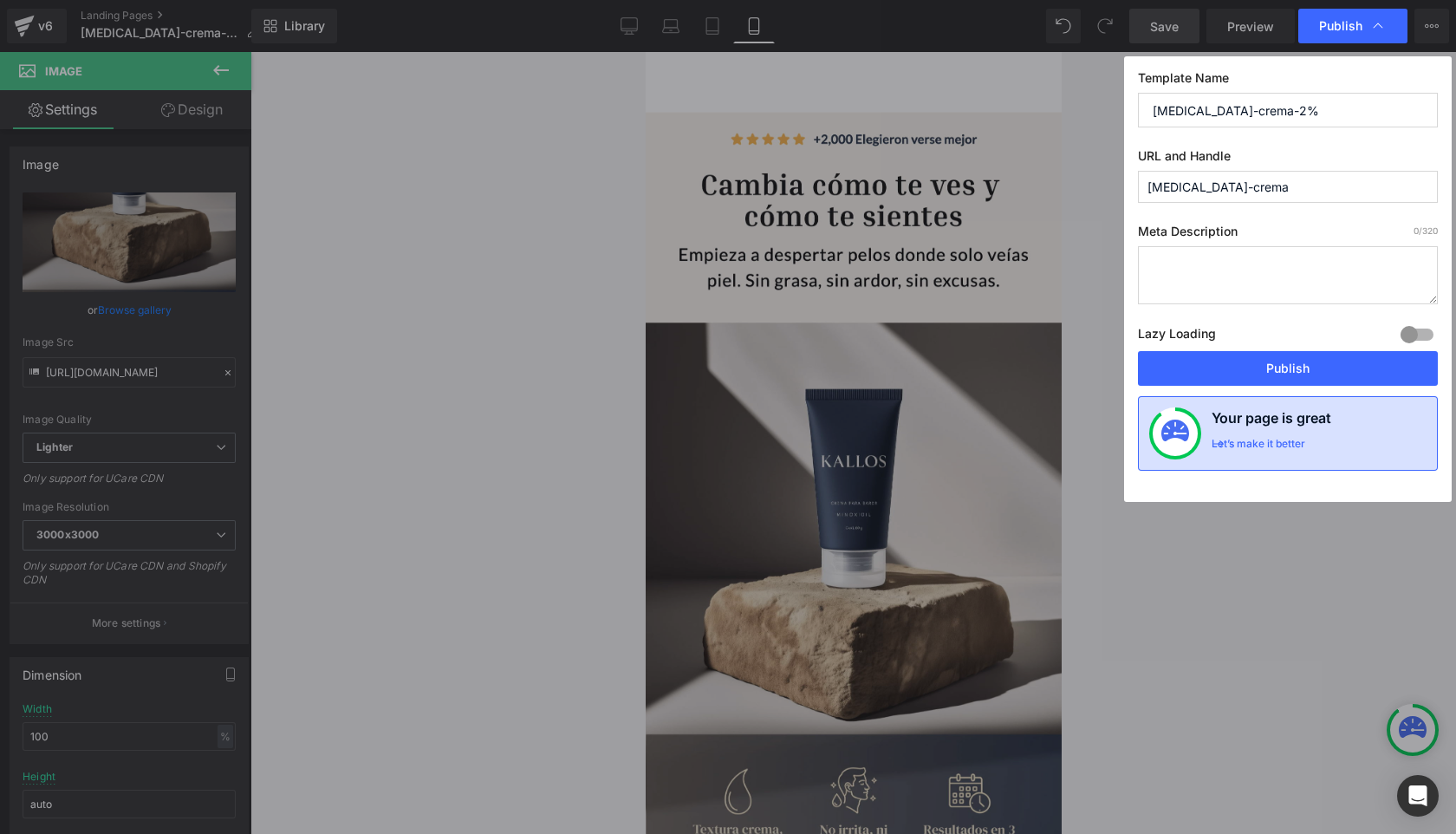 click on "Your page is great" at bounding box center [1271, 422] 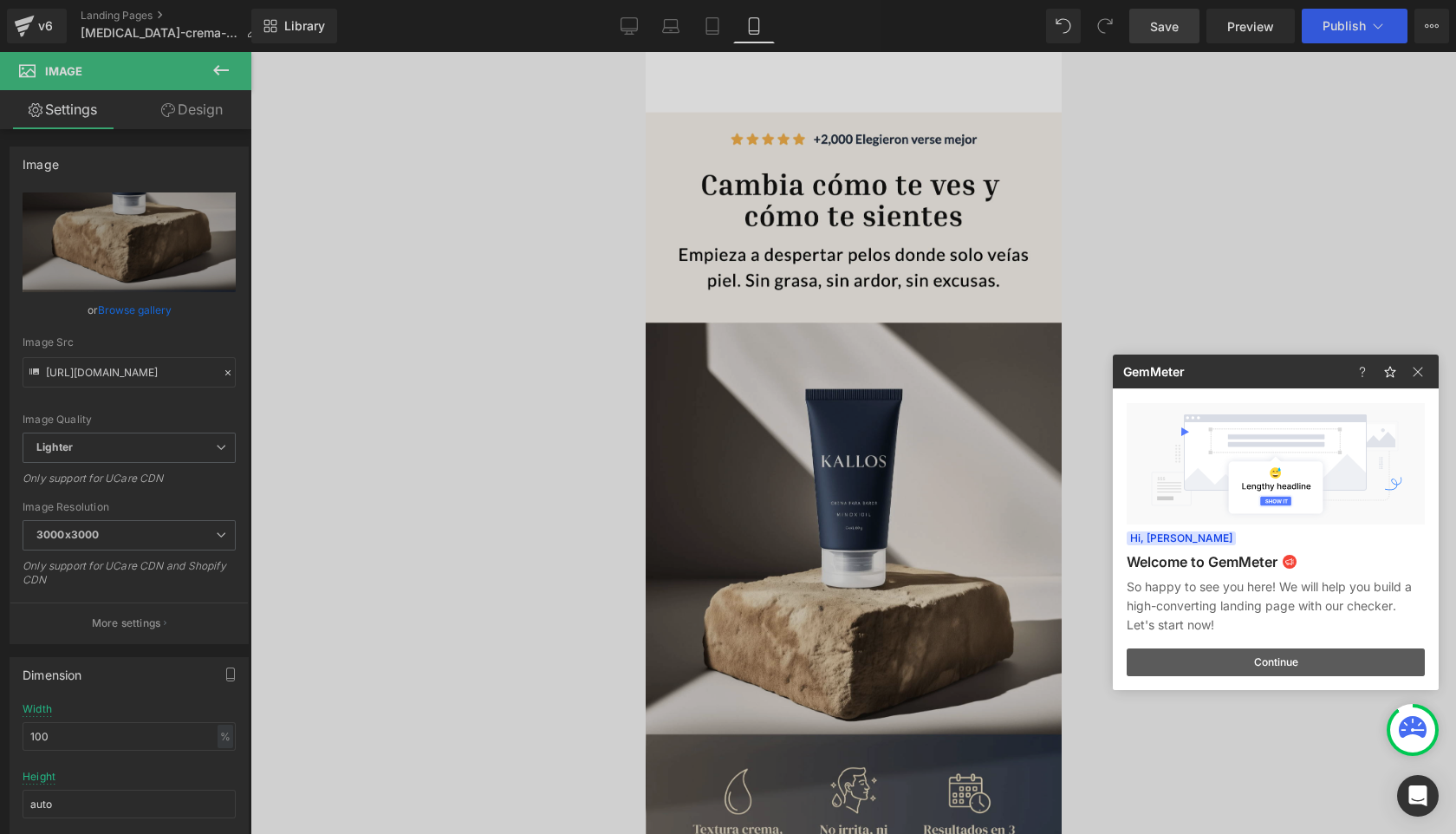 click on "Continue" at bounding box center [1276, 662] 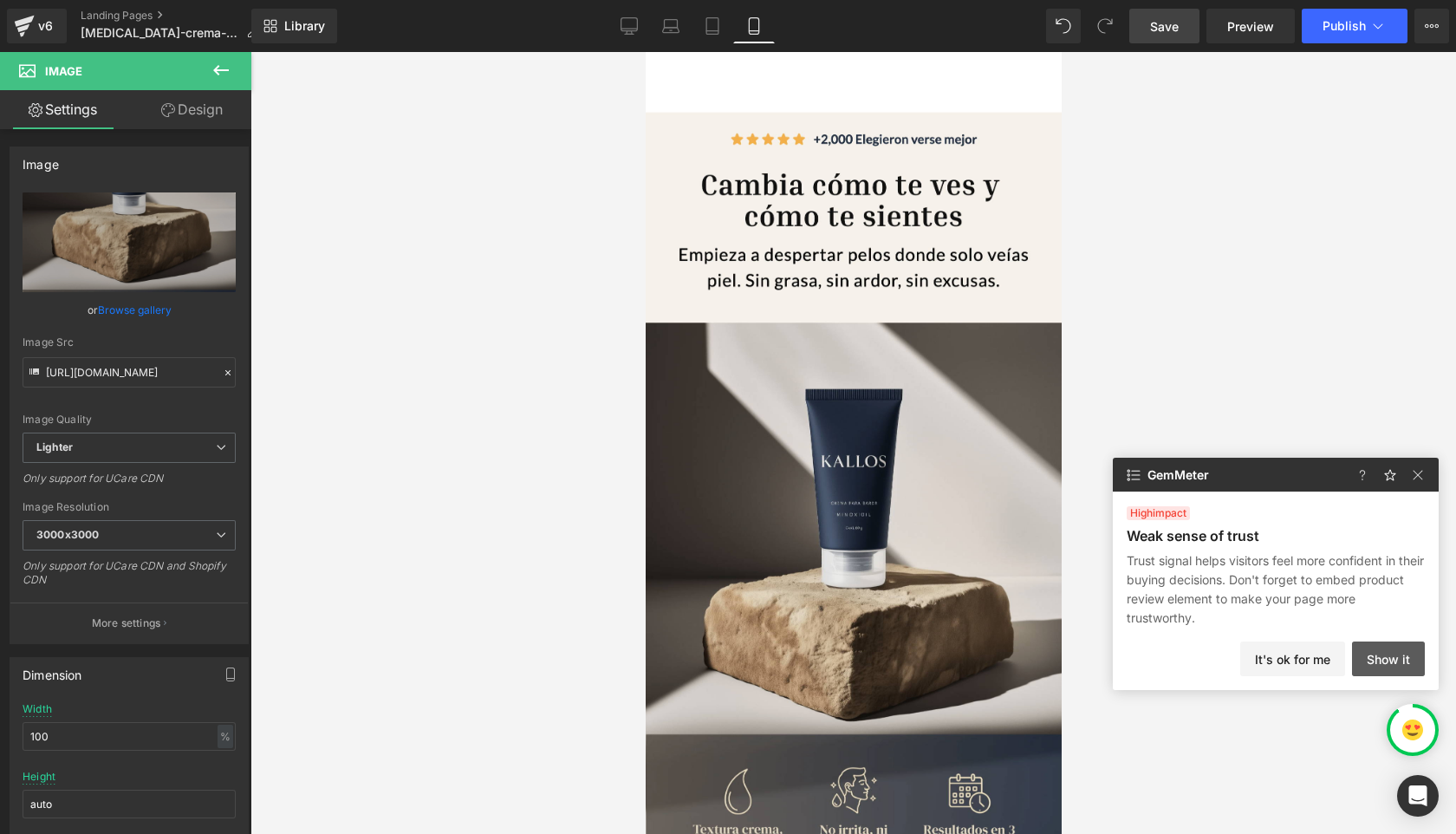 click on "Show it" 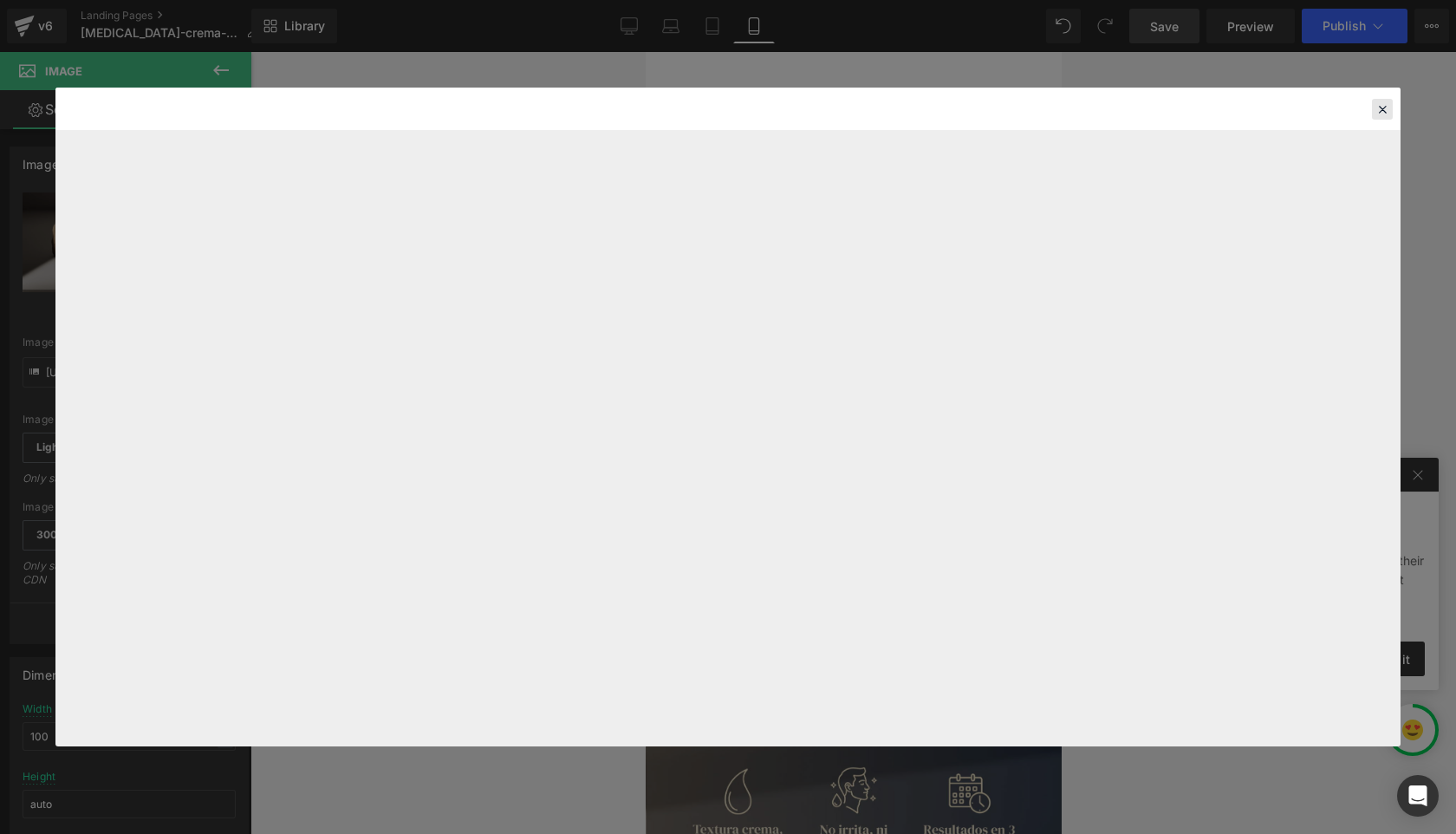 click at bounding box center [1382, 109] 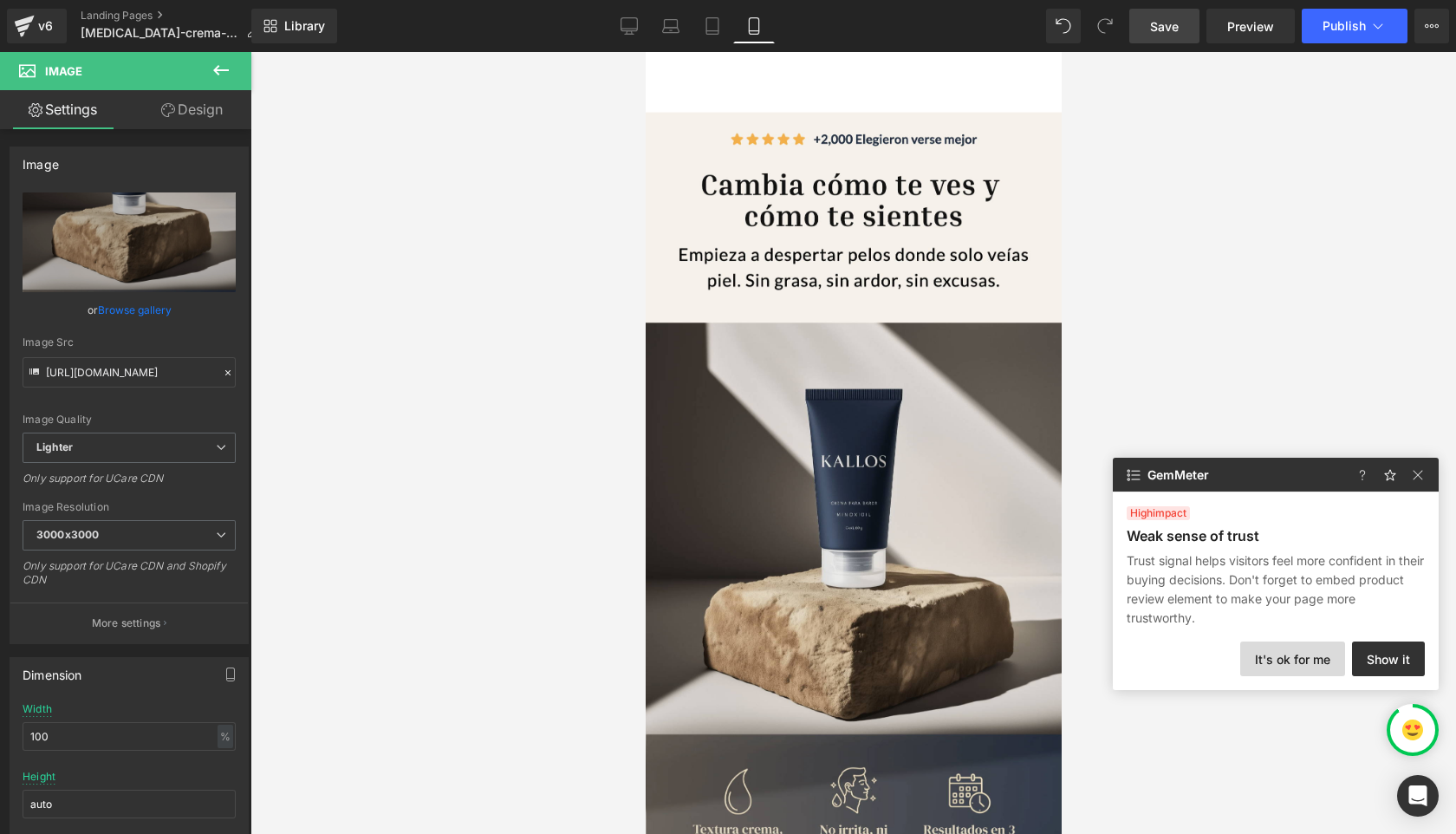 click on "It's ok for me" at bounding box center (1292, 659) 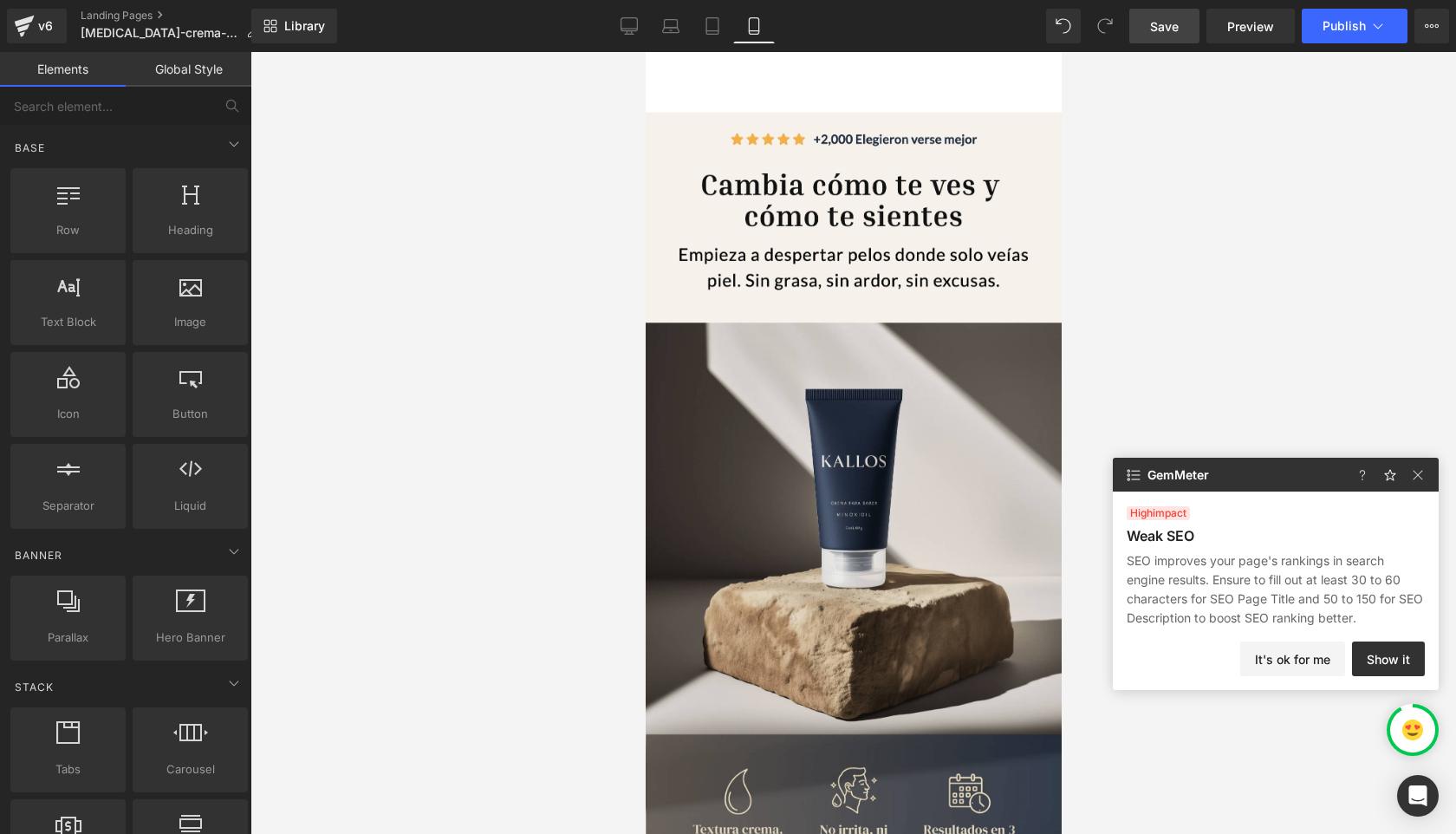 click on "SEO improves your page's rankings in search engine results. Ensure to fill out at least 30 to 60 characters for SEO Page Title and 50 to 150 for SEO Description to boost SEO ranking better." at bounding box center [1276, 590] 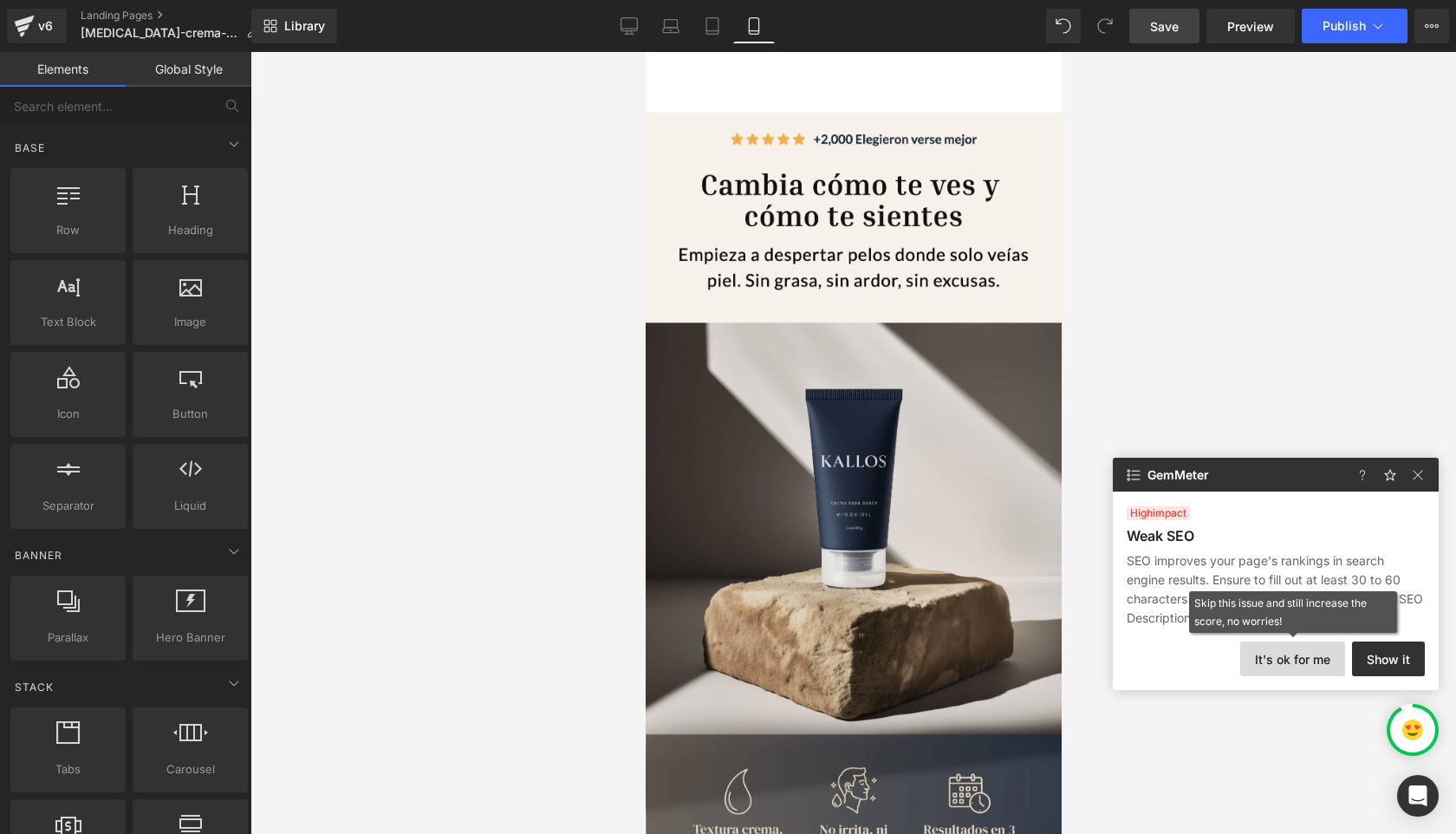 click on "It's ok for me" at bounding box center [1292, 659] 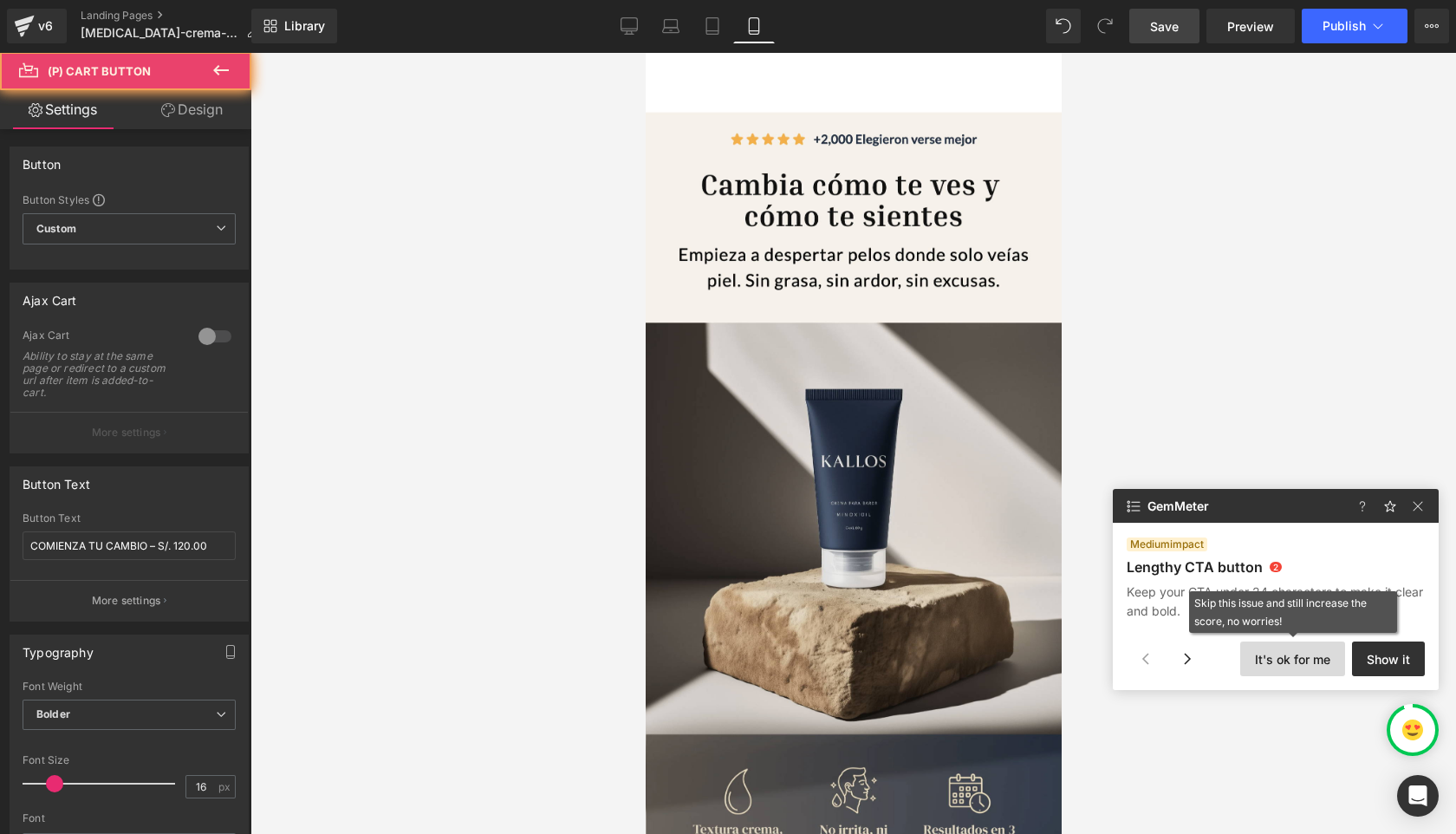 scroll, scrollTop: 7915, scrollLeft: 0, axis: vertical 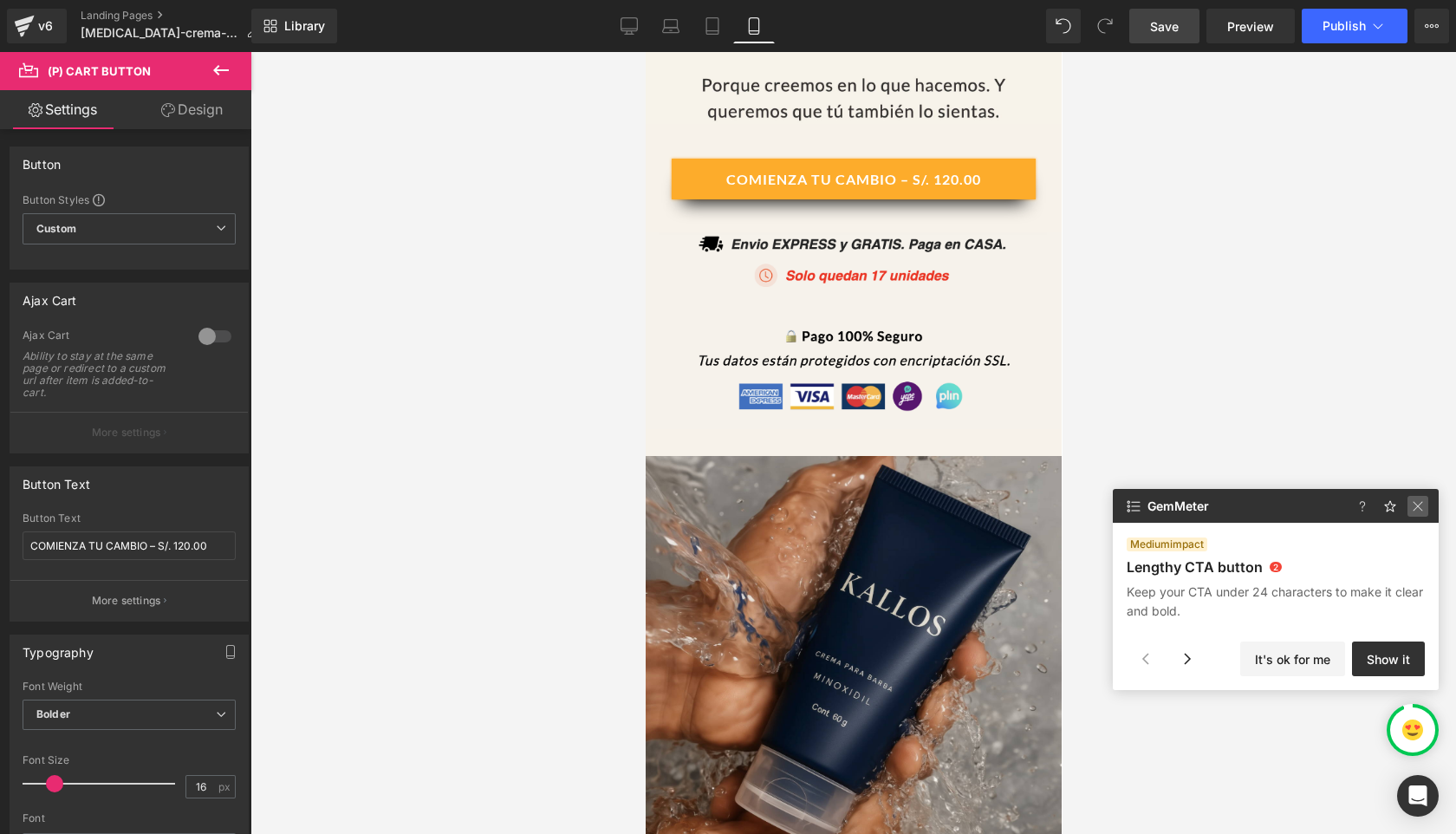 click 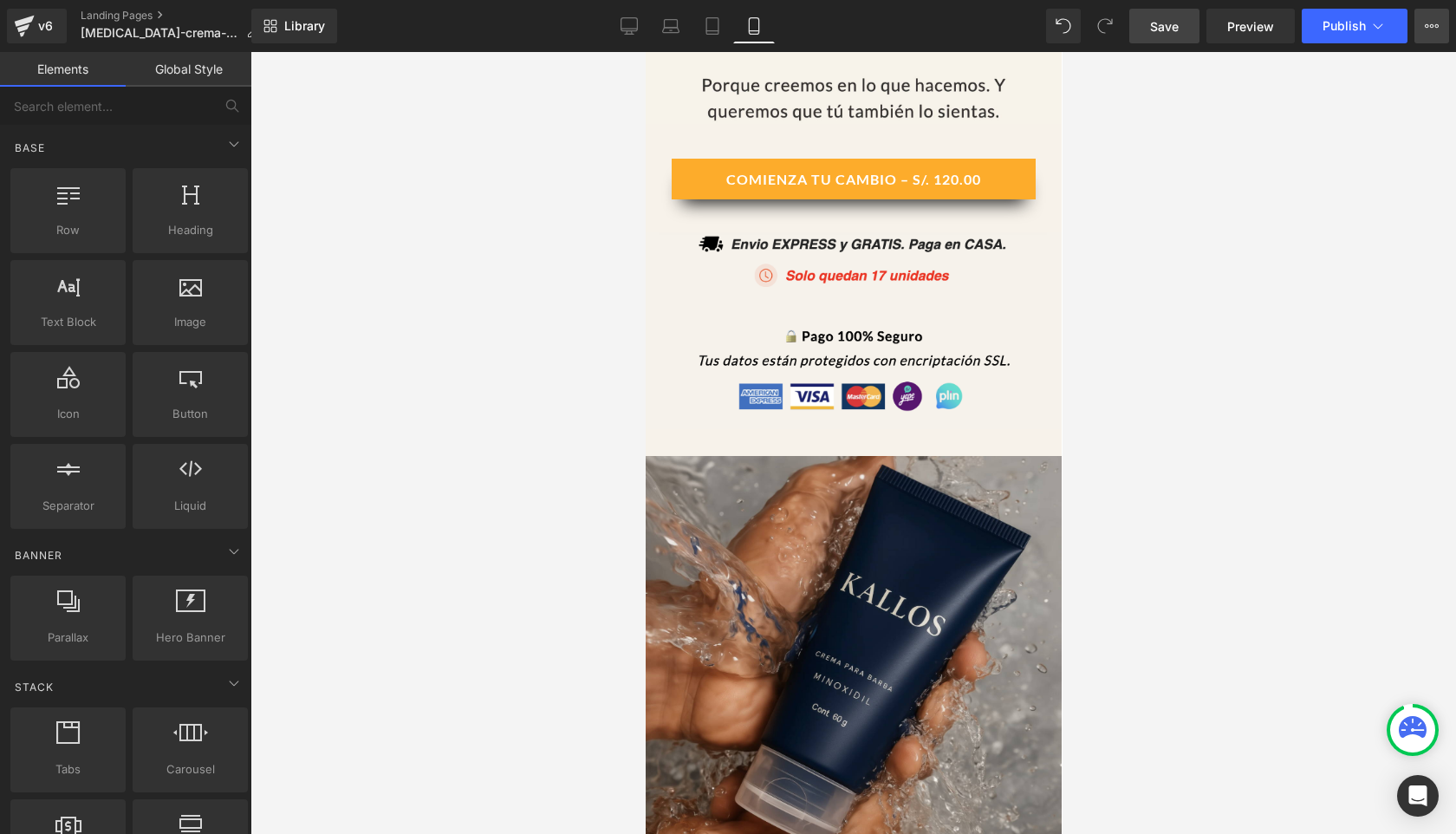 click on "View Live Page View with current Template Save Template to Library Schedule Publish  Optimize  Publish Settings Shortcuts" at bounding box center (1432, 26) 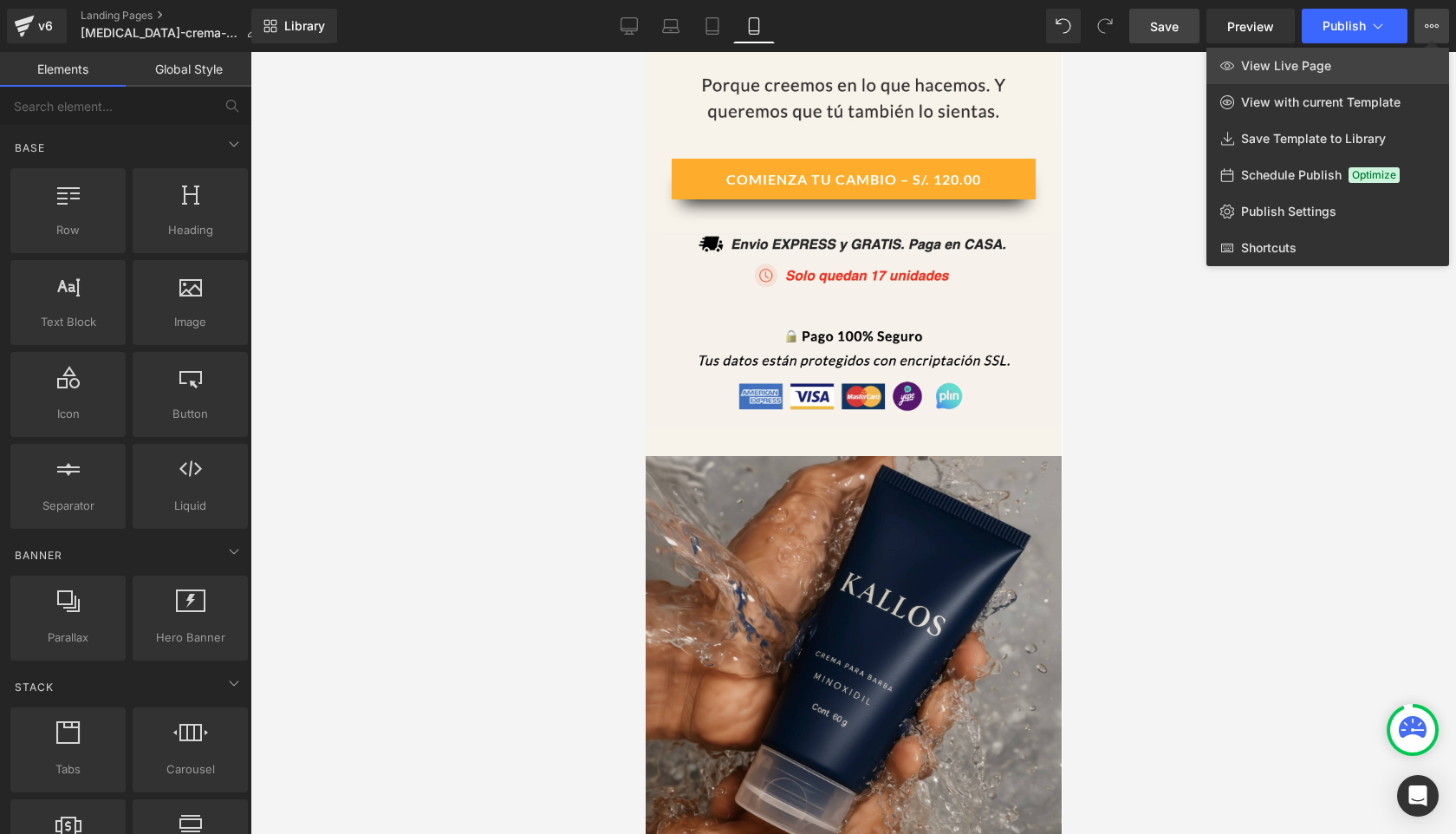 click on "View Live Page" at bounding box center (1286, 66) 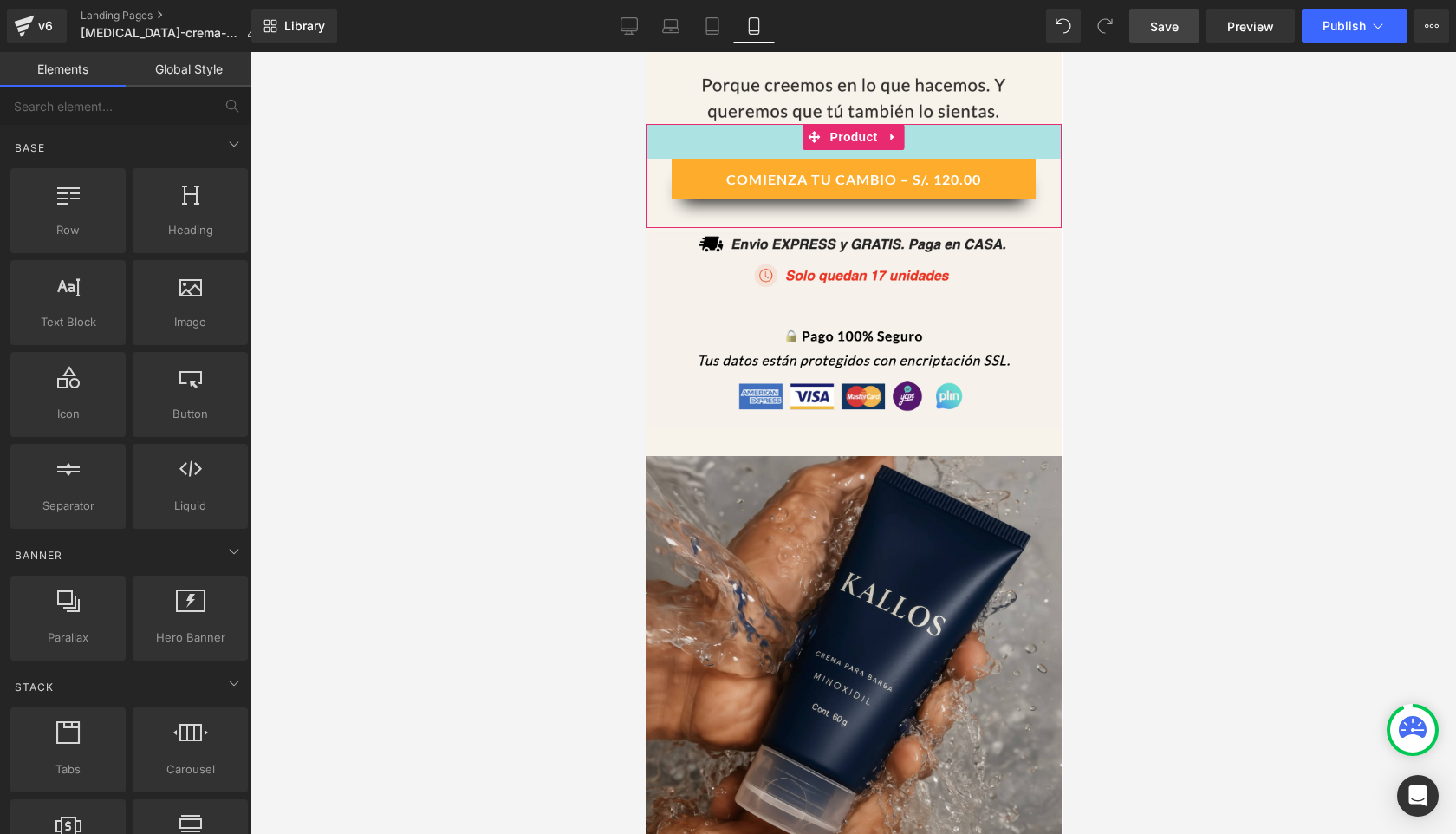 click on "40px" at bounding box center [853, 141] 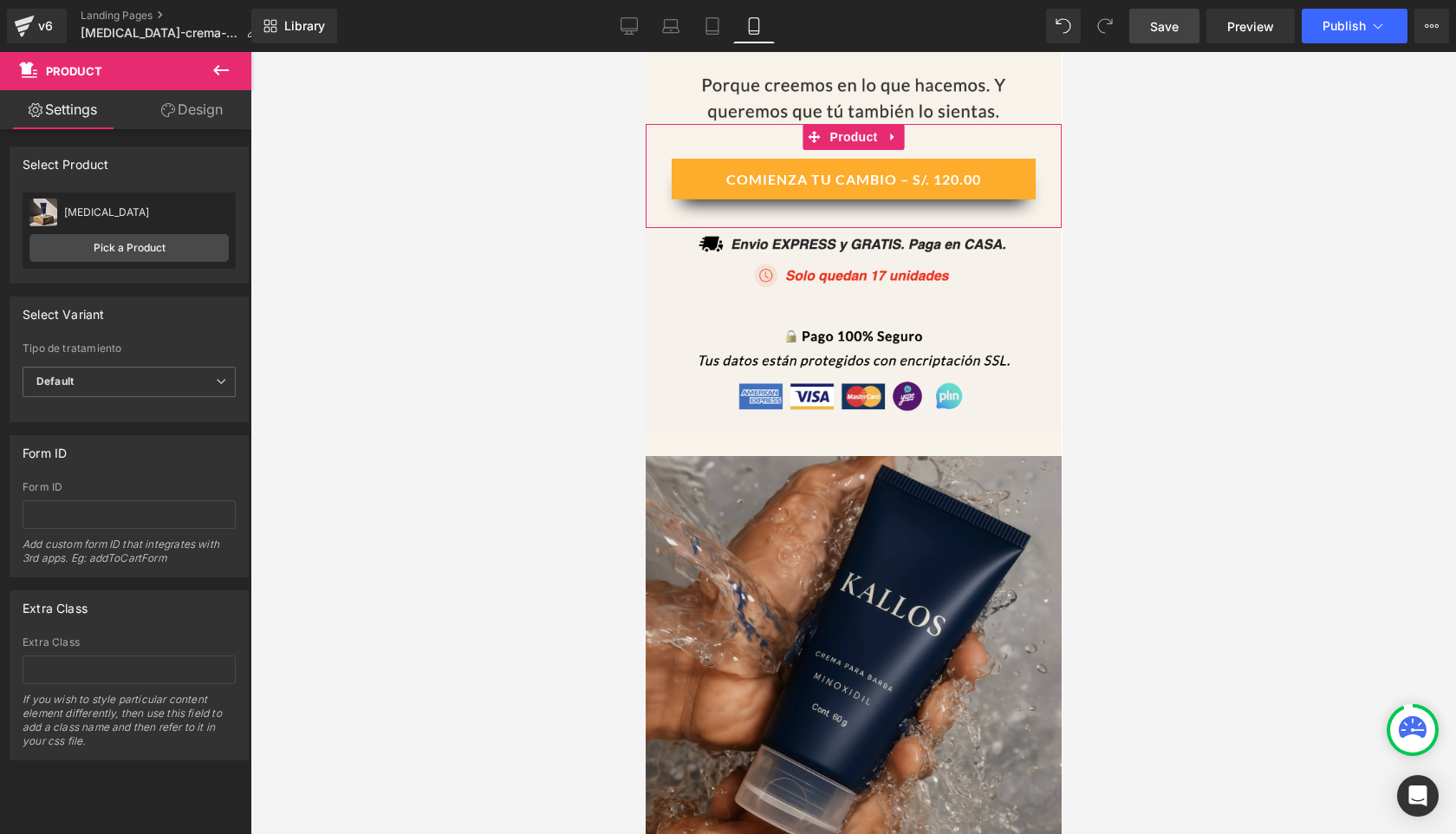 click on "Design" at bounding box center (192, 109) 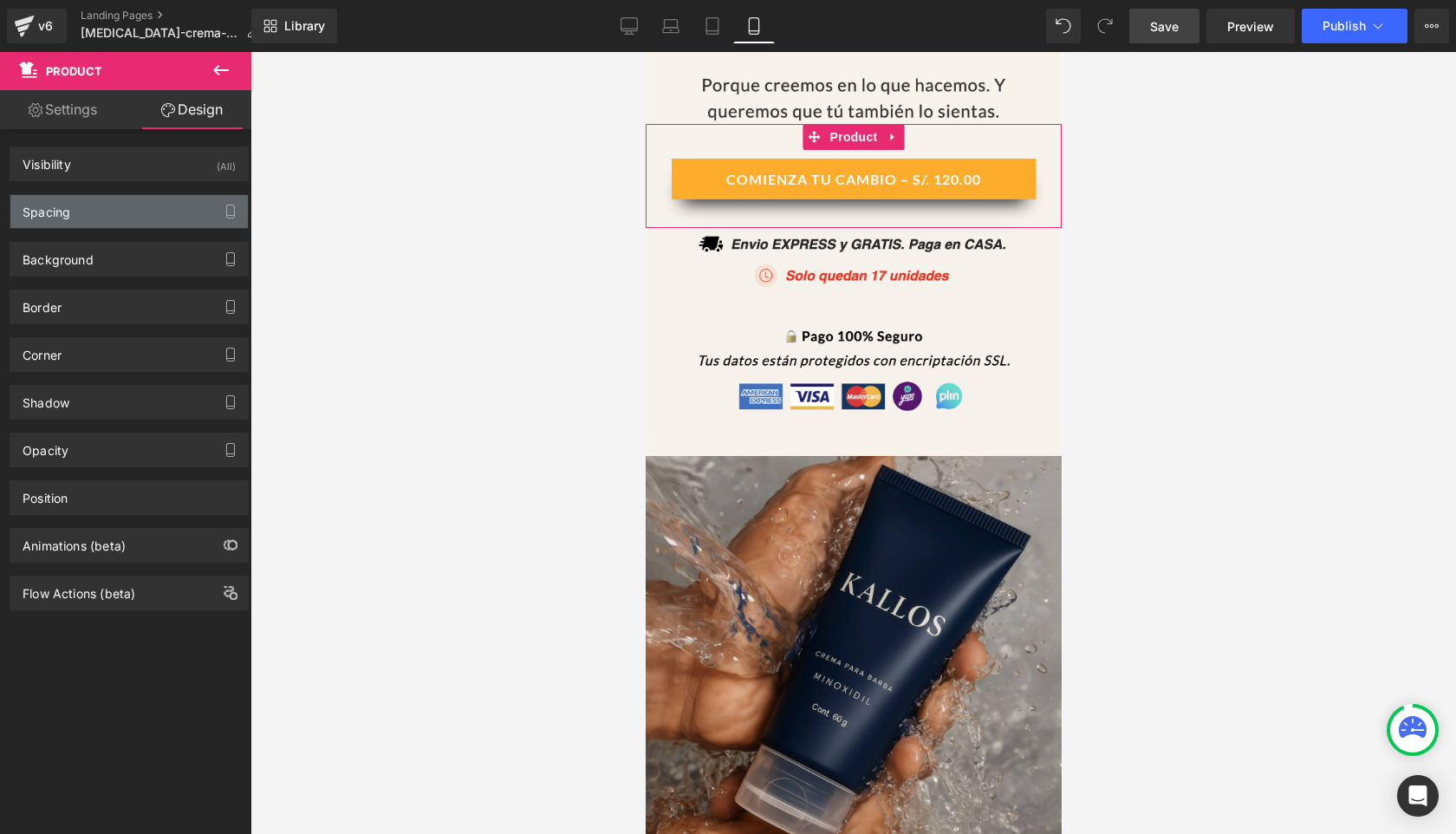 click on "Spacing" at bounding box center (129, 212) 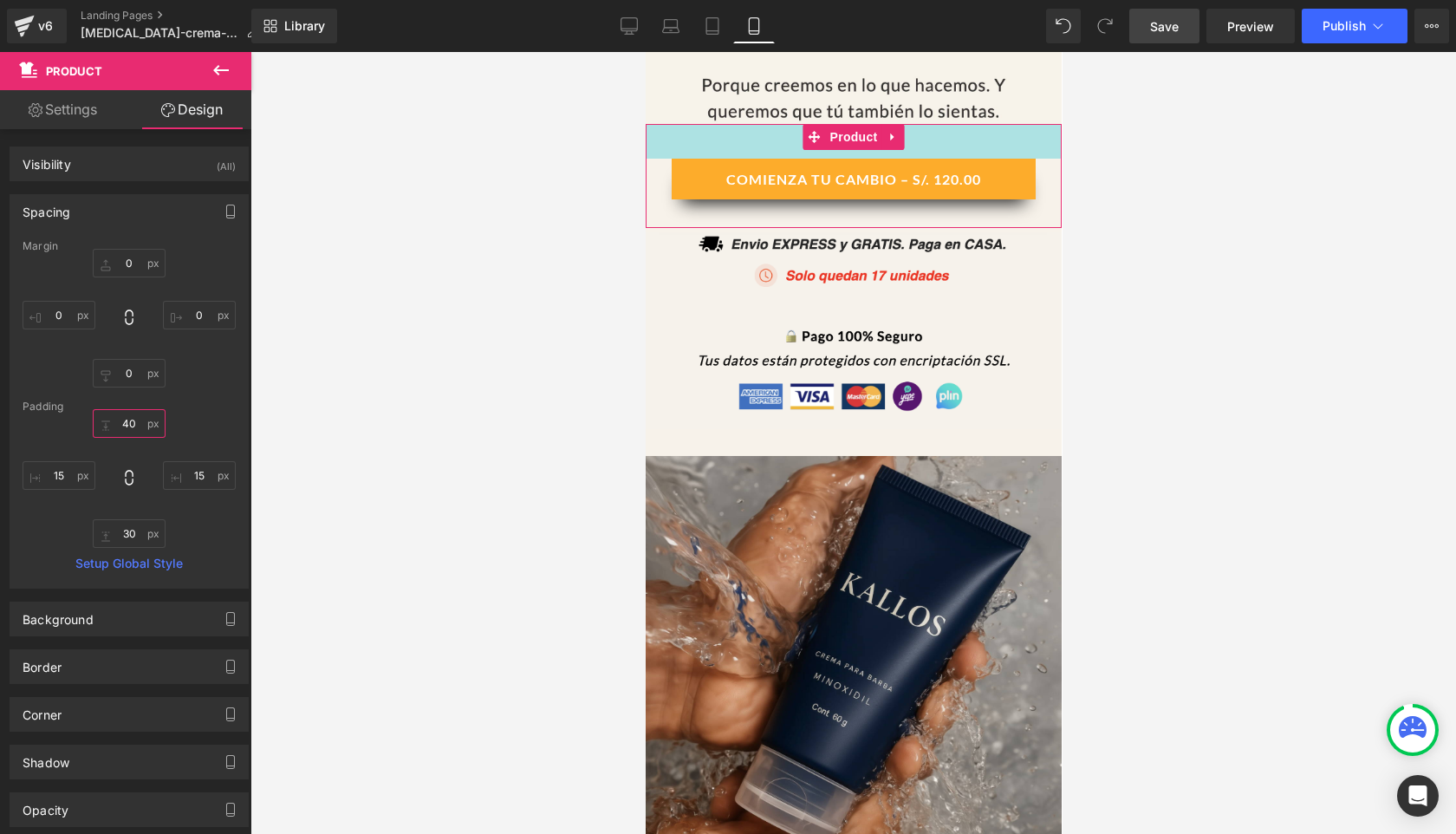 click on "40" at bounding box center [129, 423] 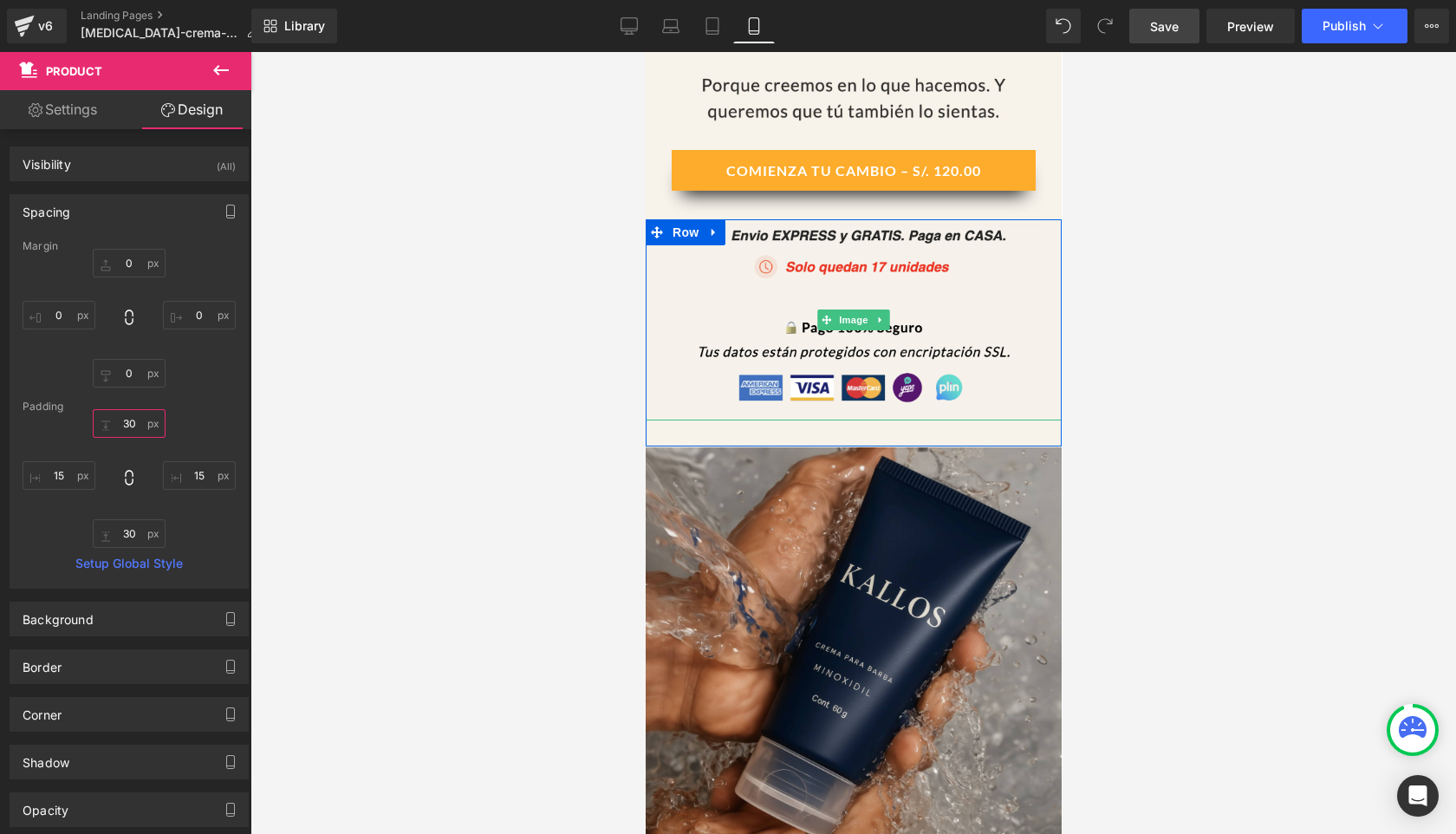 type on "30" 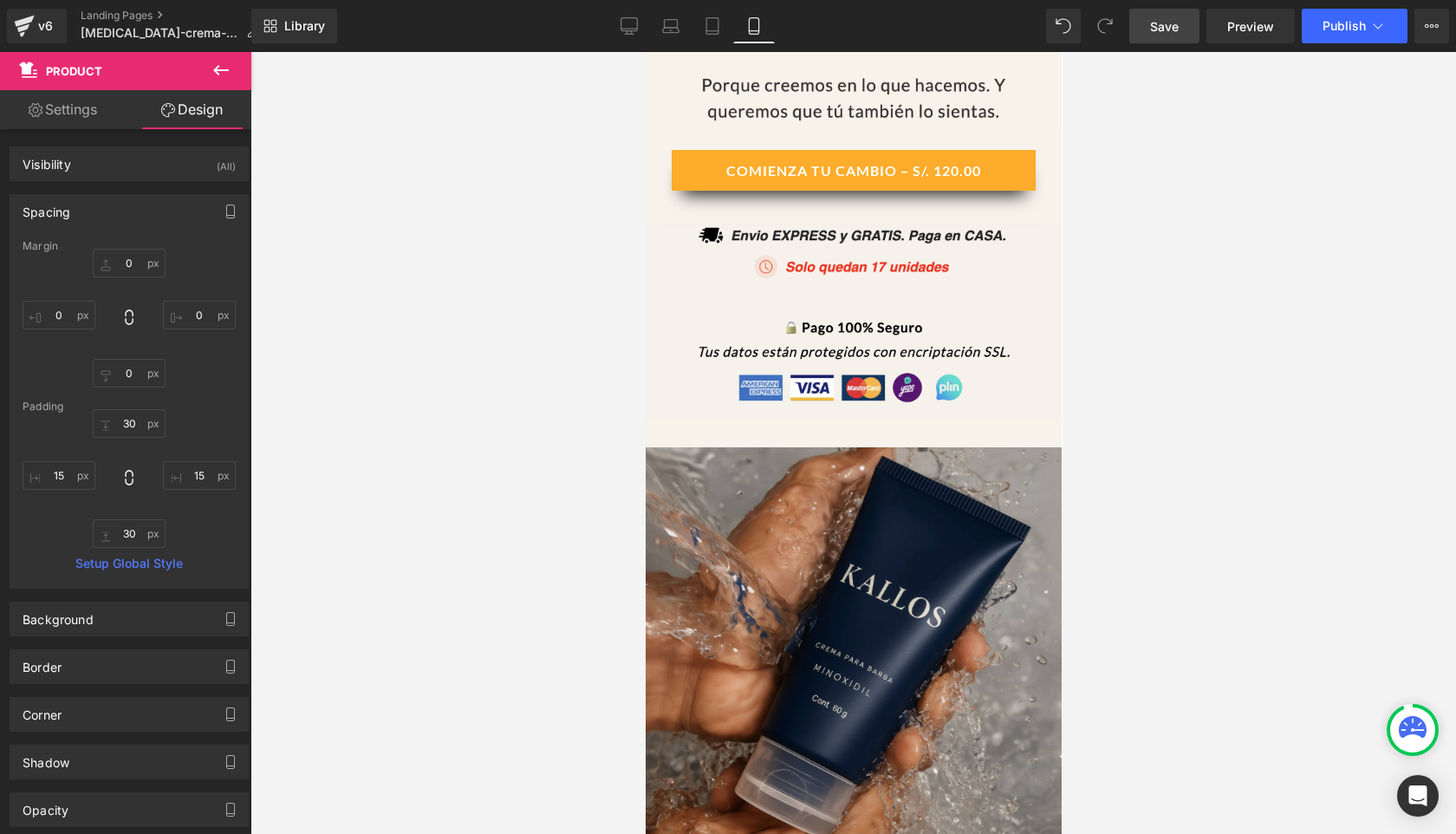 click at bounding box center (853, 443) 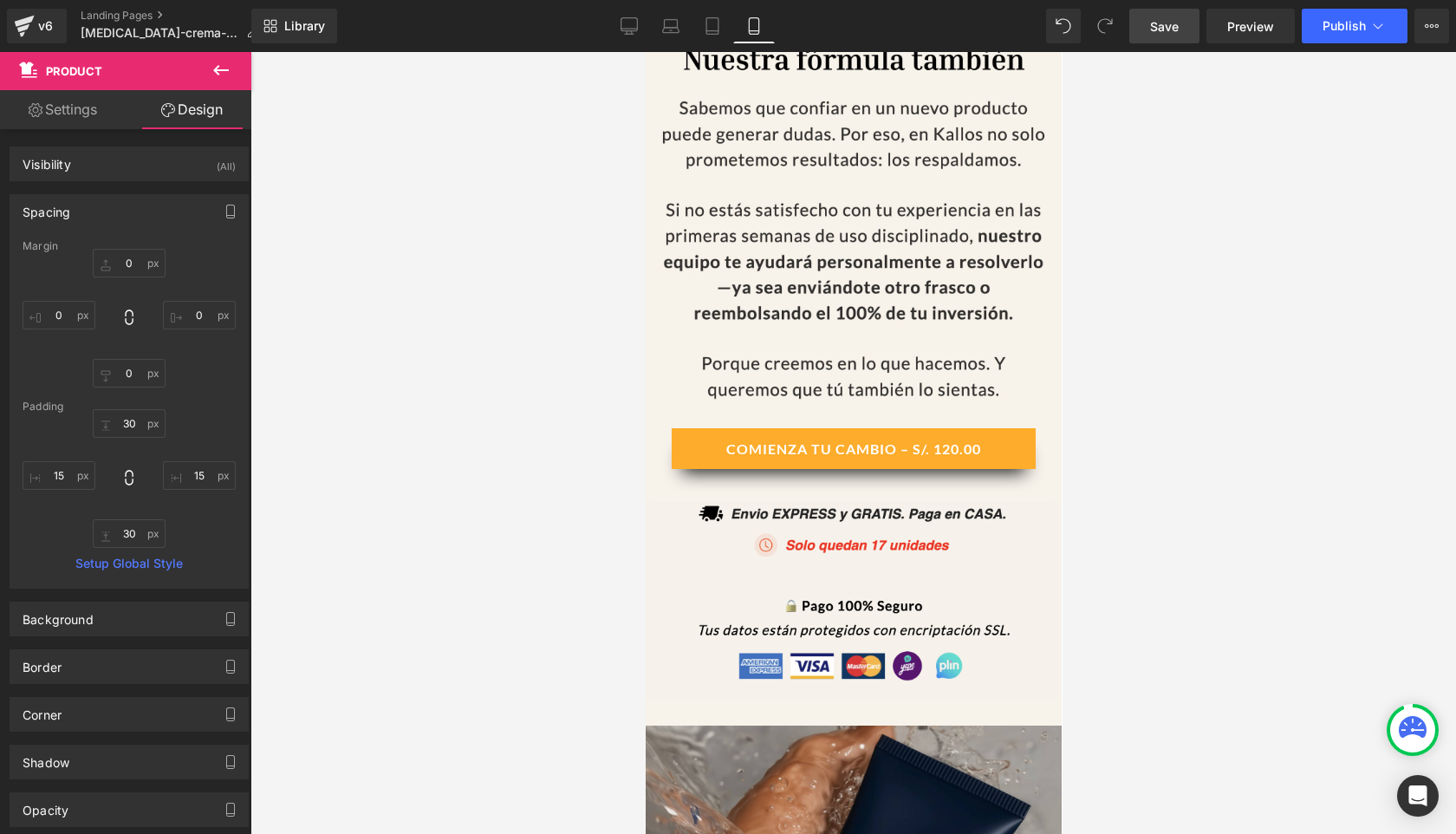 scroll, scrollTop: 7543, scrollLeft: 0, axis: vertical 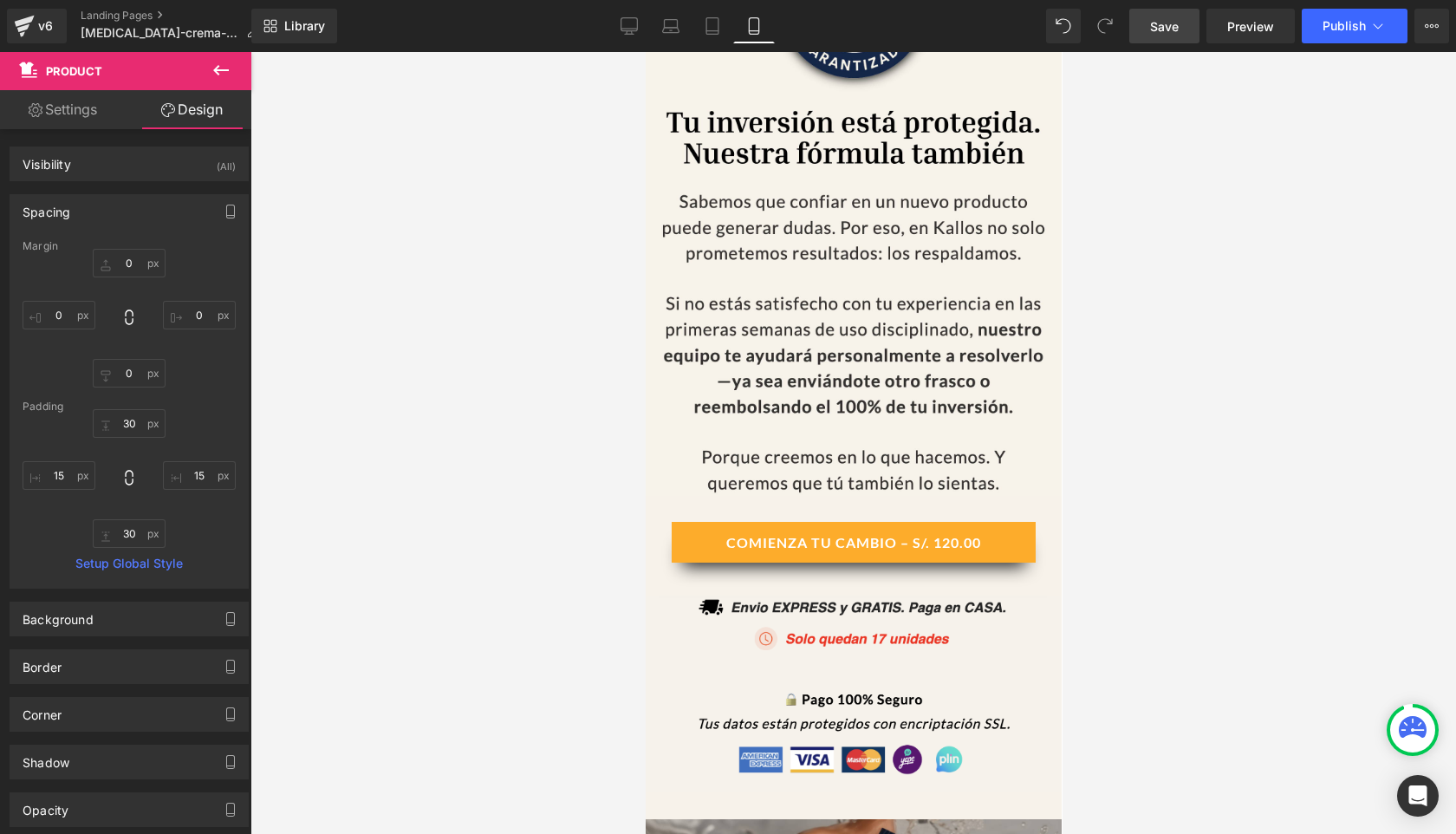 click on "Save" at bounding box center (1164, 26) 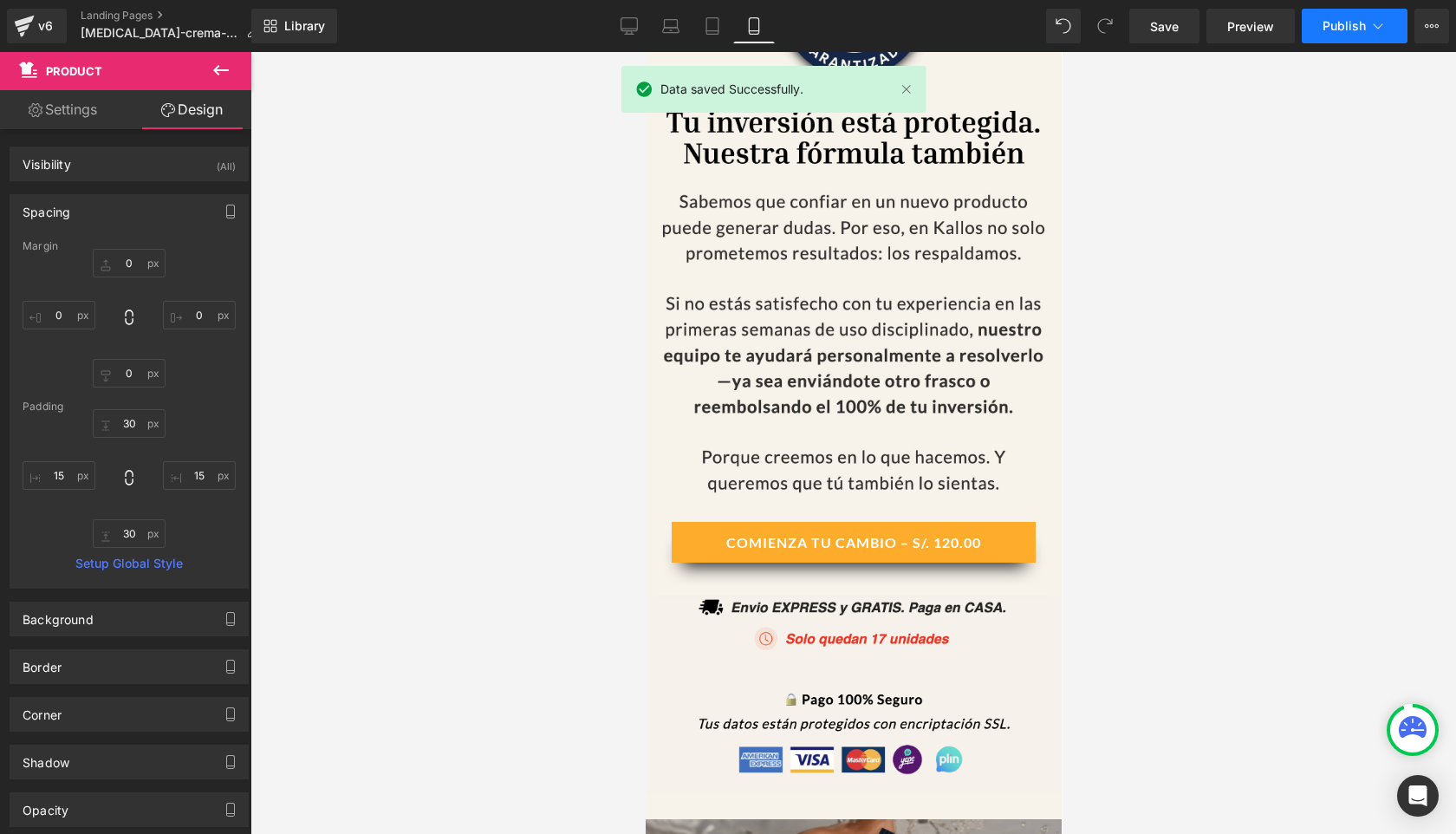click on "Publish" at bounding box center (1344, 26) 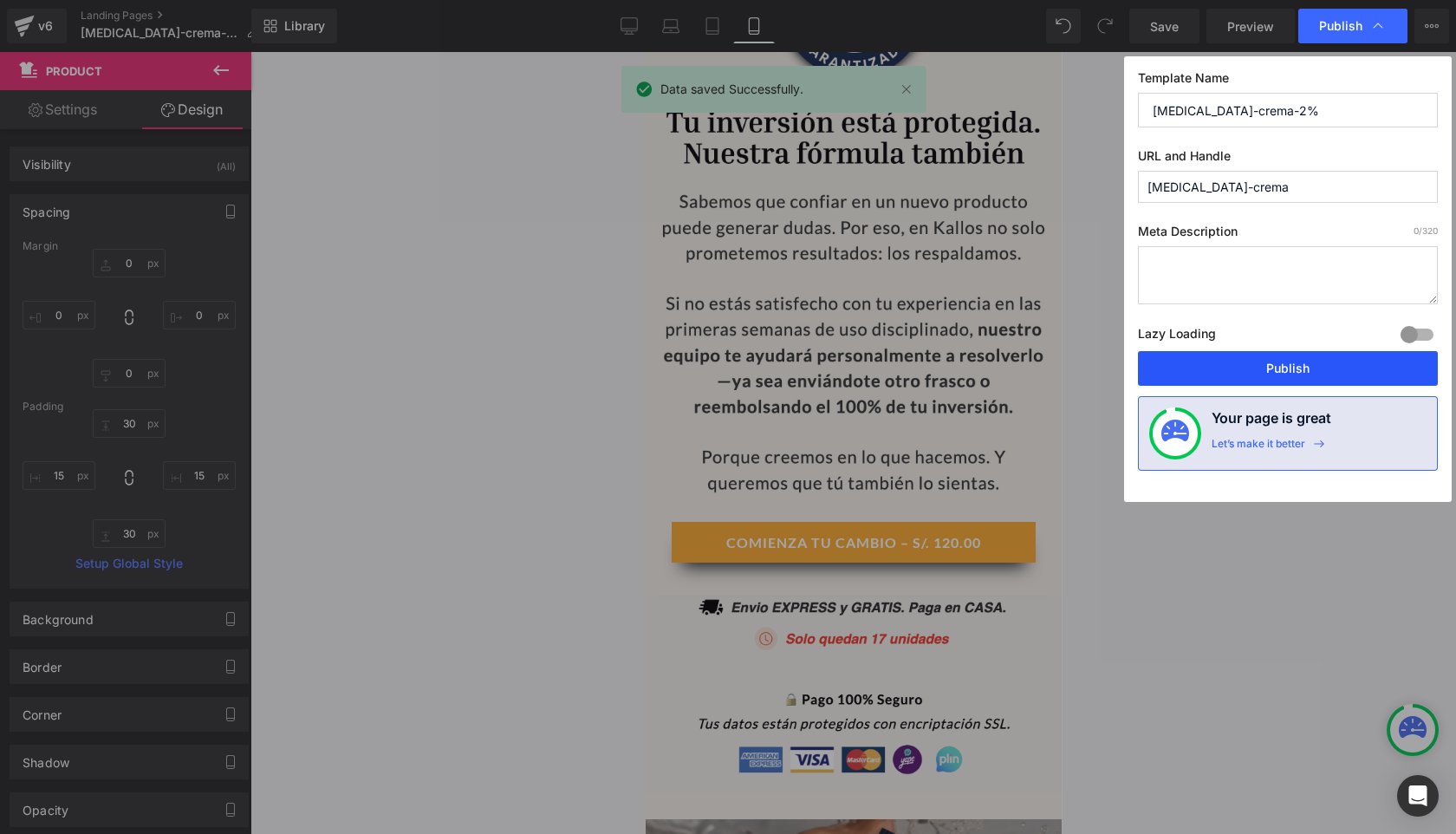 click on "Publish" at bounding box center (1288, 368) 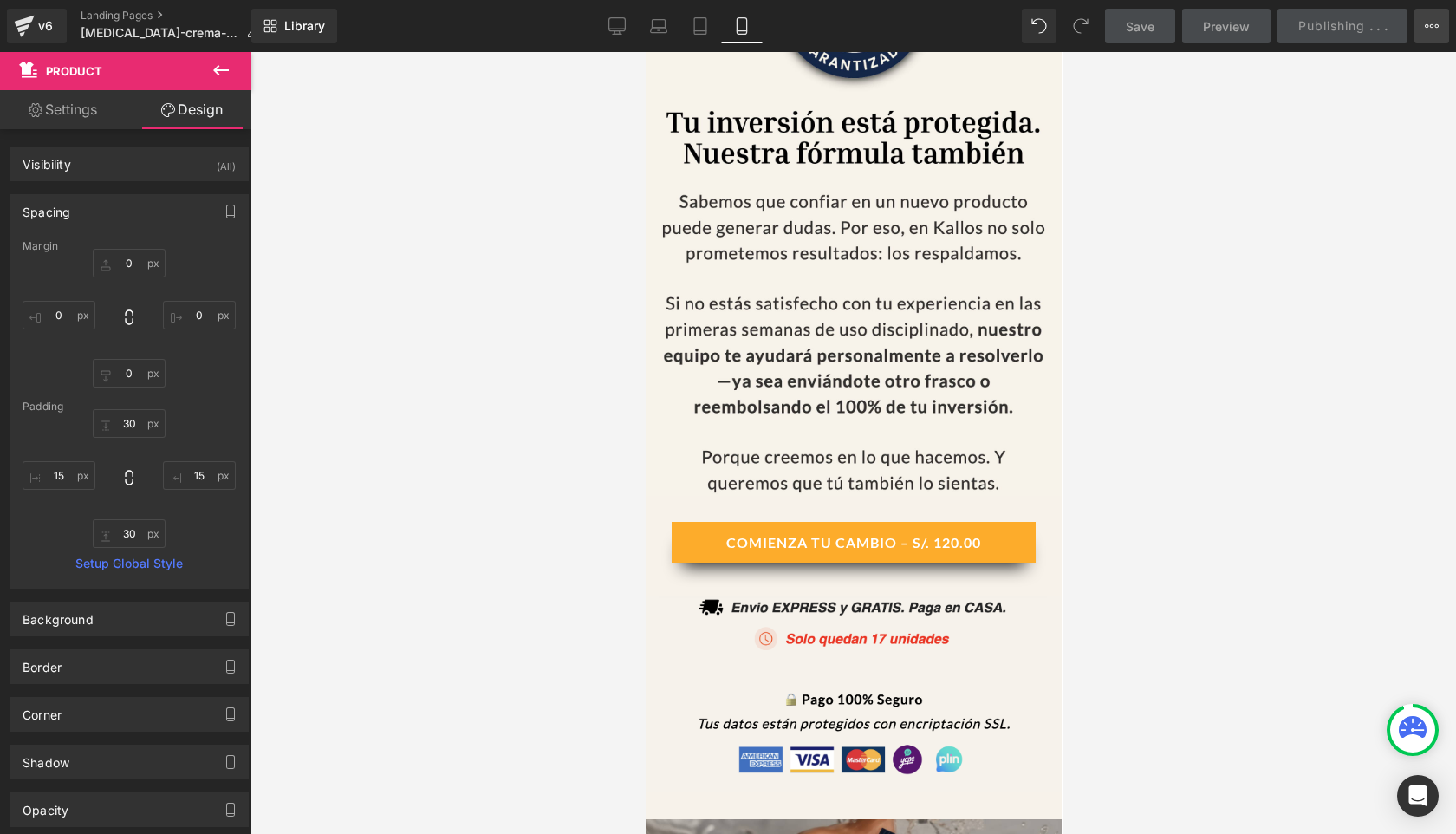 click on "View Live Page View with current Template Save Template to Library Schedule Publish  Optimize  Publish Settings Shortcuts" at bounding box center (1432, 26) 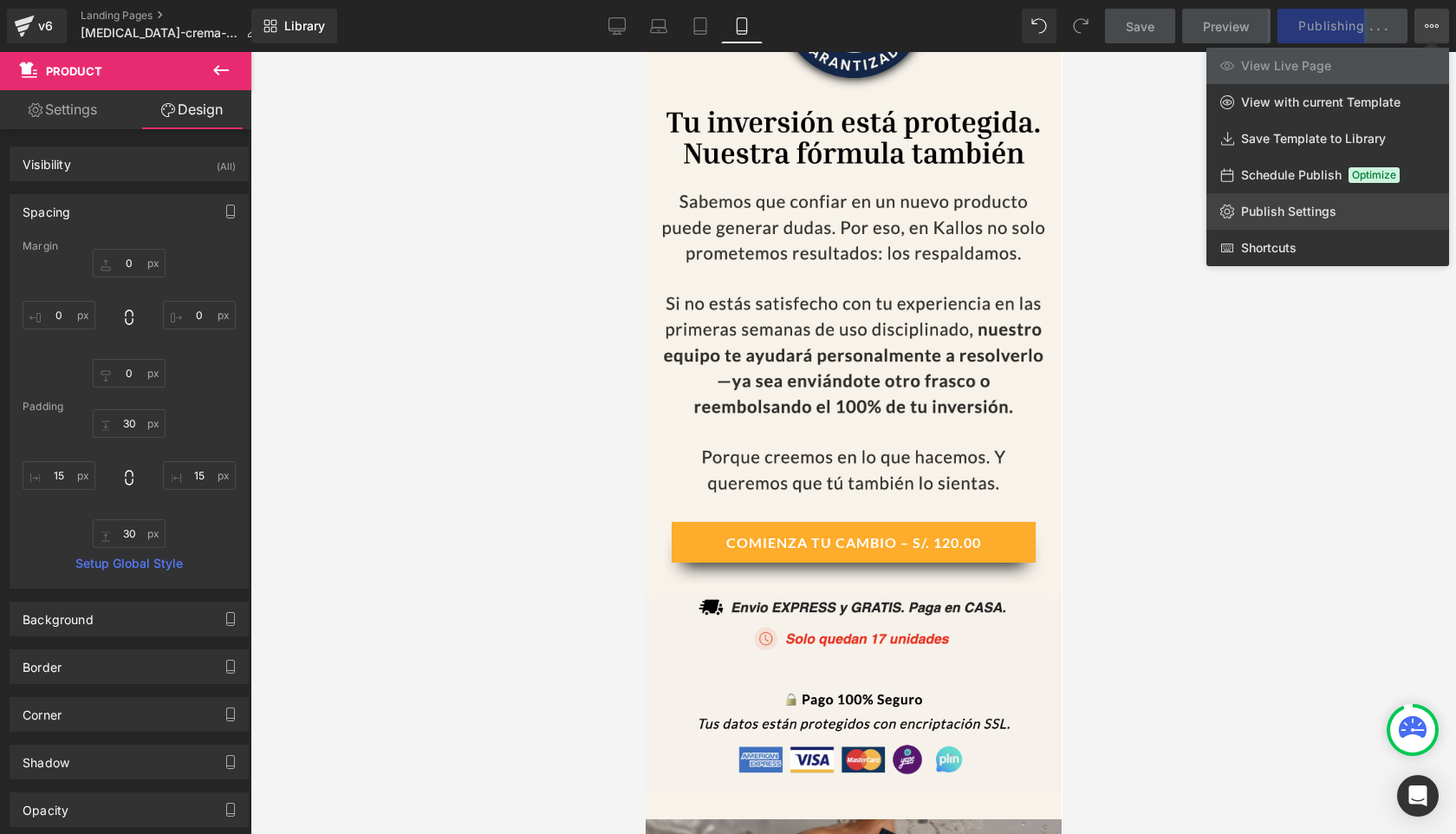 click on "Publish Settings" at bounding box center (1289, 212) 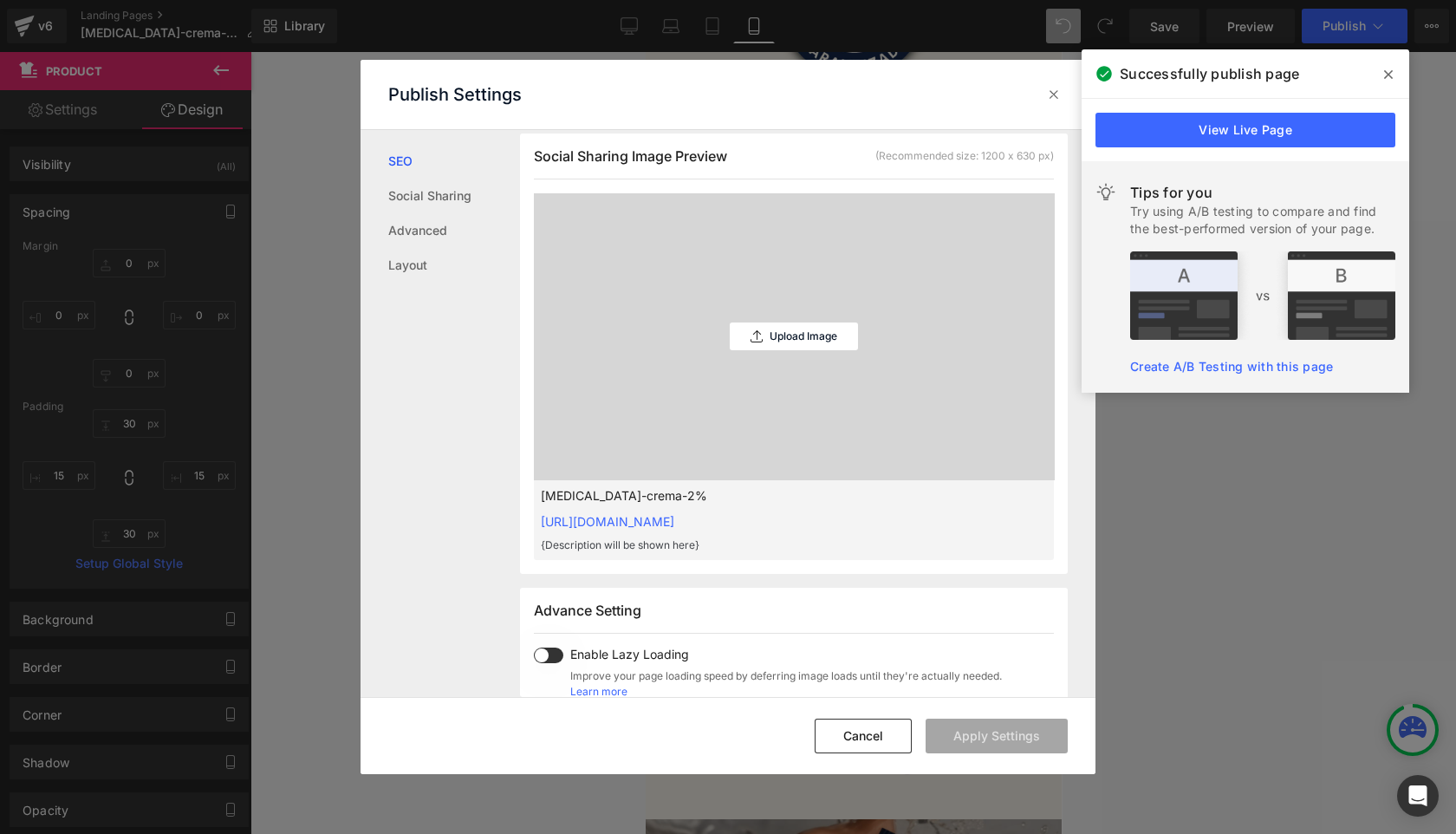 scroll, scrollTop: 440, scrollLeft: 0, axis: vertical 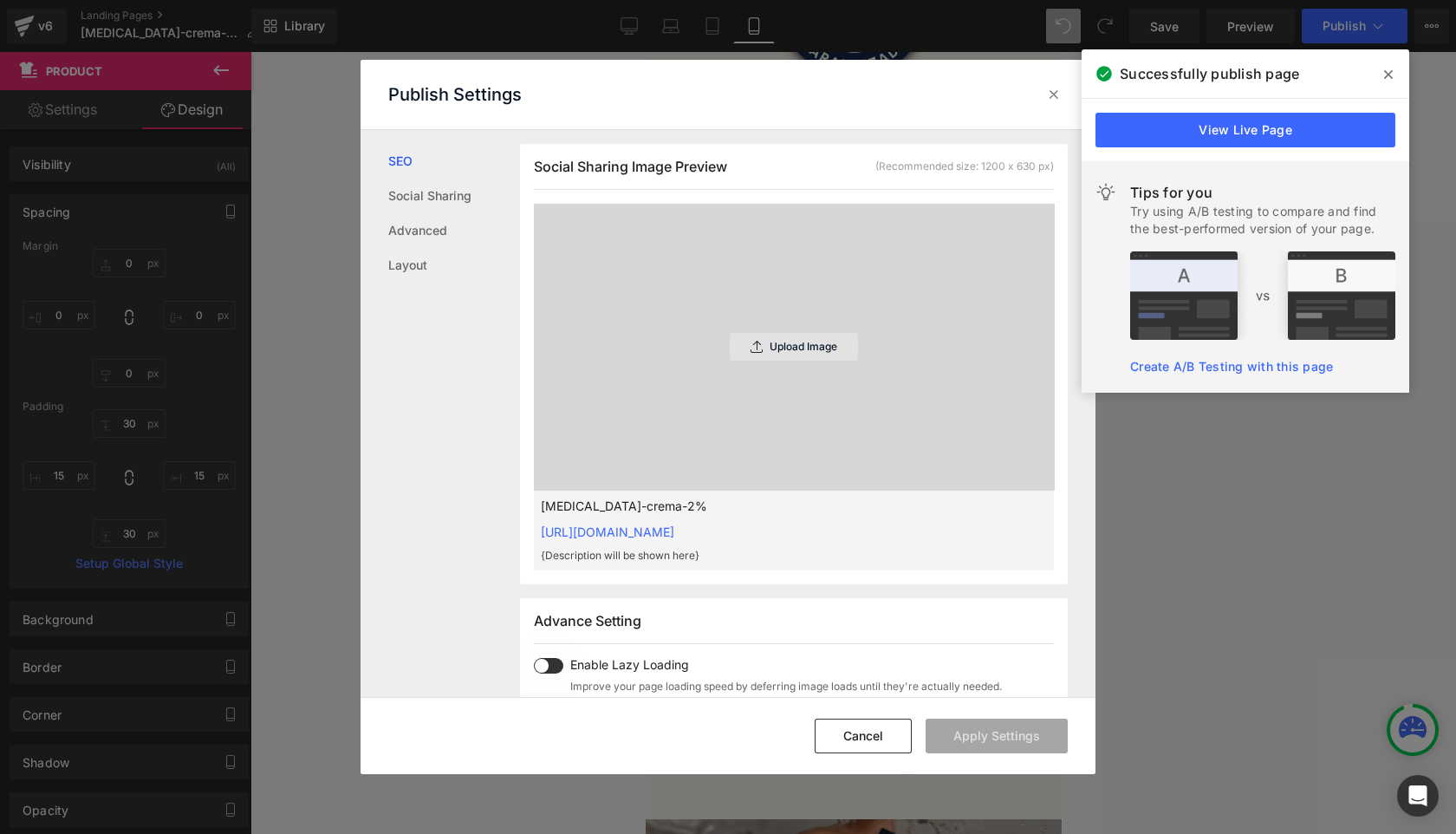 click on "Upload Image" at bounding box center (794, 347) 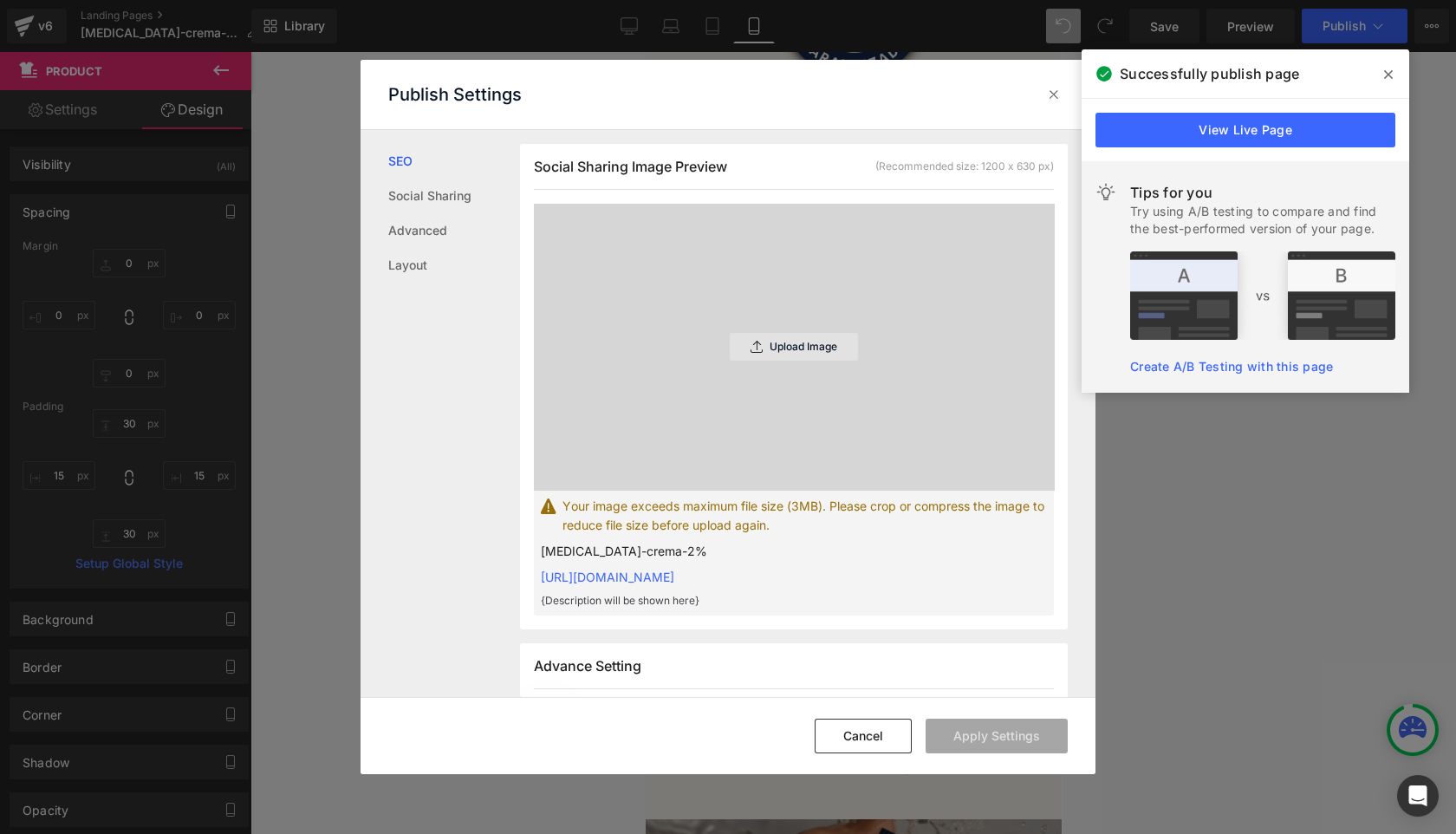 click on "Upload Image" at bounding box center [803, 347] 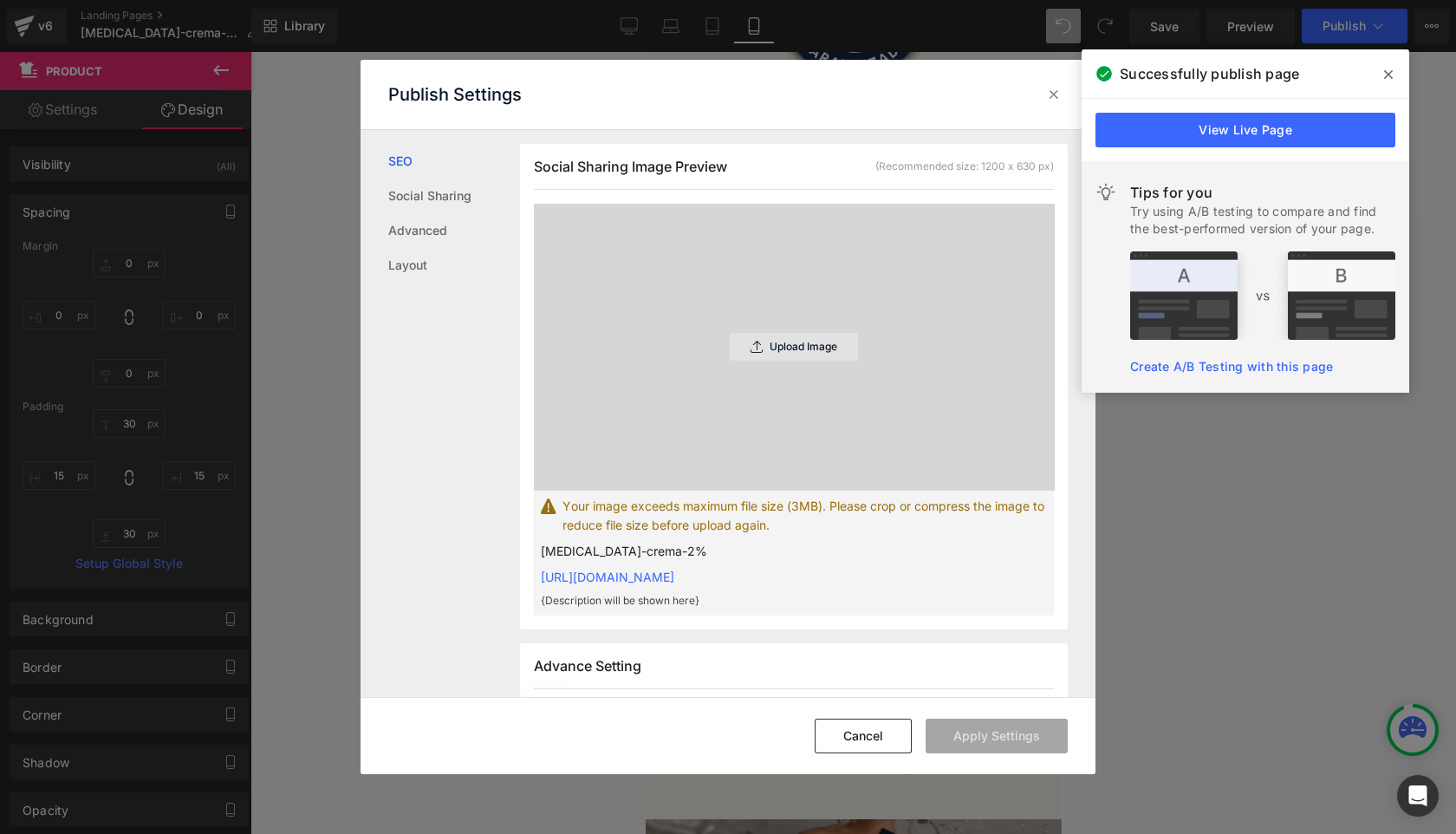 click on "Upload Image" at bounding box center (794, 347) 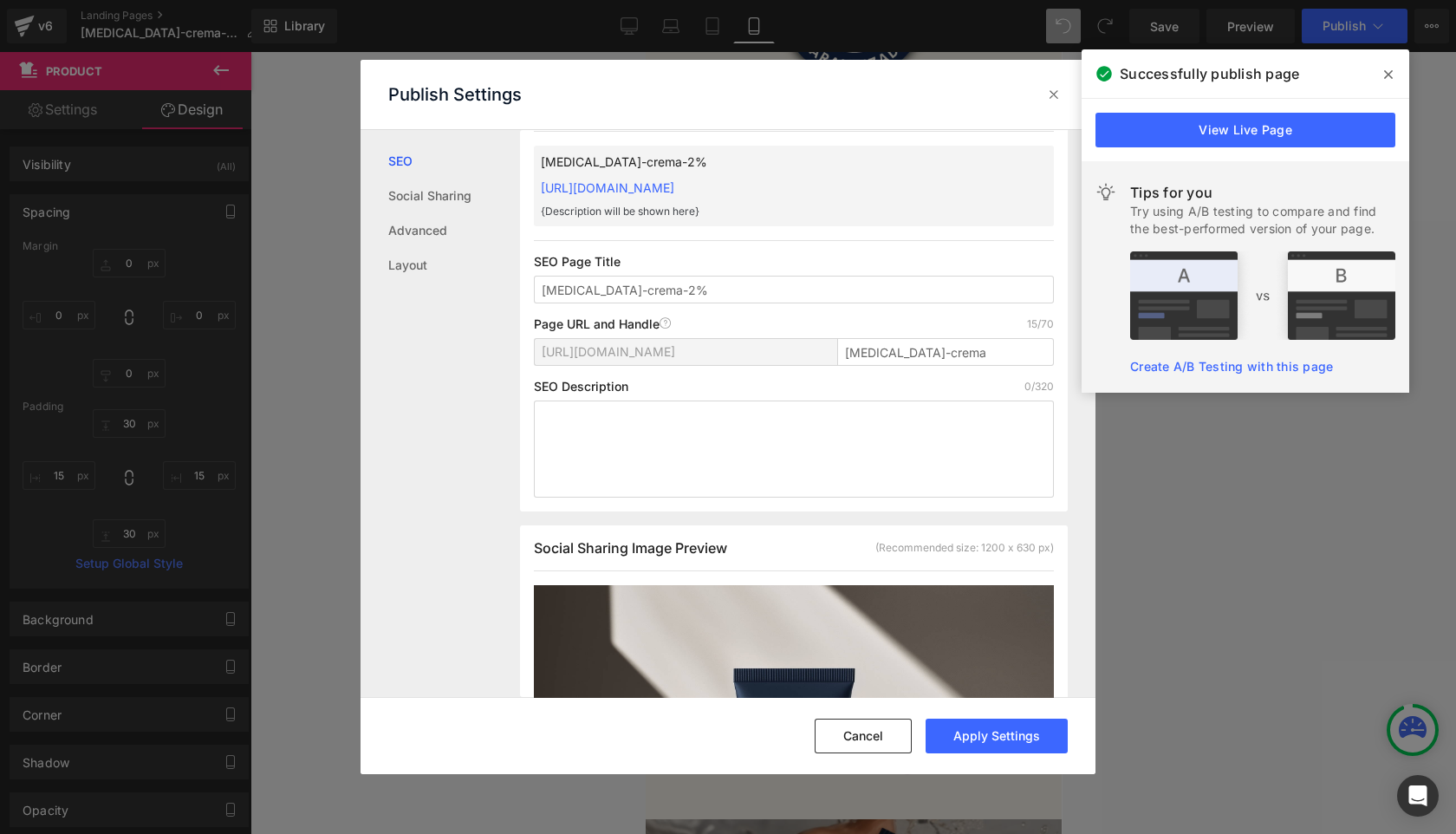 scroll, scrollTop: 0, scrollLeft: 0, axis: both 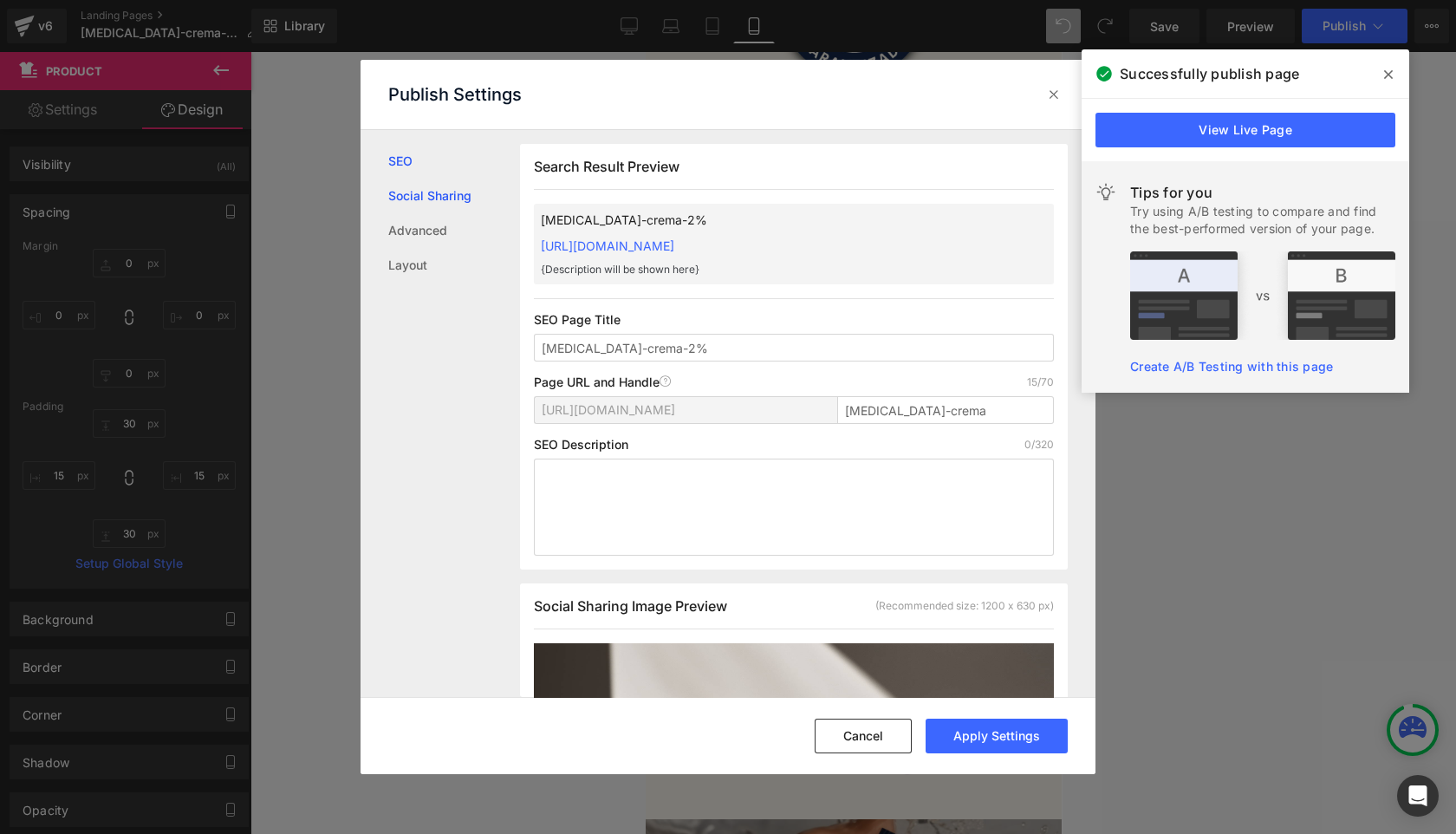 click on "Social Sharing" at bounding box center (454, 196) 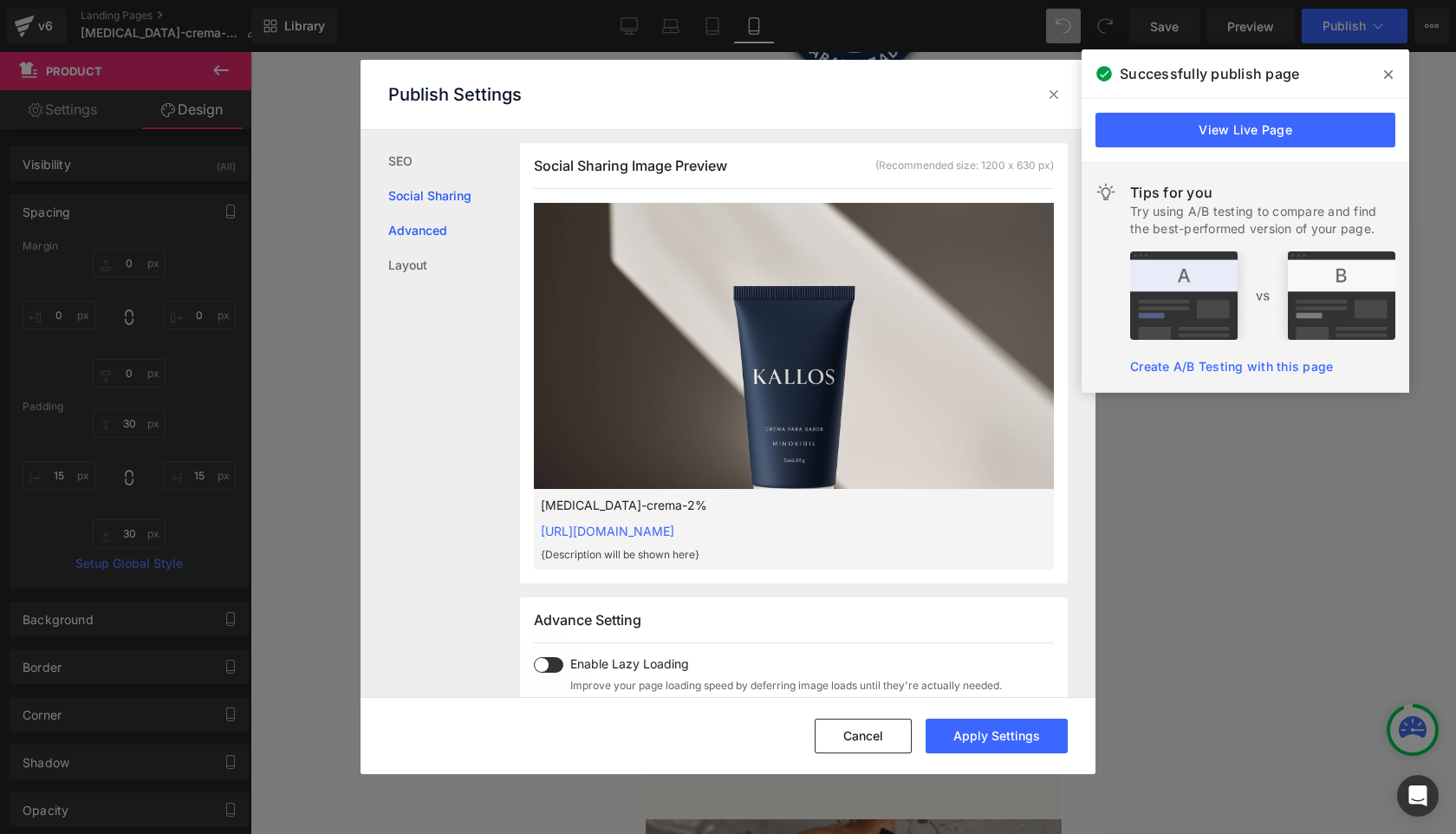 click on "Advanced" at bounding box center [454, 231] 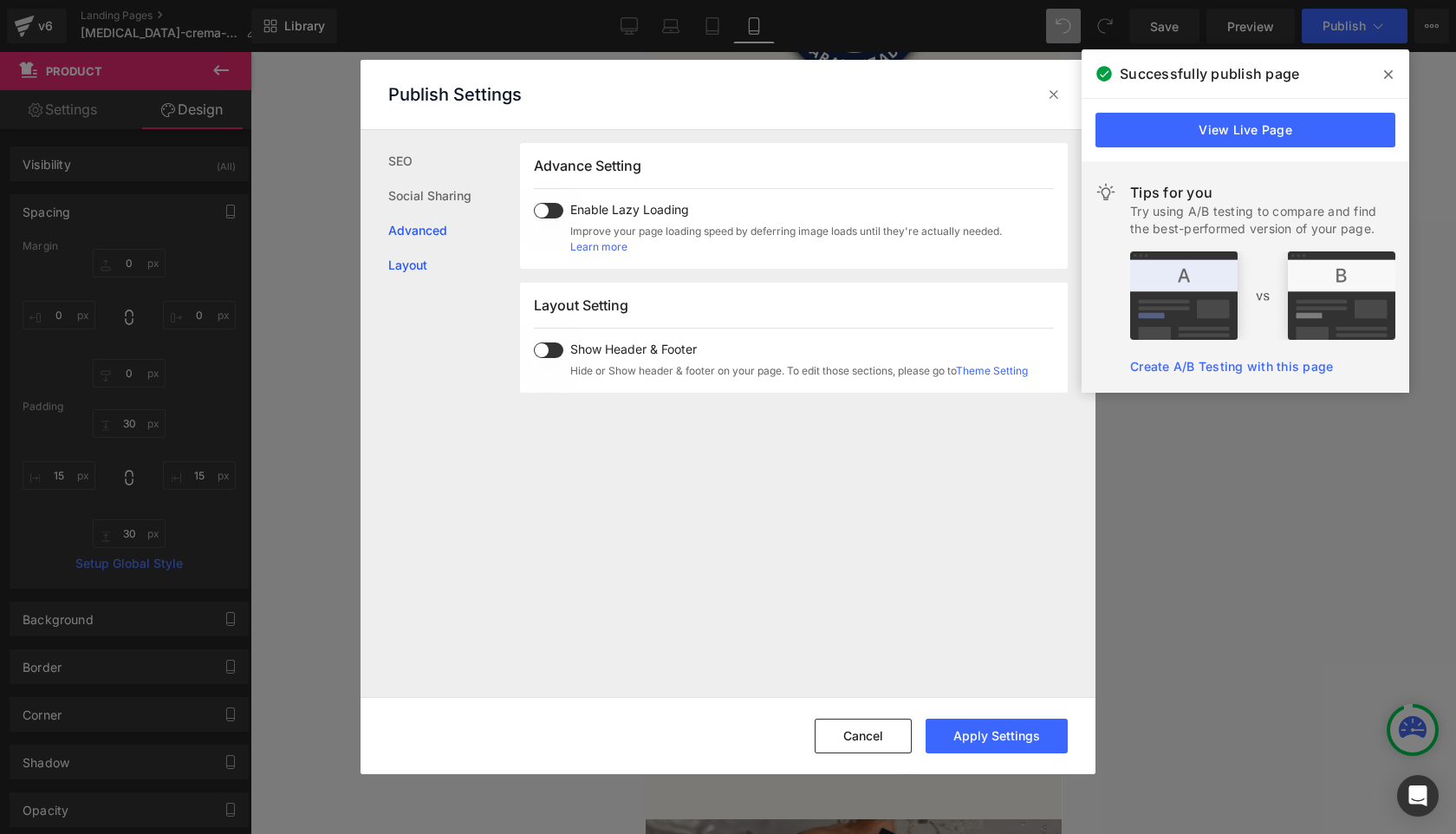 click on "Layout" at bounding box center (454, 265) 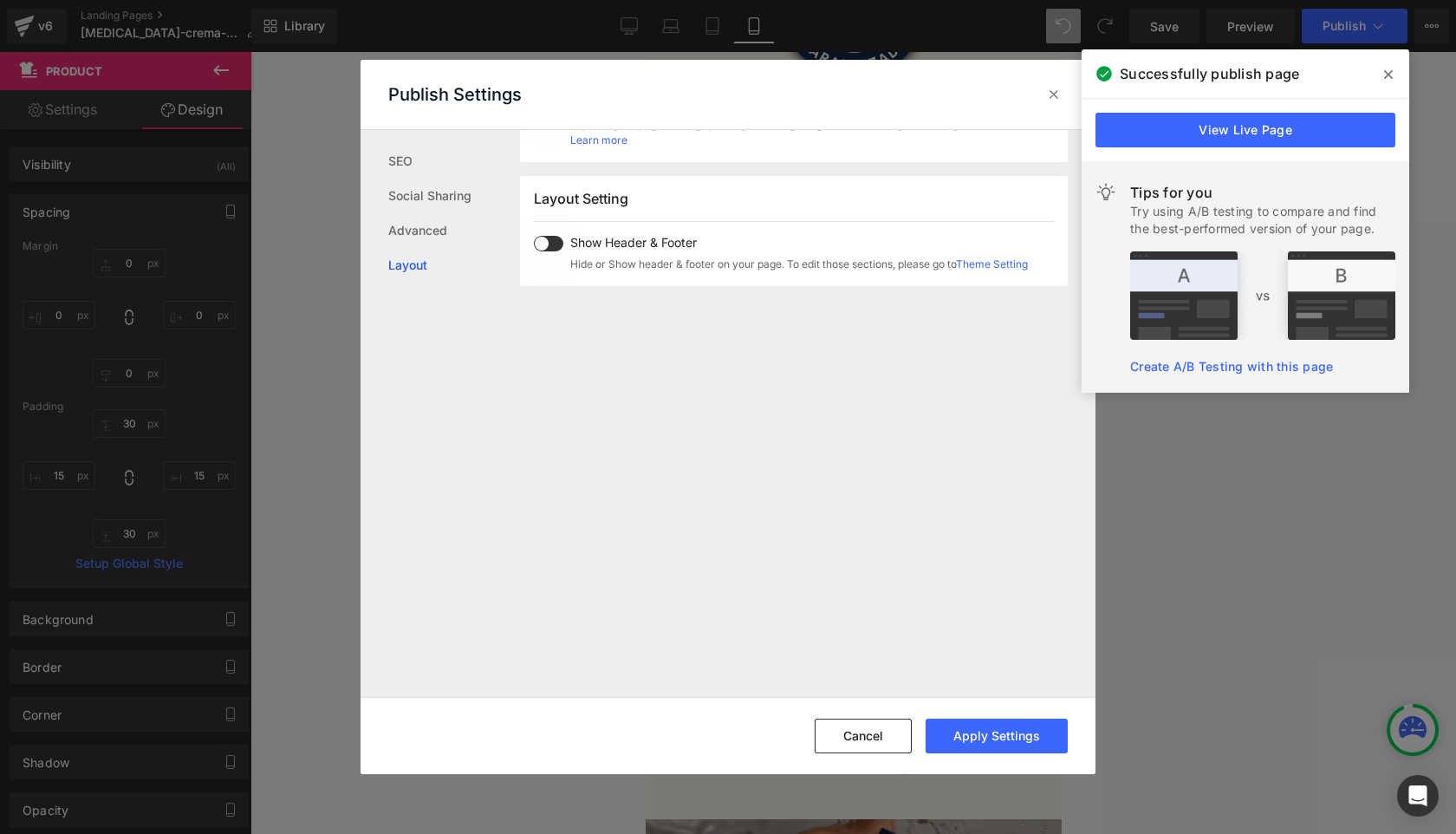 scroll, scrollTop: 1033, scrollLeft: 0, axis: vertical 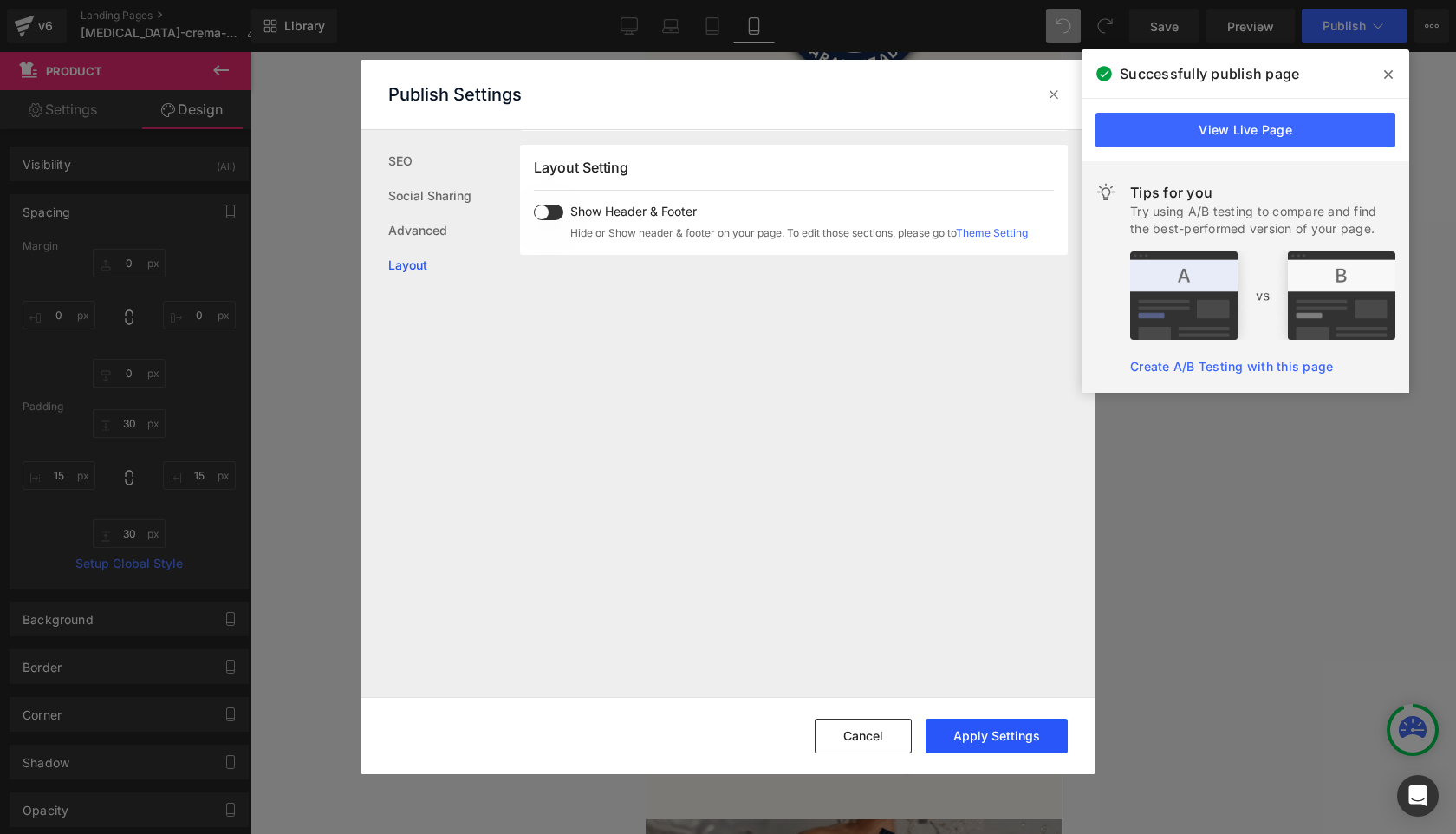 click on "Apply Settings" at bounding box center (997, 736) 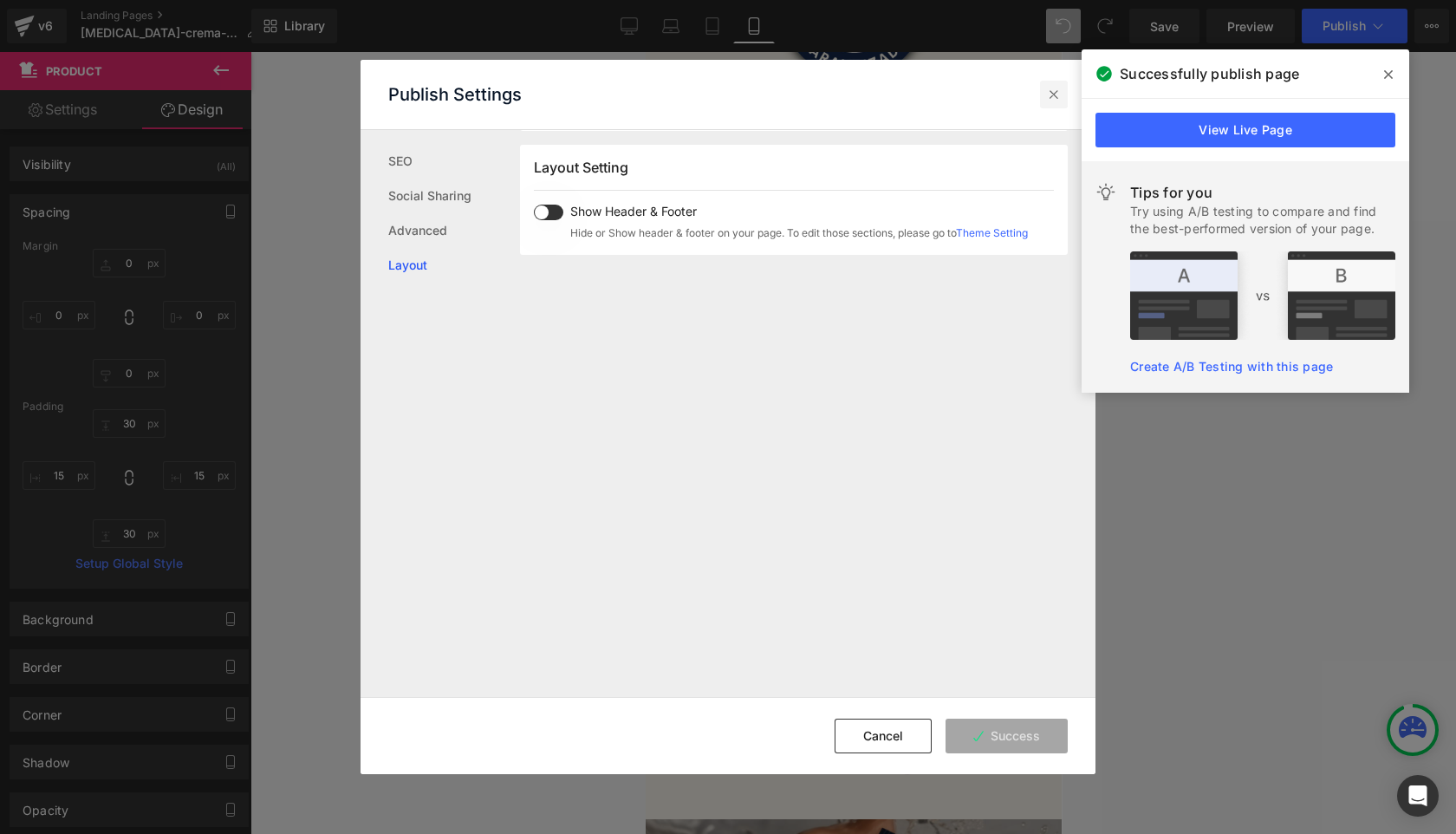 click at bounding box center (1054, 94) 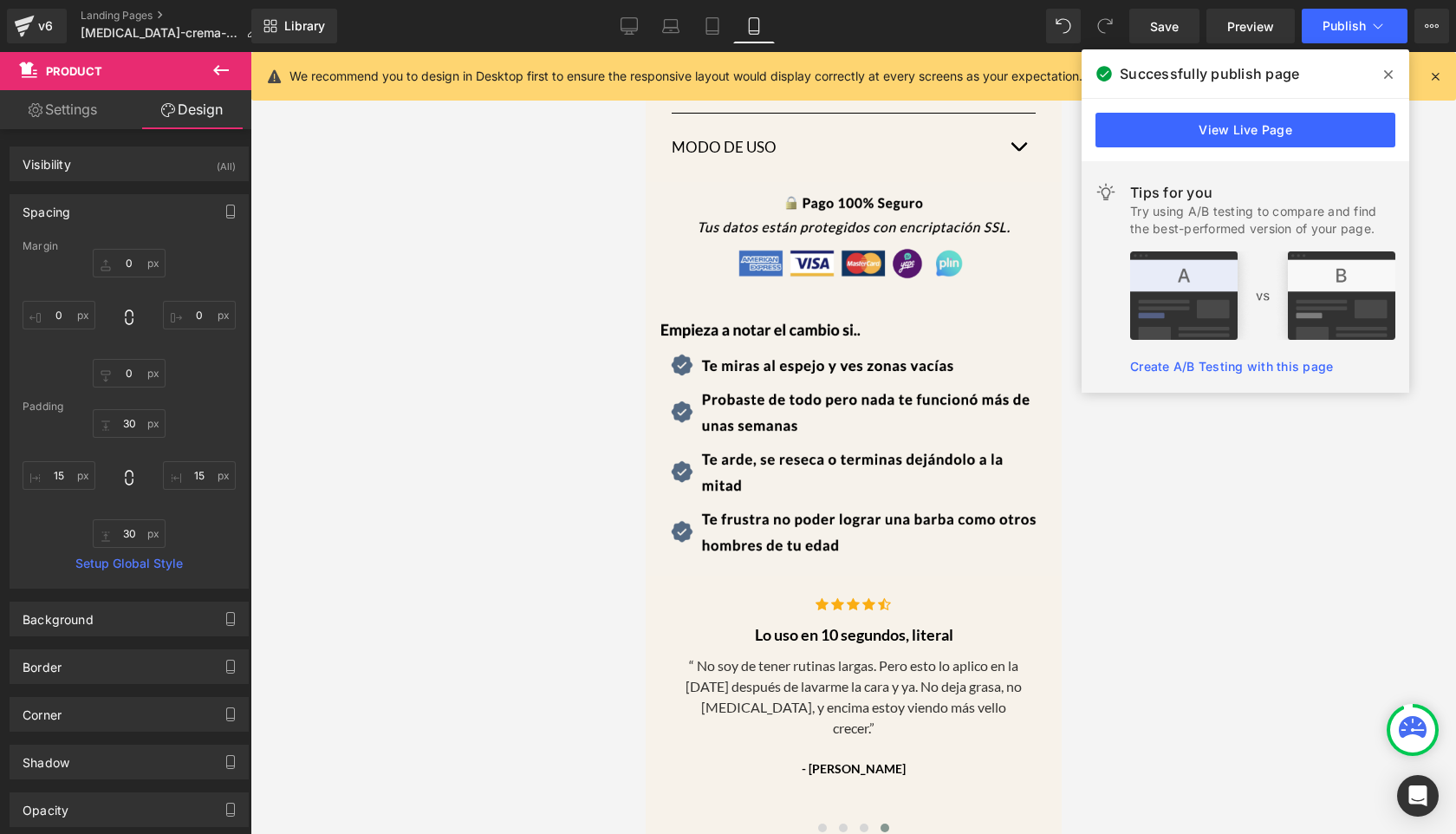 scroll, scrollTop: 0, scrollLeft: 0, axis: both 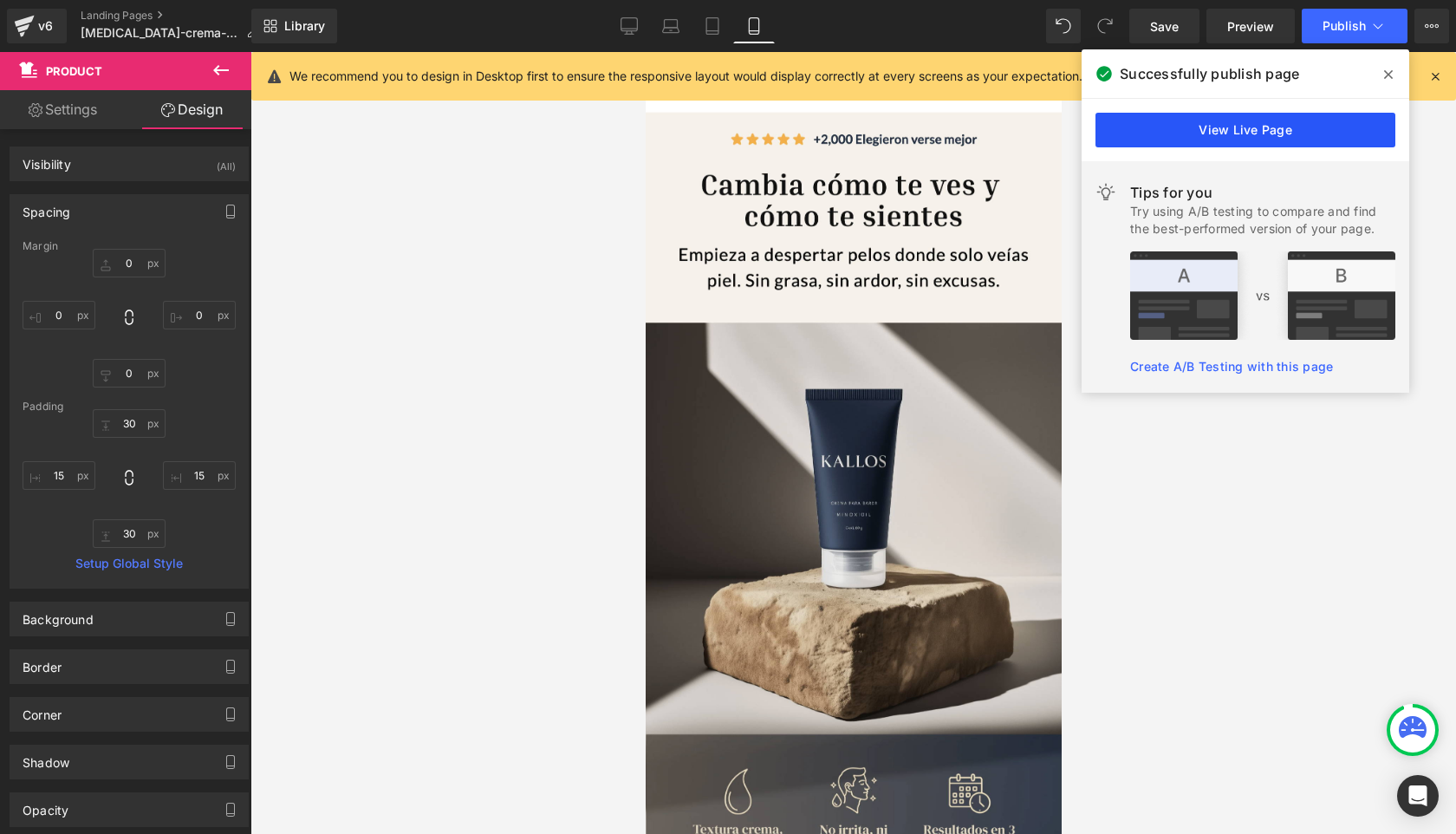 click on "View Live Page" at bounding box center [1245, 130] 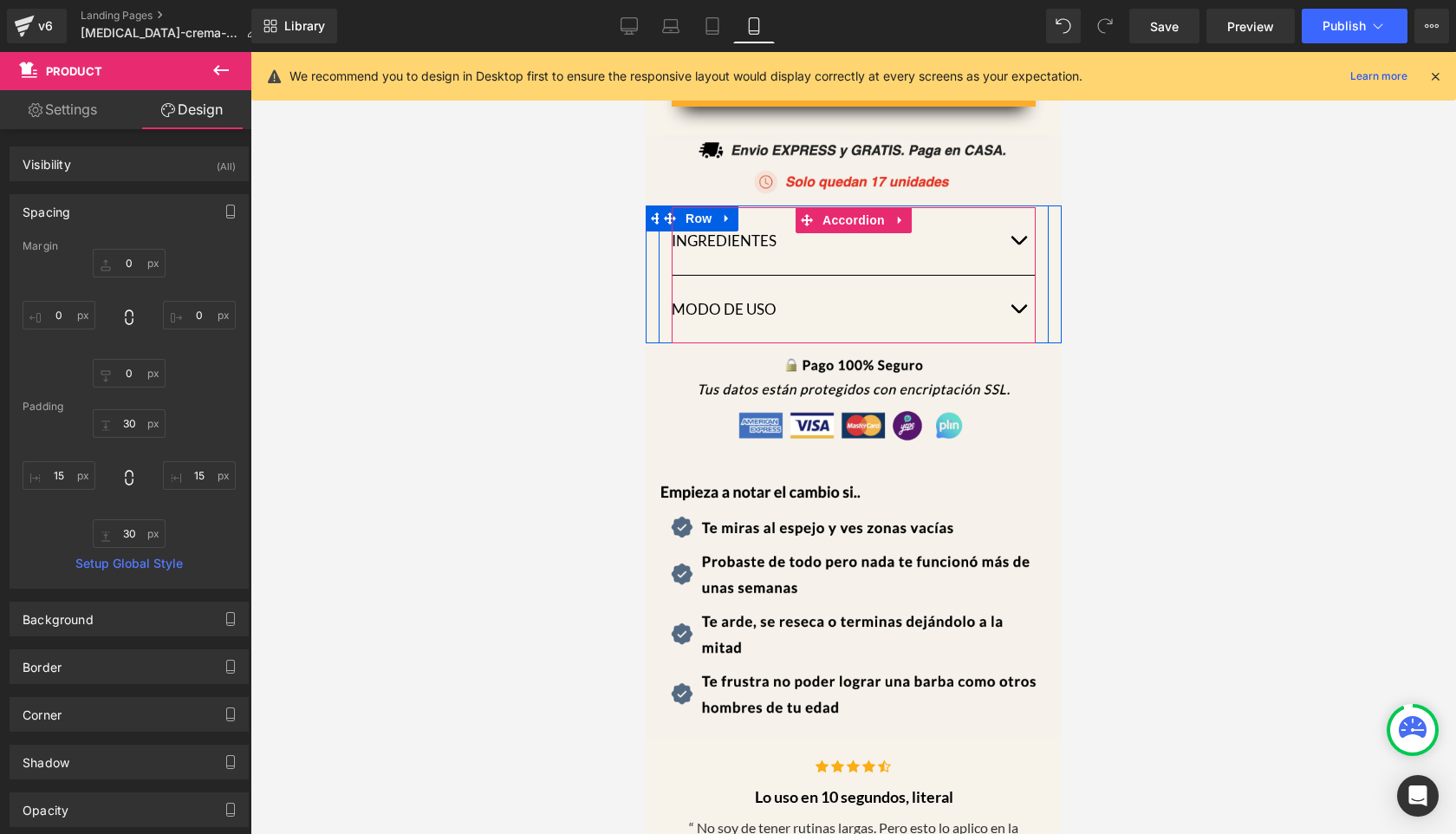 scroll, scrollTop: 948, scrollLeft: 0, axis: vertical 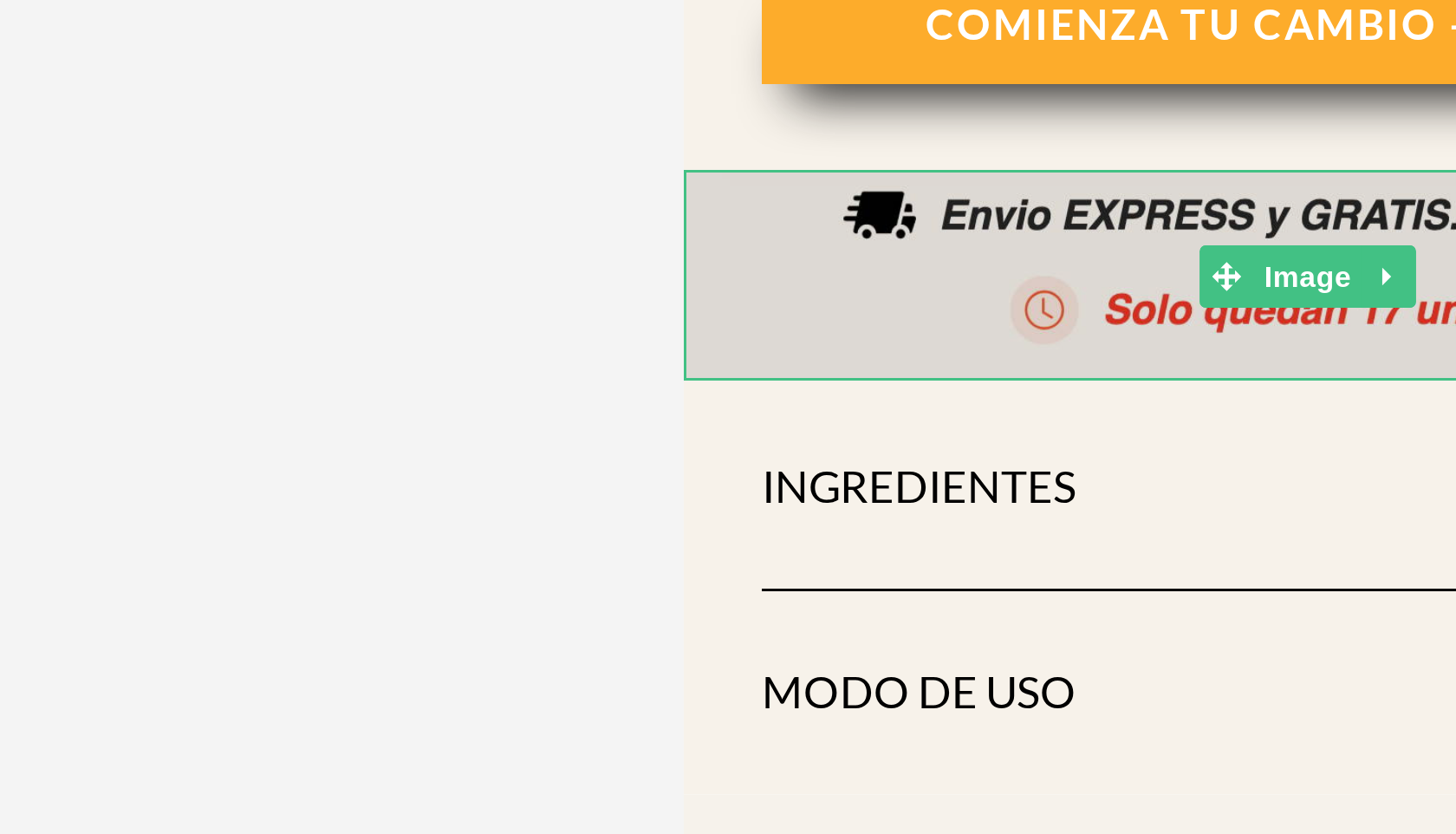 click at bounding box center (890, -330) 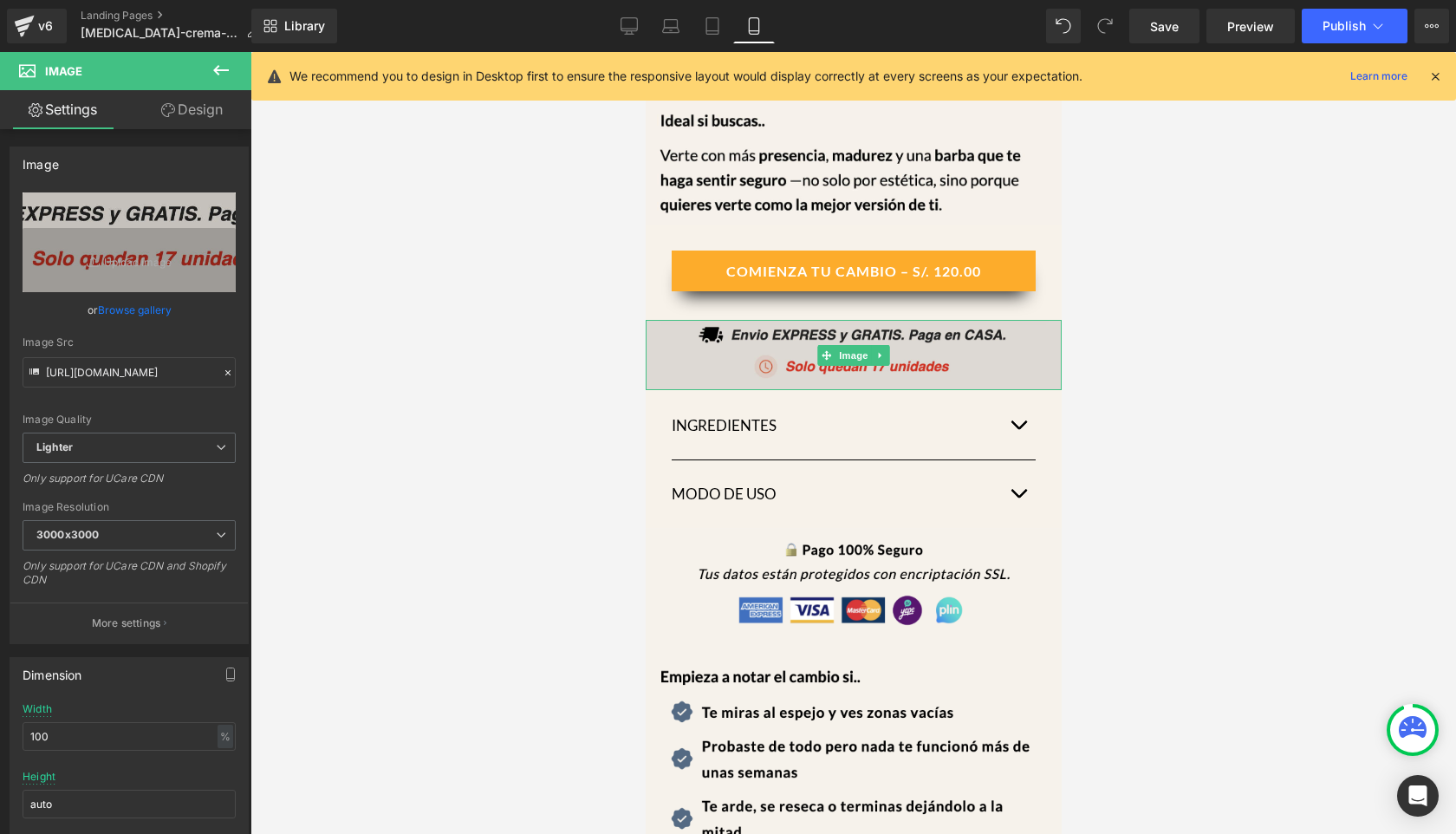 click at bounding box center (853, 355) 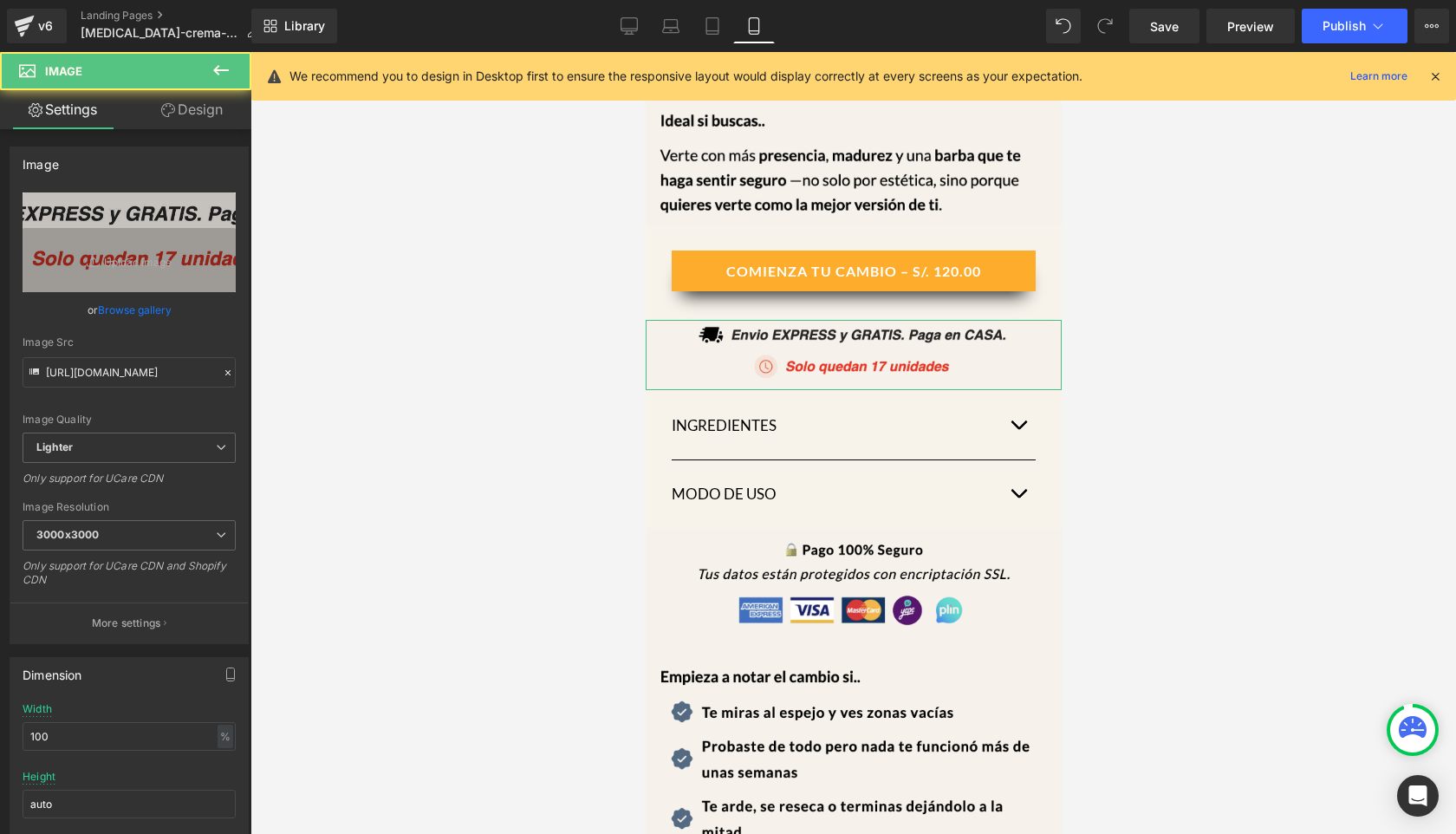 click on "Design" at bounding box center [192, 109] 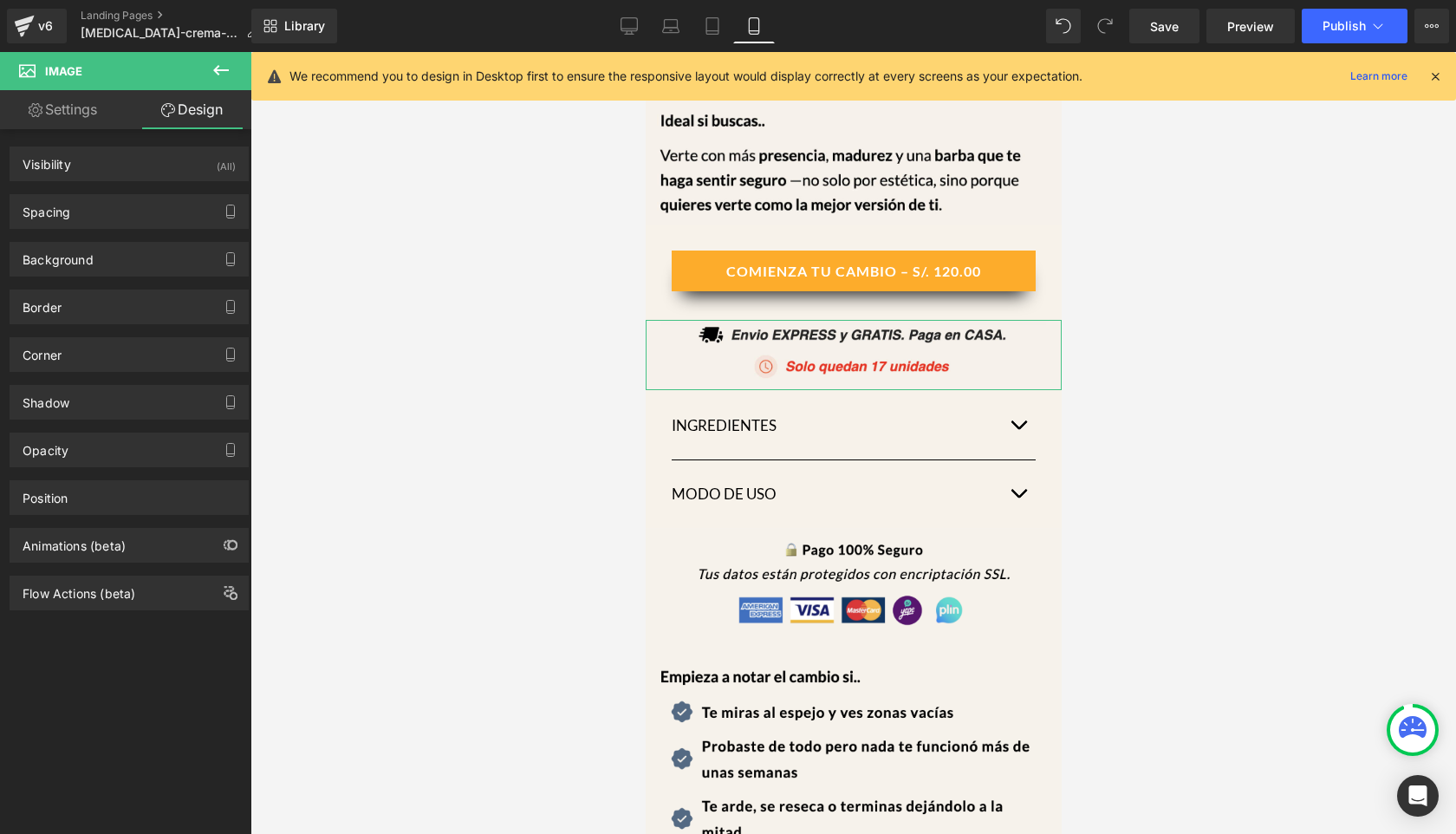 click on "Settings" at bounding box center (62, 109) 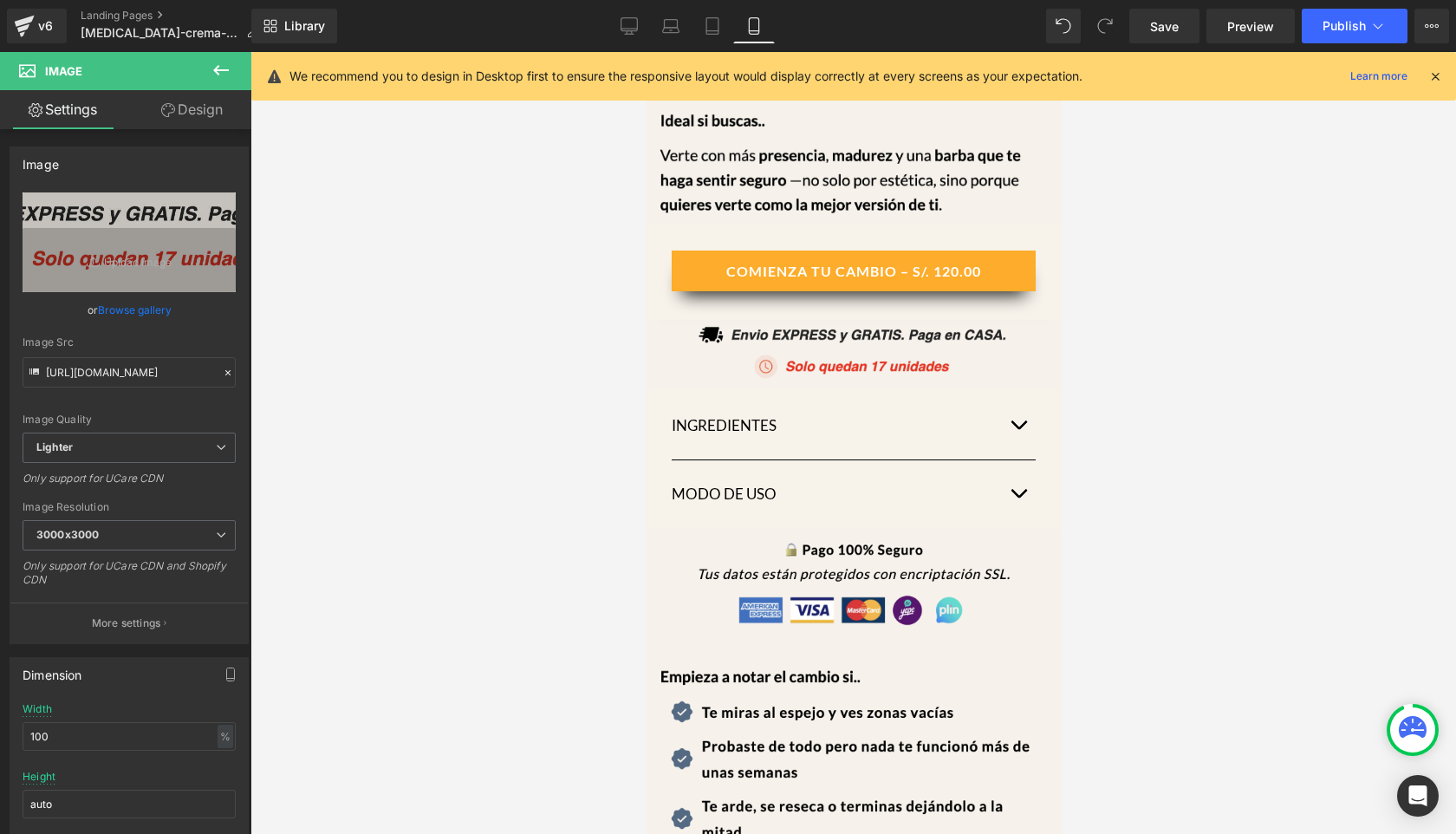 click at bounding box center (221, 71) 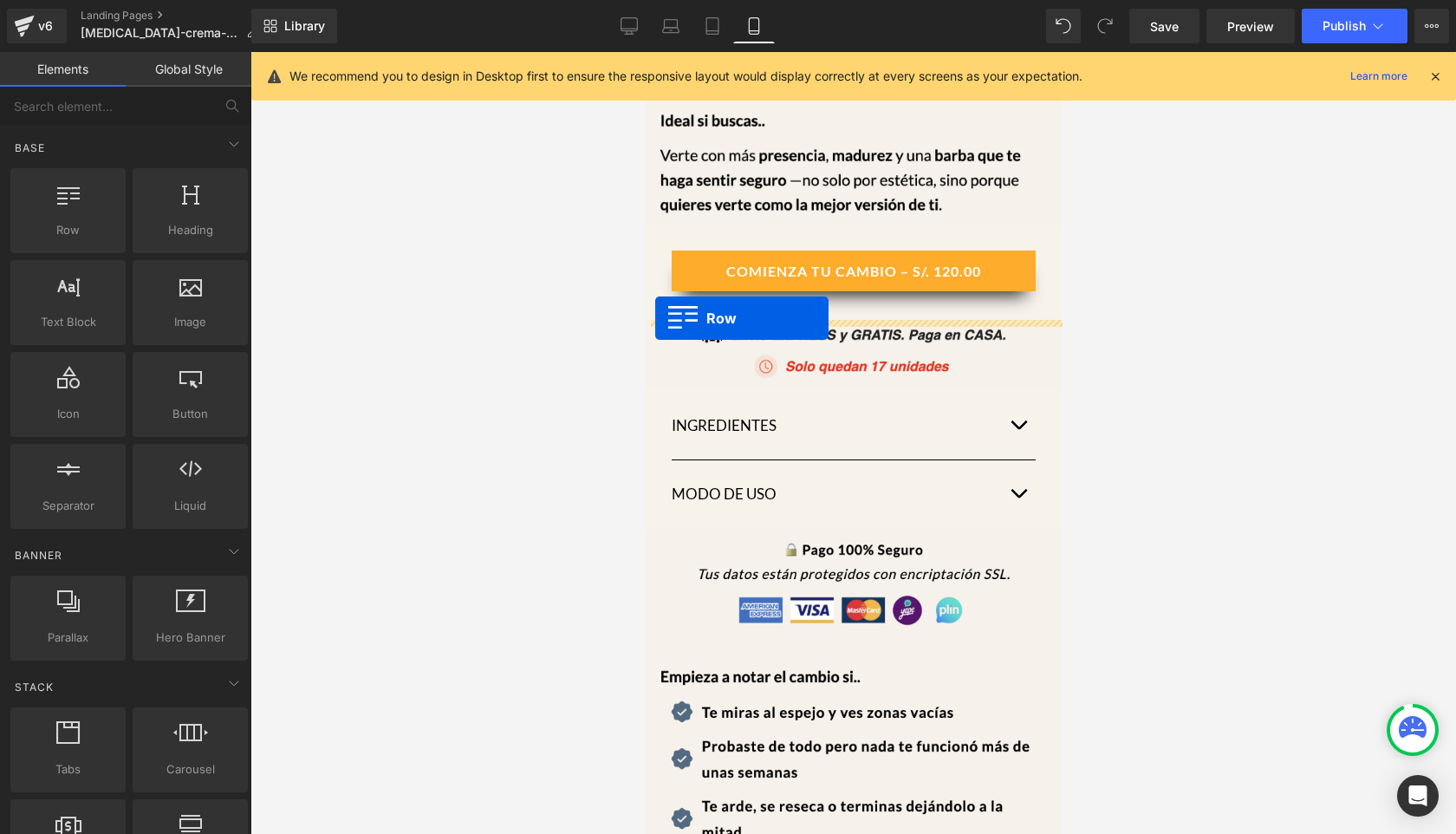 drag, startPoint x: 733, startPoint y: 271, endPoint x: 654, endPoint y: 318, distance: 91.92388 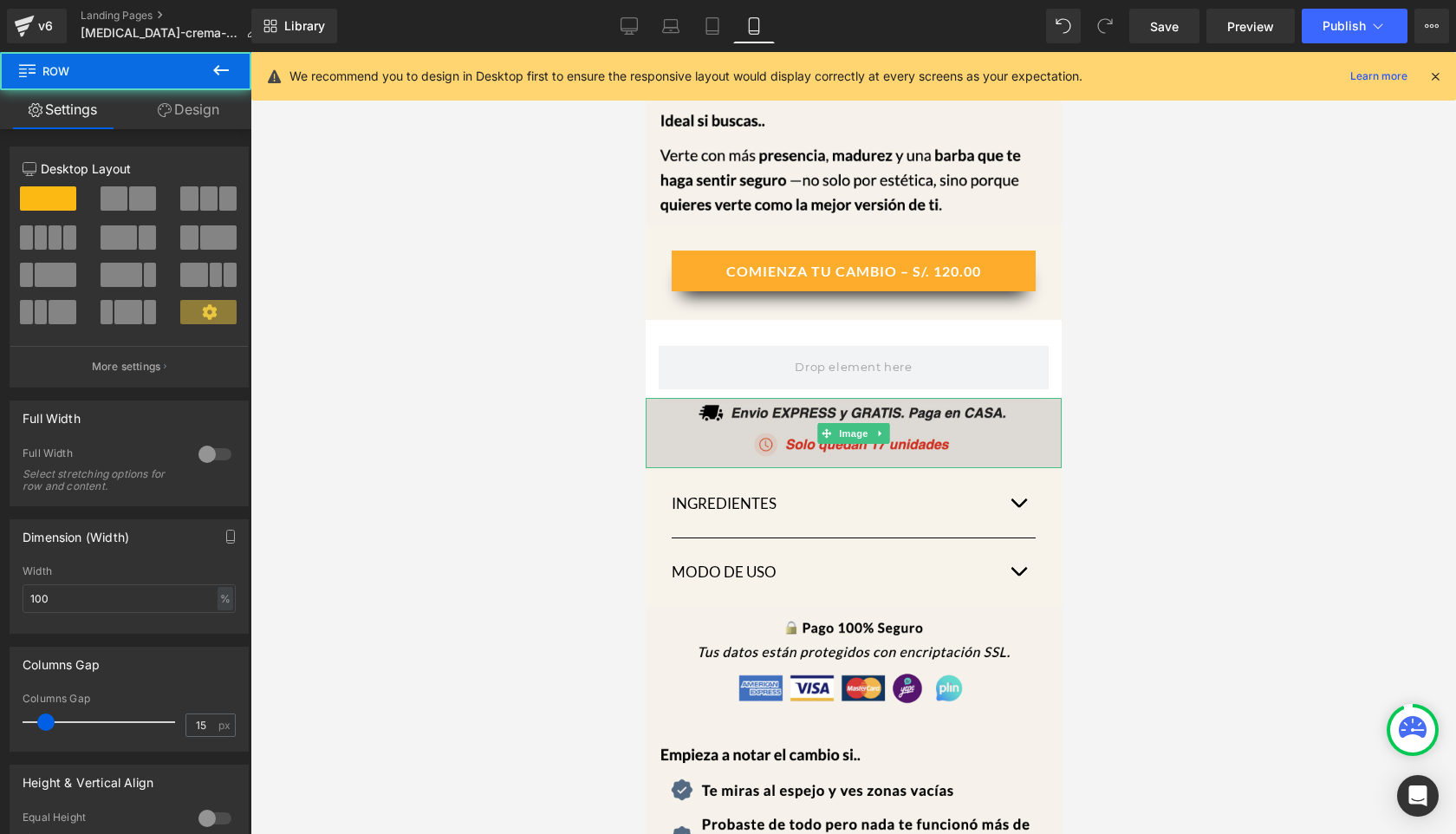 click at bounding box center (853, 433) 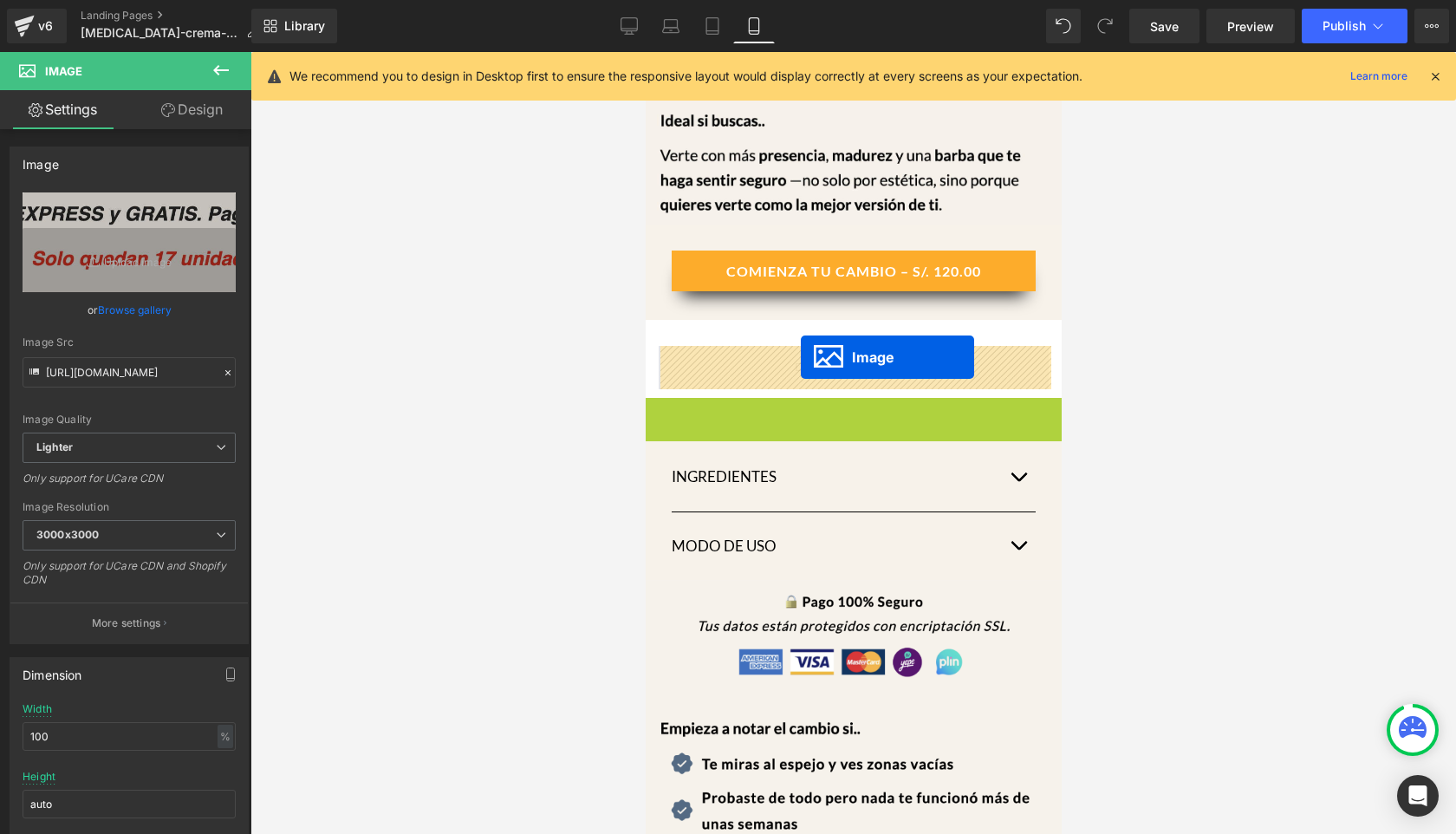 drag, startPoint x: 825, startPoint y: 428, endPoint x: 800, endPoint y: 357, distance: 75.272837 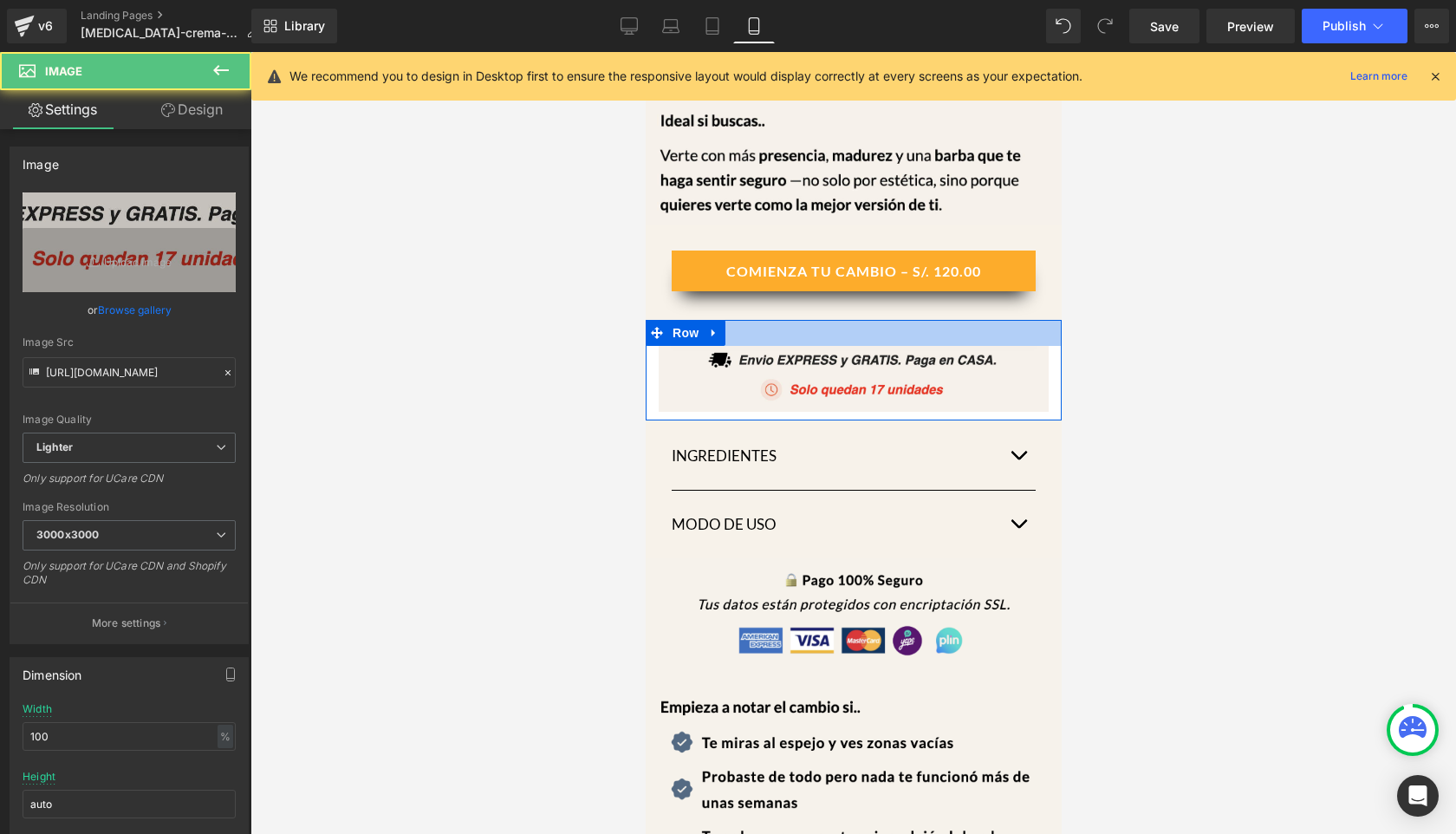 click at bounding box center (853, 333) 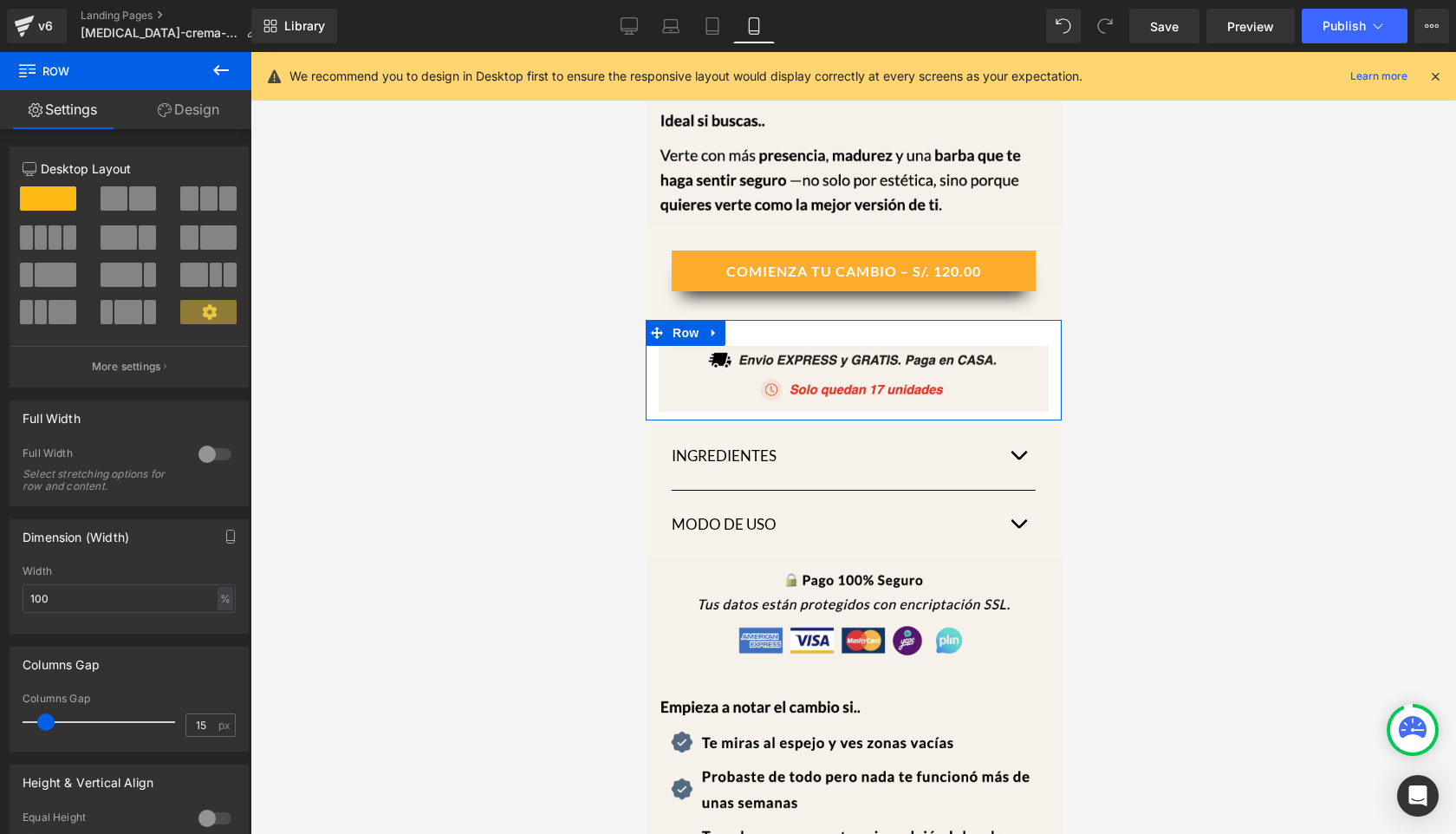 click at bounding box center [215, 454] 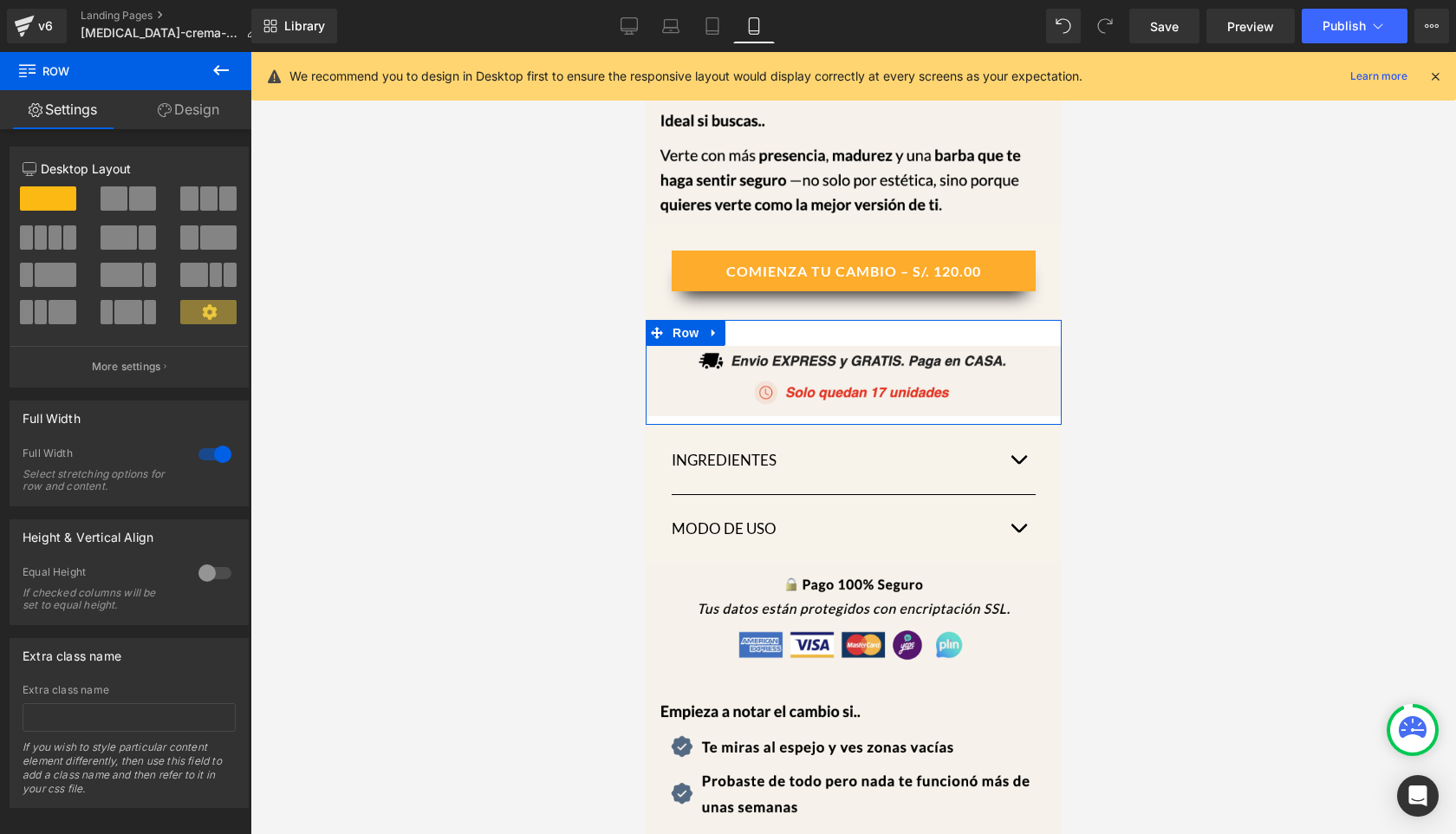 click on "Design" at bounding box center (188, 109) 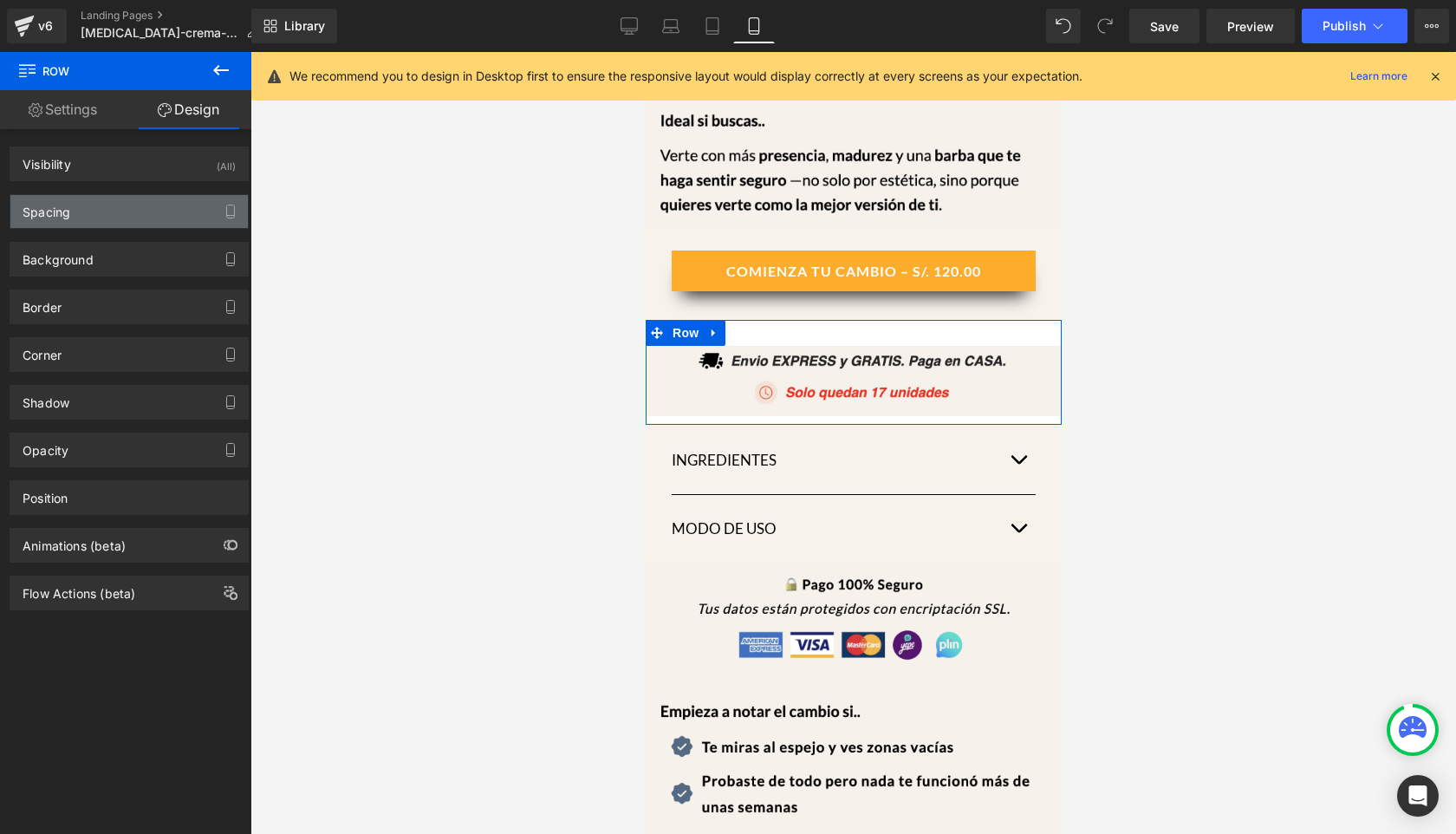 click on "Spacing" at bounding box center [129, 212] 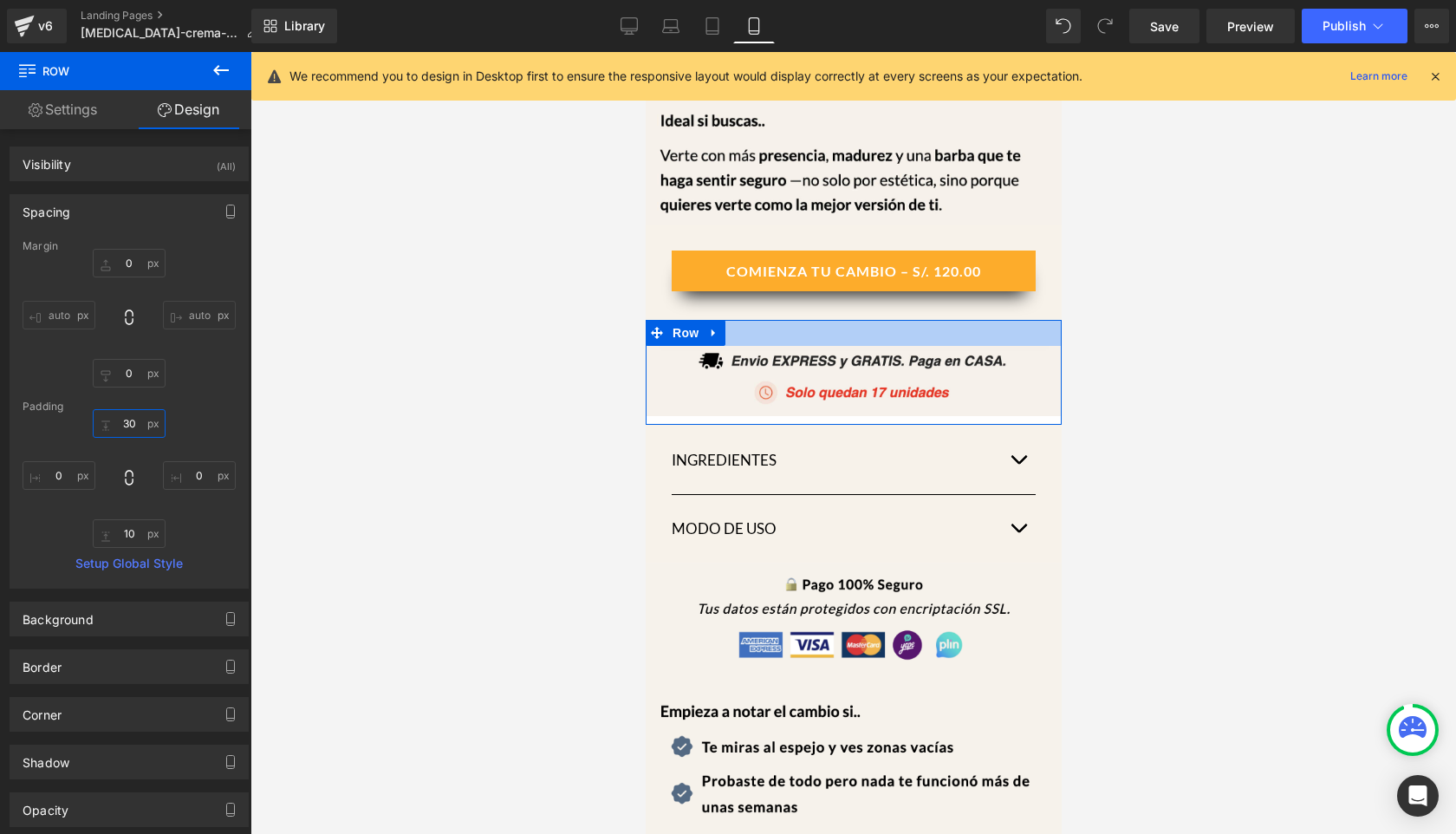 click on "30" at bounding box center (129, 423) 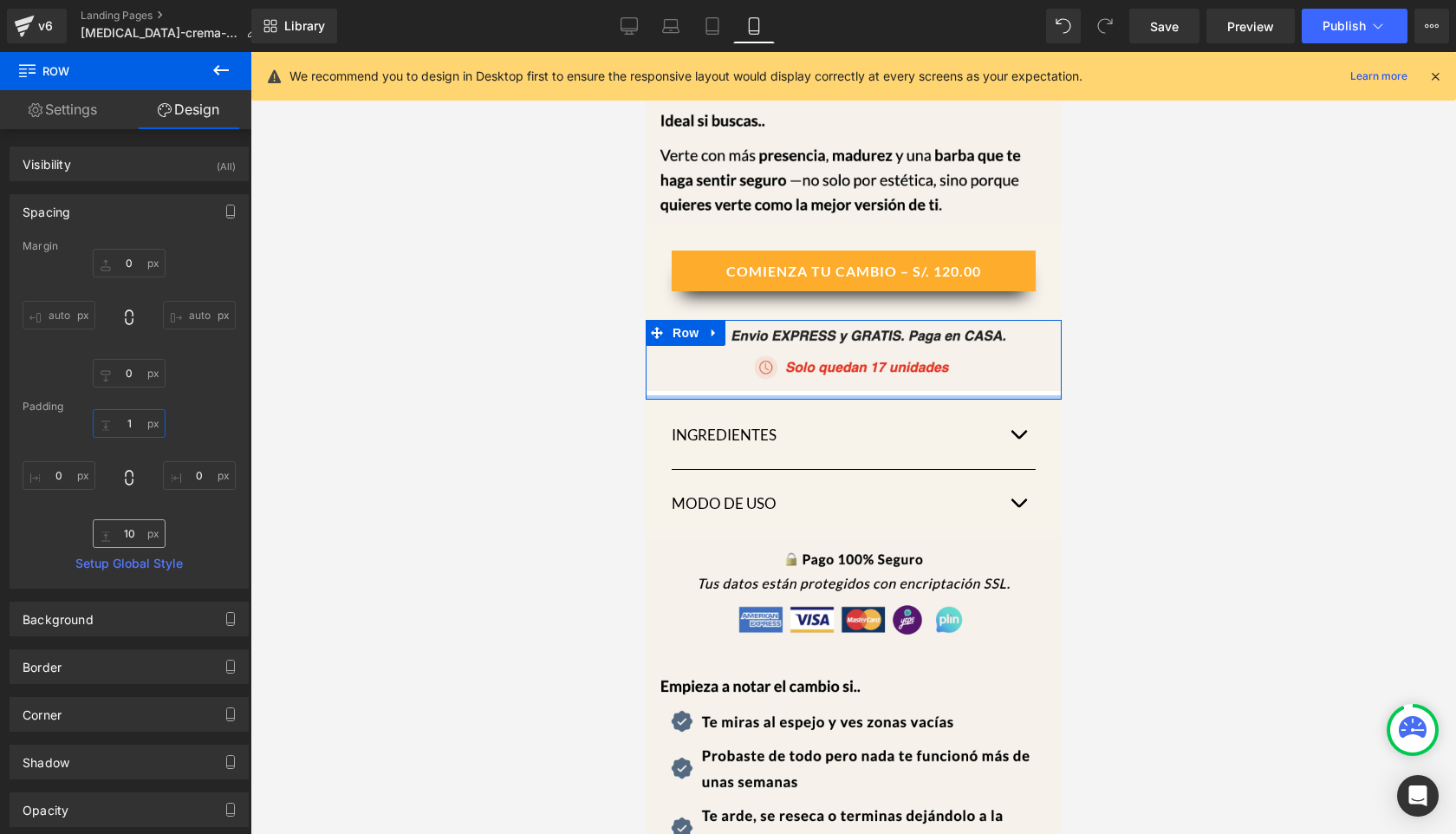 type on "1" 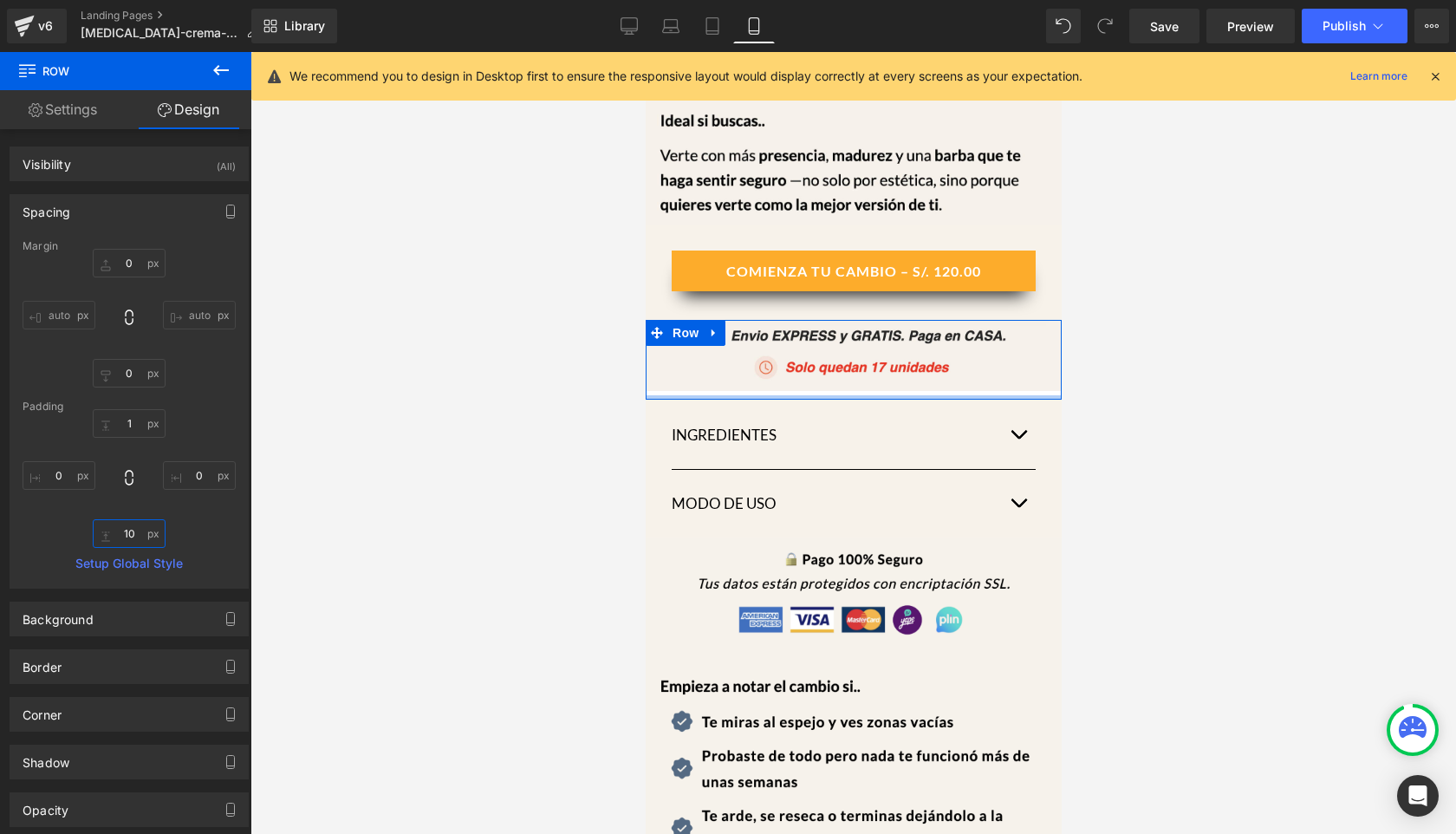 click on "10" at bounding box center (129, 533) 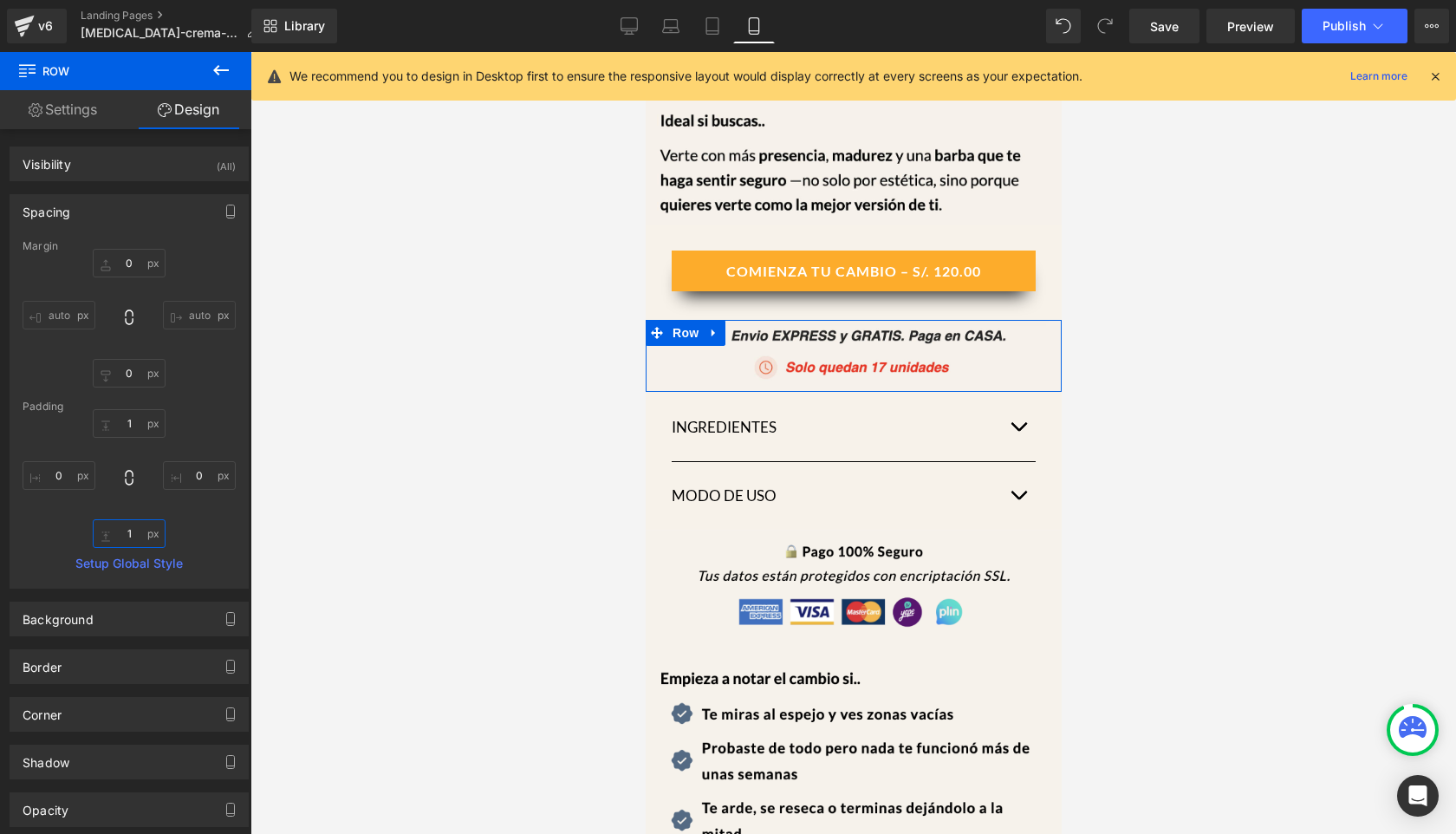 type on "1" 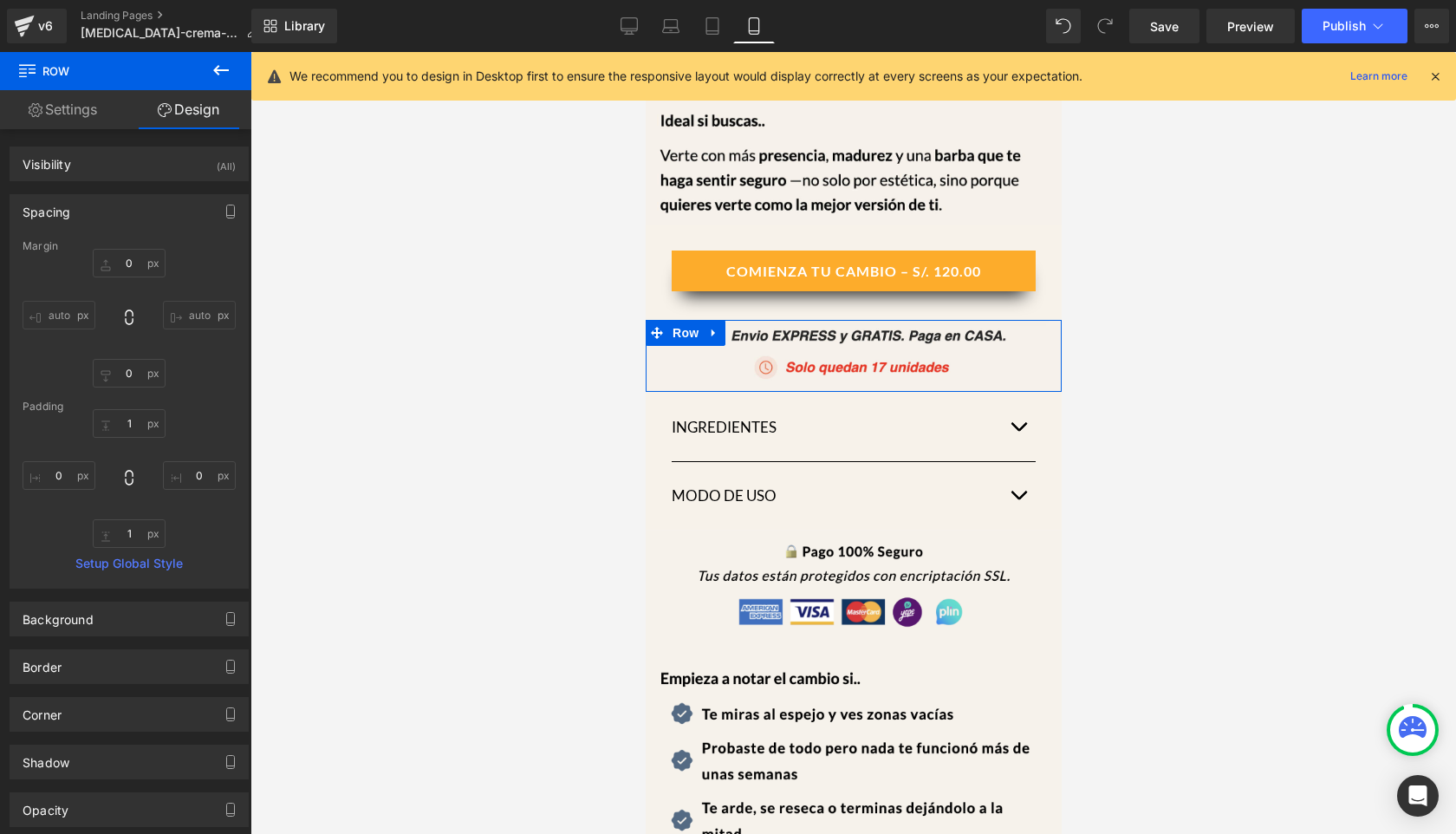 click on "Spacing" at bounding box center (129, 212) 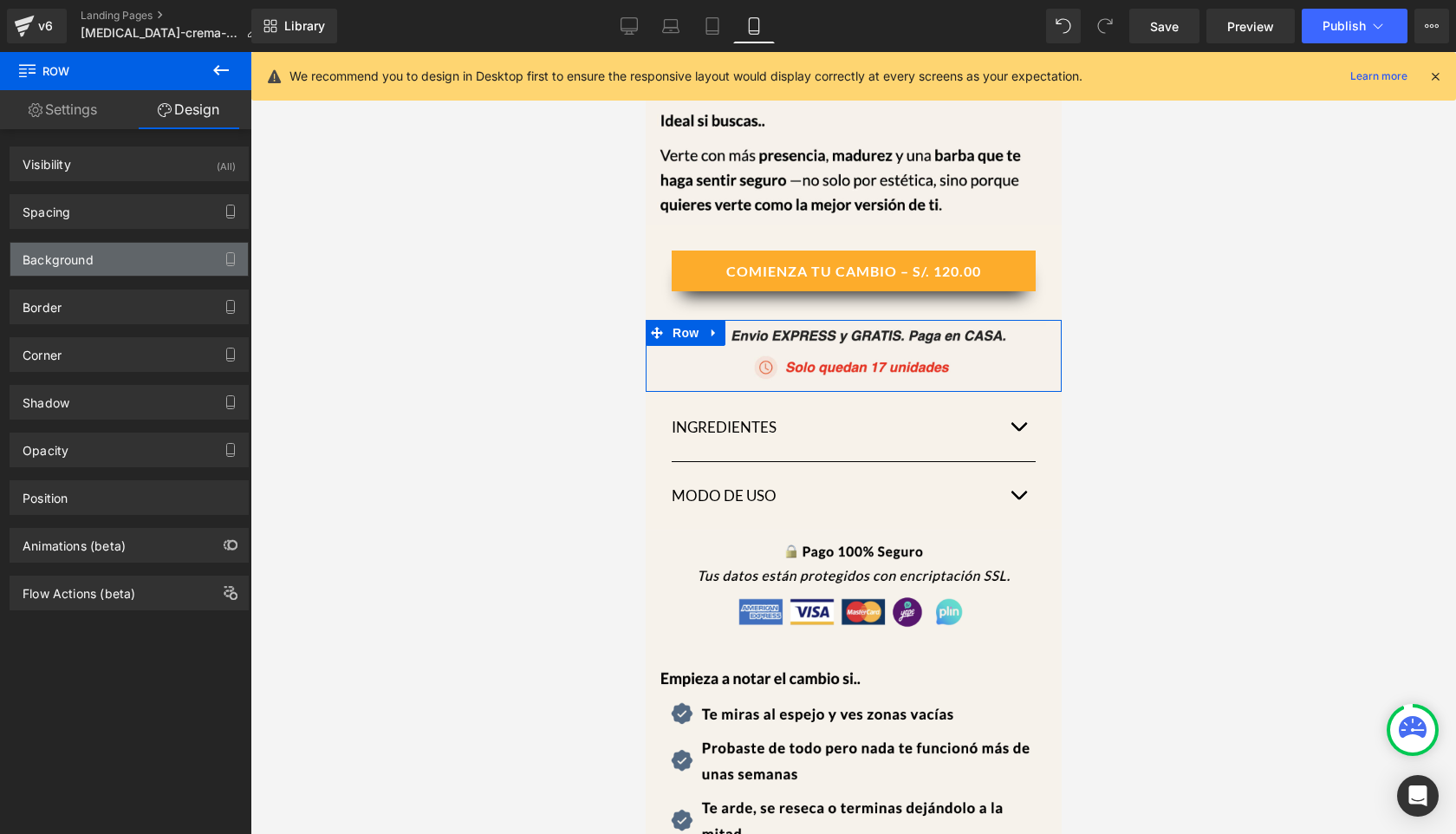 click on "Background" at bounding box center [129, 259] 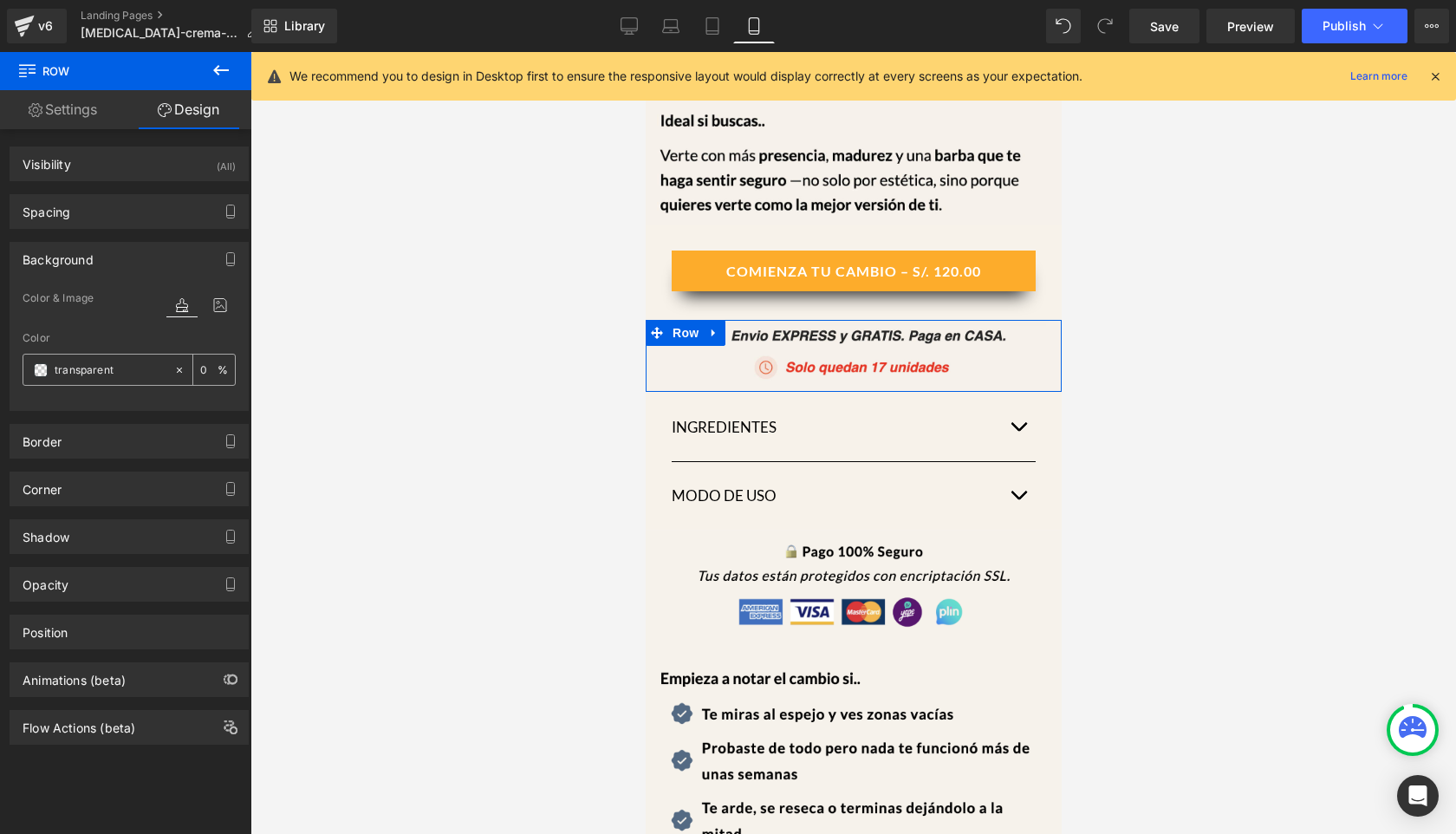 click on "transparent" at bounding box center (110, 370) 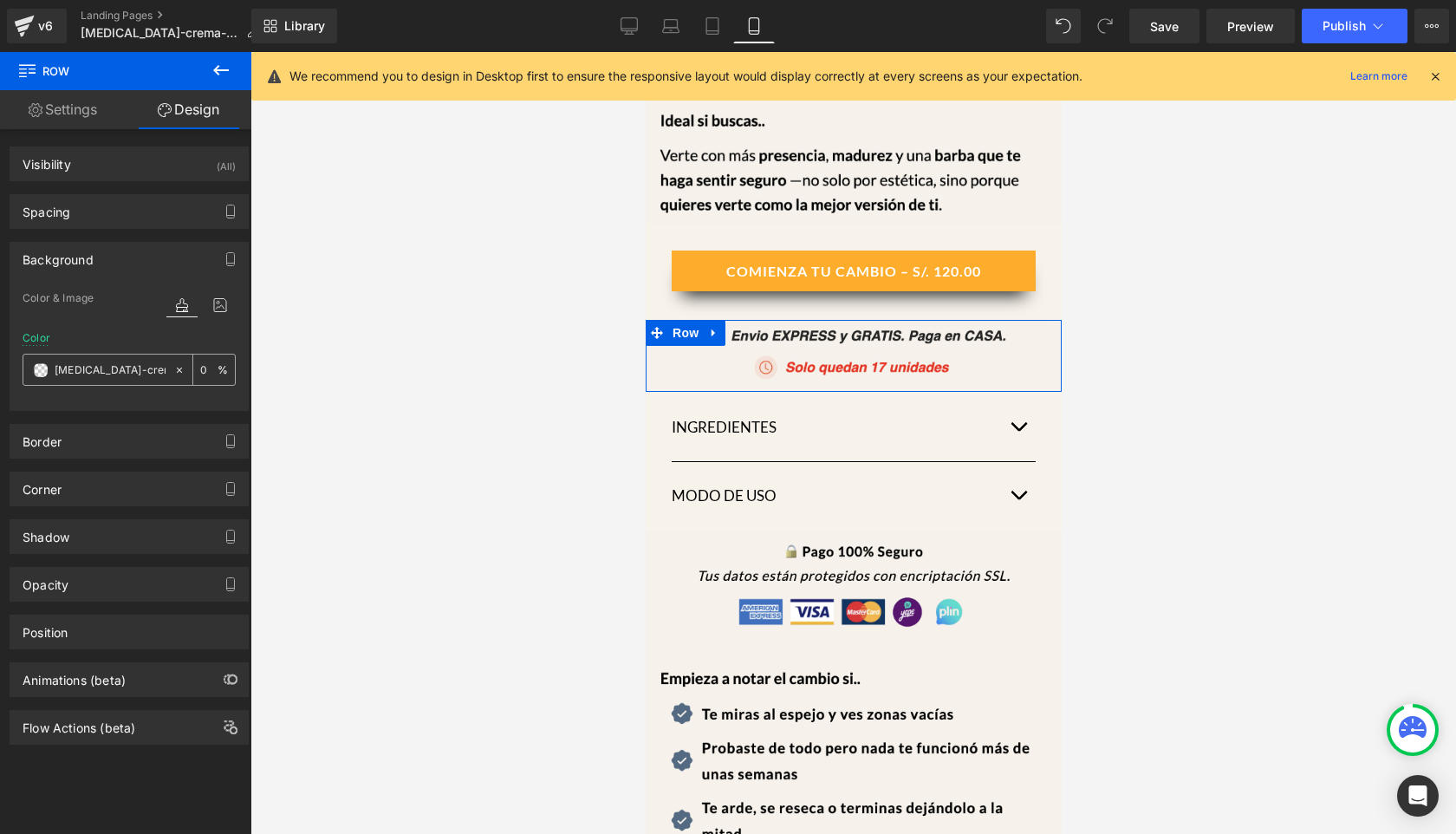 type on "transparent" 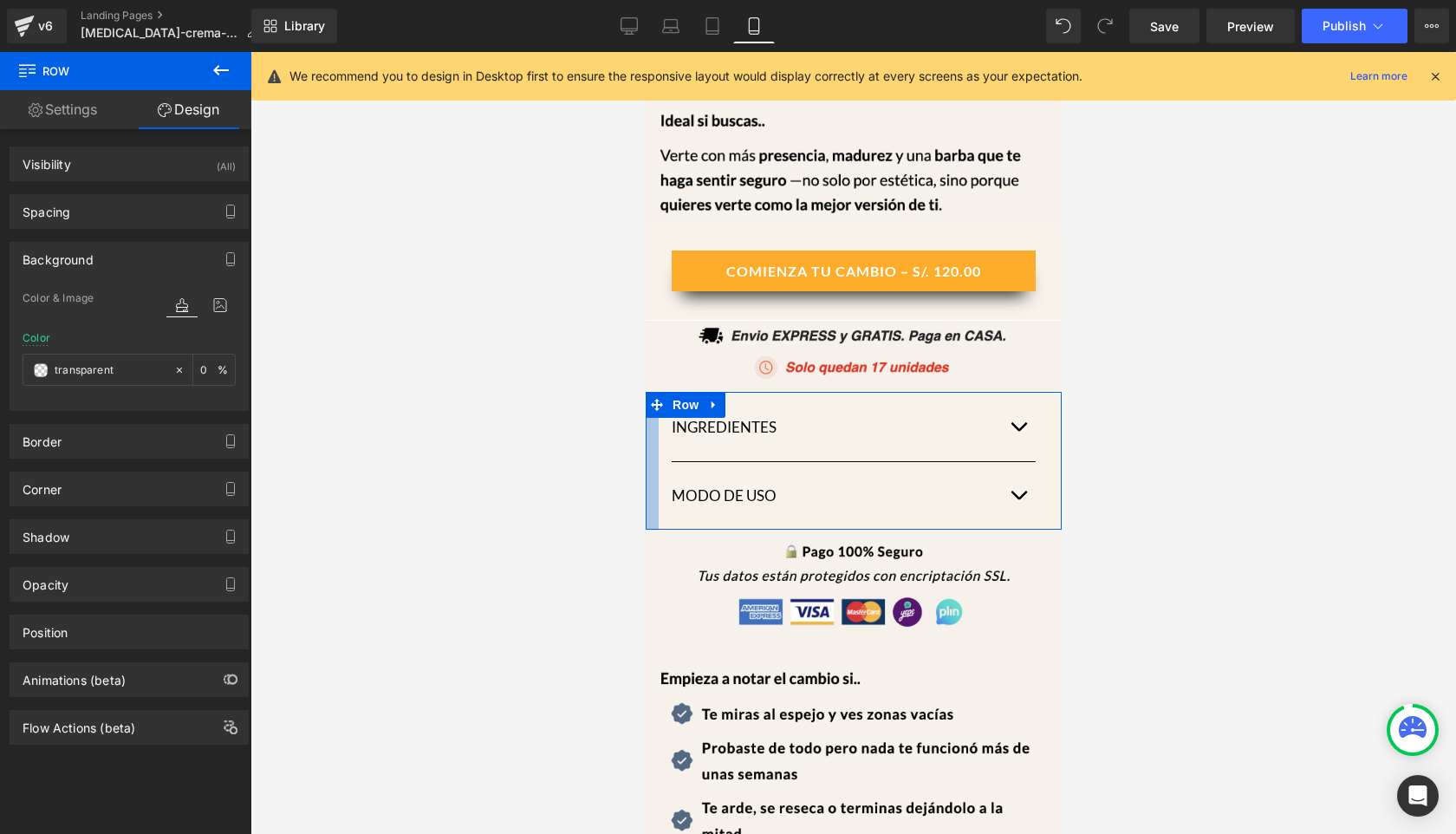 click at bounding box center (651, 460) 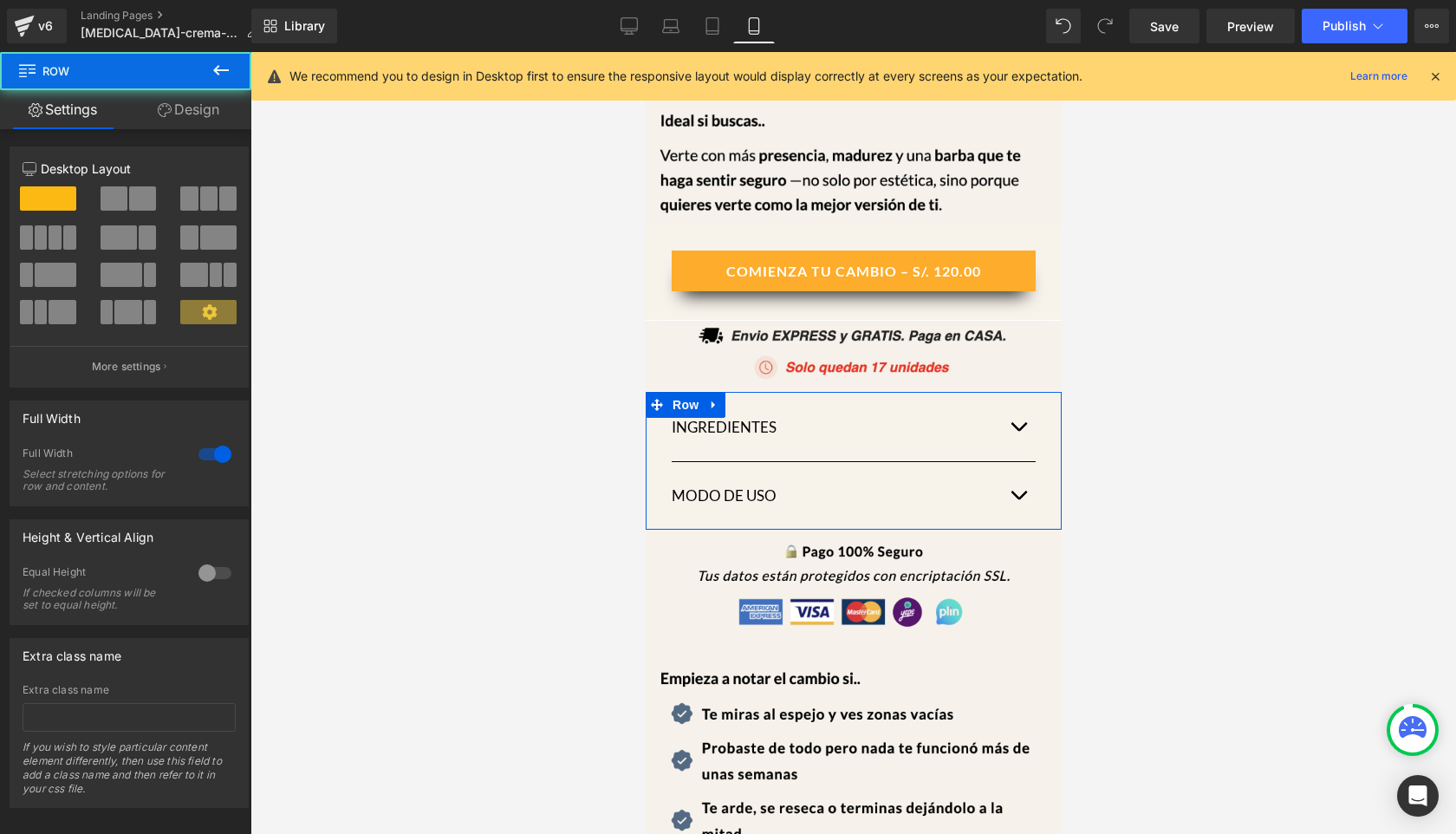 click on "Design" at bounding box center (188, 109) 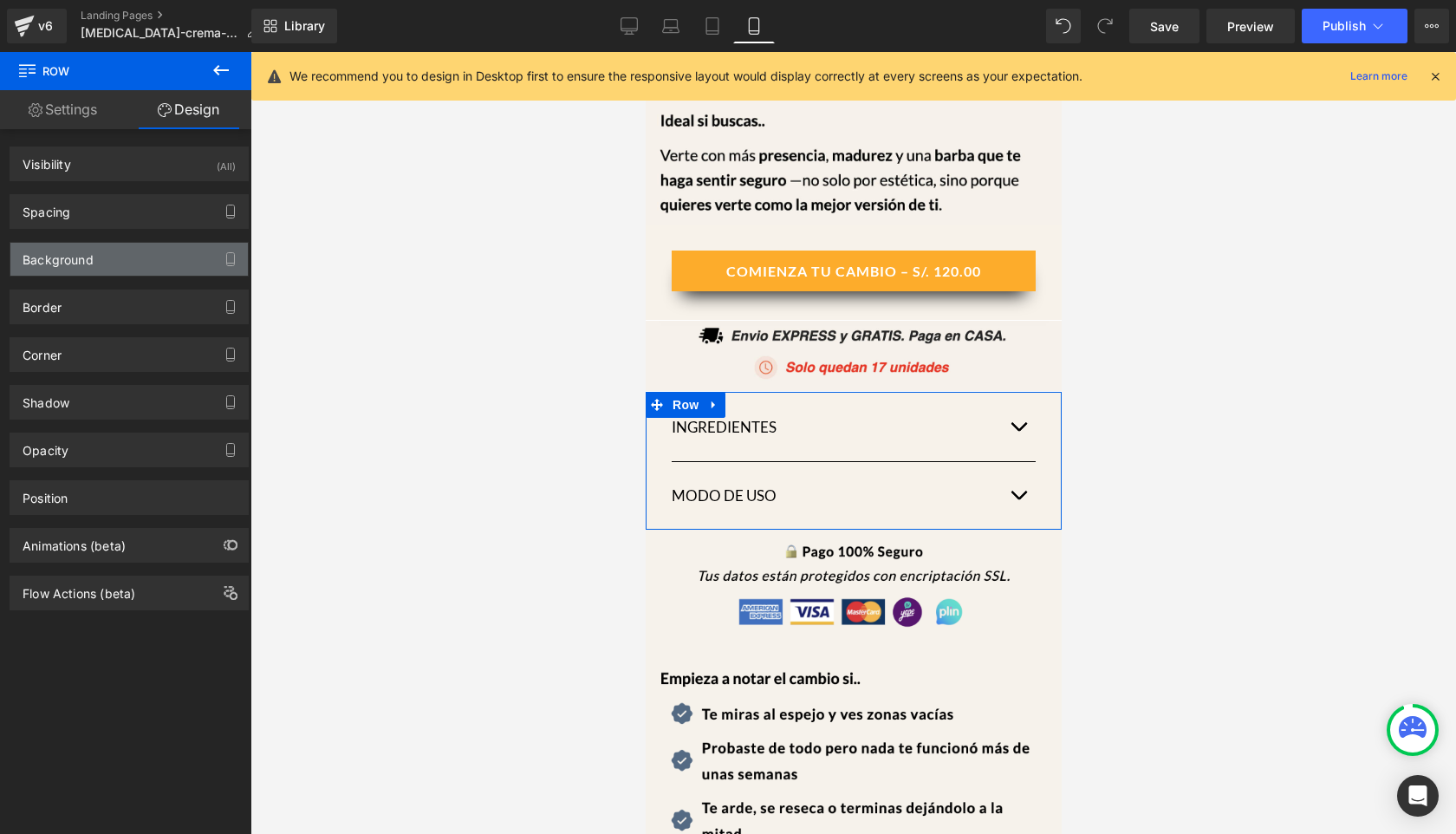 type on "#f7f2ea" 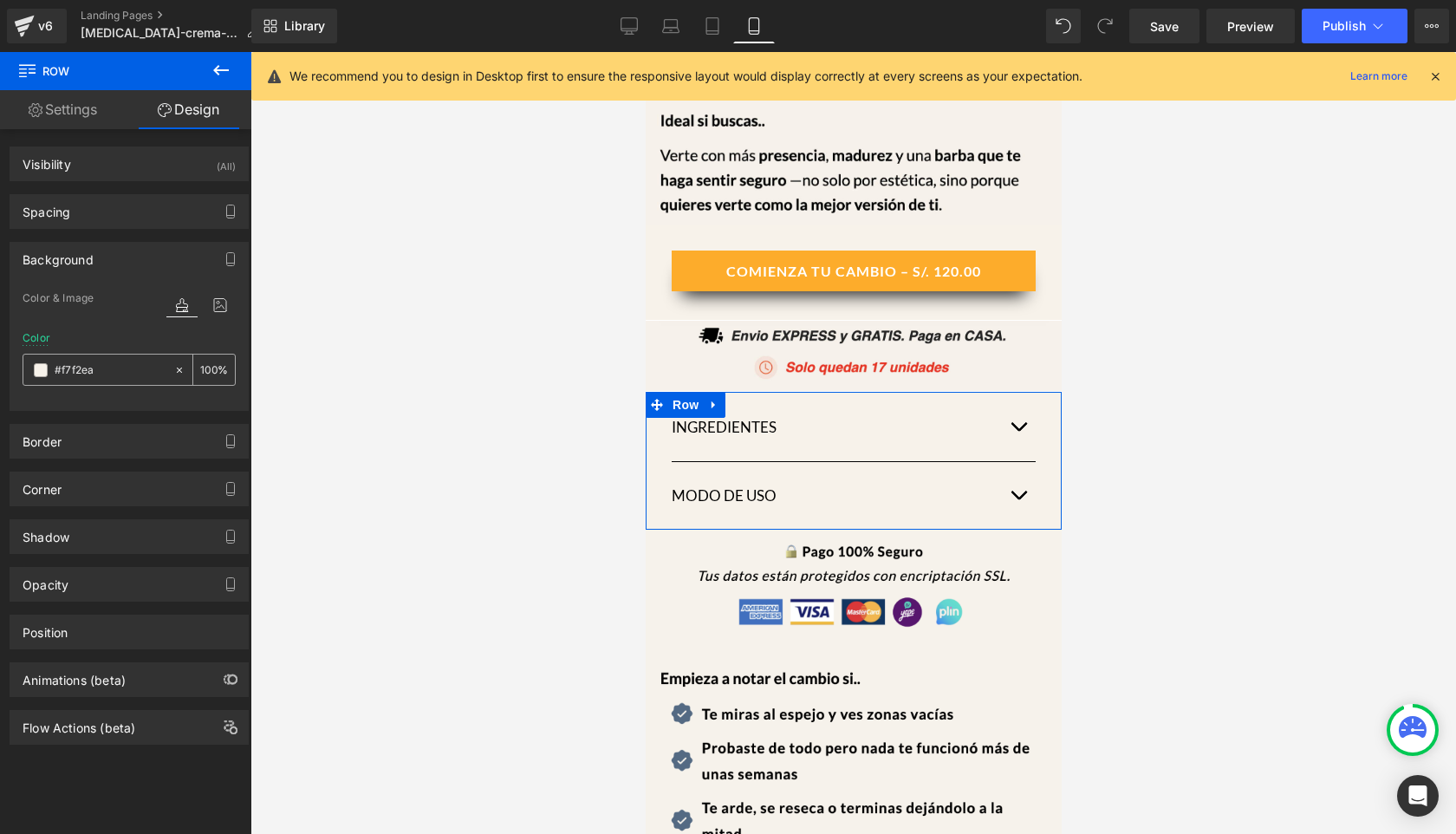 click on "#f7f2ea" at bounding box center (110, 370) 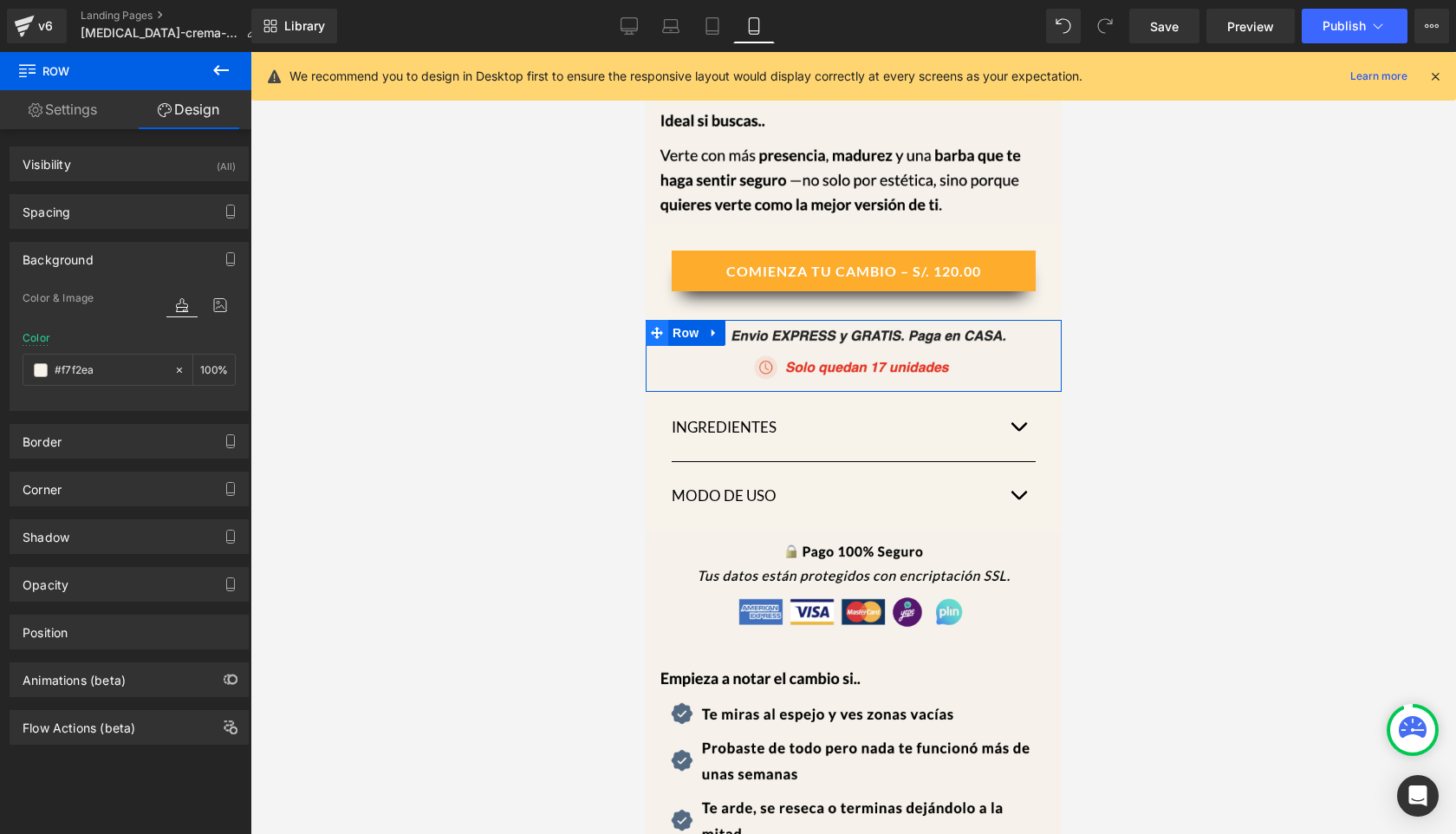 click at bounding box center (656, 333) 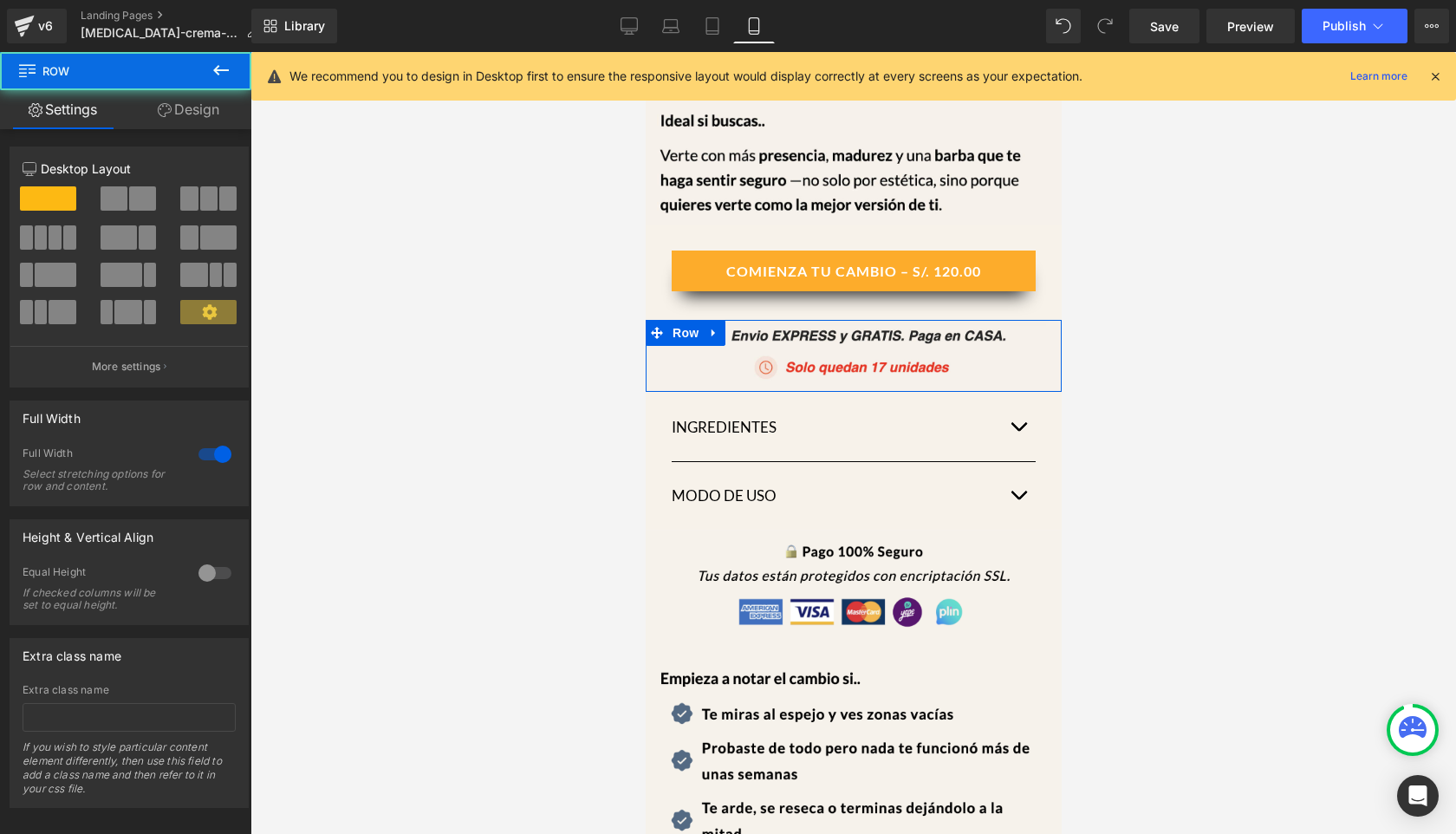 click on "Design" at bounding box center [188, 109] 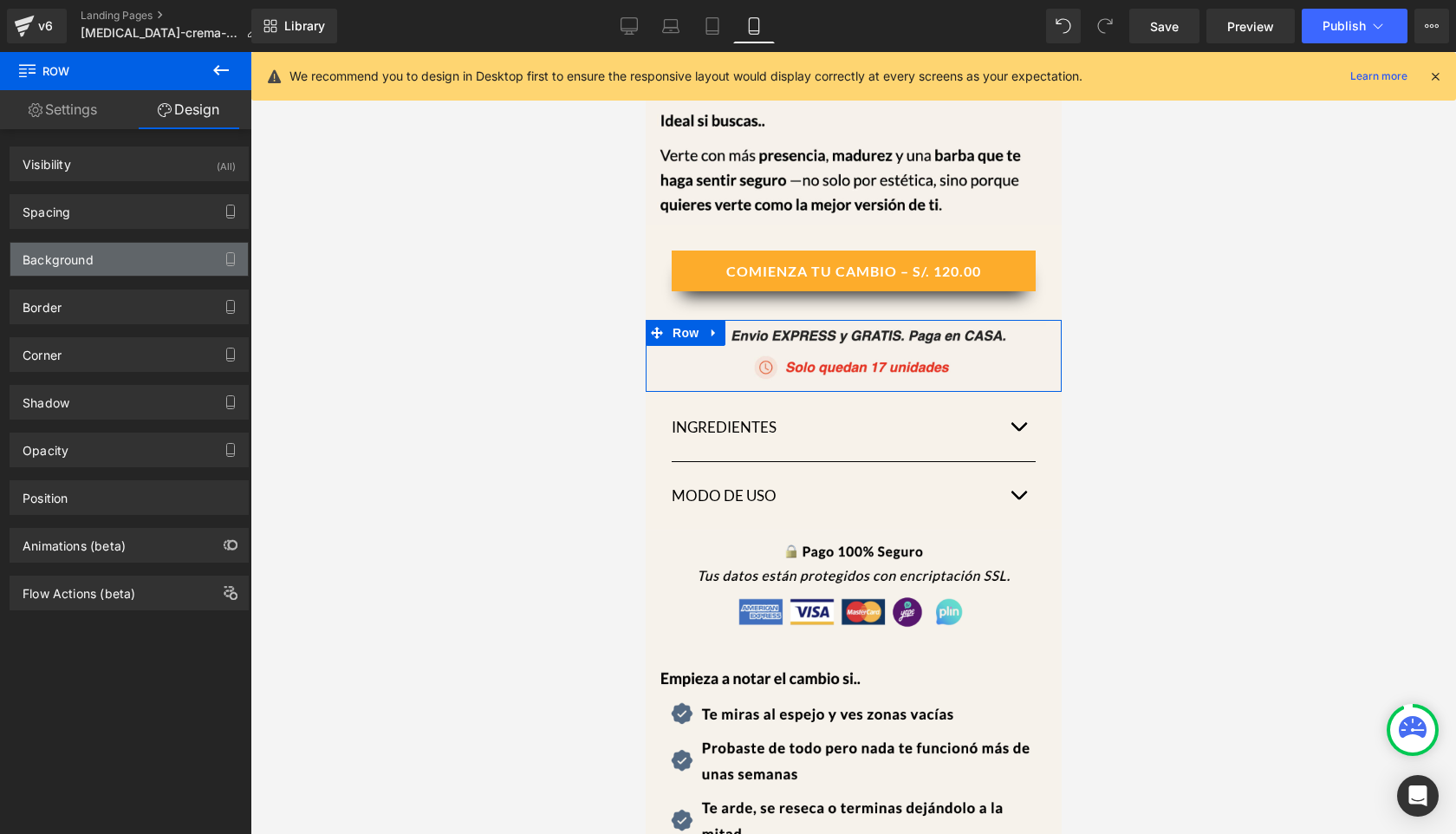 click on "Background" at bounding box center [129, 259] 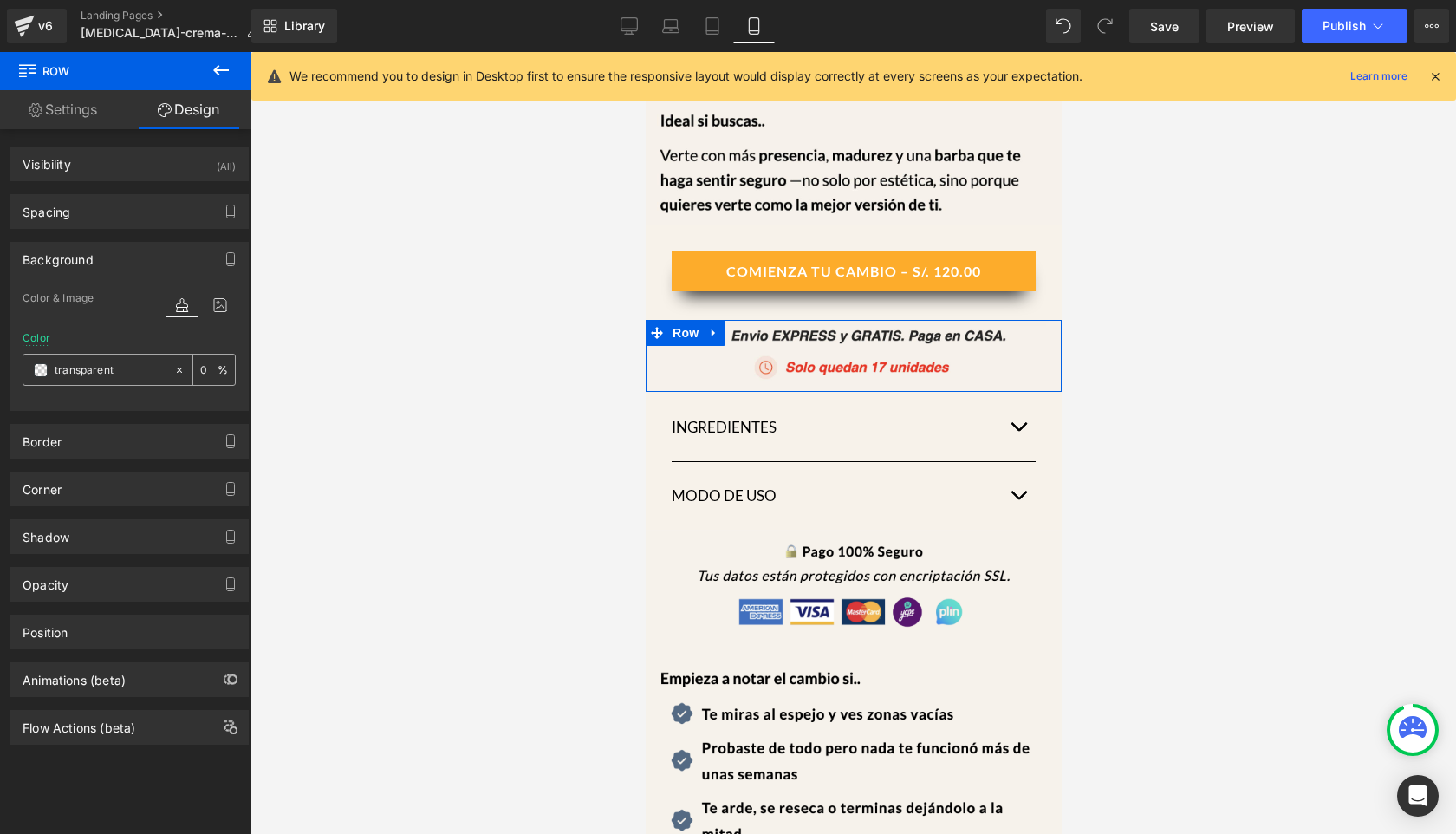 click on "transparent" at bounding box center (110, 370) 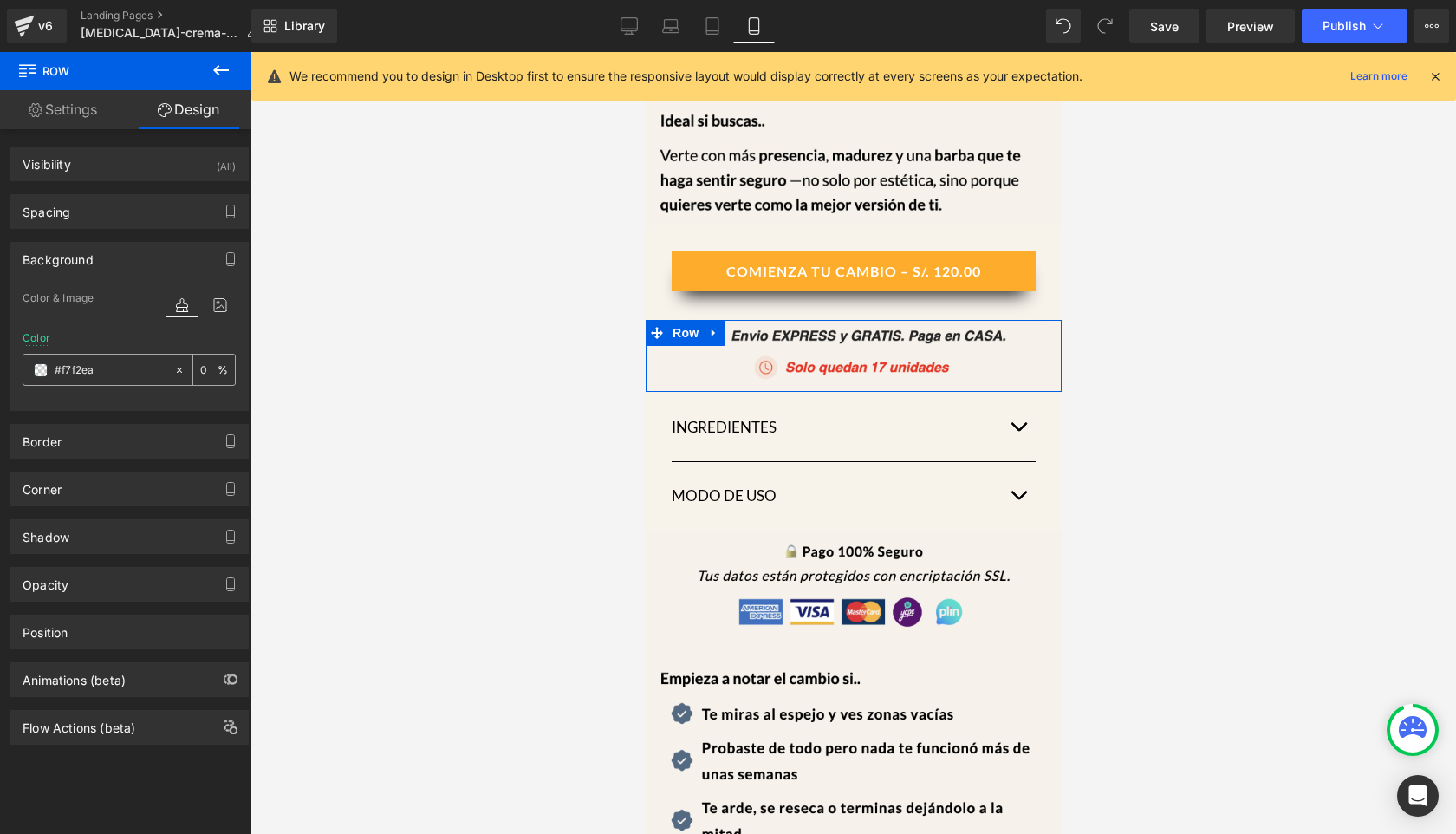 type on "100" 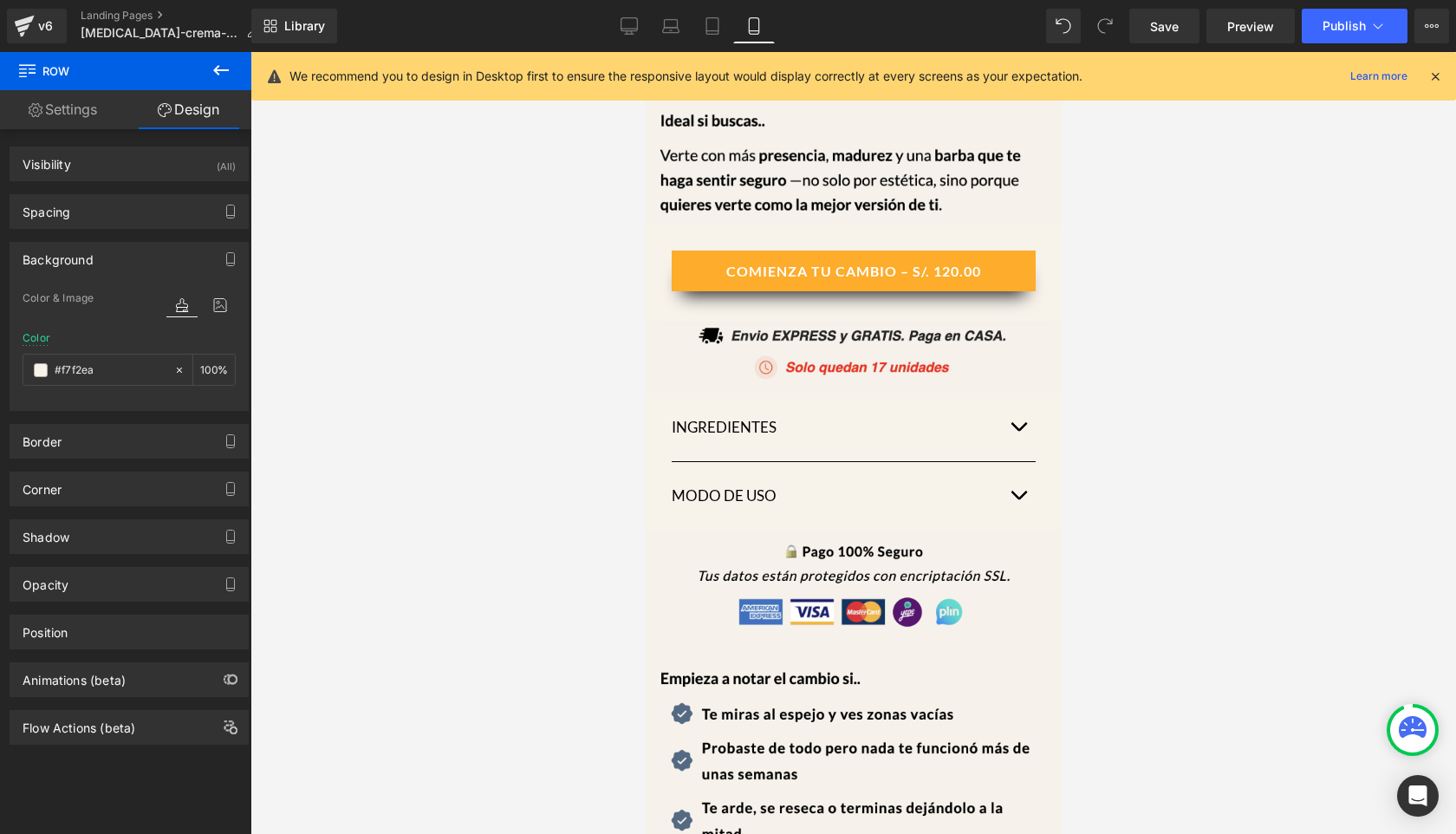 type on "#f7f2ea" 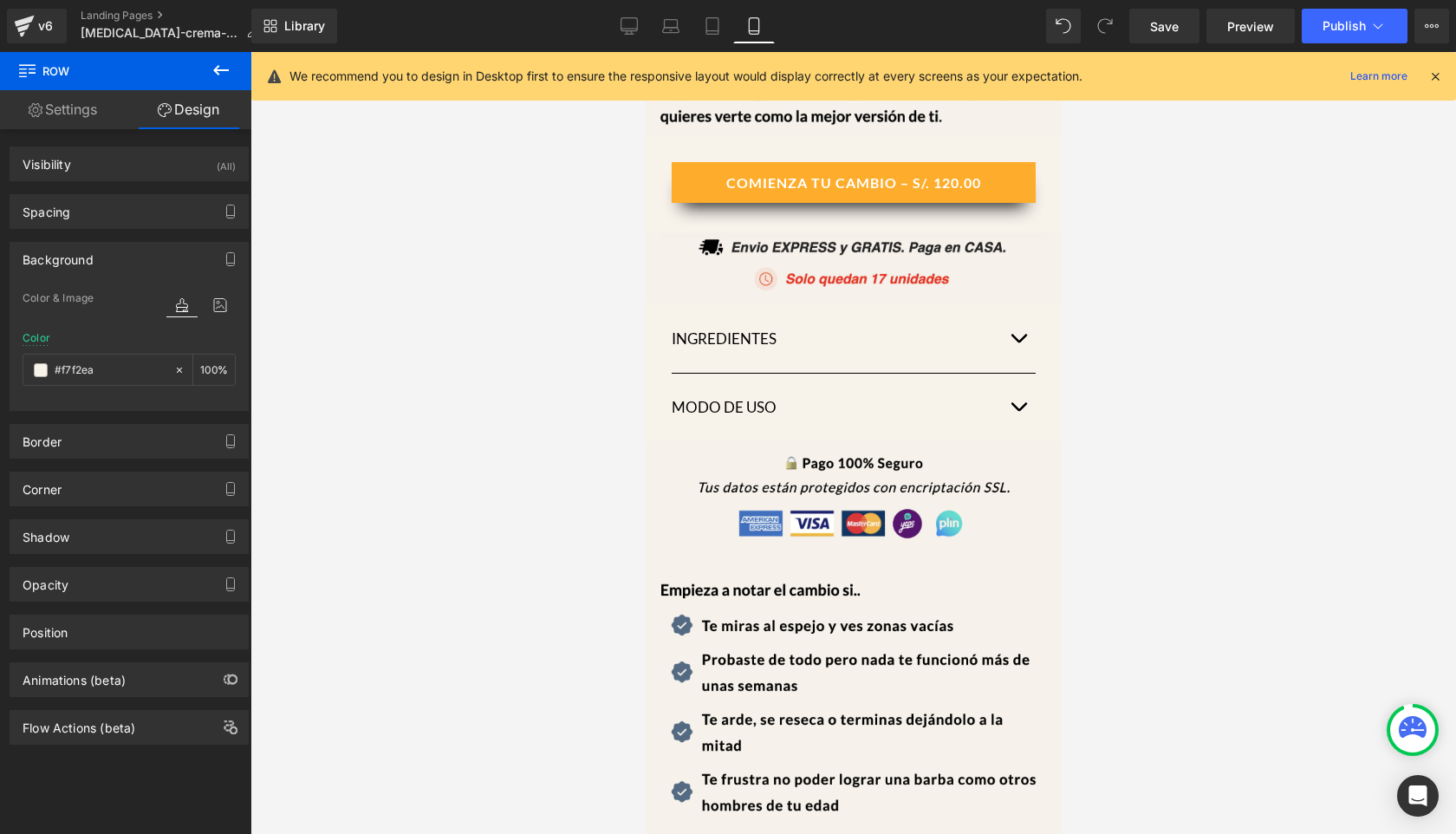 scroll, scrollTop: 948, scrollLeft: 0, axis: vertical 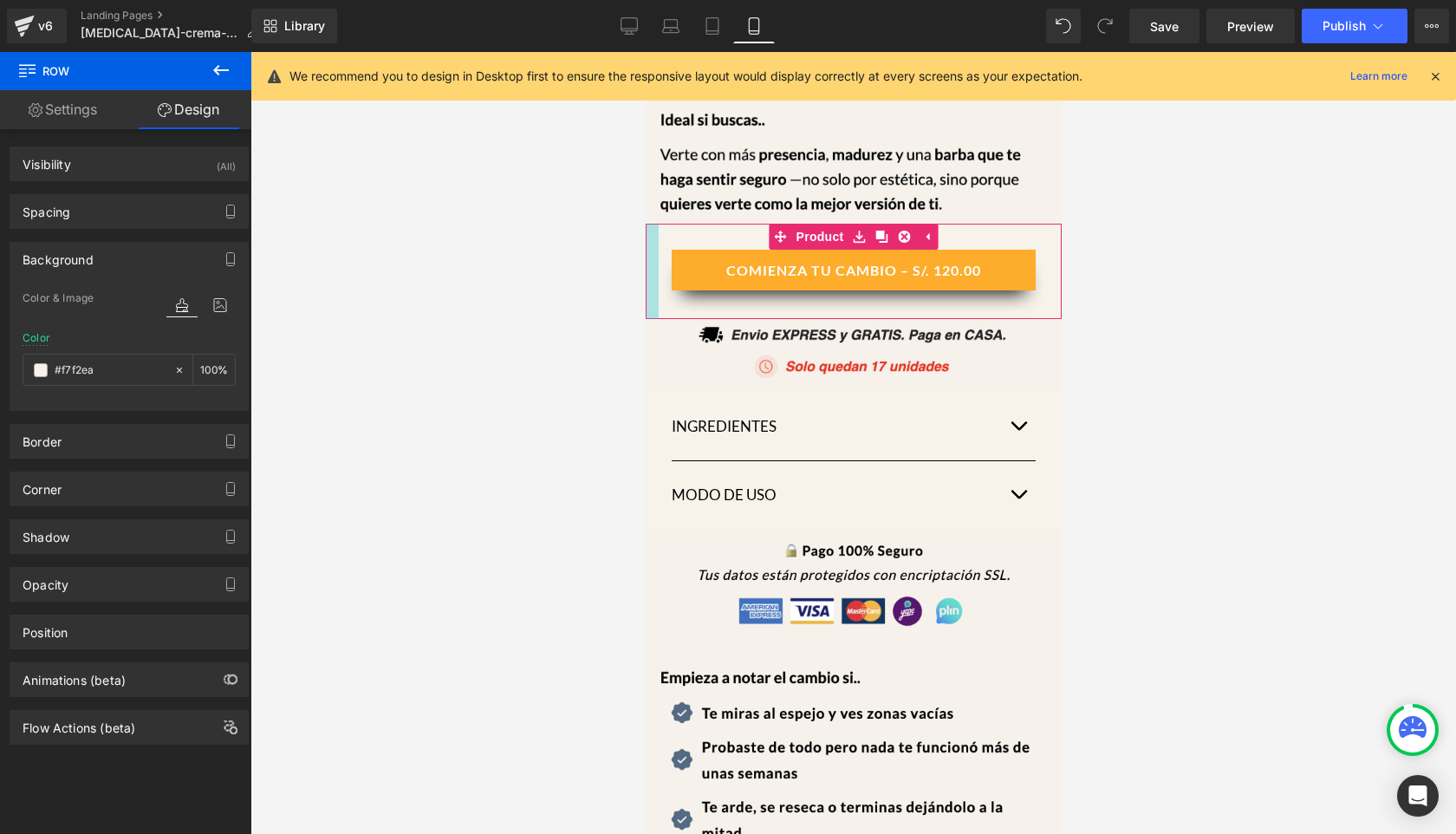 click at bounding box center [651, 271] 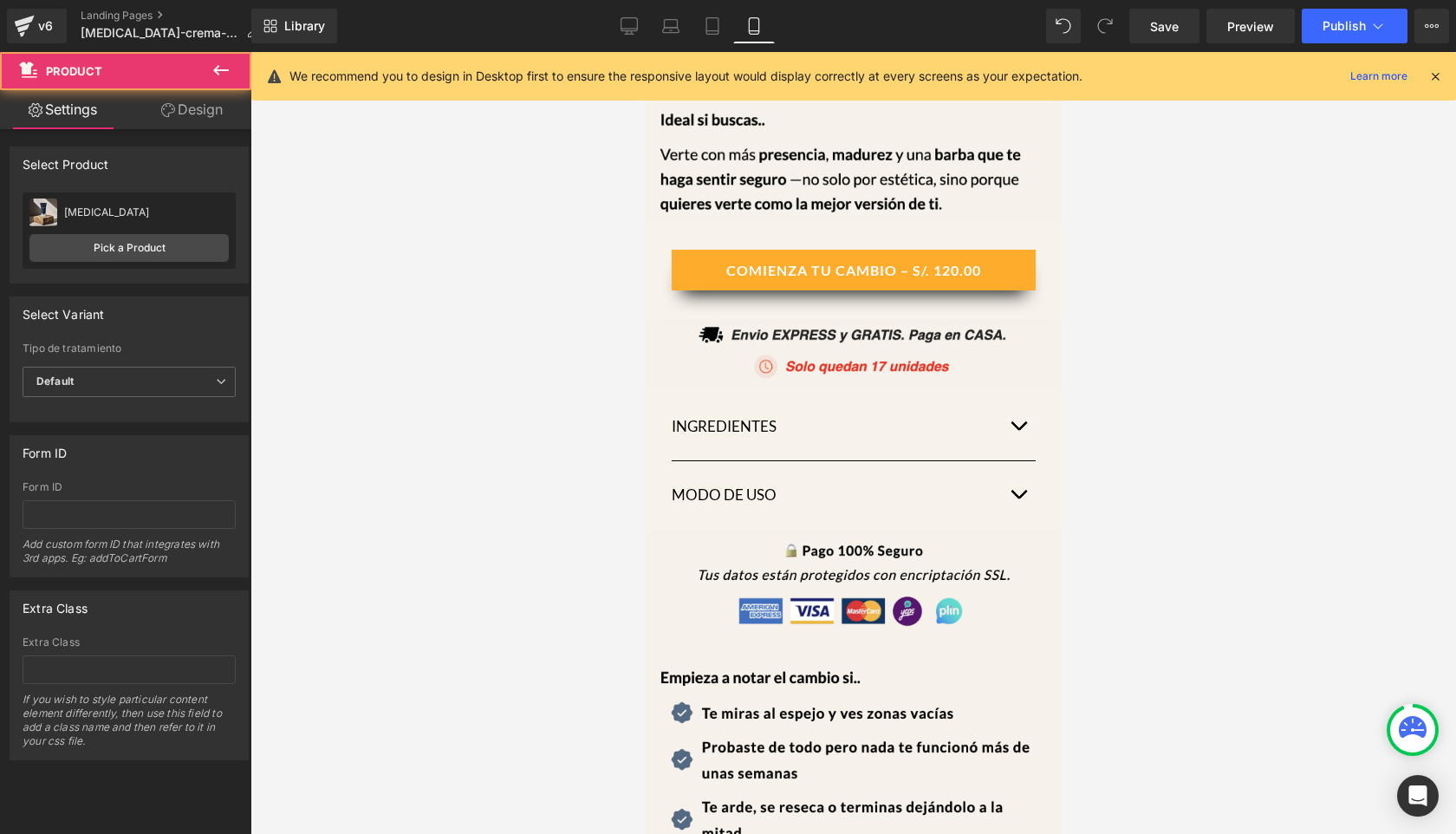 click on "Design" at bounding box center [192, 109] 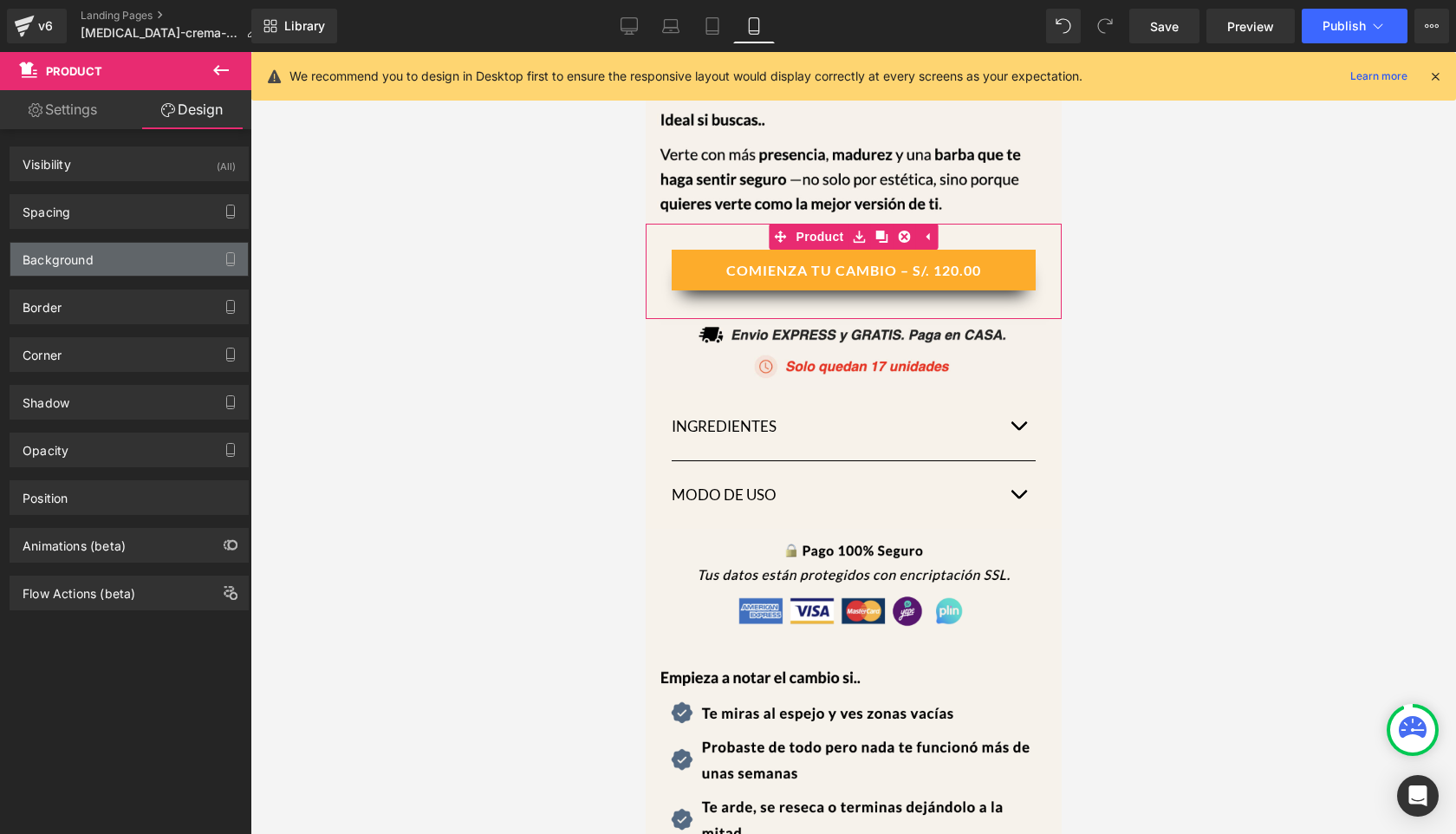 type on "#f7f2ea" 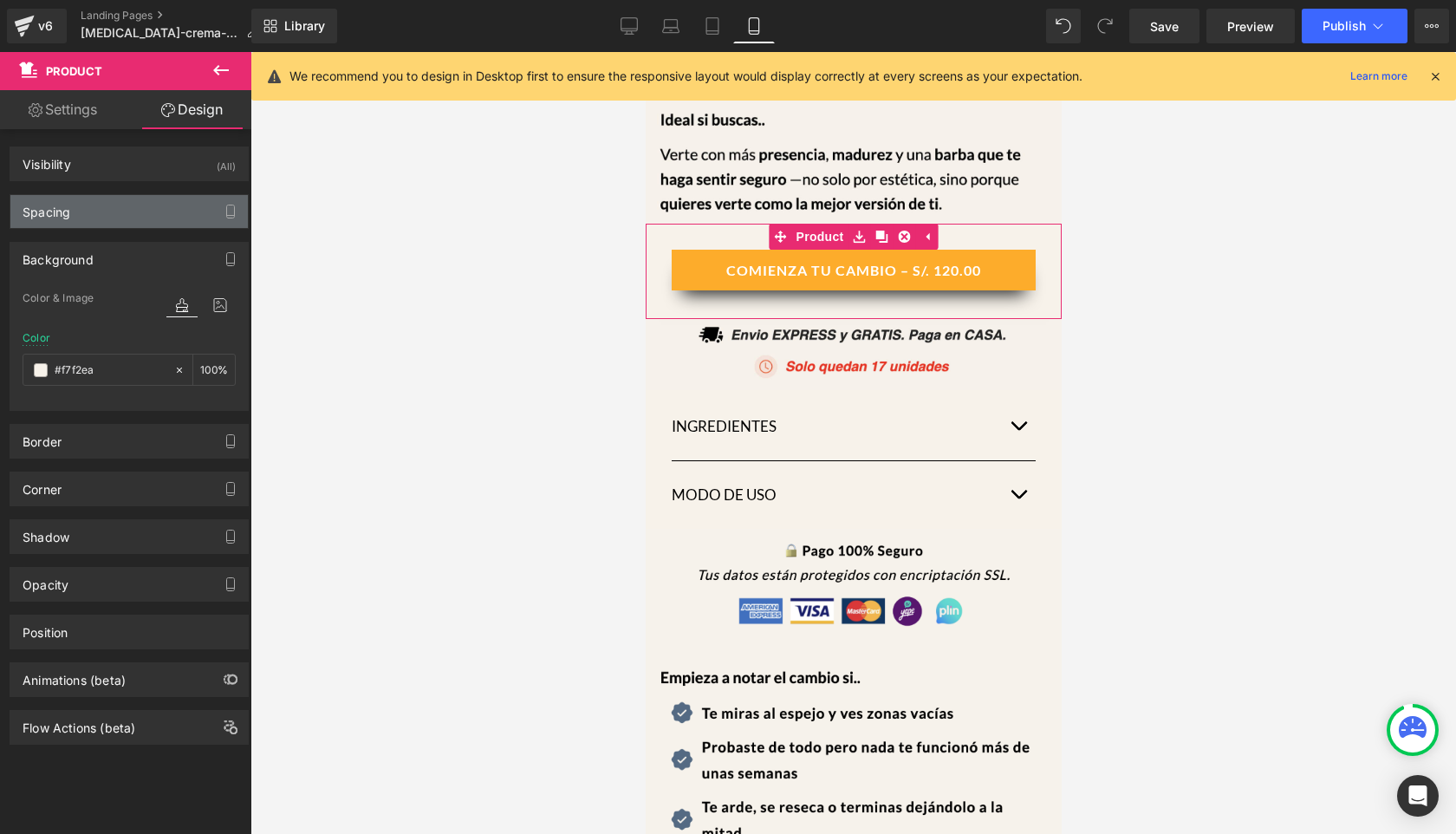 click on "Spacing" at bounding box center [129, 212] 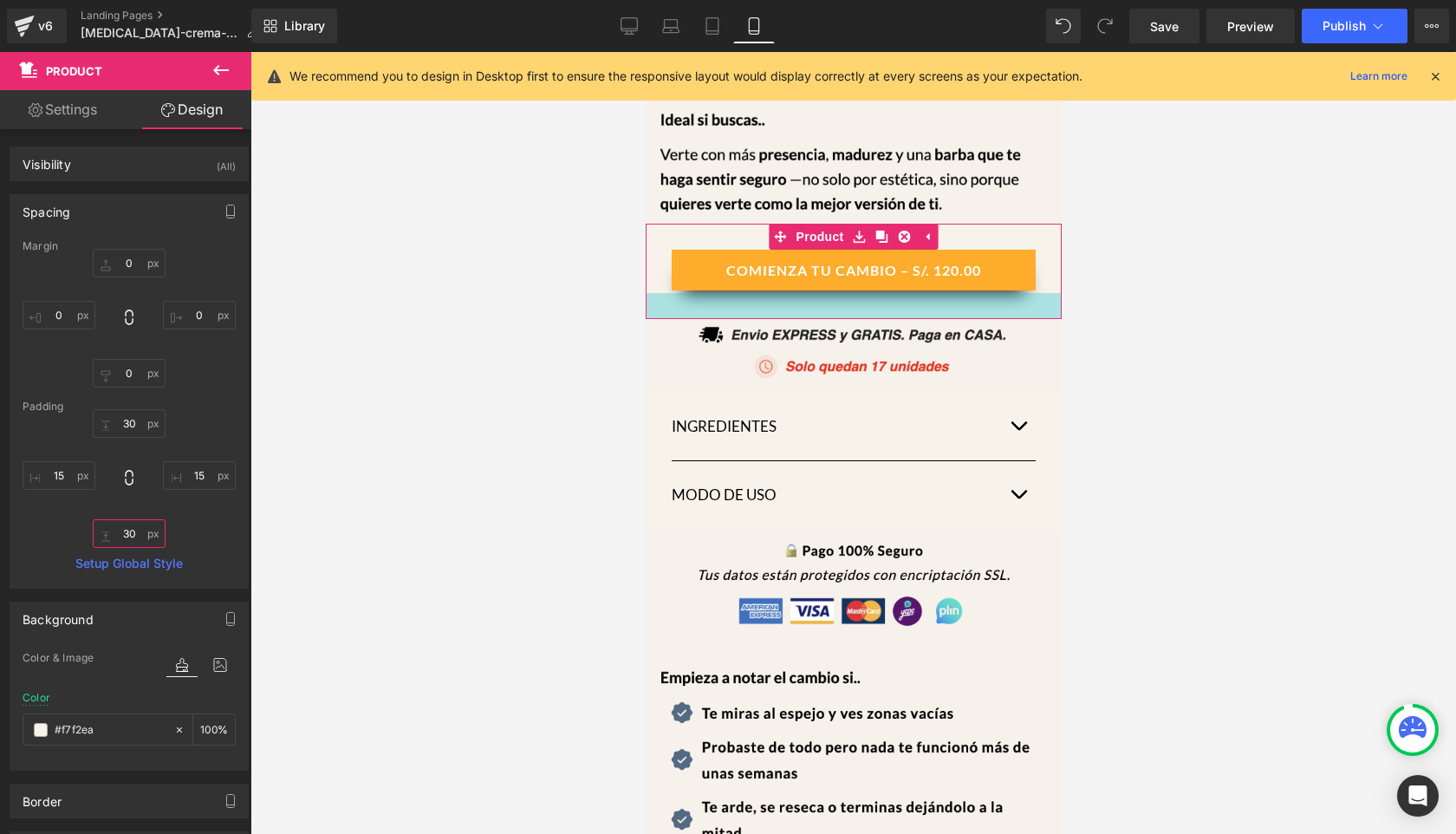 click on "30" at bounding box center (129, 533) 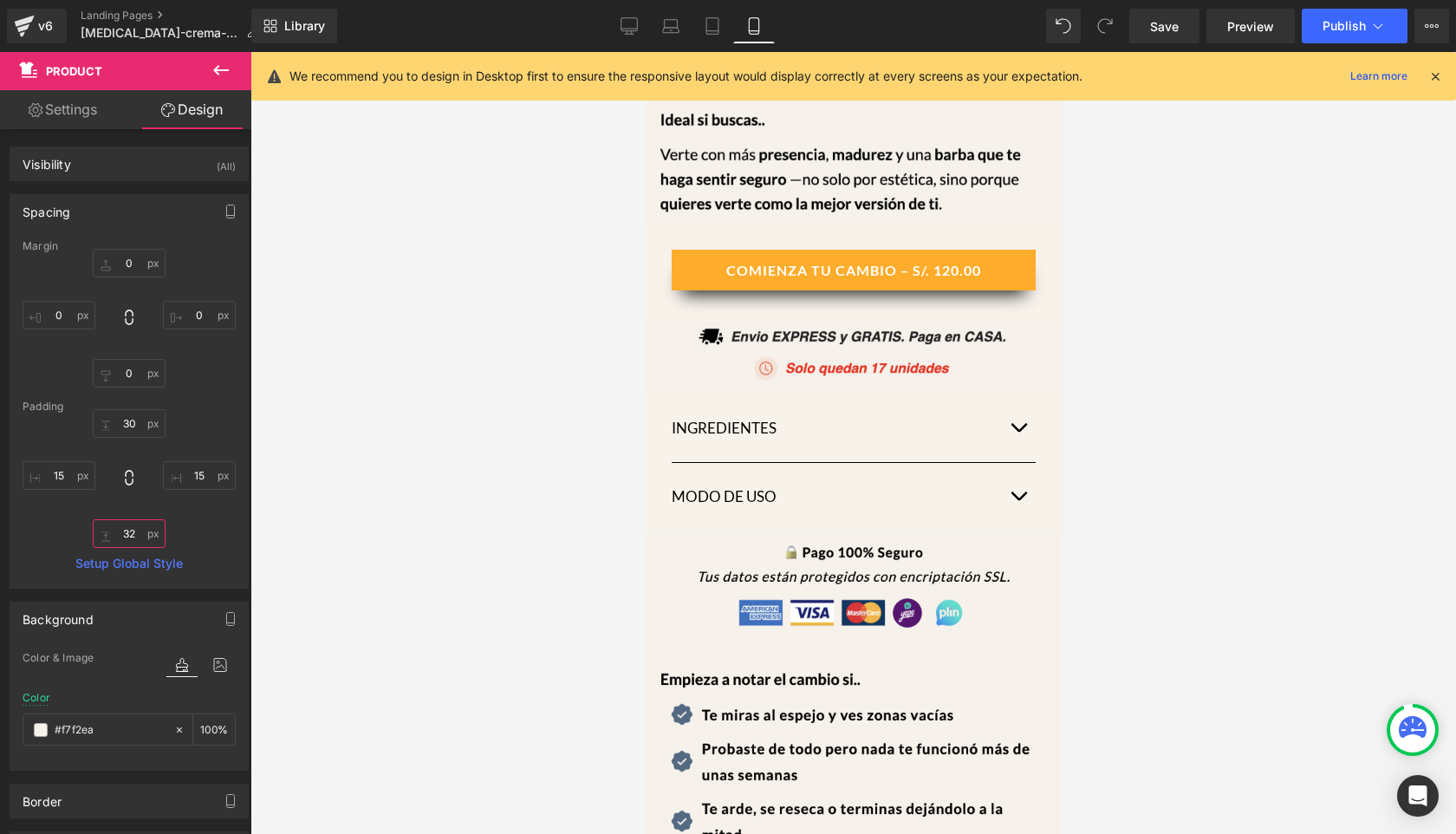type on "32" 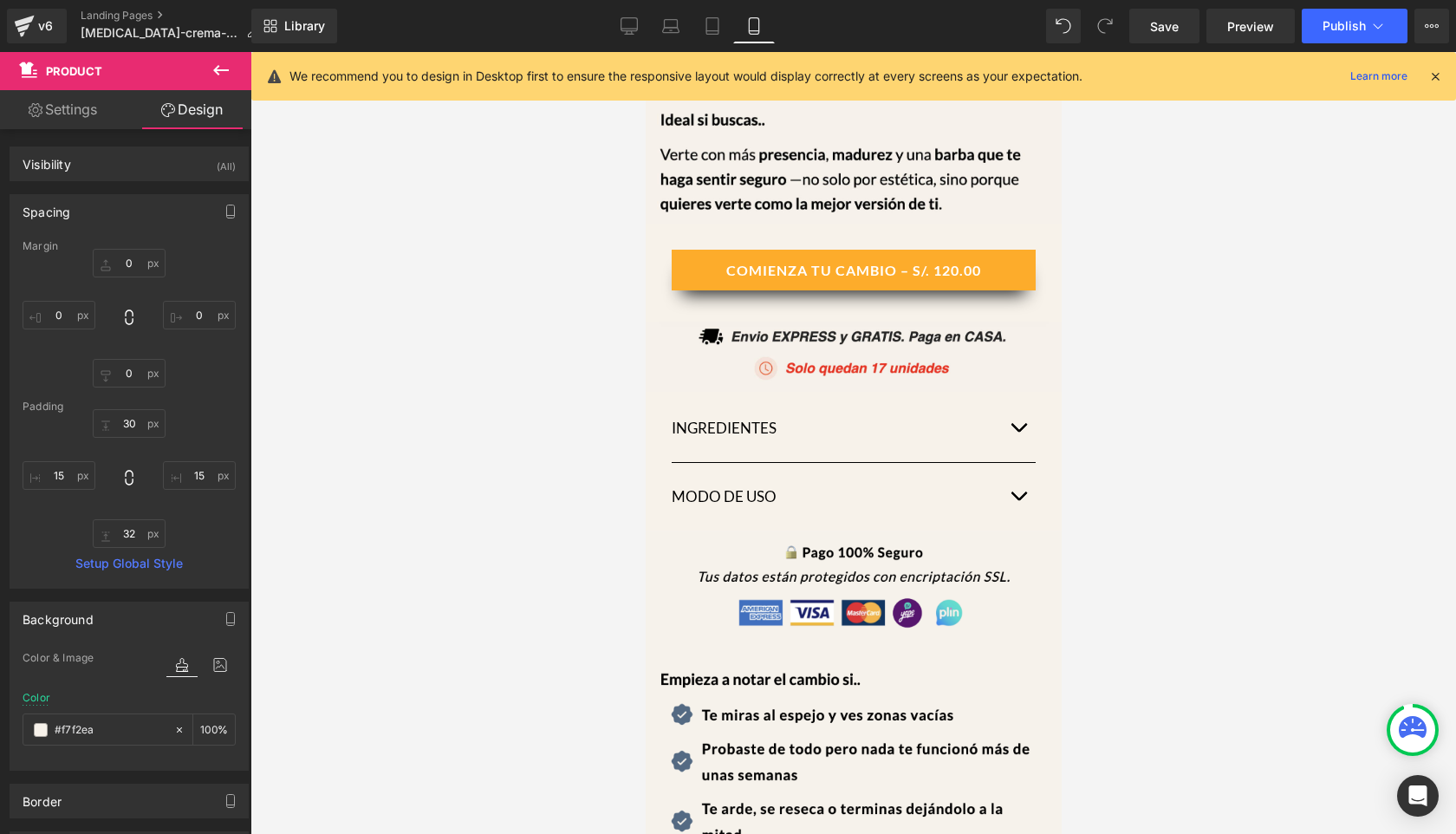 click at bounding box center [853, 443] 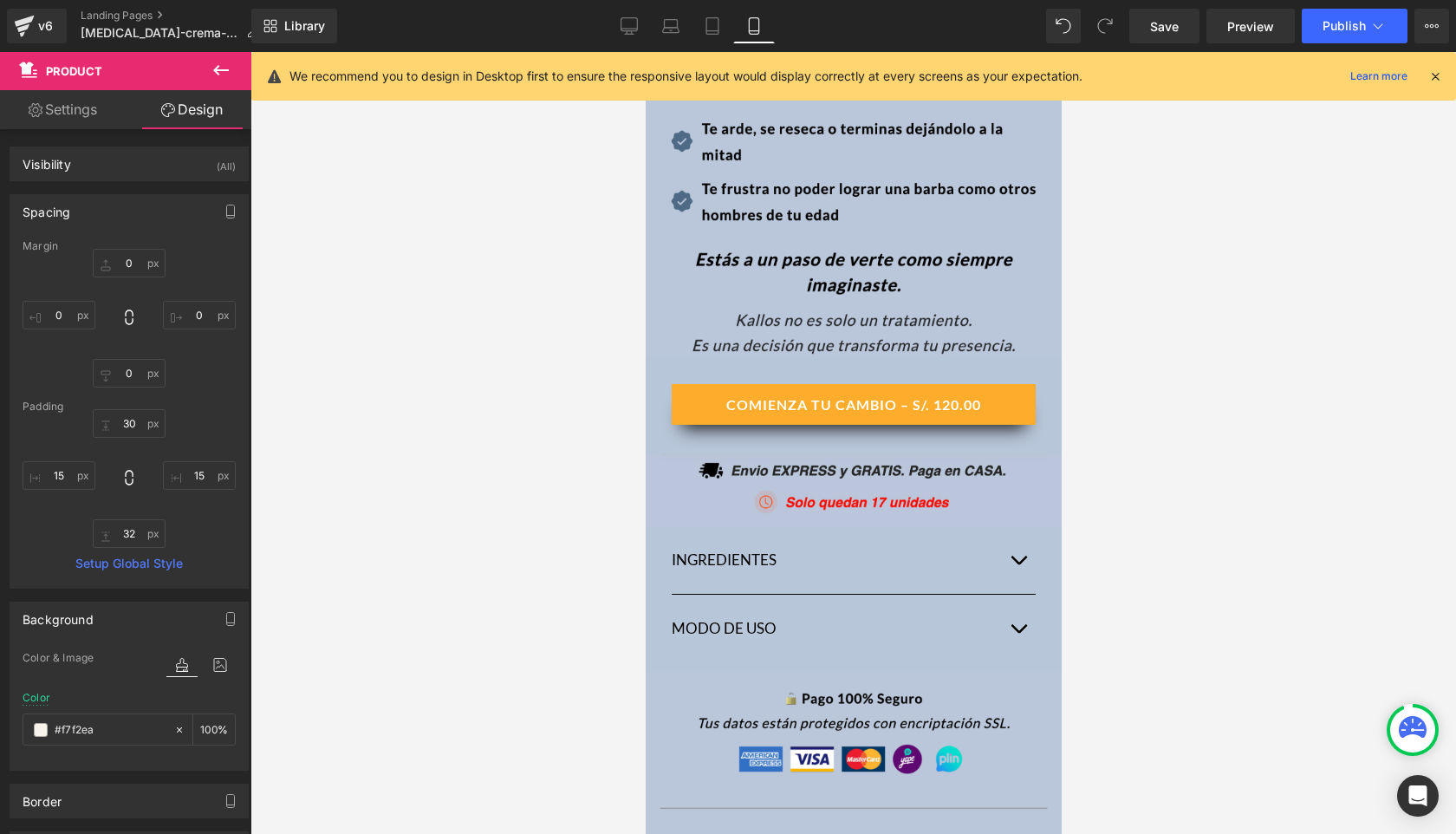 scroll, scrollTop: 10012, scrollLeft: 0, axis: vertical 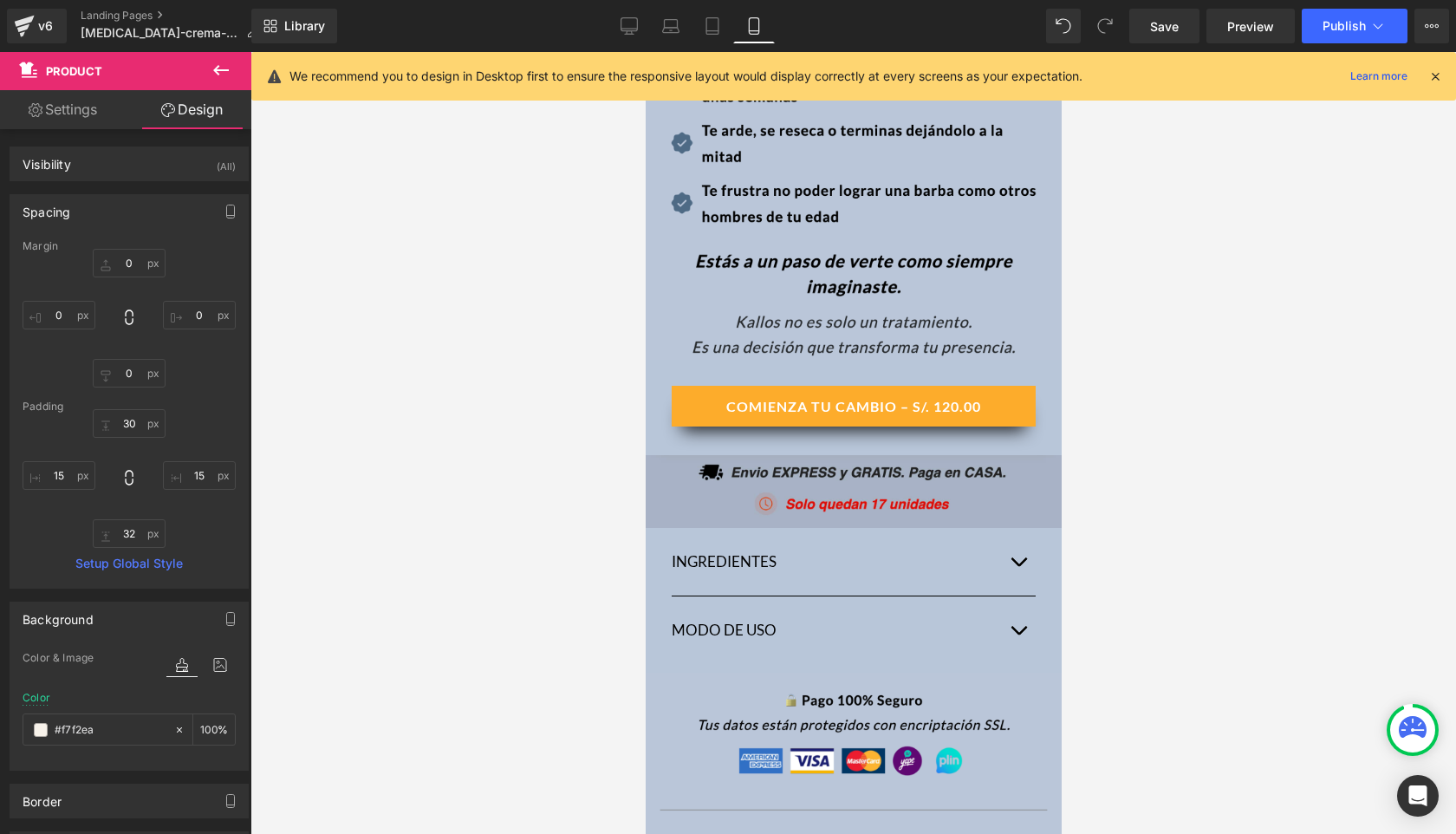 click at bounding box center (853, 493) 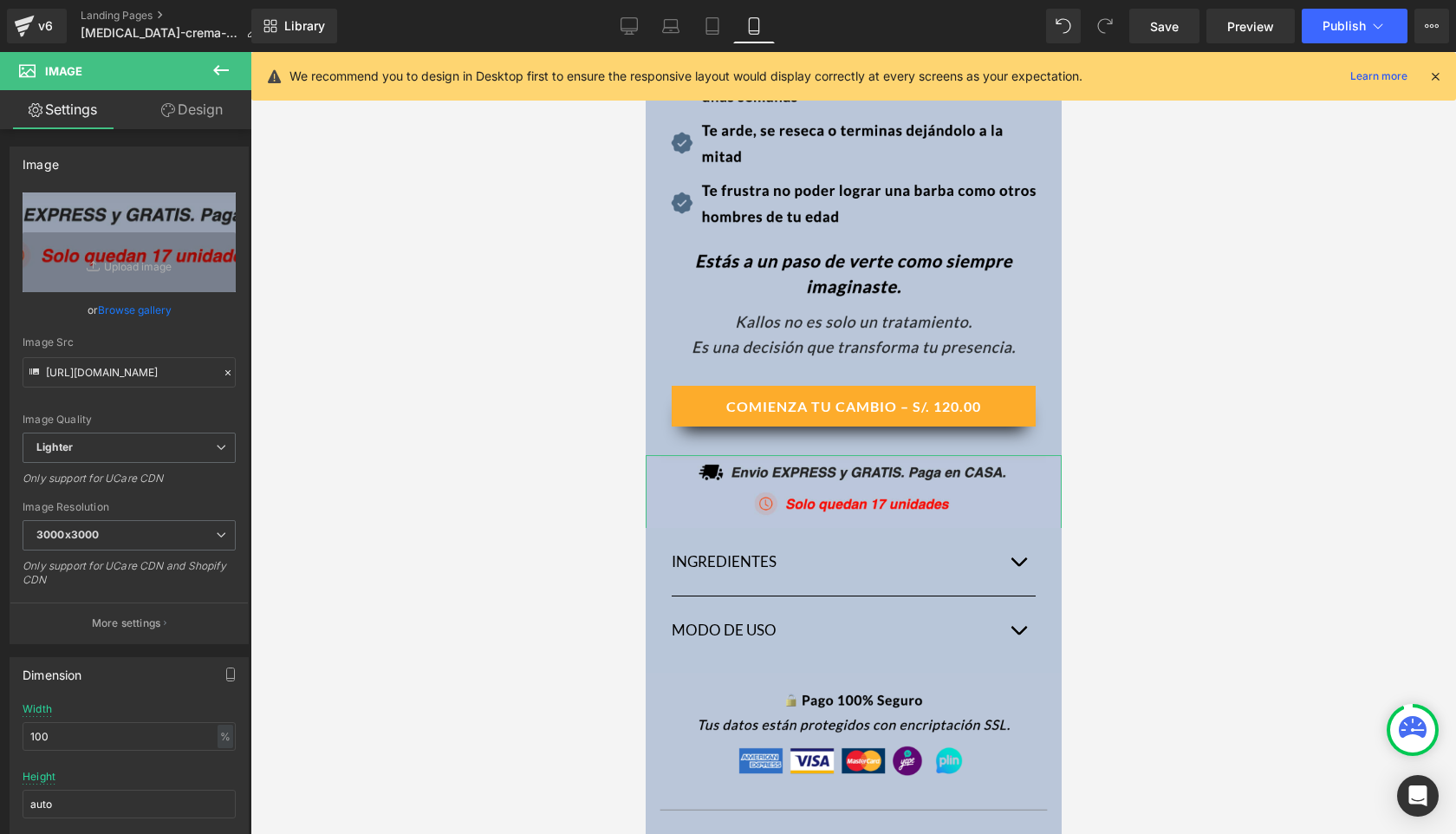 click on "Design" at bounding box center (192, 109) 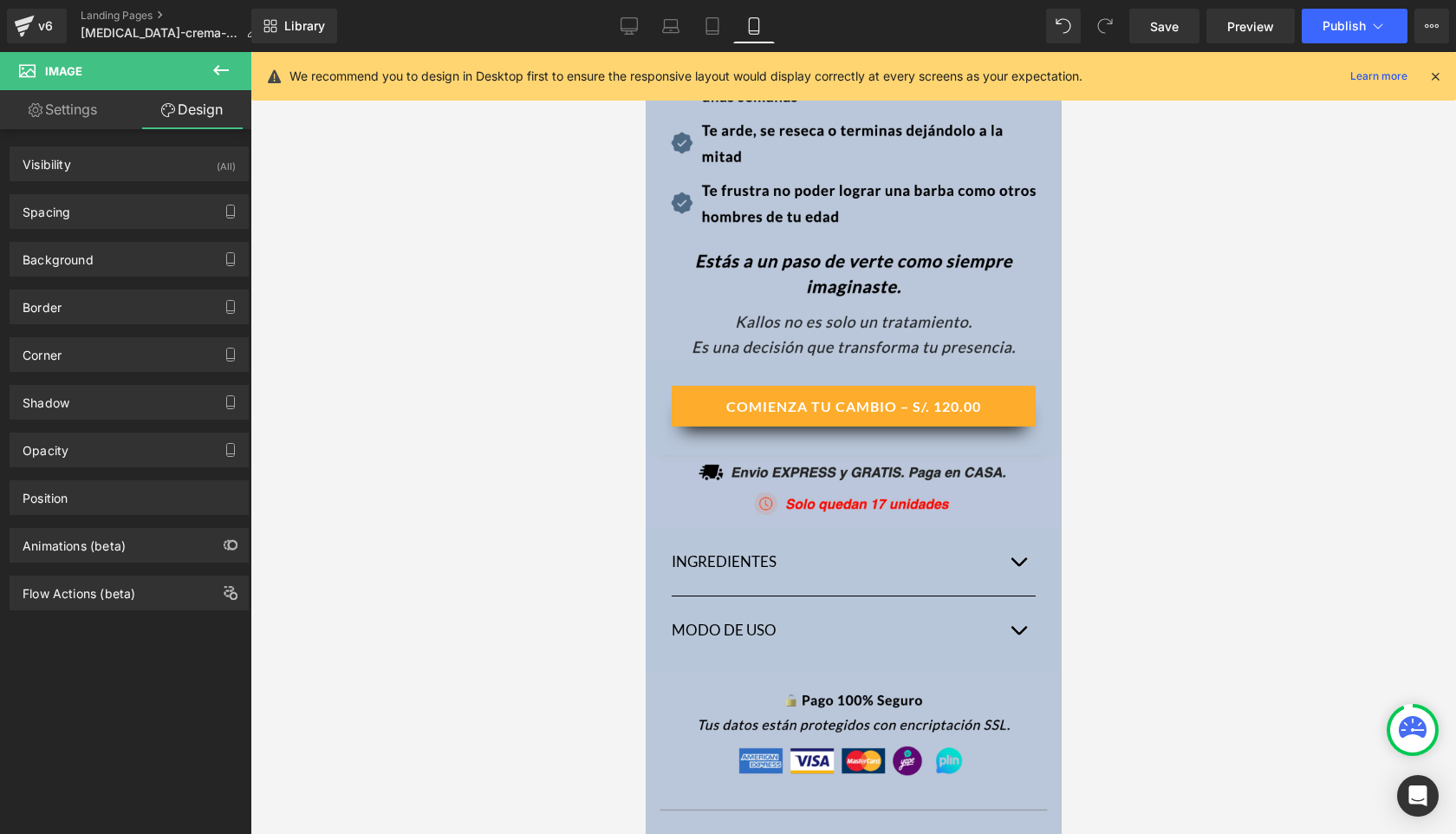 click at bounding box center (645, 52) 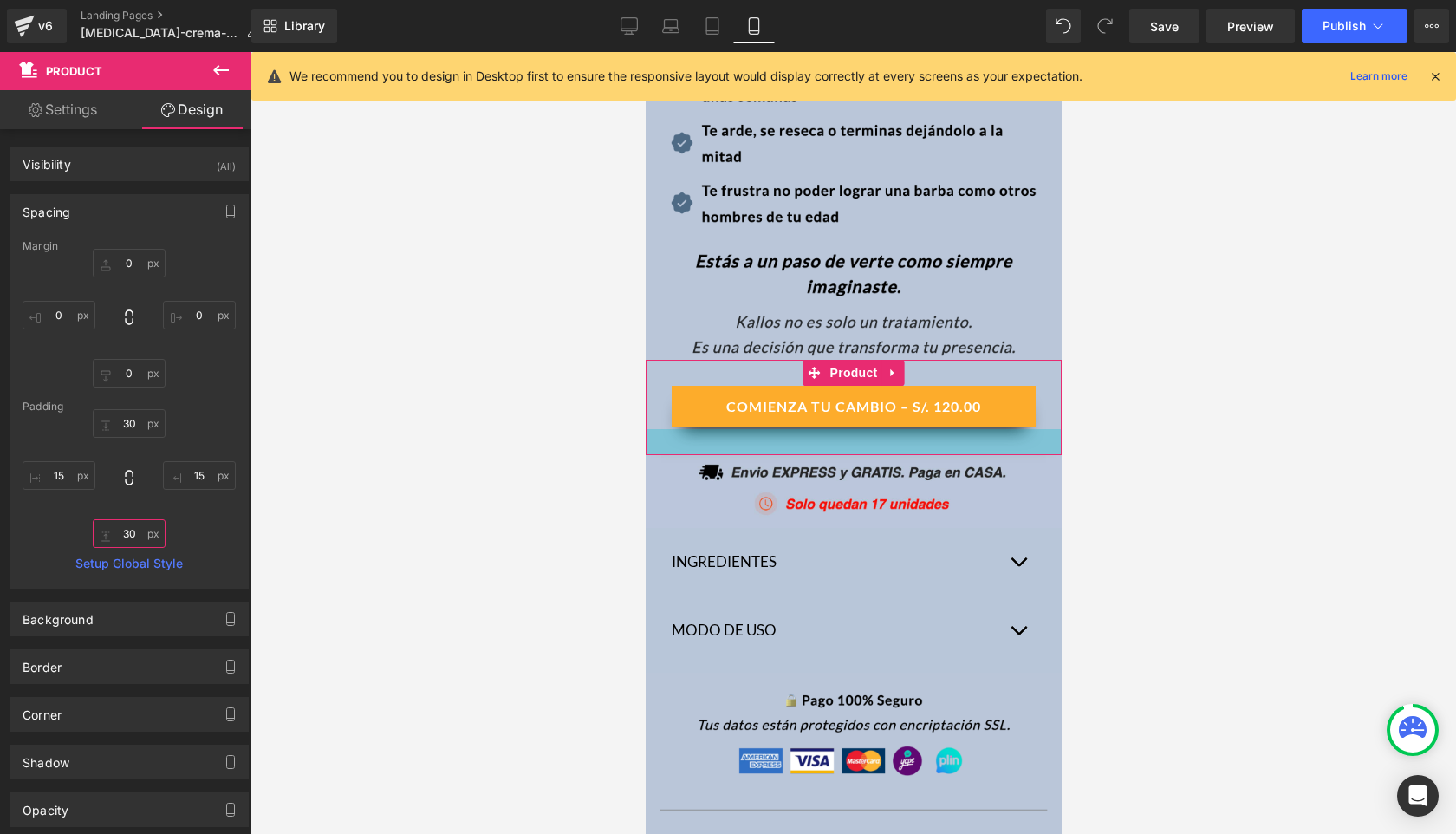 click on "30" at bounding box center [129, 533] 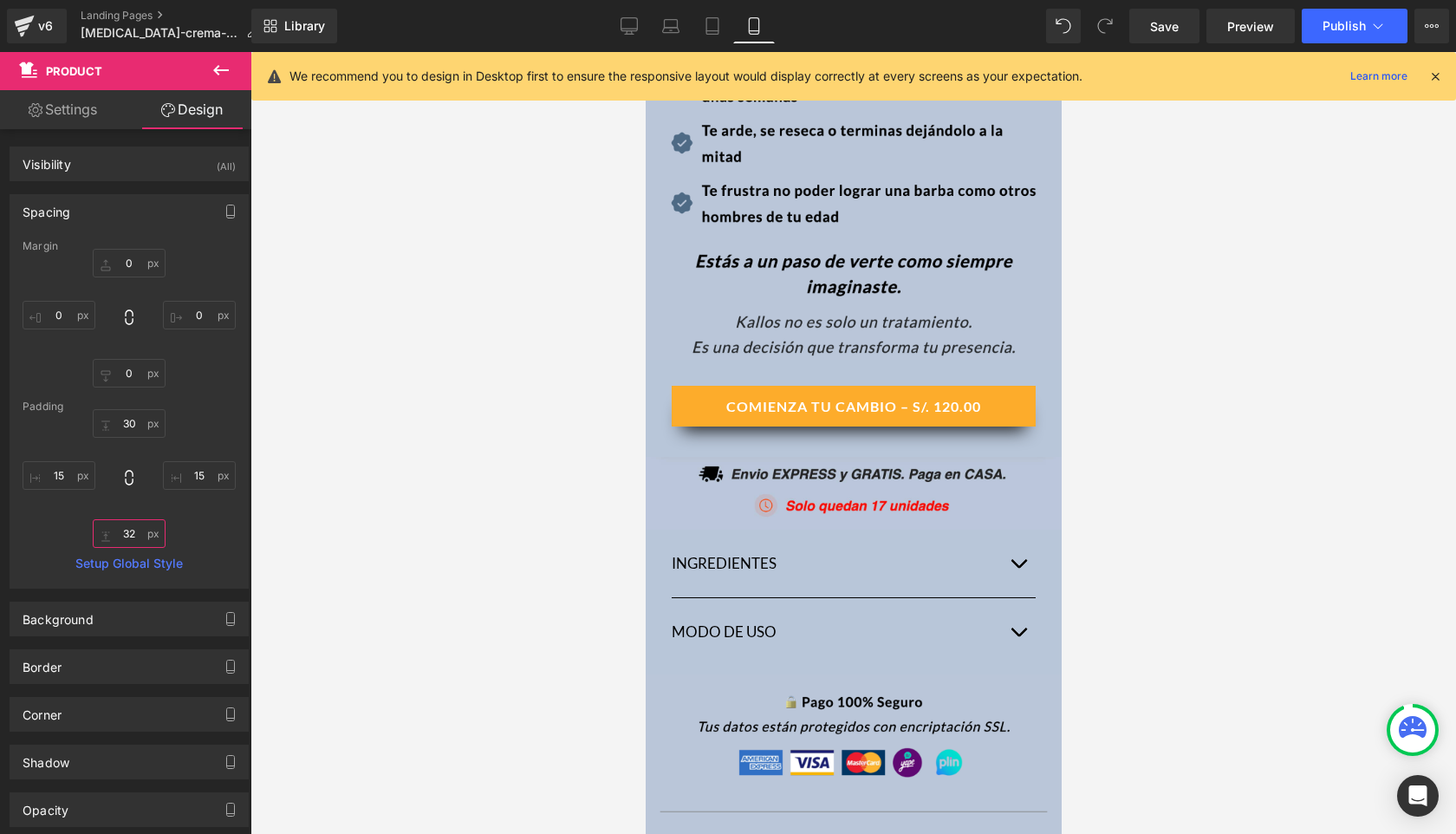 type on "32" 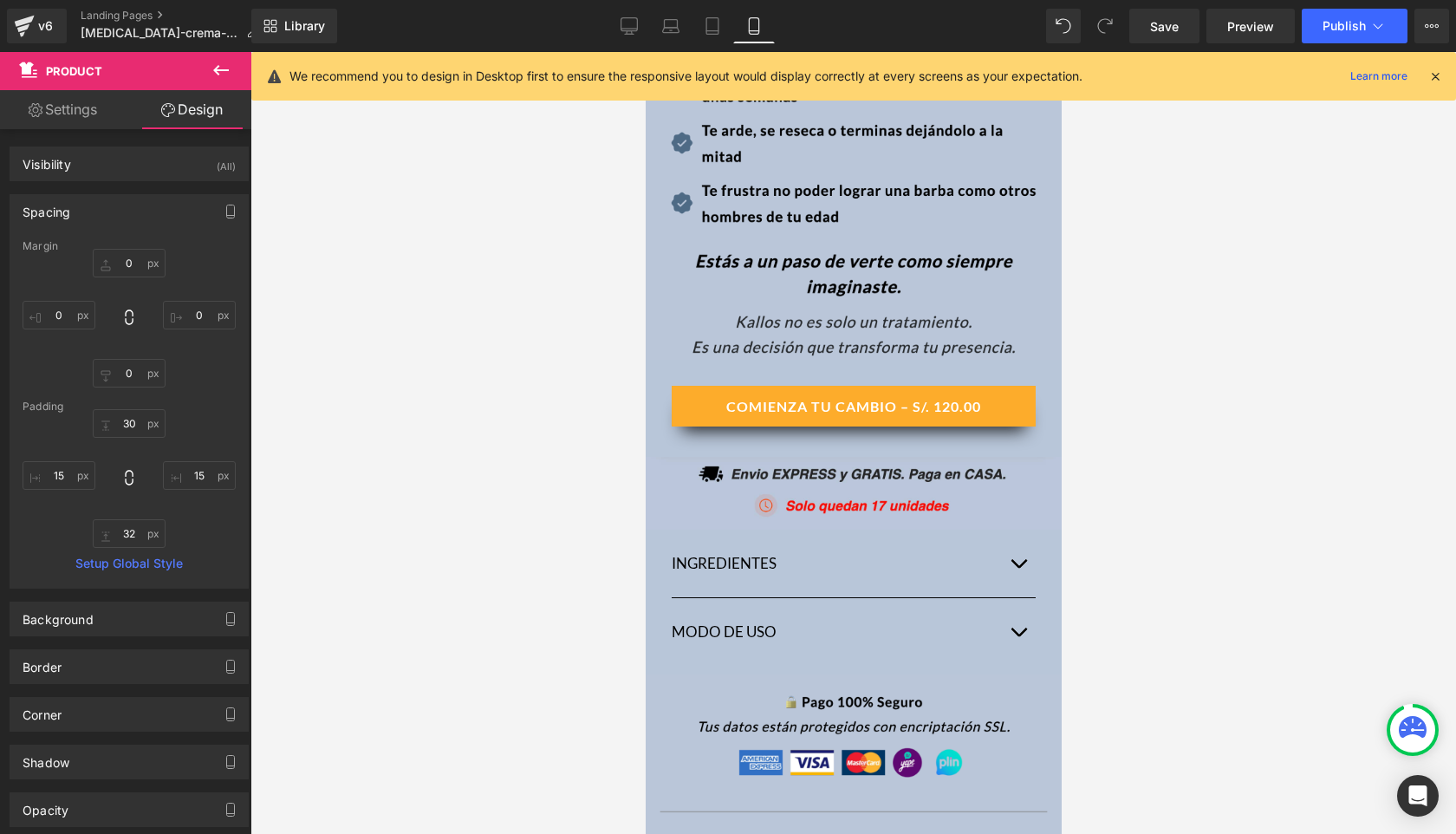 click at bounding box center [853, 443] 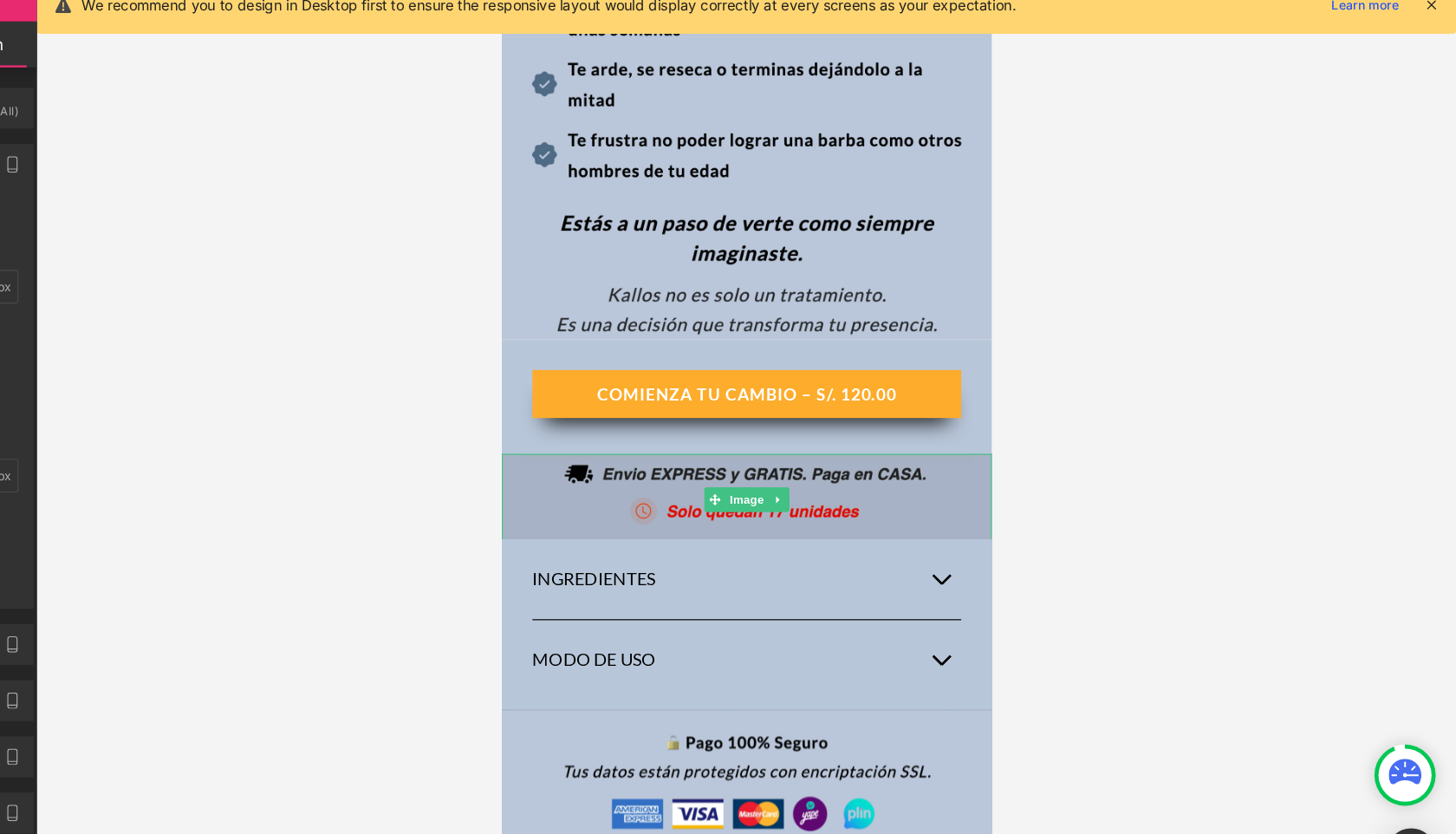 scroll, scrollTop: 0, scrollLeft: 0, axis: both 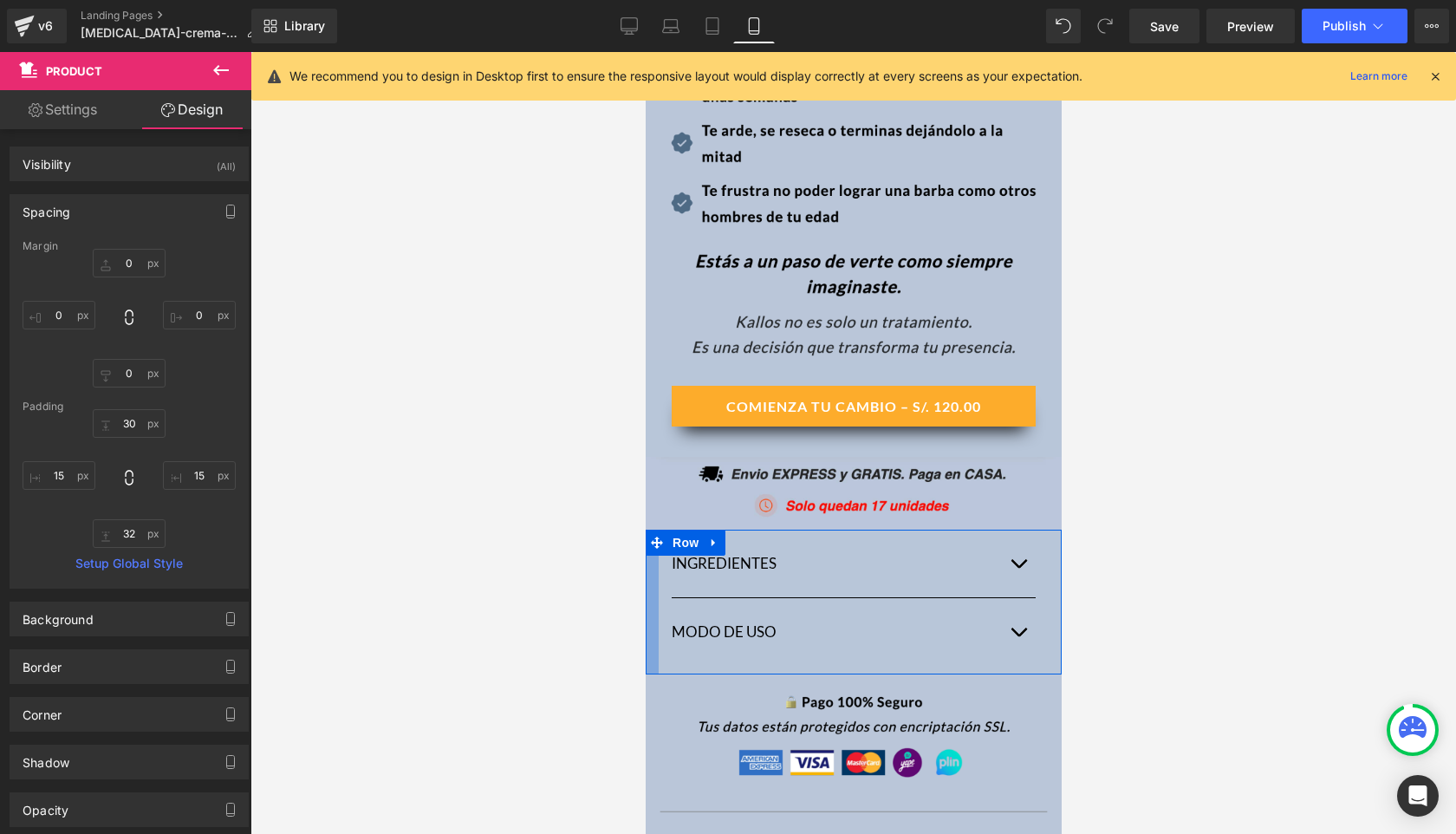 click at bounding box center (651, 602) 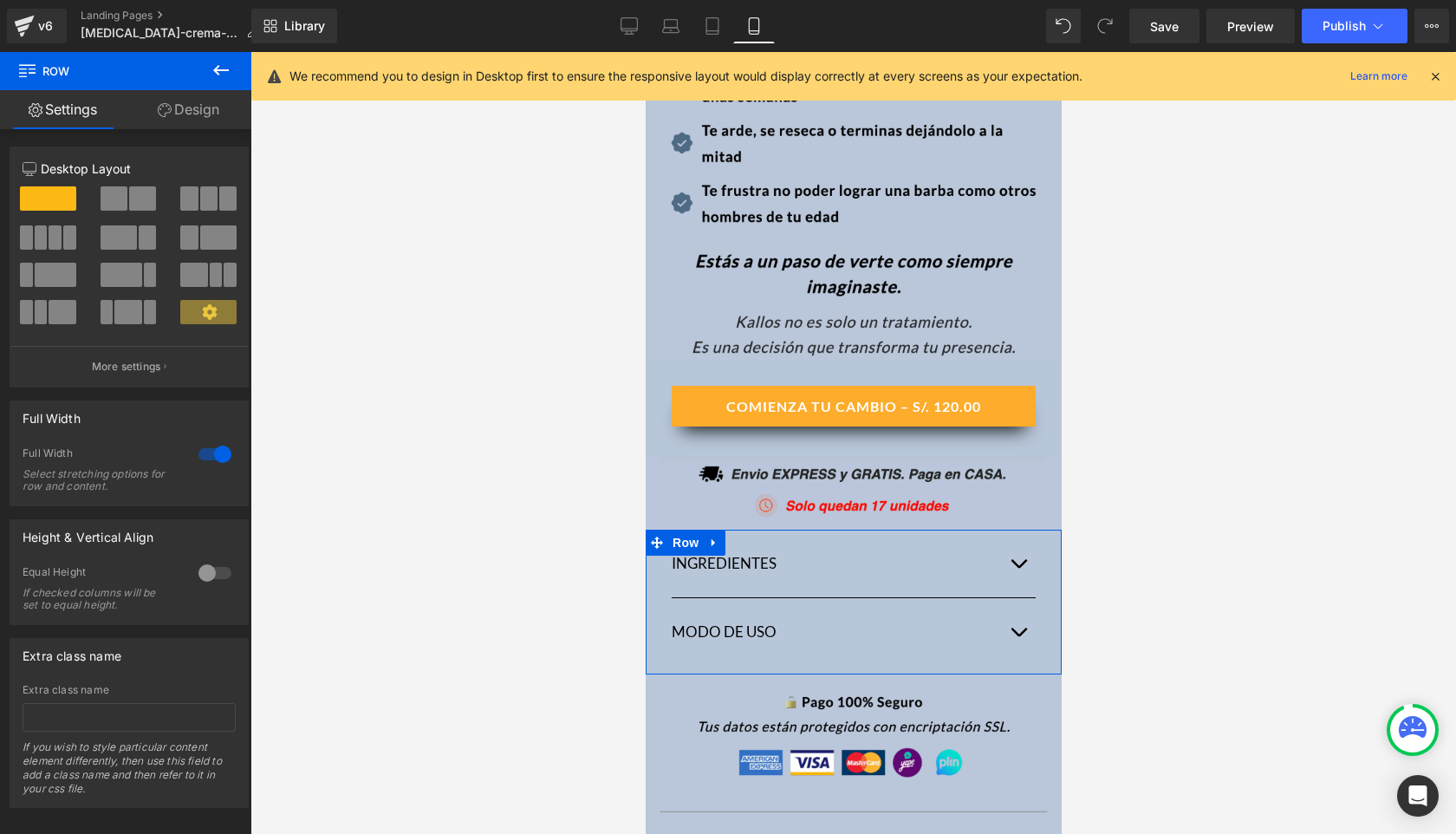 click on "Design" at bounding box center [188, 109] 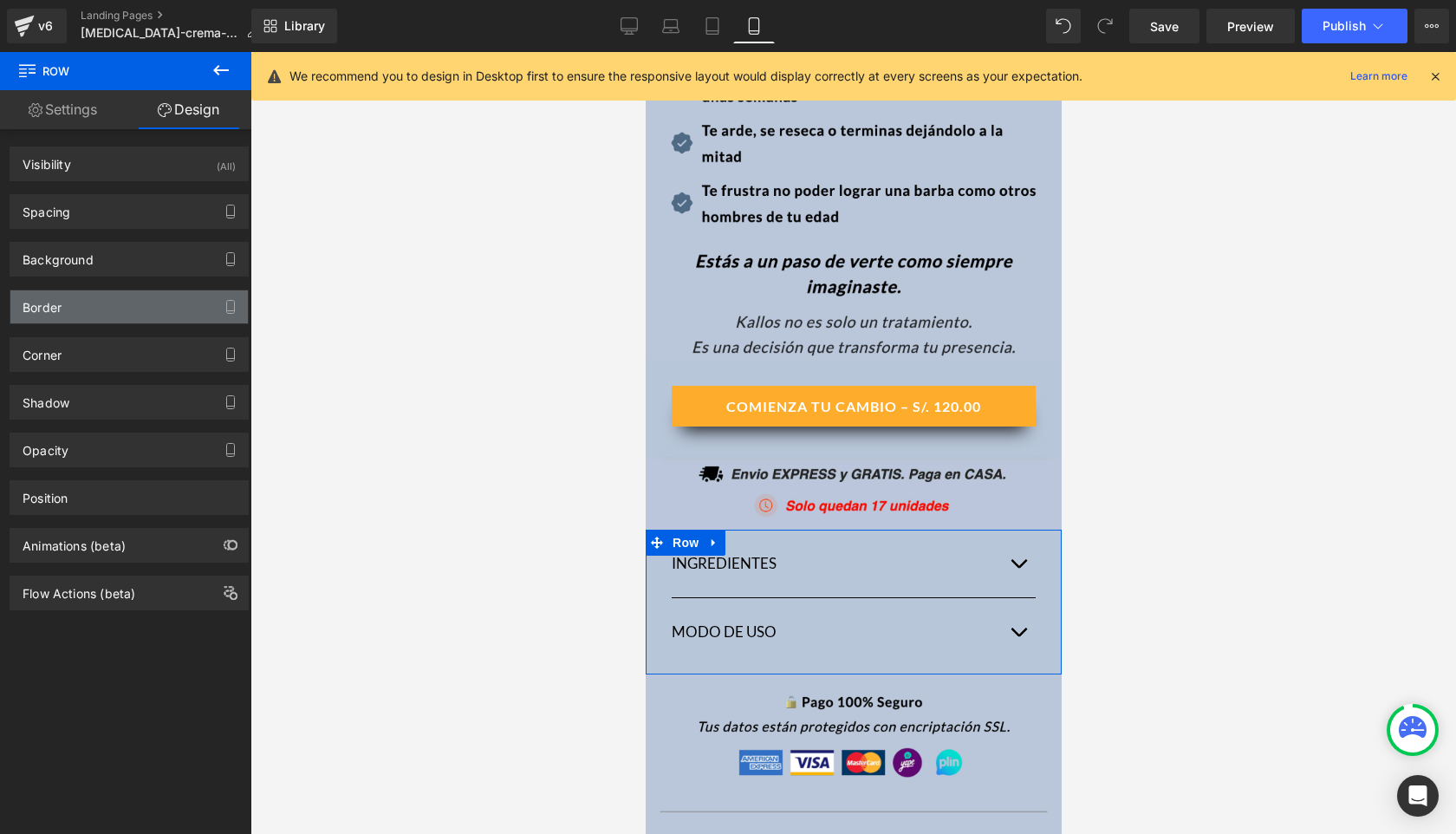 type on "#b8c6d9" 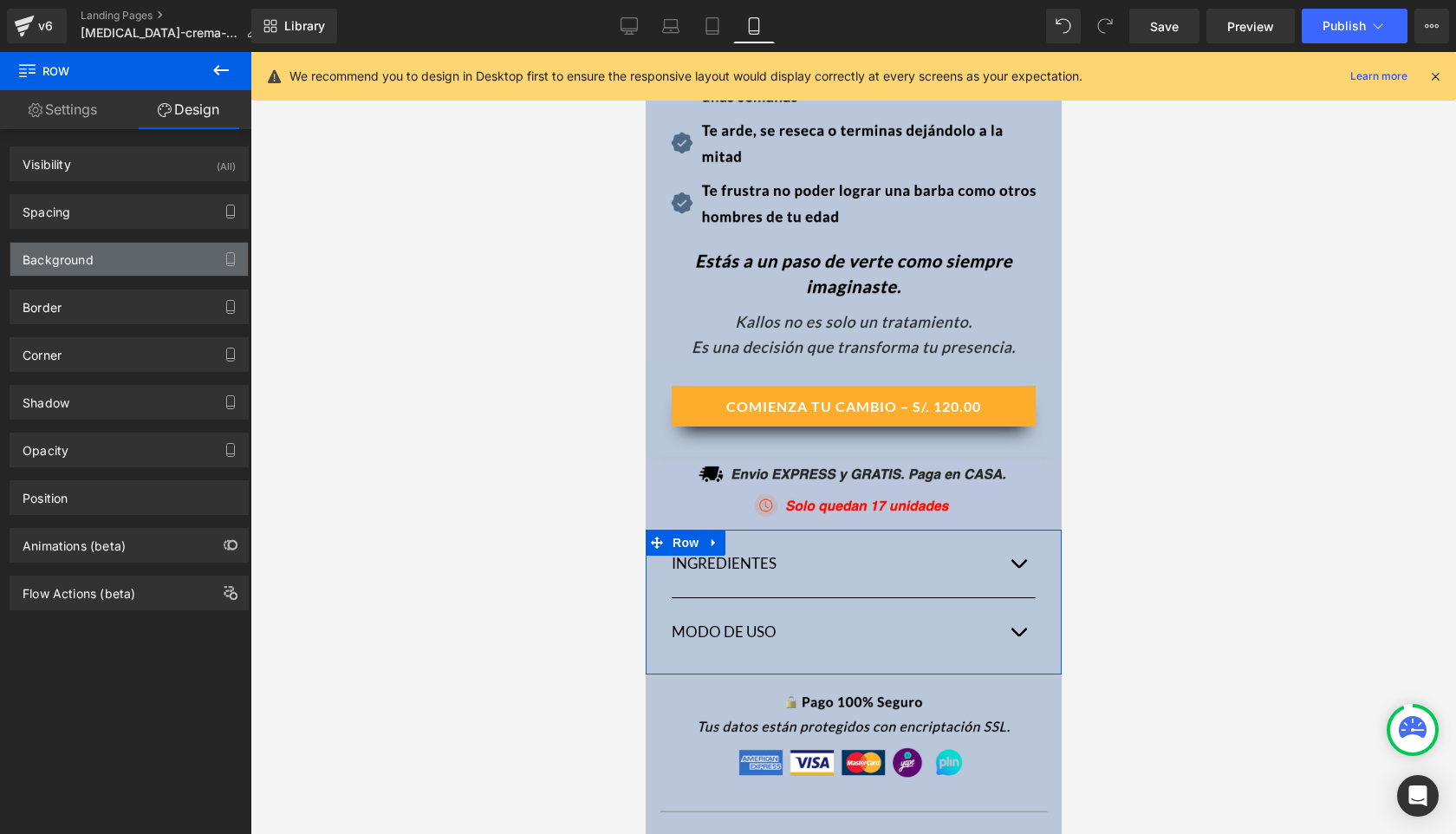 click on "Background" at bounding box center [58, 255] 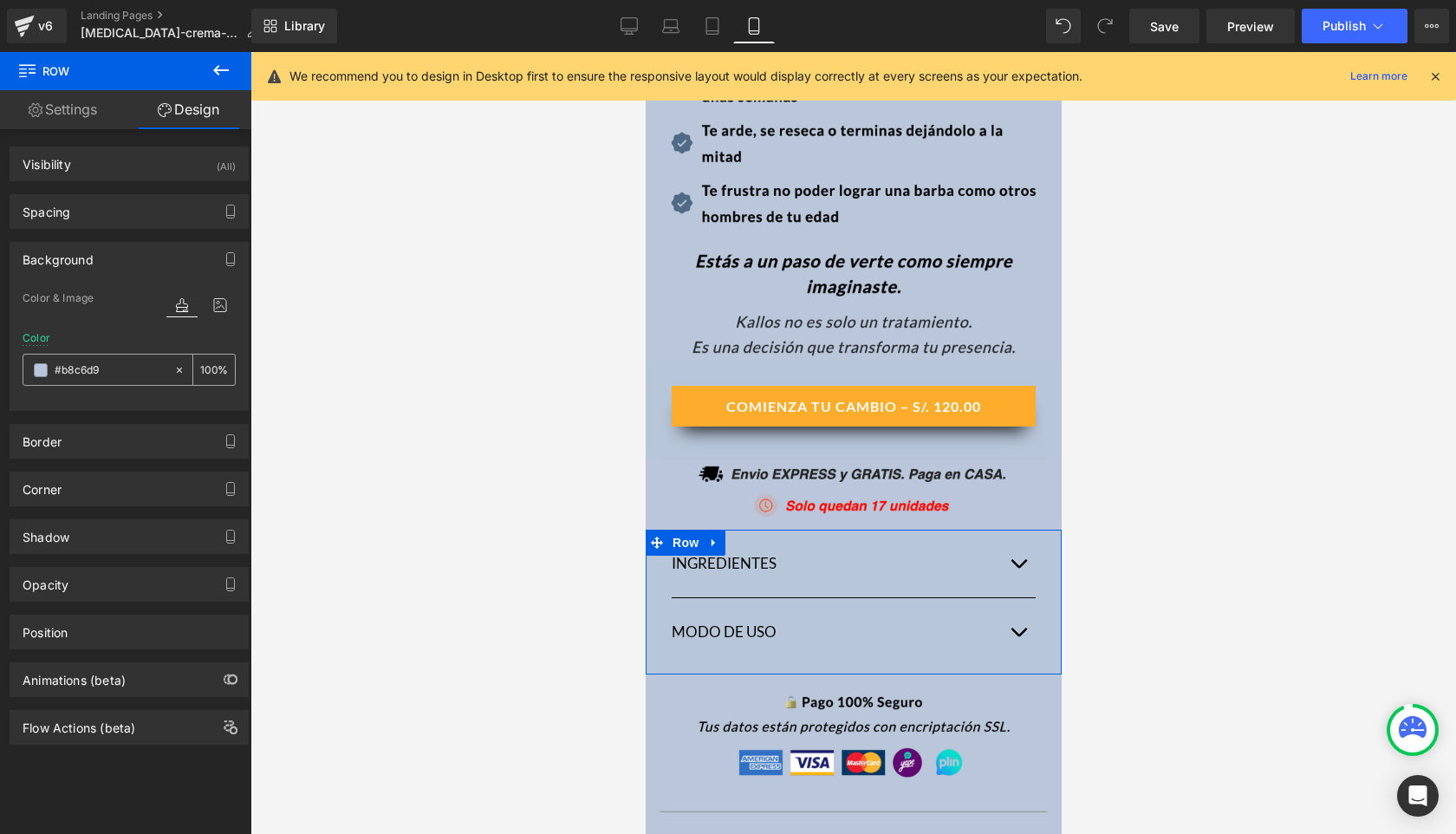 click on "#b8c6d9" at bounding box center (110, 370) 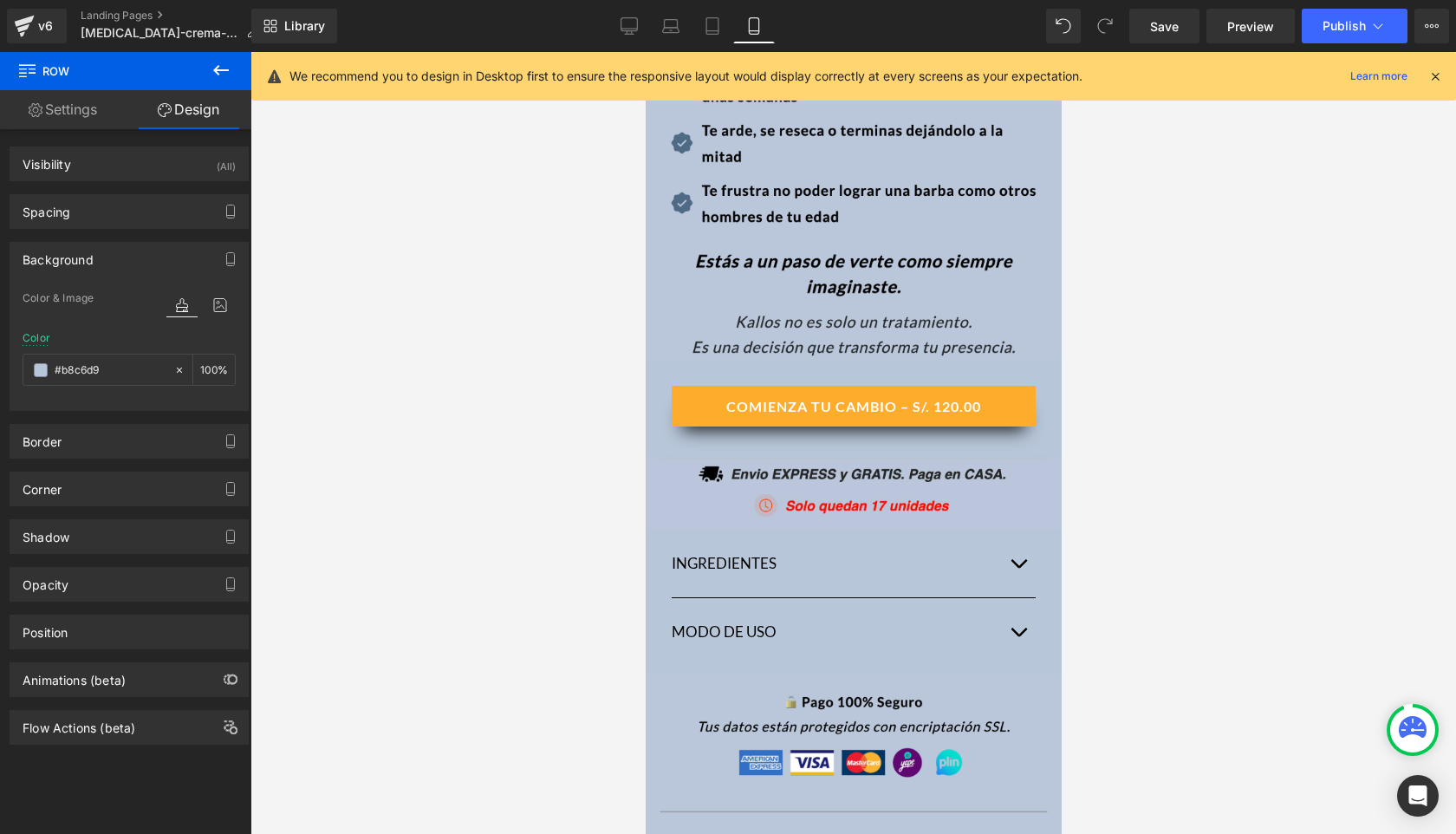 click 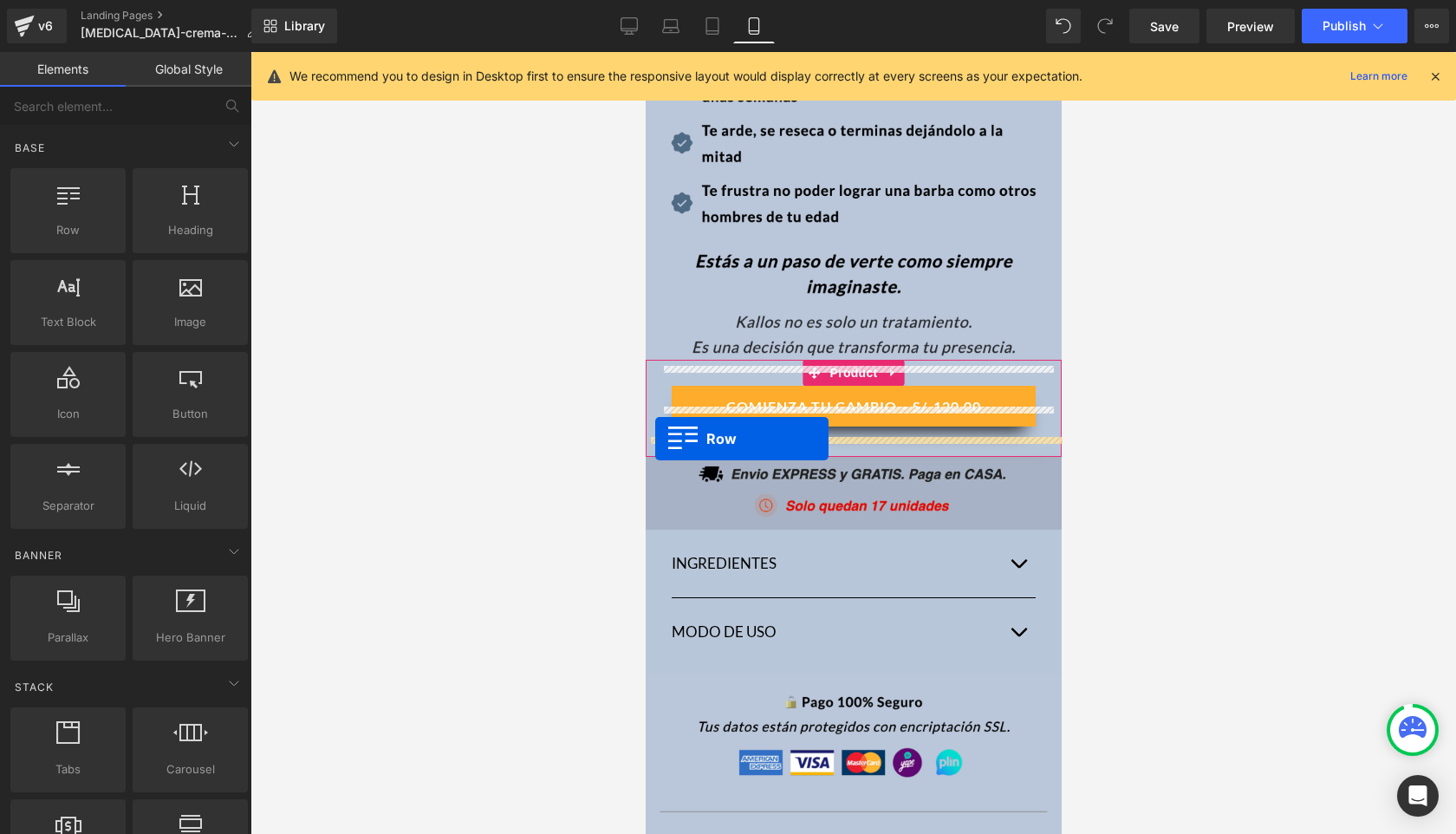 drag, startPoint x: 710, startPoint y: 259, endPoint x: 654, endPoint y: 439, distance: 188.50995 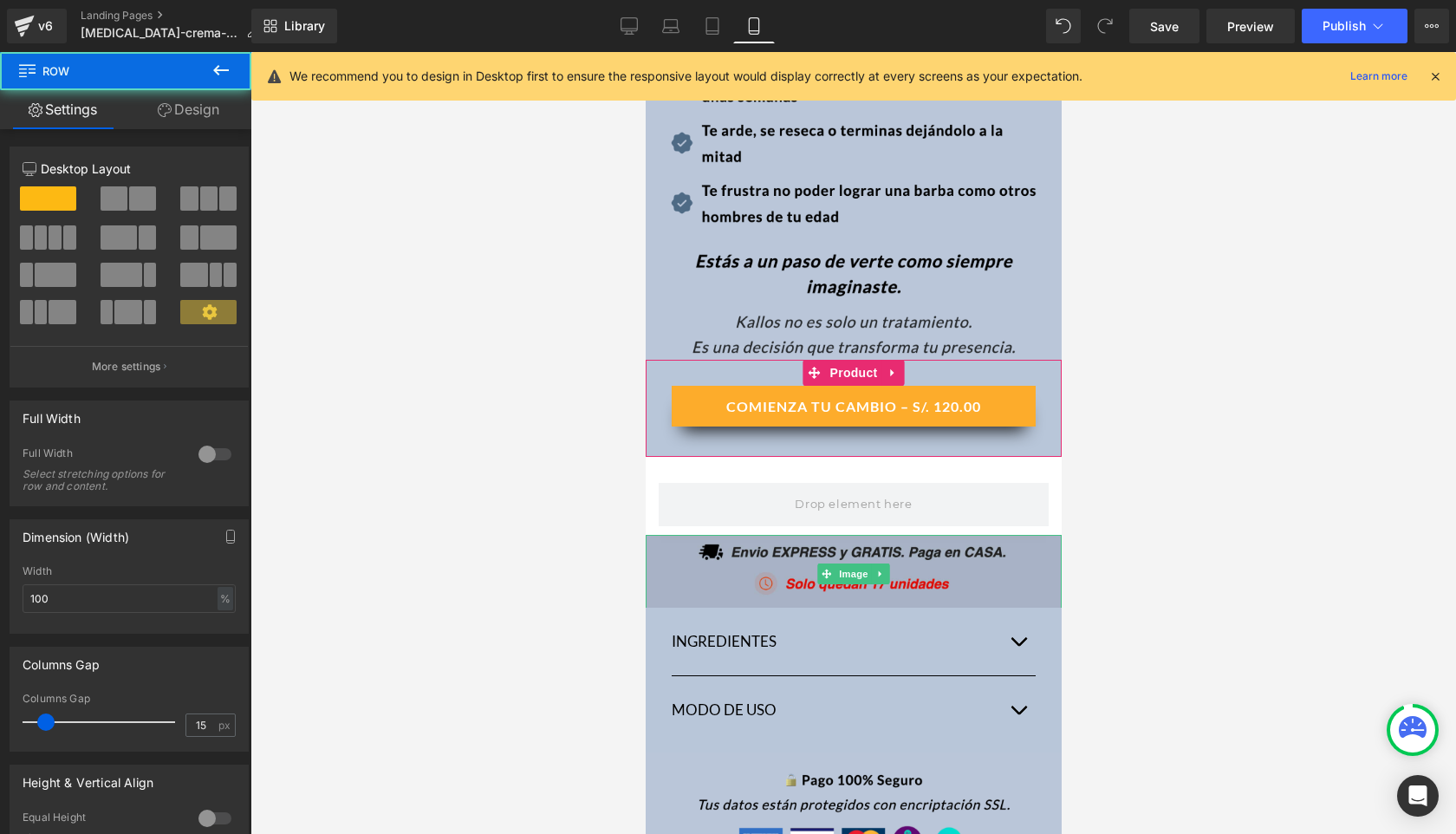 click at bounding box center (853, 573) 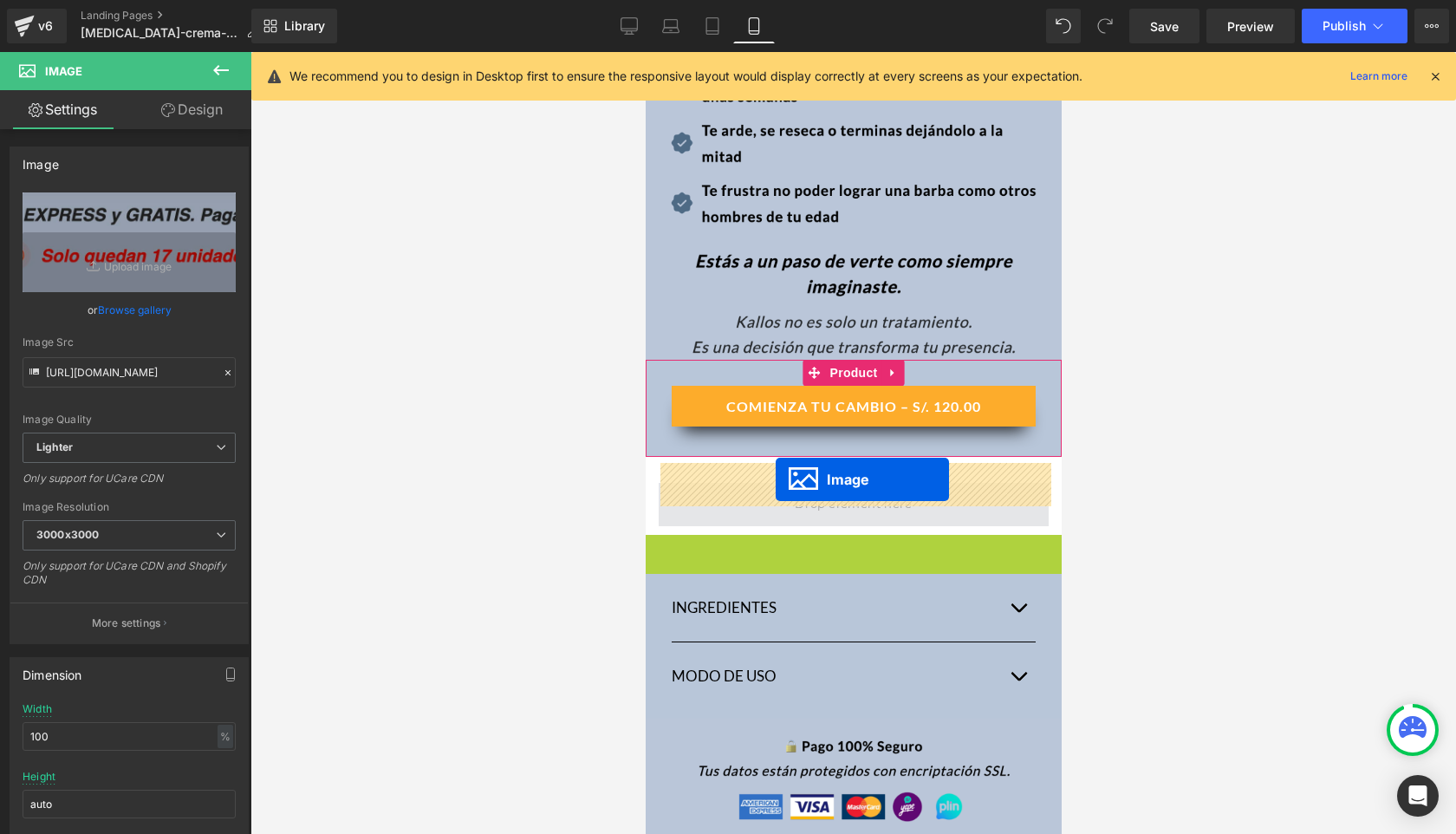 drag, startPoint x: 818, startPoint y: 552, endPoint x: 775, endPoint y: 480, distance: 83.86298 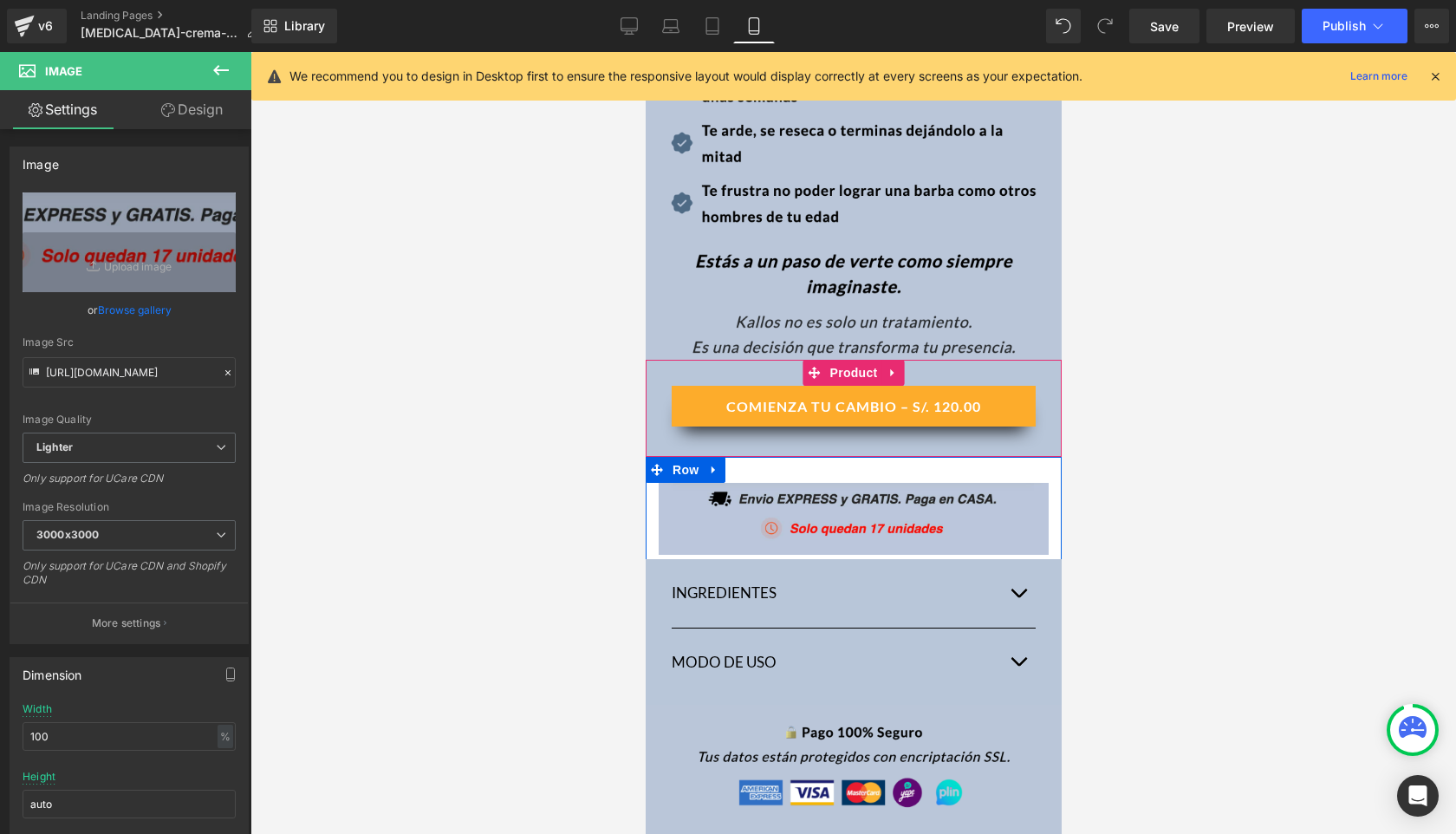 click on "Image" at bounding box center (853, 518) 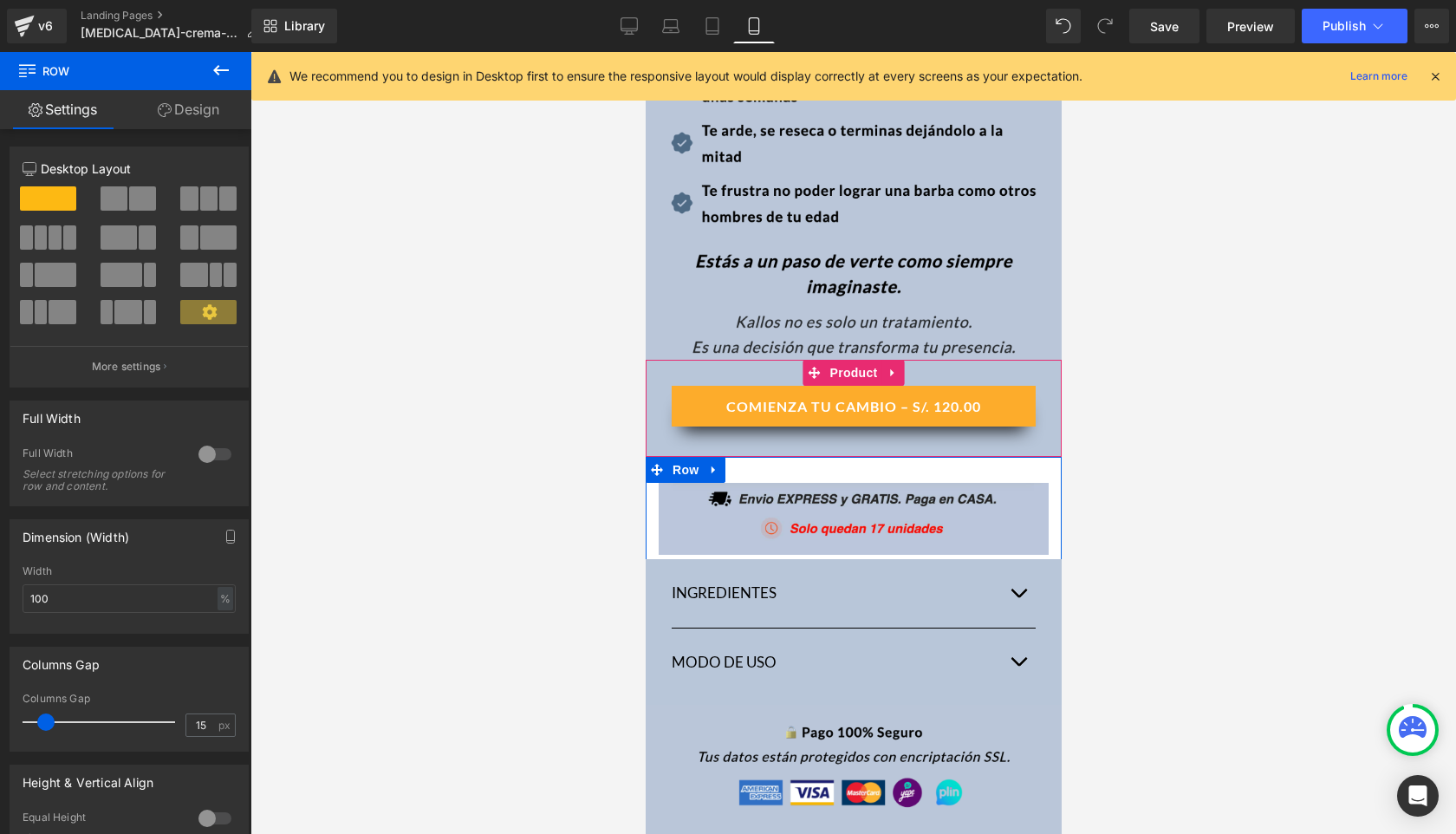 click at bounding box center [215, 454] 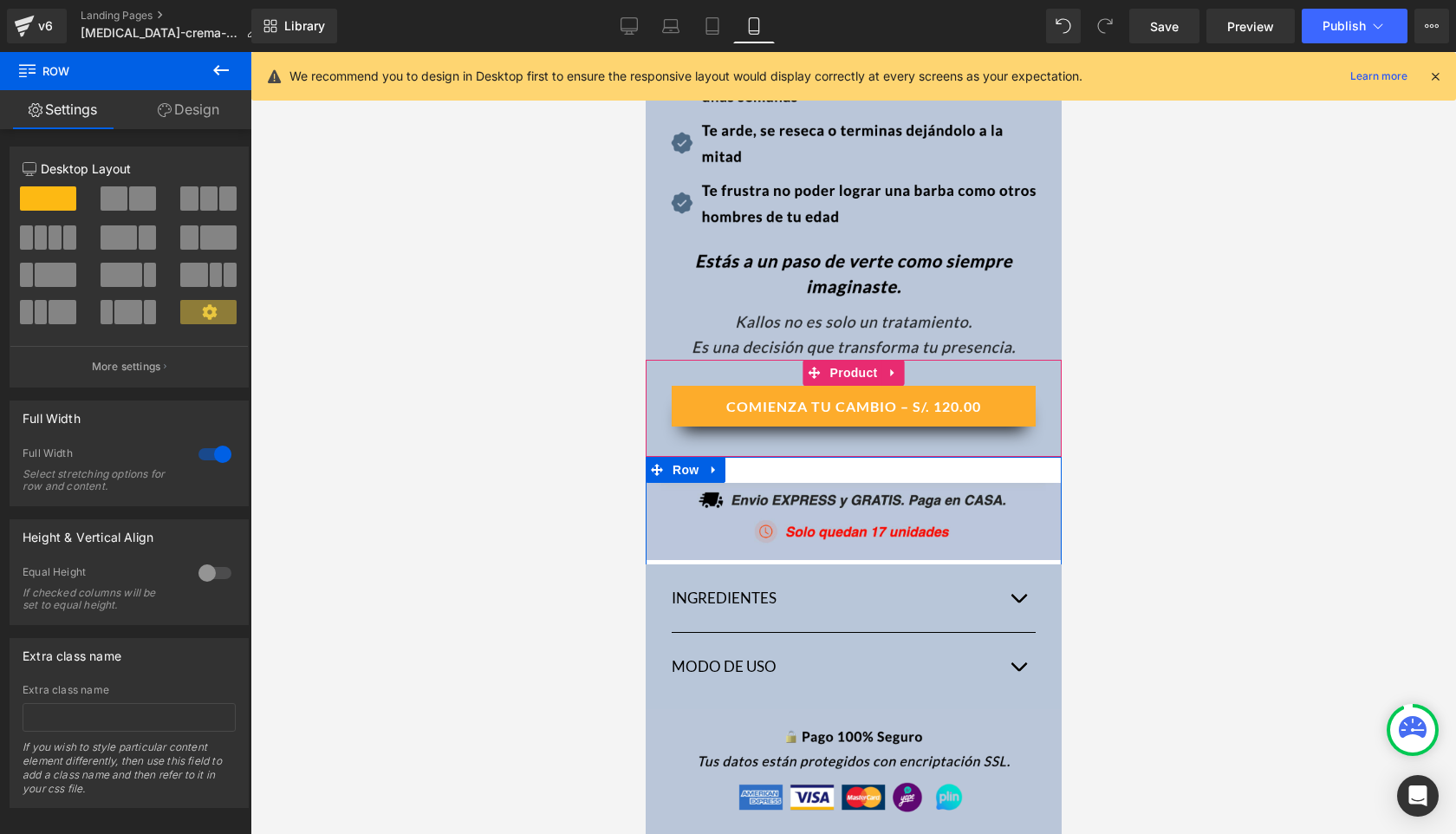 click on "Design" at bounding box center [188, 109] 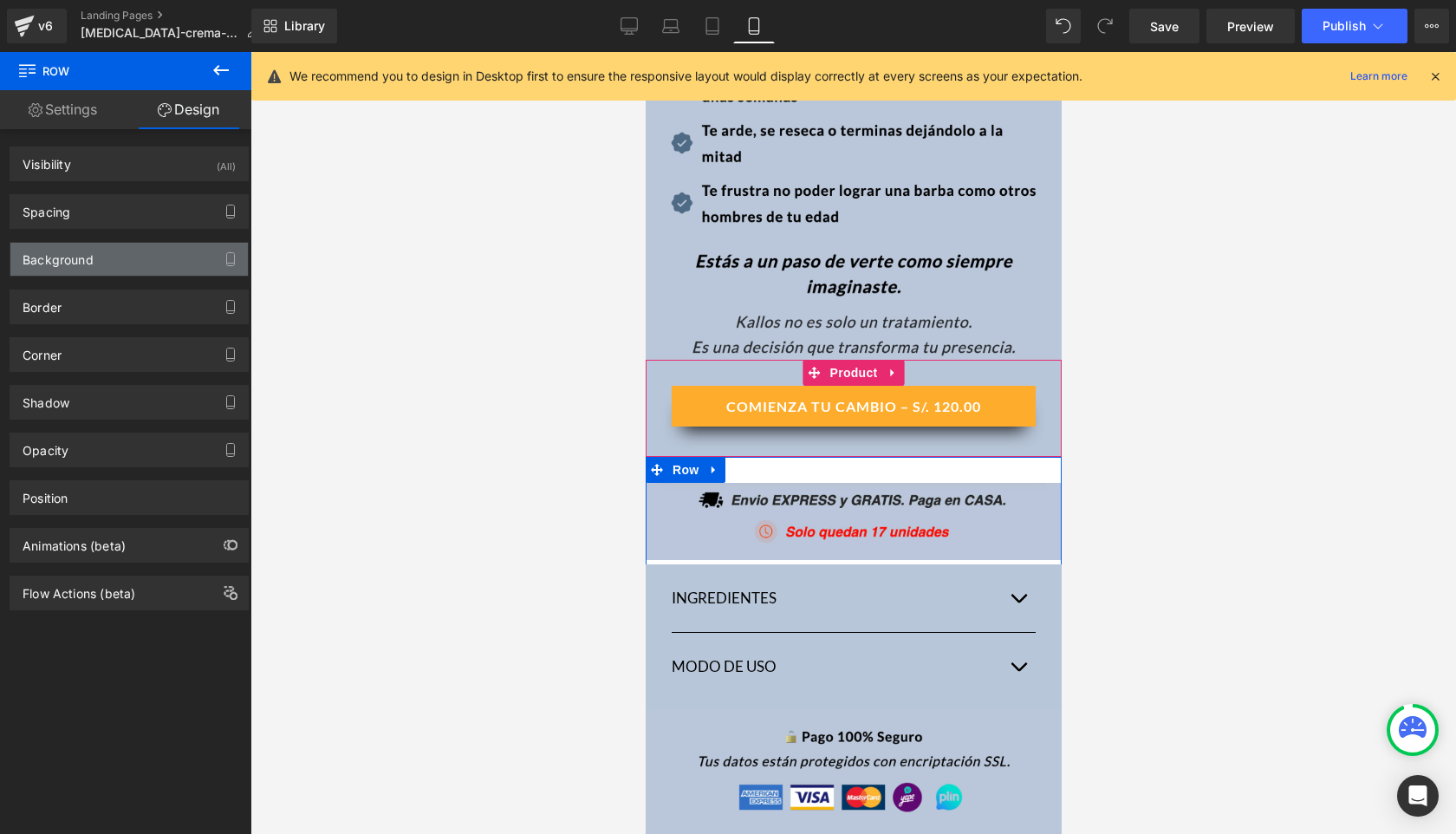 type on "0" 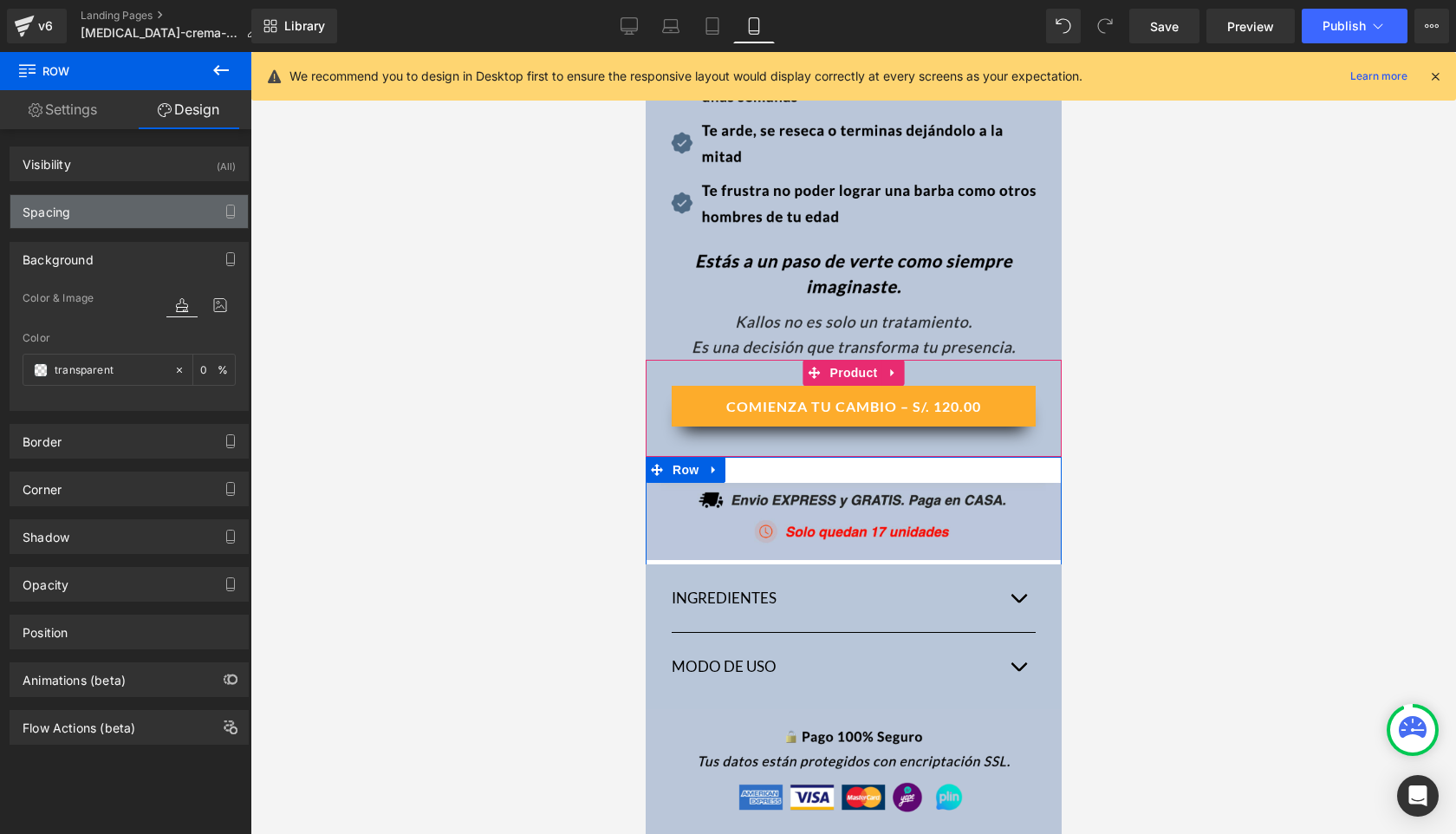 click on "Spacing" at bounding box center [129, 212] 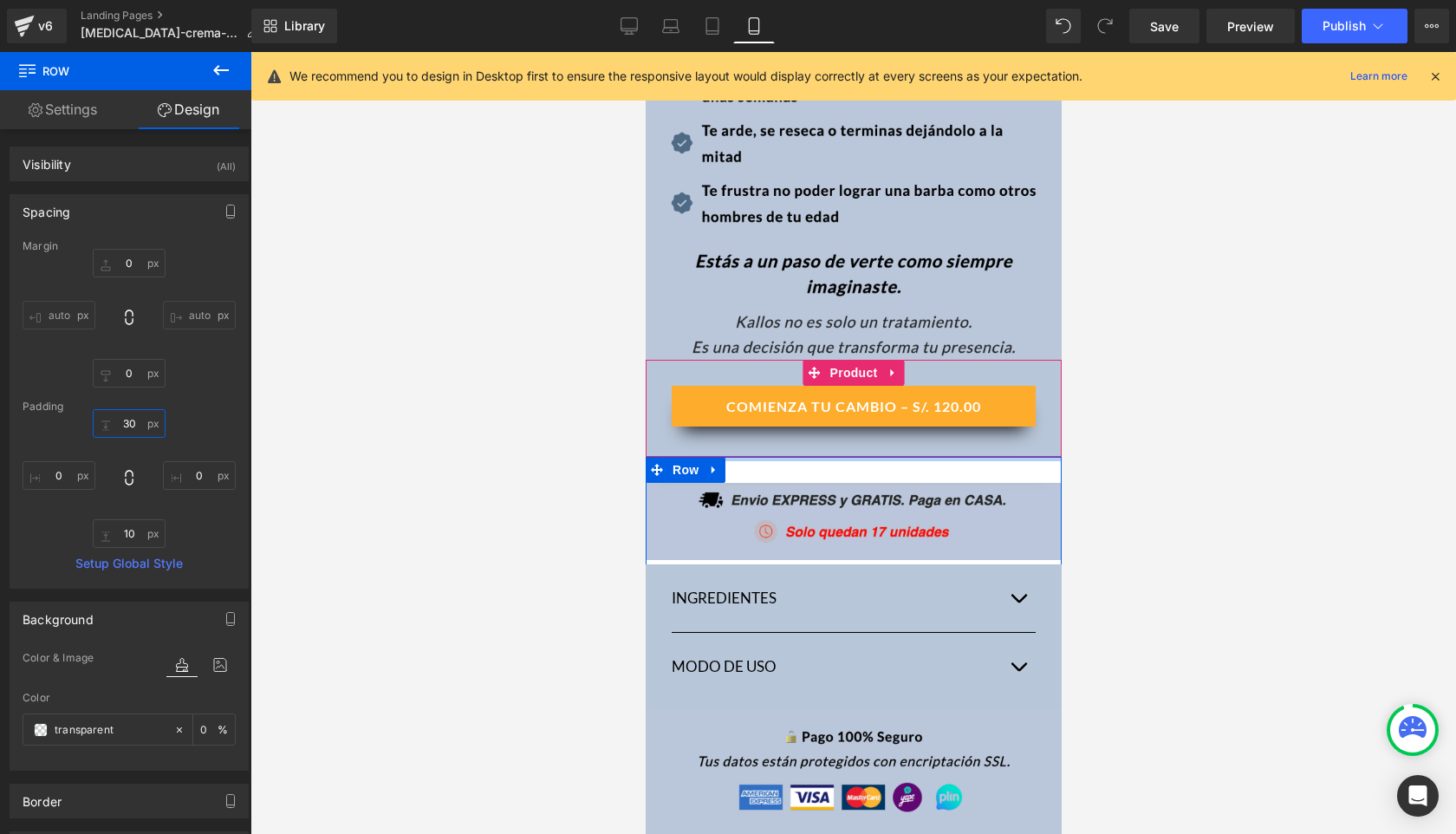 click on "30" at bounding box center [129, 423] 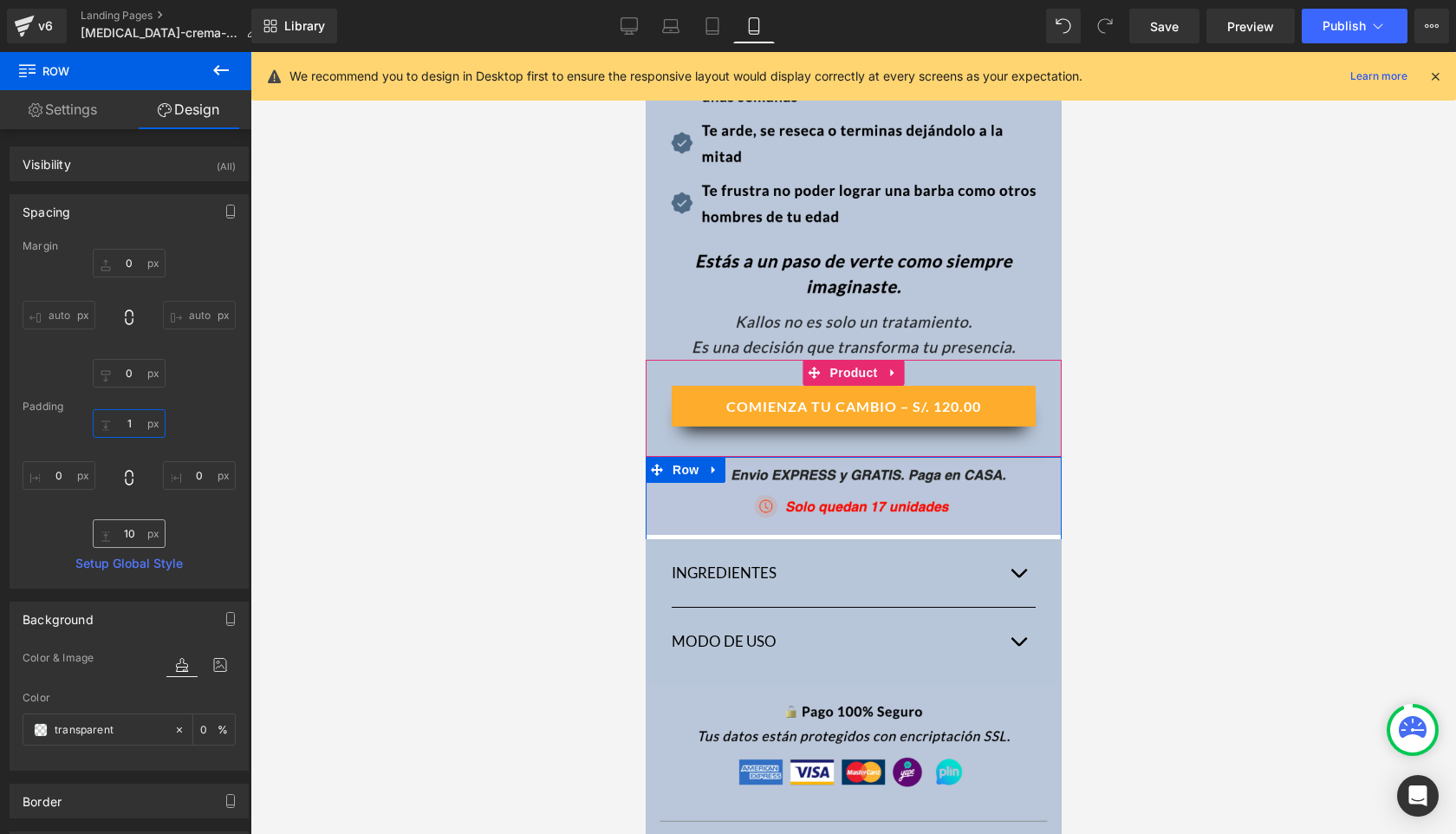 type on "1" 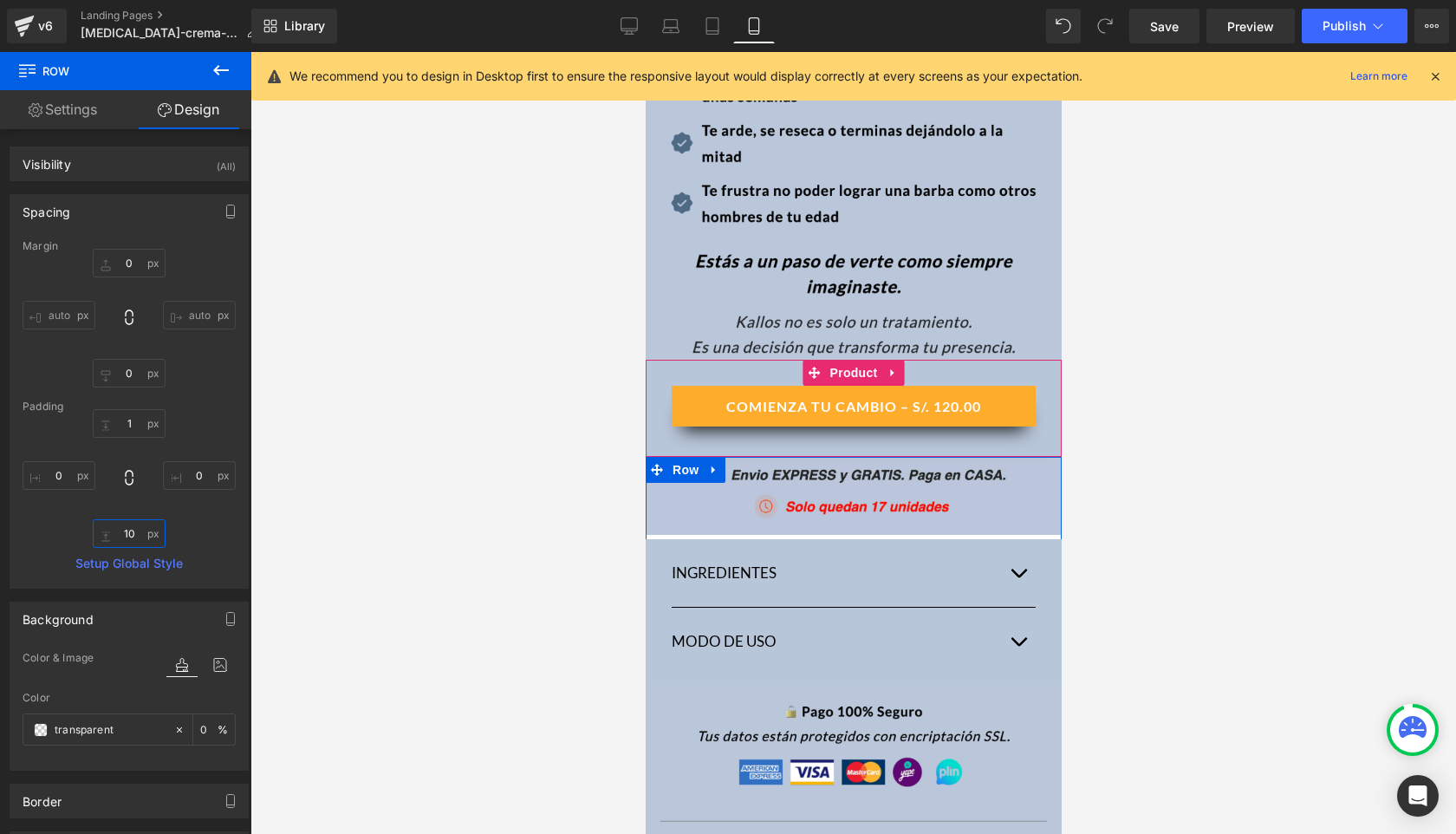 click on "10" at bounding box center (129, 533) 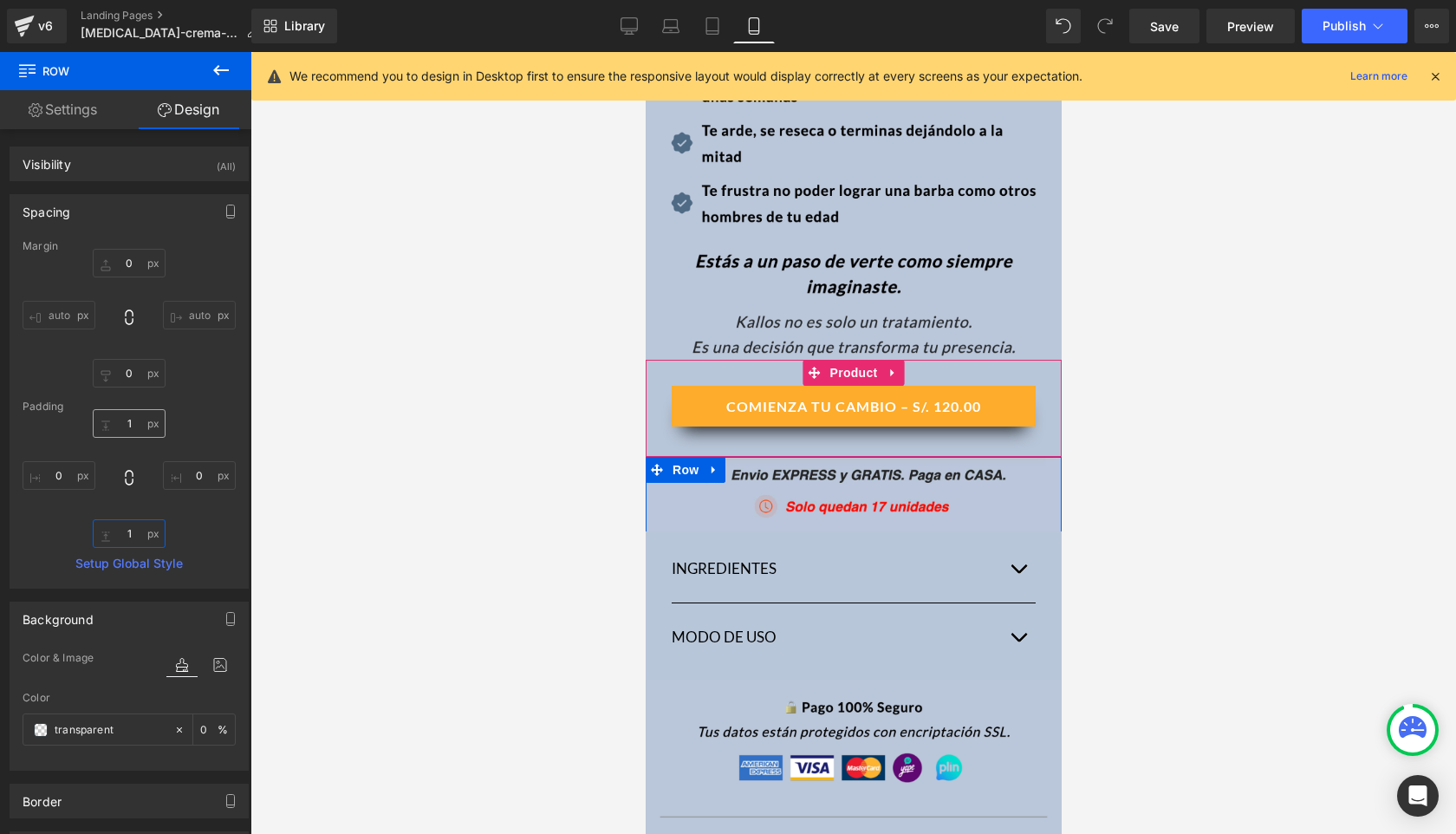 type on "1" 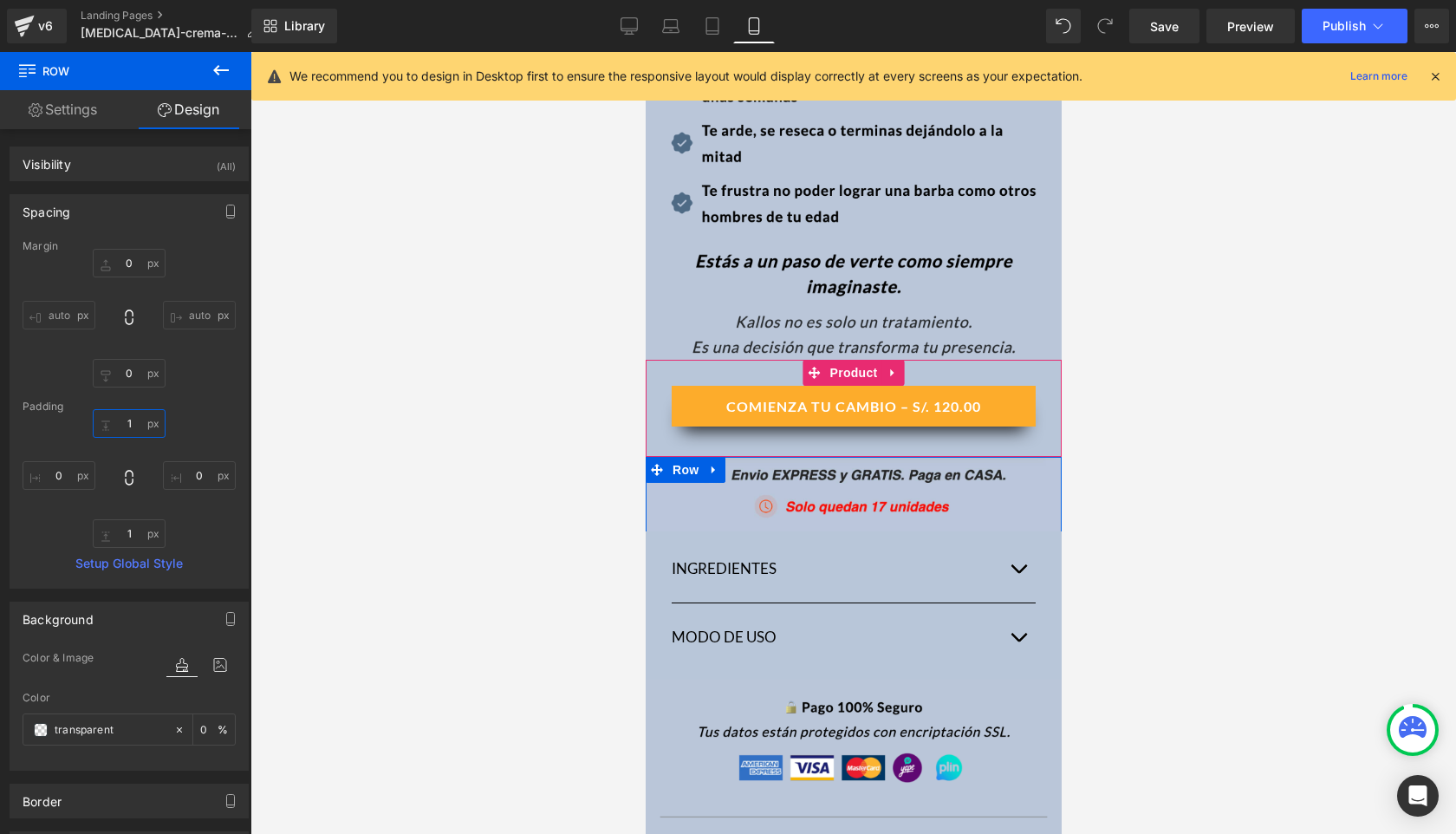 click on "1" at bounding box center (129, 423) 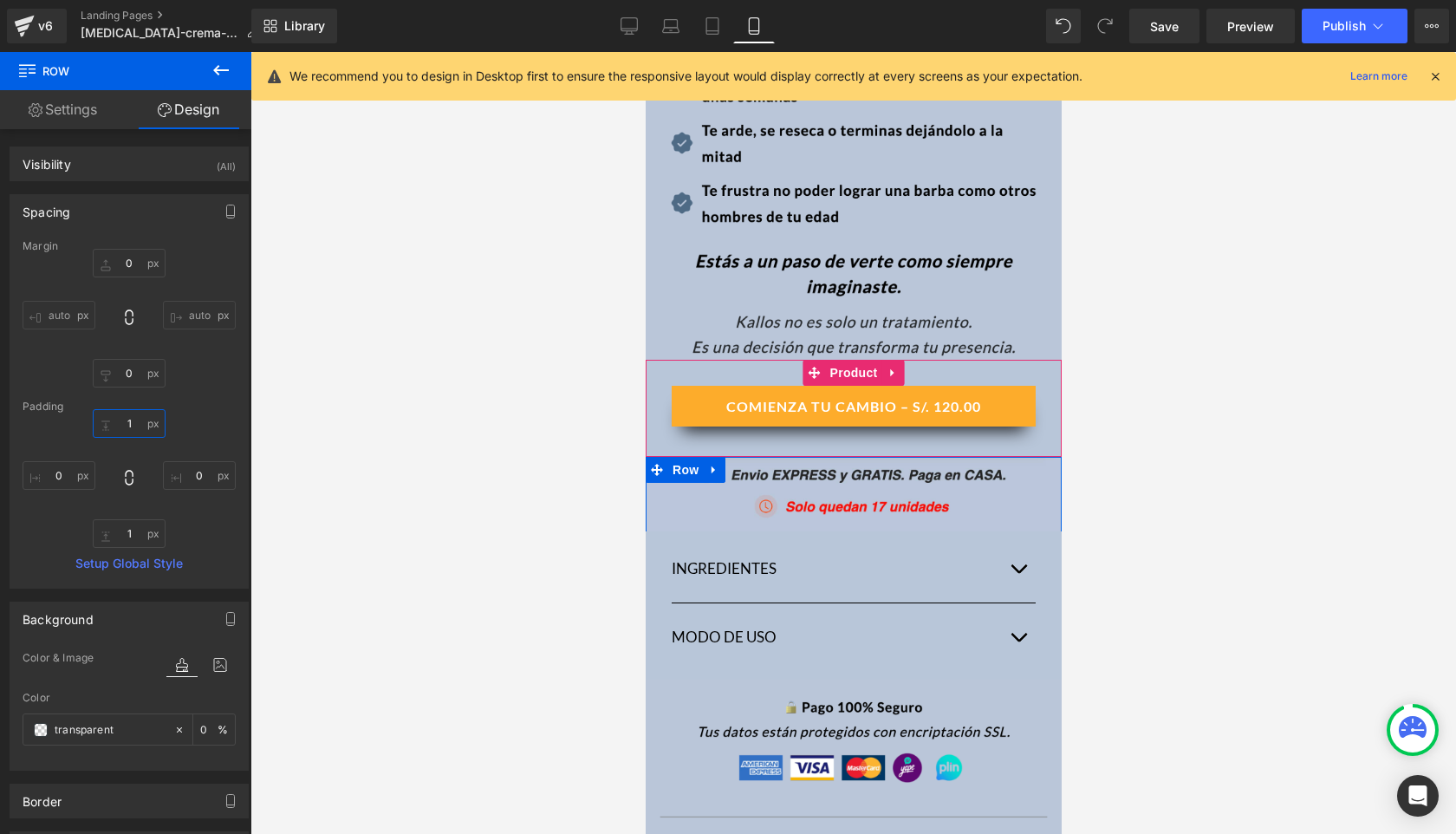 type on "2" 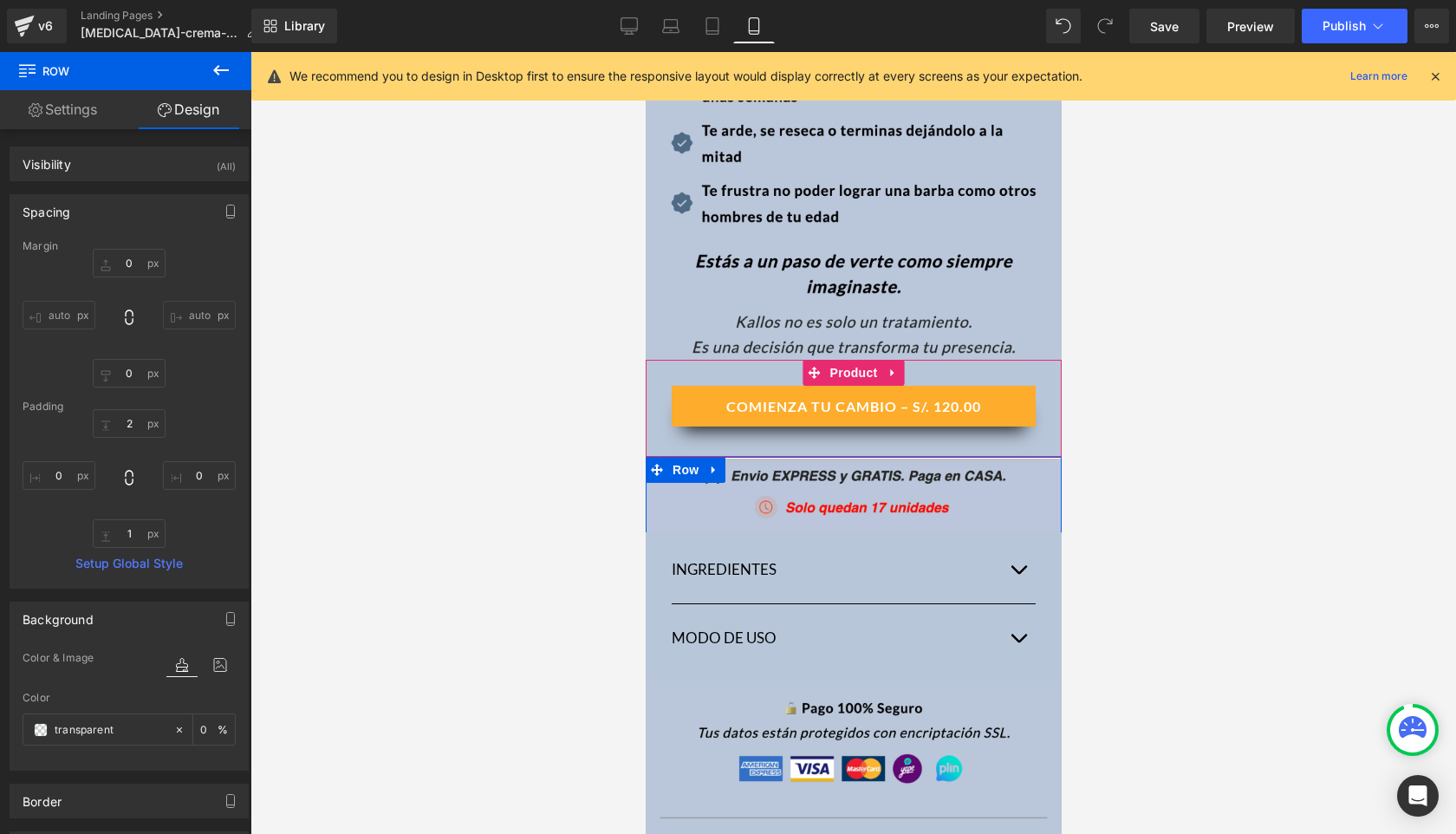 click on "Spacing" at bounding box center (129, 212) 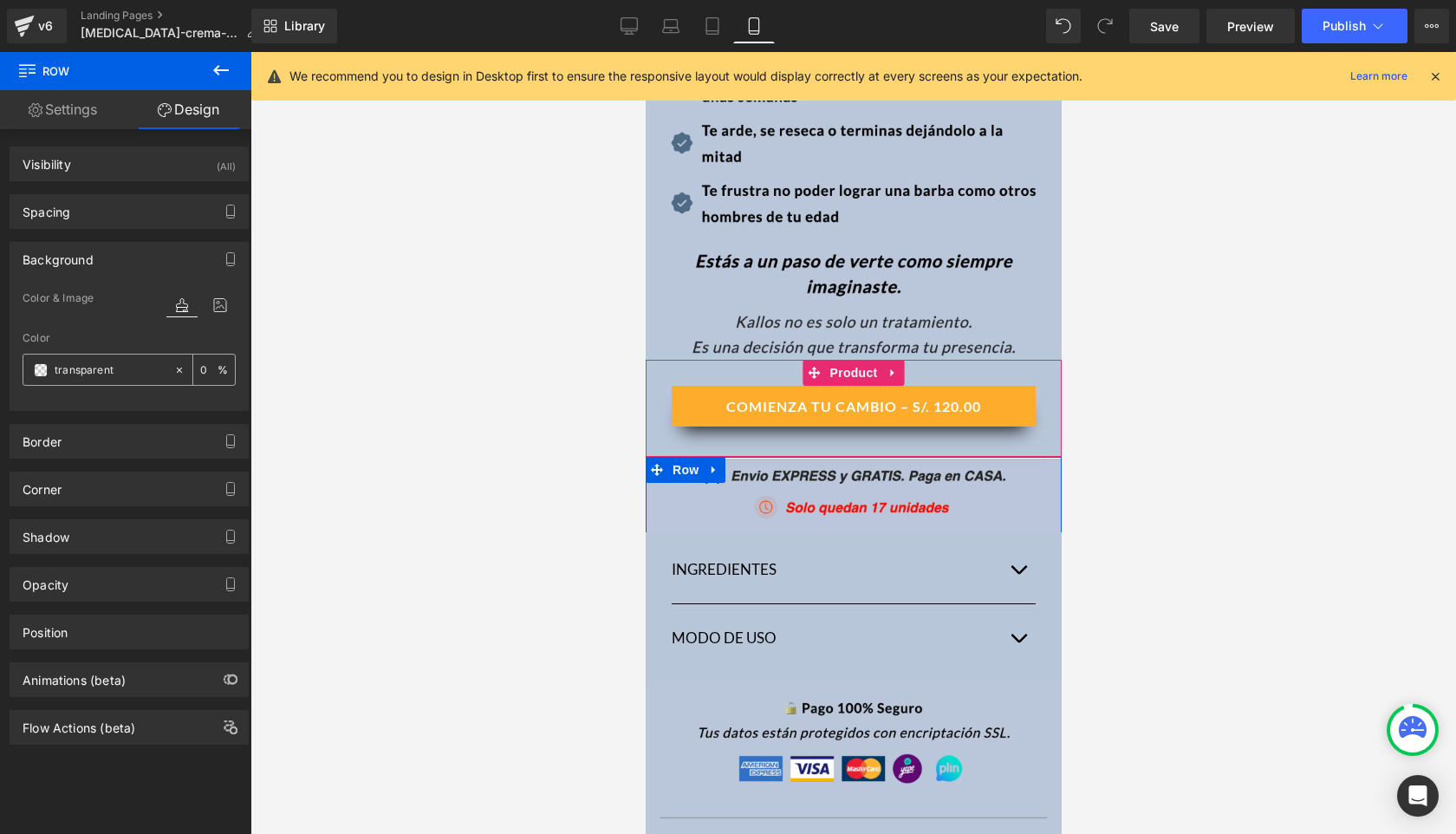 click on "transparent" at bounding box center [110, 370] 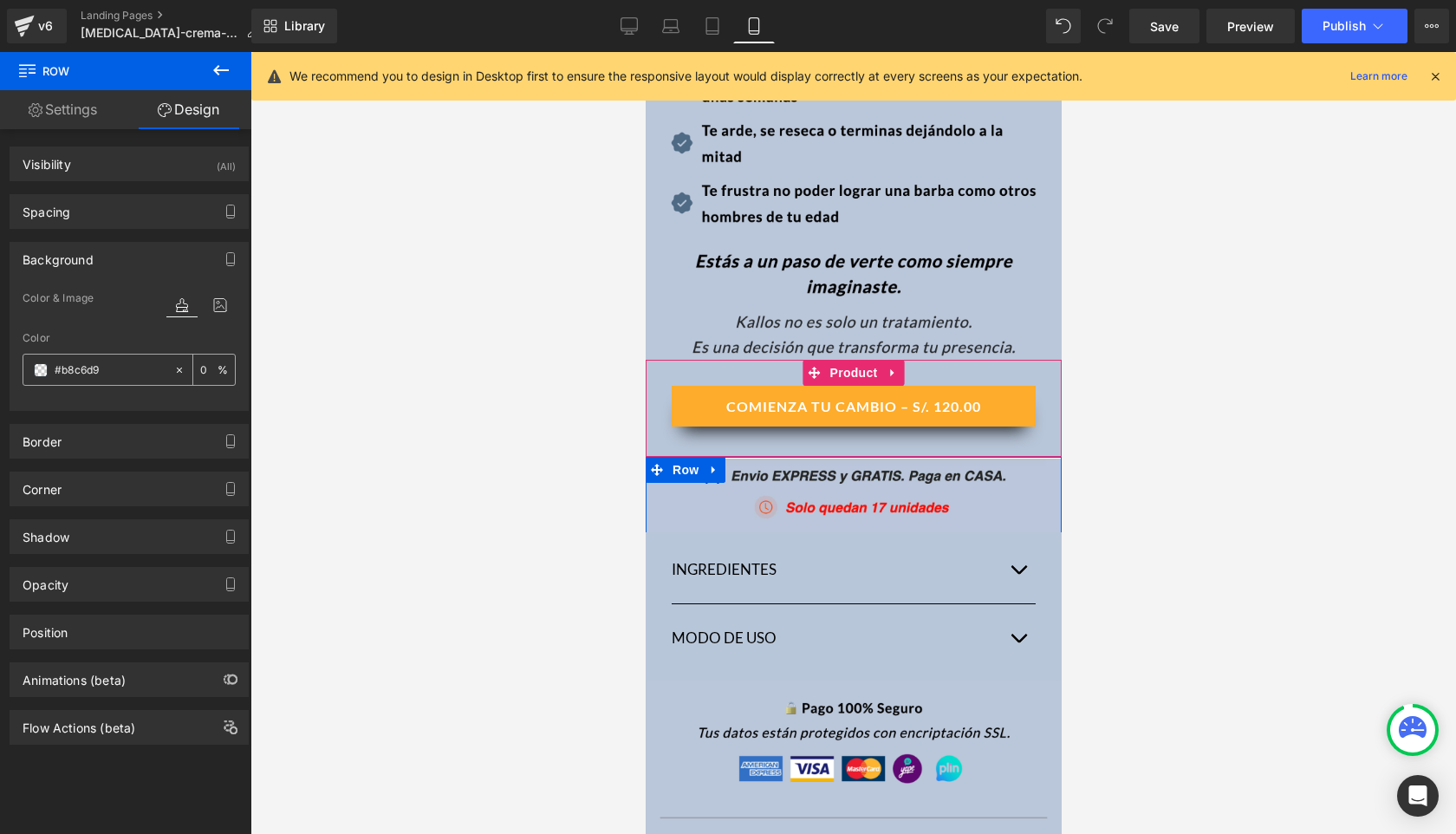 type on "100" 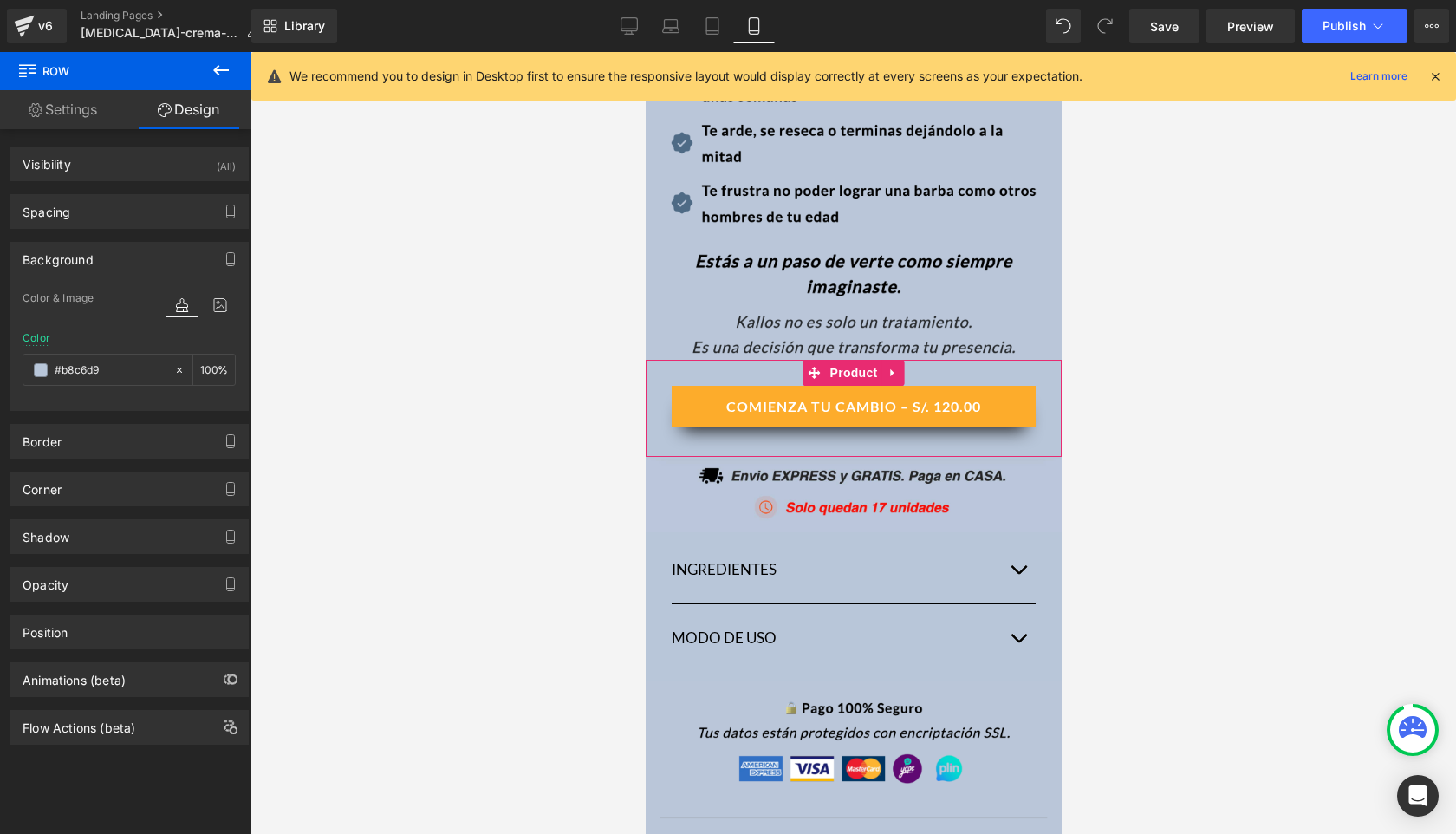 type on "#b8c6d9" 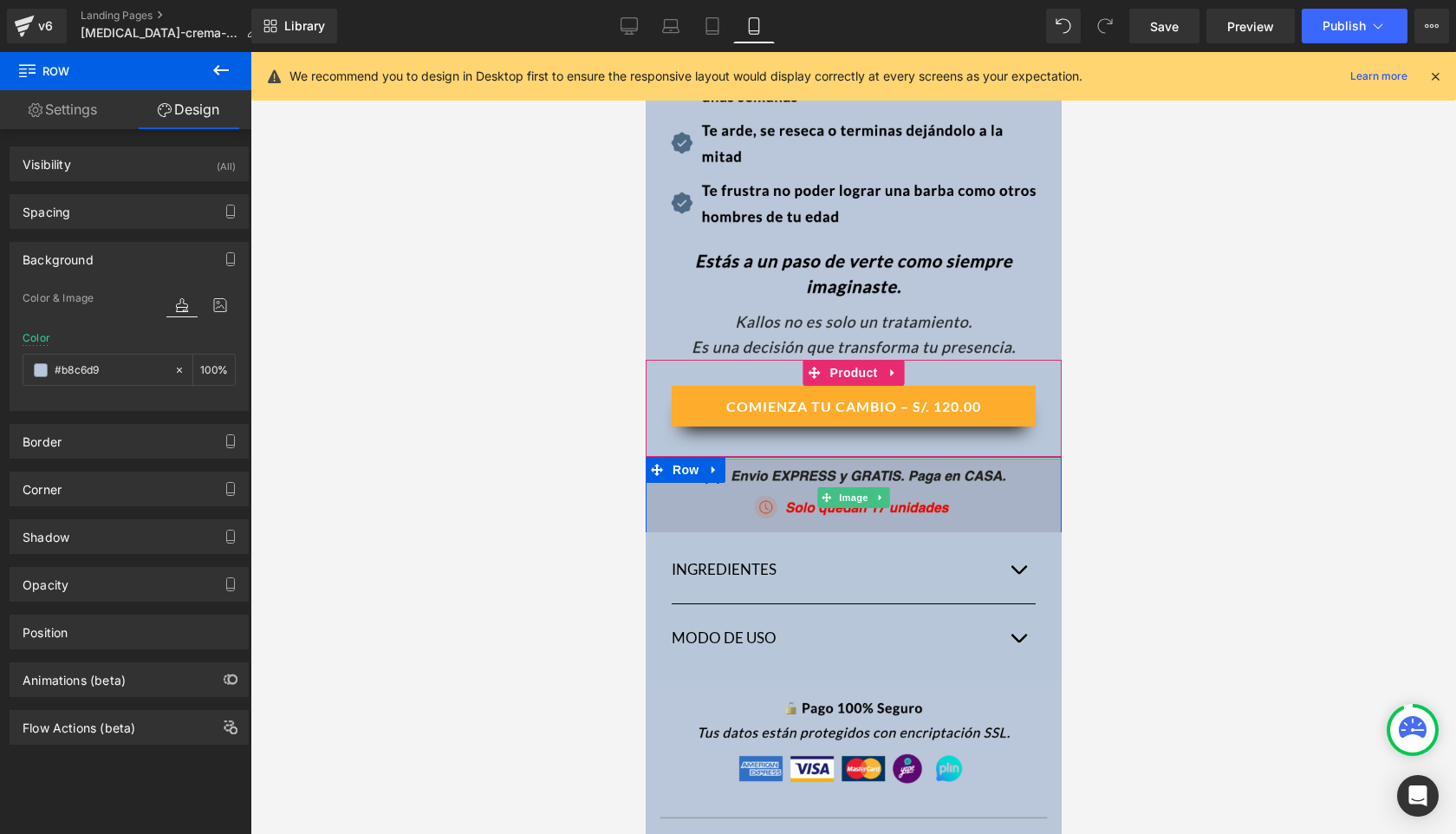 click at bounding box center (853, 497) 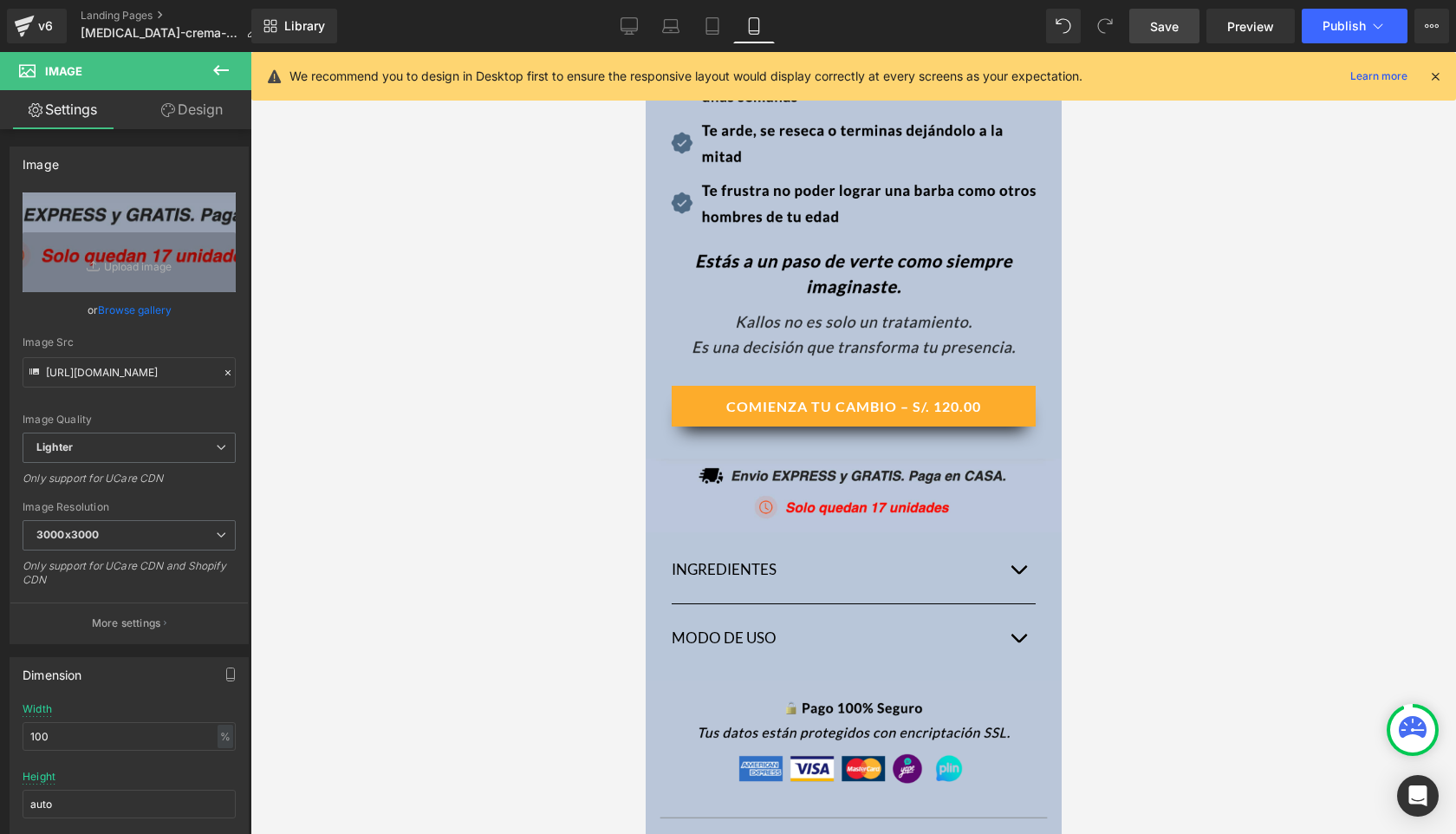 click on "Save" at bounding box center (1164, 26) 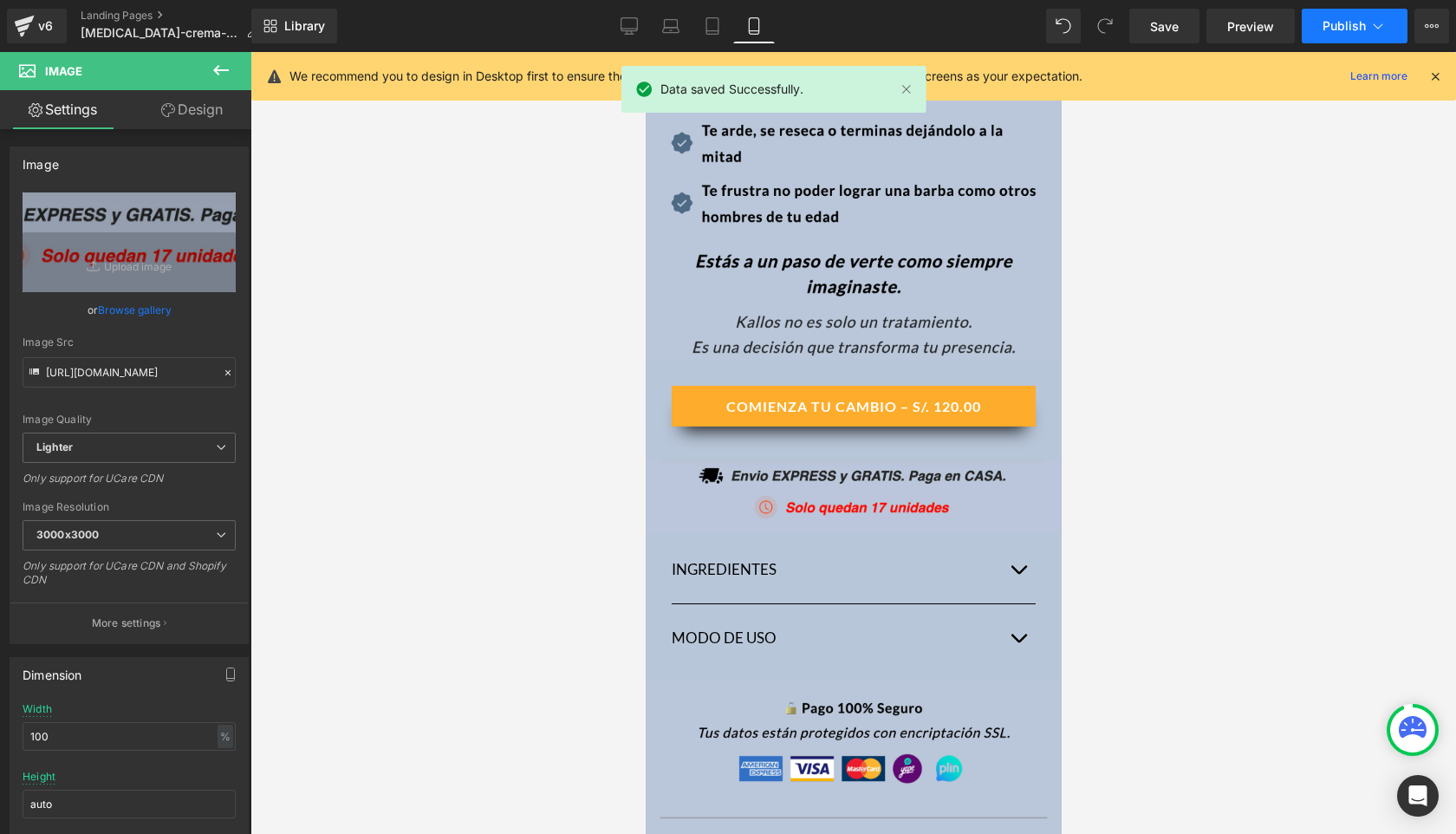 click on "Publish" at bounding box center (1355, 26) 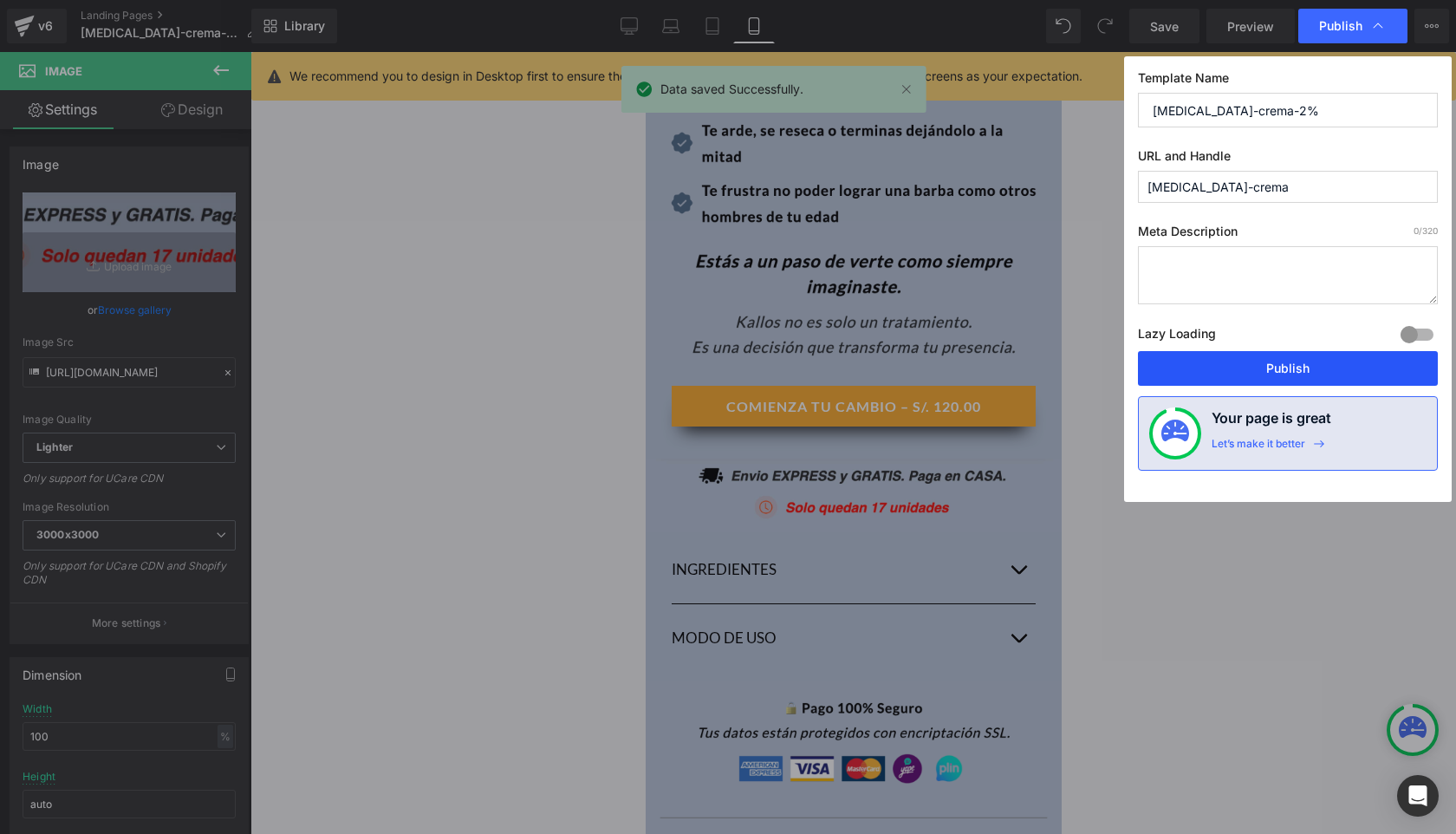 click on "Publish" at bounding box center [1288, 368] 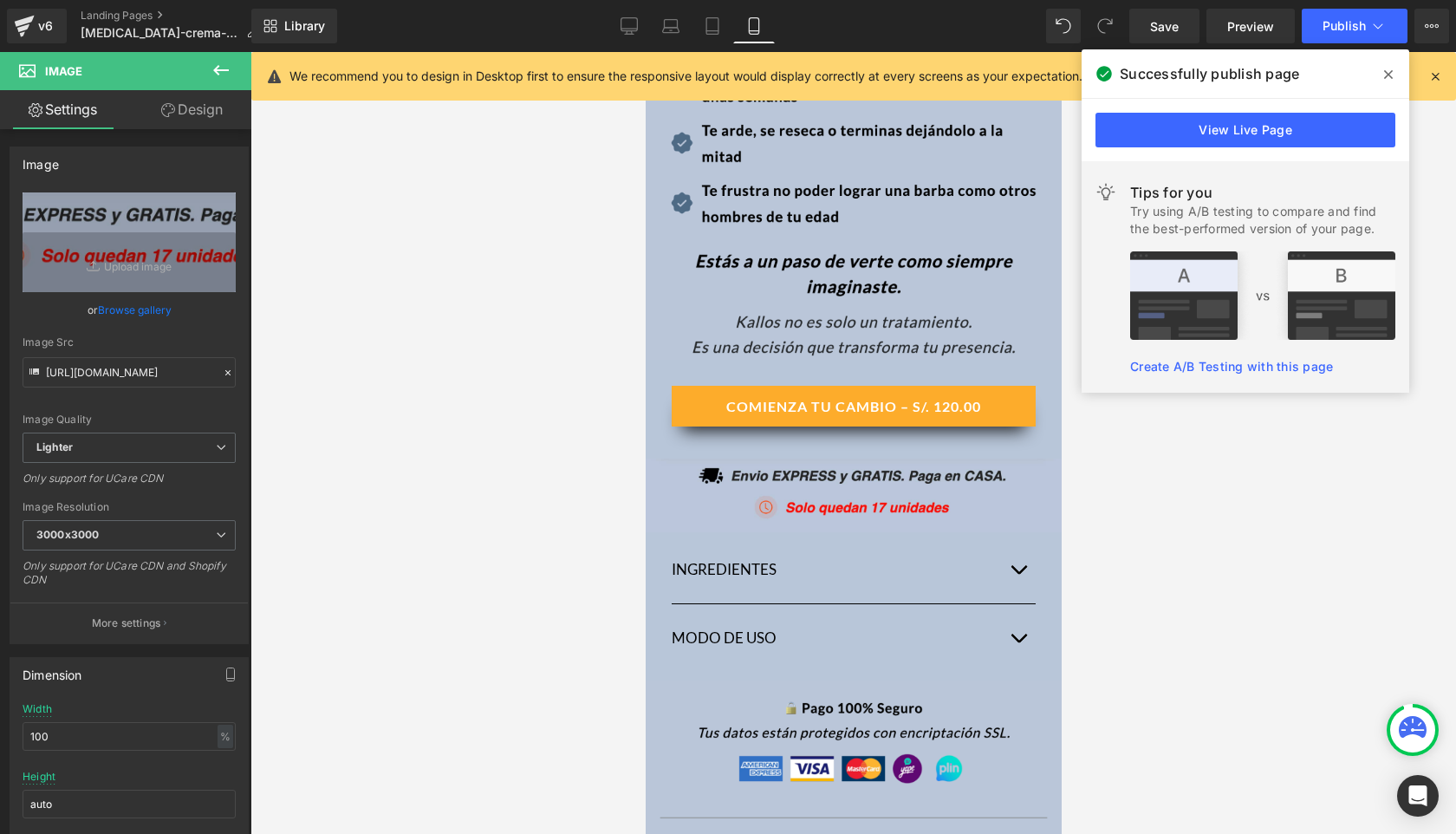 click at bounding box center [1388, 75] 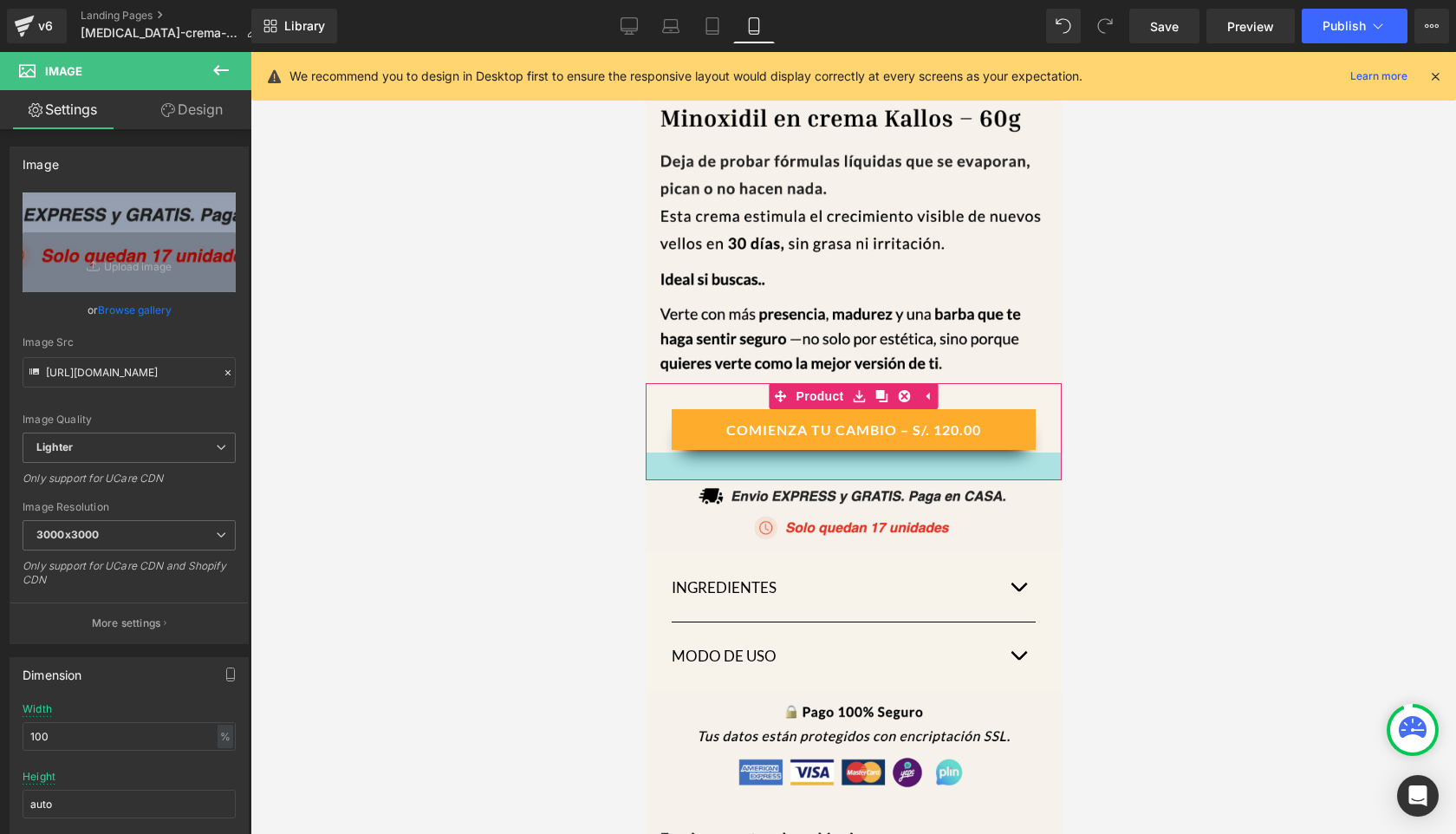 scroll, scrollTop: 0, scrollLeft: 0, axis: both 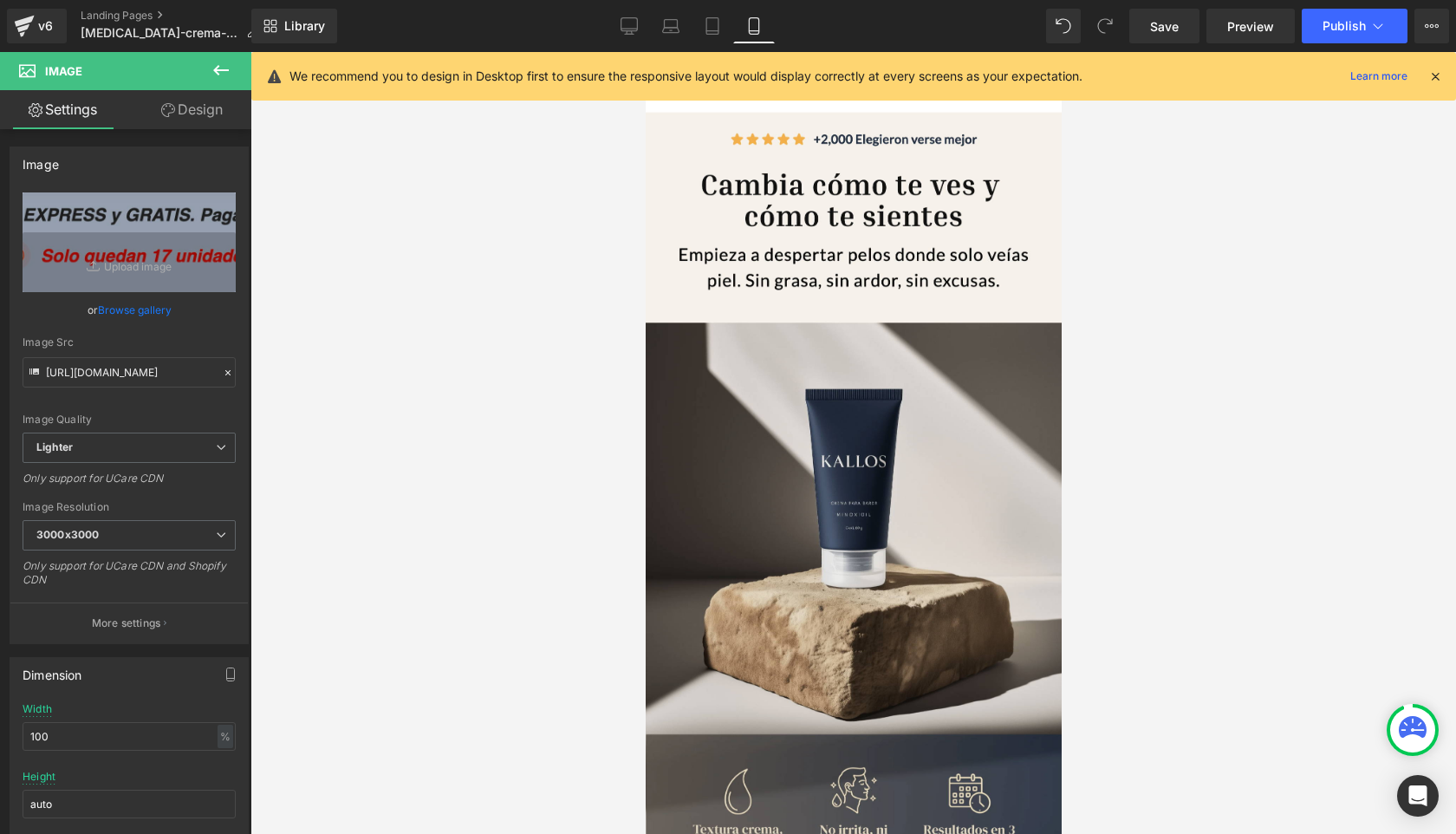 click at bounding box center [1435, 76] 